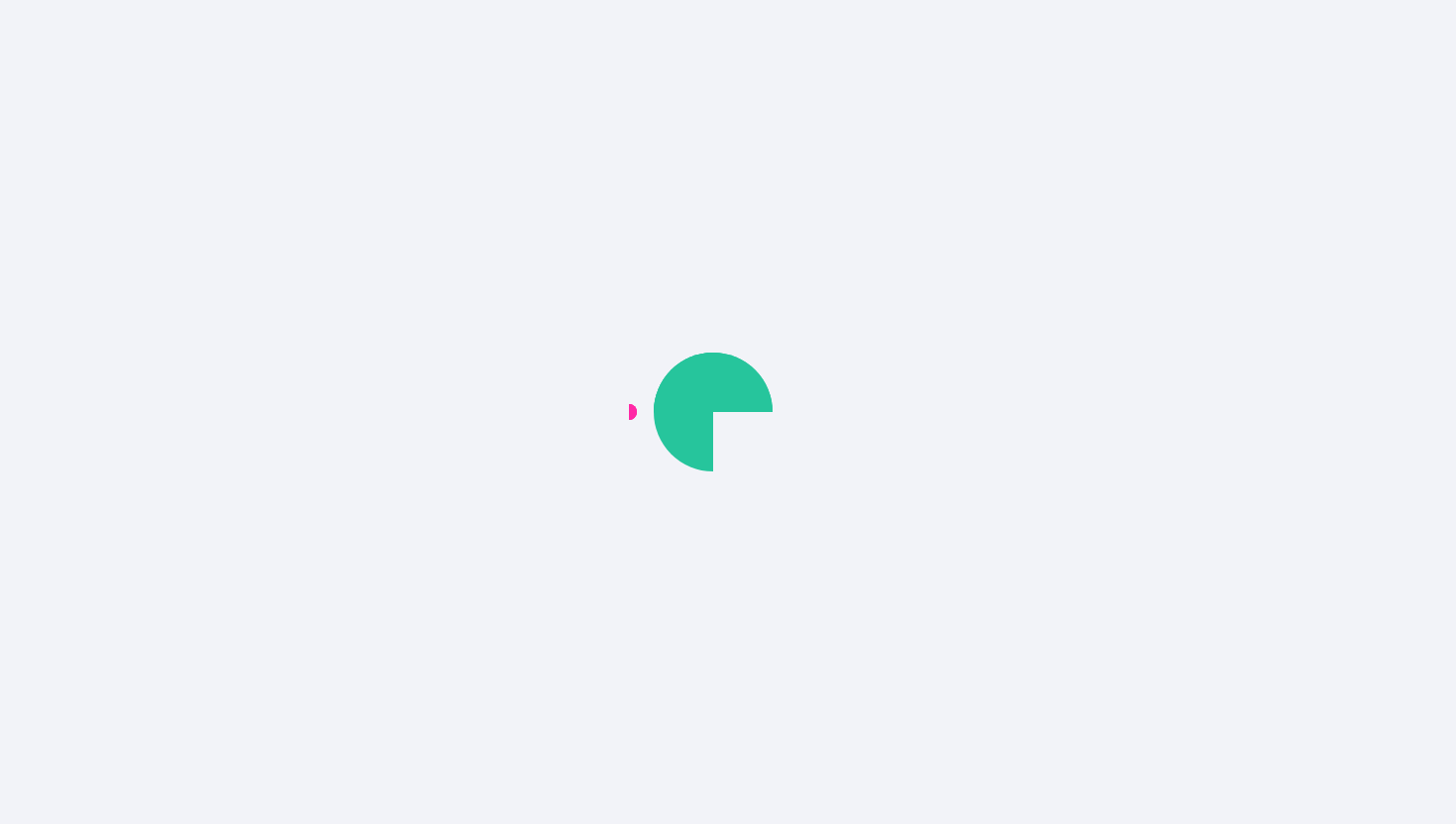 scroll, scrollTop: 0, scrollLeft: 0, axis: both 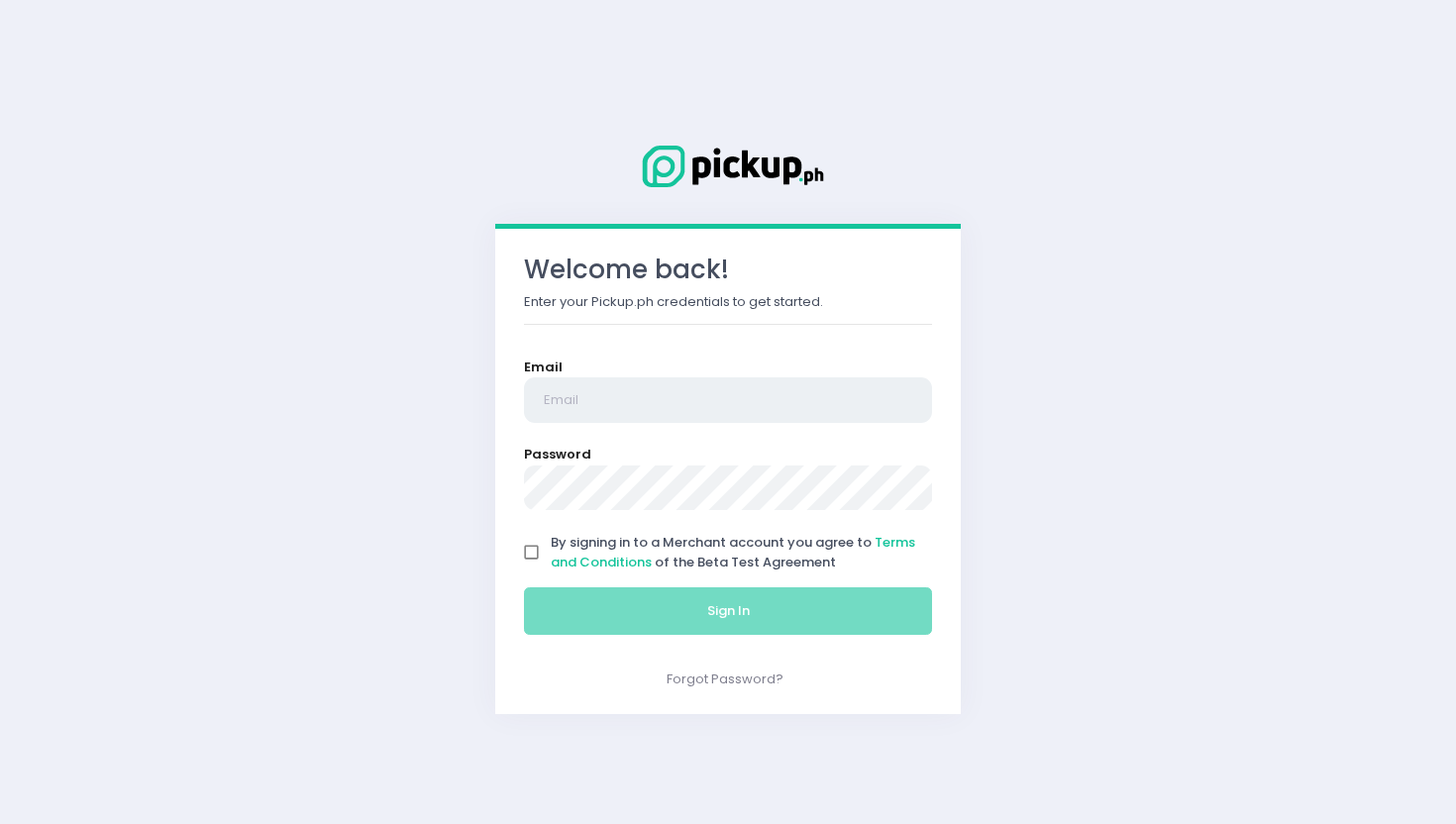 type on "[EMAIL]" 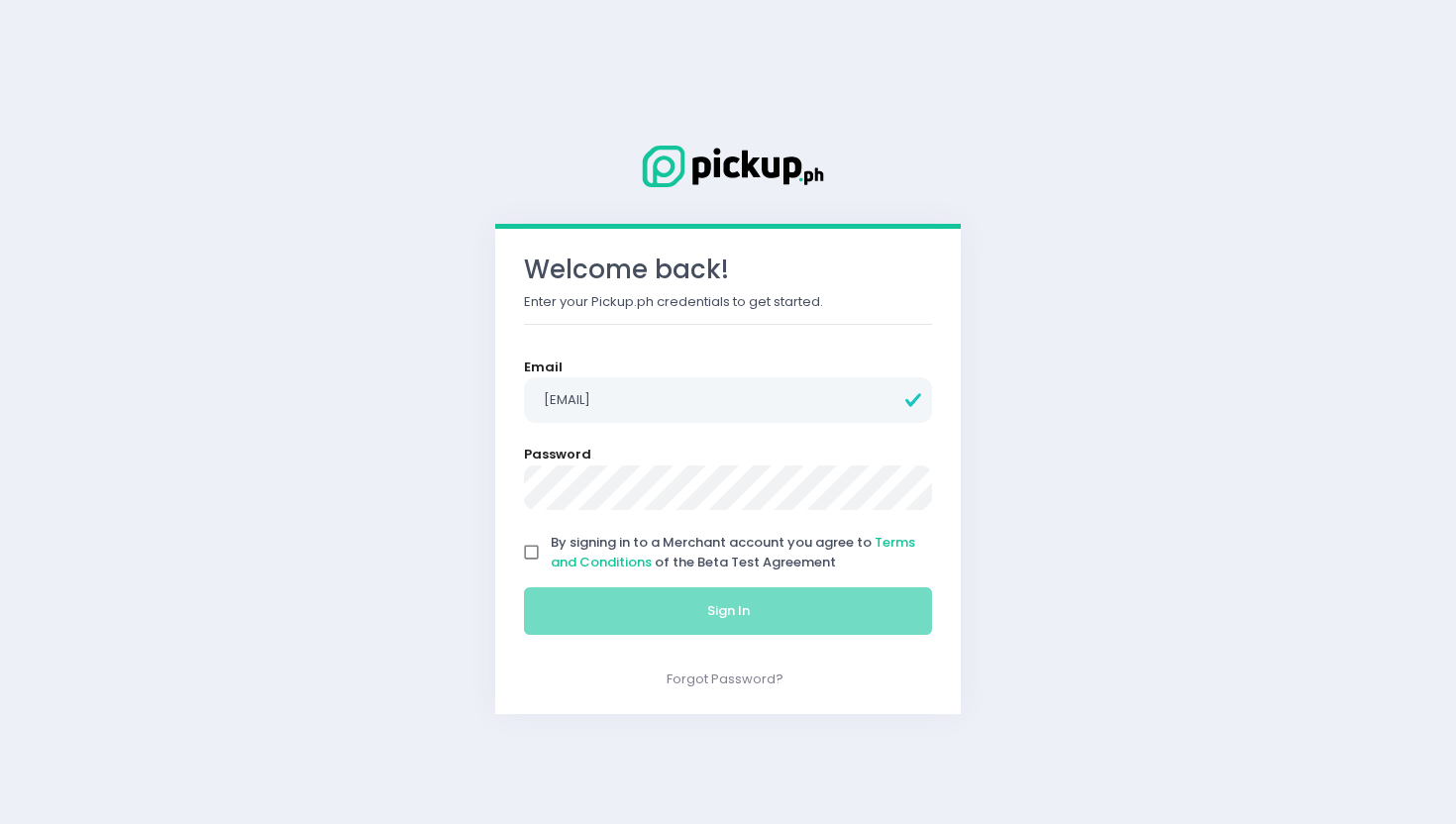 click on "By signing in to a Merchant account you agree to   Terms and Conditions   of the Beta Test Agreement" at bounding box center (532, 553) 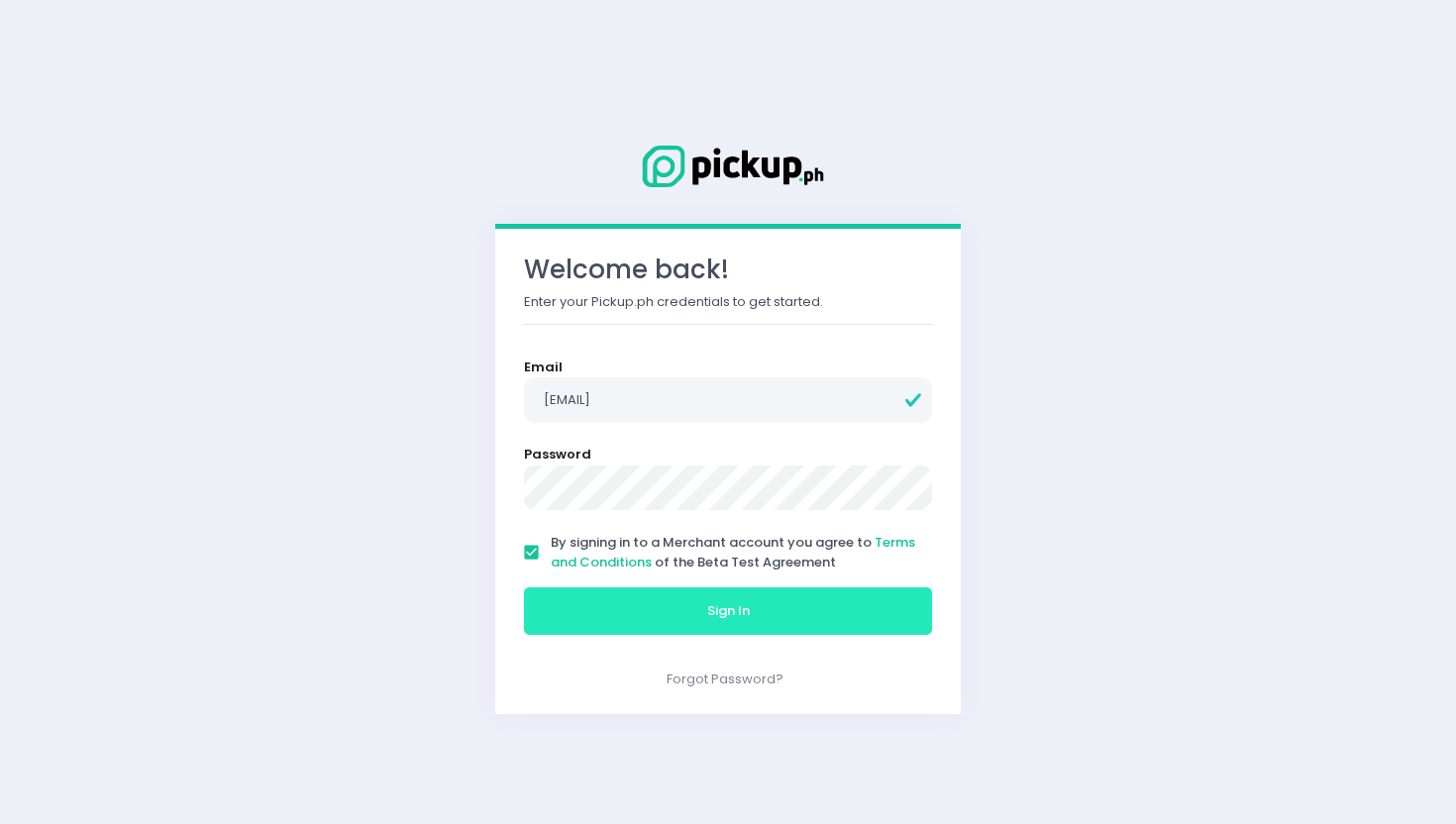 click on "Sign In" at bounding box center [728, 611] 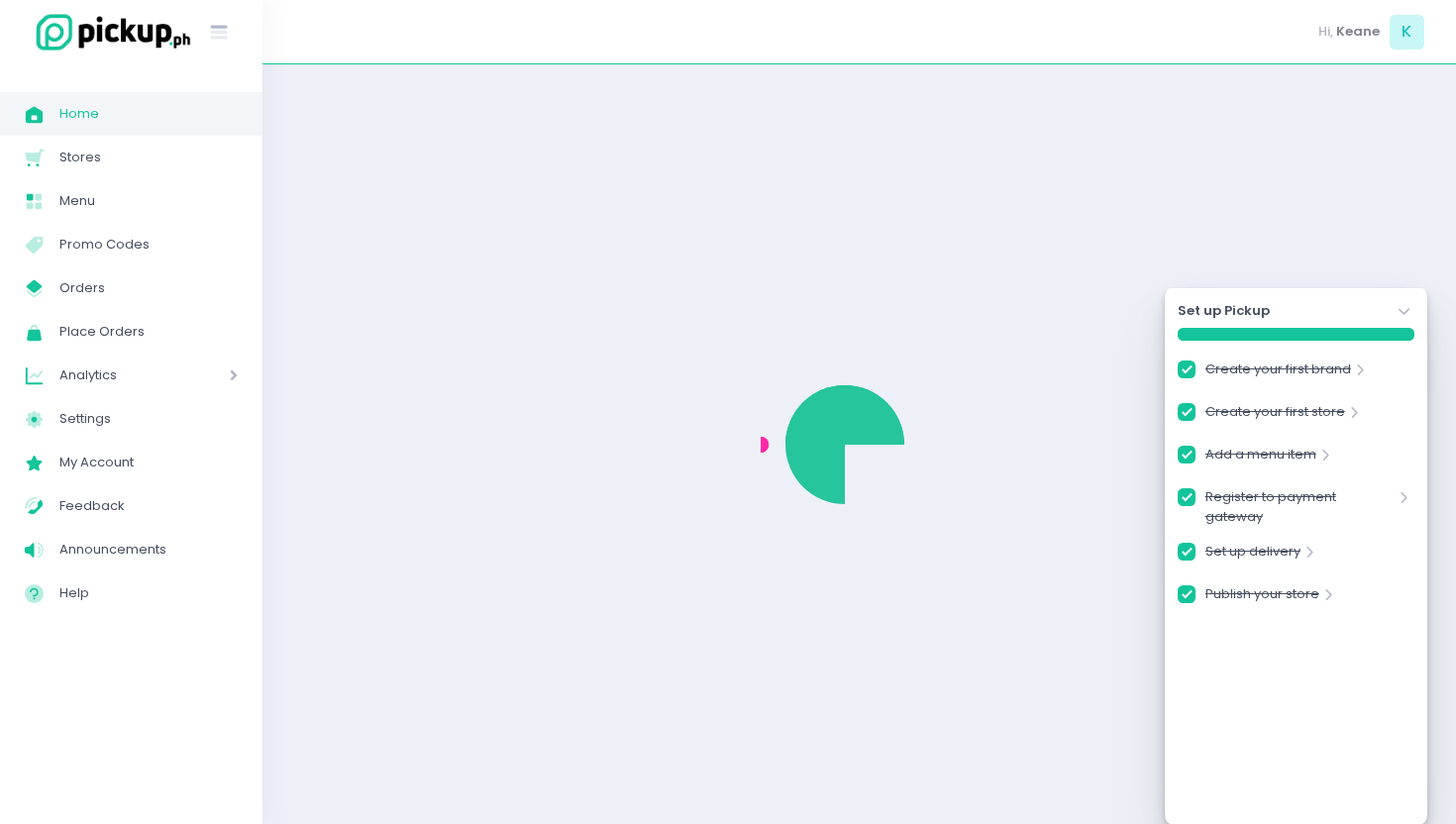 checkbox on "true" 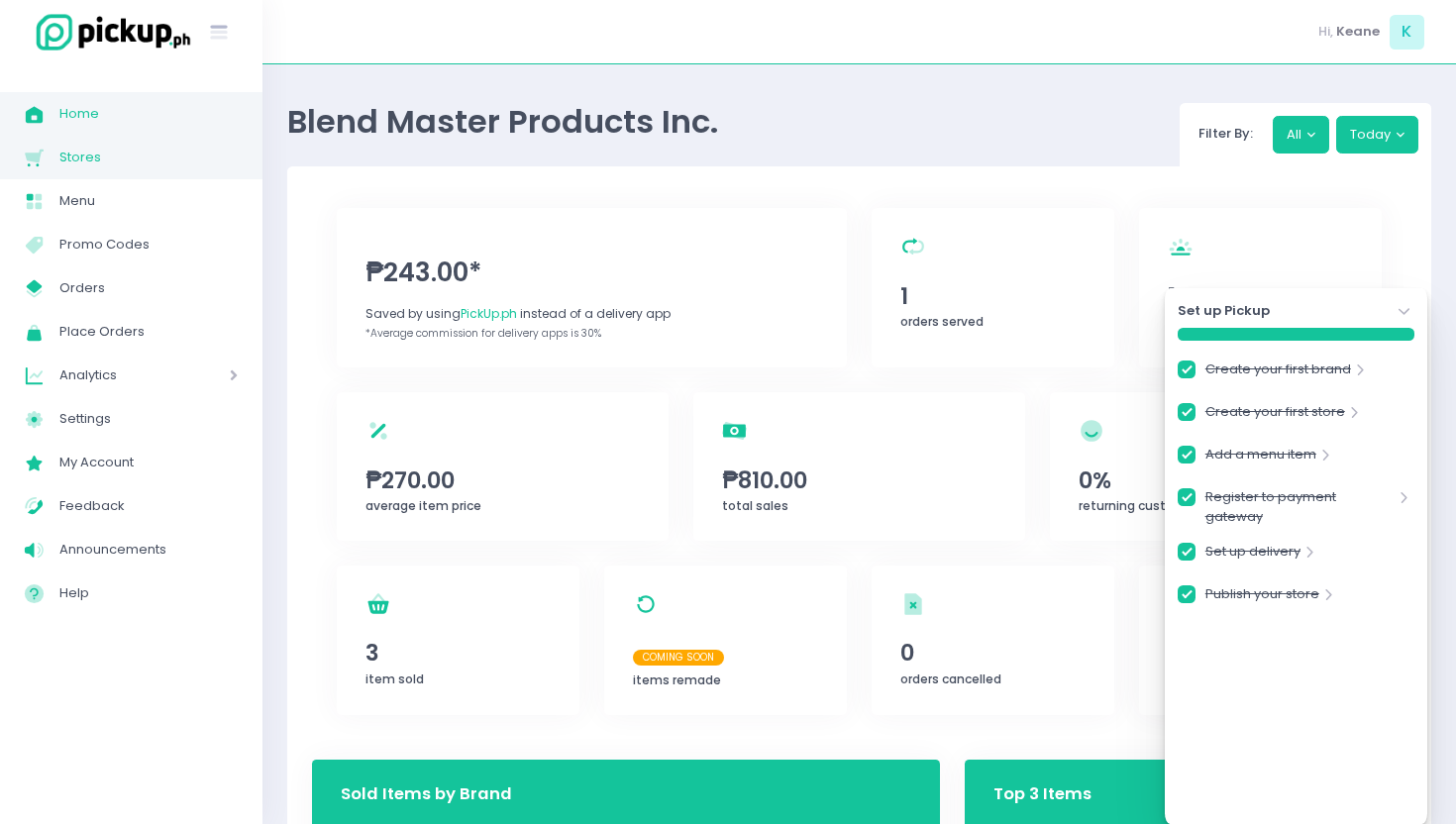click on "Stores" at bounding box center [149, 157] 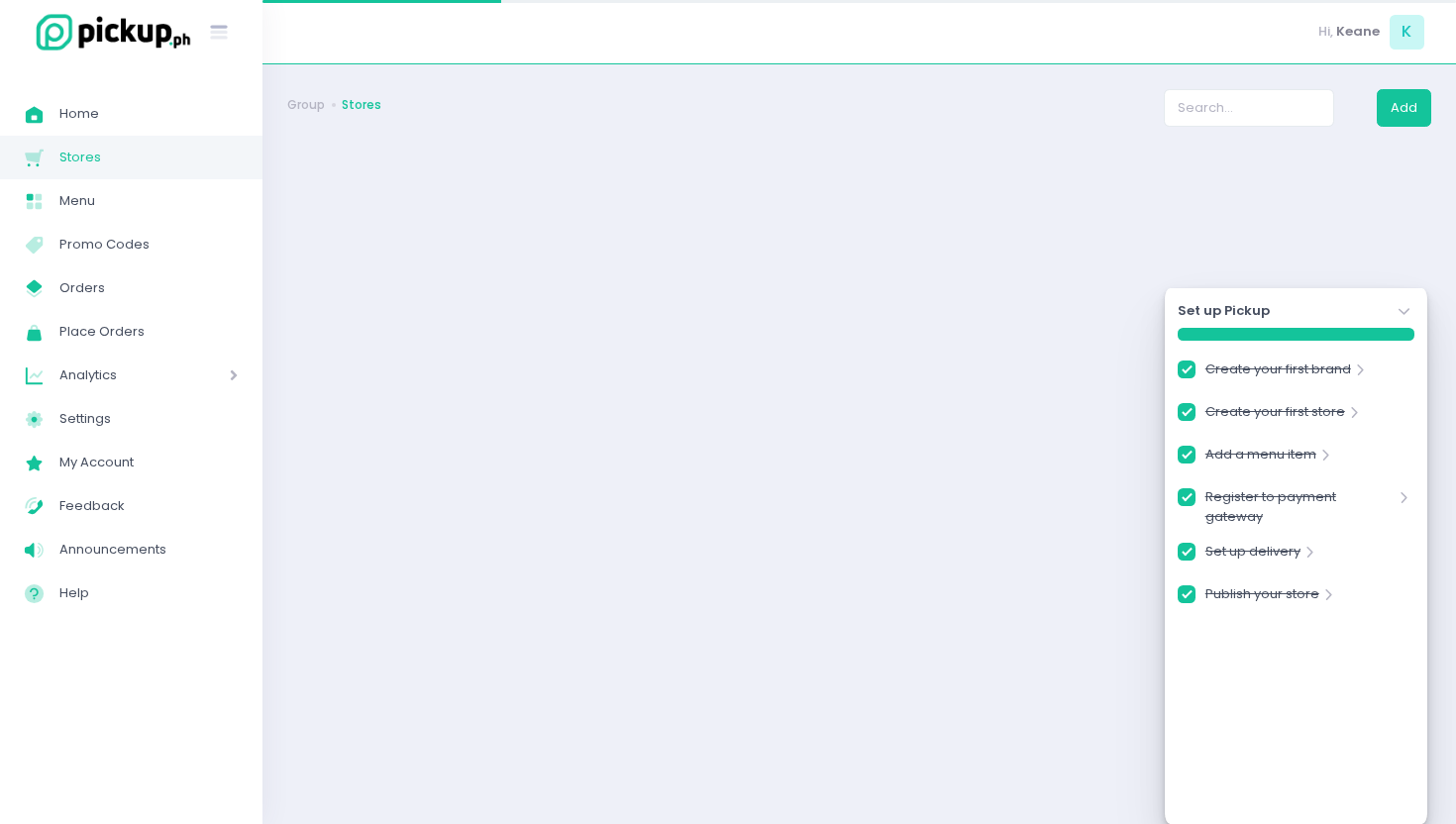 checkbox on "true" 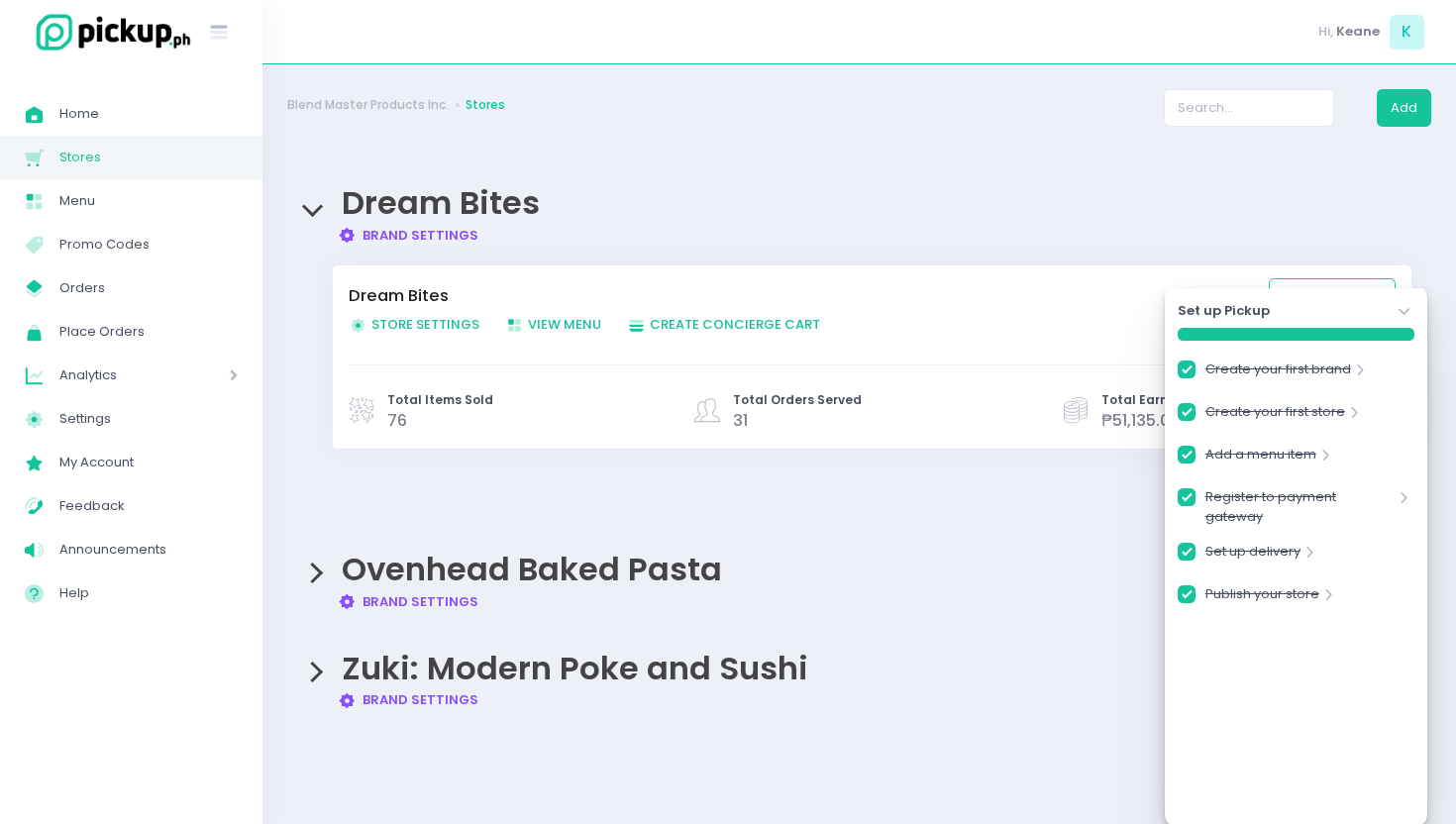 click on "Ovenhead Baked Pasta  Brand Settings Created with Sketch.   Brand Settings" at bounding box center (859, 571) 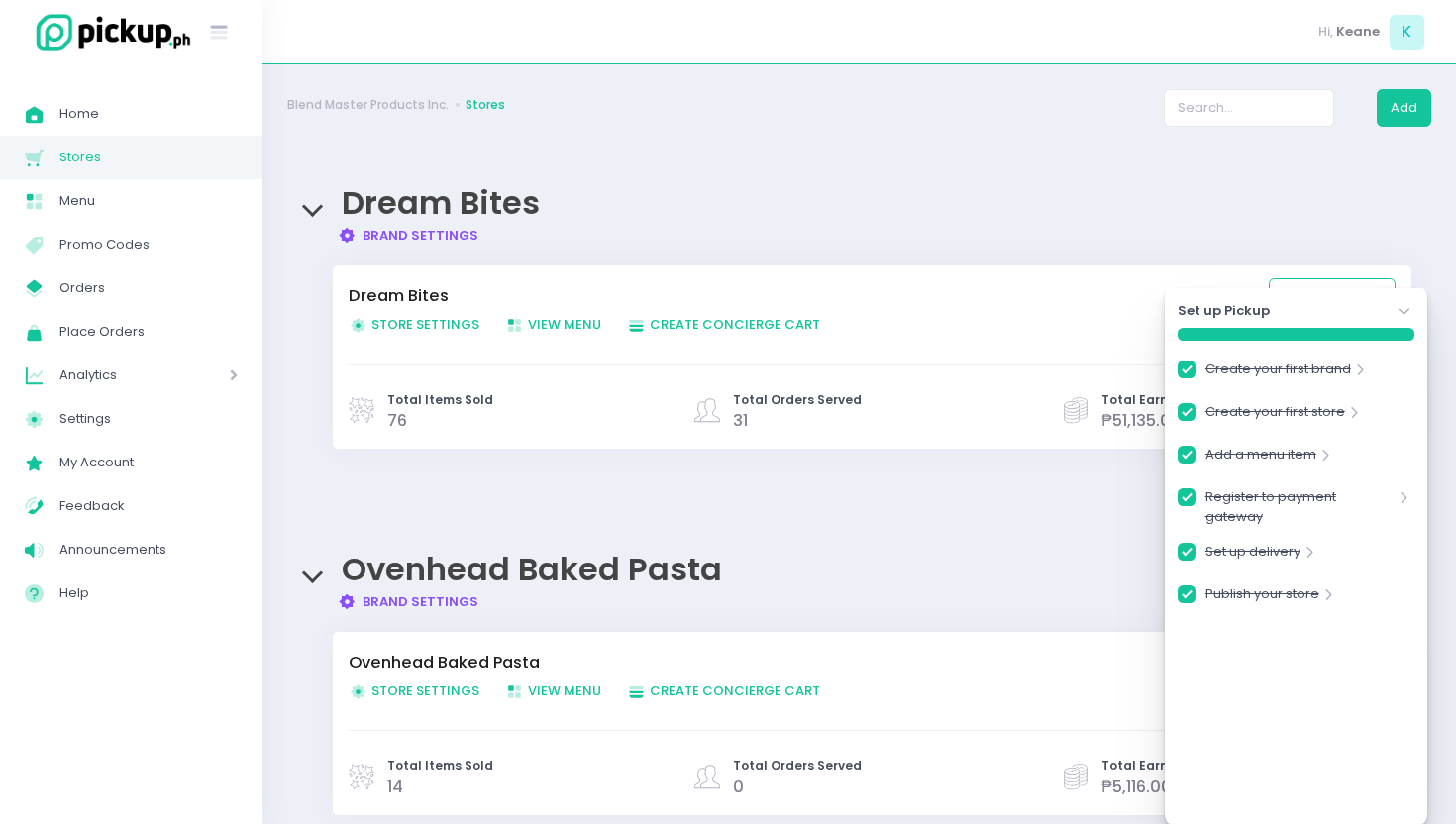 scroll, scrollTop: 198, scrollLeft: 0, axis: vertical 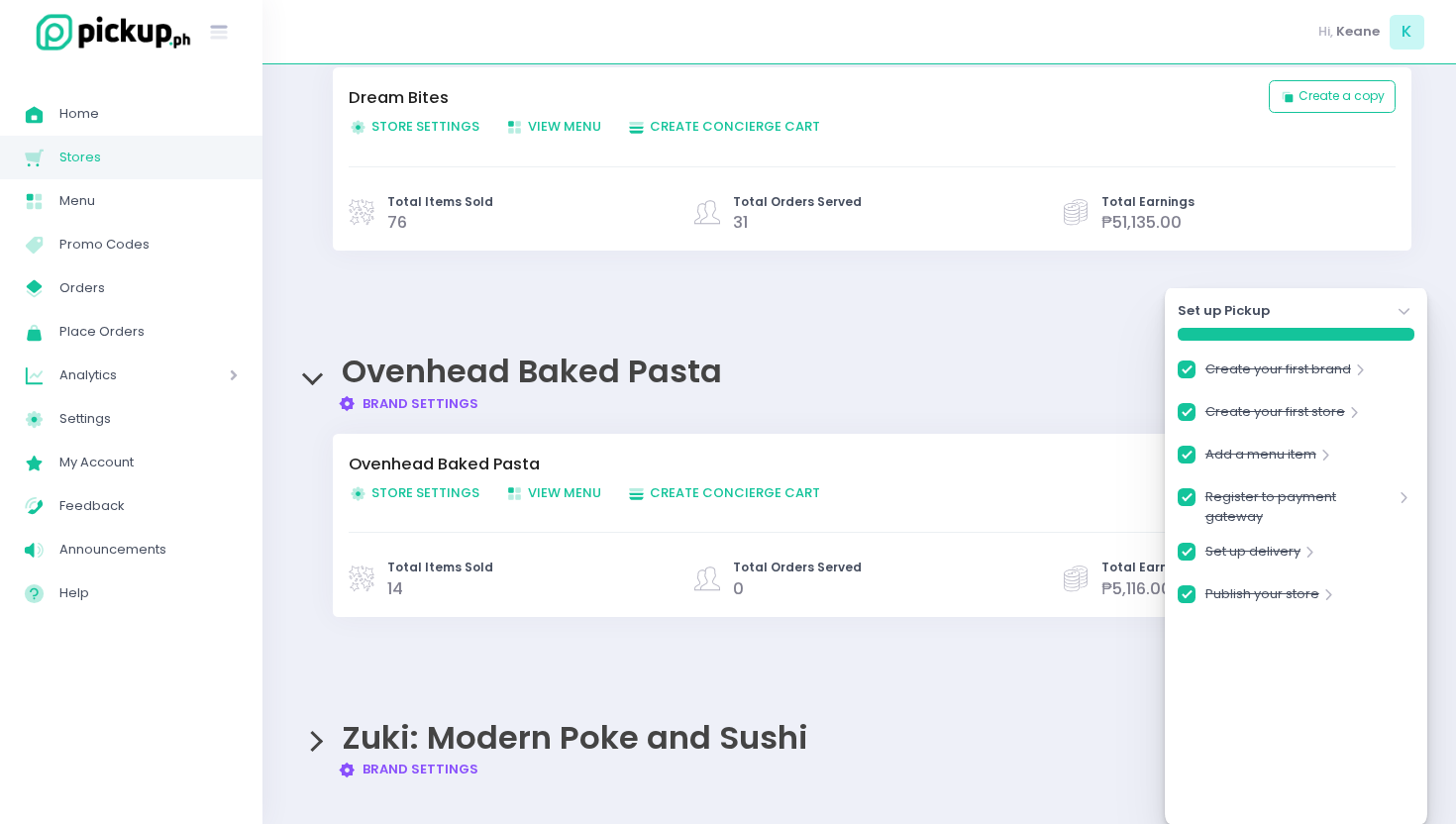 click on "Dream Bites Brand Settings Created with Sketch.   Brand Settings Duplicate store Created with Sketch. Create a copy Dream Bites Store Settings Created with Sketch. Store Settings View Menu Created with Sketch. View Menu Create Order Created with Sketch. Create Concierge Cart Total Items Sold 76 Total Orders Served 31 Total Earnings ₱51,135.00" at bounding box center [859, 151] 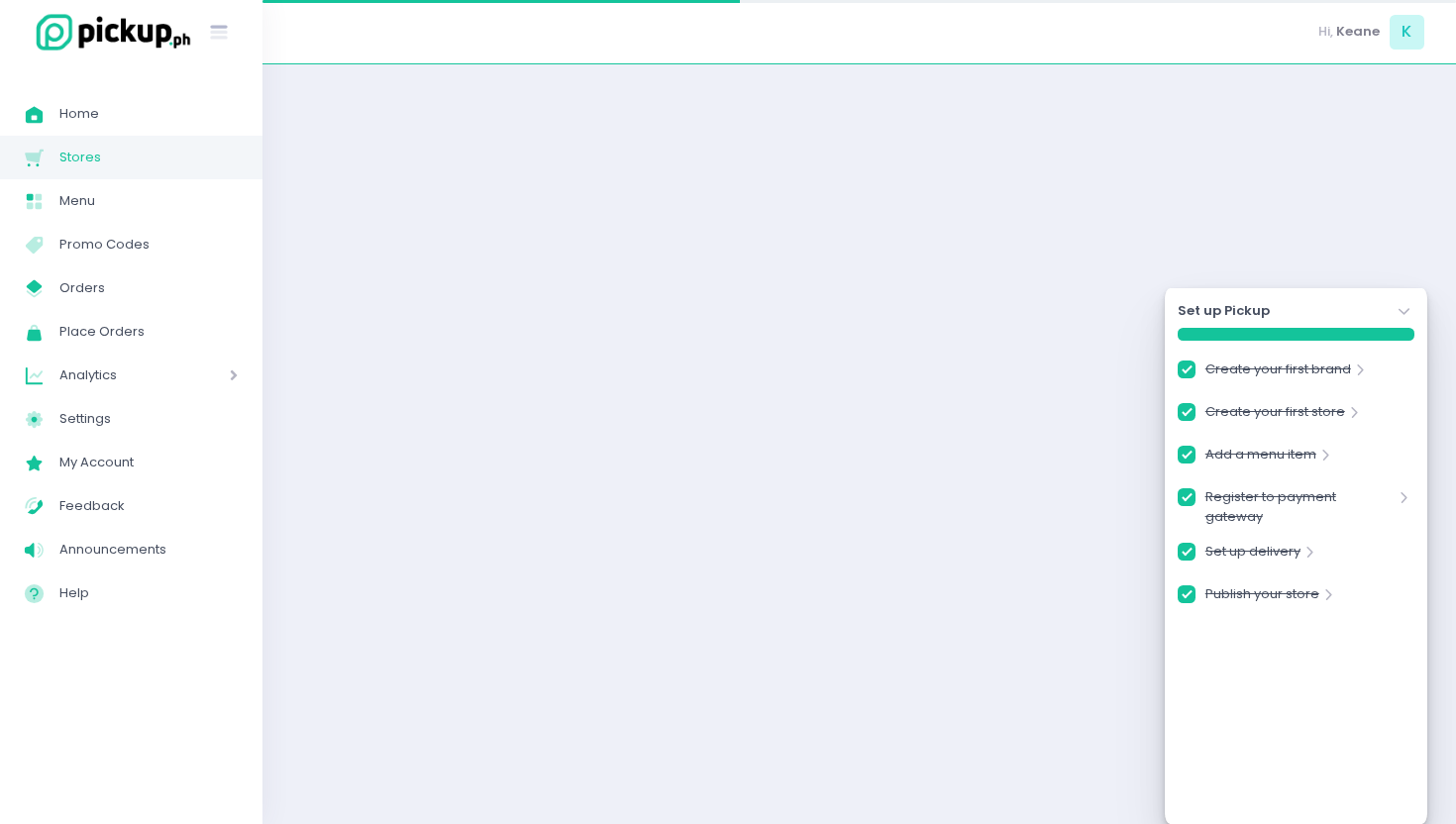 checkbox on "true" 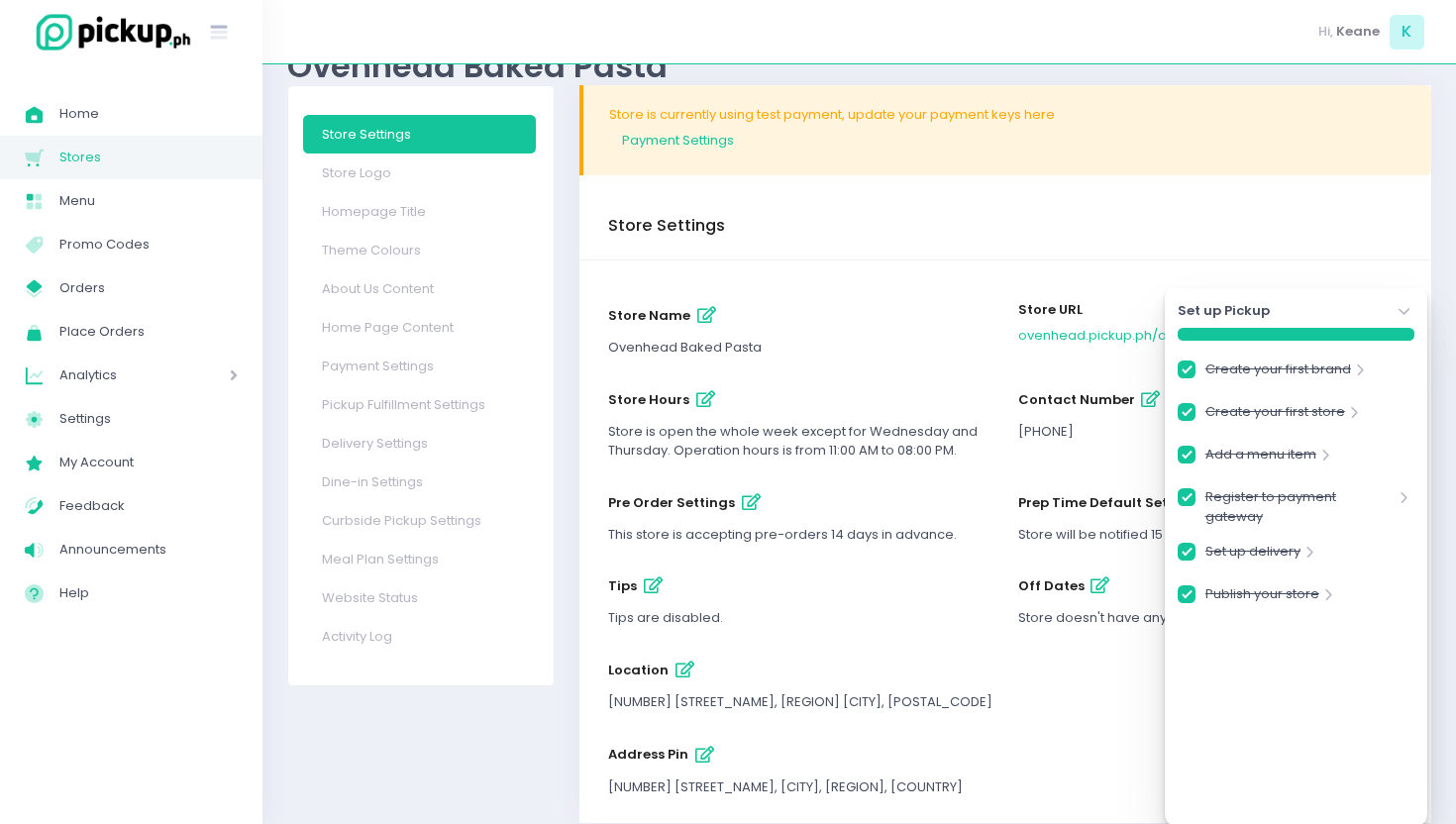 scroll, scrollTop: 122, scrollLeft: 0, axis: vertical 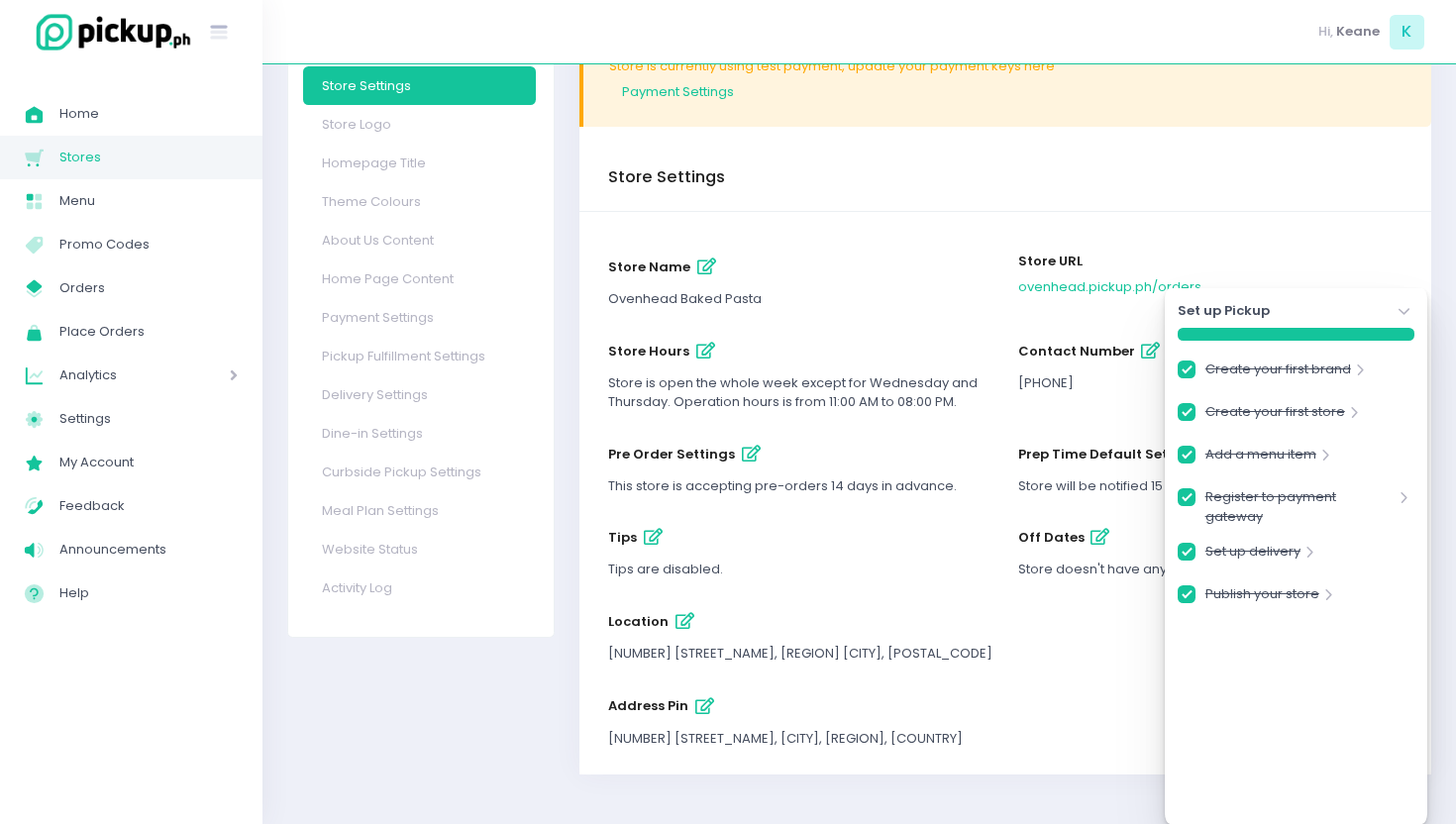 click on "Stockholm-icons / Navigation / Angle-down Created with Sketch." 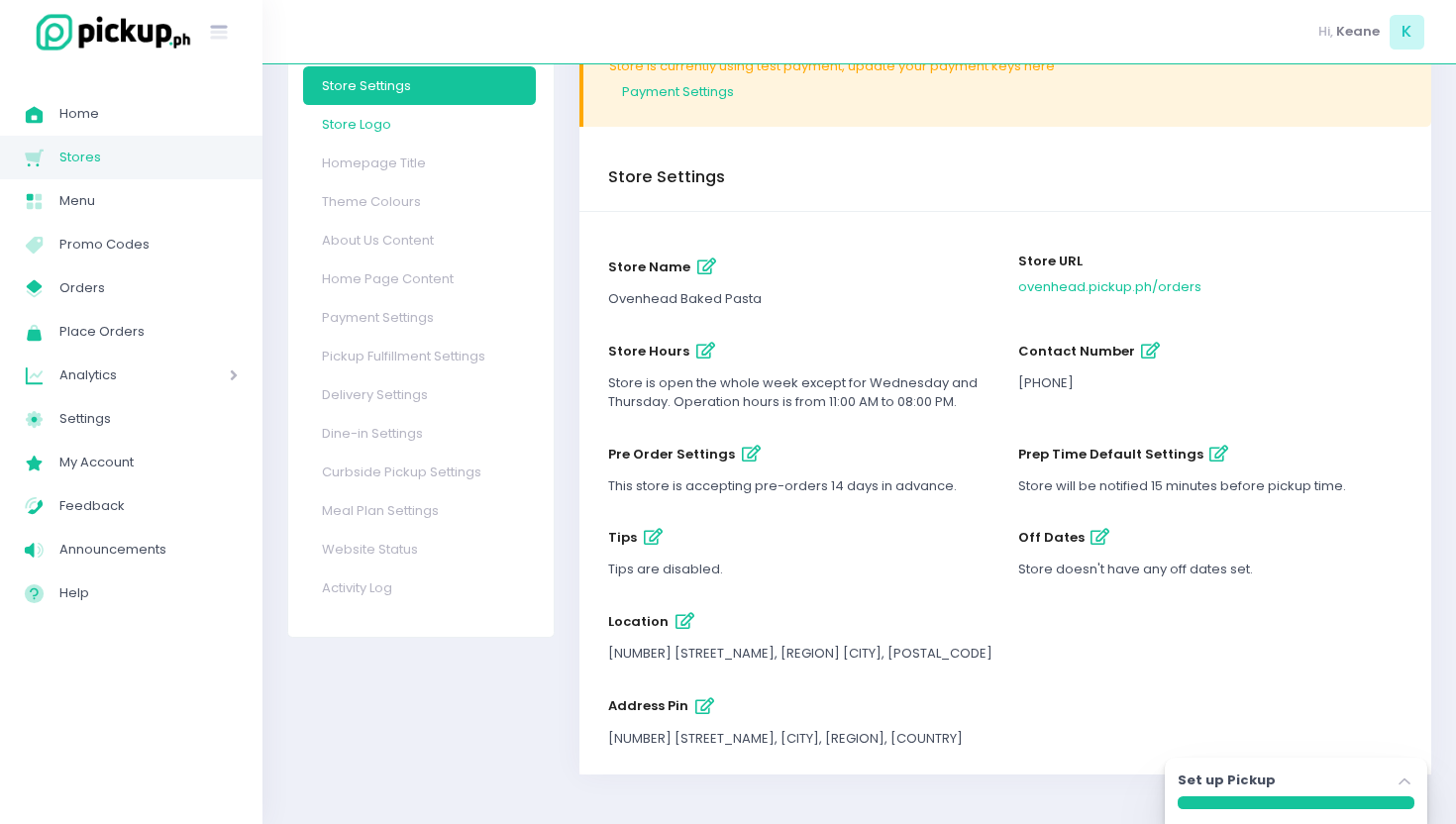 click on "Store Logo" at bounding box center [420, 124] 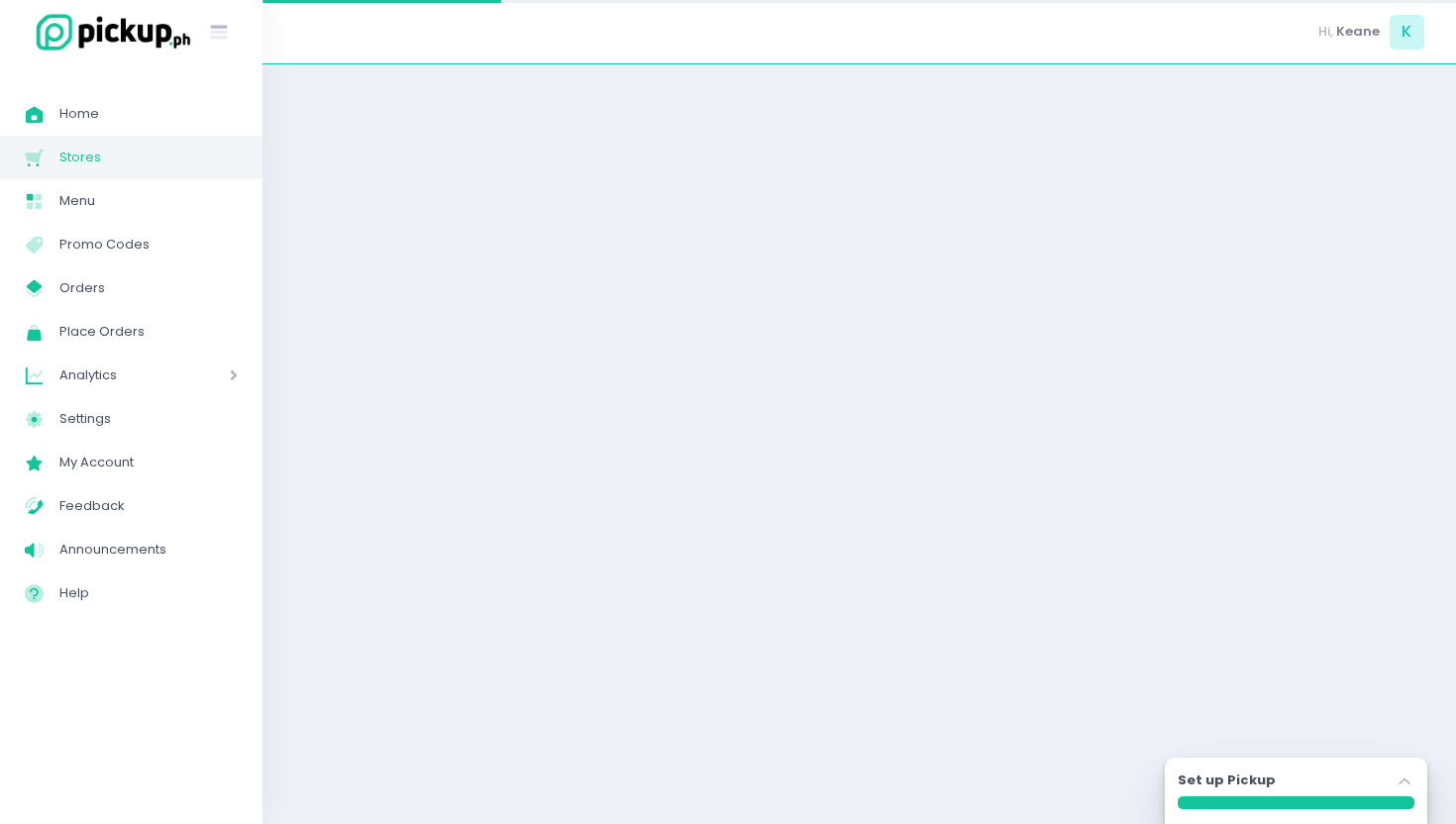 scroll, scrollTop: 0, scrollLeft: 0, axis: both 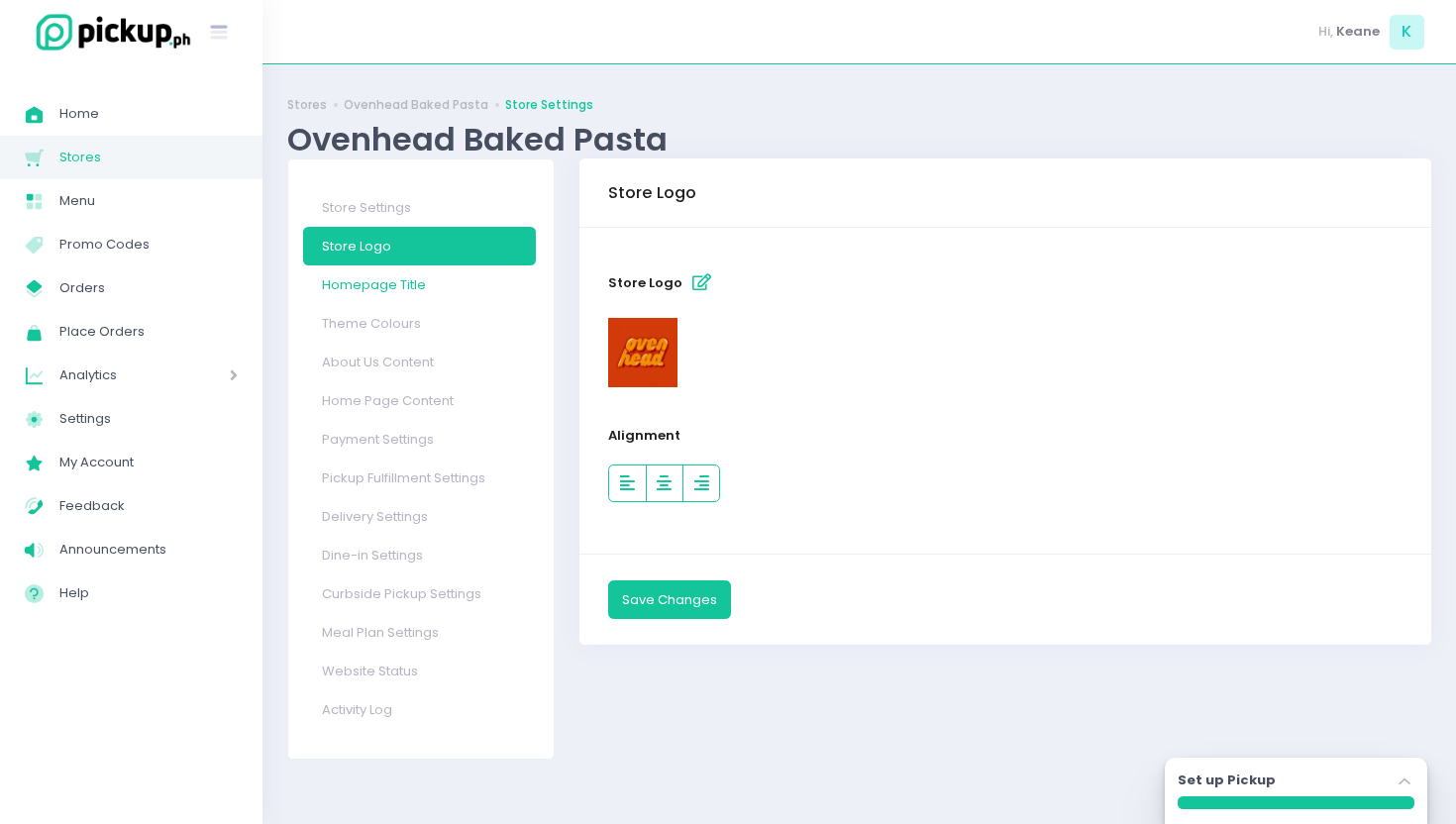 click on "Homepage Title" at bounding box center [420, 284] 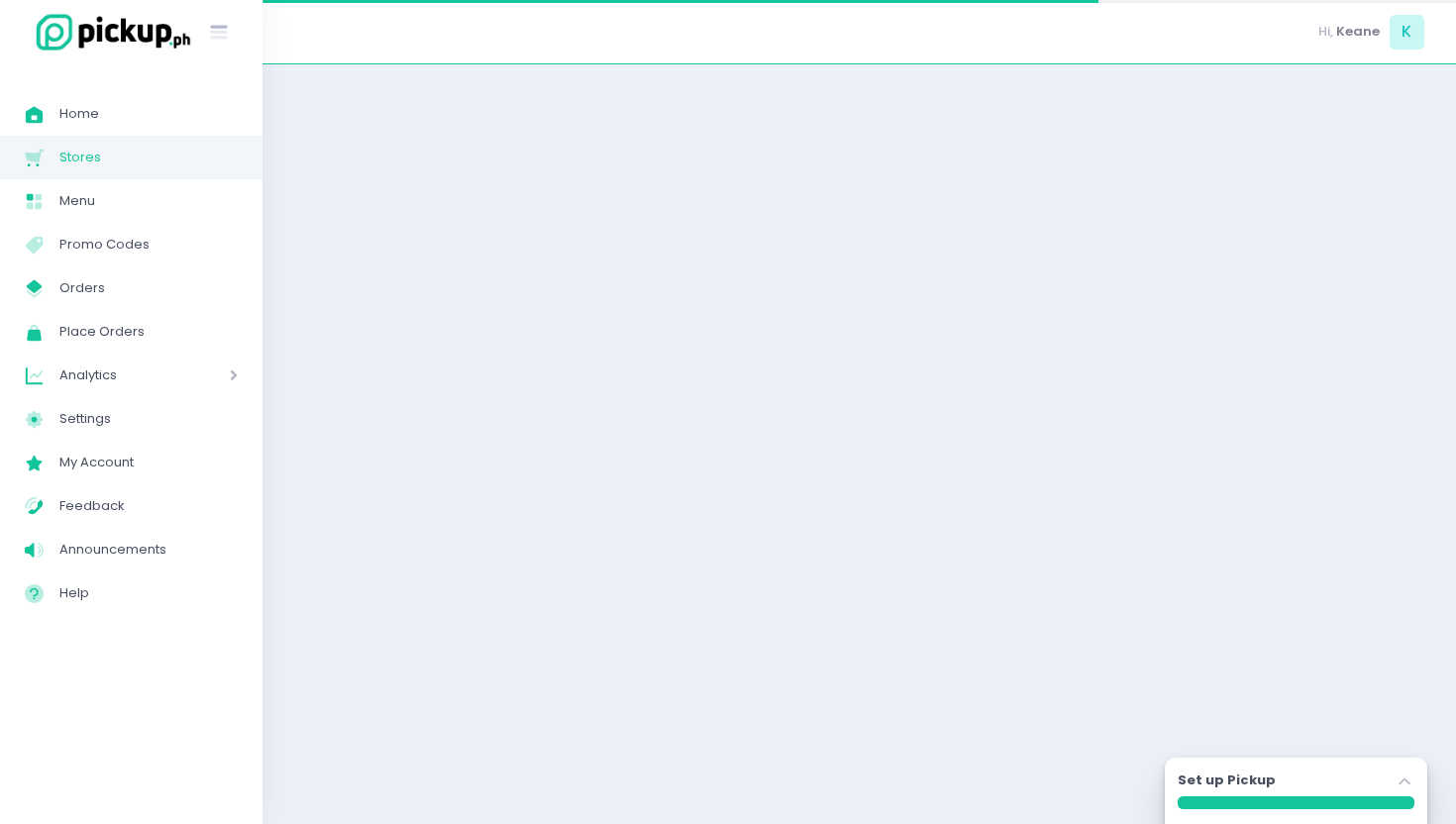 select on "large" 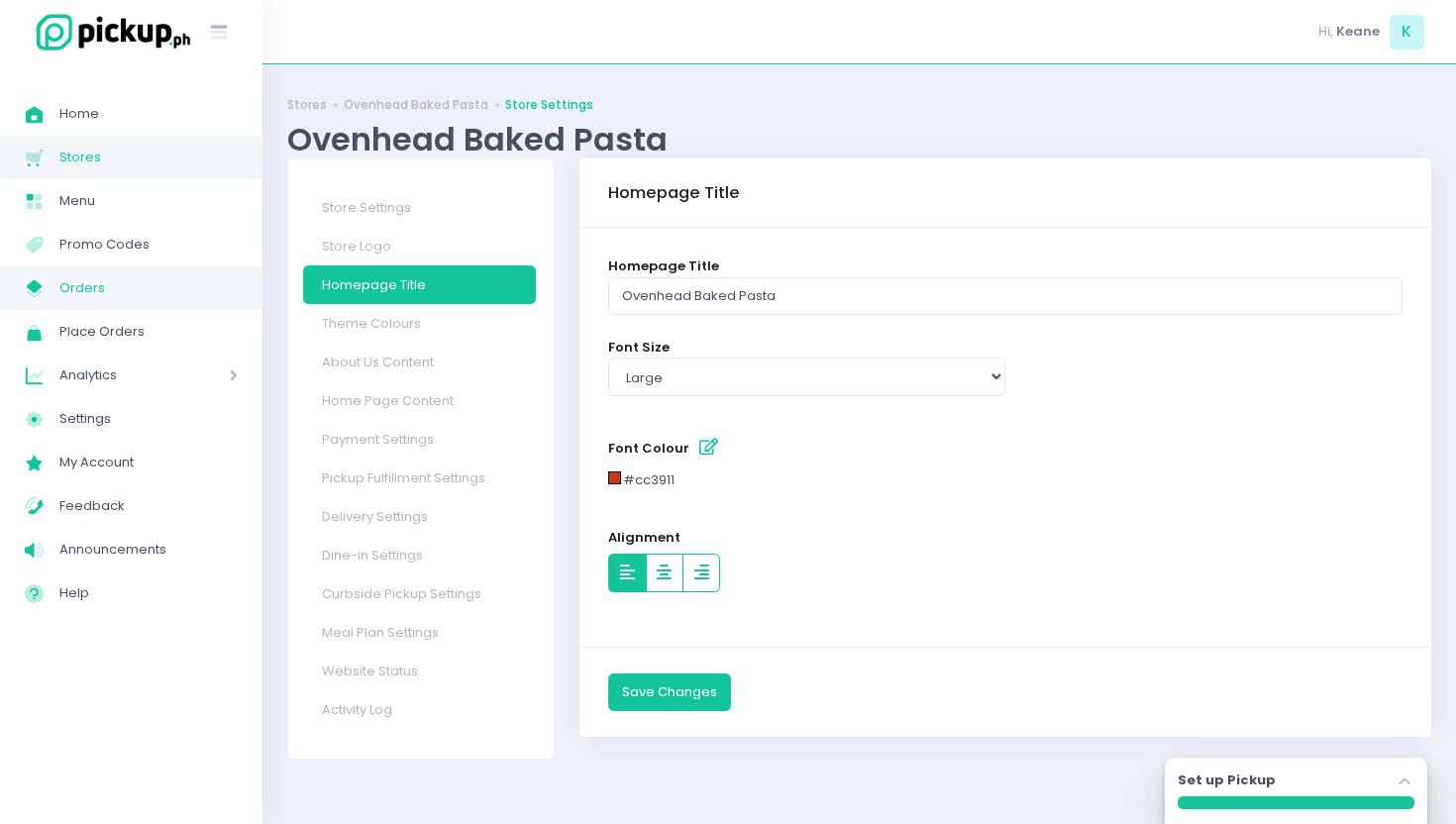 click on "Orders" at bounding box center [149, 288] 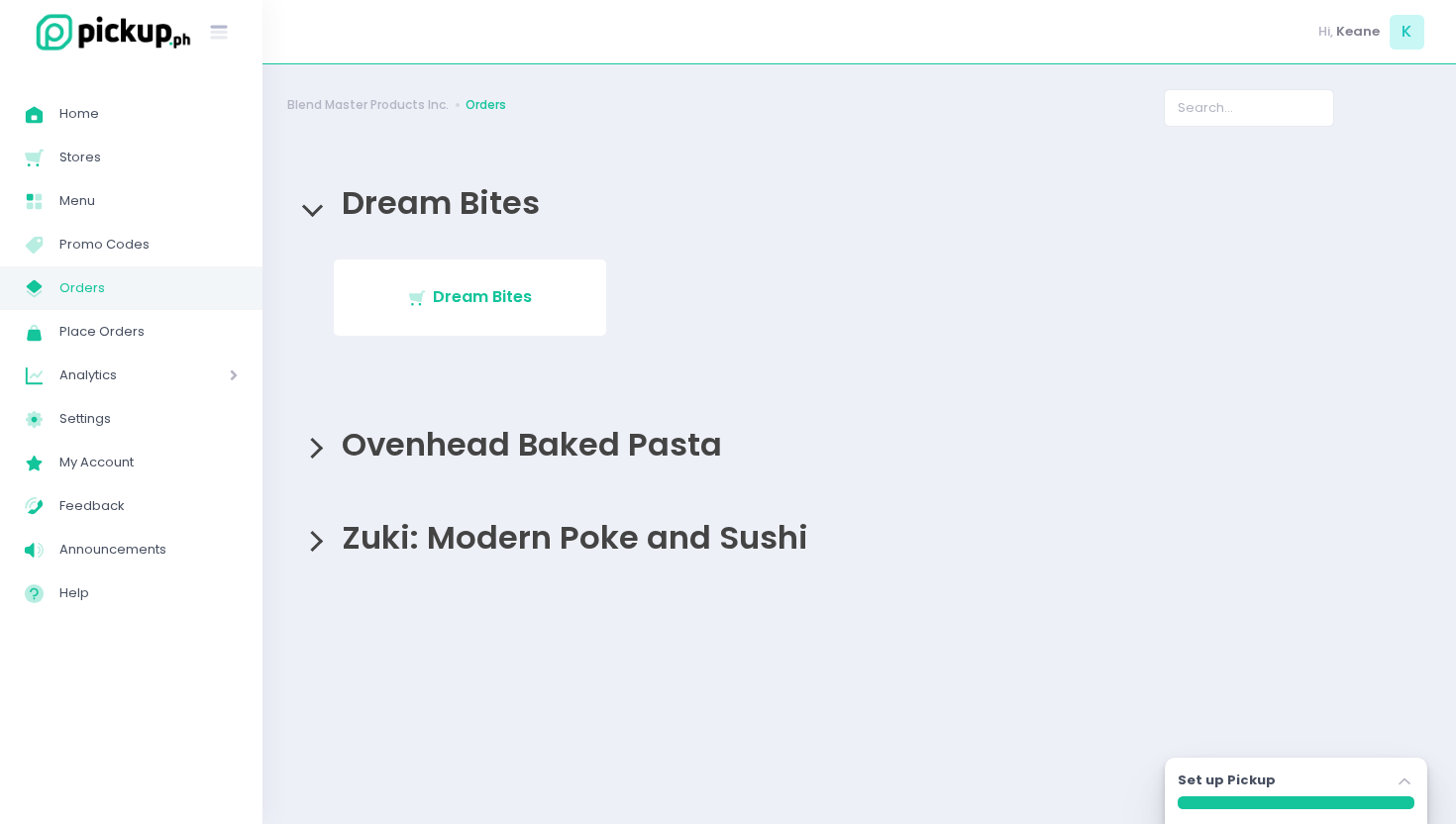 click on "Ovenhead Baked Pasta" at bounding box center [527, 444] 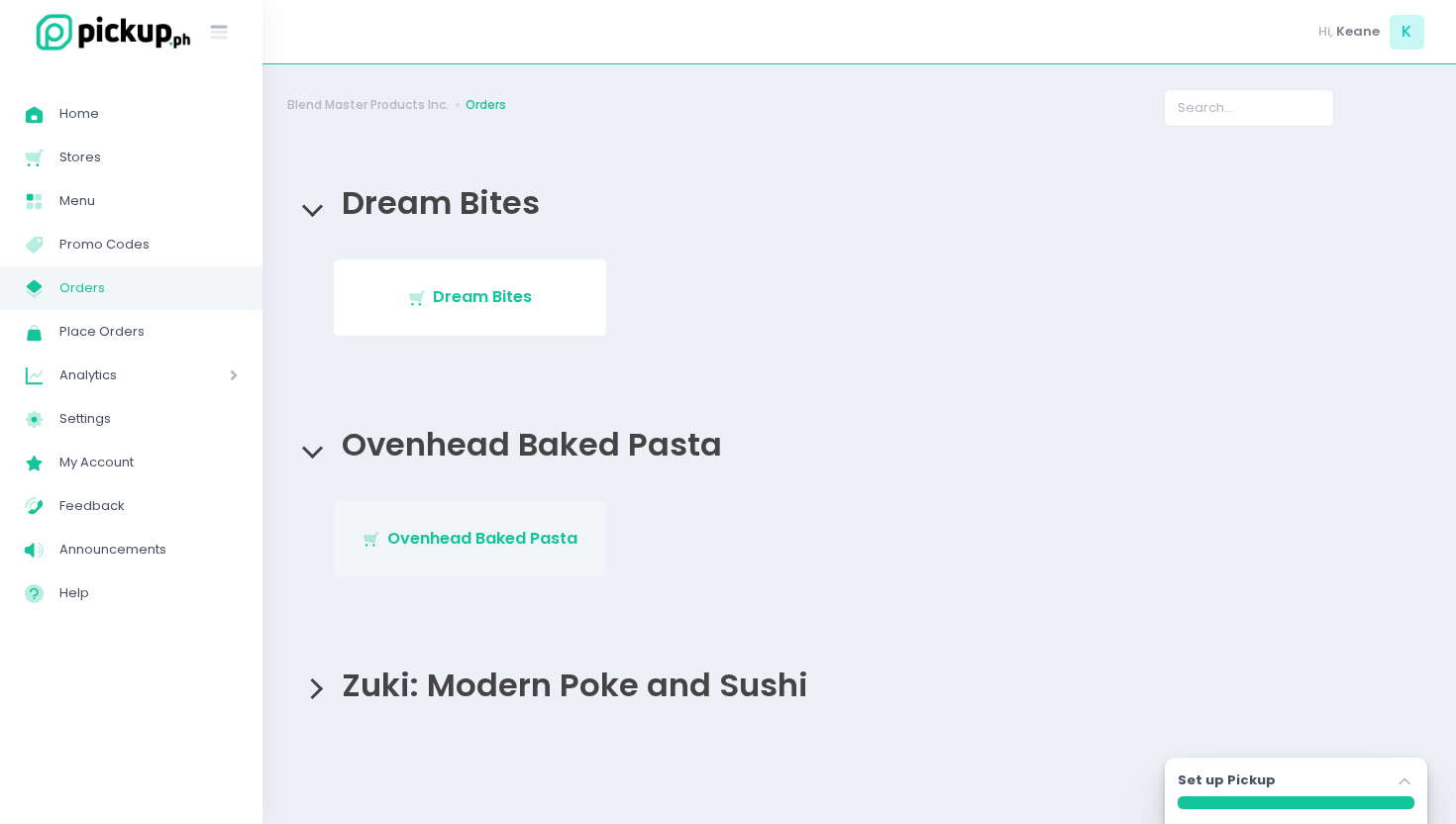 click on "Stockholm-icons / Shopping / Cart1 Created with Sketch." 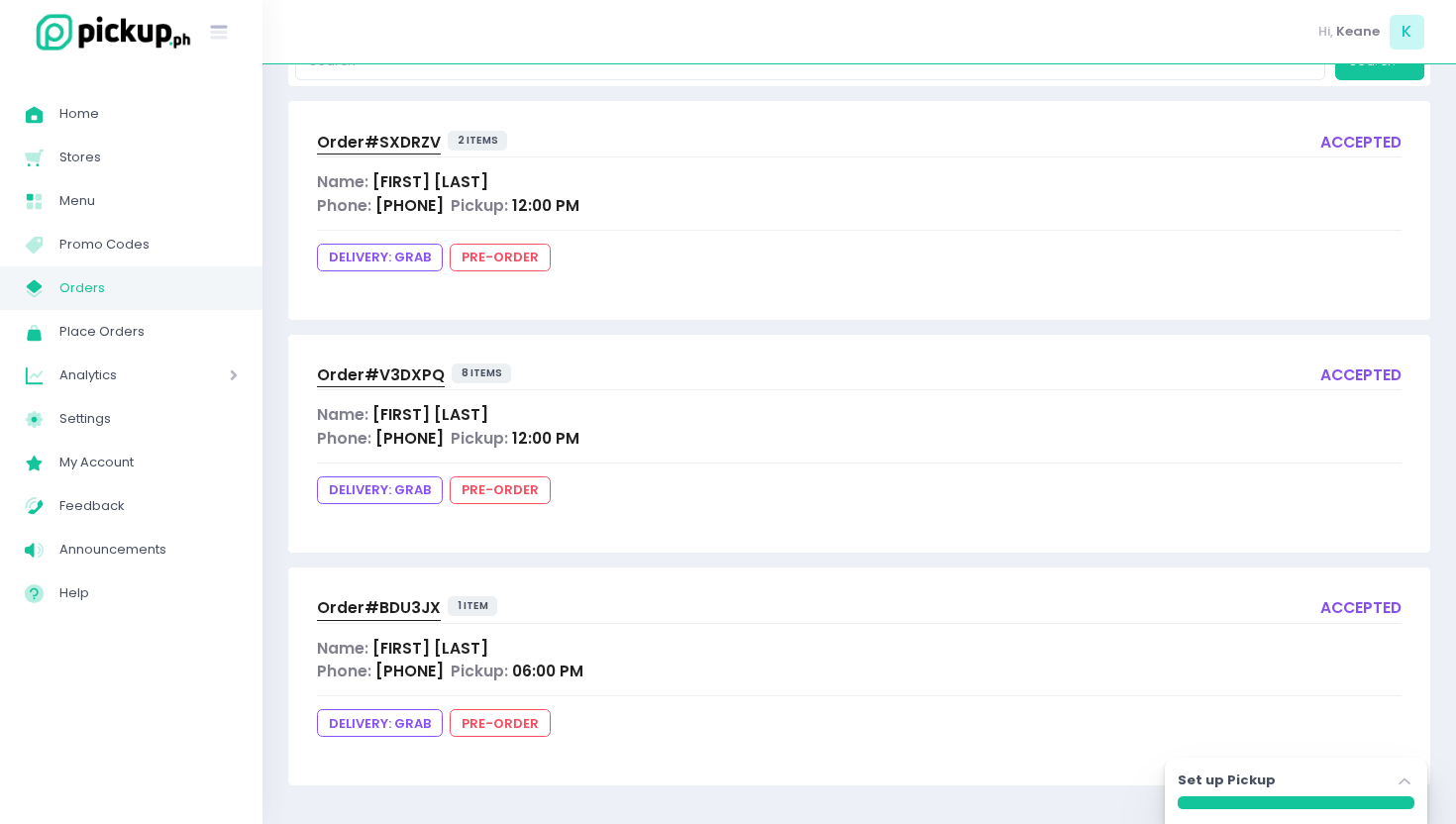 scroll, scrollTop: 0, scrollLeft: 0, axis: both 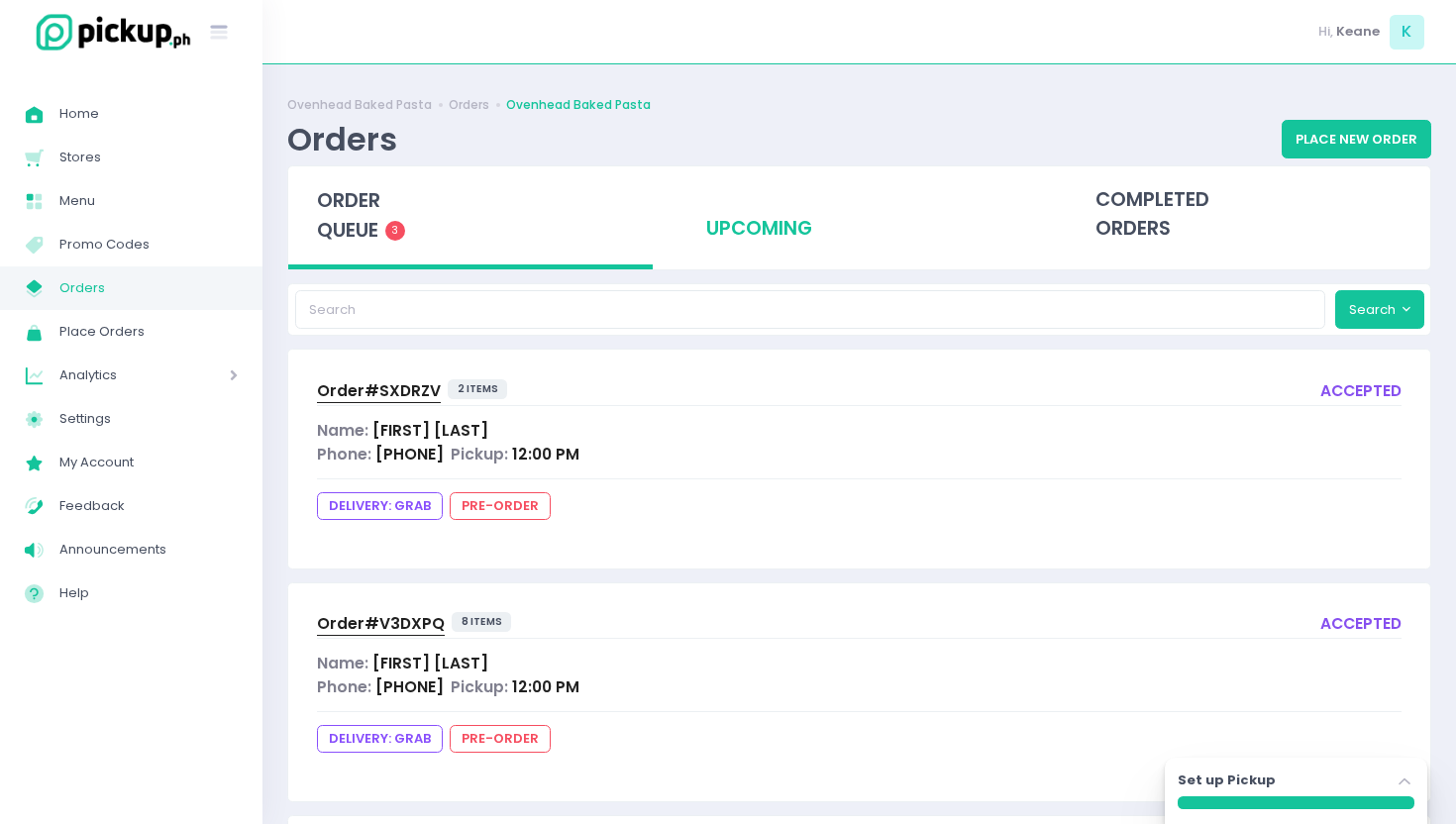 click on "upcoming" at bounding box center (860, 215) 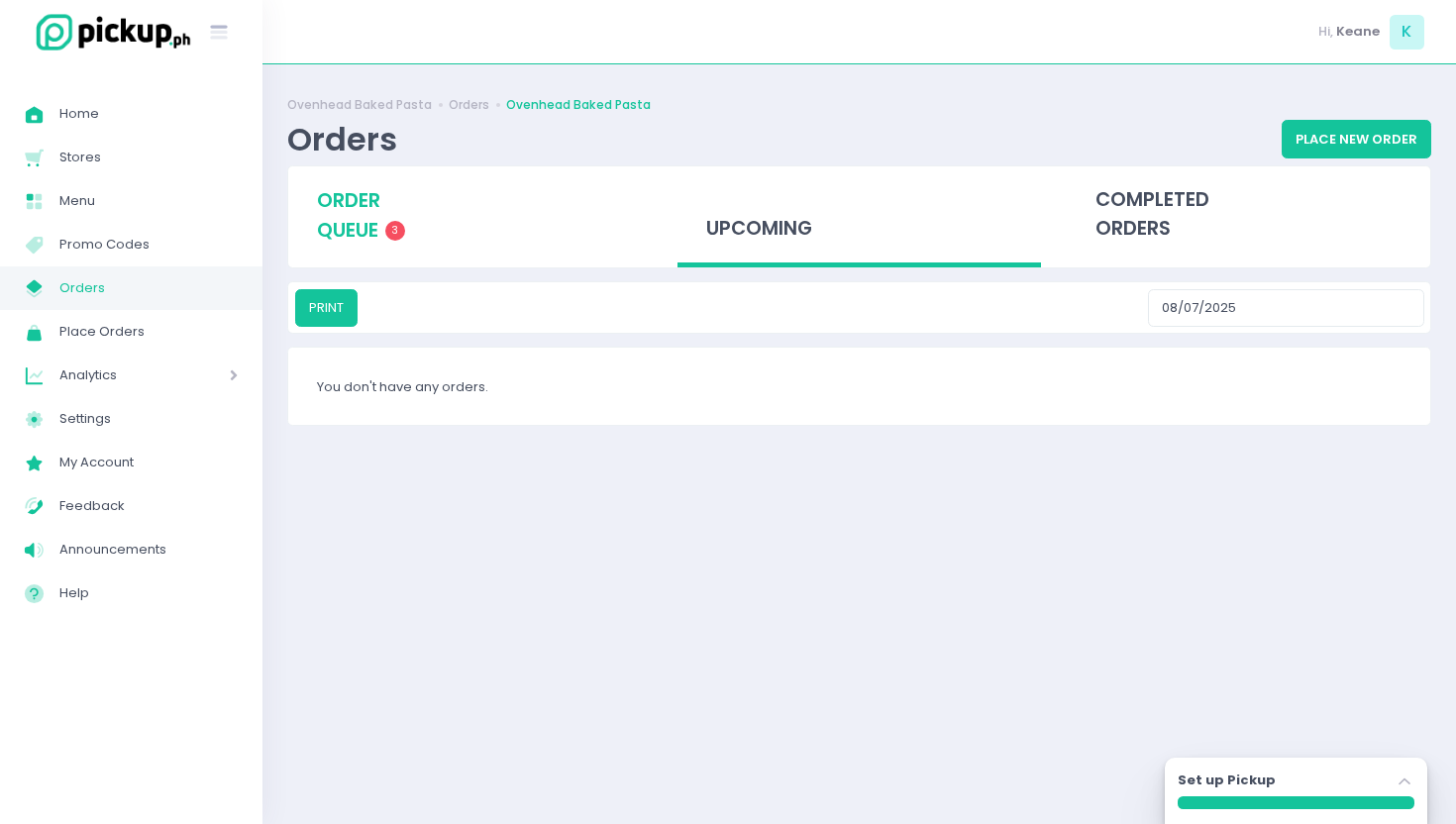 click on "order   queue 3" at bounding box center [470, 215] 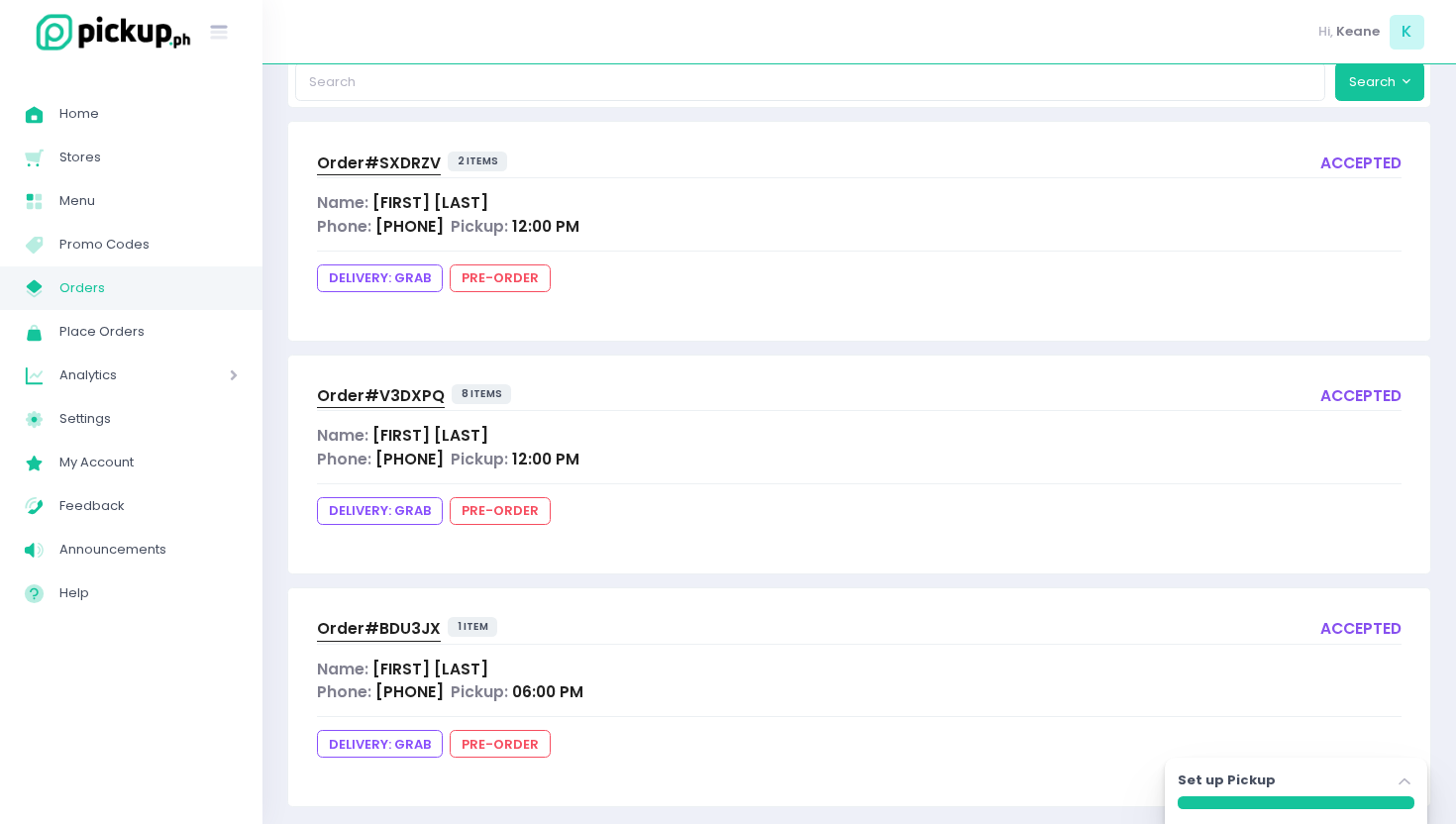 scroll, scrollTop: 249, scrollLeft: 0, axis: vertical 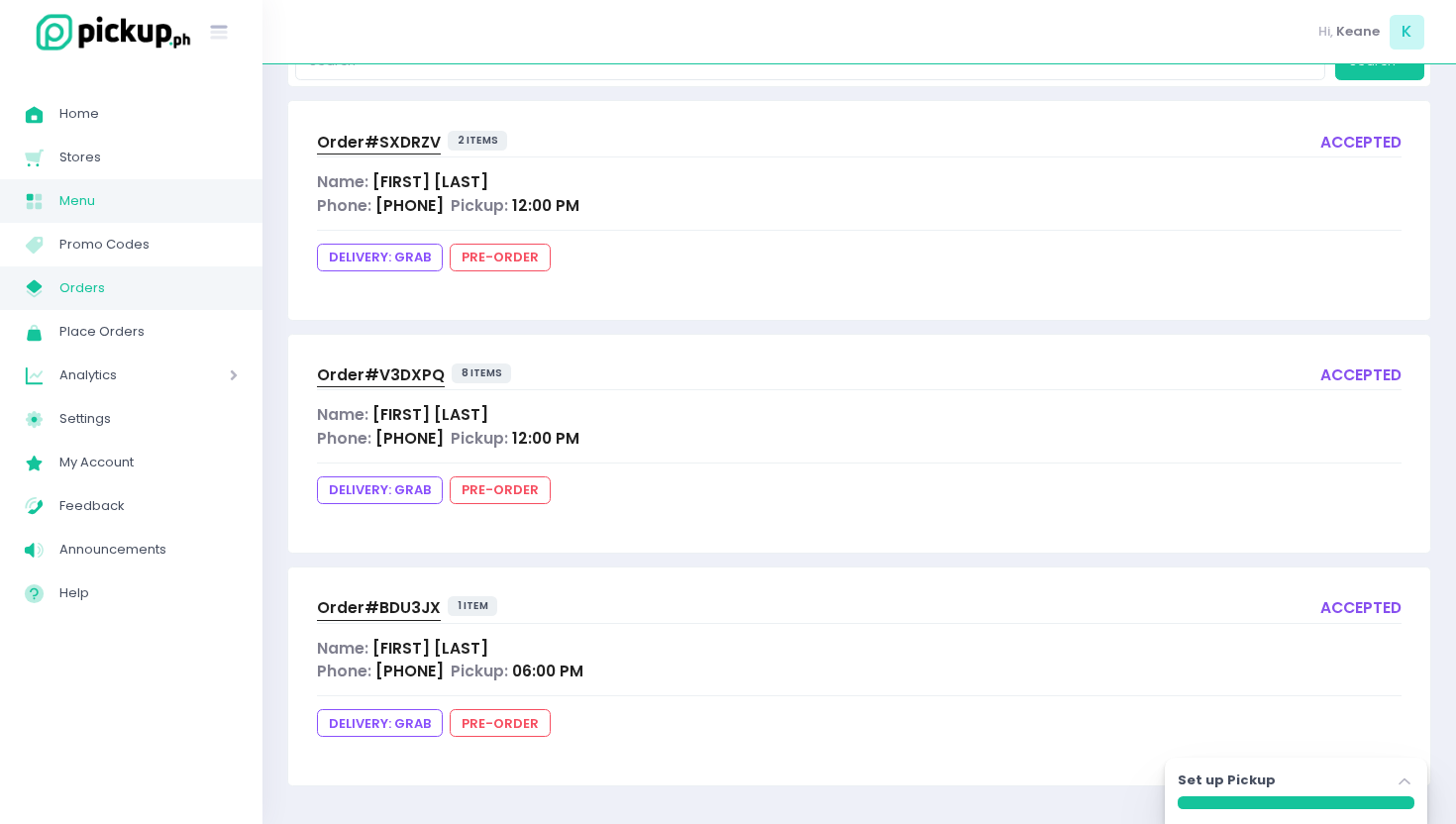 click on "Menu" at bounding box center (149, 201) 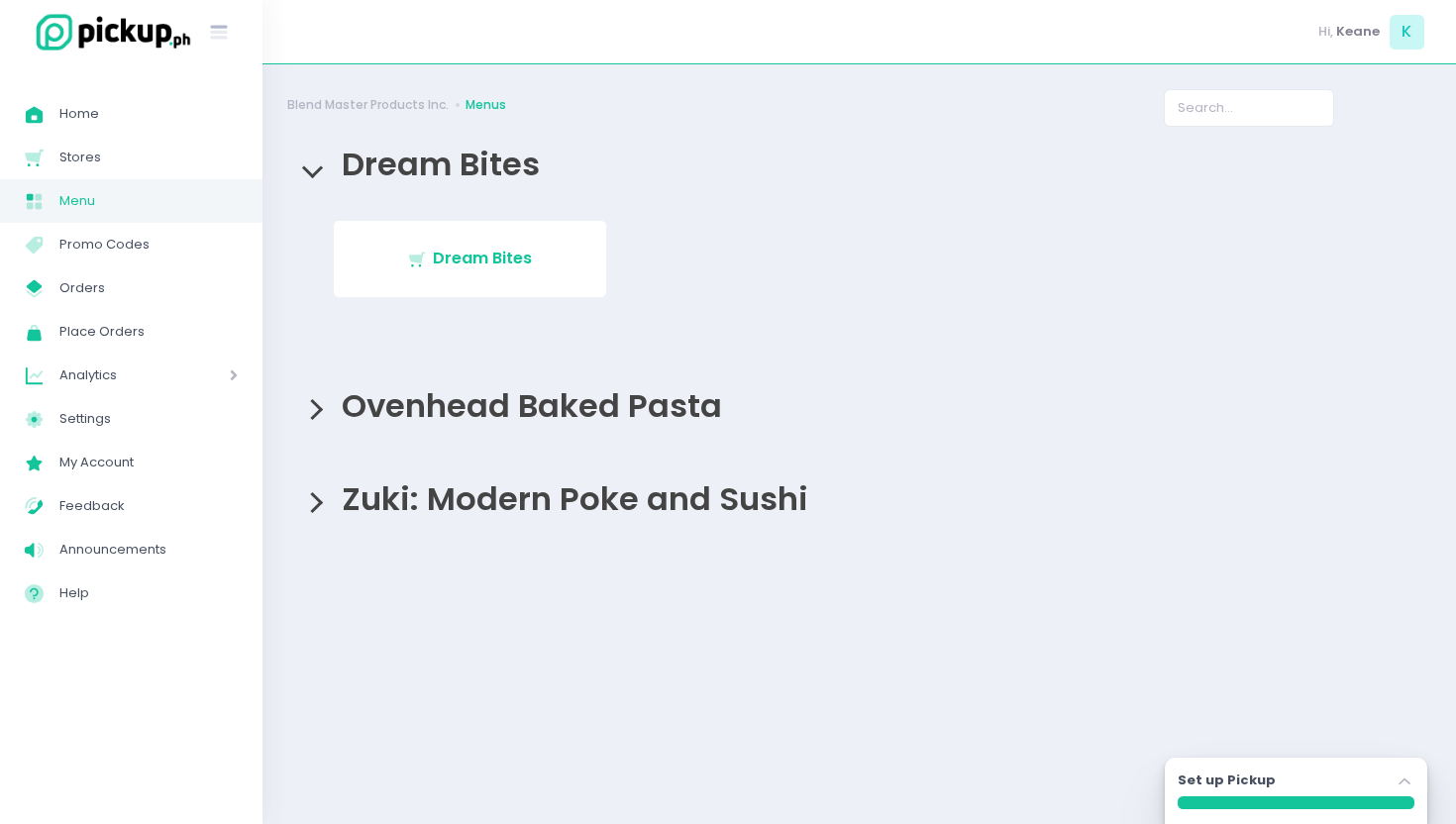 click on "Home Created with Sketch. Home Stores Created with Sketch. Stores Menu Created with Sketch. Menu Menu Created with Sketch. Promo Codes My Store Created with Sketch. Orders Place Orders Created with Sketch. Place Orders Analytics Created with Sketch. Analytics Settings Created with Sketch. Settings My Account Created with Sketch. My Account Feedback Created with Sketch. Feedback Announcements Created with Sketch. Announcements  Help Created with Sketch. Help" at bounding box center [131, 354] 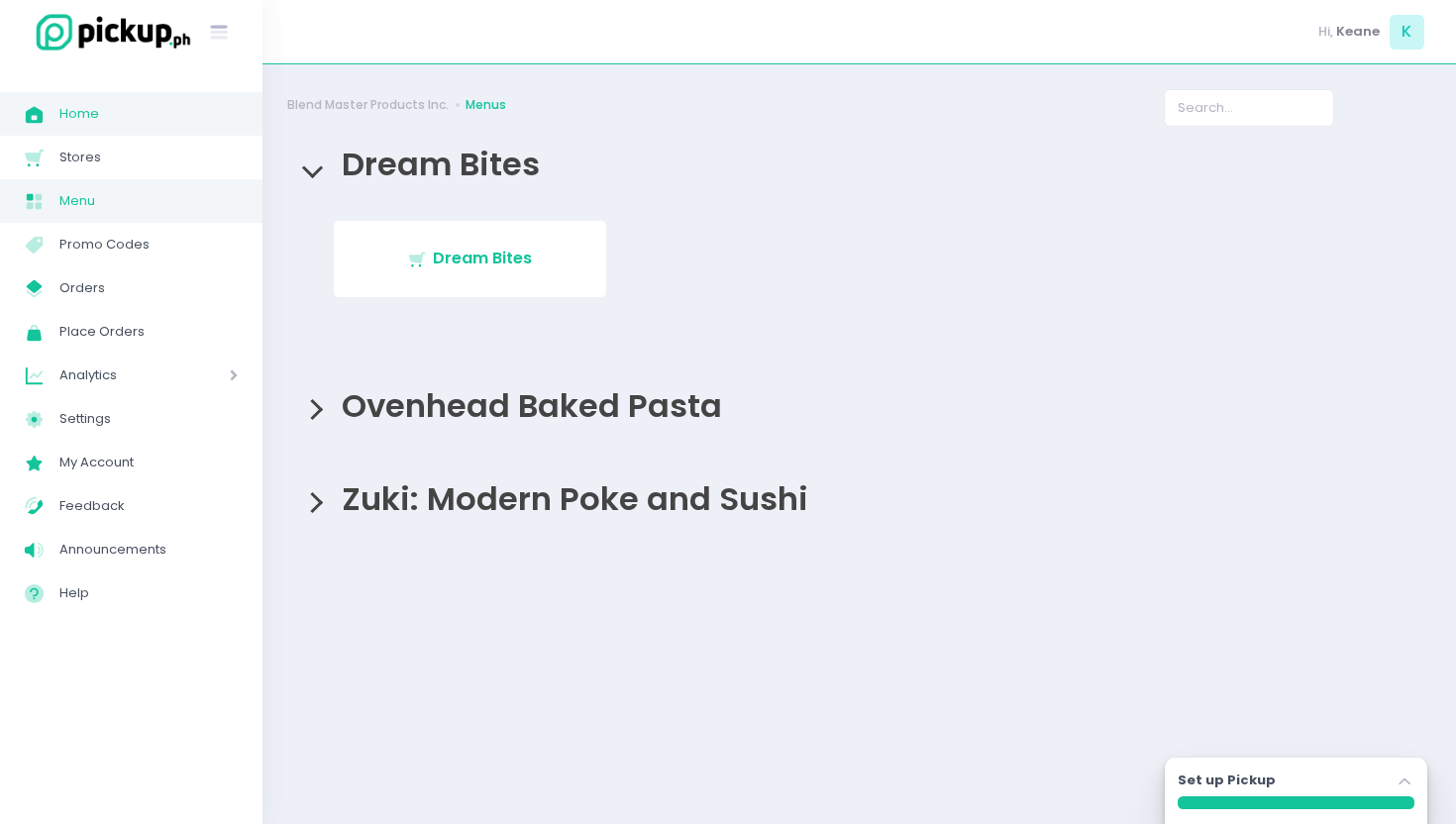 click on "Home" at bounding box center [149, 114] 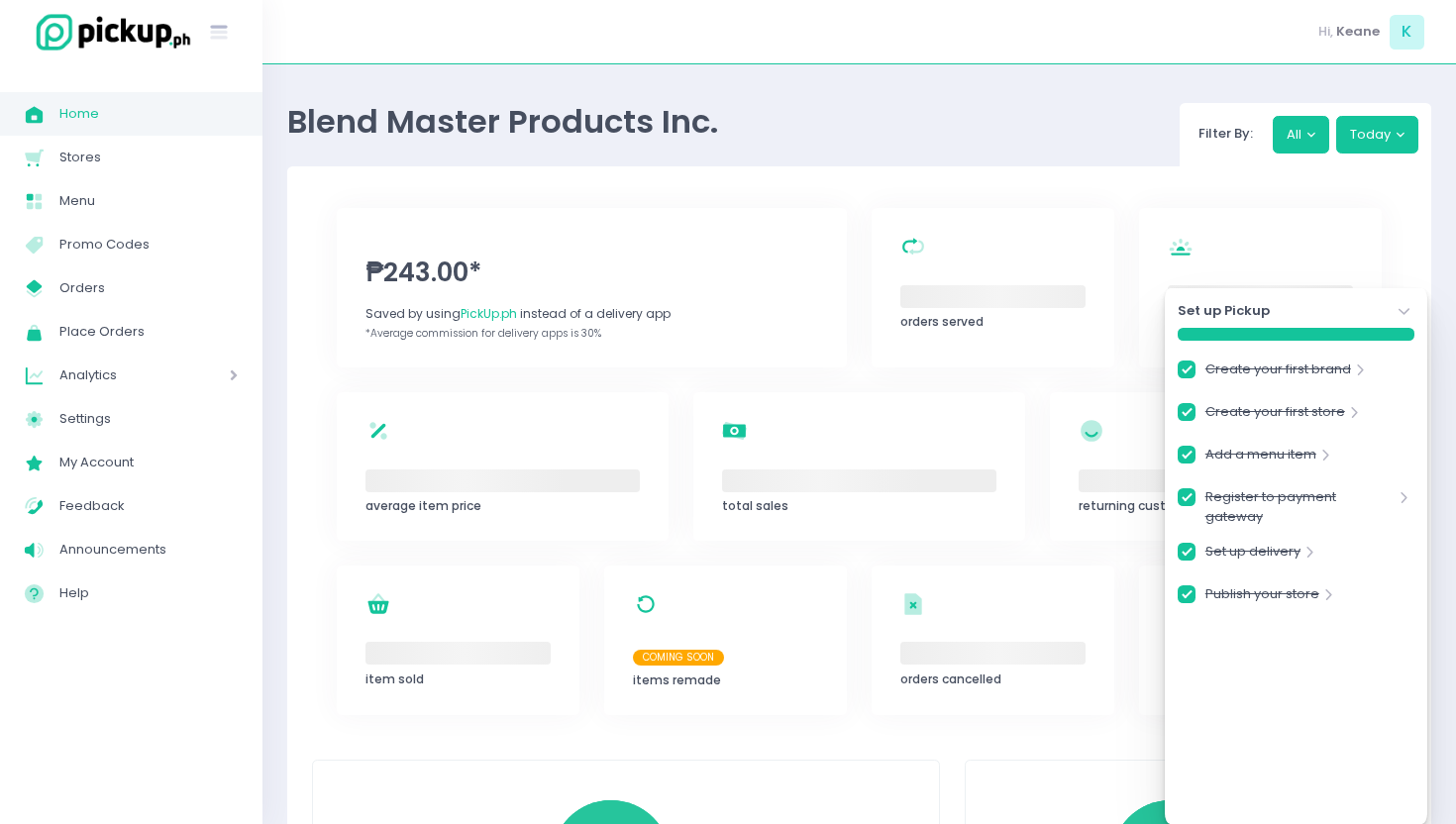 checkbox on "true" 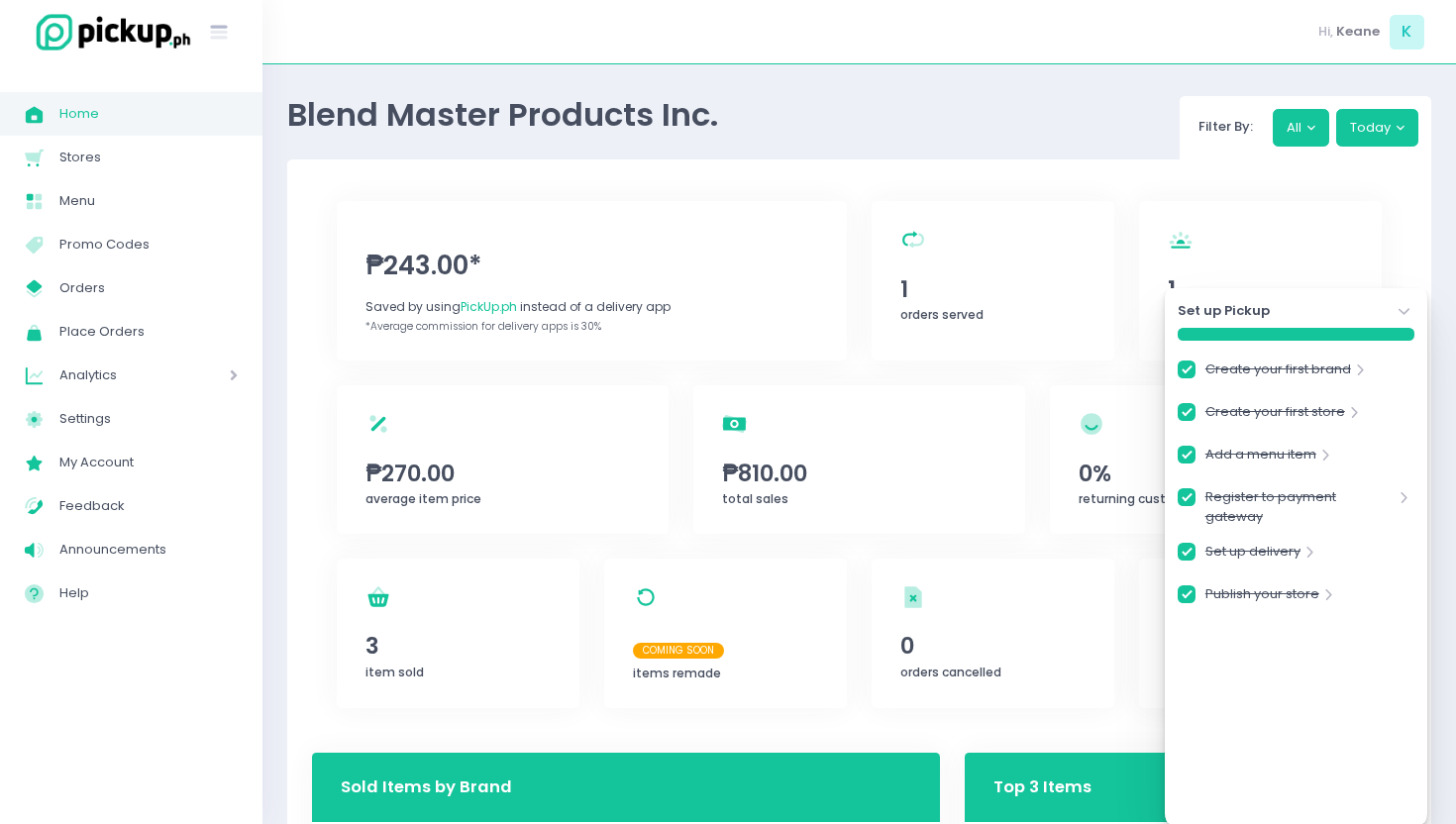 scroll, scrollTop: 0, scrollLeft: 0, axis: both 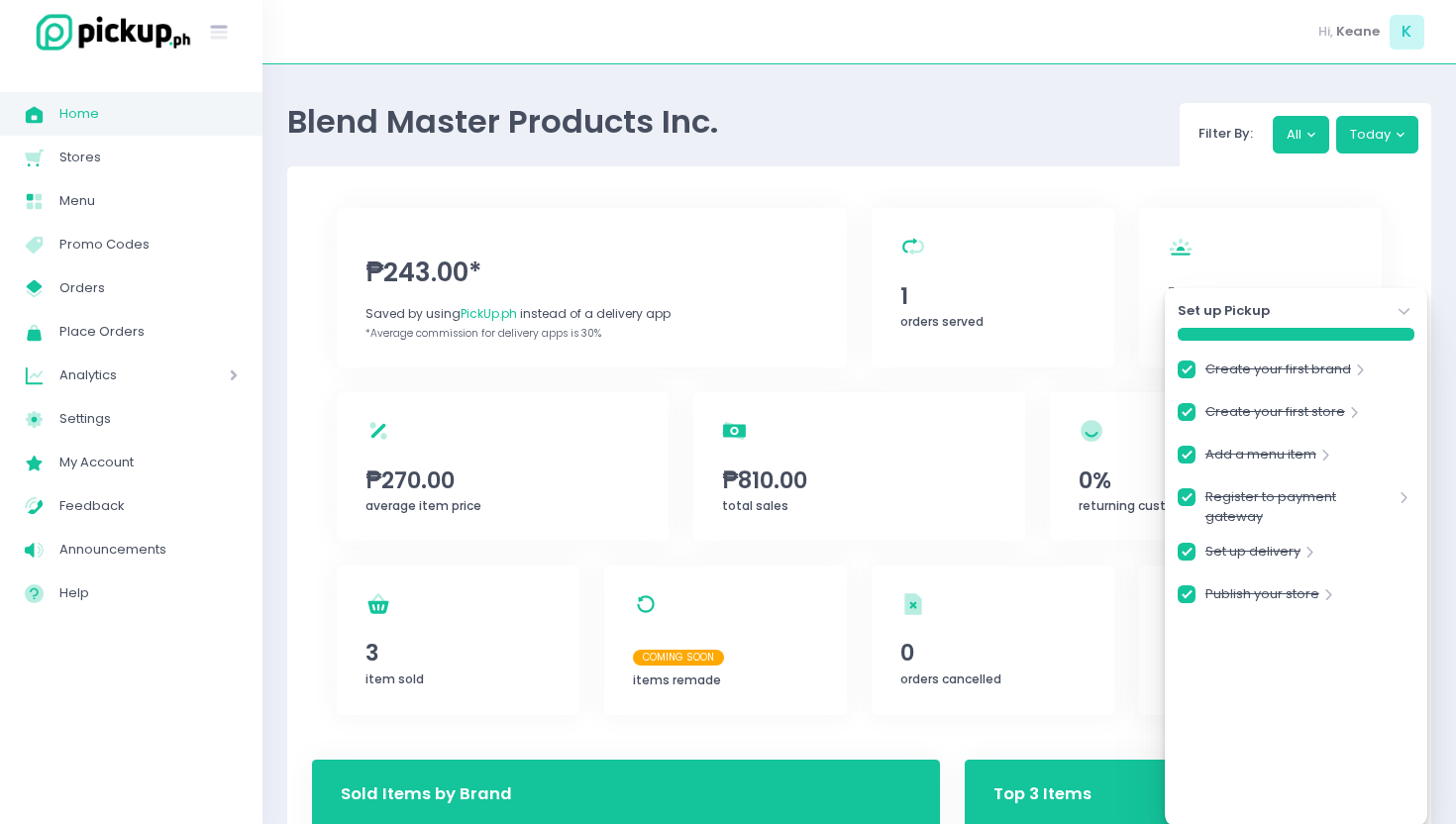 click on "Blend Master Products Inc.       Filter By: All Today" at bounding box center (859, 128) 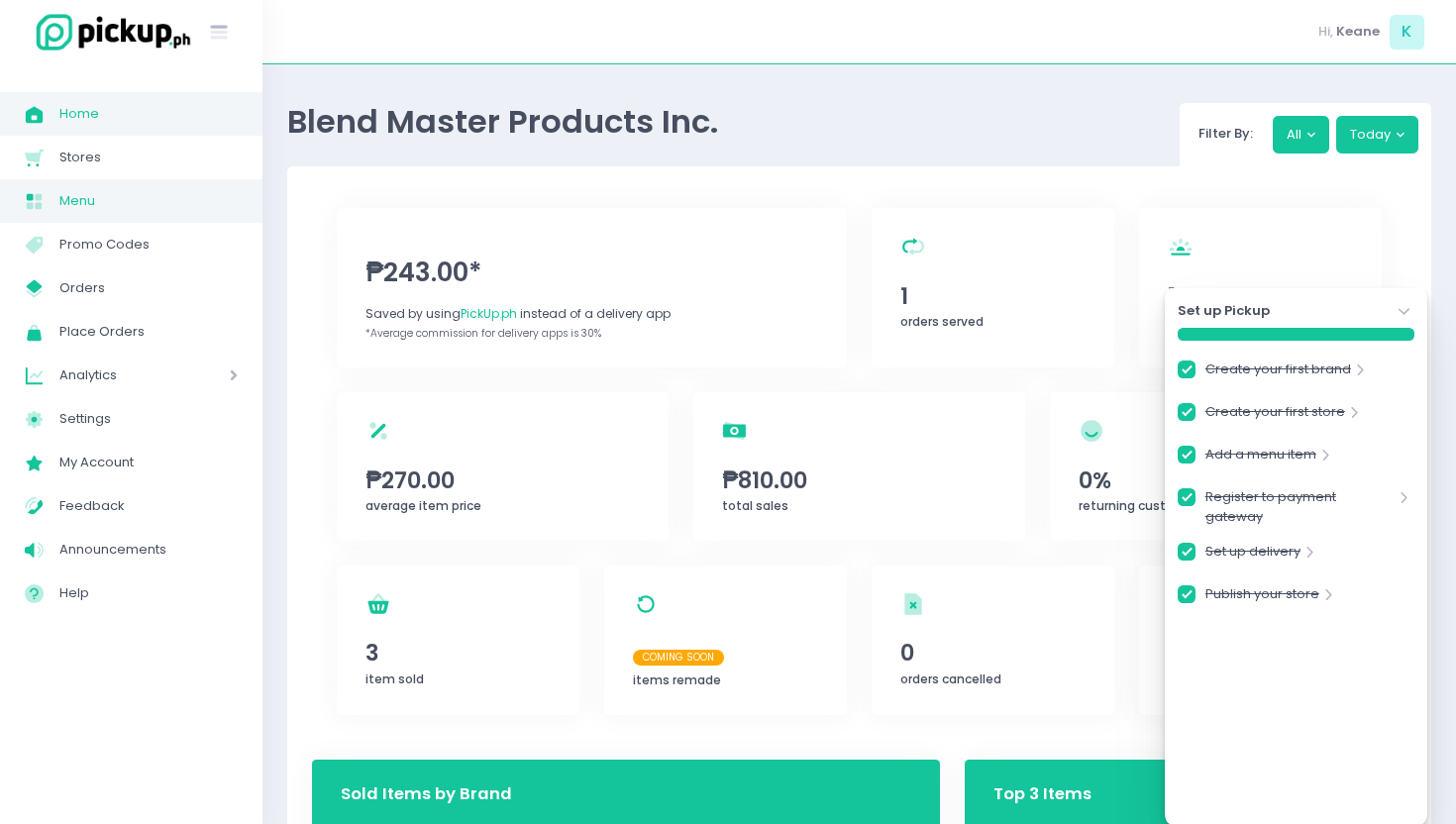 click on "Menu" at bounding box center (149, 201) 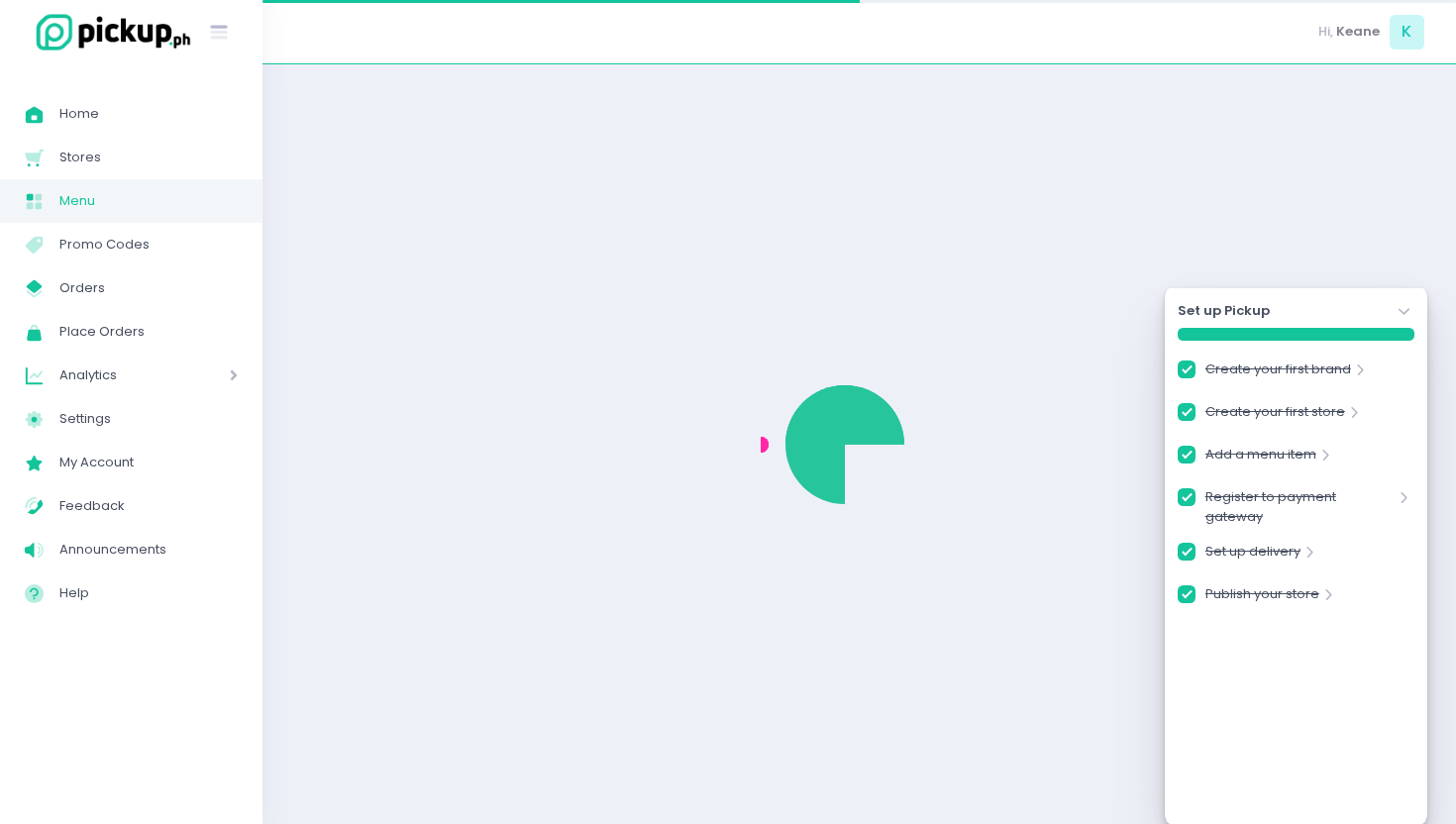 checkbox on "true" 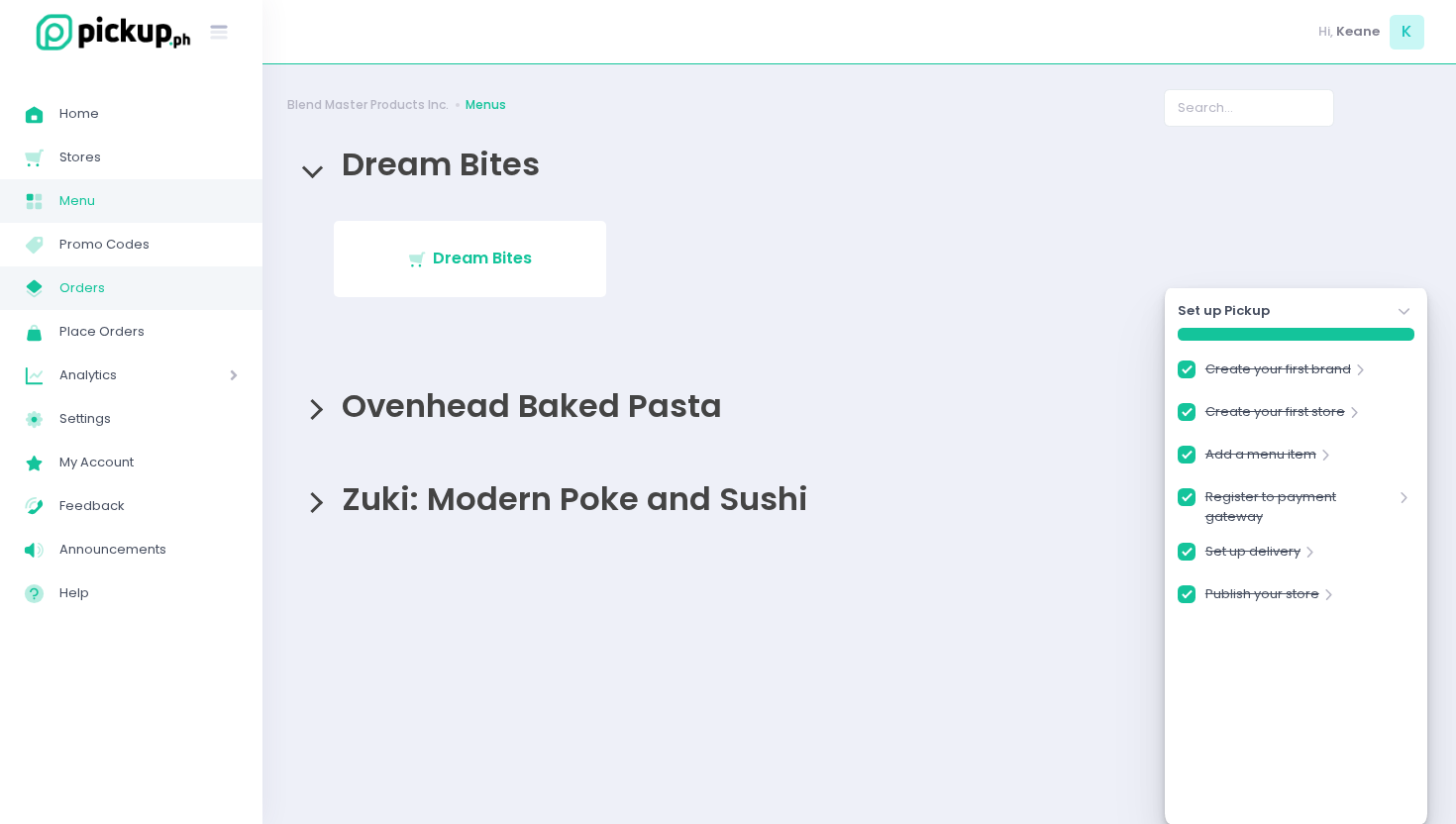 click on "Orders" at bounding box center [149, 288] 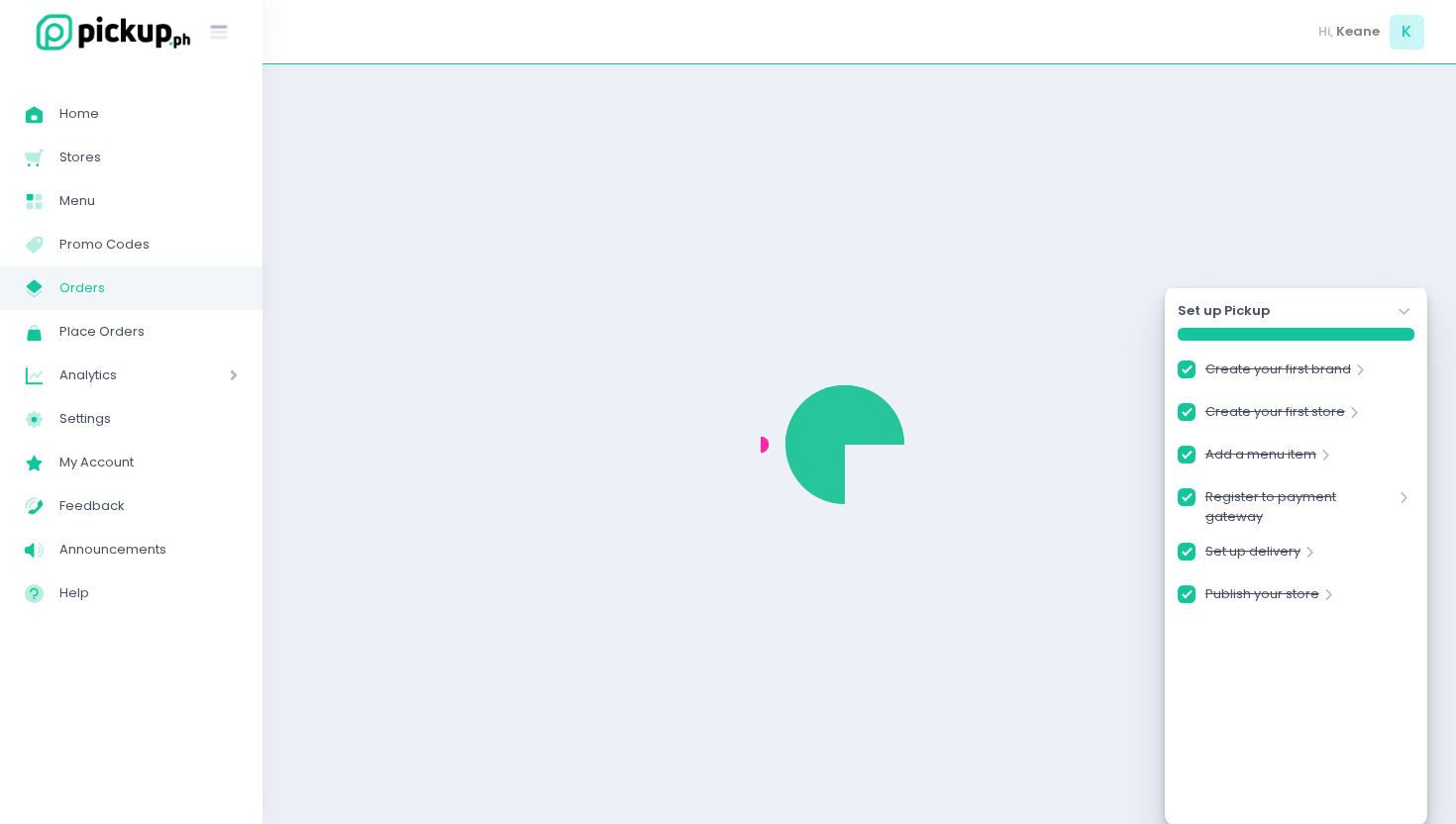 checkbox on "true" 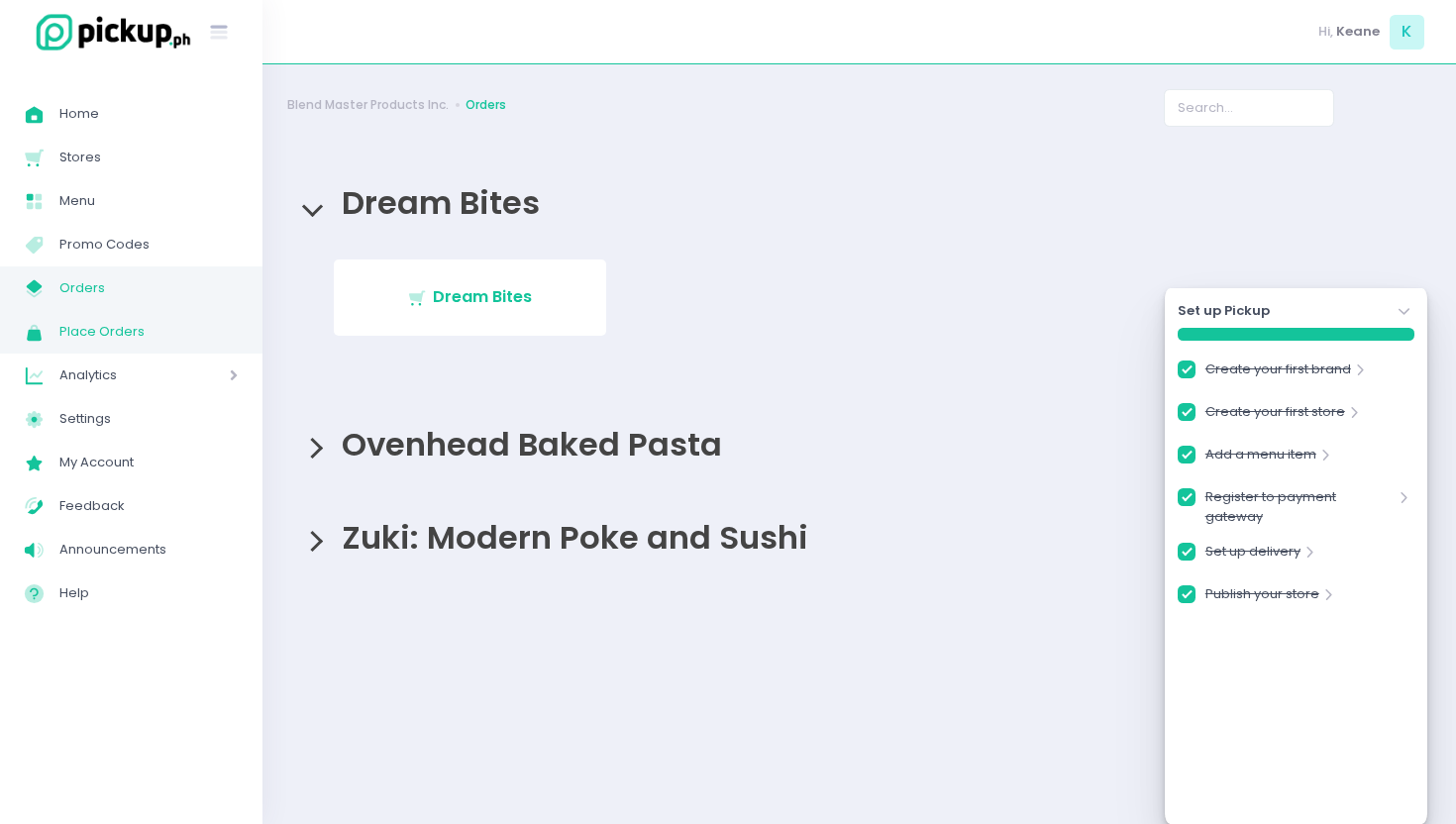 click on "Place Orders" at bounding box center (149, 332) 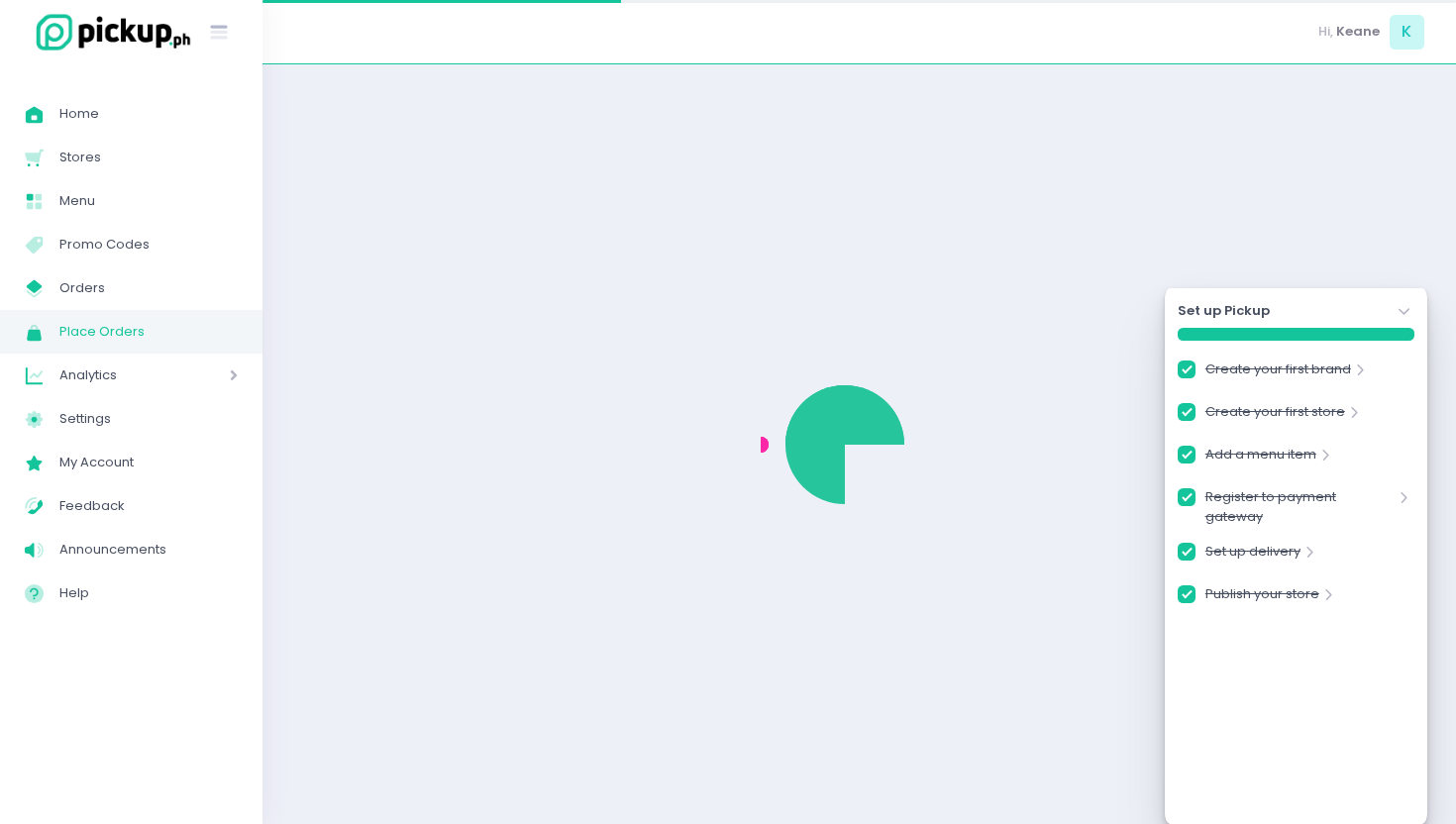 checkbox on "true" 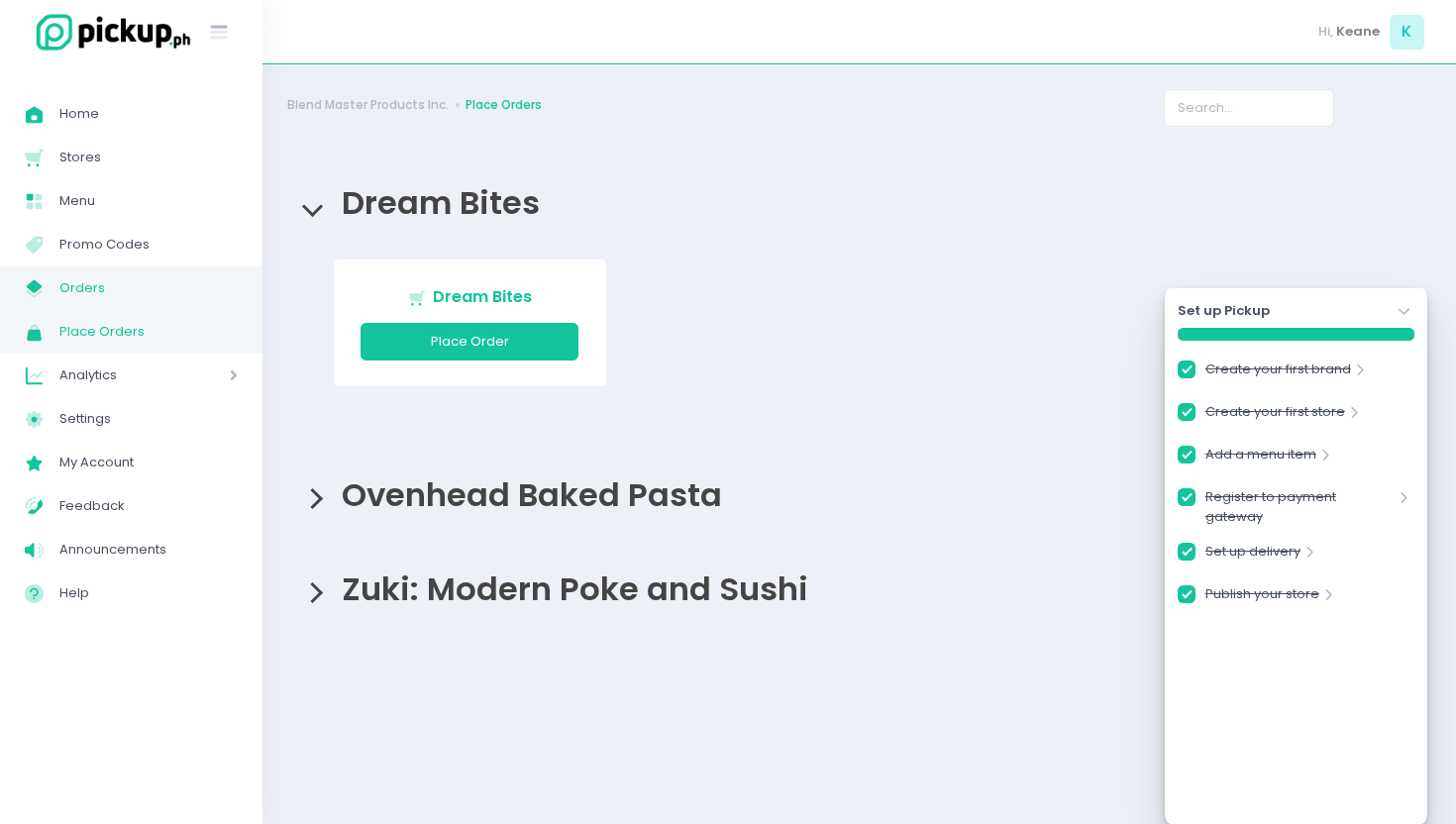 click on "Orders" at bounding box center (149, 288) 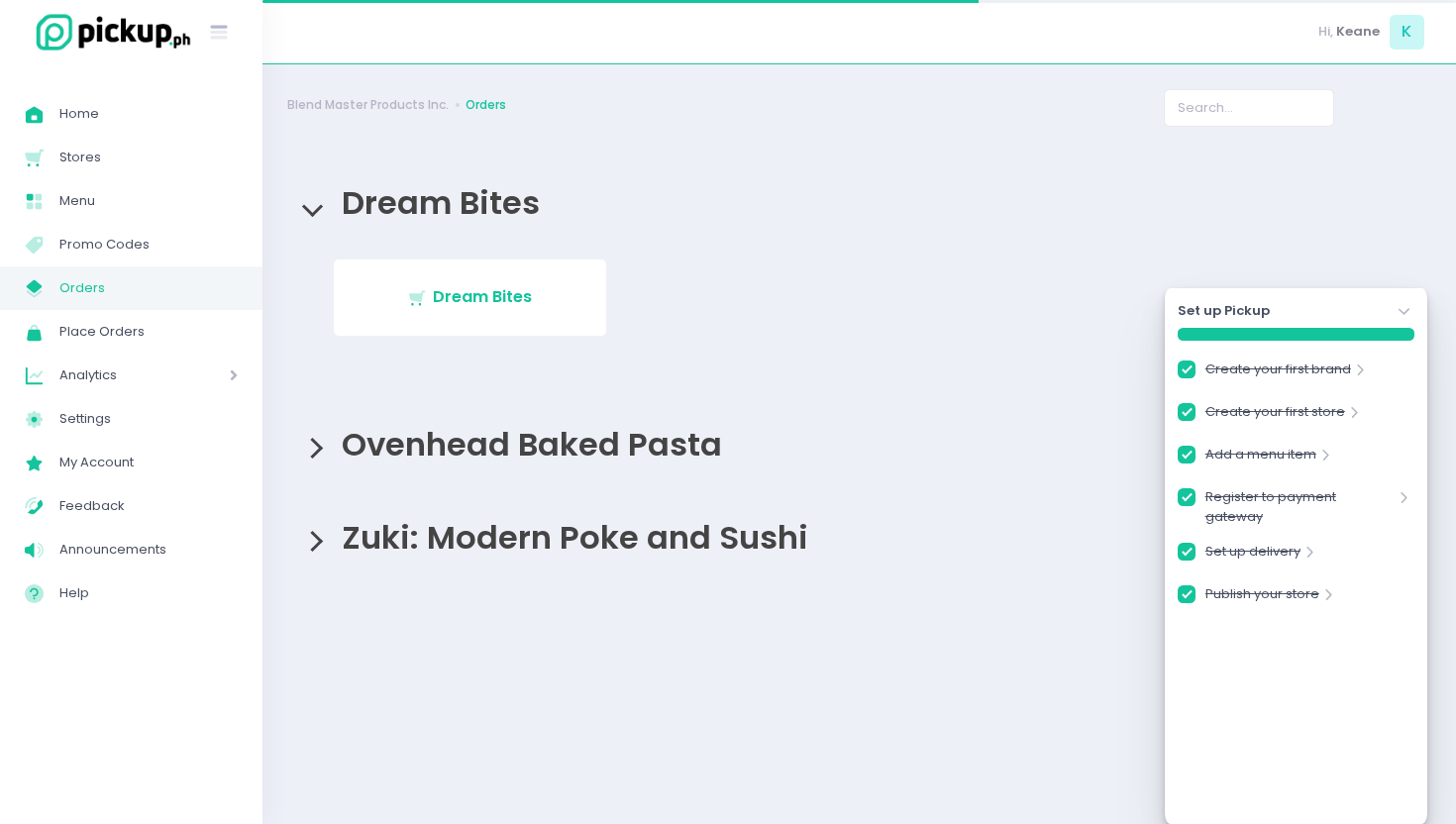 checkbox on "true" 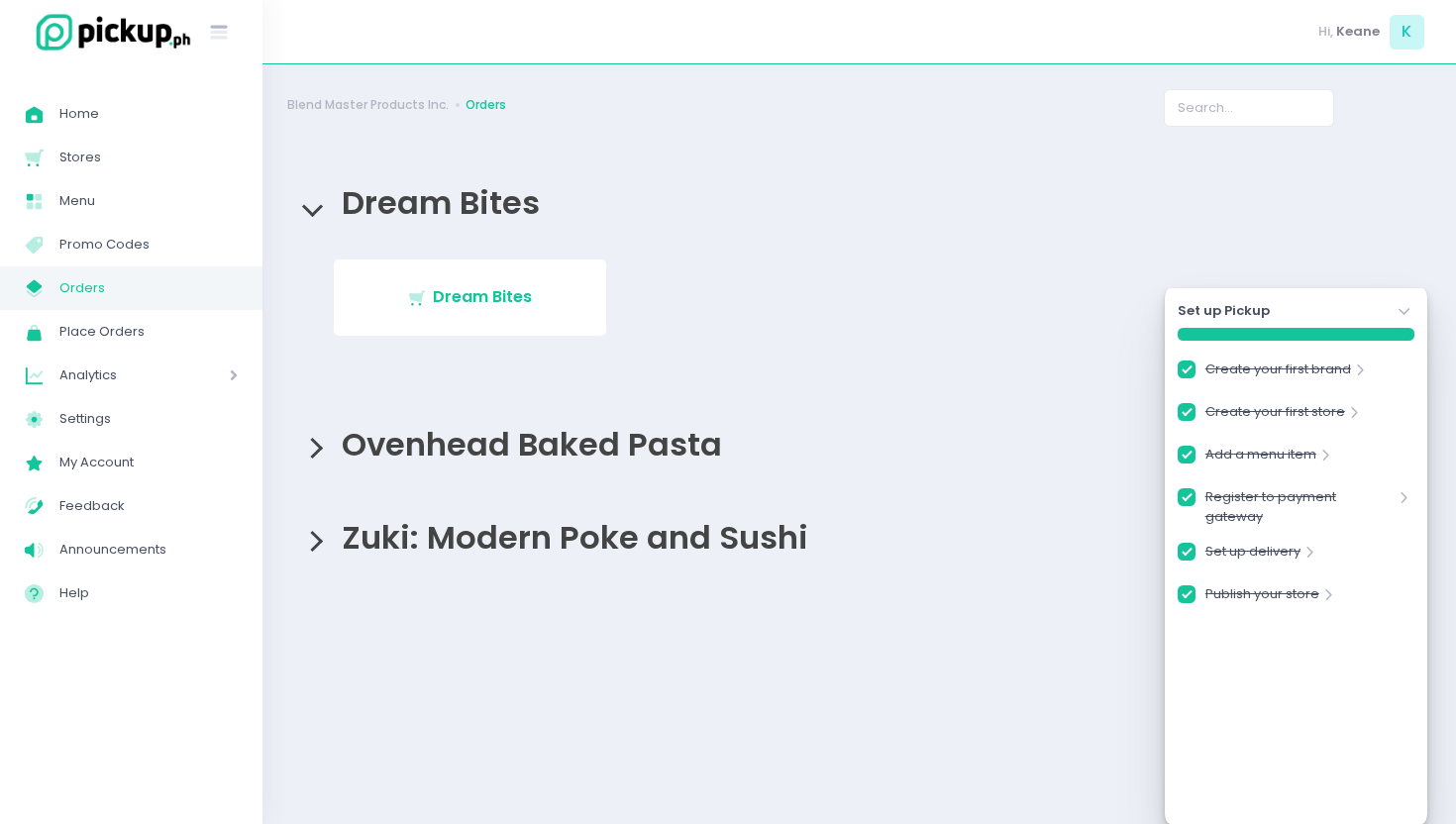 click on "Ovenhead Baked Pasta" at bounding box center (859, 444) 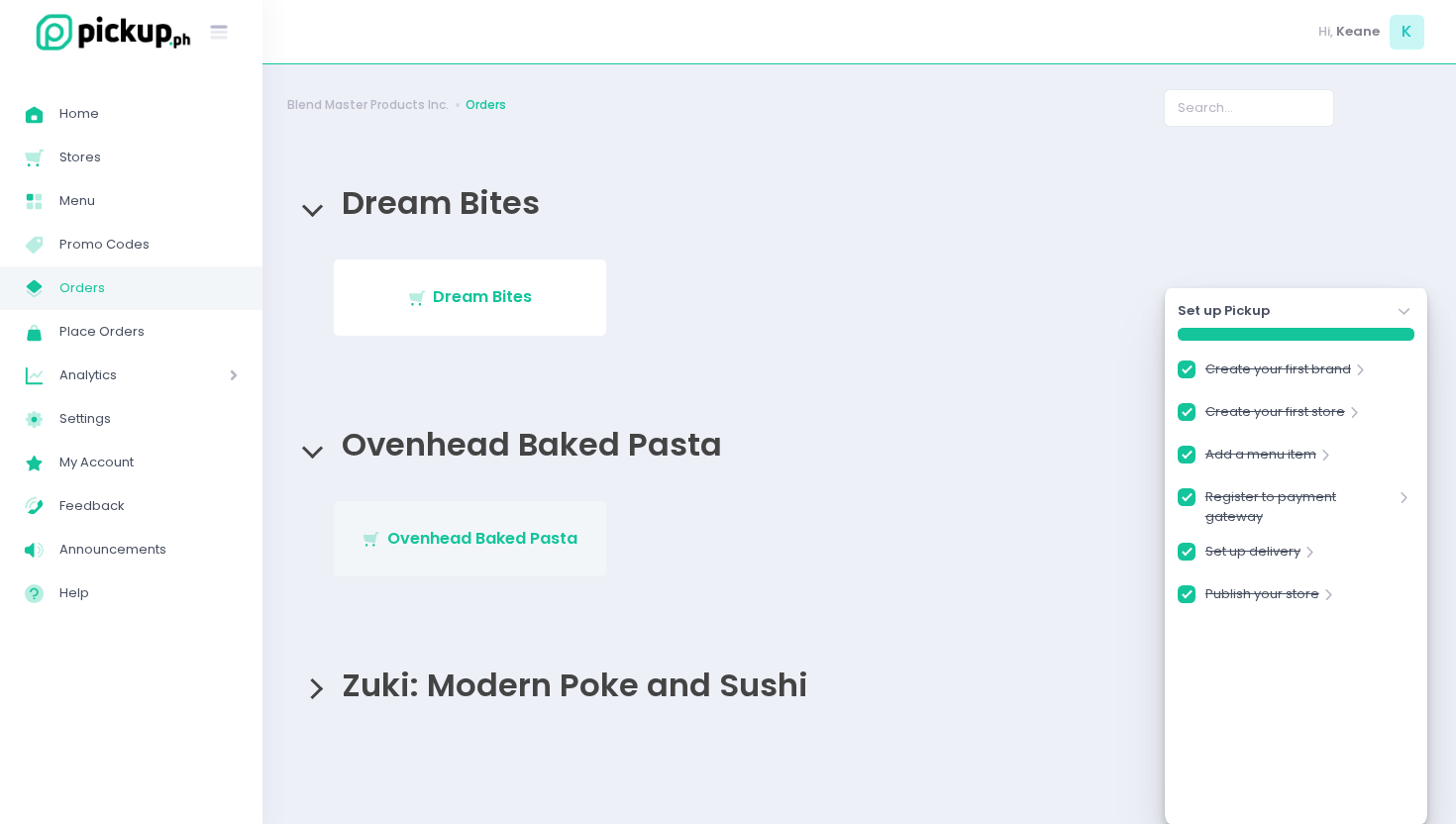 click on "Ovenhead Baked Pasta" at bounding box center [482, 538] 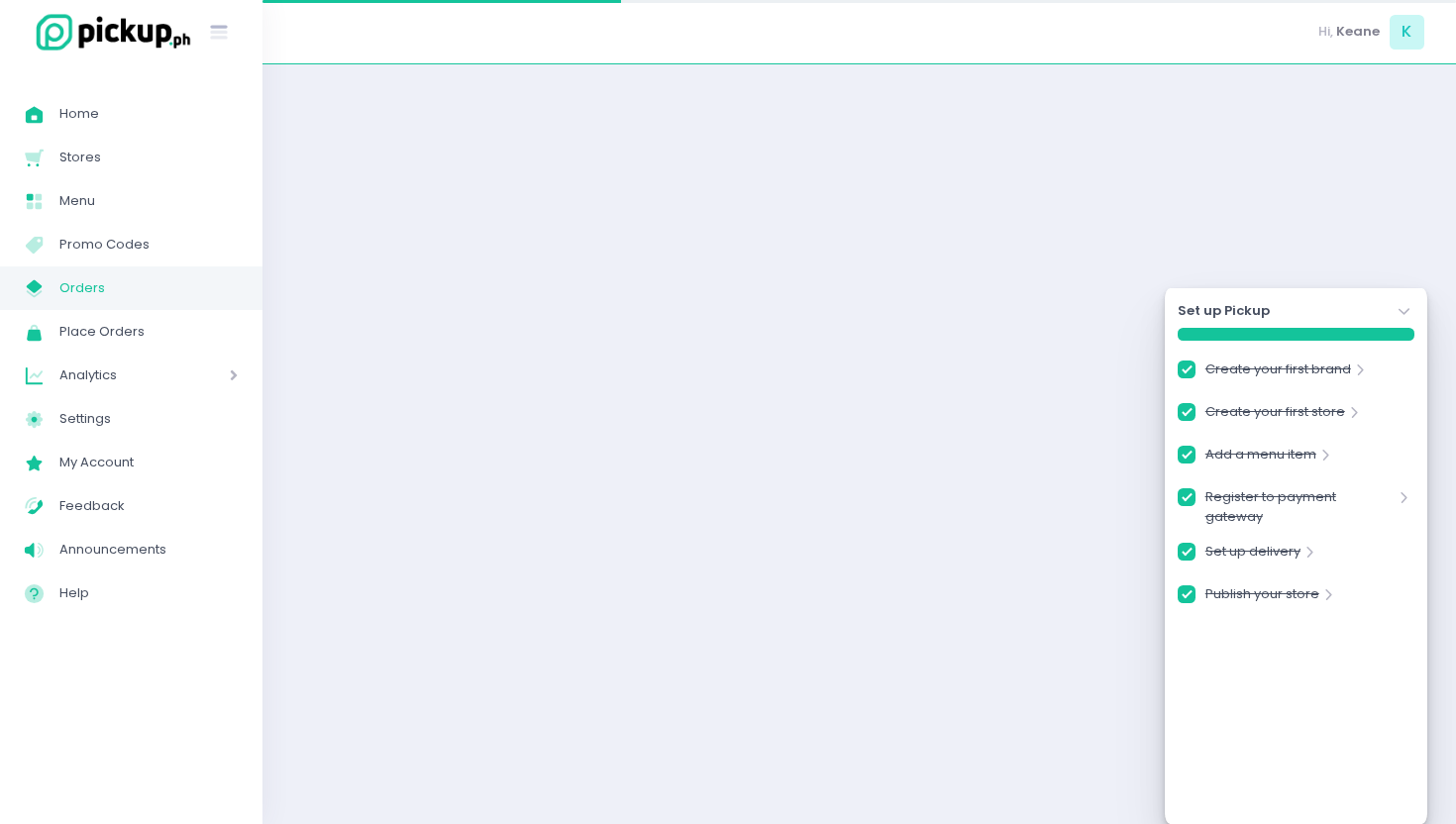 checkbox on "true" 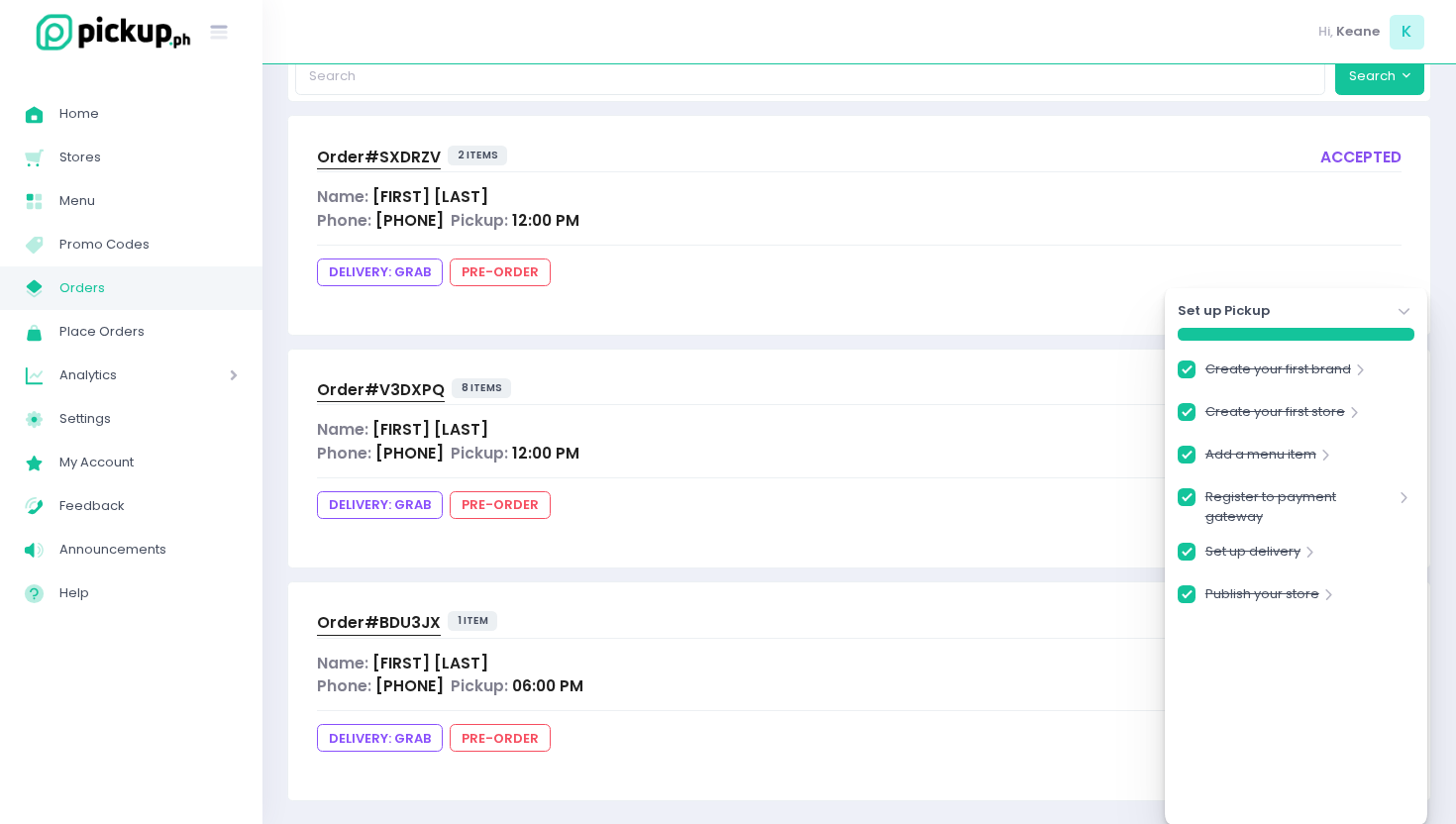 scroll, scrollTop: 249, scrollLeft: 0, axis: vertical 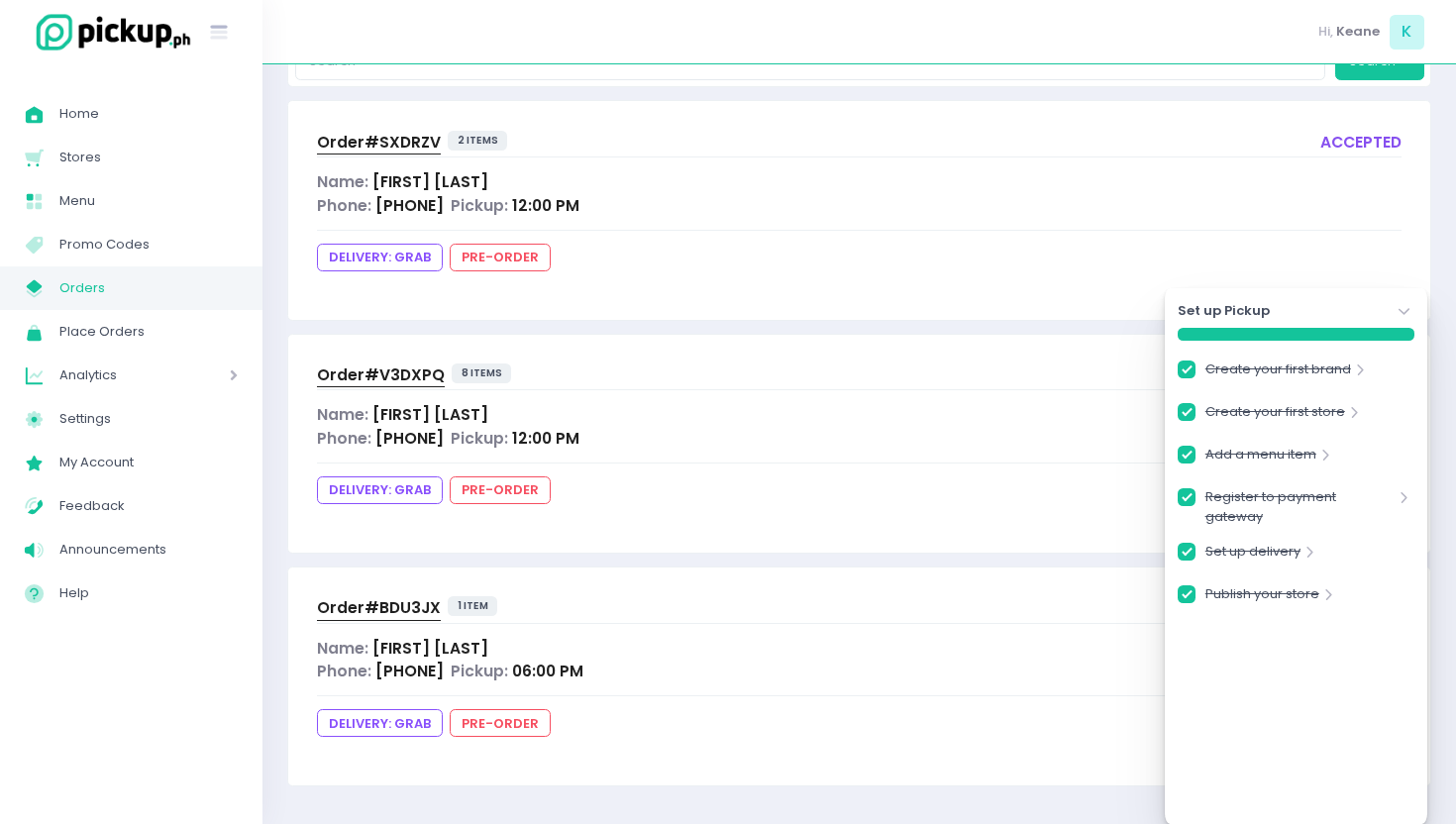 click on "Order# BDU3JX   1 item   accepted" at bounding box center [859, 609] 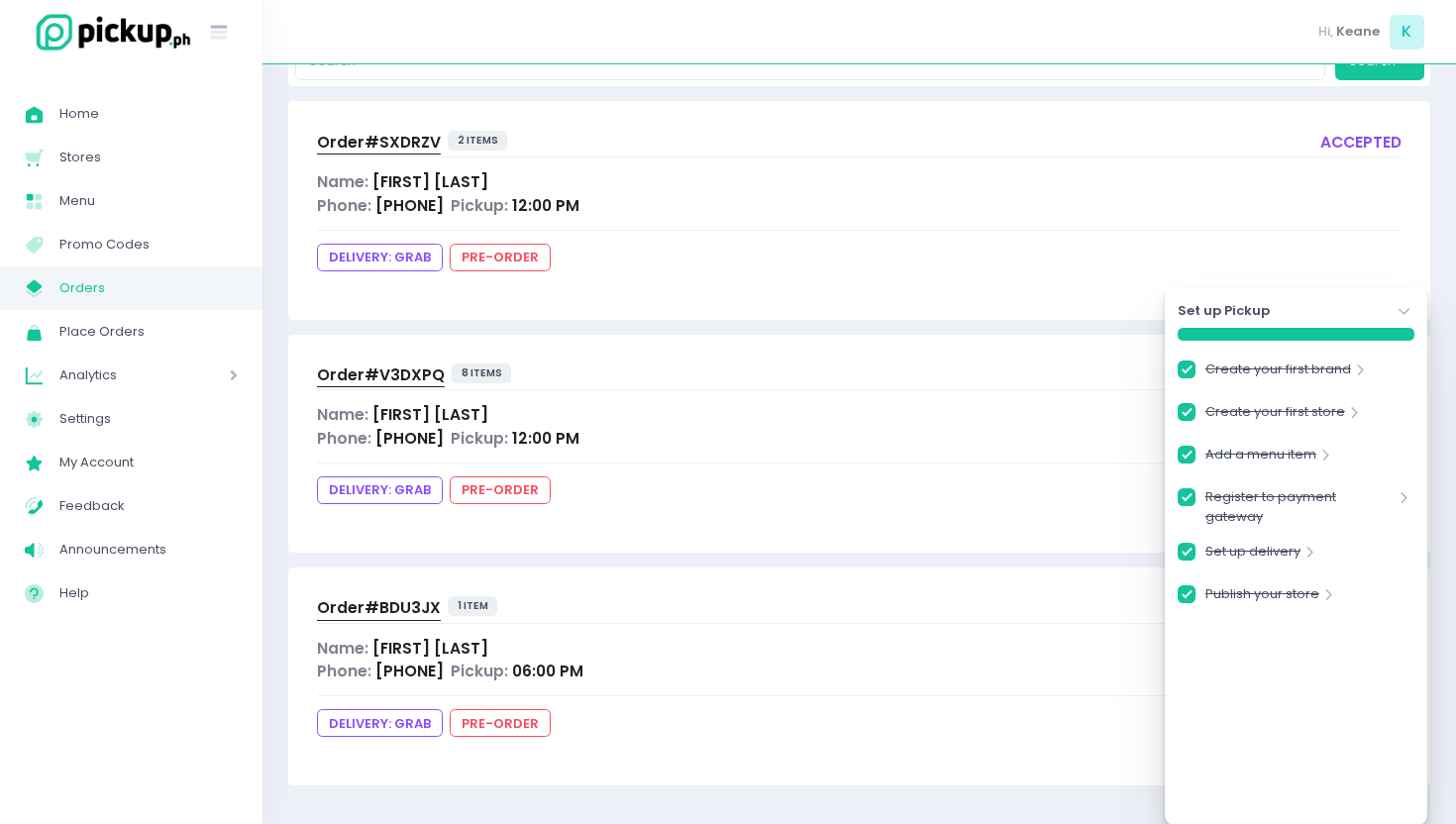 click on "Order# BDU3JX   1 item   accepted" at bounding box center (859, 609) 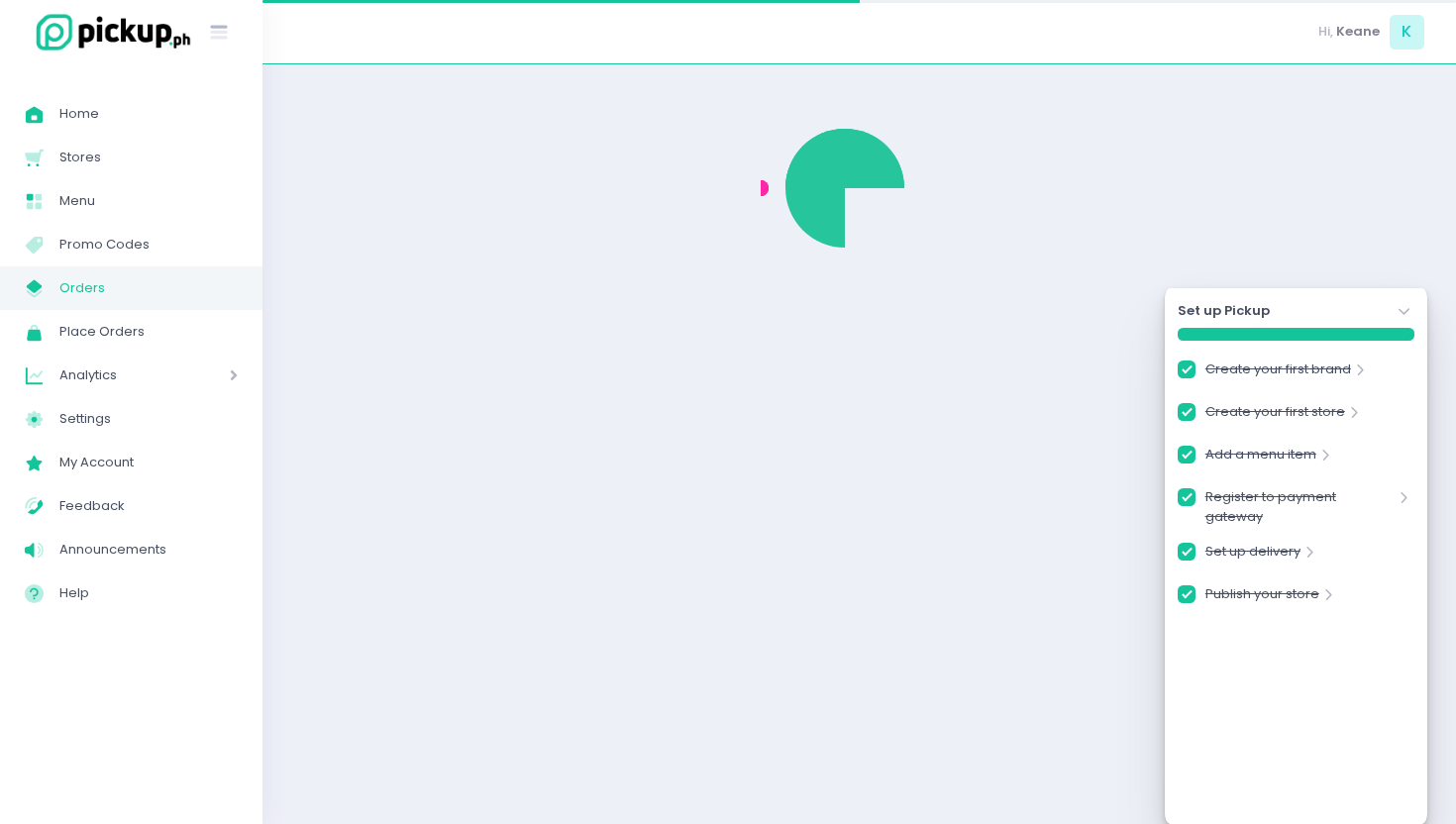 checkbox on "true" 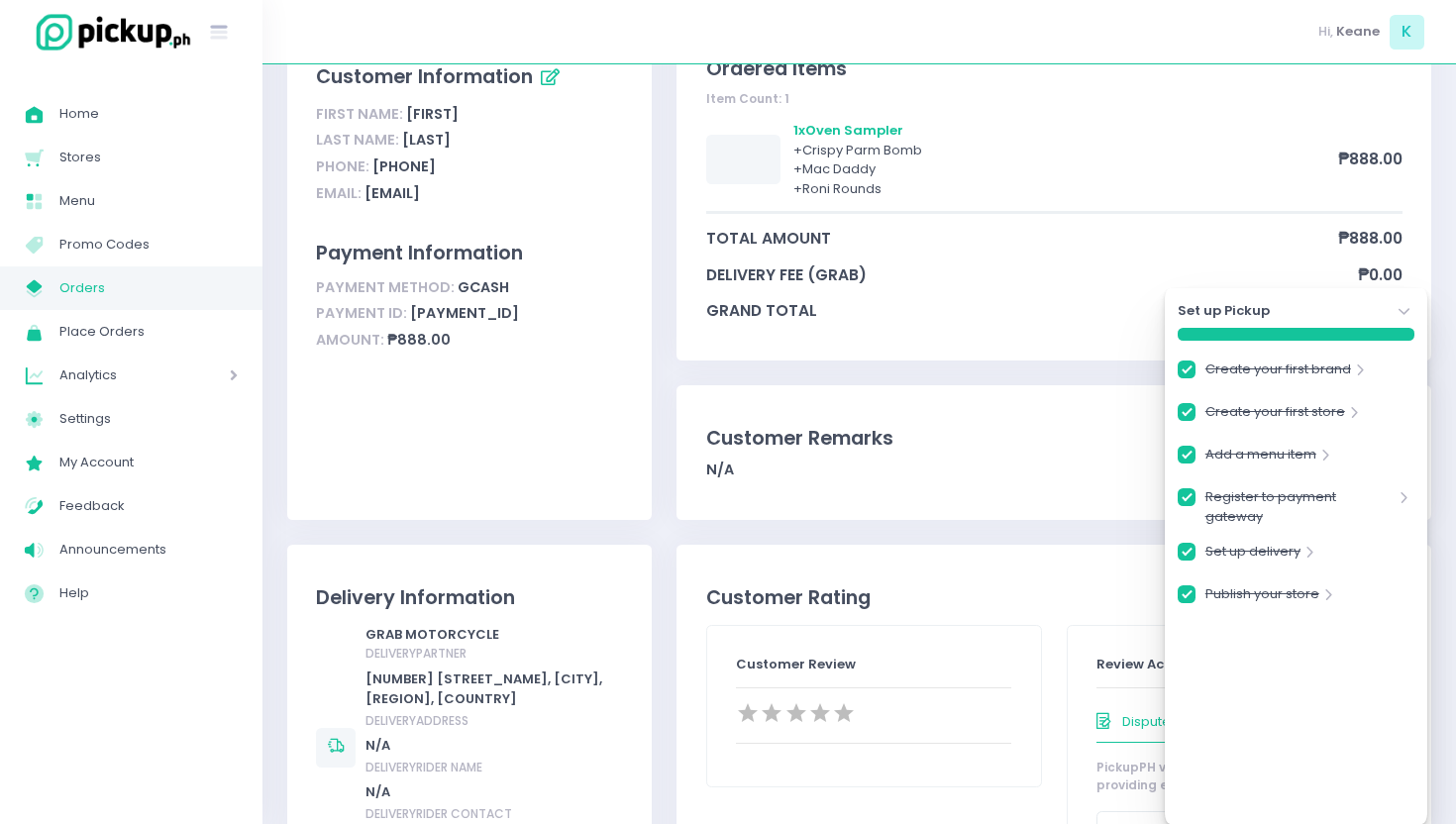 scroll, scrollTop: 175, scrollLeft: 0, axis: vertical 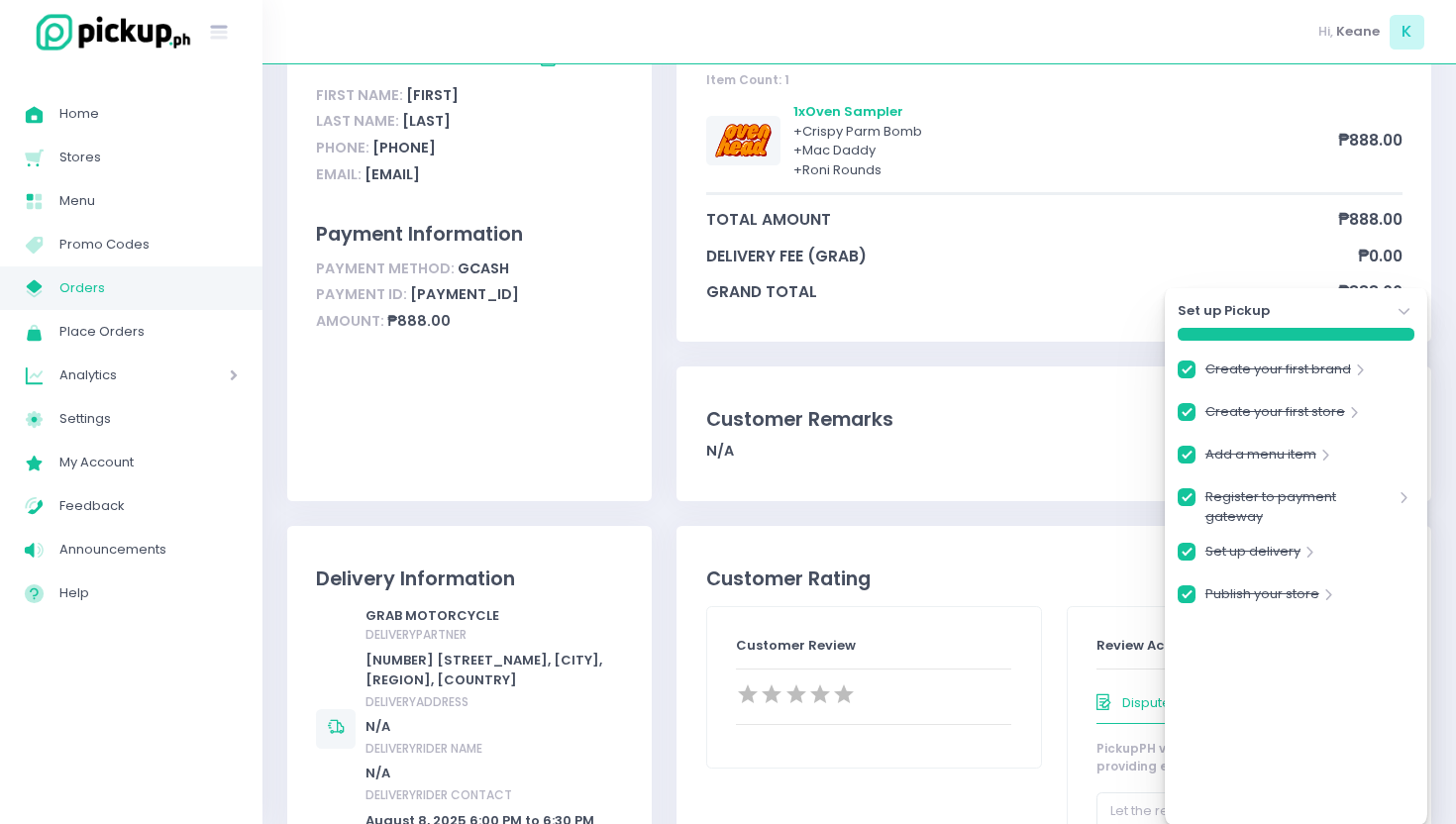 click on "Stockholm-icons / Navigation / Angle-down Created with Sketch." 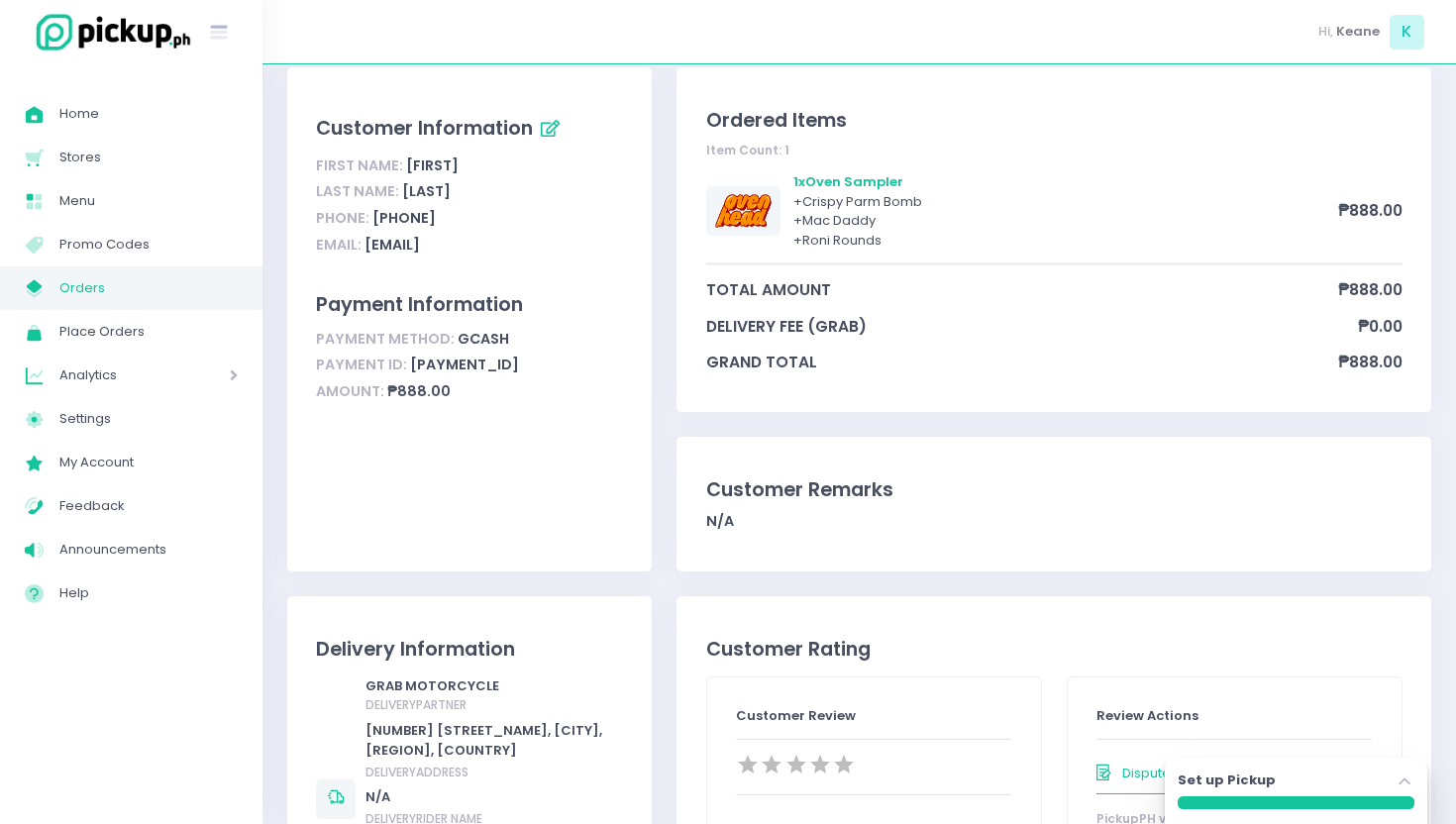 scroll, scrollTop: 0, scrollLeft: 0, axis: both 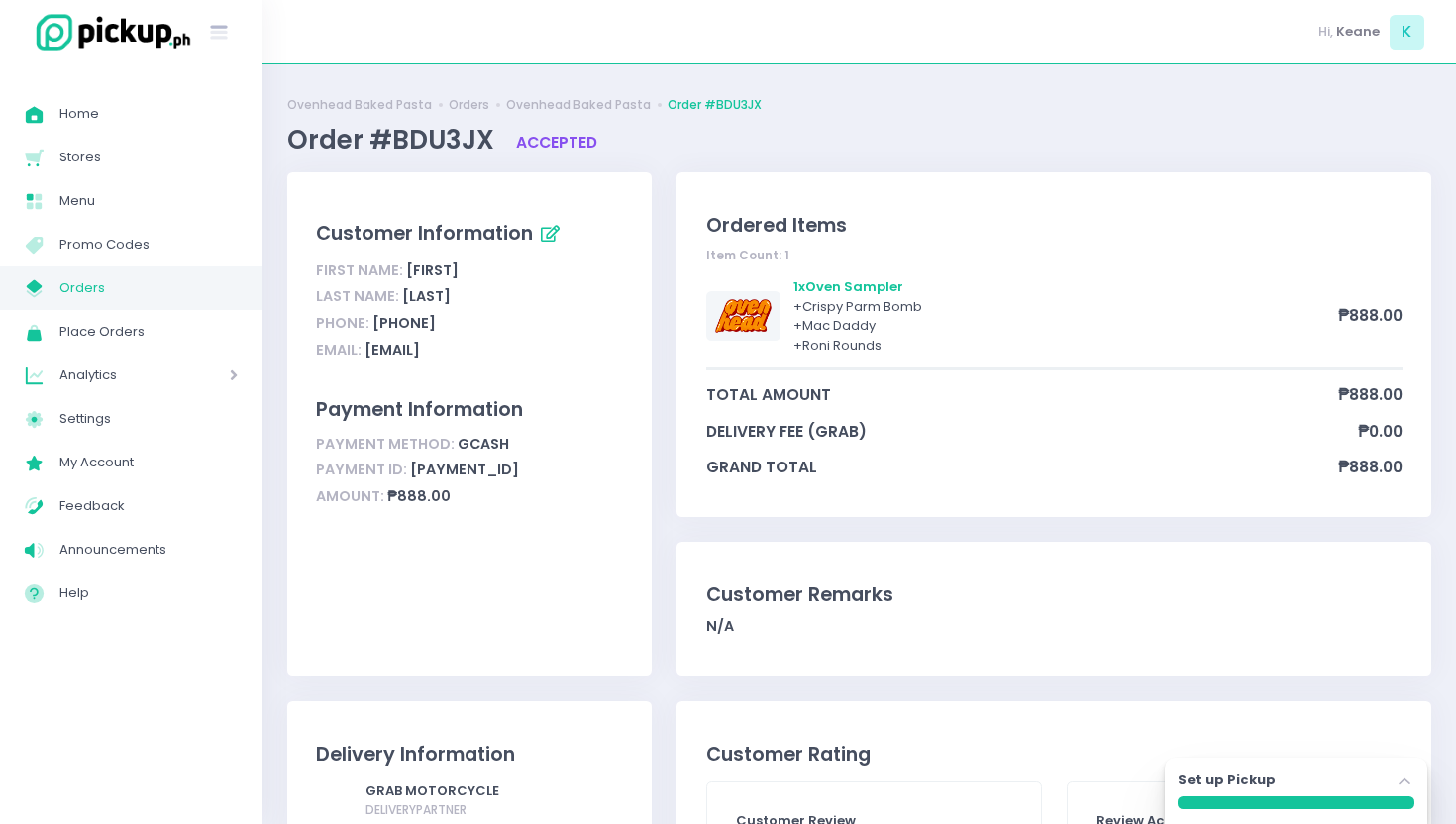 drag, startPoint x: 312, startPoint y: 488, endPoint x: 609, endPoint y: 492, distance: 297.02693 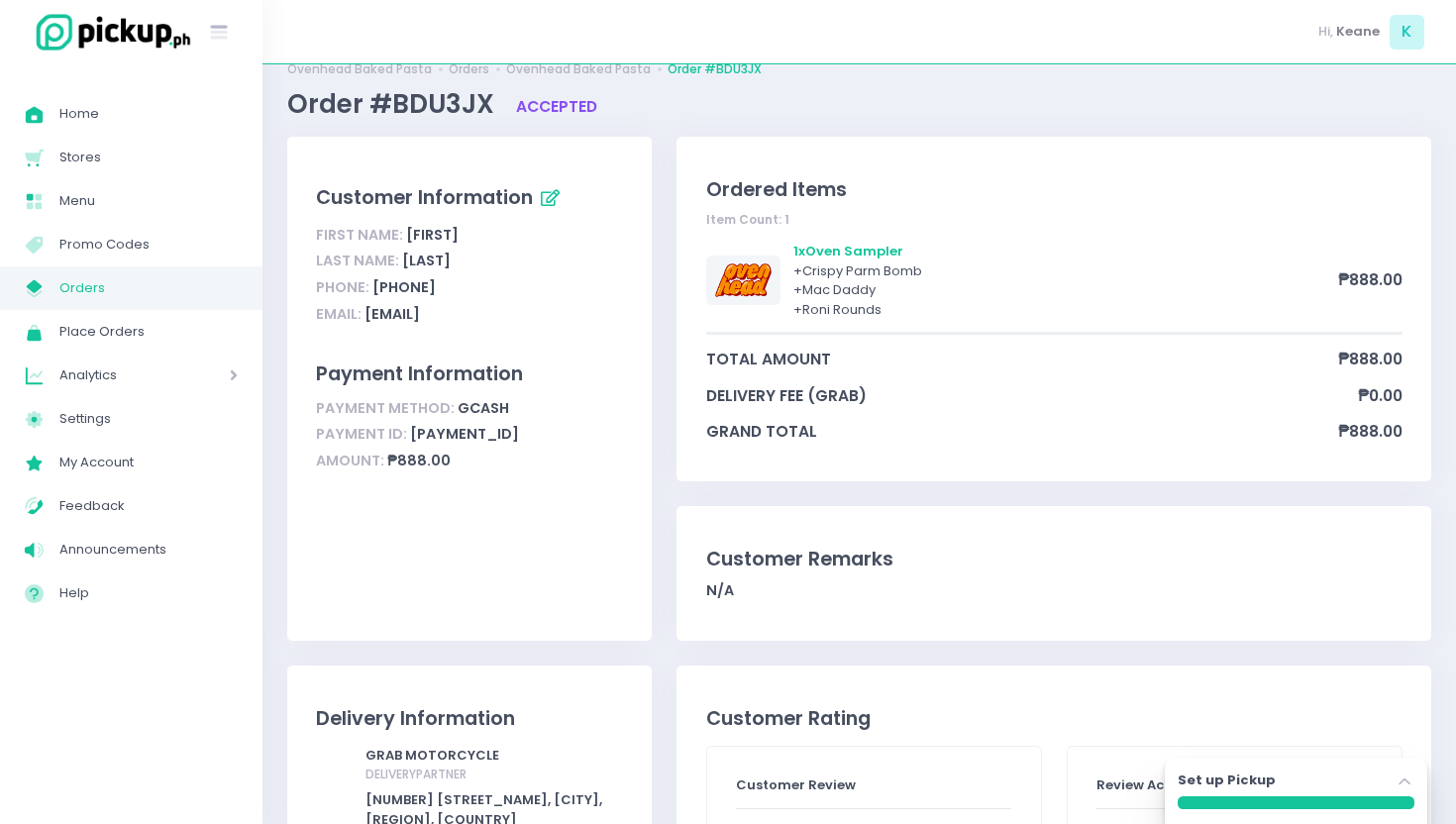 scroll, scrollTop: 38, scrollLeft: 0, axis: vertical 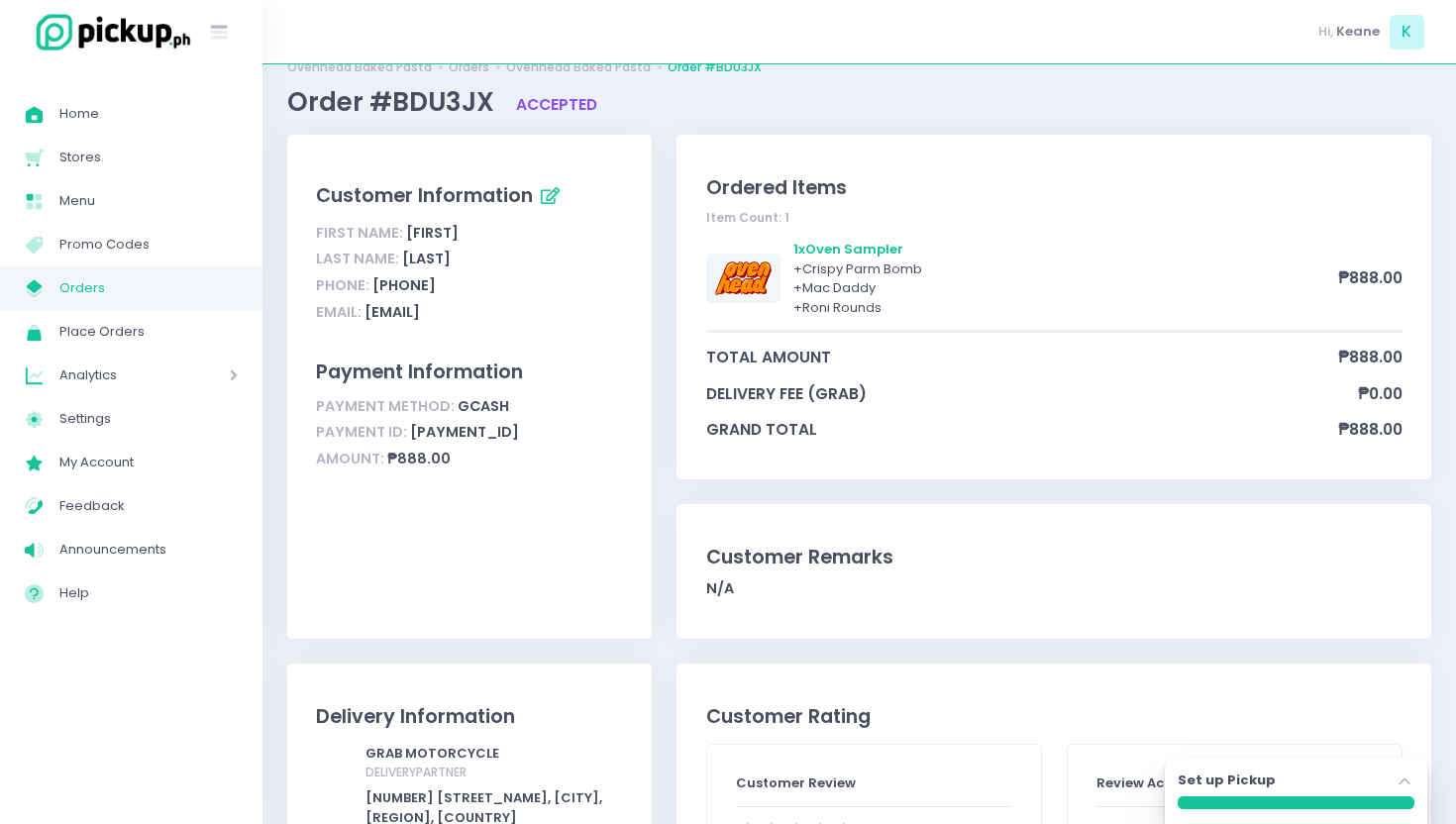 drag, startPoint x: 315, startPoint y: 454, endPoint x: 607, endPoint y: 456, distance: 292.00685 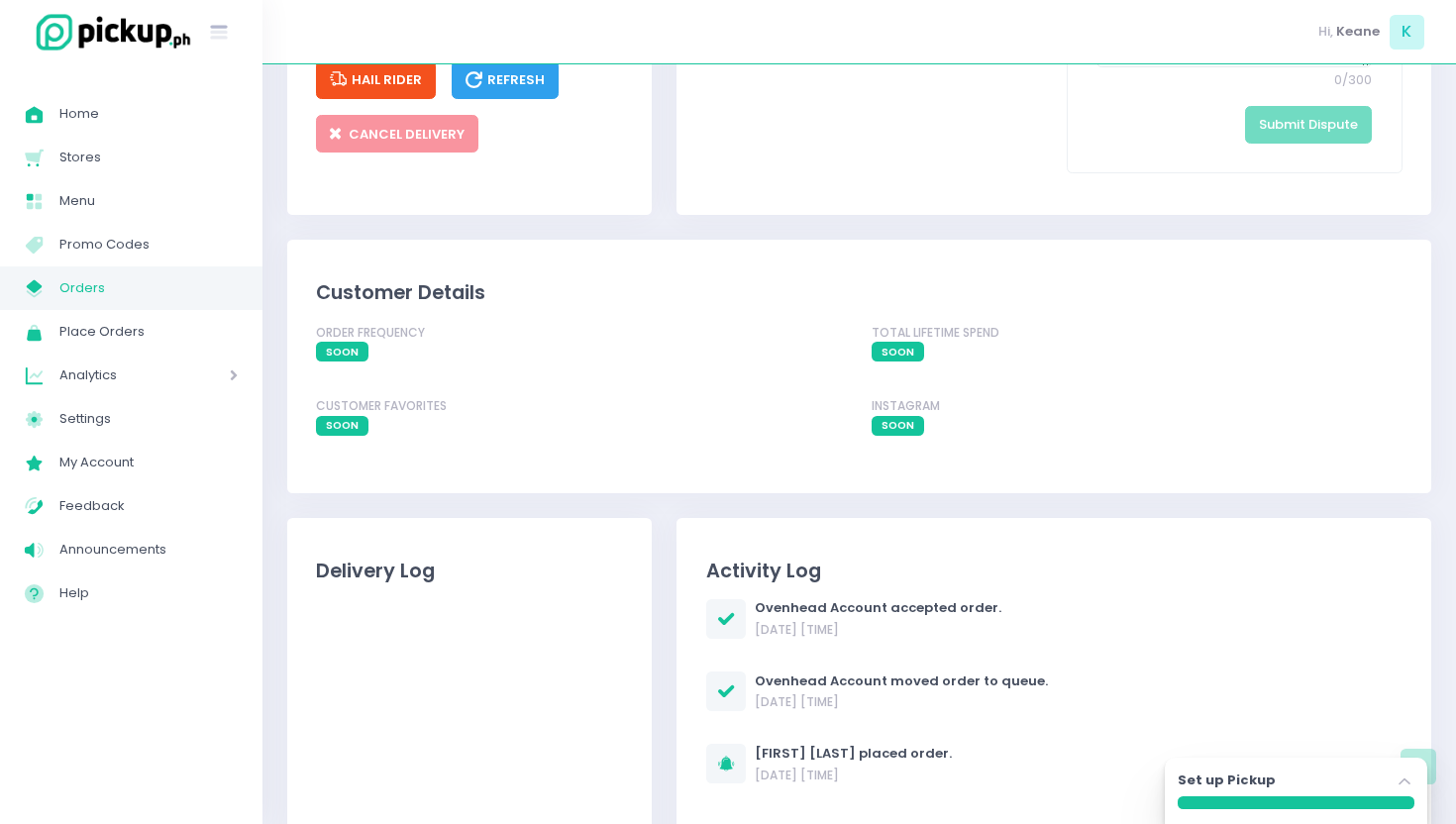 scroll, scrollTop: 1167, scrollLeft: 0, axis: vertical 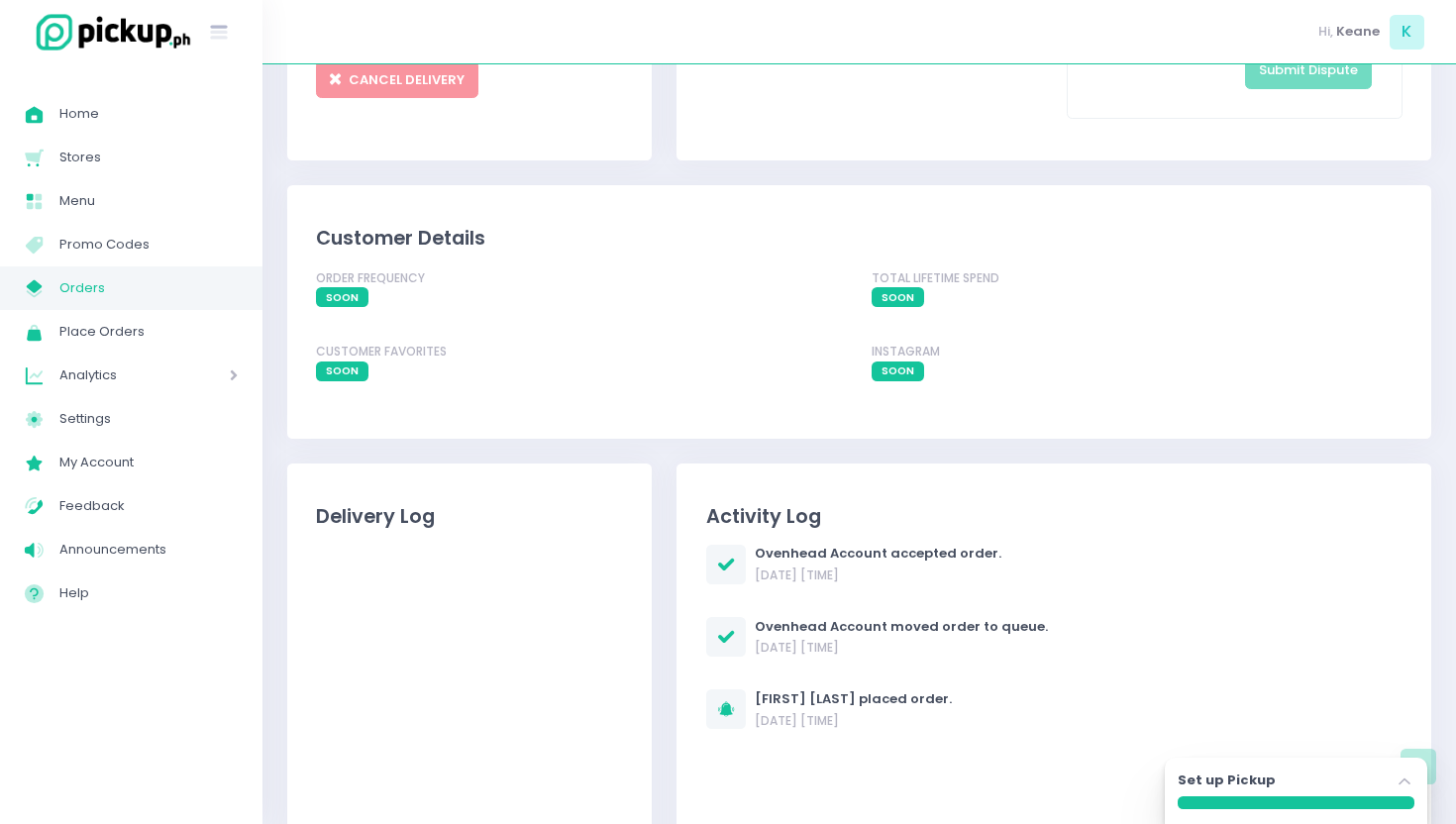 click on "Customer Details Order Frequency soon Total Lifetime Spend soon Customer Favorites soon Instagram soon" at bounding box center [859, 312] 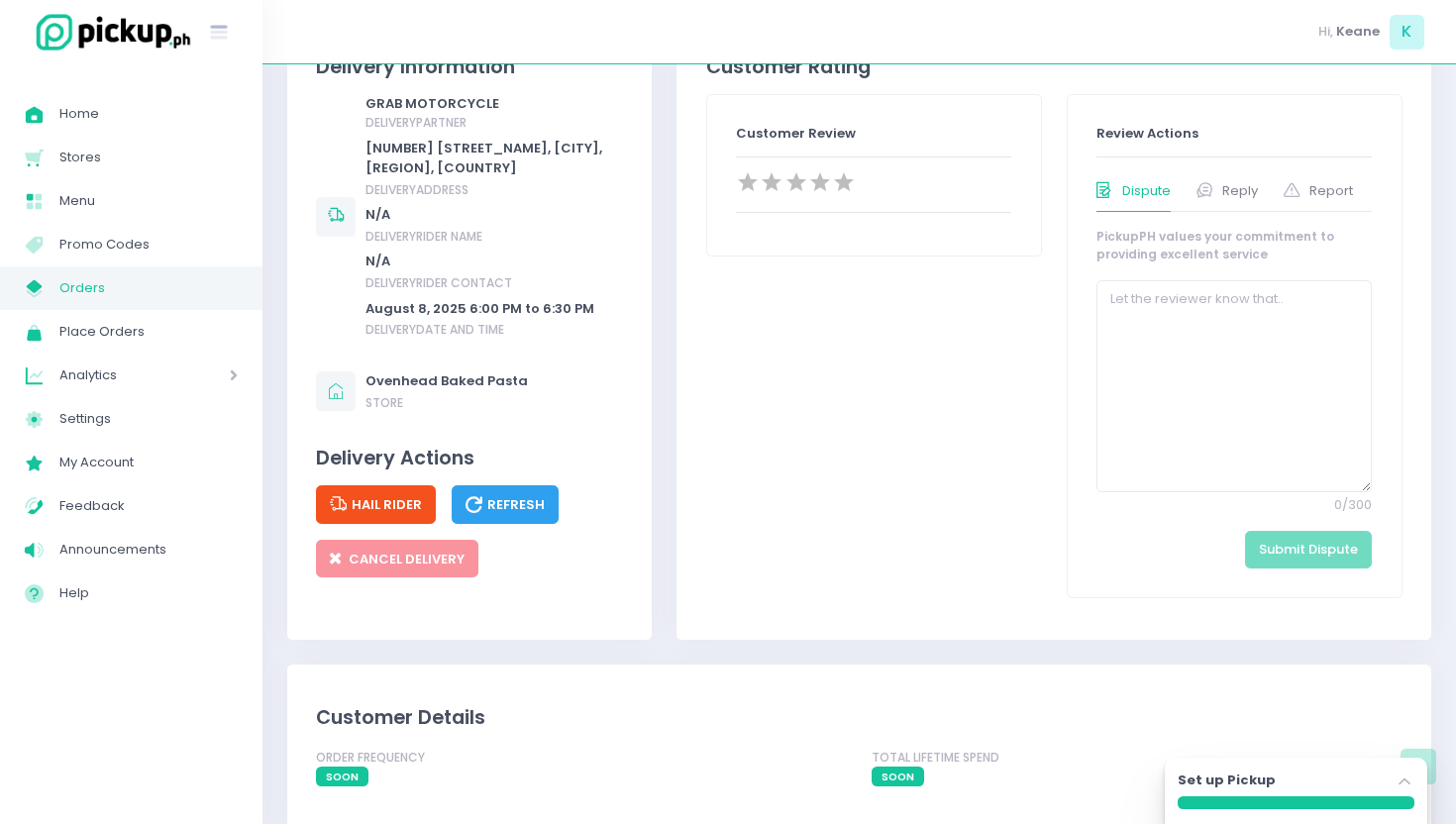 scroll, scrollTop: 0, scrollLeft: 0, axis: both 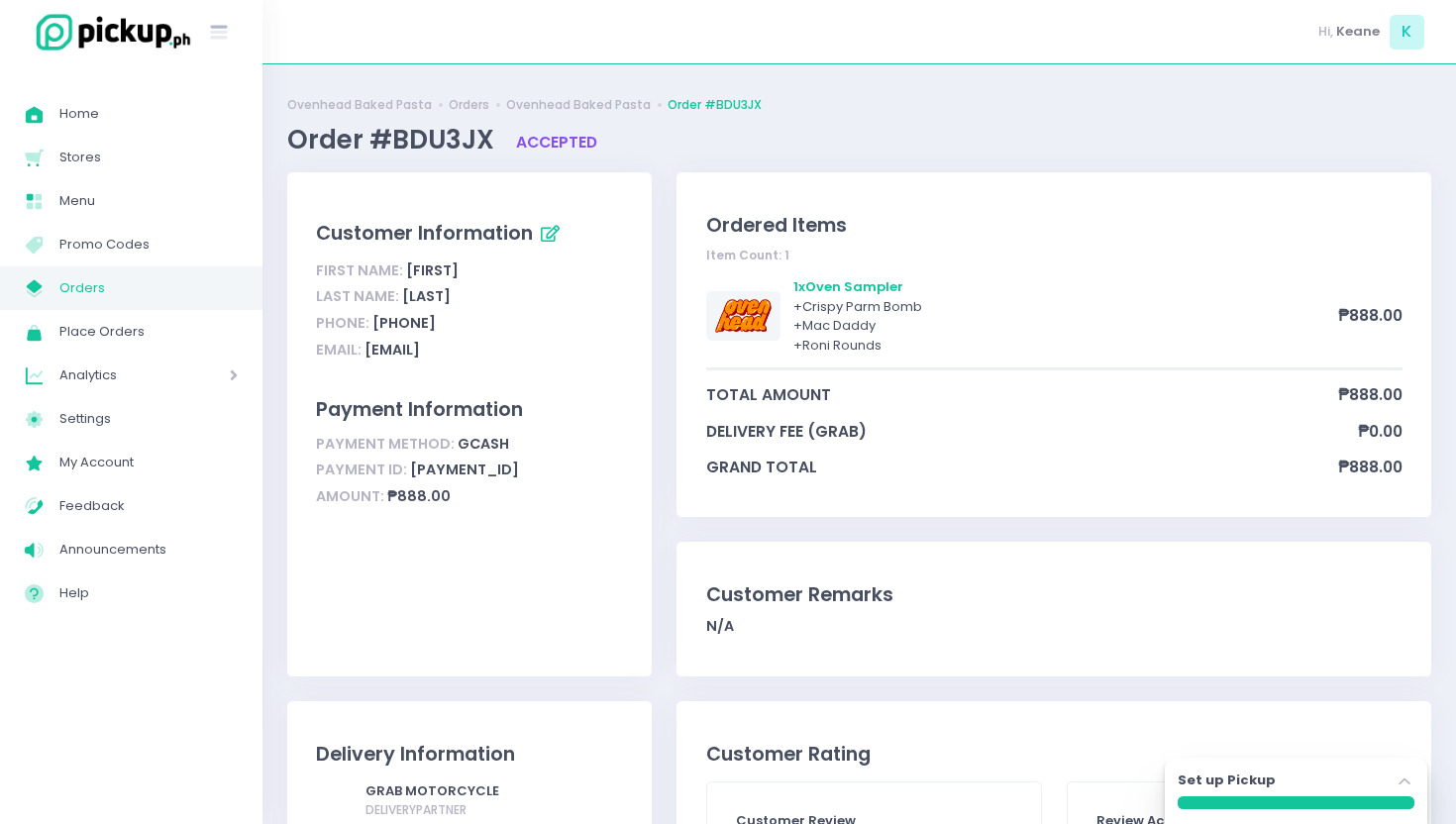 drag, startPoint x: 595, startPoint y: 490, endPoint x: 311, endPoint y: 489, distance: 284.00176 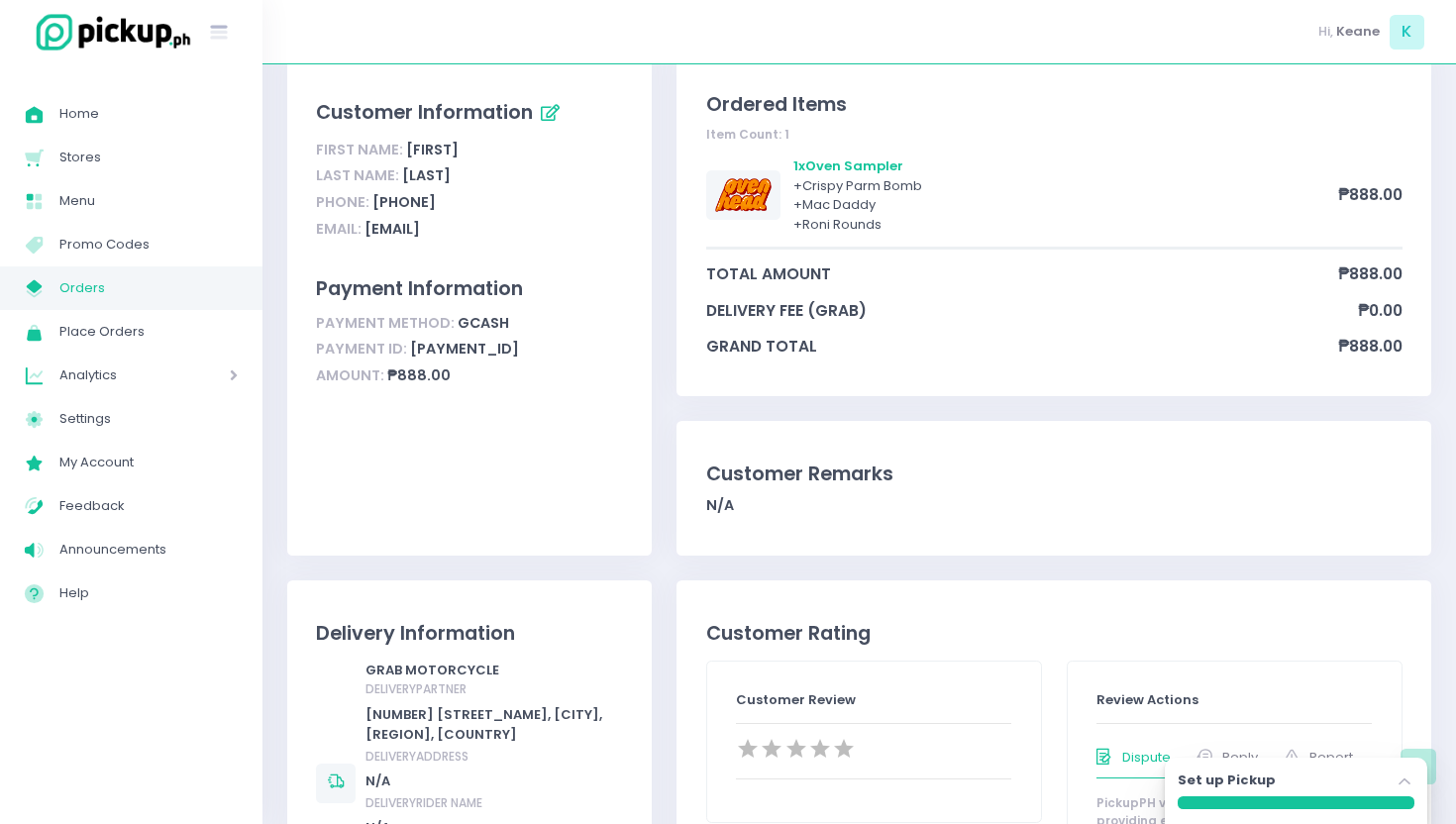 scroll, scrollTop: 0, scrollLeft: 0, axis: both 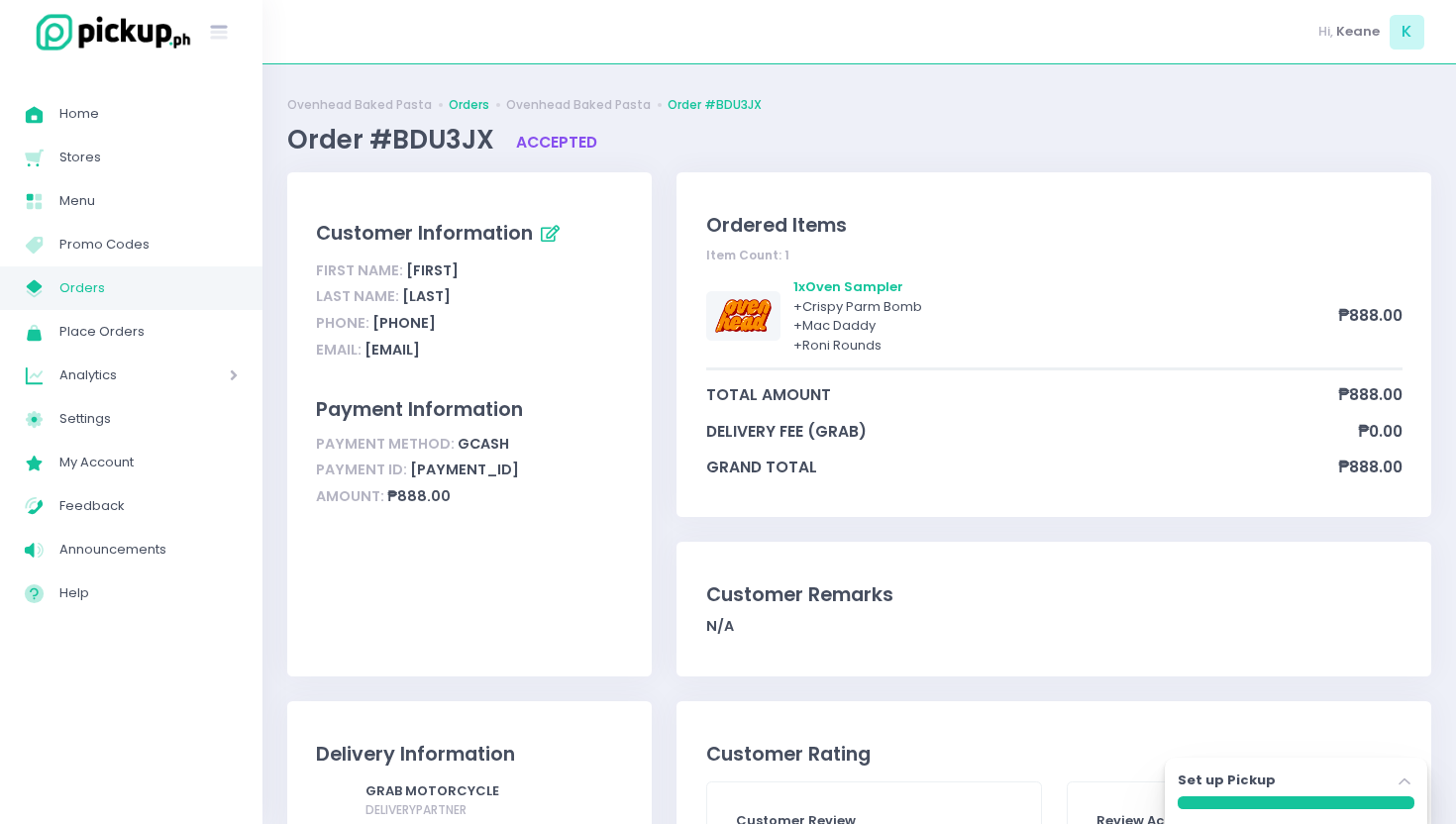 click on "Orders" at bounding box center (468, 105) 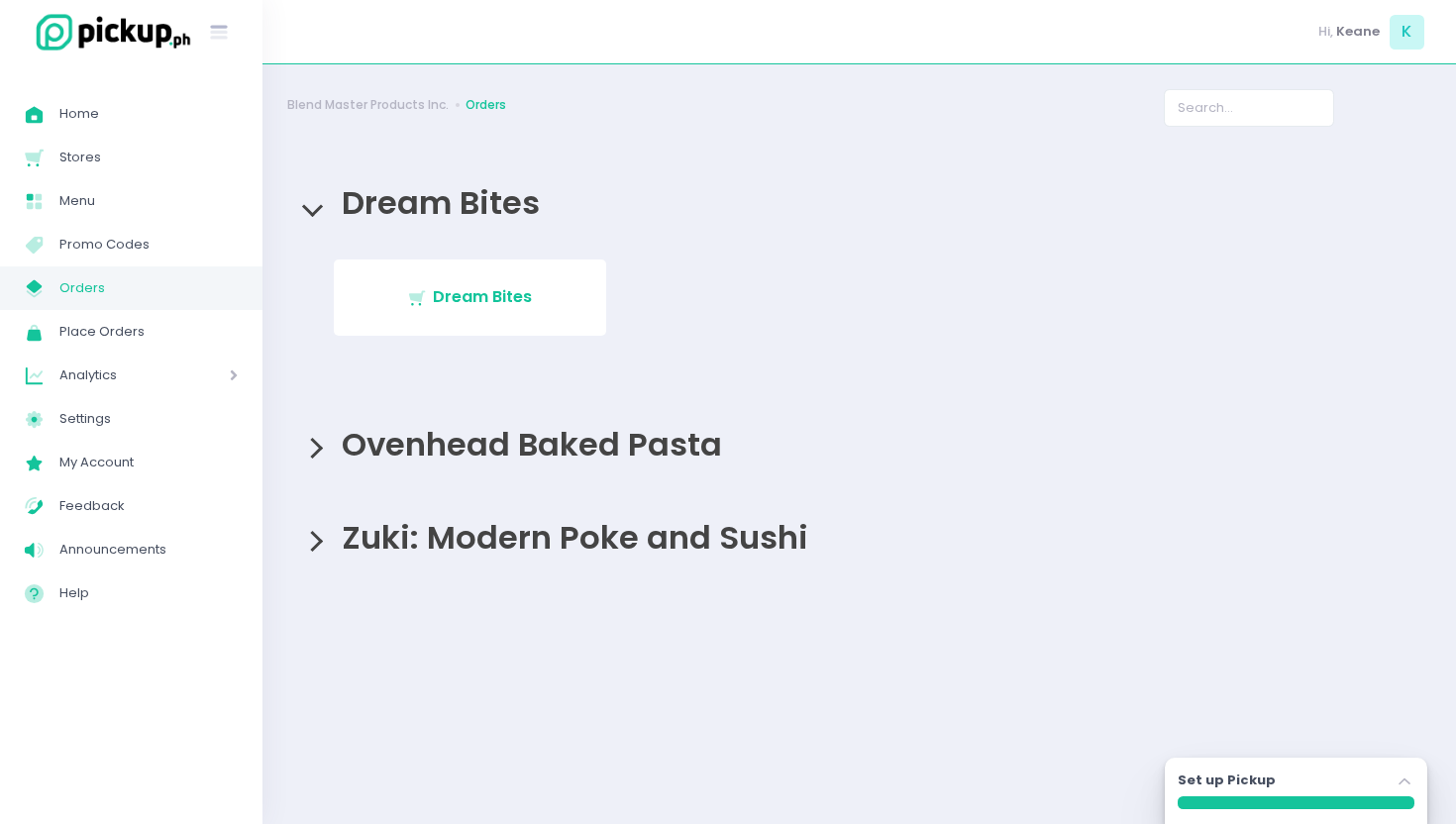 click on "Ovenhead Baked Pasta" at bounding box center [527, 444] 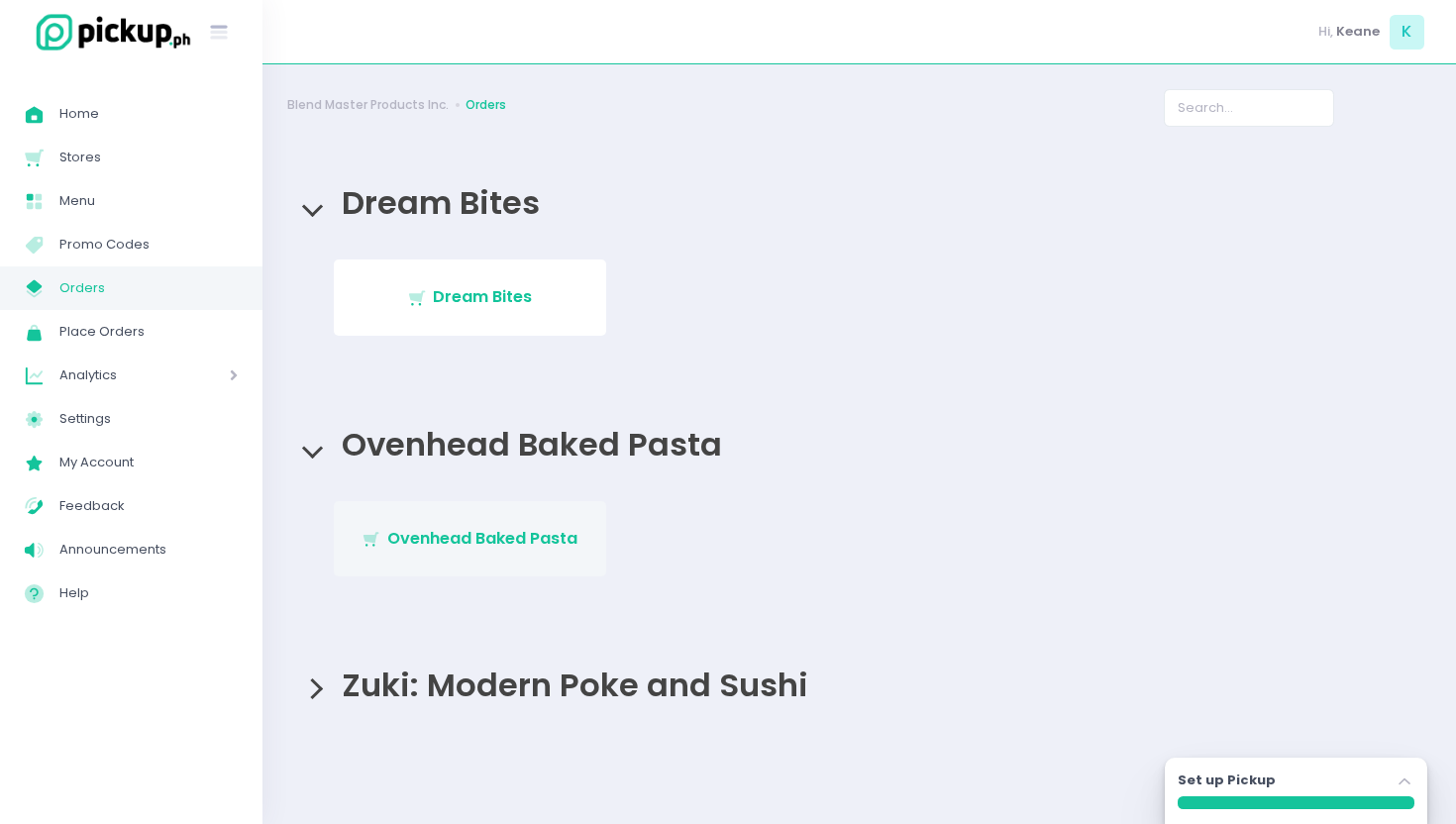 click on "Ovenhead Baked Pasta" at bounding box center (482, 538) 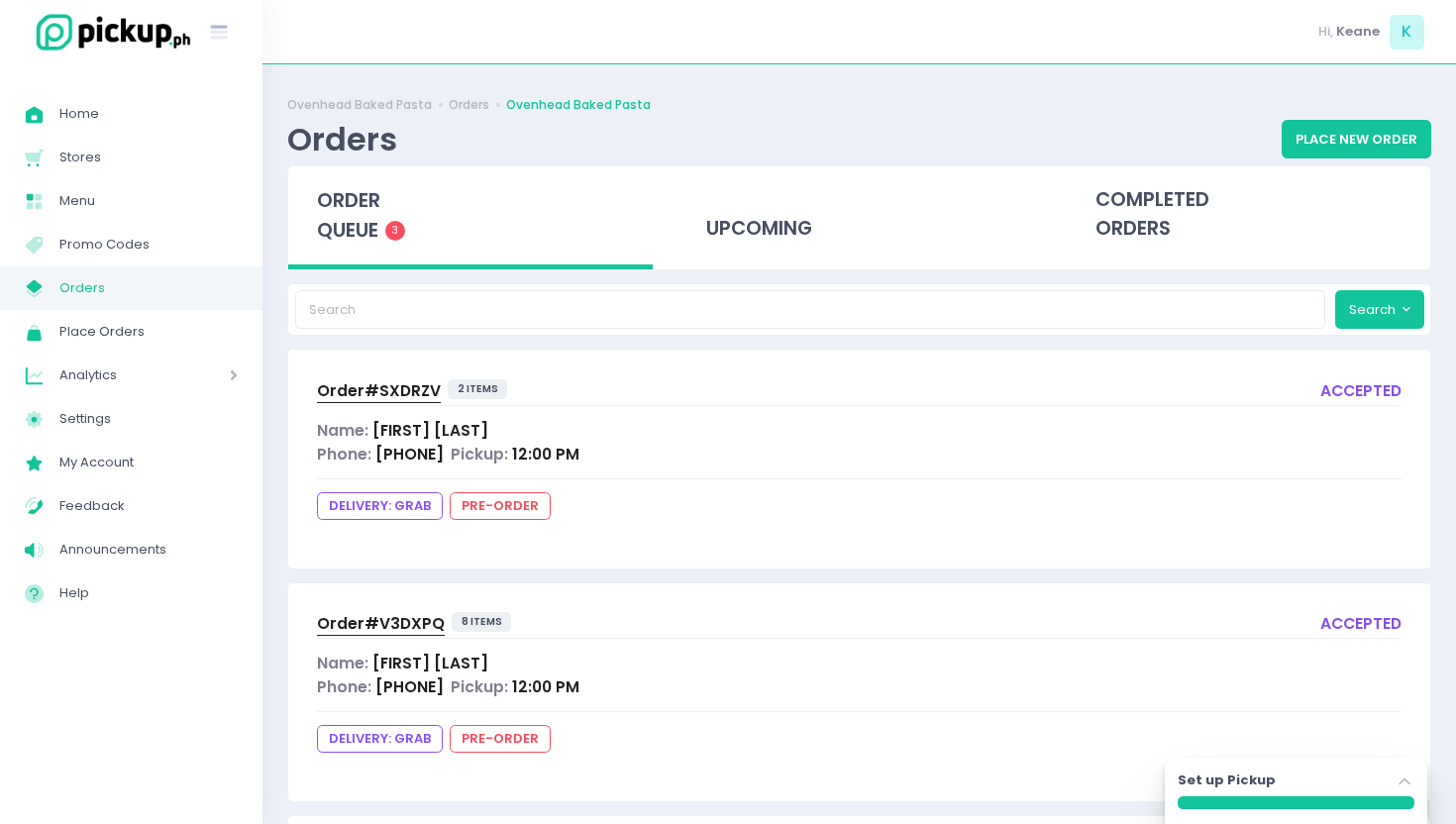 click on "Name:   Erika   Belena" at bounding box center (859, 430) 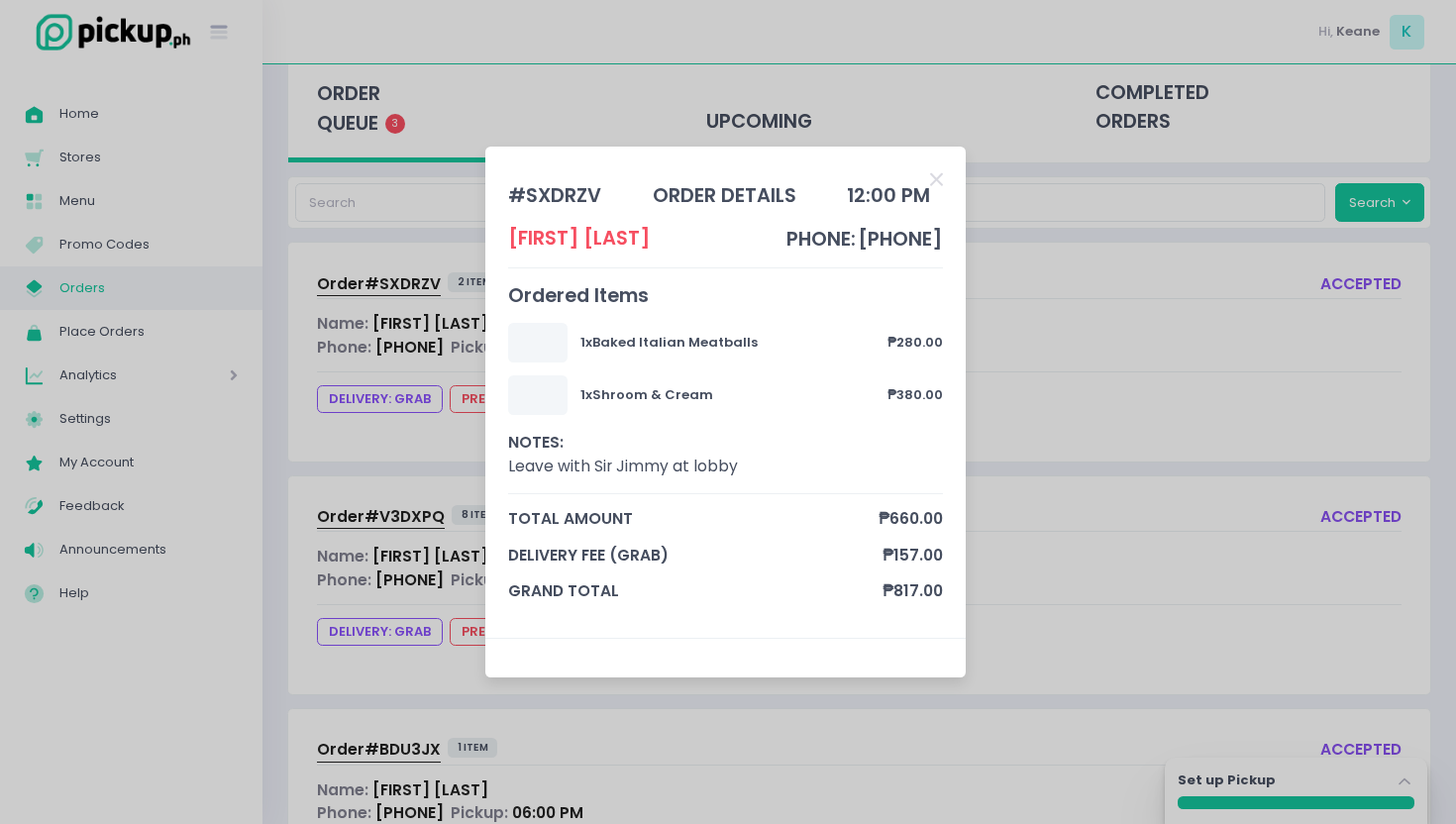 scroll, scrollTop: 249, scrollLeft: 0, axis: vertical 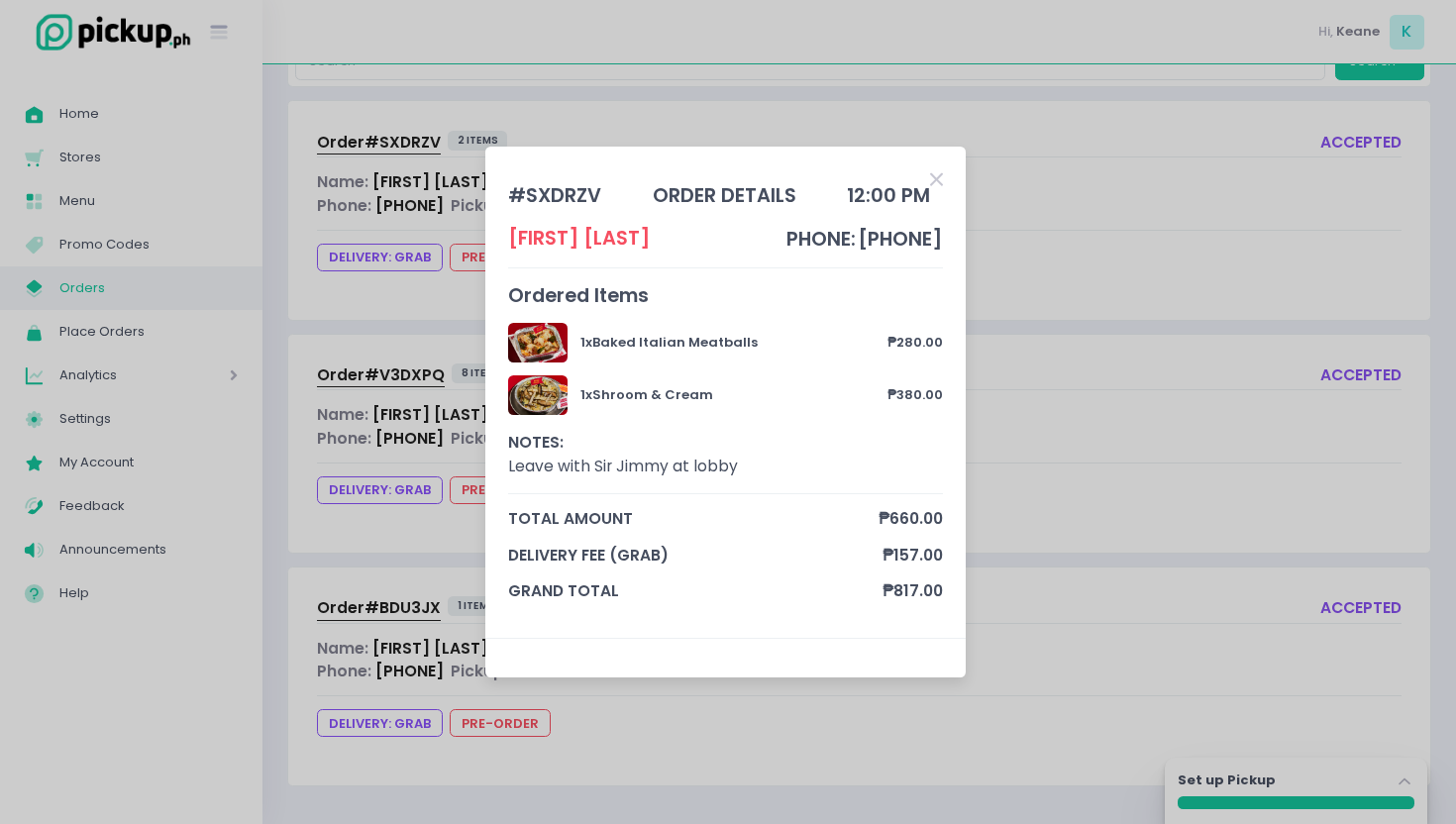 click at bounding box center (936, 179) 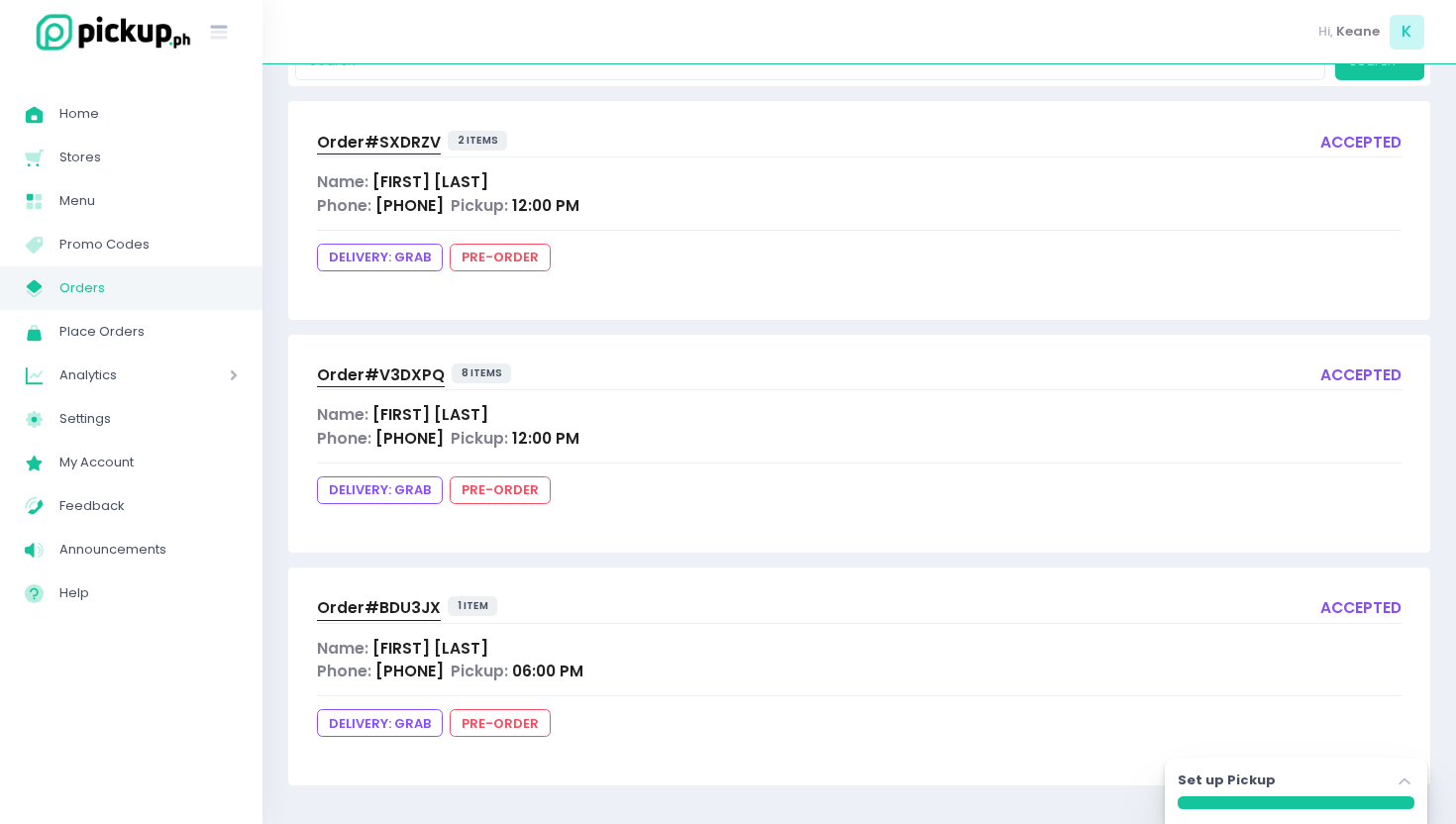 click on "Order# SXDRZV" at bounding box center (378, 142) 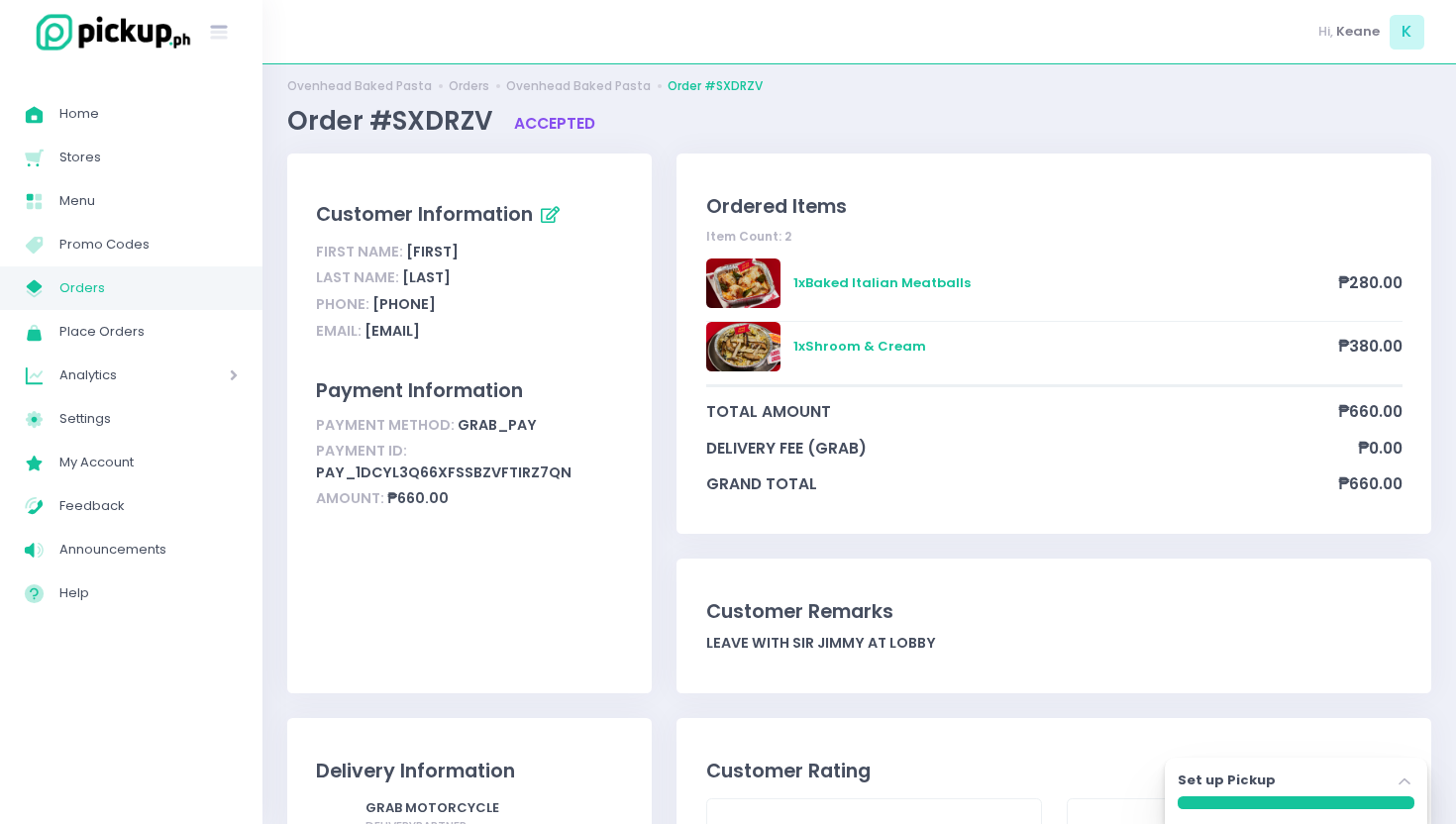 scroll, scrollTop: 0, scrollLeft: 0, axis: both 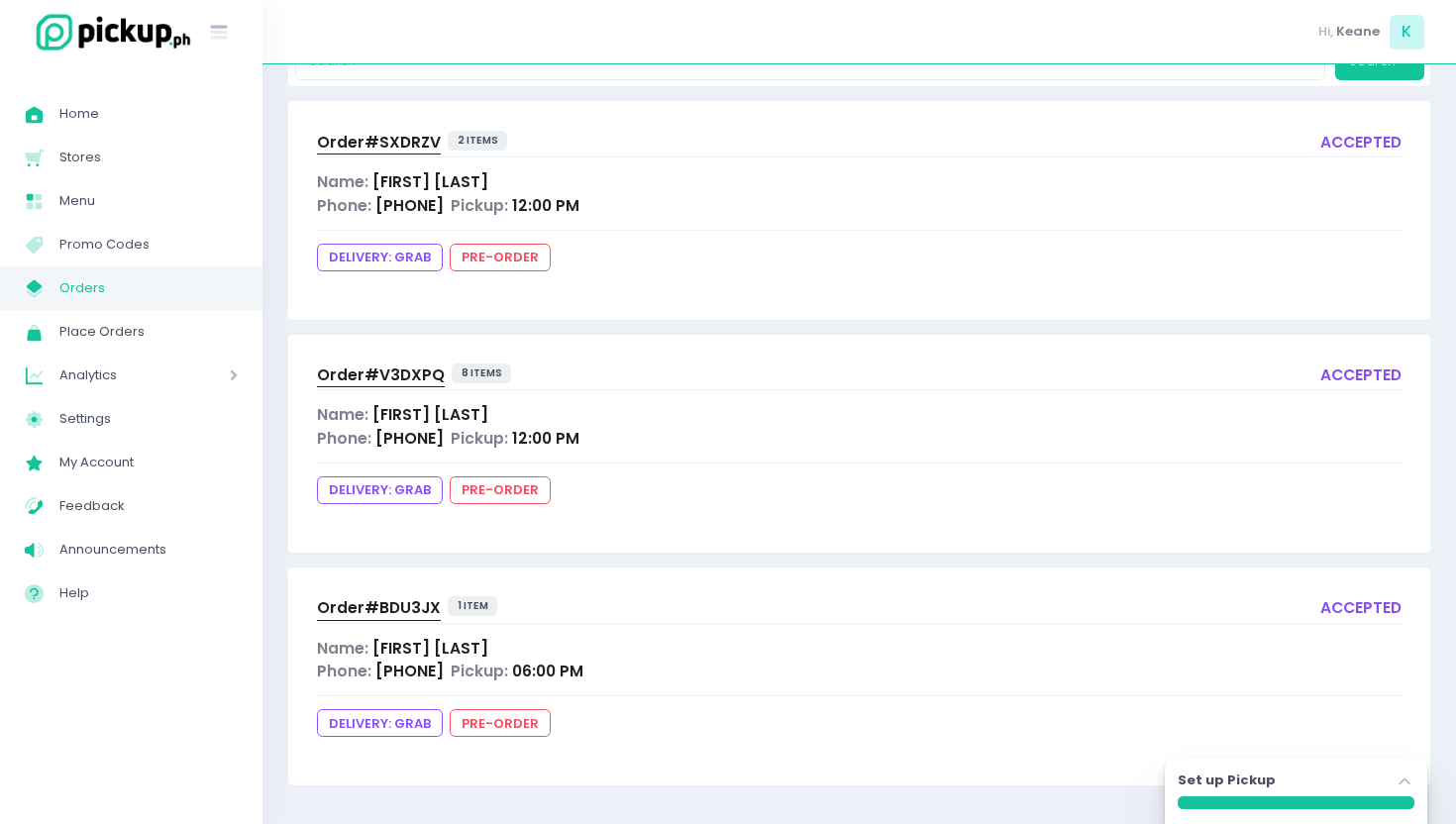 click on "Order# V3DXPQ" at bounding box center [380, 374] 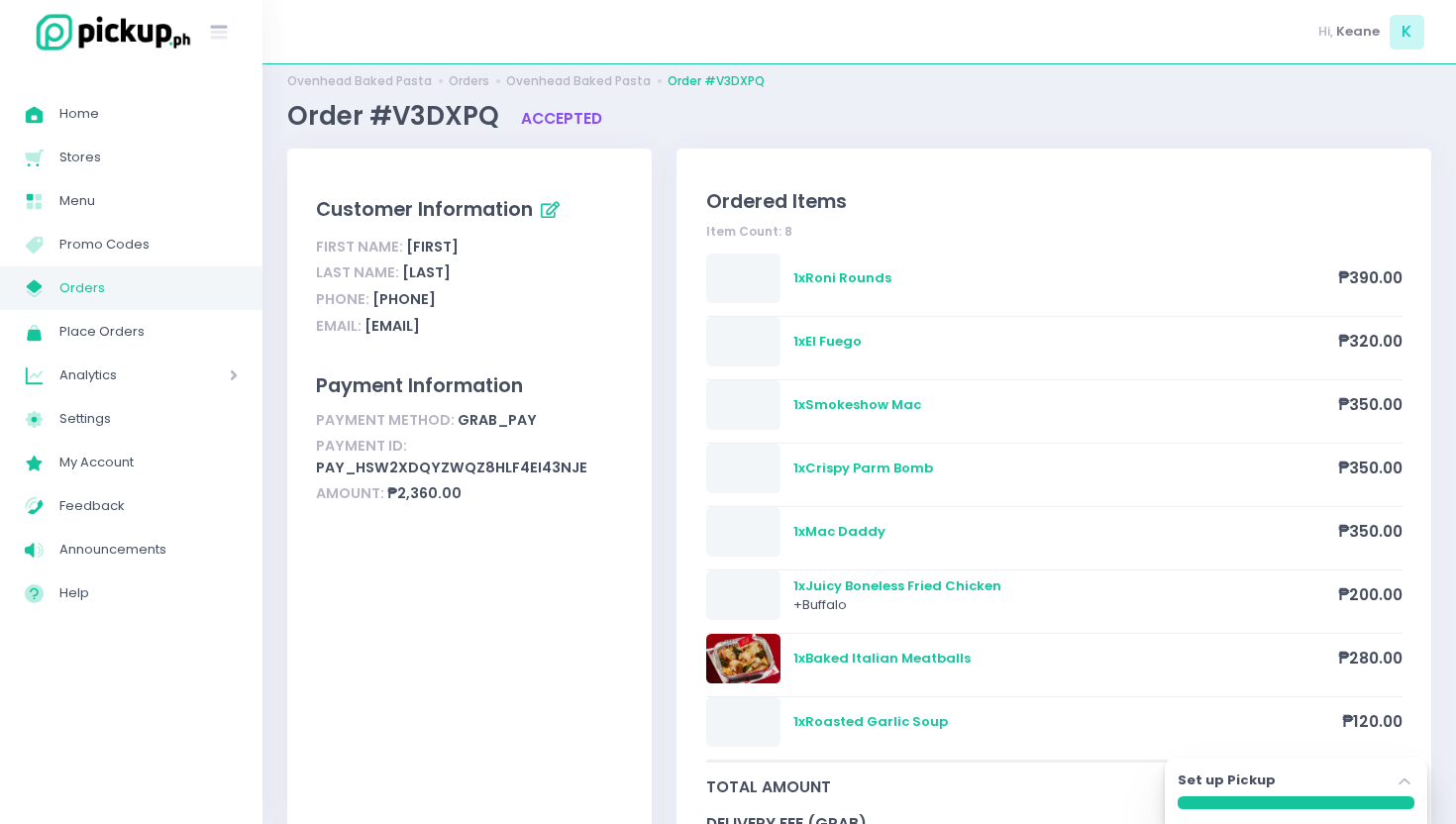 scroll, scrollTop: 28, scrollLeft: 0, axis: vertical 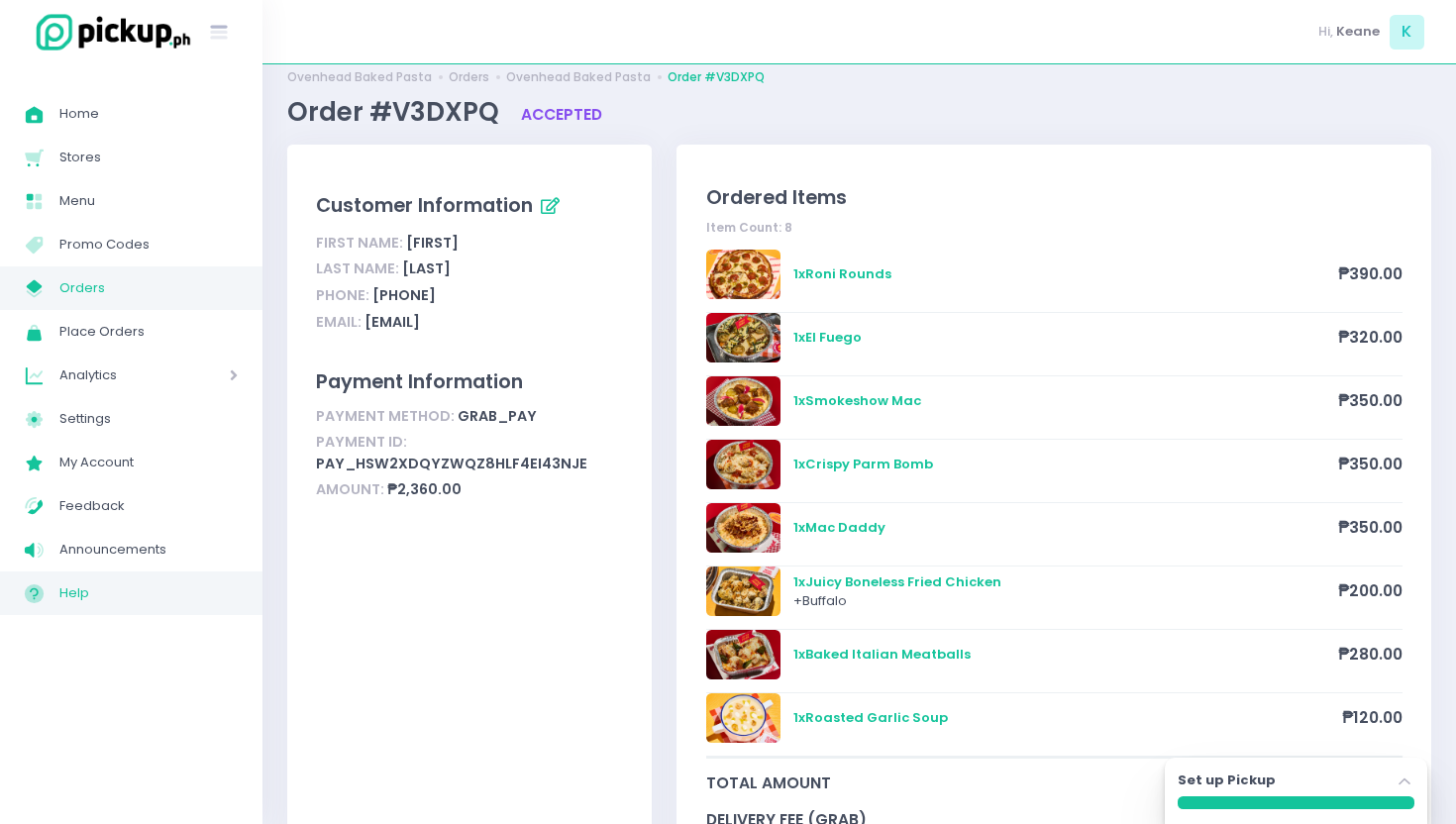 click on "Help" at bounding box center [149, 593] 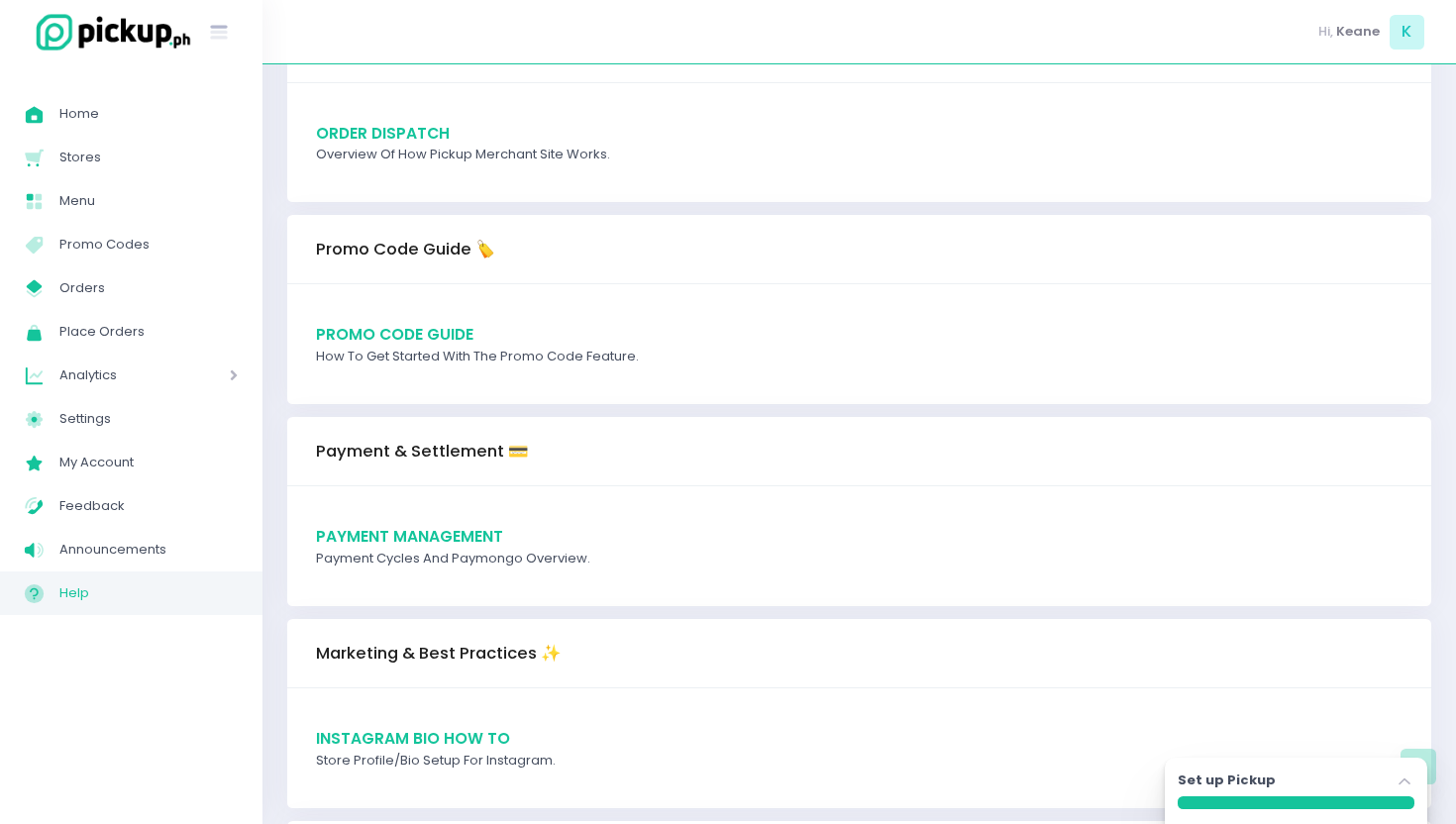scroll, scrollTop: 2009, scrollLeft: 0, axis: vertical 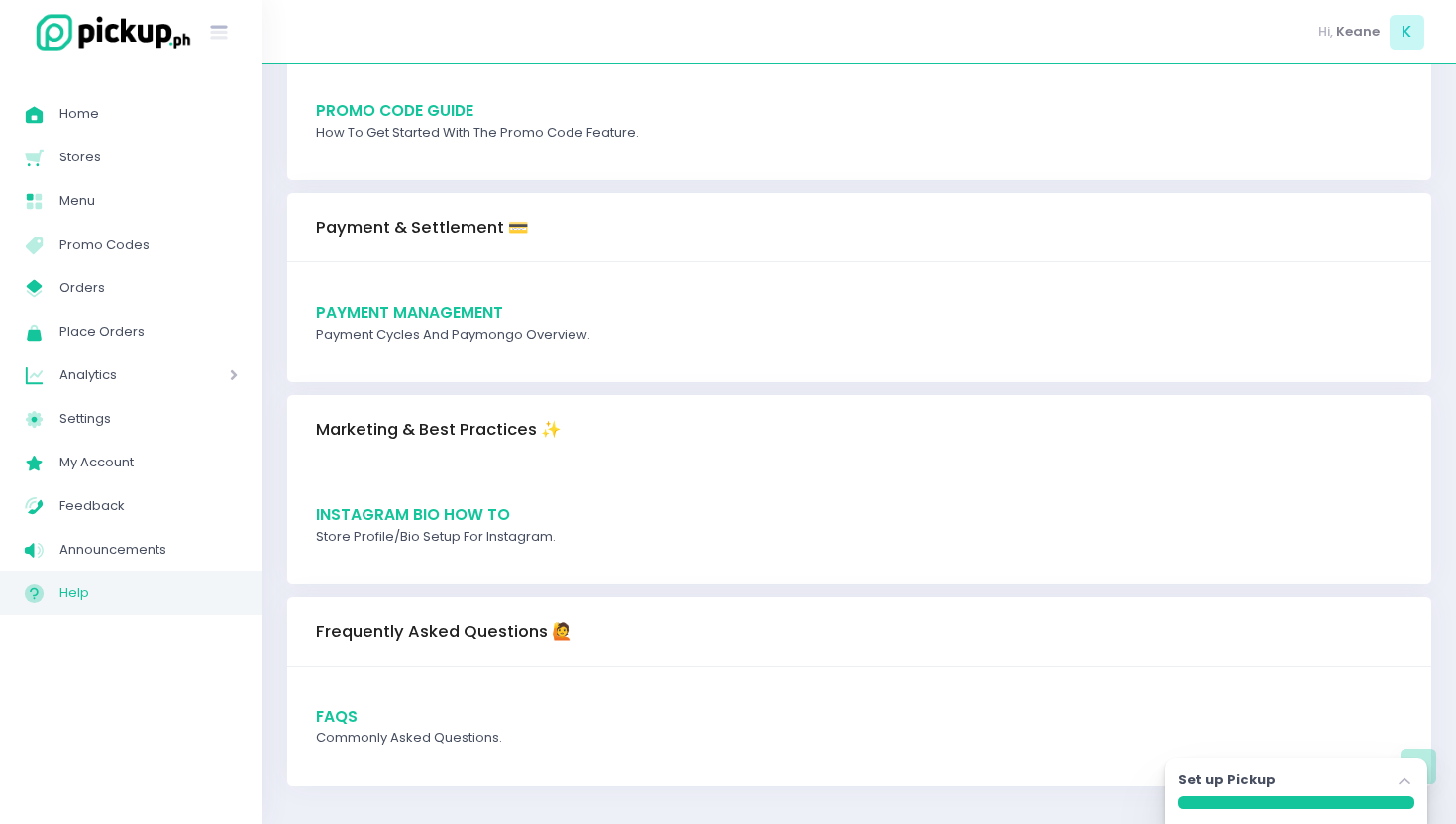 click on "FAQs" at bounding box center [337, 716] 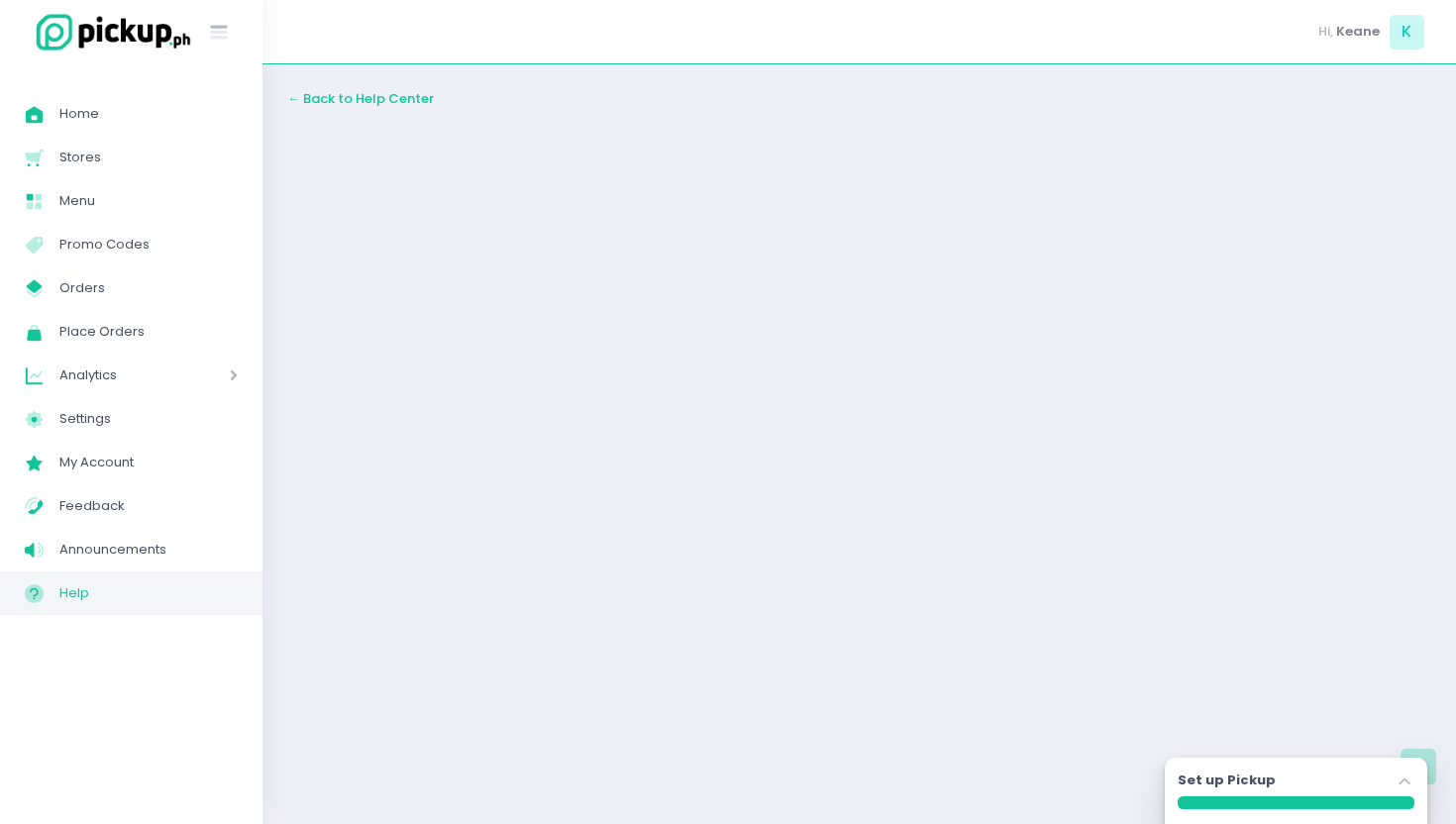 scroll, scrollTop: 0, scrollLeft: 0, axis: both 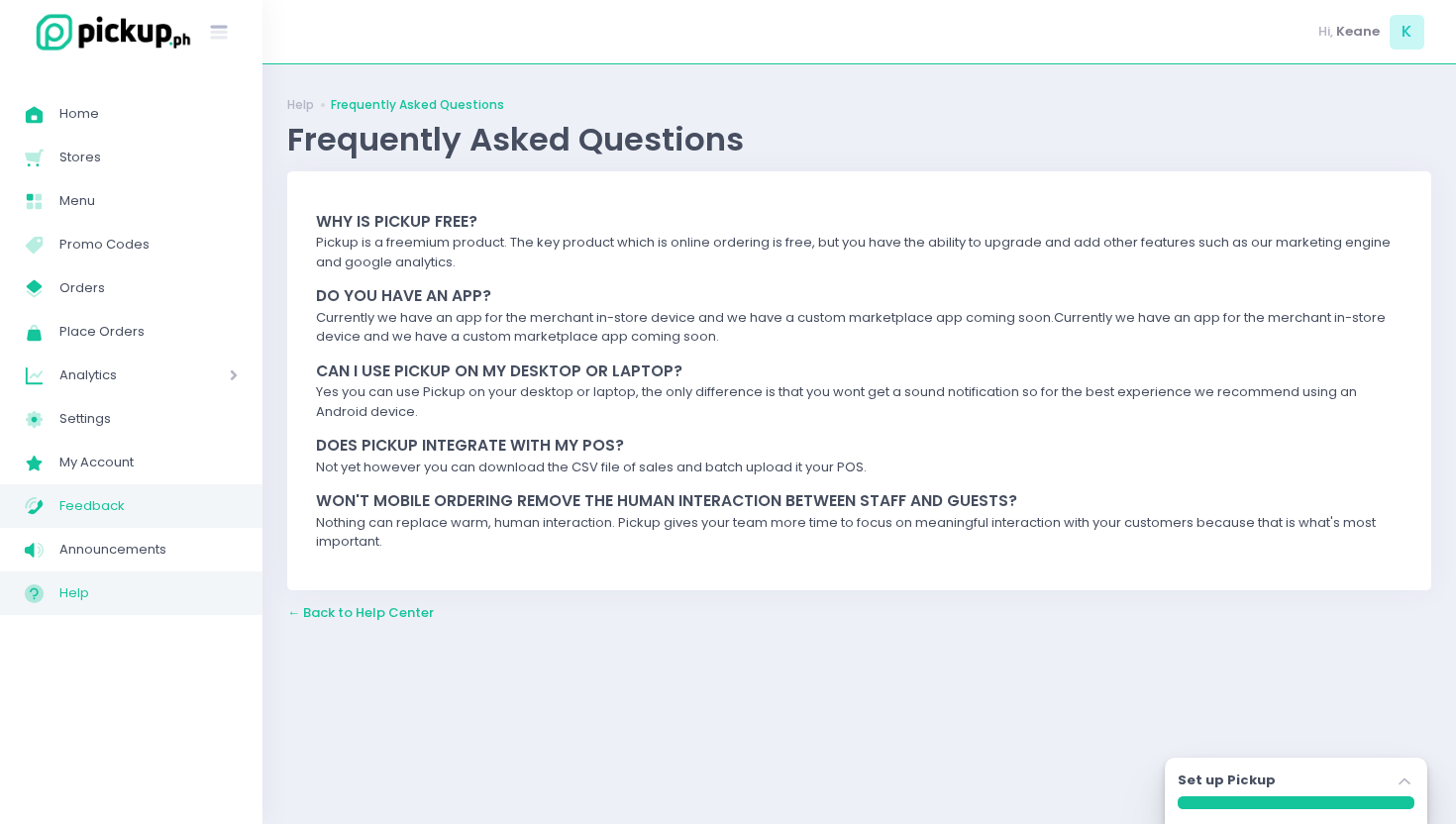 click on "Feedback" at bounding box center [149, 506] 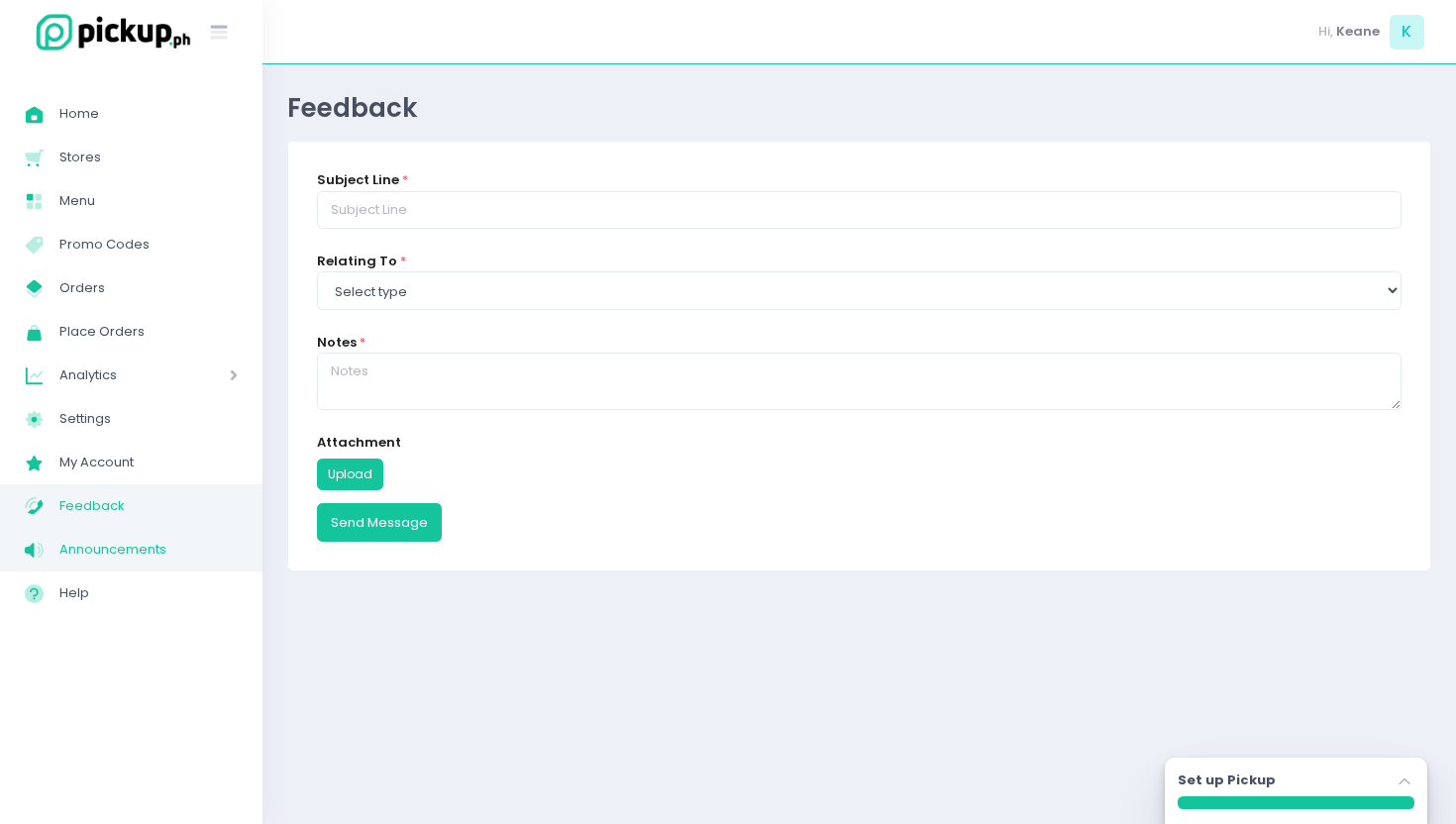 click on "Announcements" at bounding box center [149, 550] 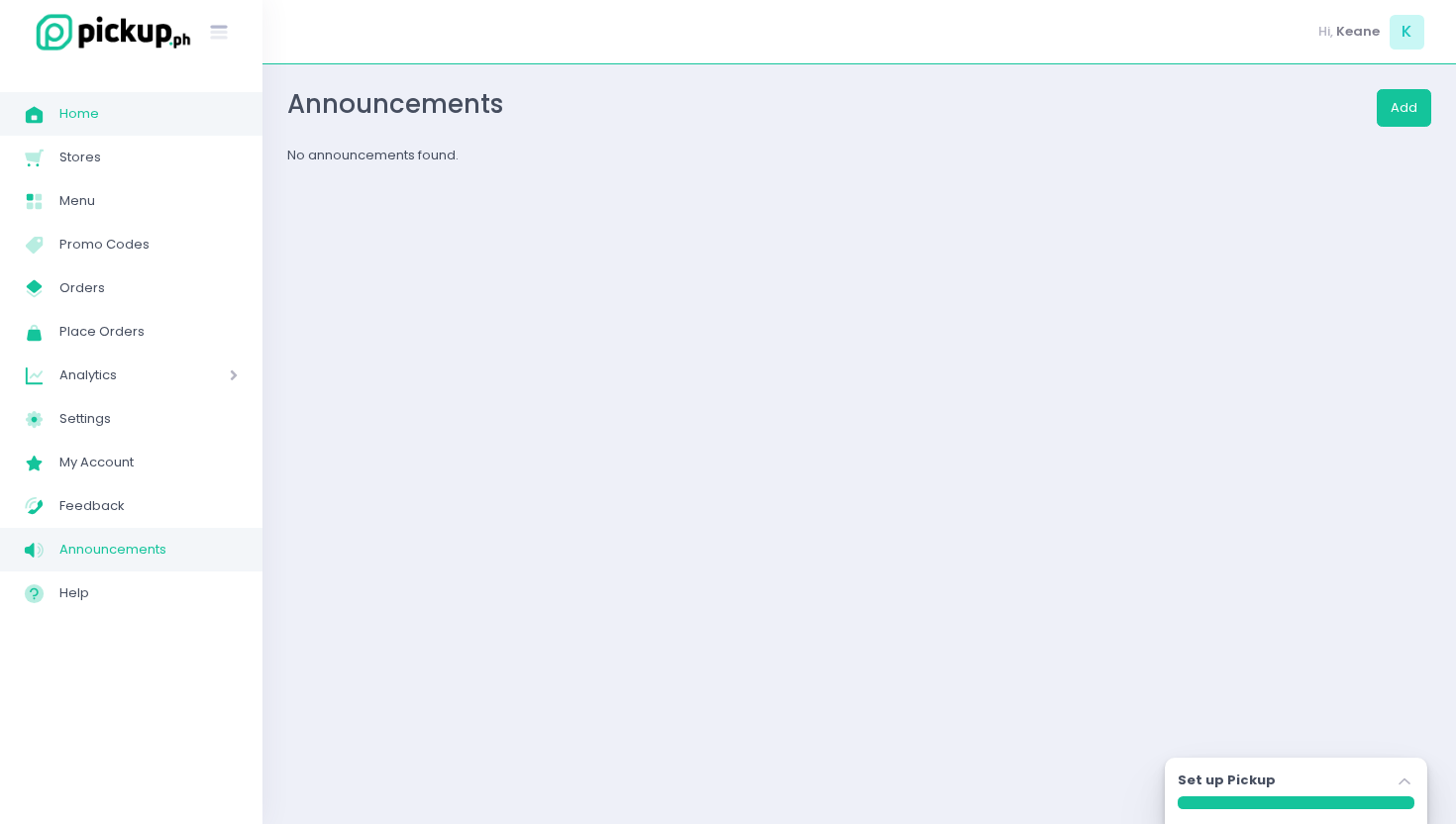 click on "Home Created with Sketch. Home" at bounding box center [131, 114] 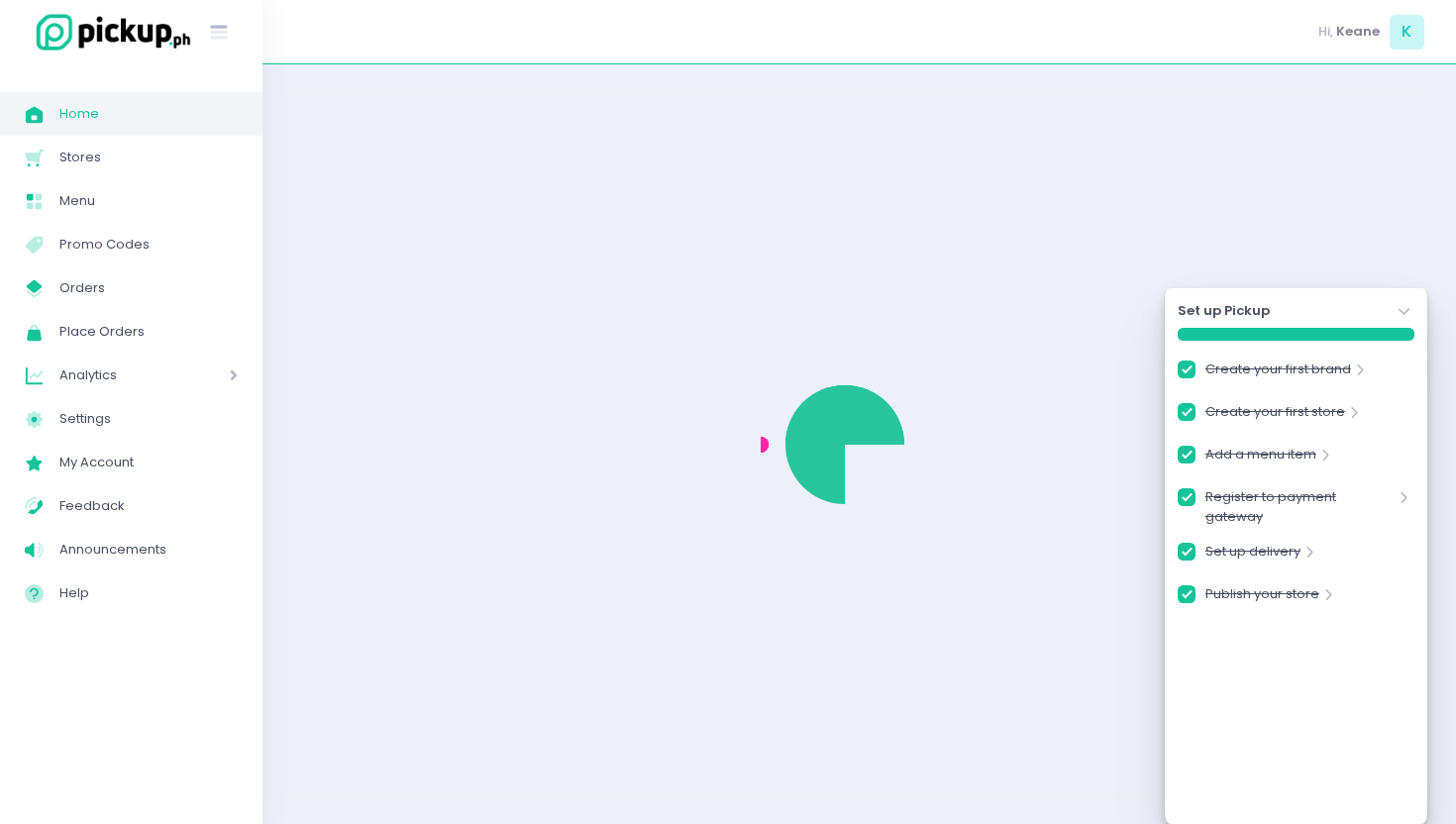 checkbox on "true" 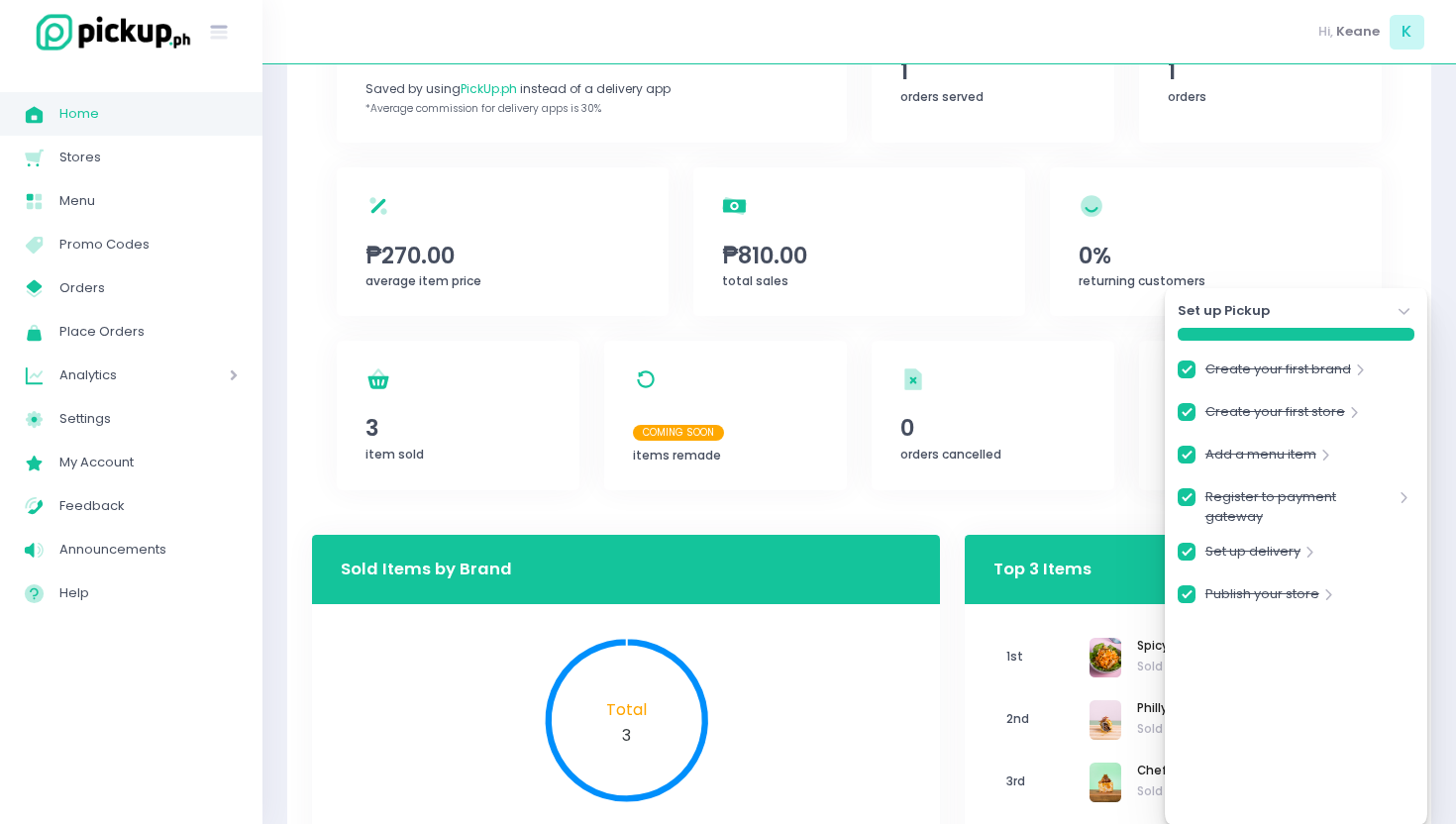 scroll, scrollTop: 292, scrollLeft: 0, axis: vertical 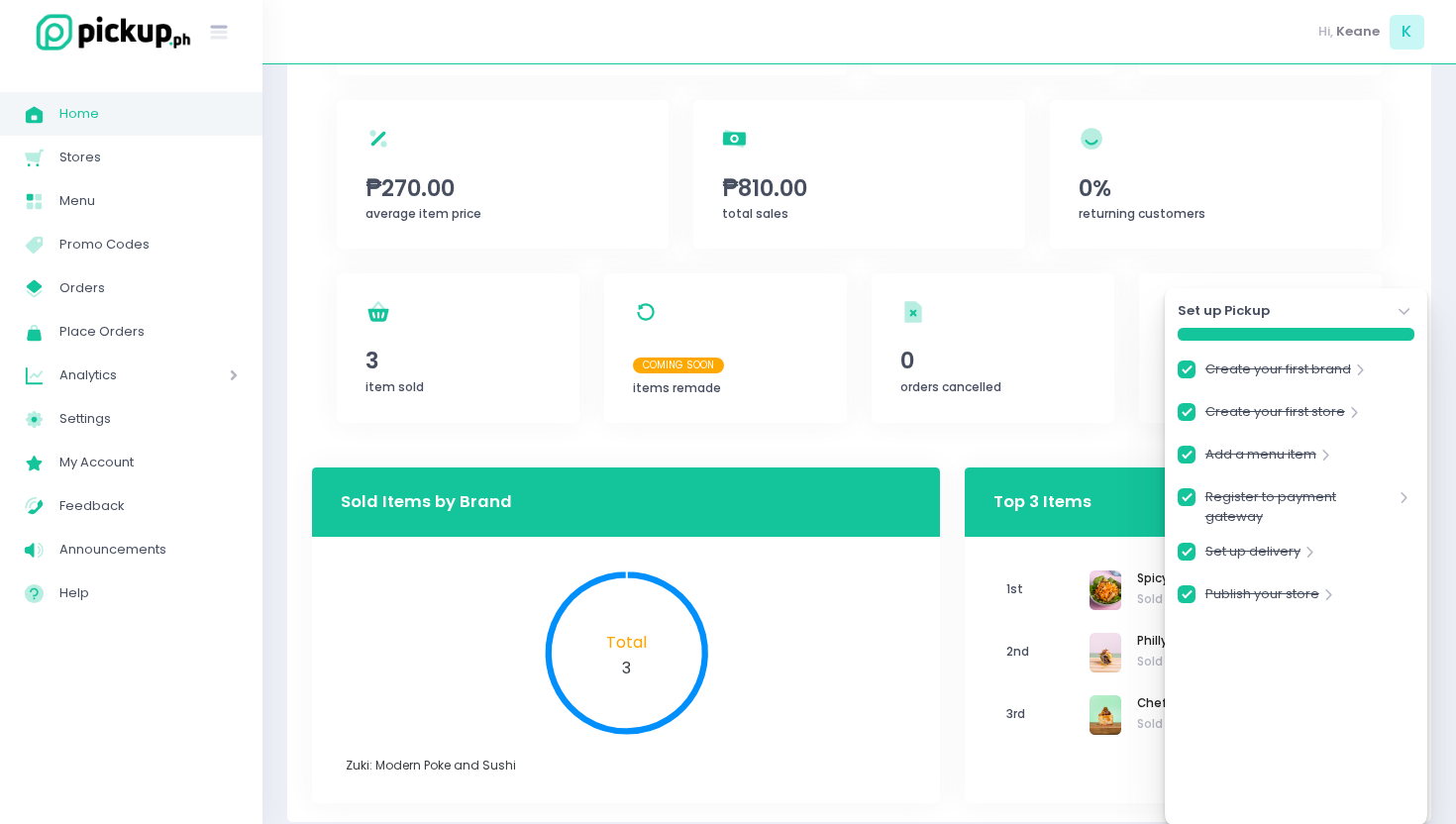 click on "Stockholm-icons / Navigation / Angle-down Created with Sketch." 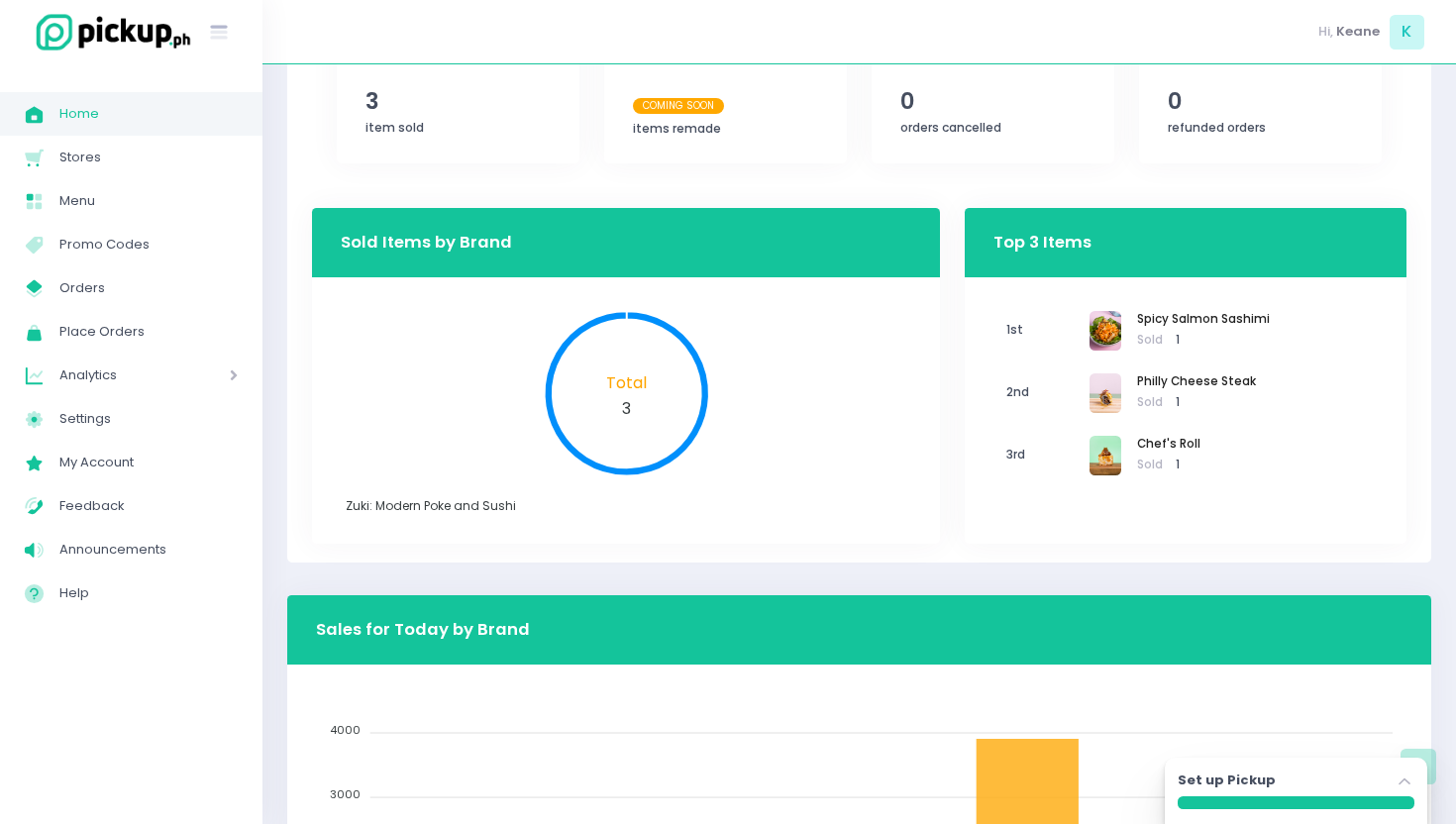 scroll, scrollTop: 616, scrollLeft: 0, axis: vertical 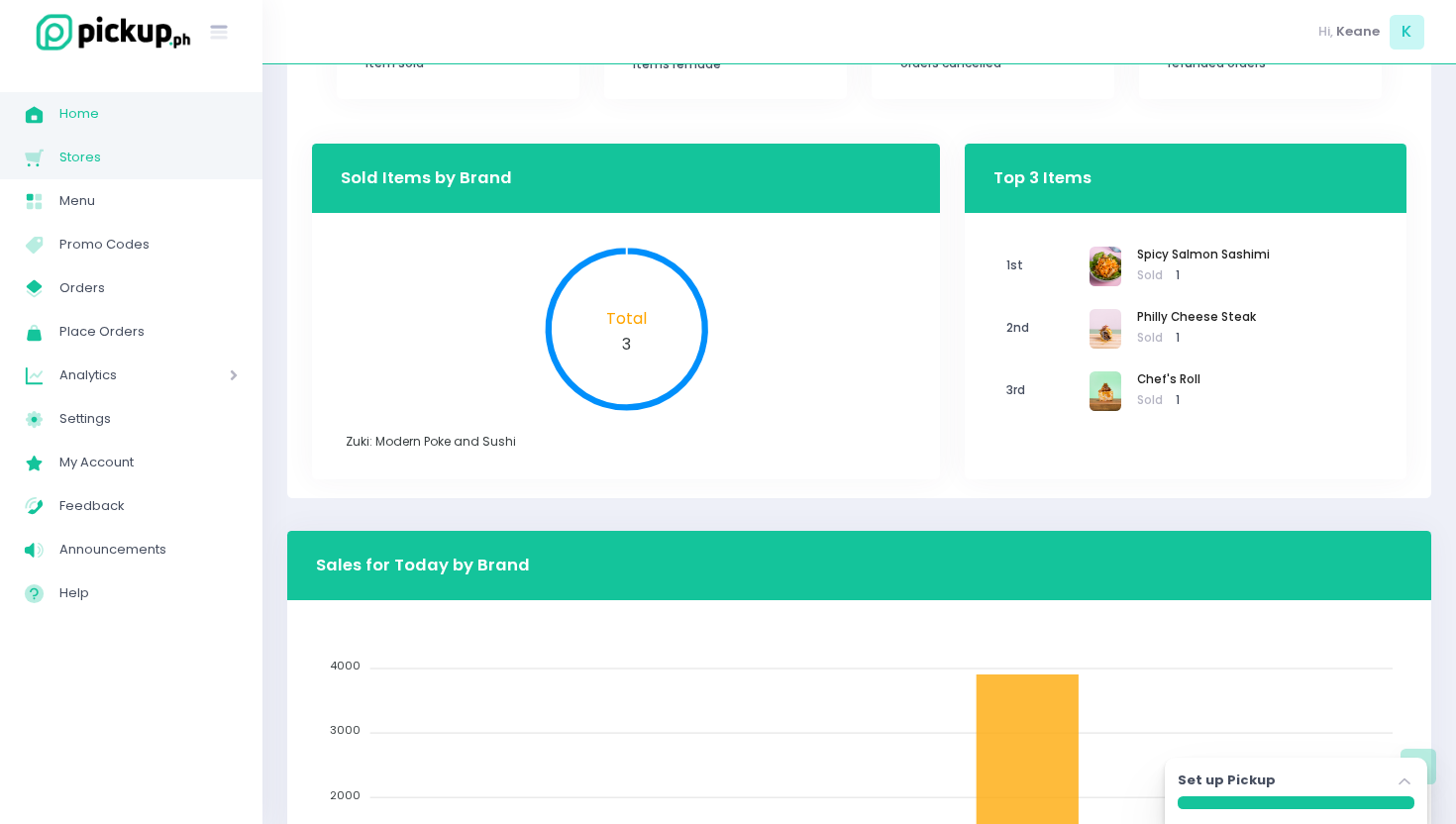 click on "Stores" at bounding box center [149, 157] 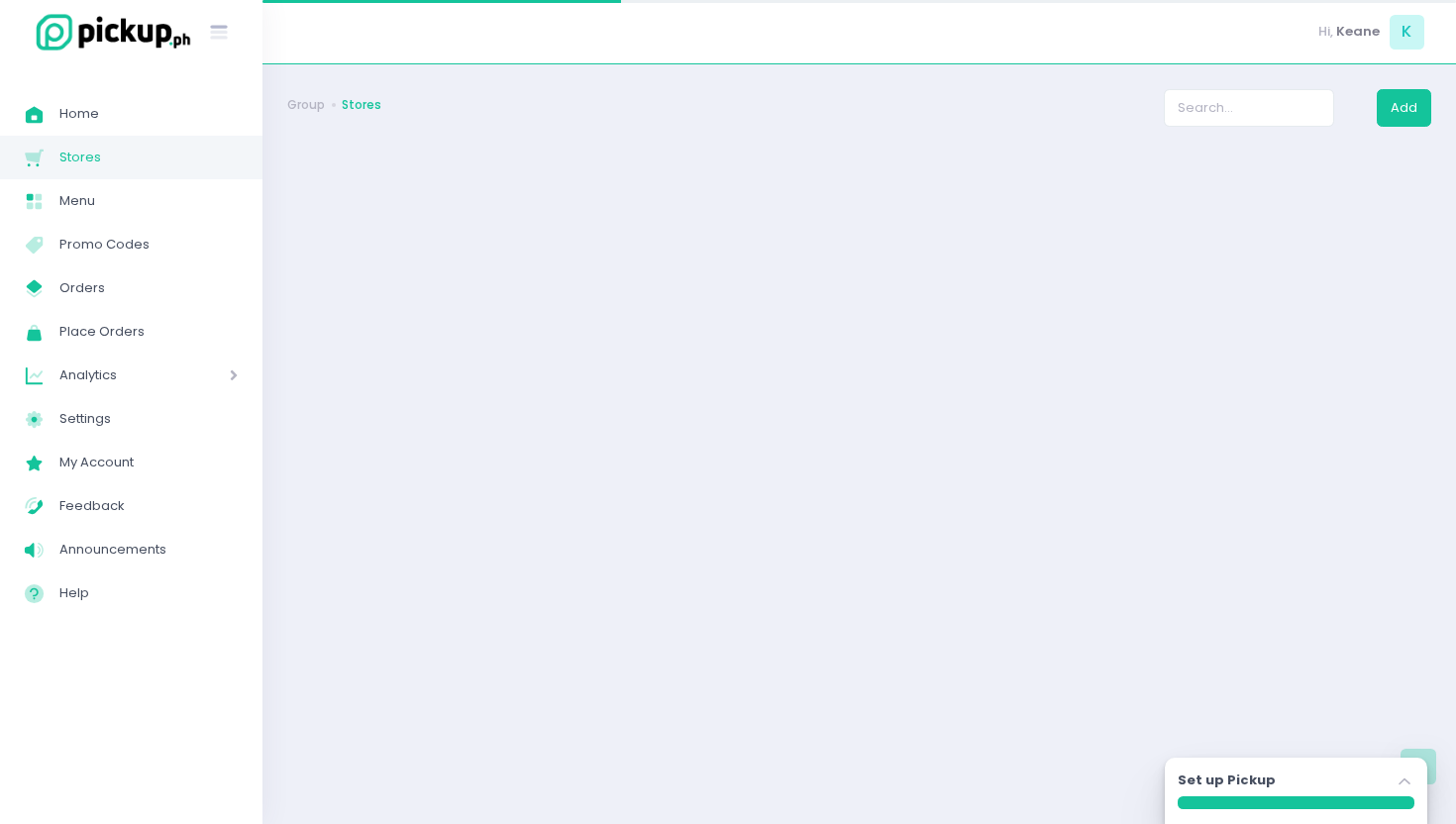 scroll, scrollTop: 0, scrollLeft: 0, axis: both 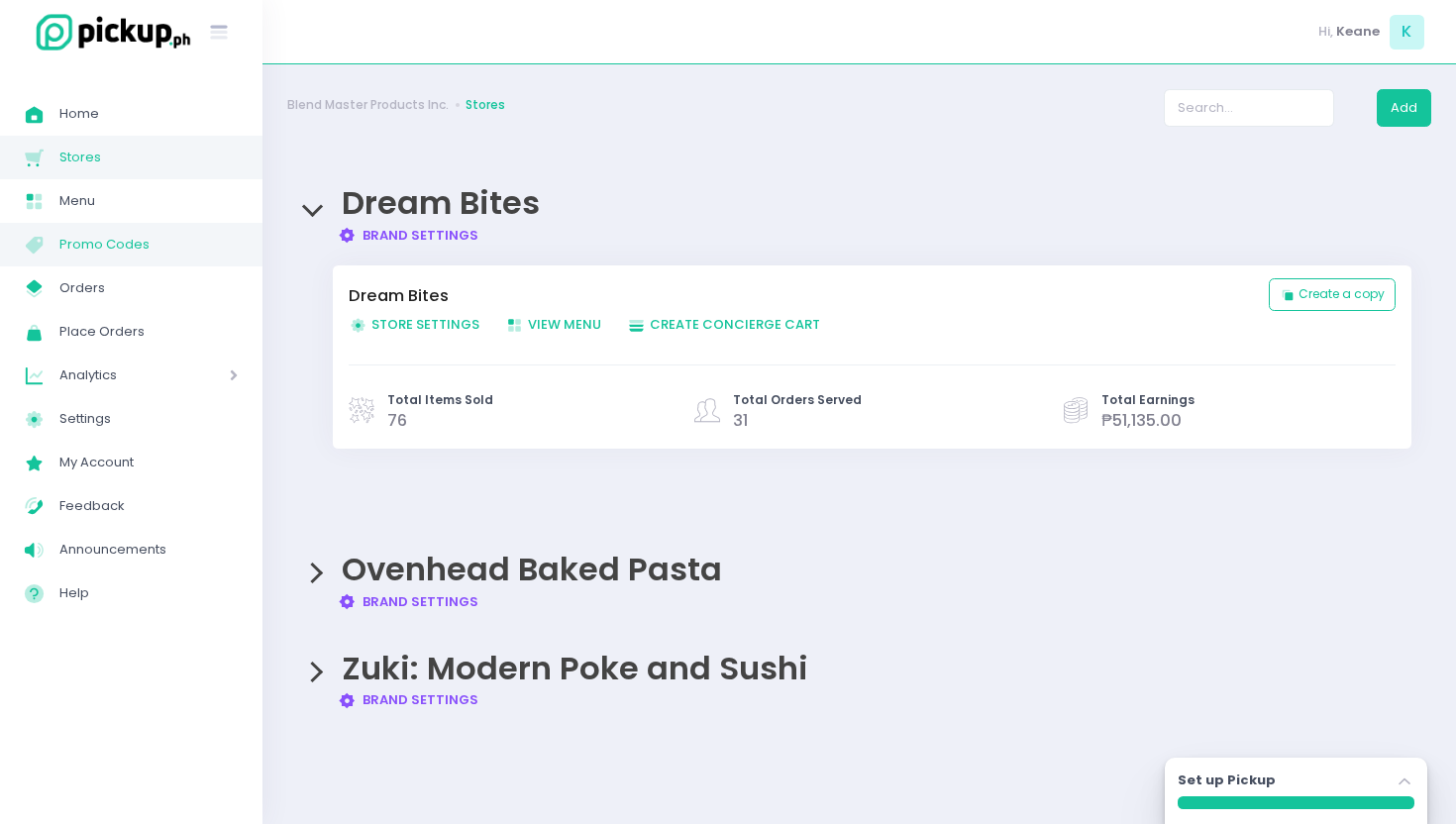 click on "Promo Codes" at bounding box center (149, 245) 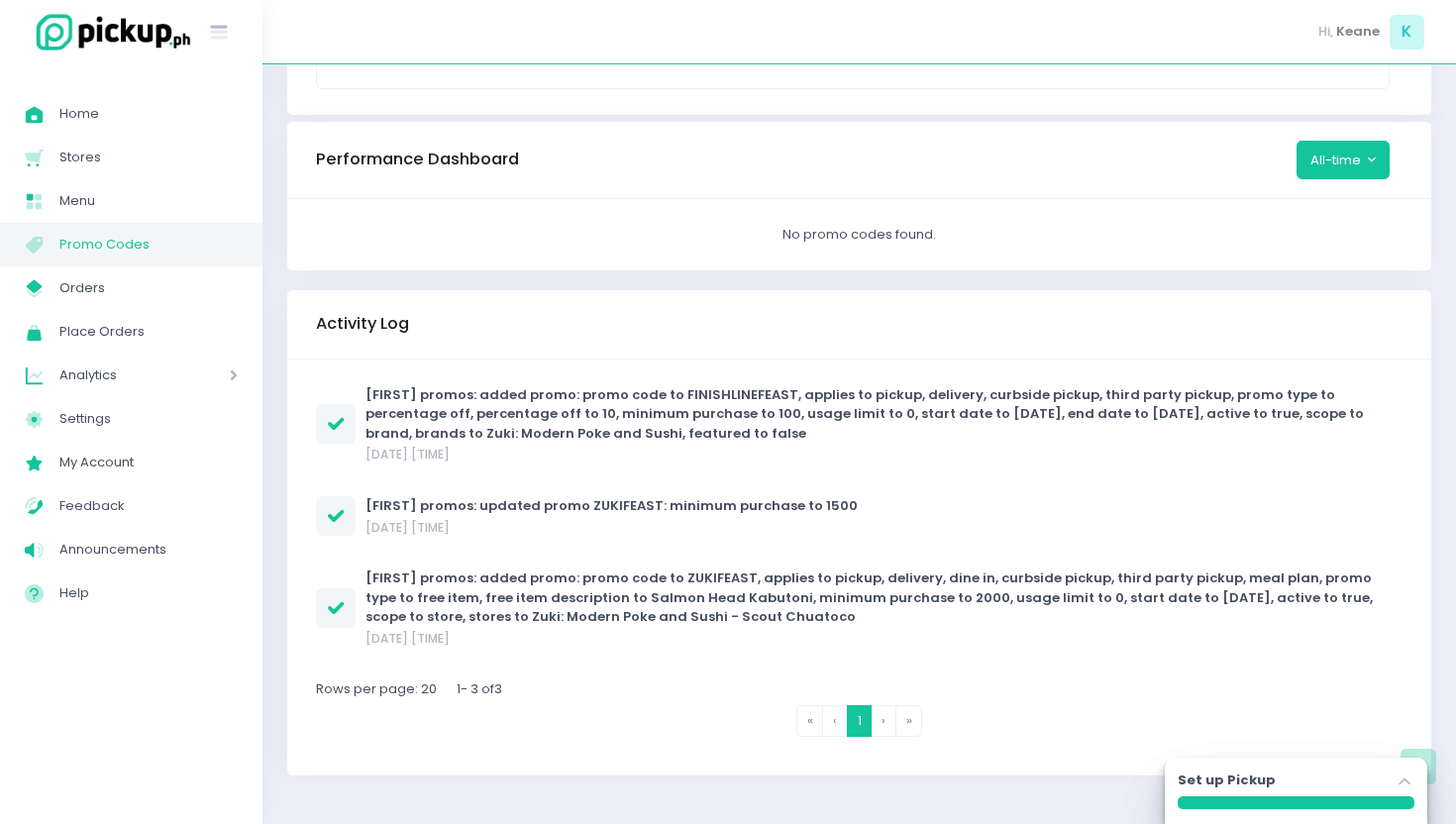 scroll, scrollTop: 0, scrollLeft: 0, axis: both 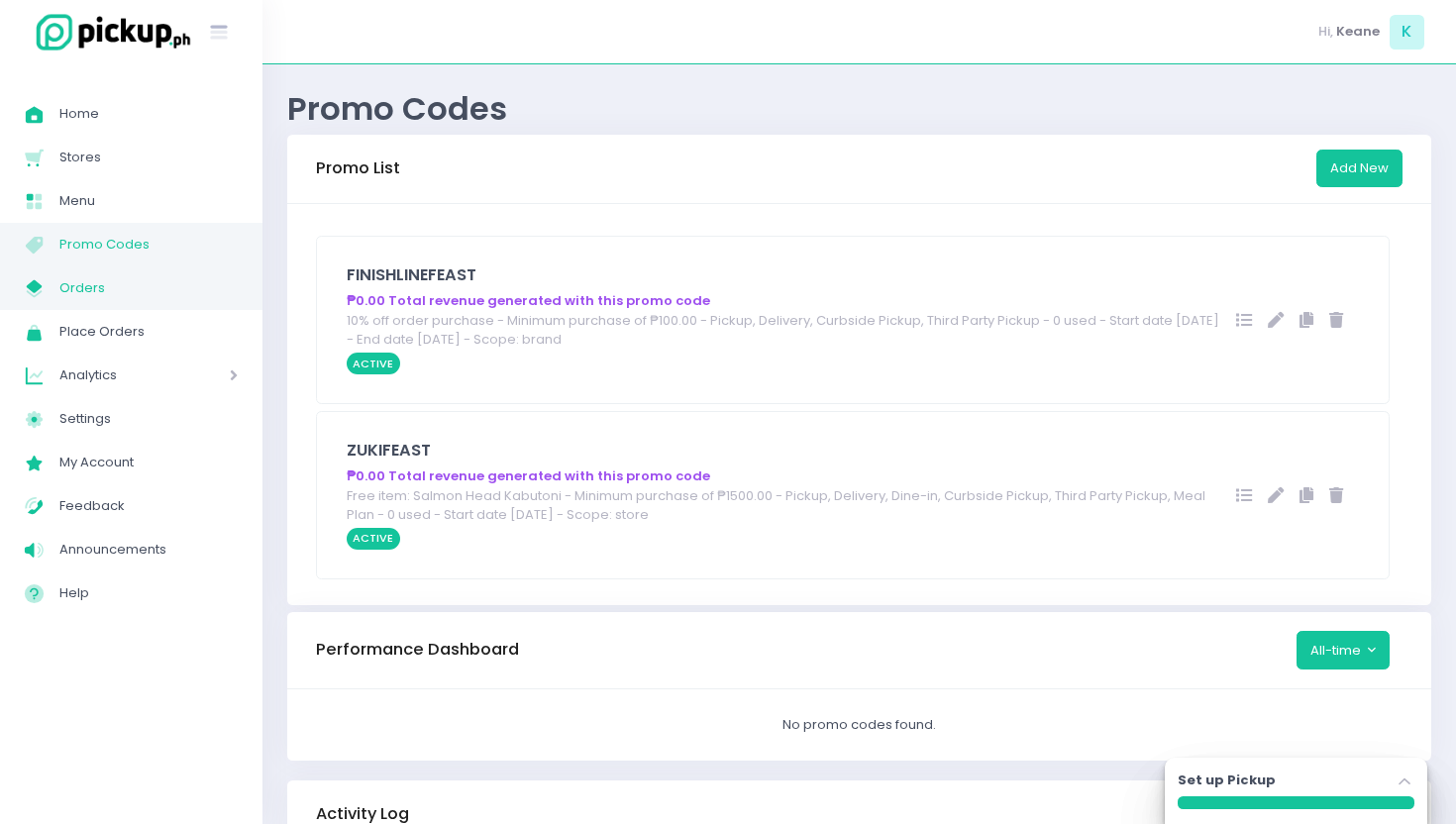 click on "Orders" at bounding box center (149, 288) 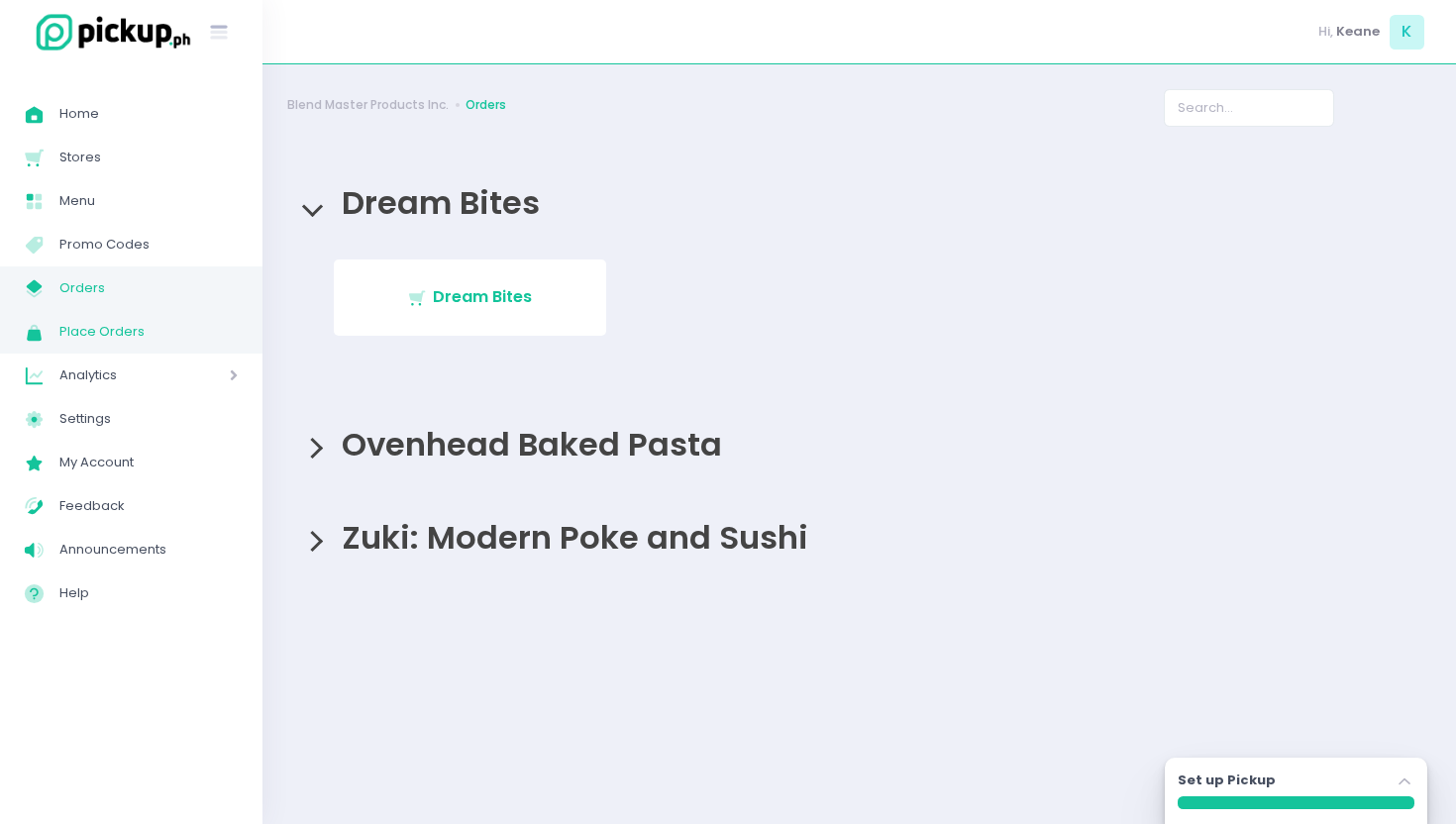 click on "Place Orders Created with Sketch. Place Orders" at bounding box center [131, 332] 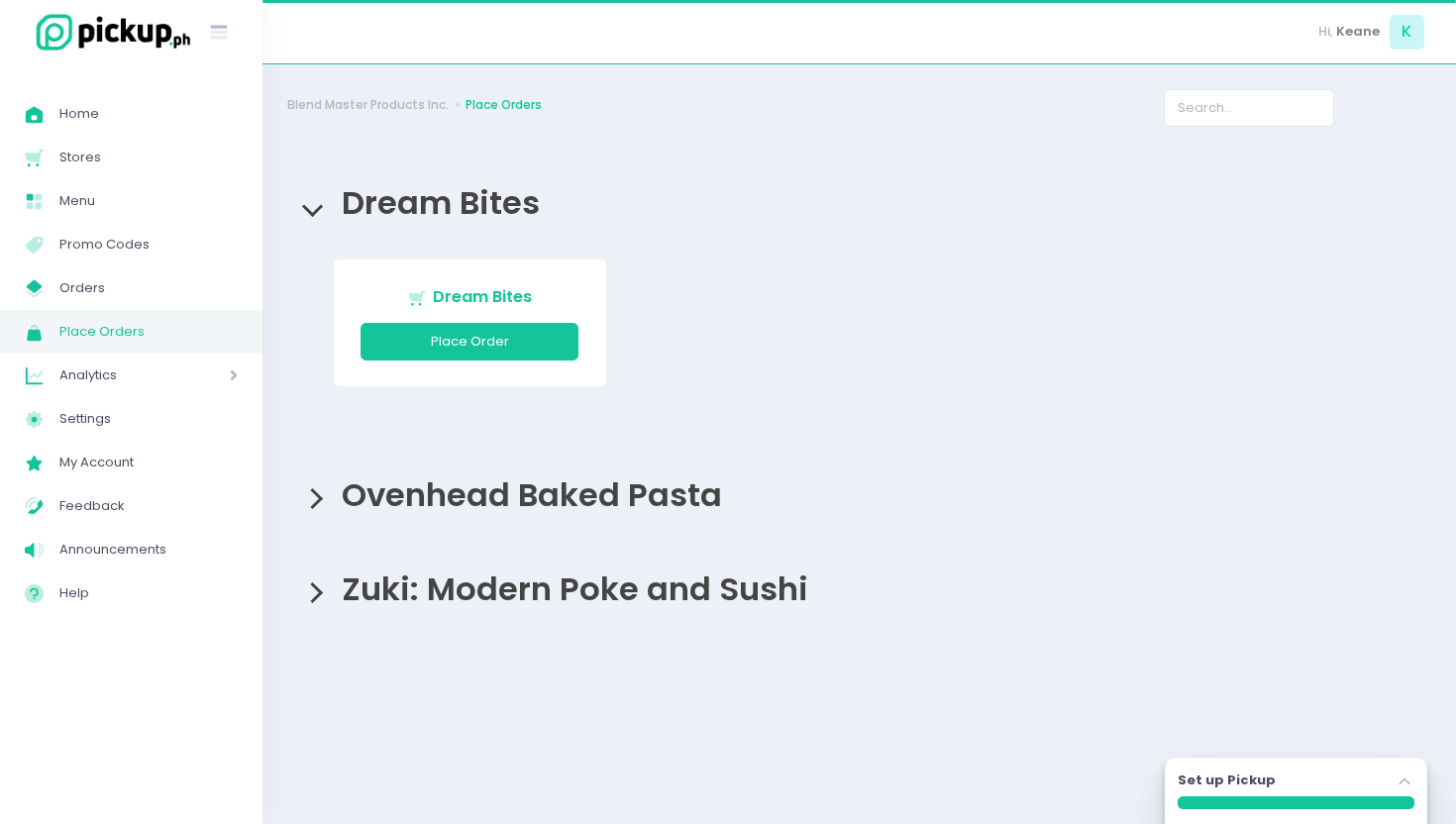 click on "Analytics" at bounding box center [116, 375] 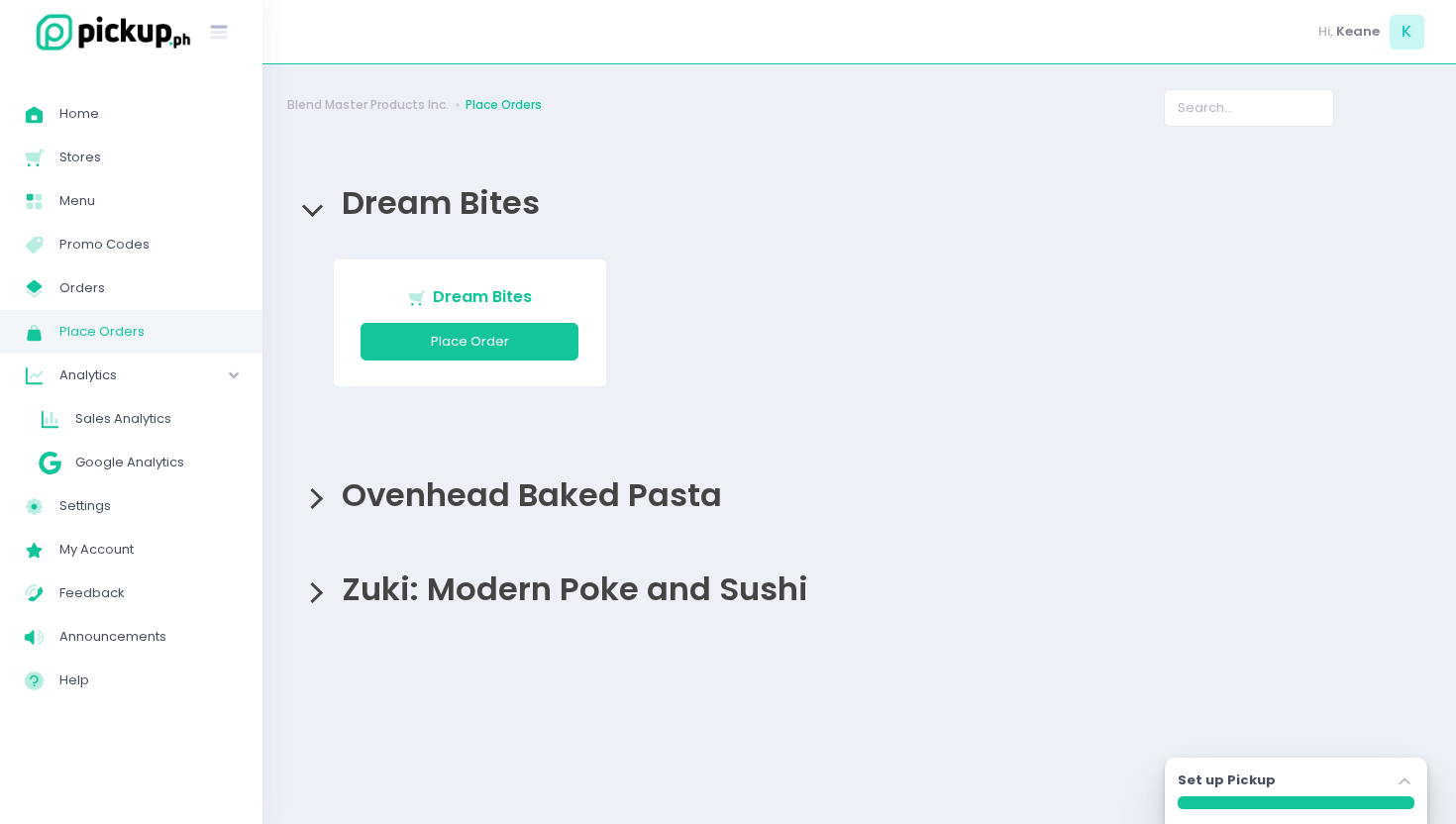 click on "Analytics" at bounding box center (116, 375) 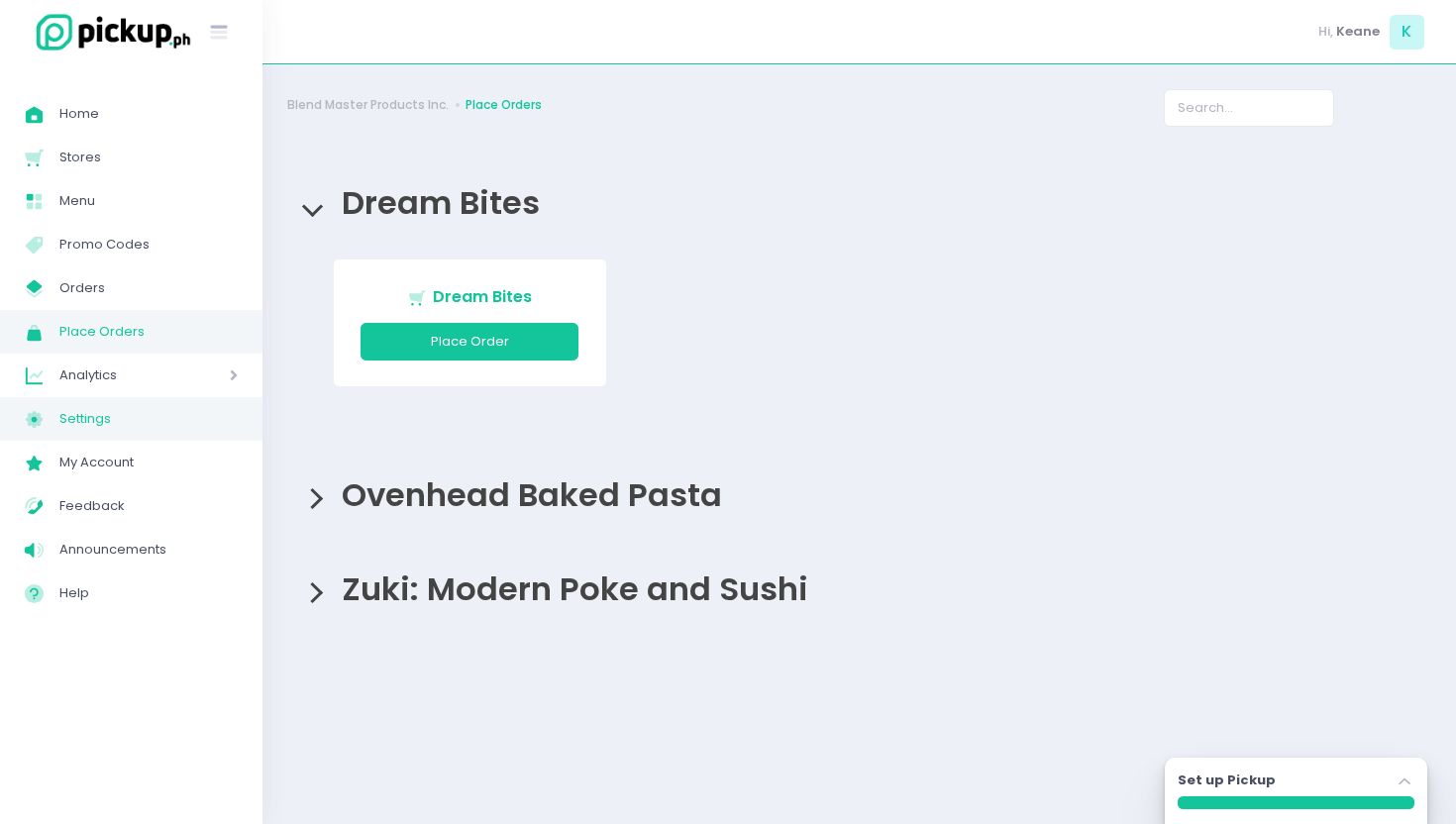 click on "Settings" at bounding box center [149, 419] 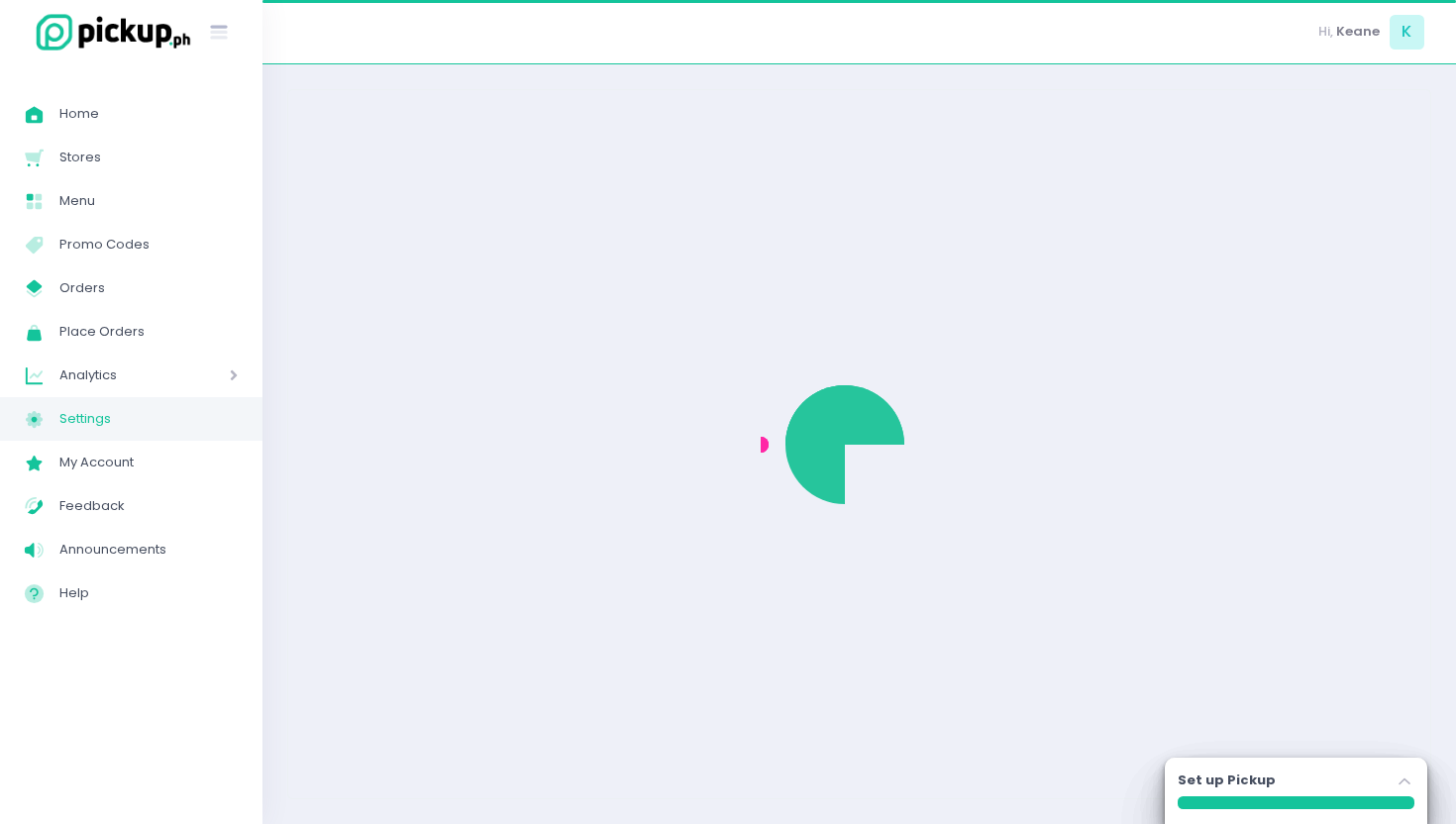 select on "active" 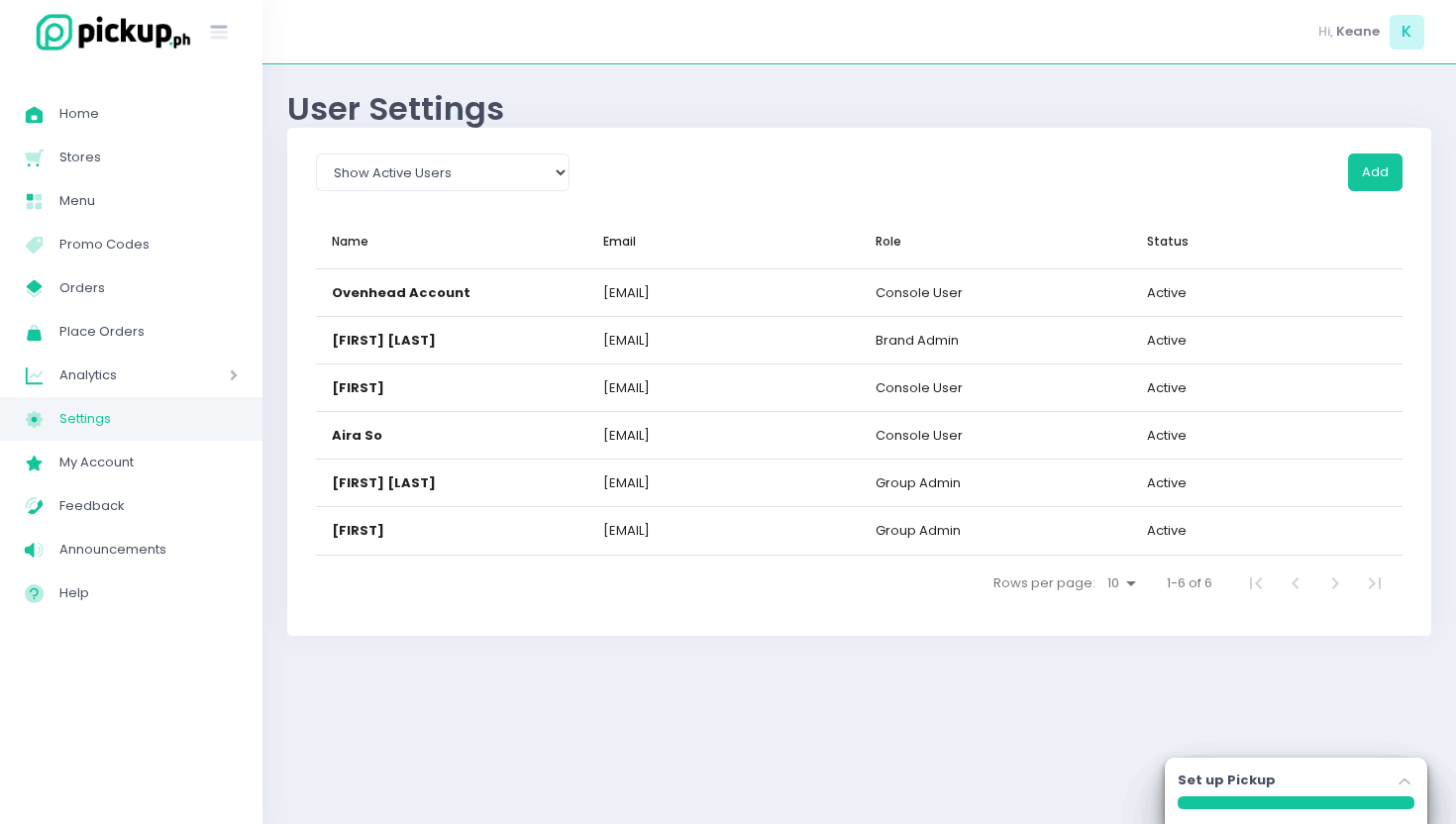 click on "Analytics" at bounding box center (116, 375) 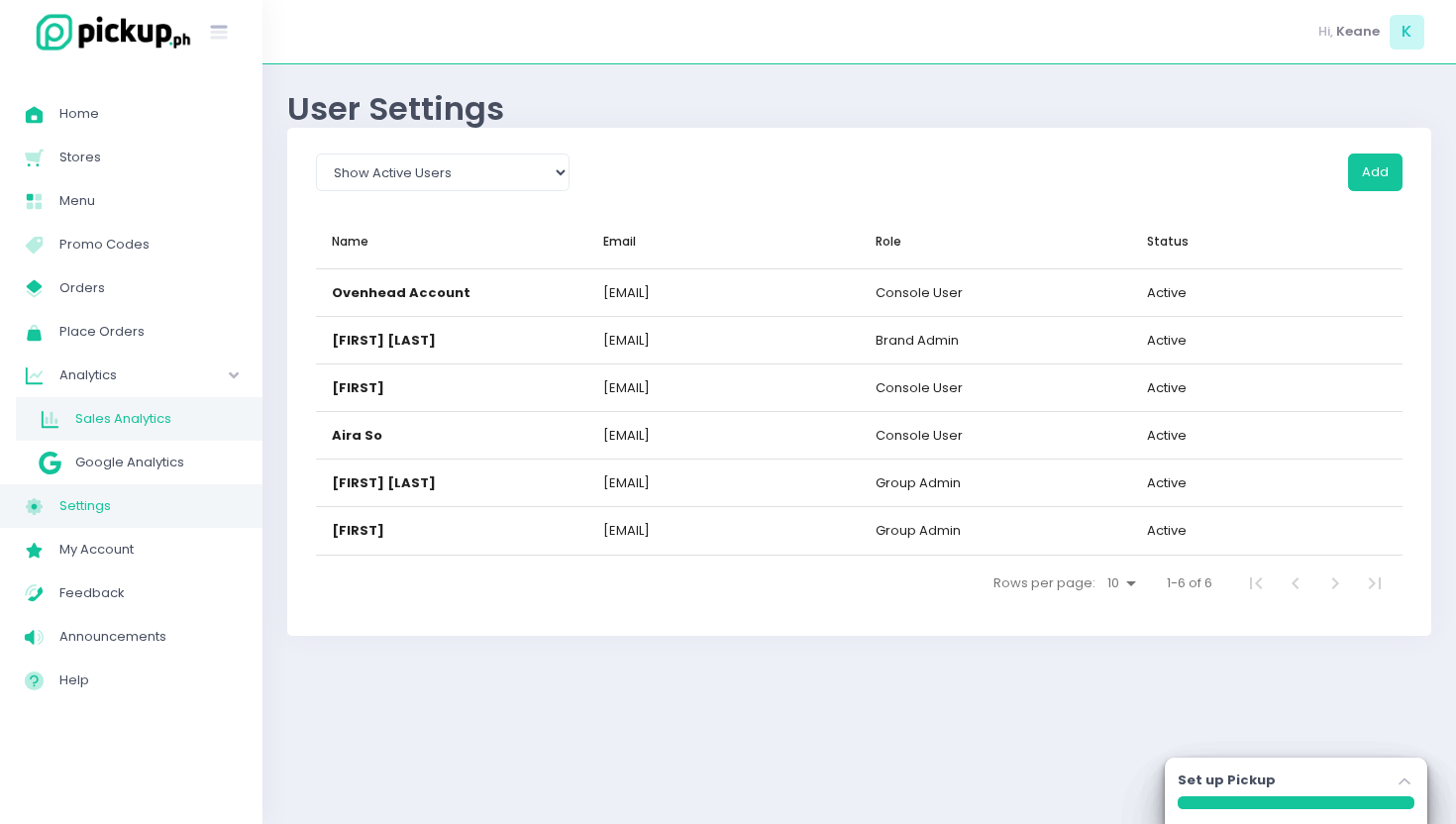 click on "Sales Analytics Created with Sketch. Sales Analytics" at bounding box center [139, 419] 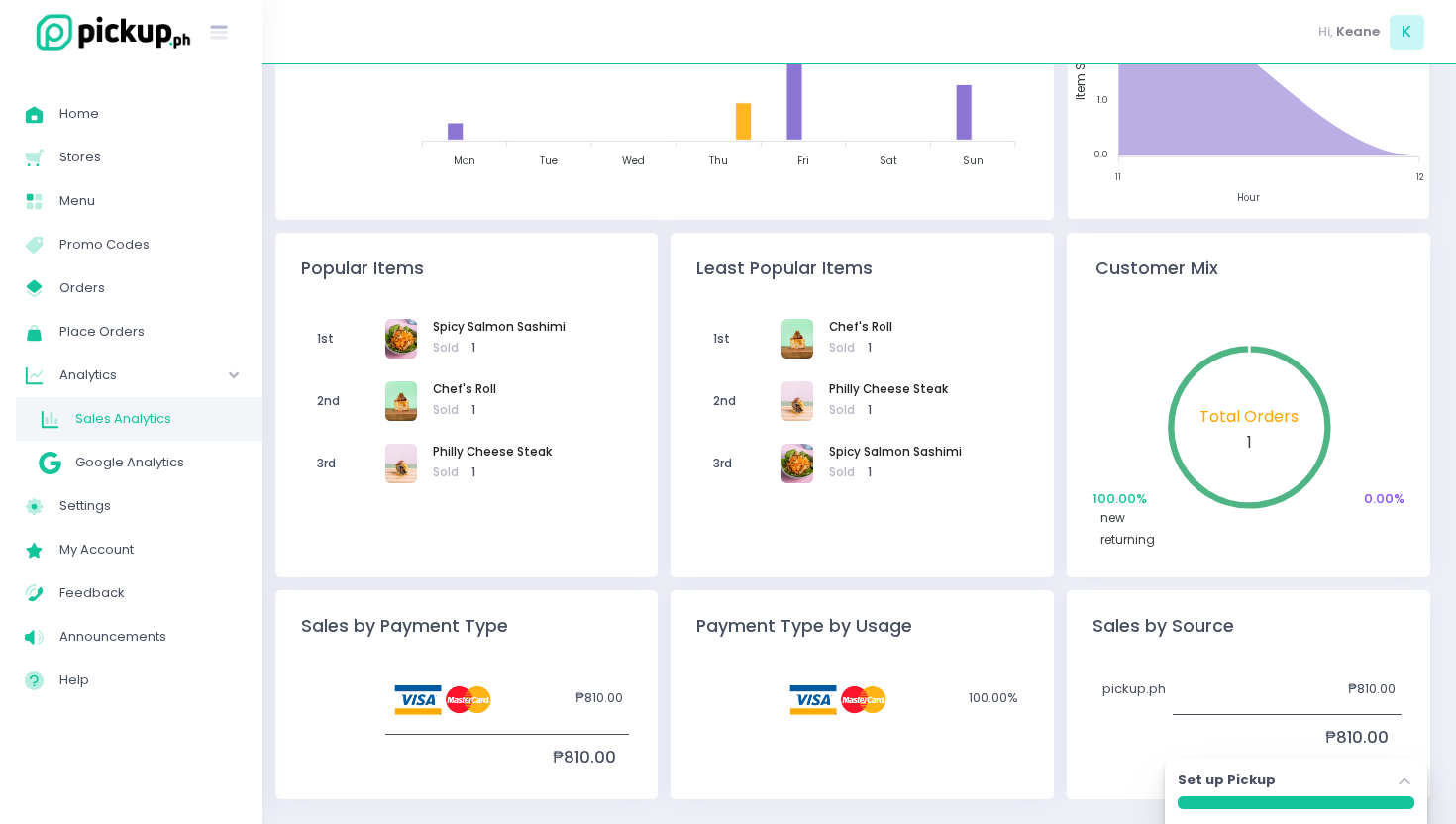 scroll, scrollTop: 0, scrollLeft: 0, axis: both 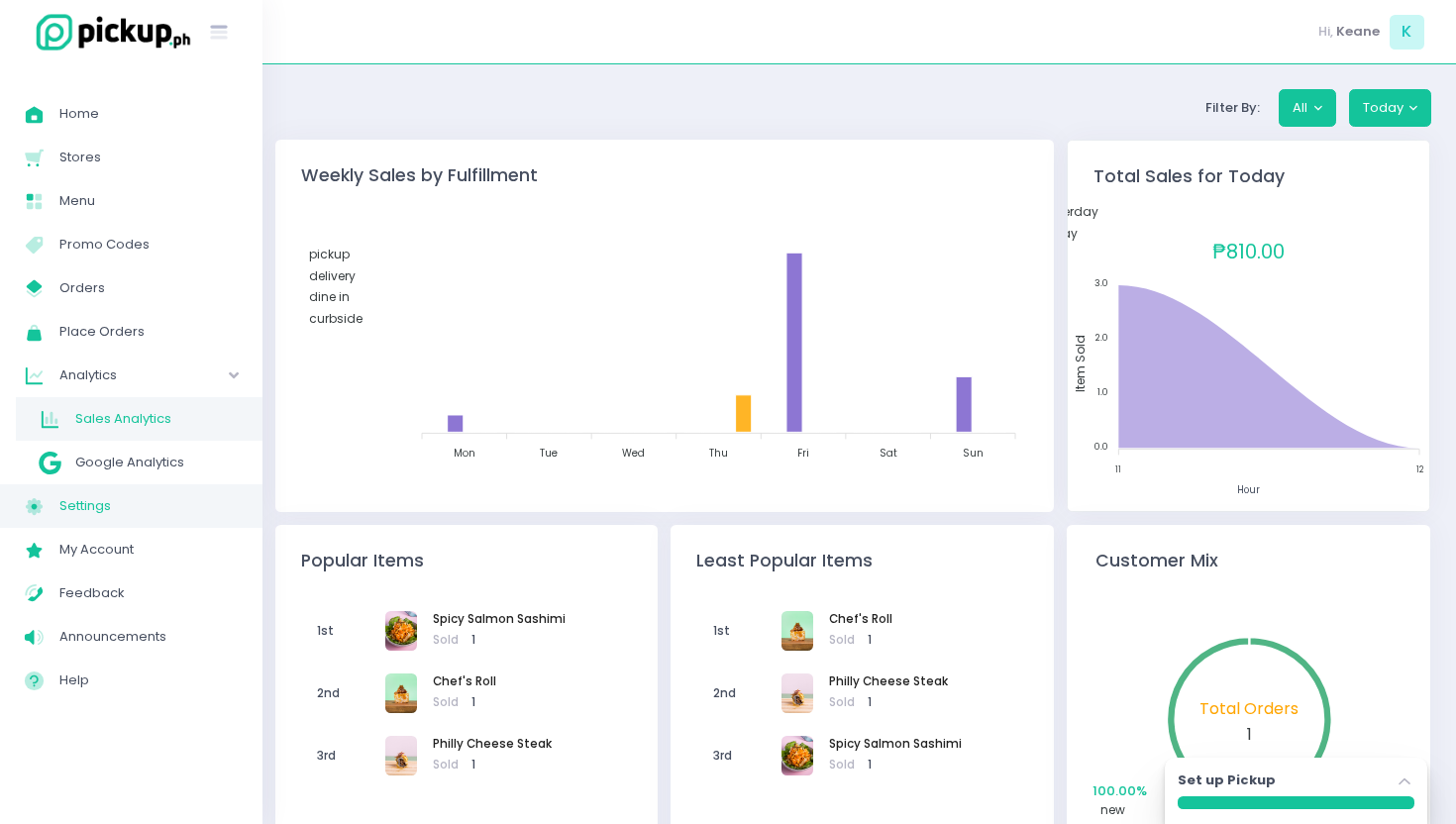 click on "Settings" at bounding box center [149, 506] 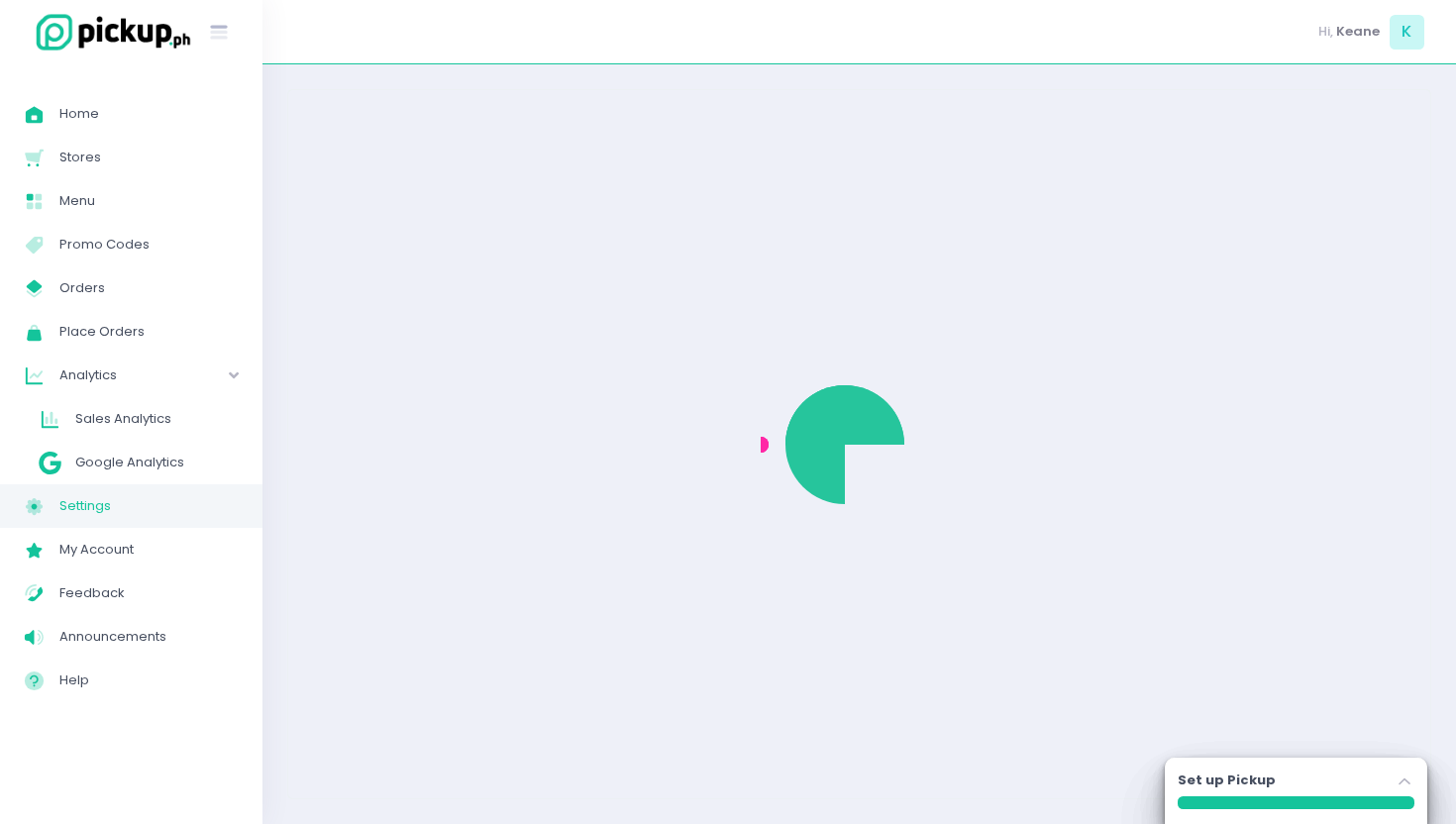select on "active" 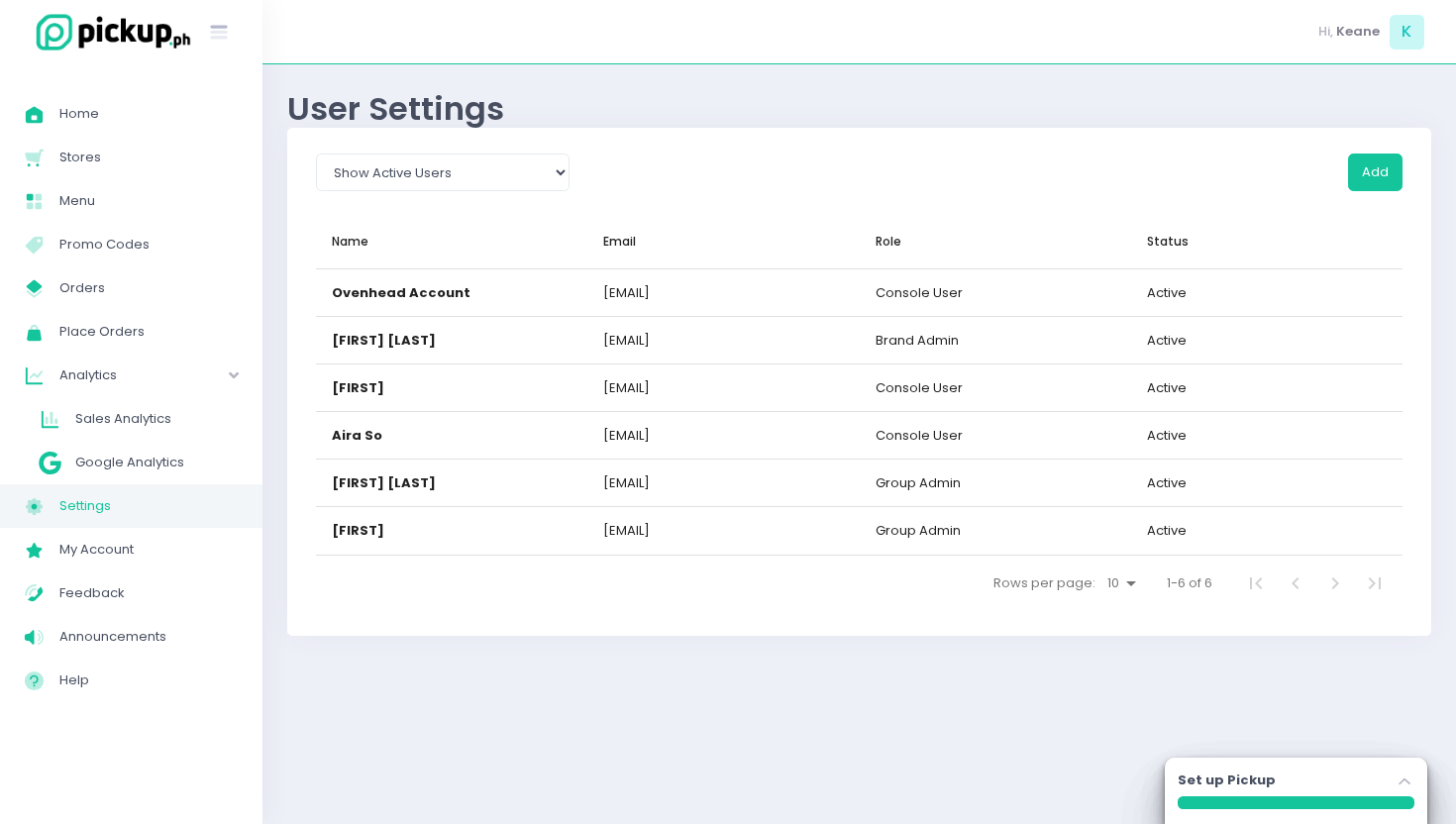 click on "Home Created with Sketch. Home Stores Created with Sketch. Stores Menu Created with Sketch. Menu Menu Created with Sketch. Promo Codes My Store Created with Sketch. Orders Place Orders Created with Sketch. Place Orders Analytics Created with Sketch. Analytics Sales Analytics Created with Sketch. Sales Analytics Google Analytics Google Analytics Settings Created with Sketch. Settings My Account Created with Sketch. My Account Feedback Created with Sketch. Feedback Announcements Created with Sketch. Announcements  Help Created with Sketch. Help" at bounding box center [131, 397] 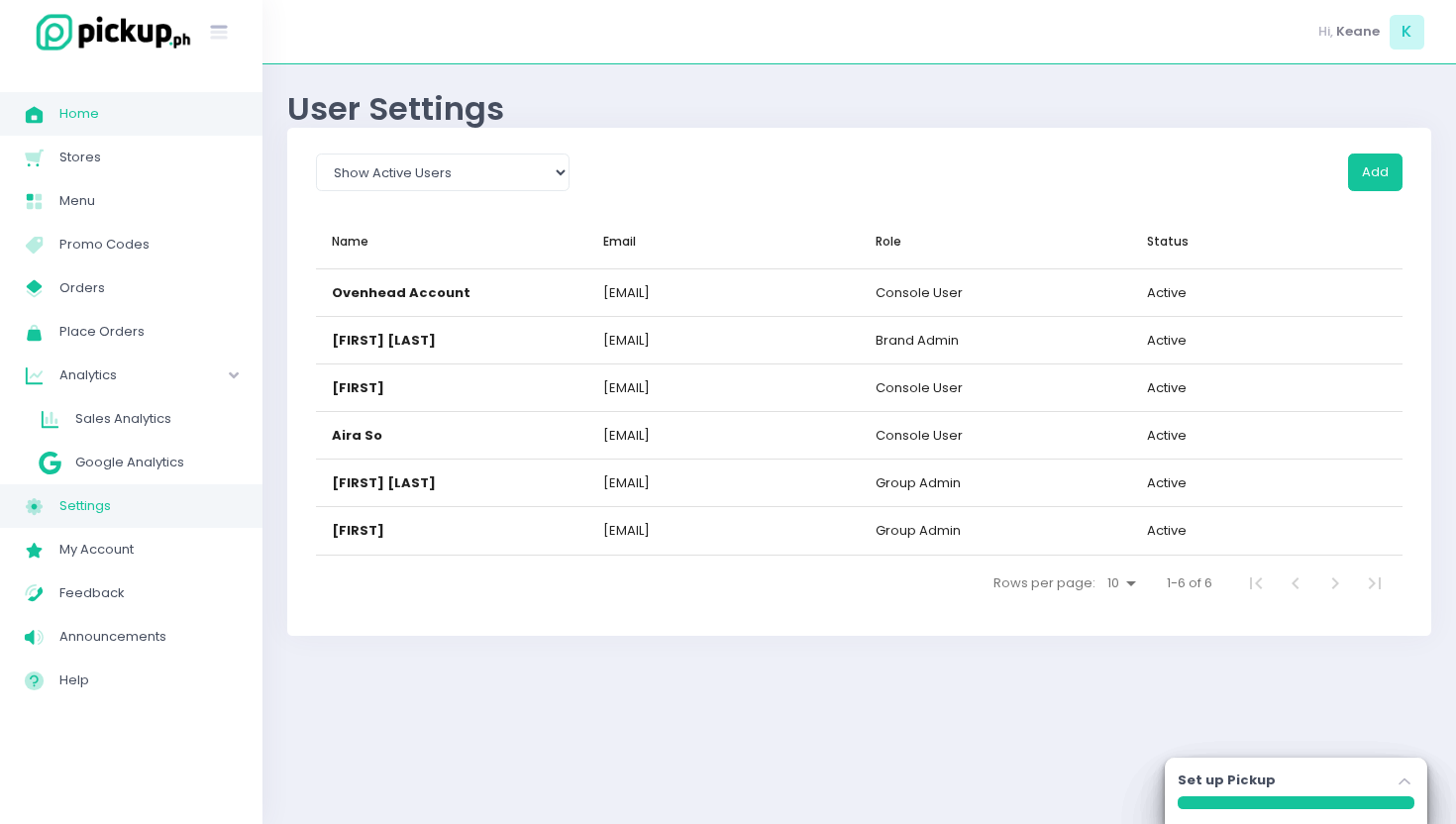 click on "Home" at bounding box center (149, 114) 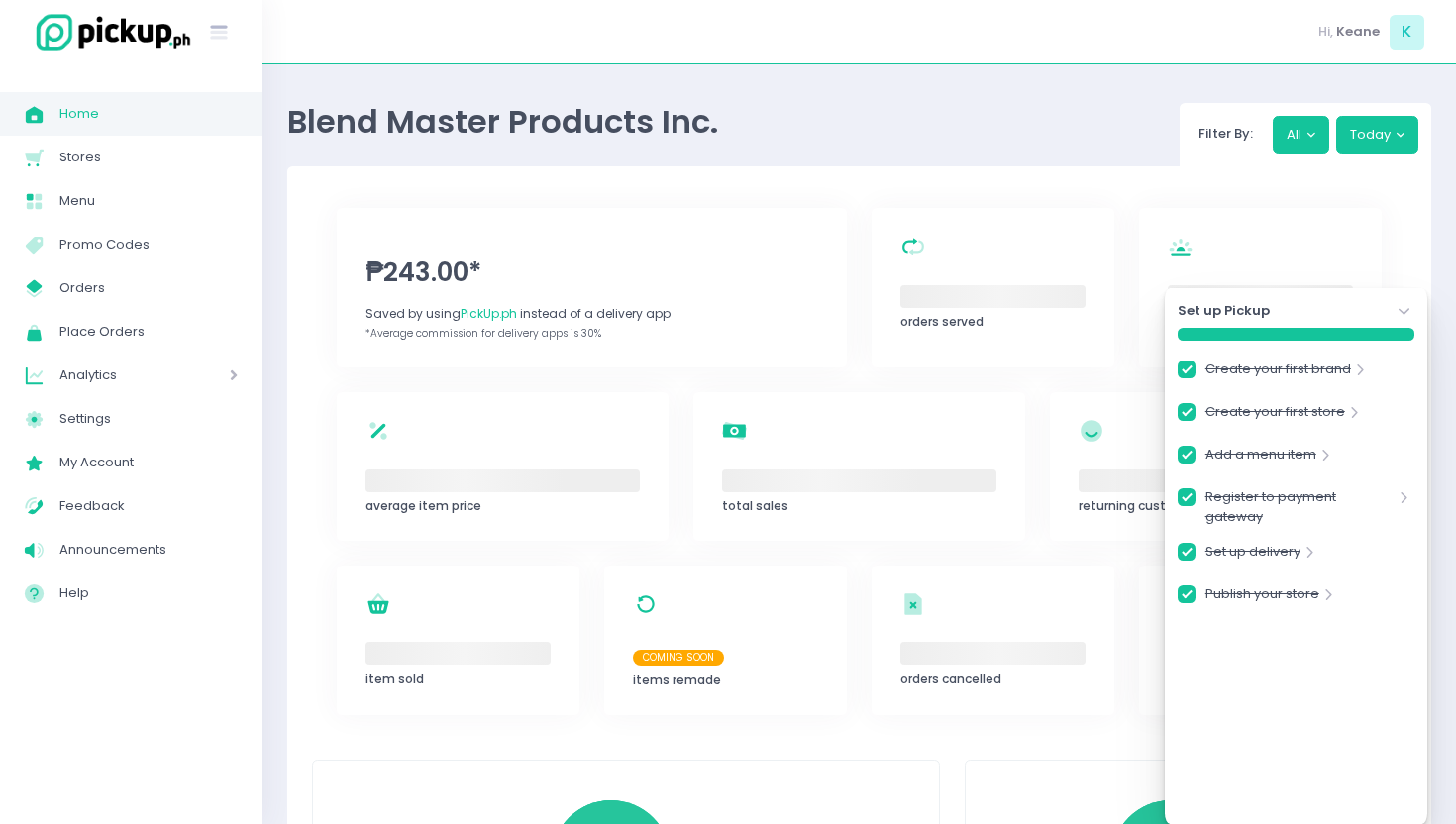 checkbox on "true" 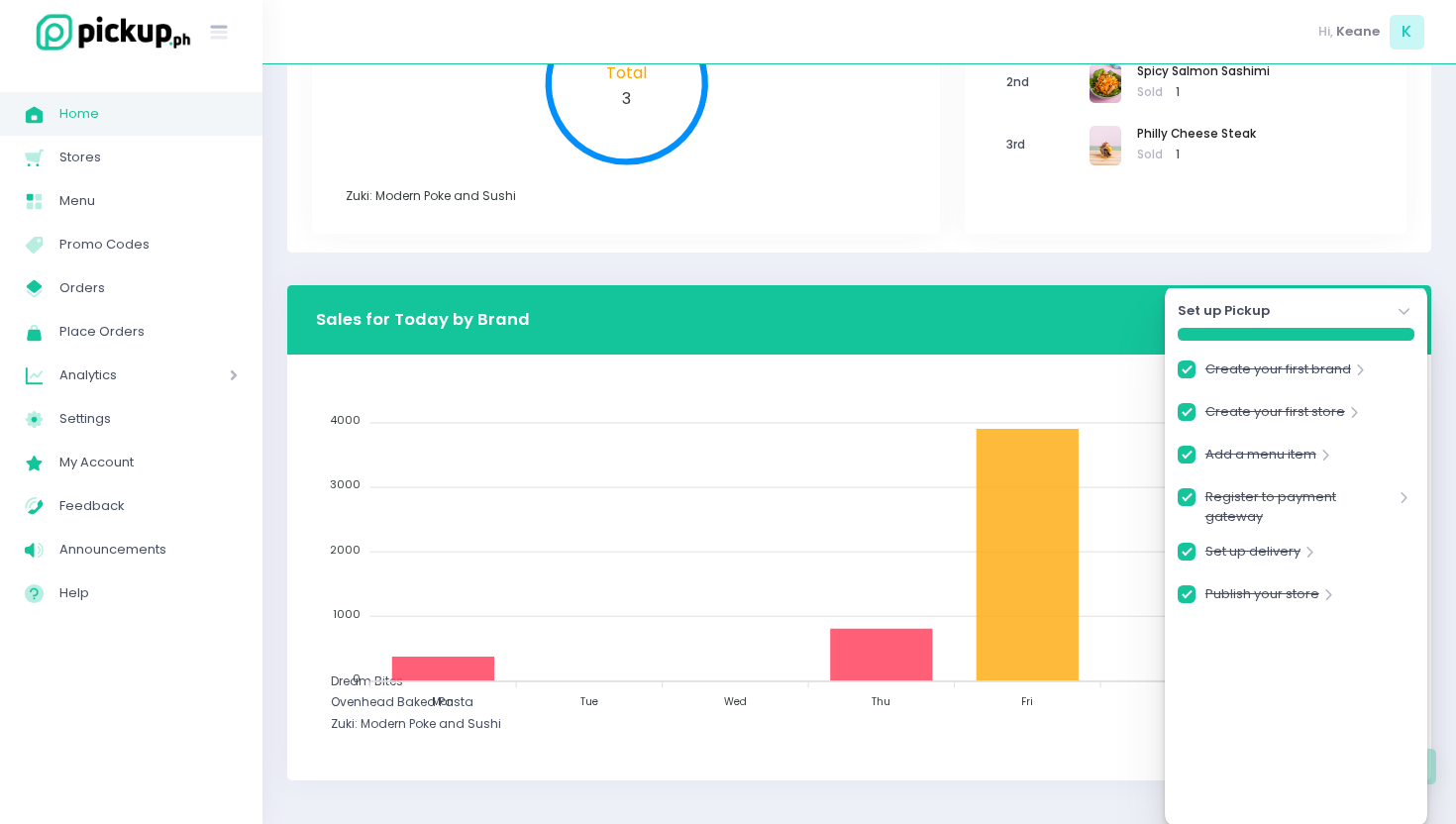 scroll, scrollTop: 875, scrollLeft: 0, axis: vertical 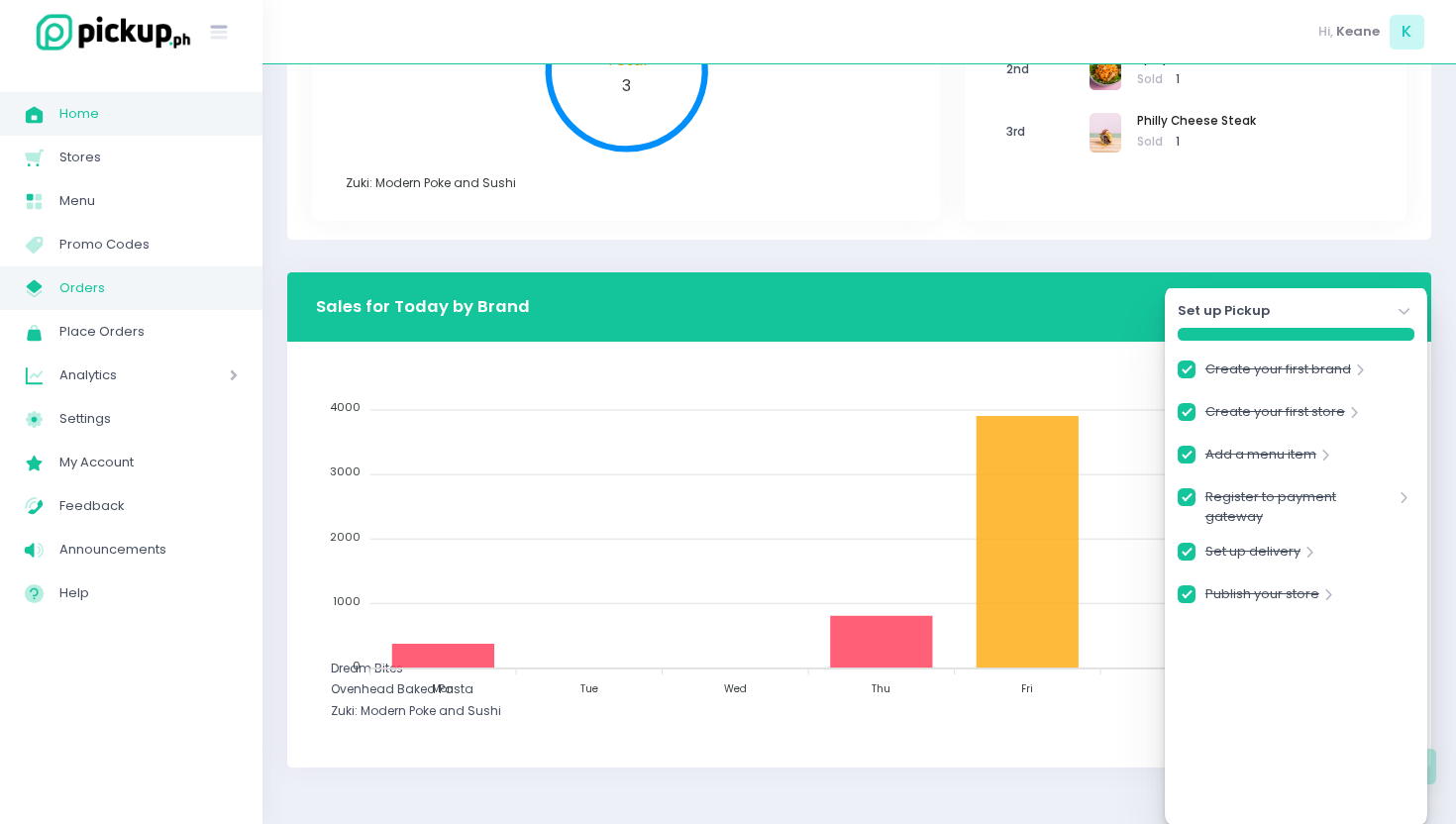 click on "Orders" at bounding box center (149, 288) 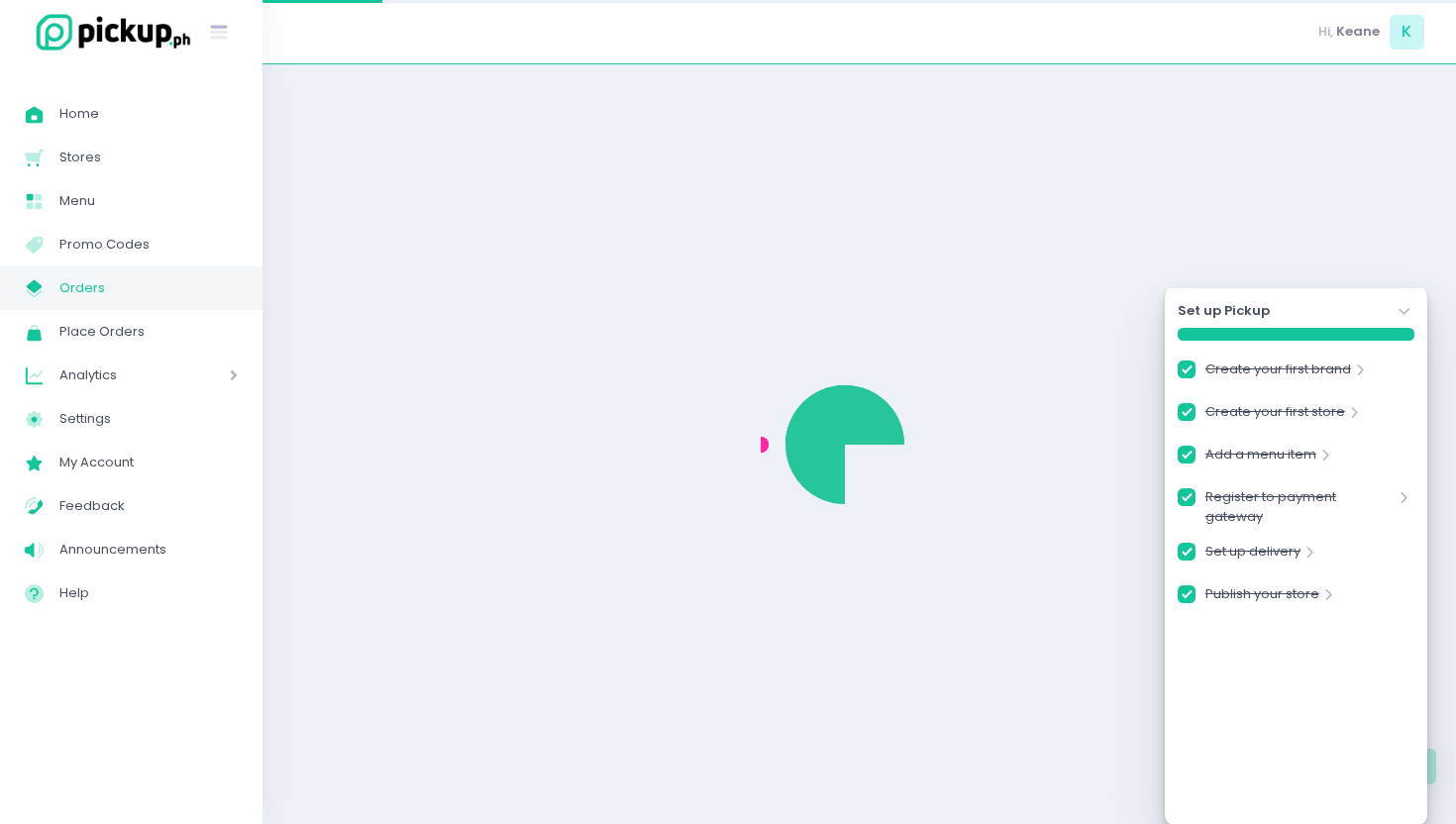 scroll, scrollTop: 0, scrollLeft: 0, axis: both 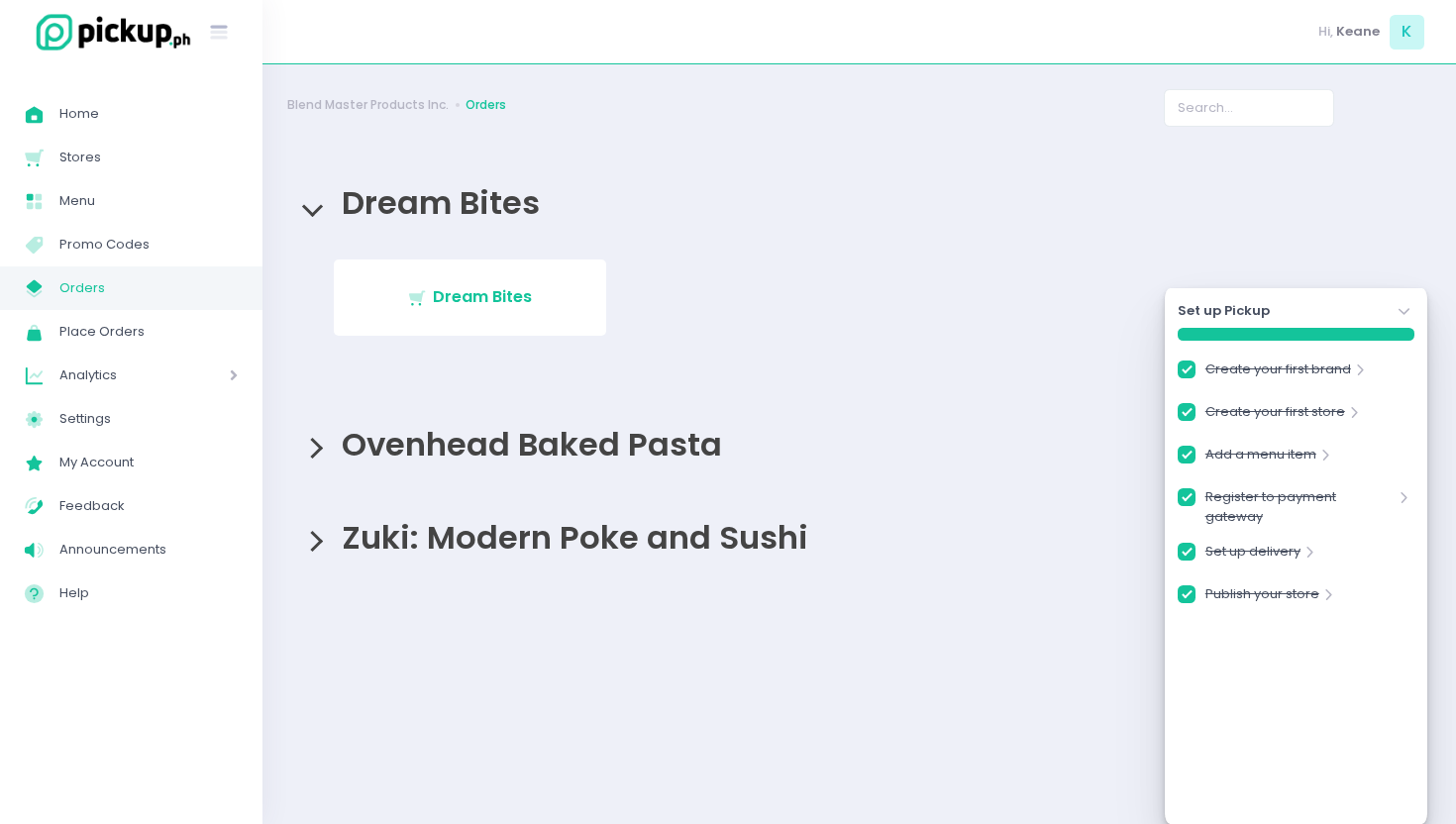 click on "Analytics" at bounding box center (116, 375) 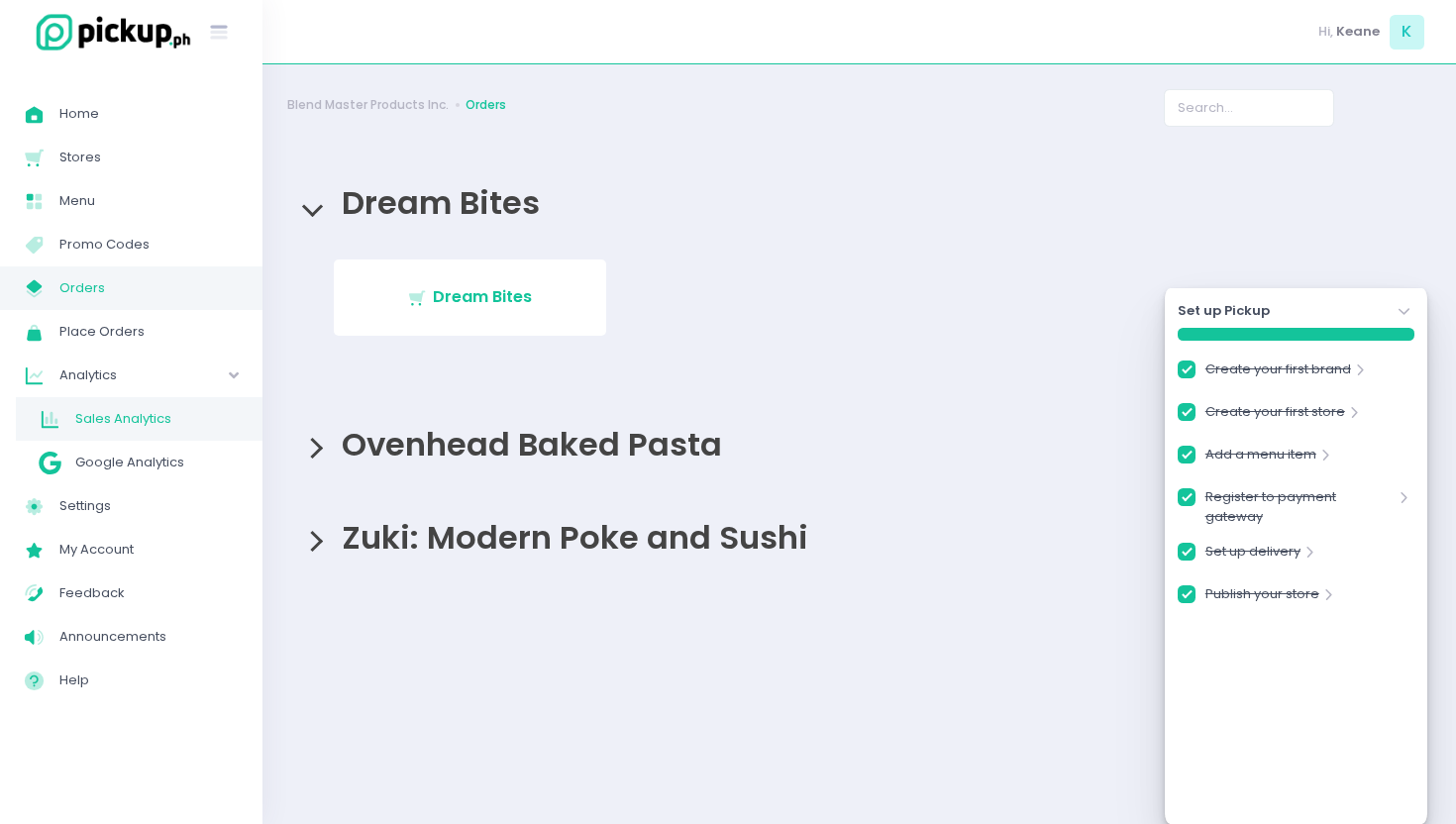 click on "Sales Analytics" at bounding box center (156, 419) 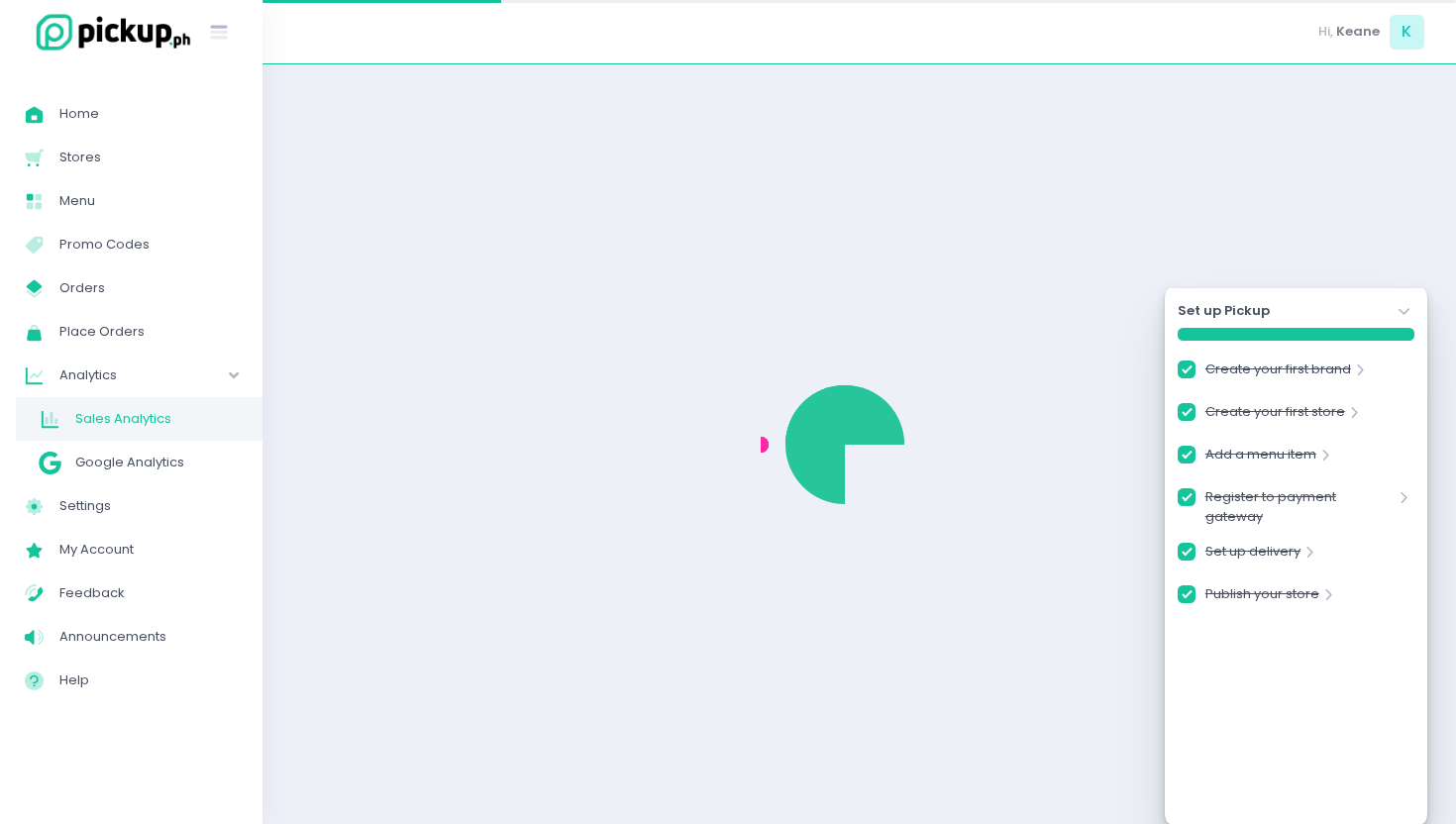 checkbox on "true" 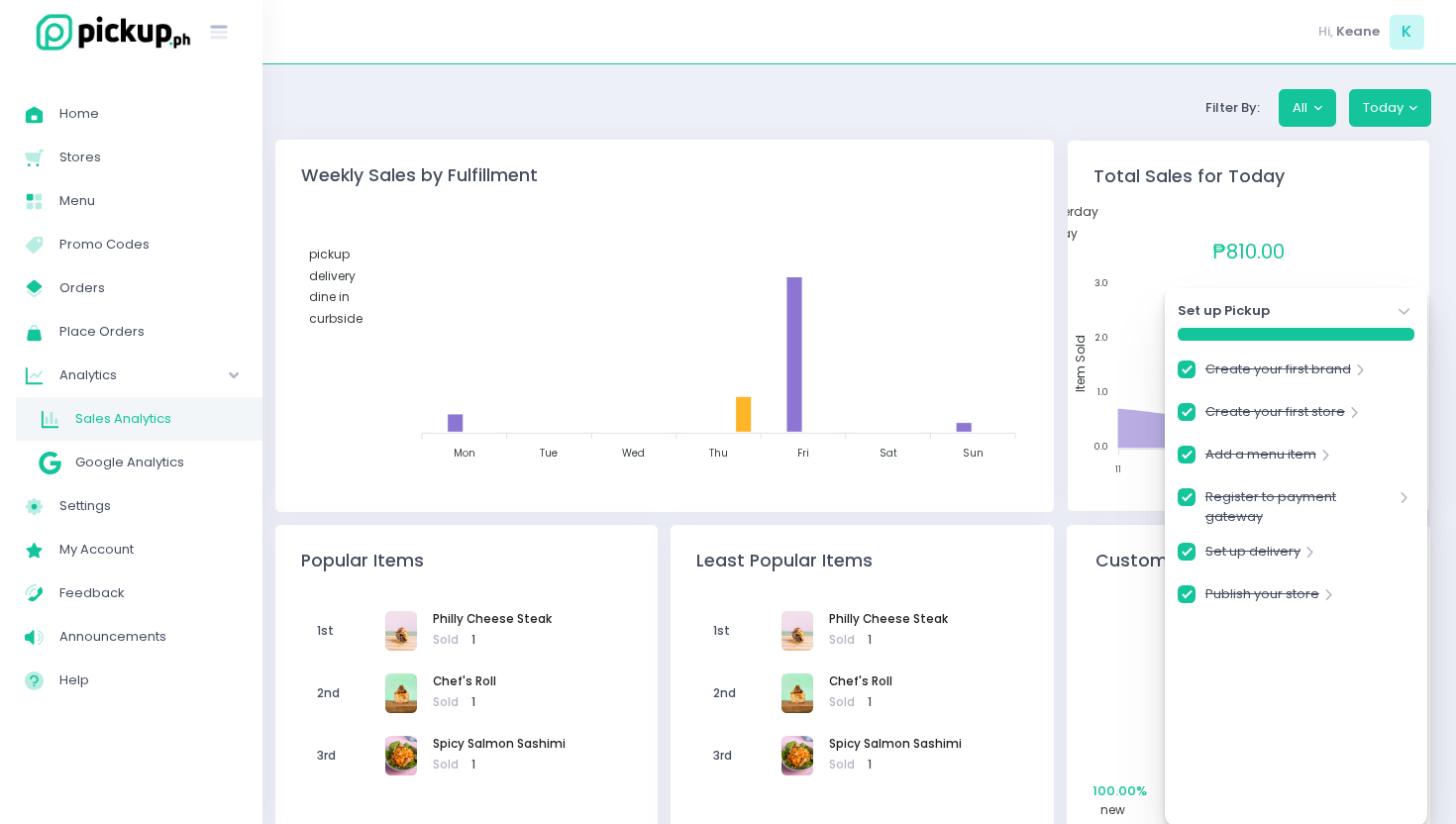 click on "Popular Items" at bounding box center (467, 548) 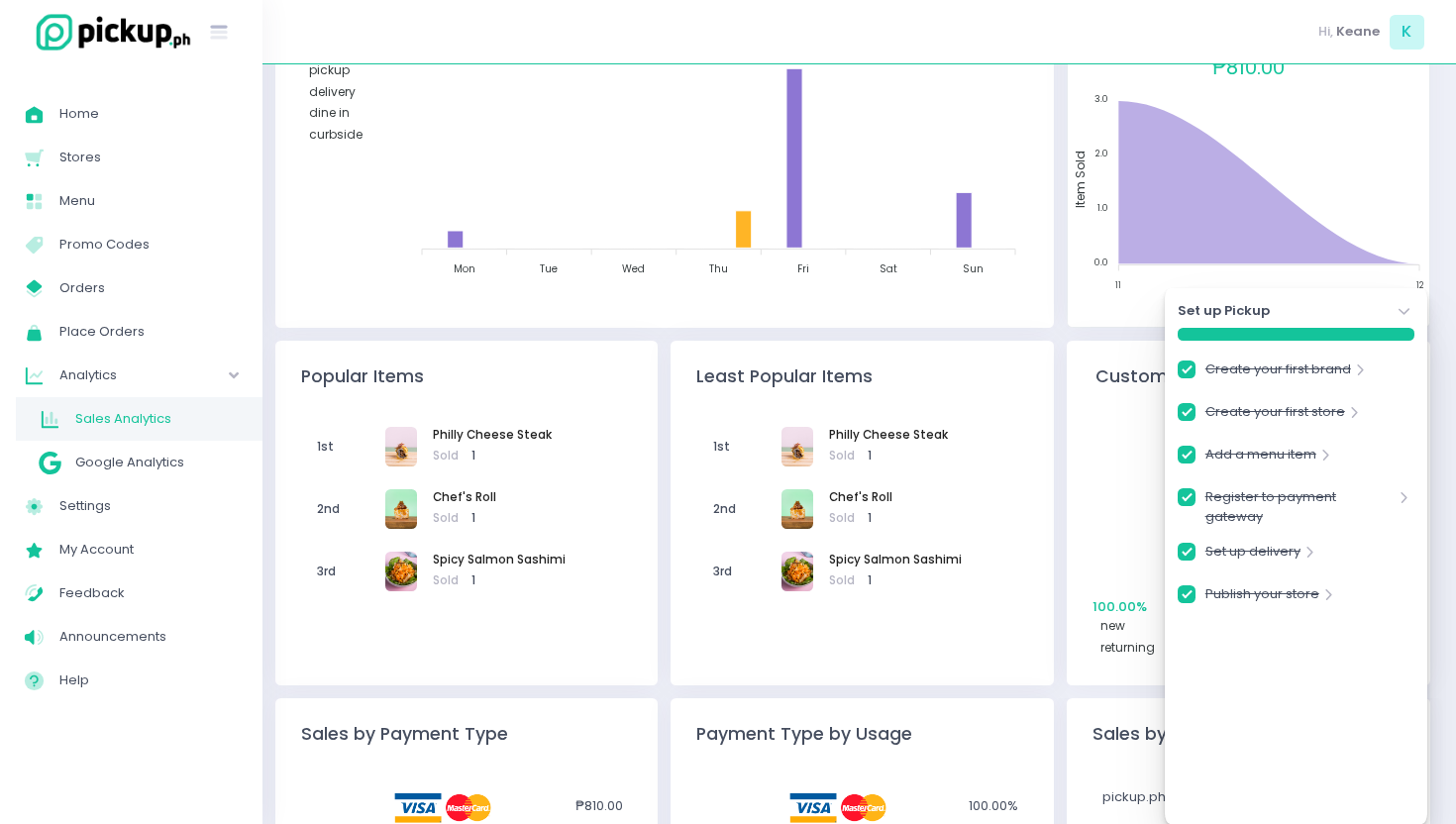 scroll, scrollTop: 292, scrollLeft: 0, axis: vertical 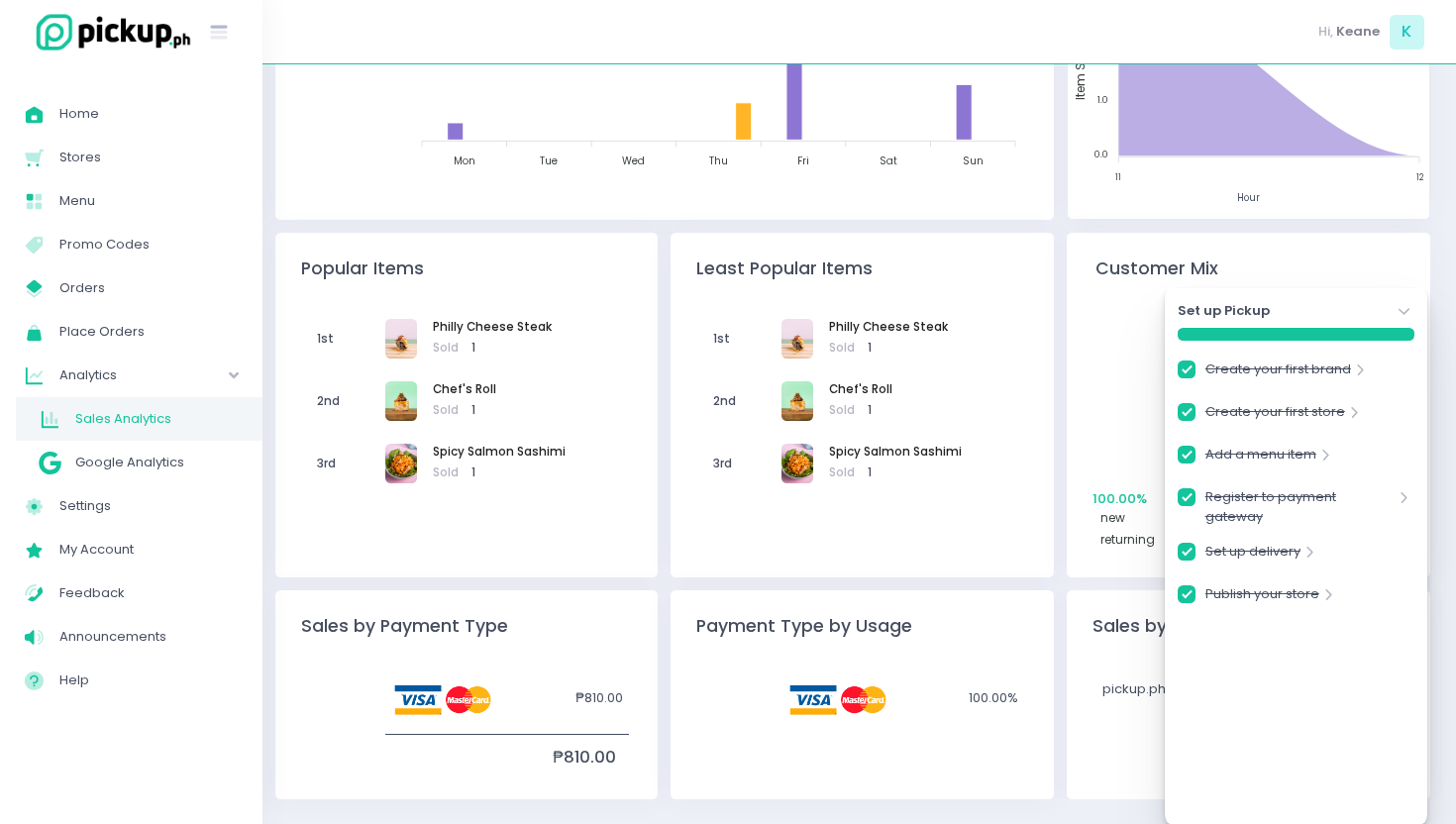 checkbox on "true" 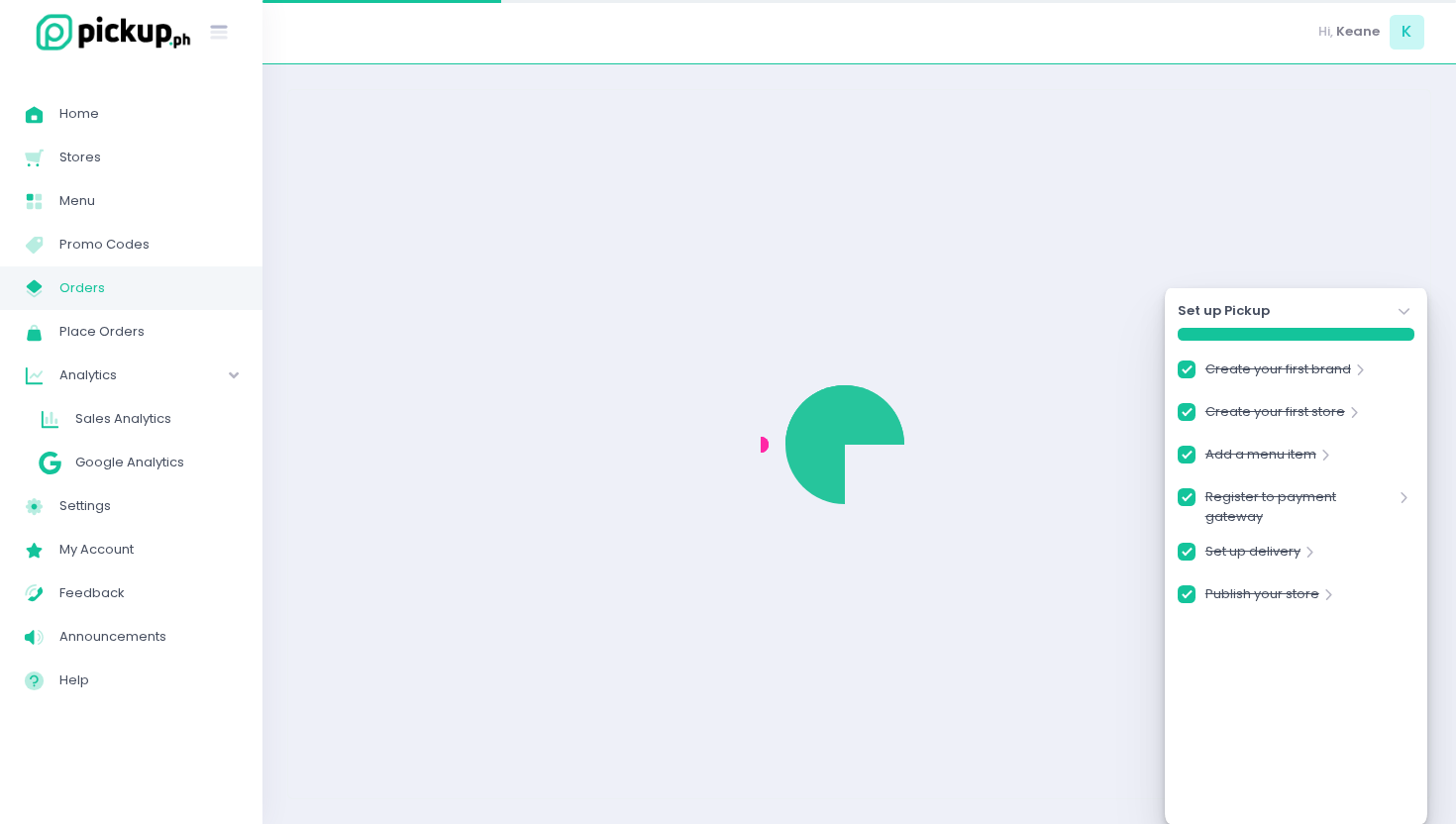 scroll, scrollTop: 0, scrollLeft: 0, axis: both 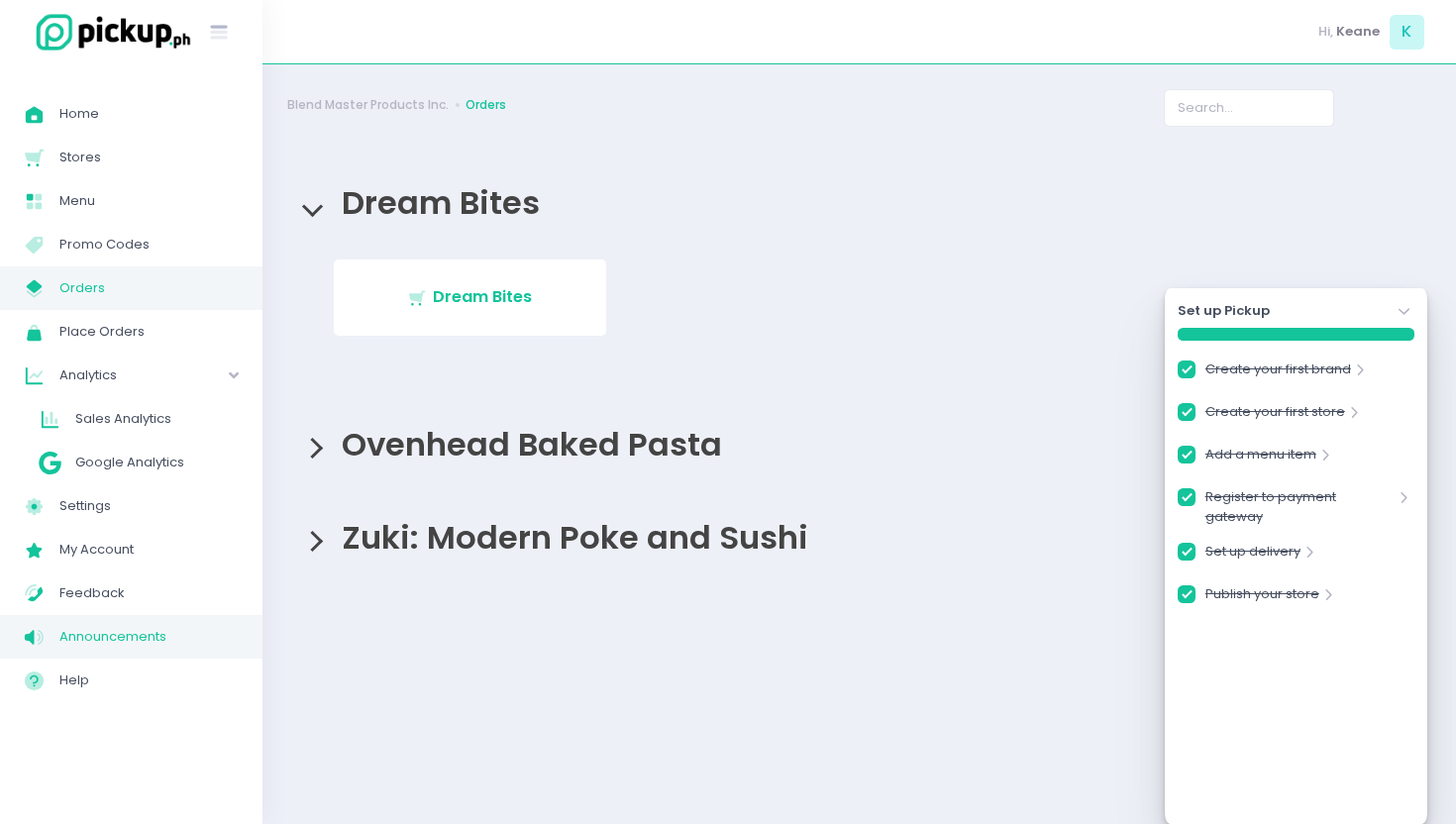 click on "Announcements" at bounding box center [149, 637] 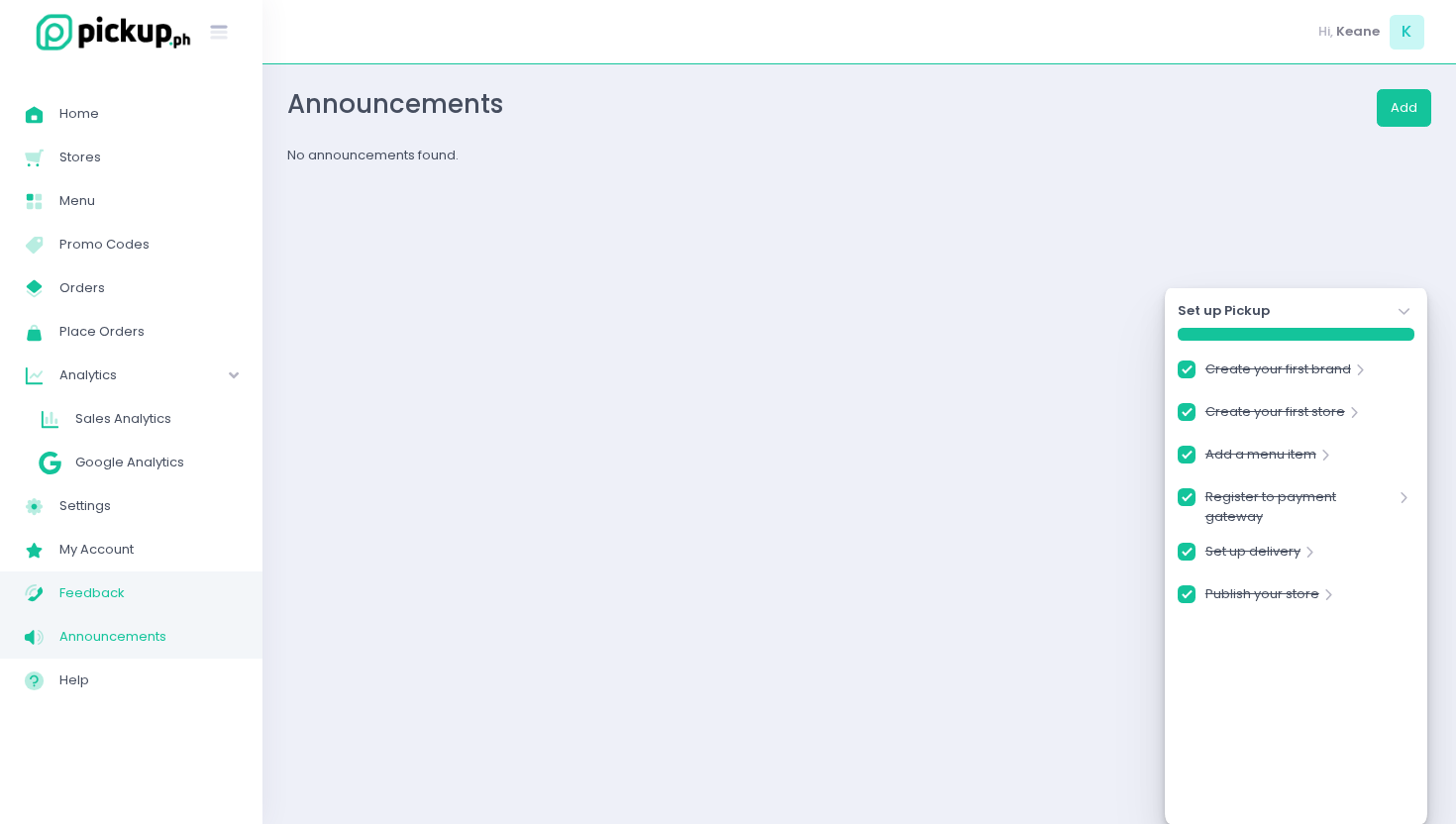 click on "Feedback Created with Sketch. Feedback" at bounding box center (131, 593) 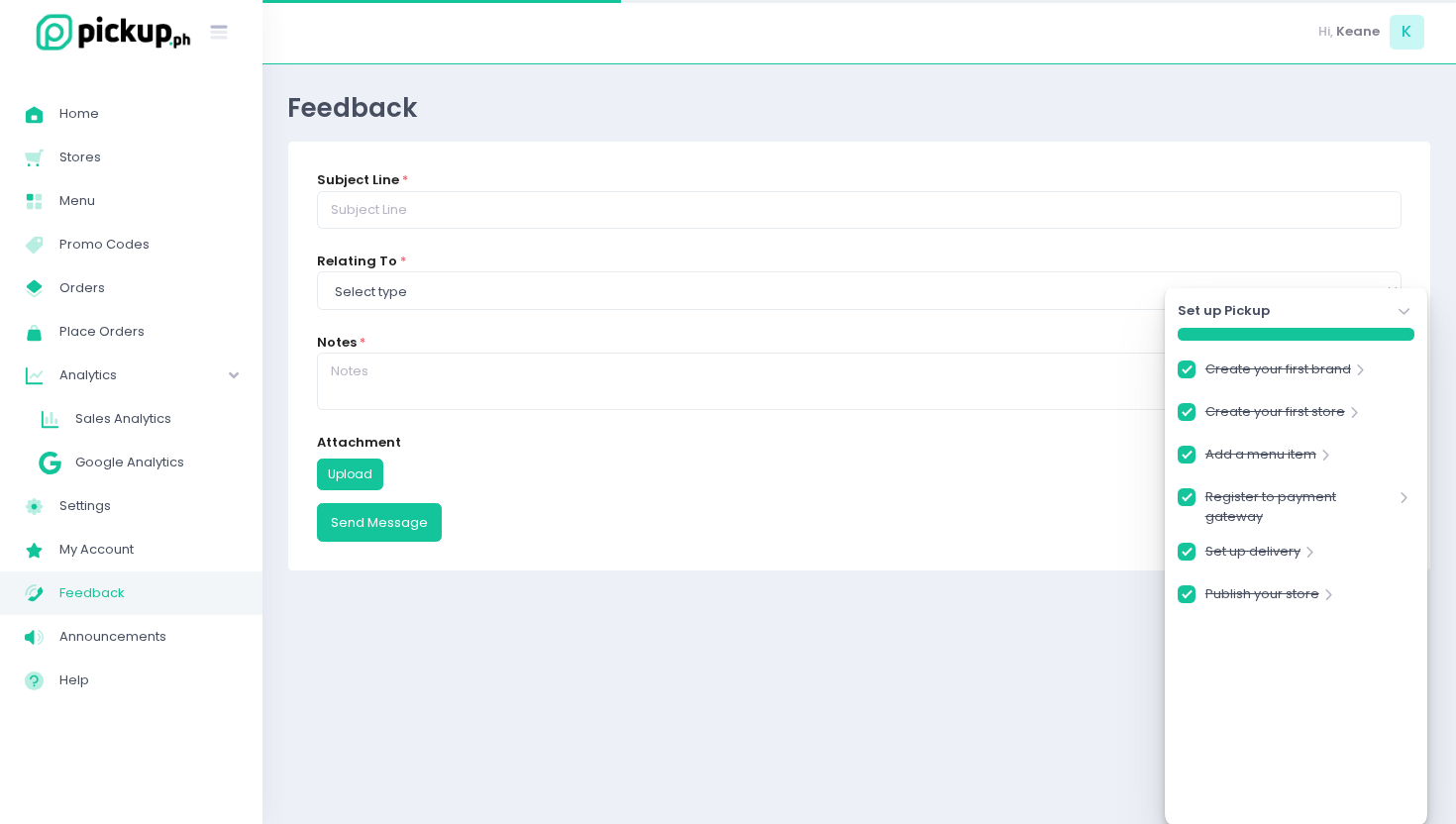 checkbox on "true" 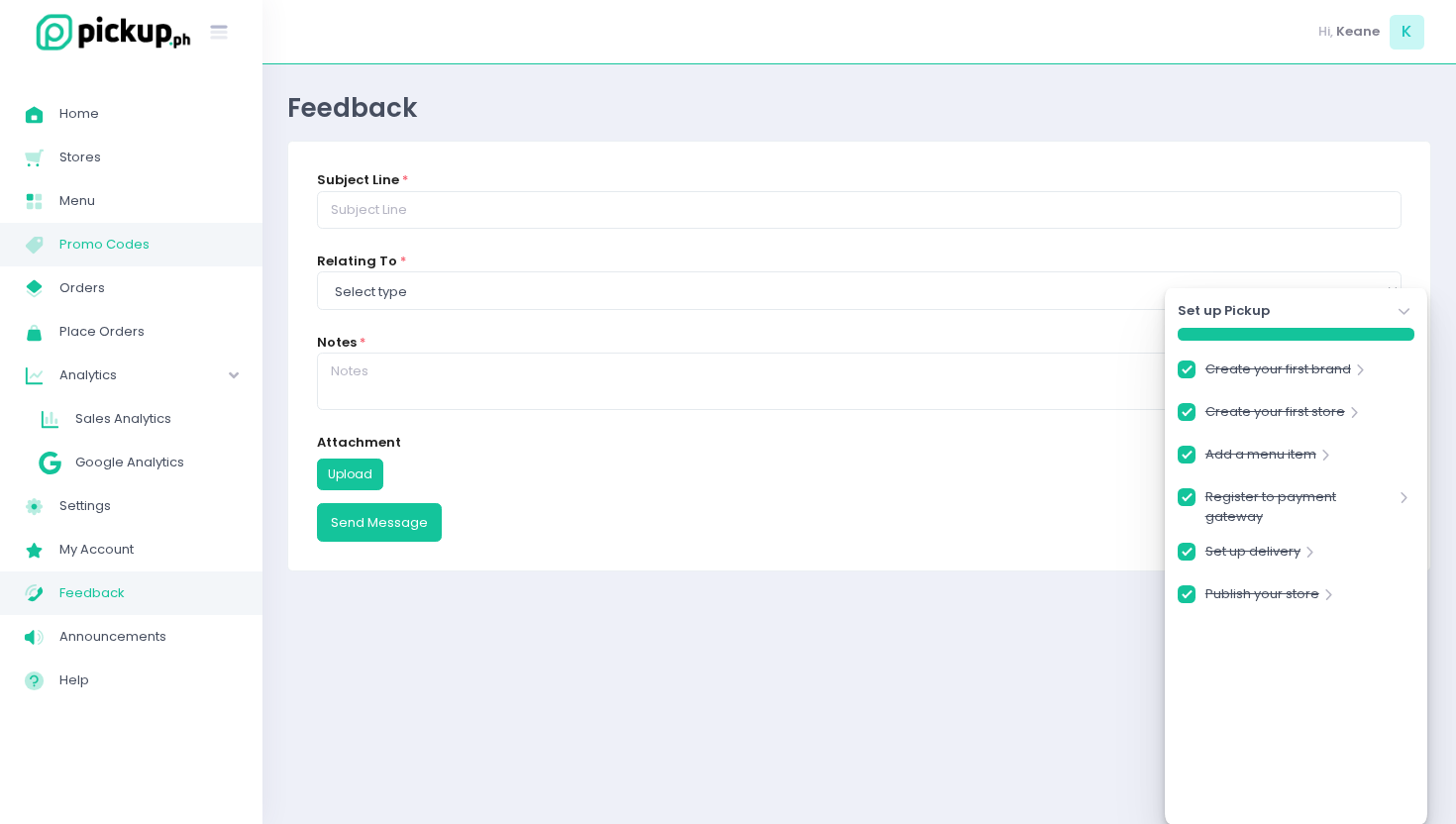 click on "Promo Codes" at bounding box center (149, 245) 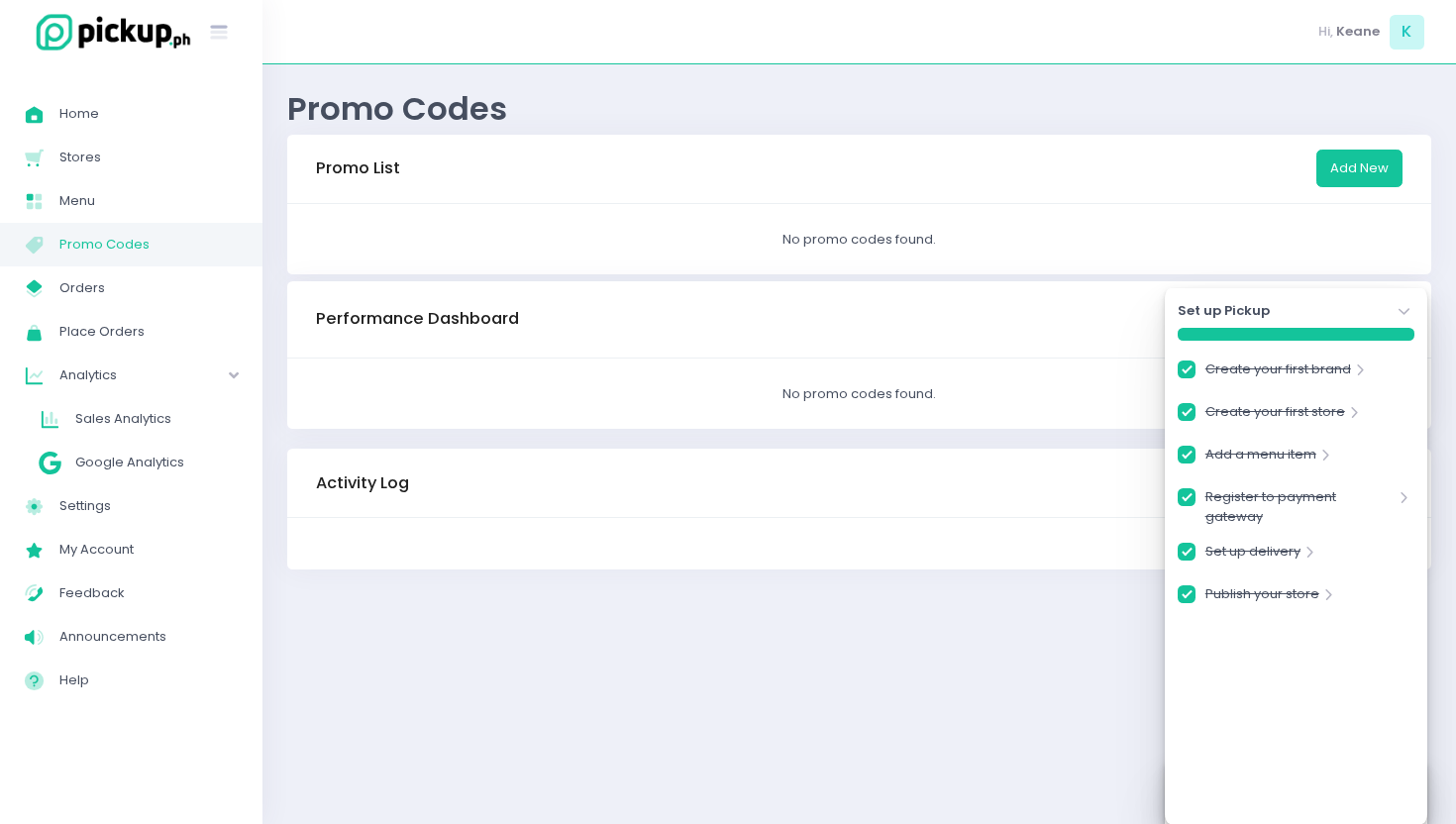 checkbox on "true" 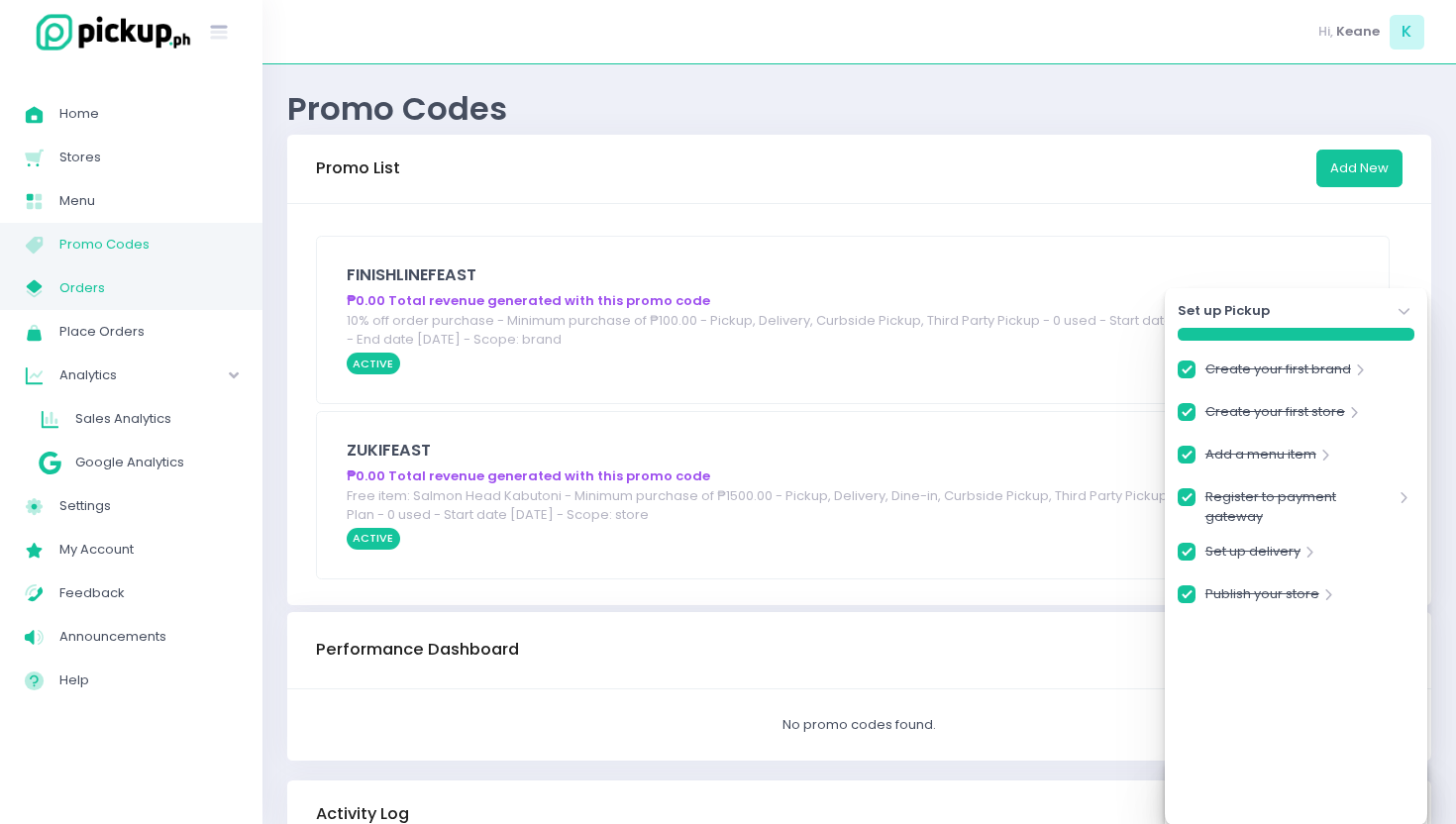 click on "Orders" at bounding box center (149, 288) 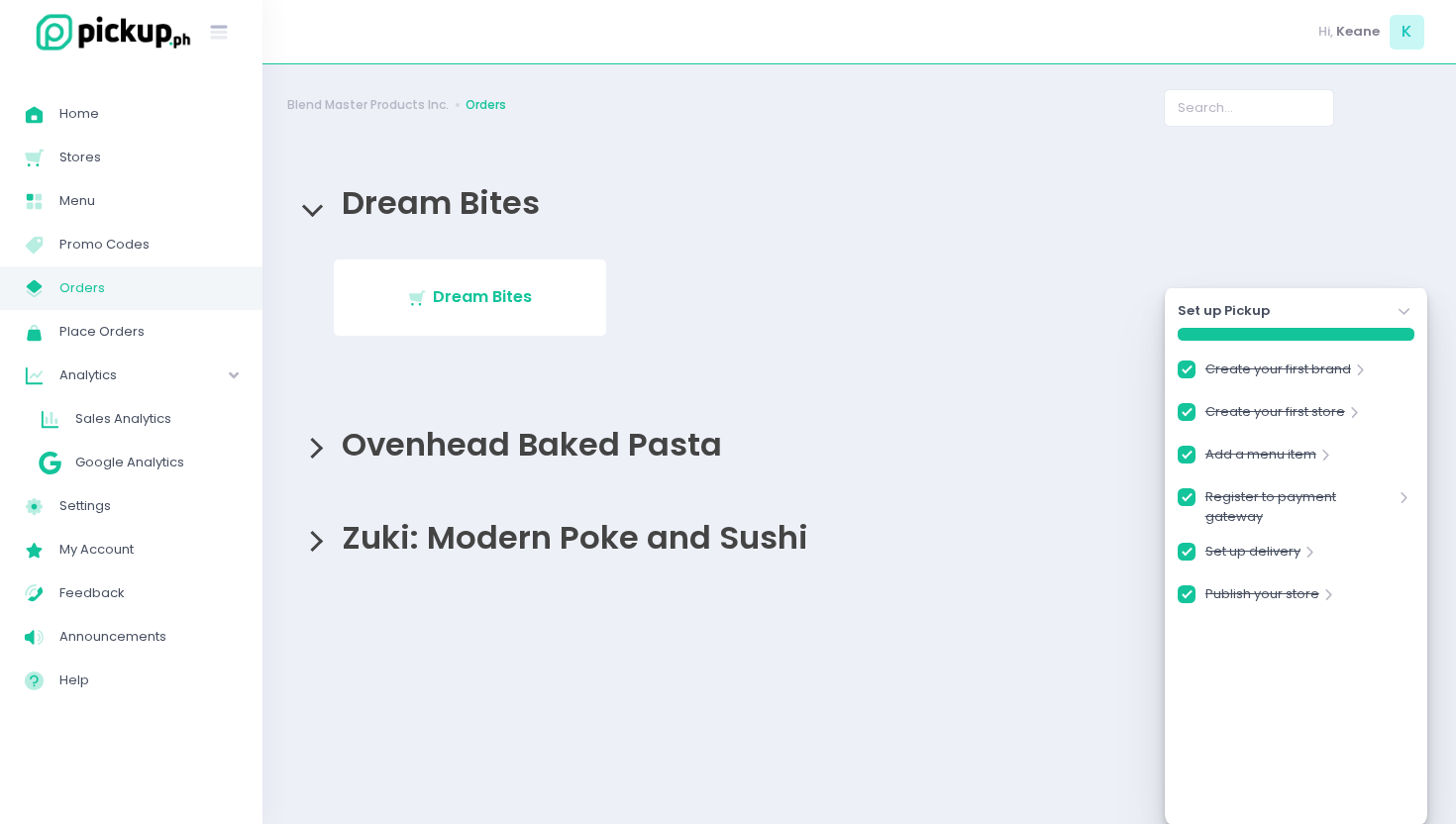 click on "Ovenhead Baked Pasta" at bounding box center (527, 444) 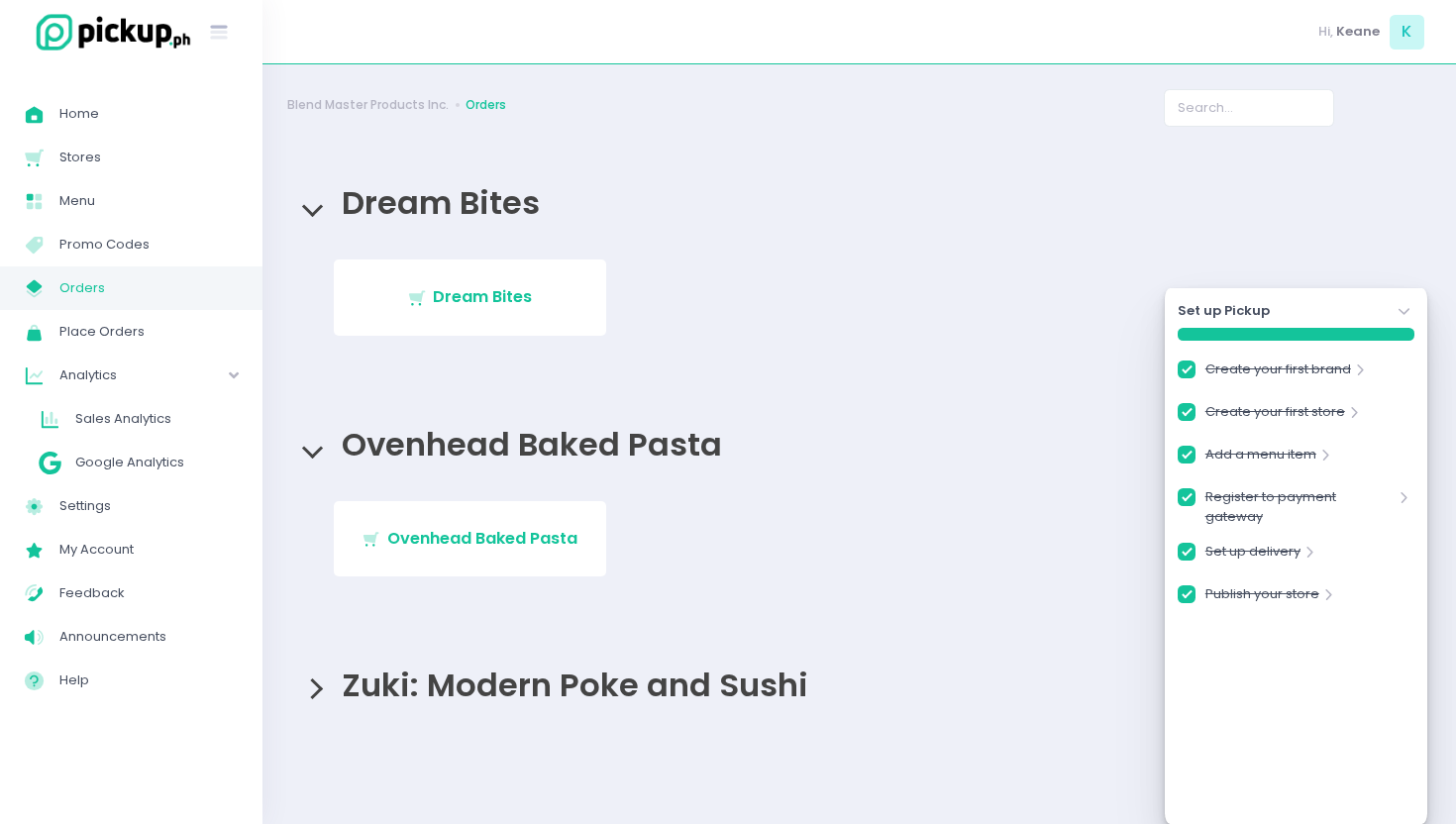 click on "Zuki: Modern Poke and Sushi" at bounding box center (859, 684) 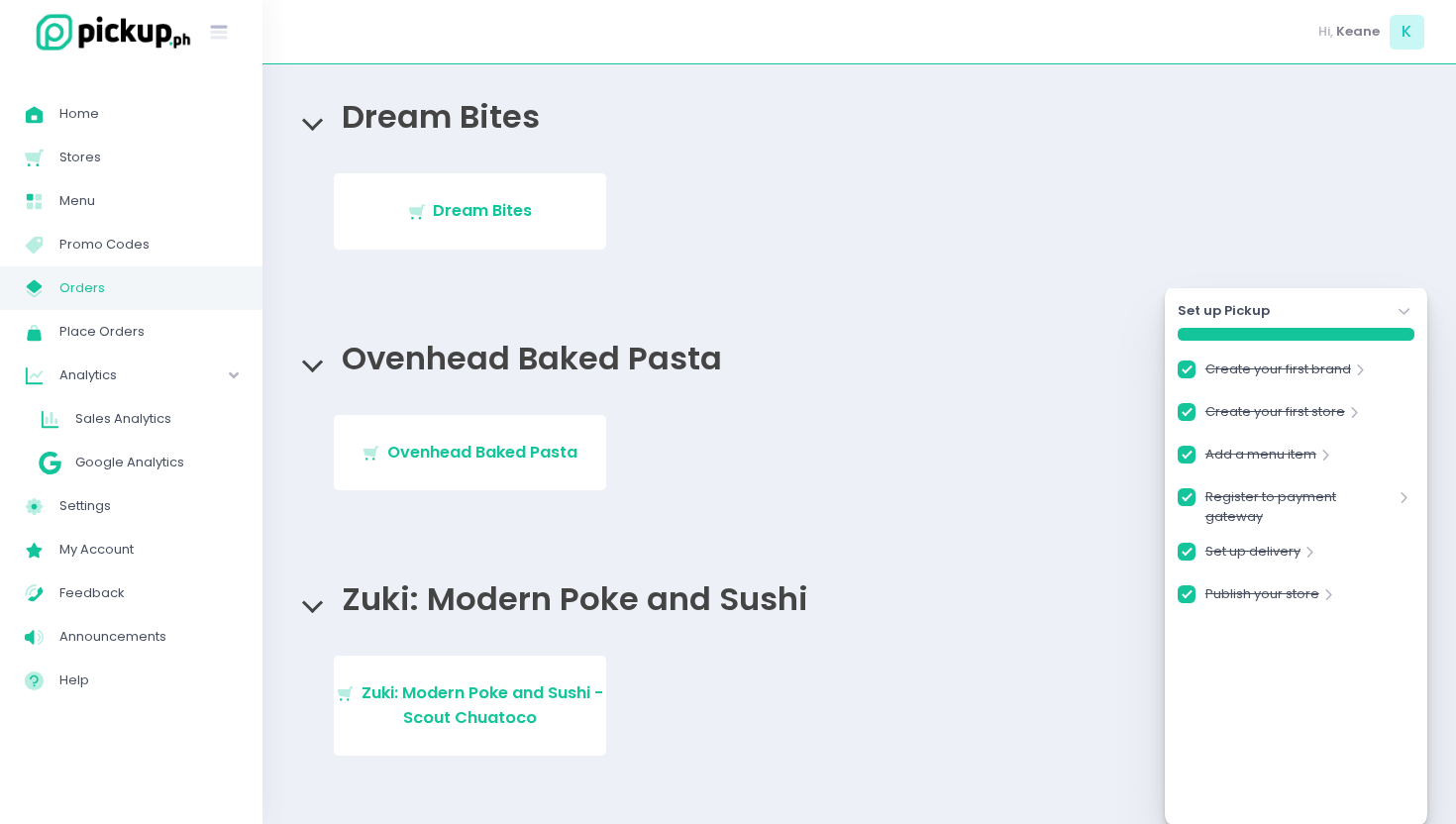 scroll, scrollTop: 114, scrollLeft: 0, axis: vertical 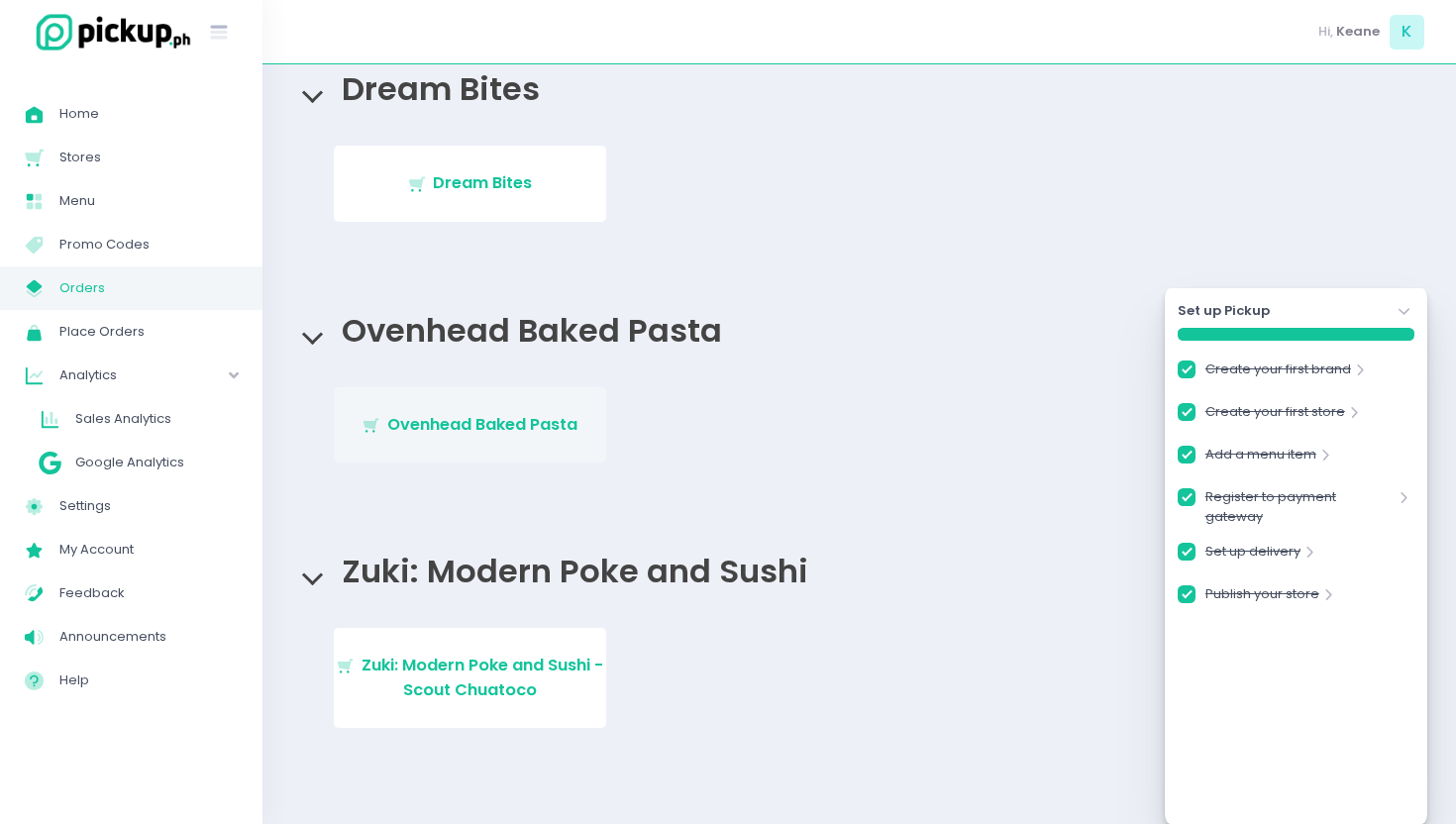 click on "Stockholm-icons / Shopping / Cart1 Created with Sketch. Ovenhead Baked Pasta" at bounding box center [469, 425] 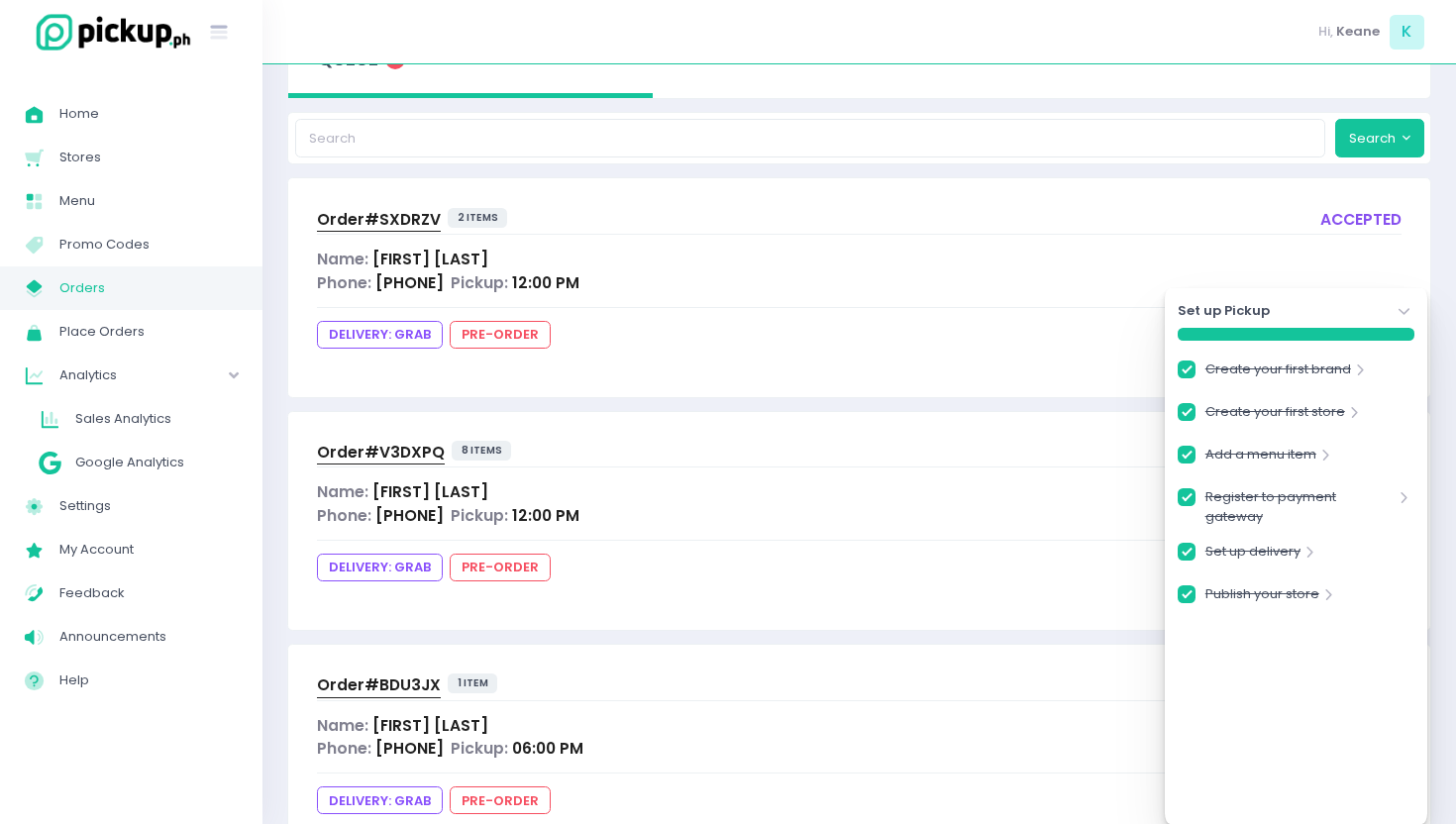 scroll, scrollTop: 175, scrollLeft: 0, axis: vertical 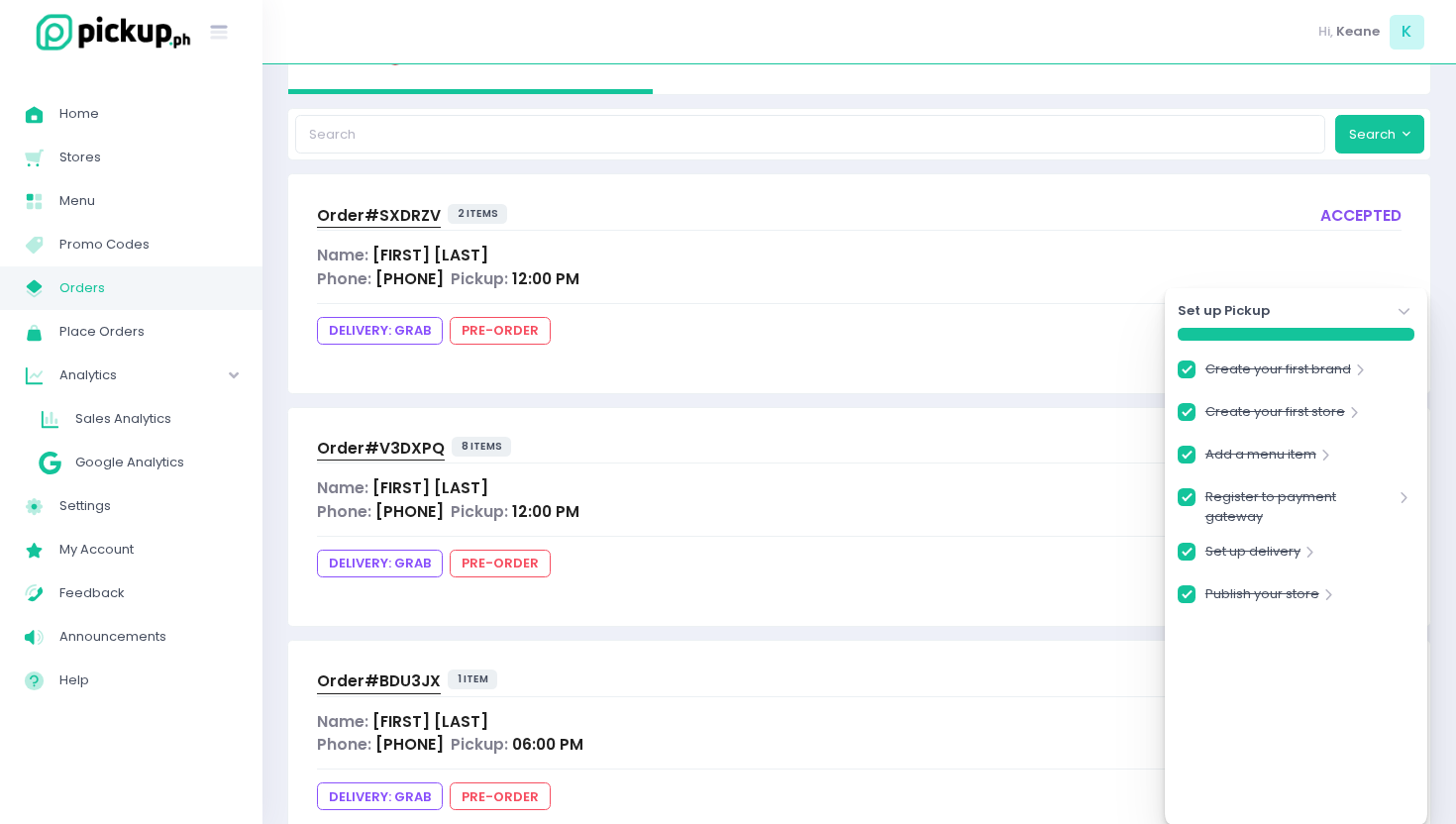 click on "DELIVERY: grab pre-order" at bounding box center (859, 334) 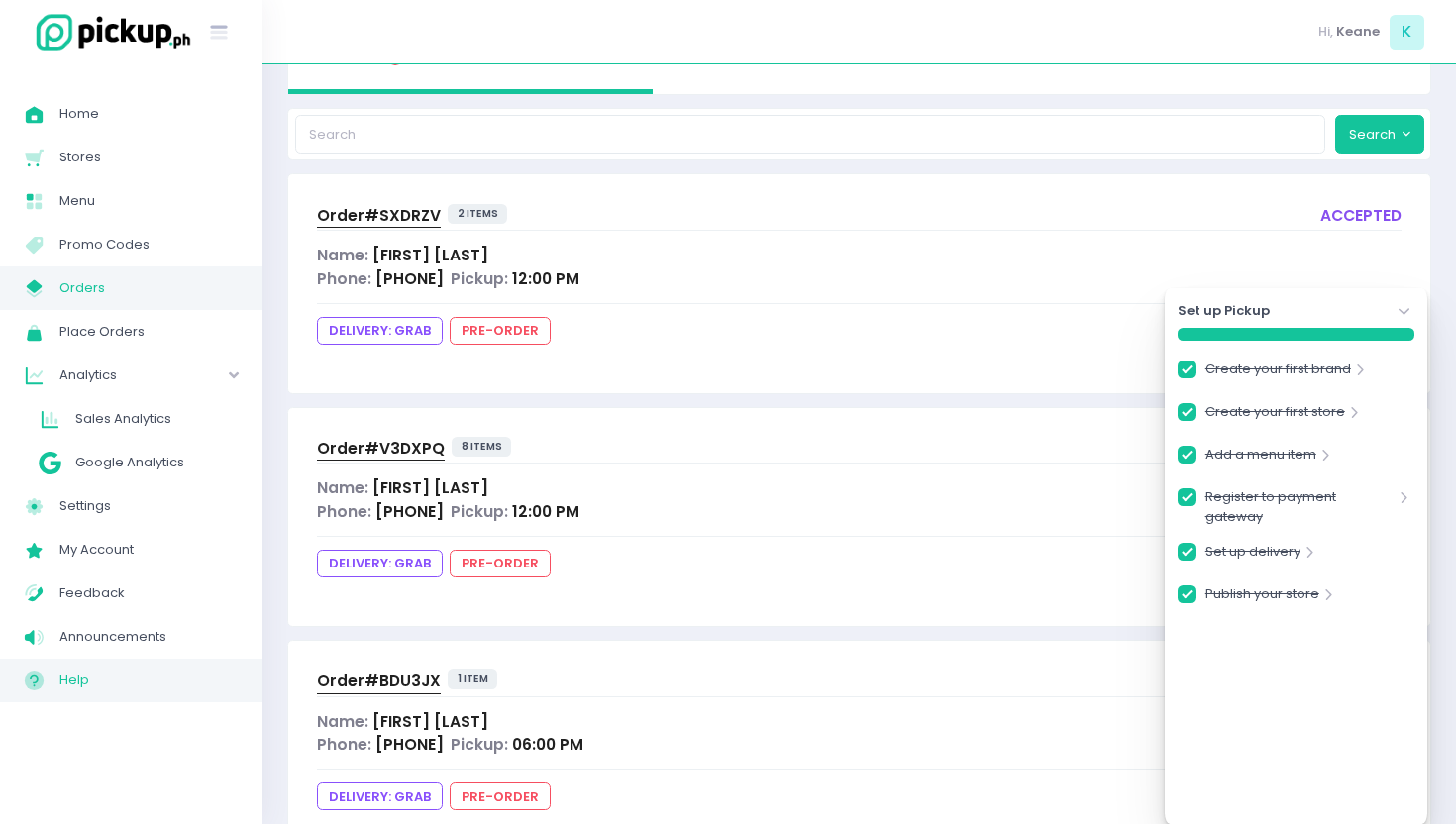 click on "Help Created with Sketch. Help" at bounding box center [131, 680] 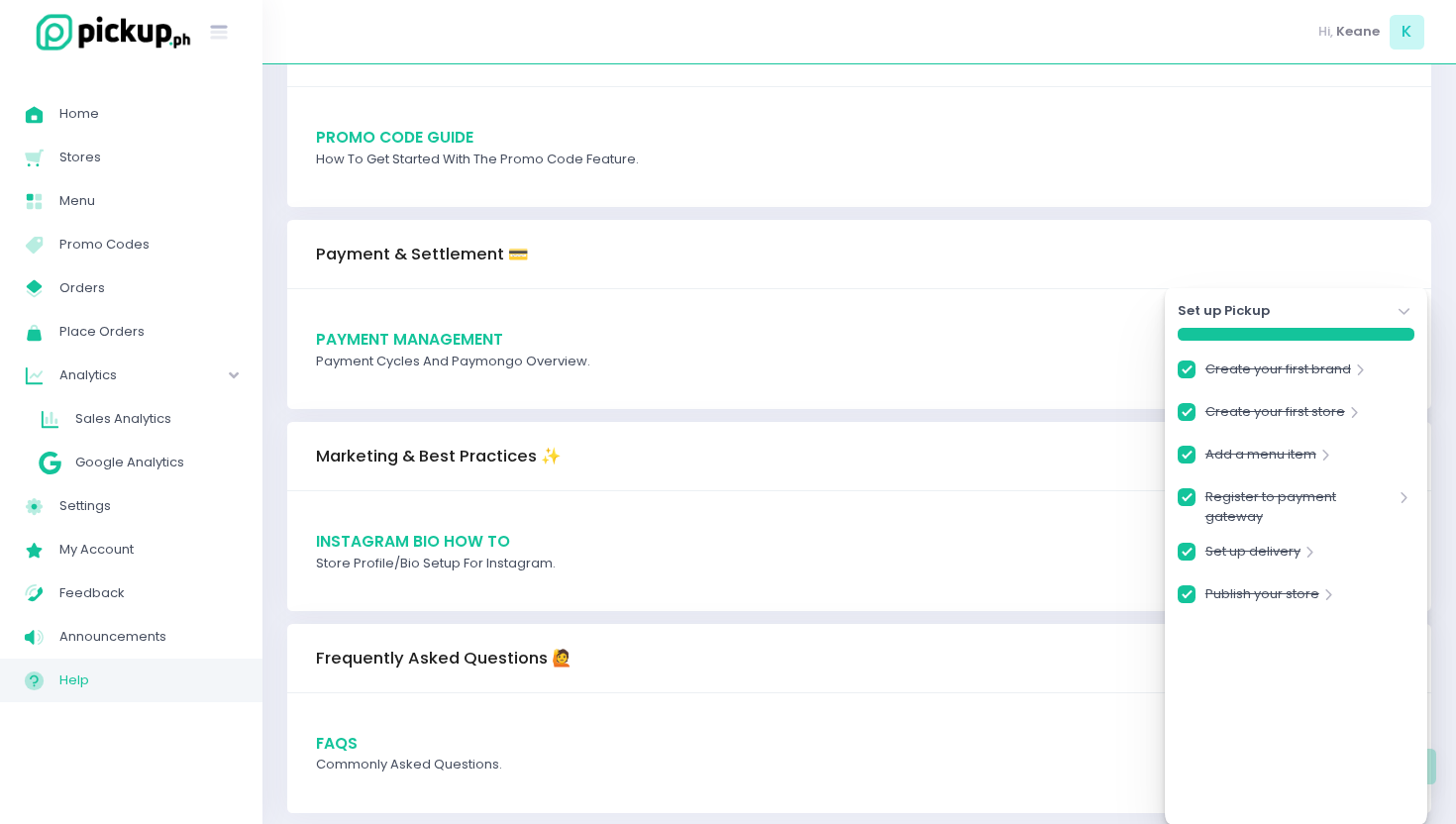scroll, scrollTop: 1985, scrollLeft: 0, axis: vertical 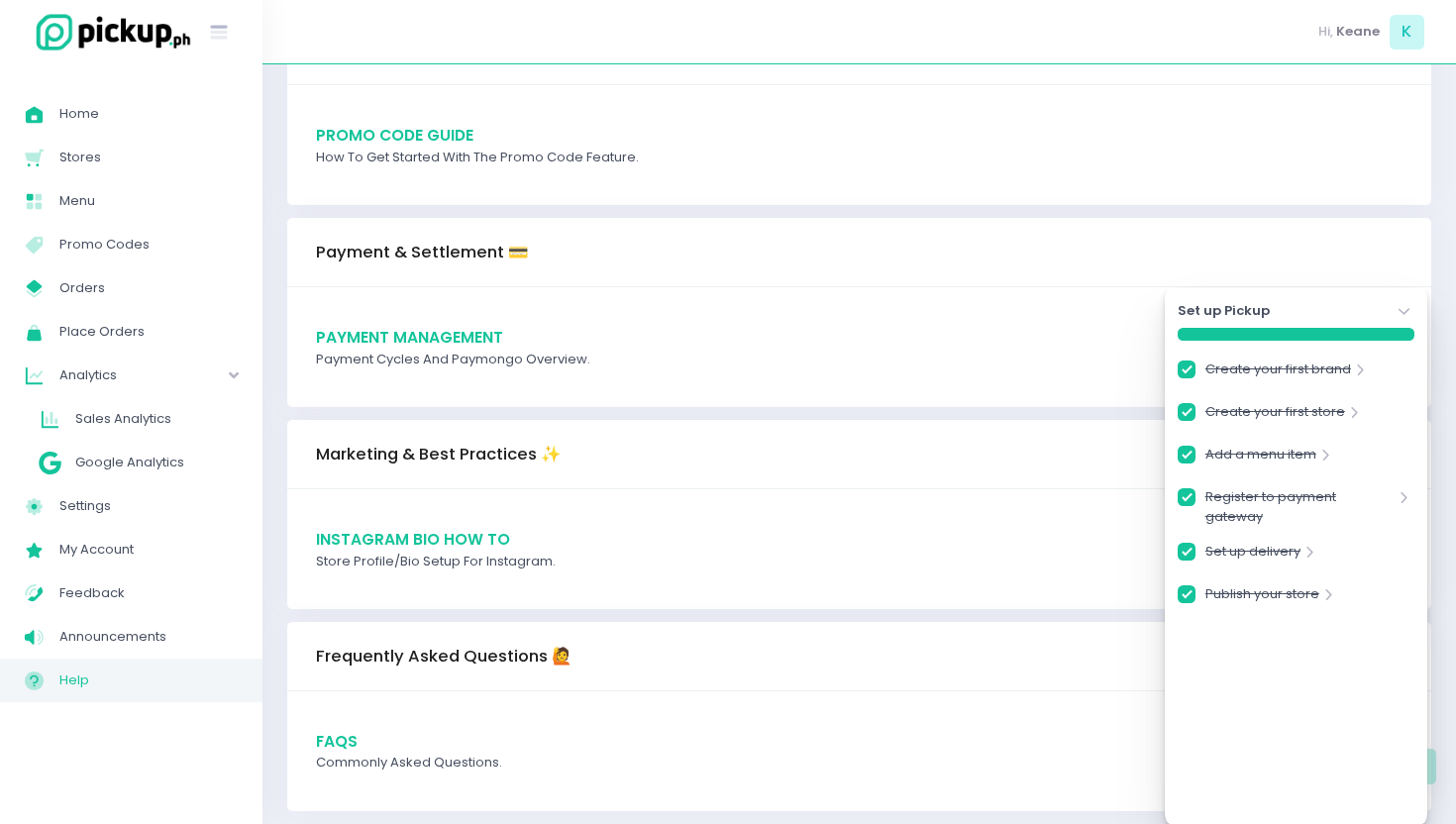 click on "Payment Management" at bounding box center [409, 337] 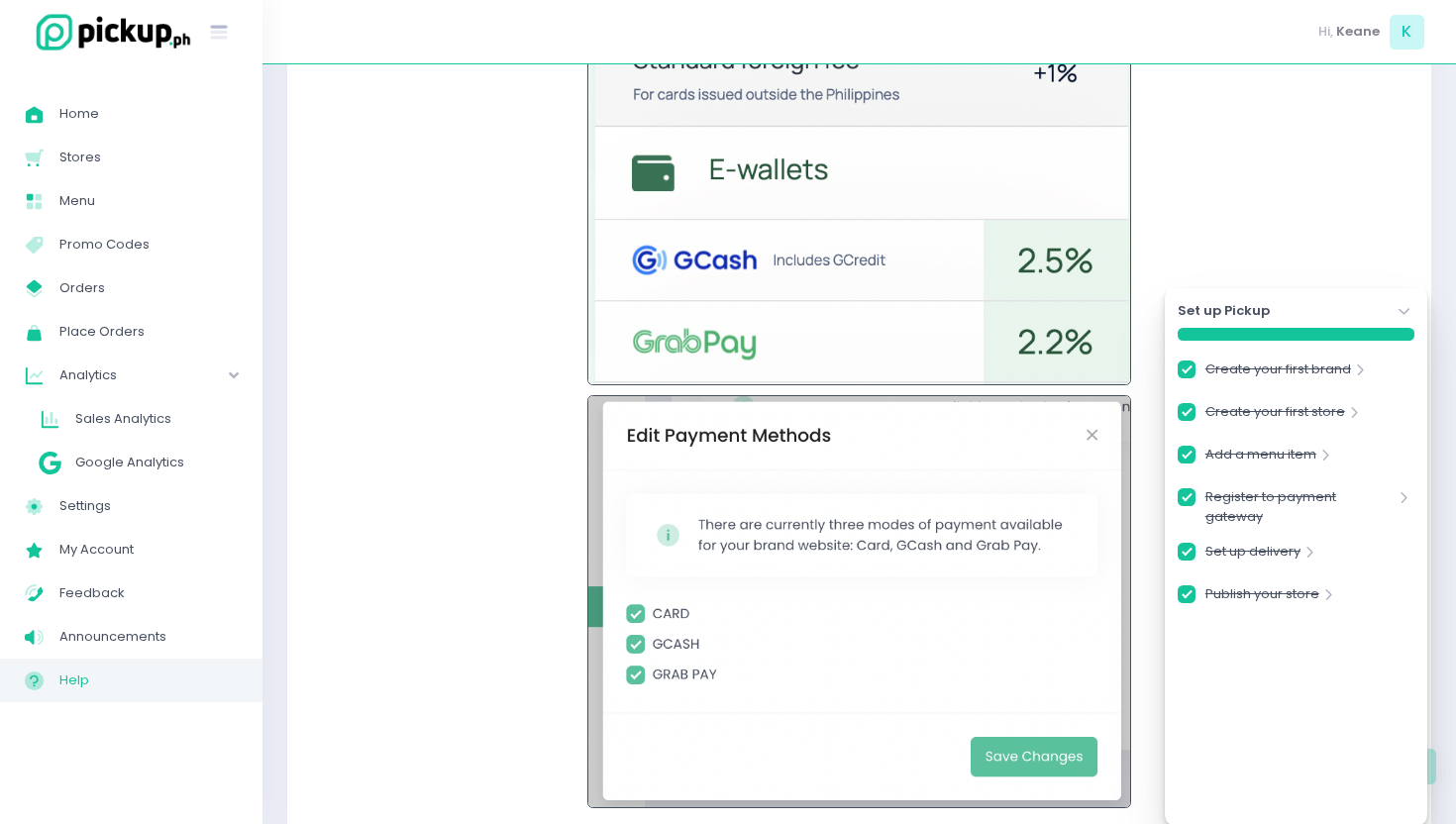 scroll, scrollTop: 1114, scrollLeft: 0, axis: vertical 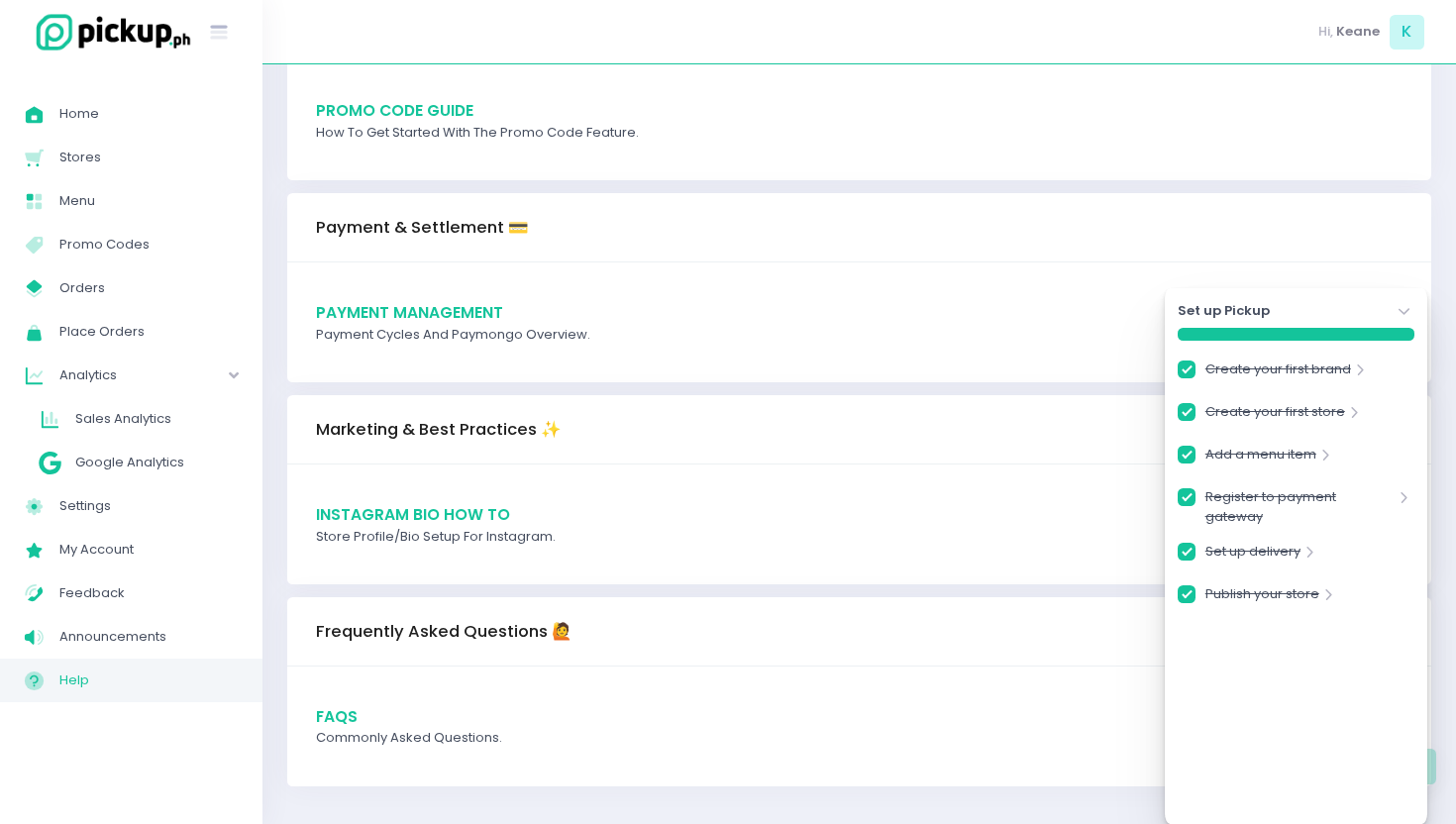 click on "FAQs Commonly asked questions." at bounding box center [859, 726] 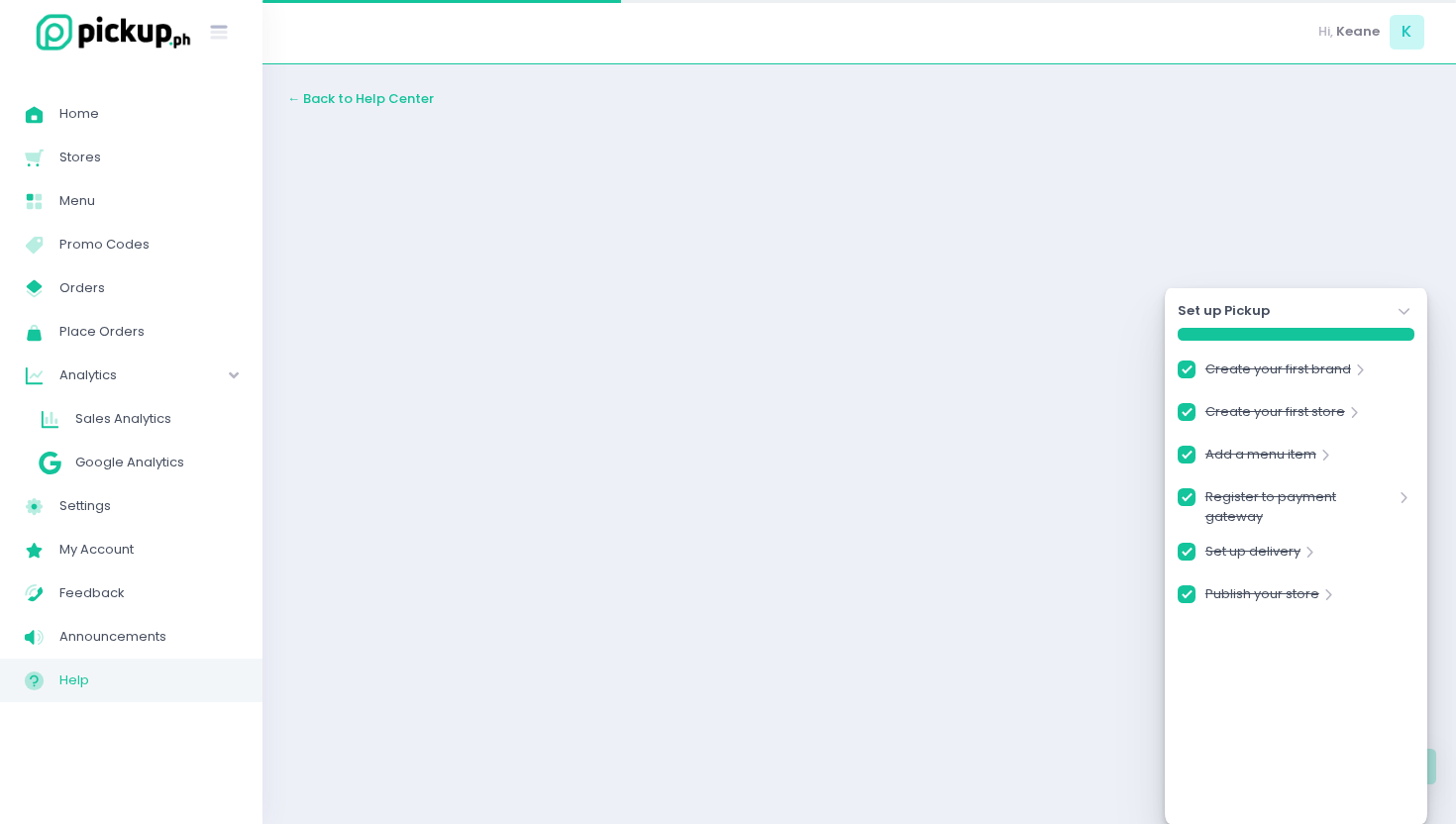 scroll, scrollTop: 0, scrollLeft: 0, axis: both 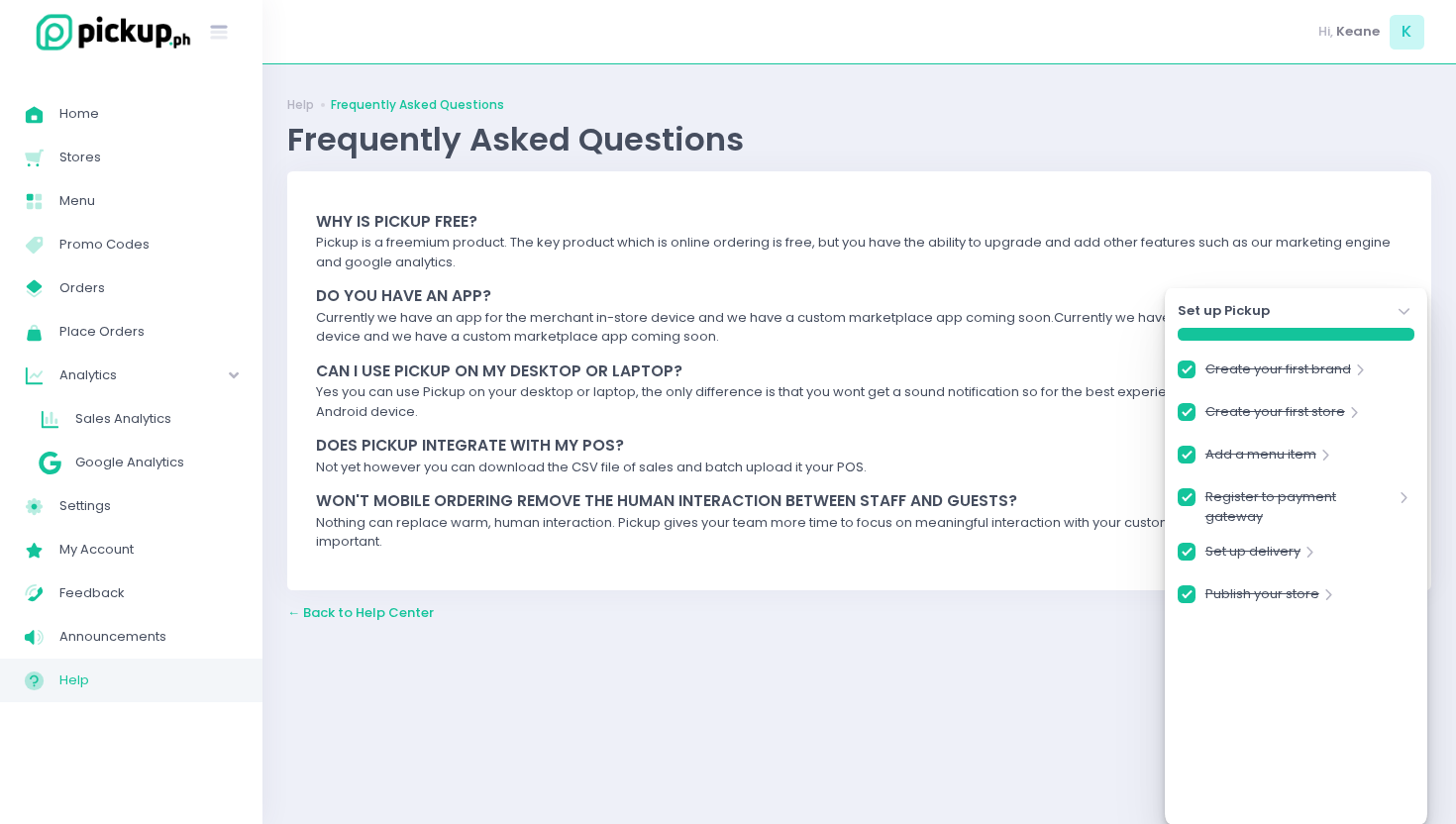 click on "Why is Pickup free? Pickup is a freemium product. The key product which is online ordering is free, but you have the ability to upgrade and add other features such as our marketing engine and google analytics. Do you have an app? Currently we have an app for the merchant in-store device and we have a custom marketplace app coming soon.Currently we have an app for the merchant in-store device and we have a custom marketplace app coming soon. Can I use Pickup on my desktop or laptop? Yes you can use Pickup on your desktop or laptop, the only difference is that you wont get a sound notification so for the best experience we recommend using an Android device. Does Pickup integrate with my POS? Not yet however you can download the CSV file of sales and batch upload it your POS. Won't mobile ordering remove the human interaction between staff and guests?" at bounding box center [859, 380] 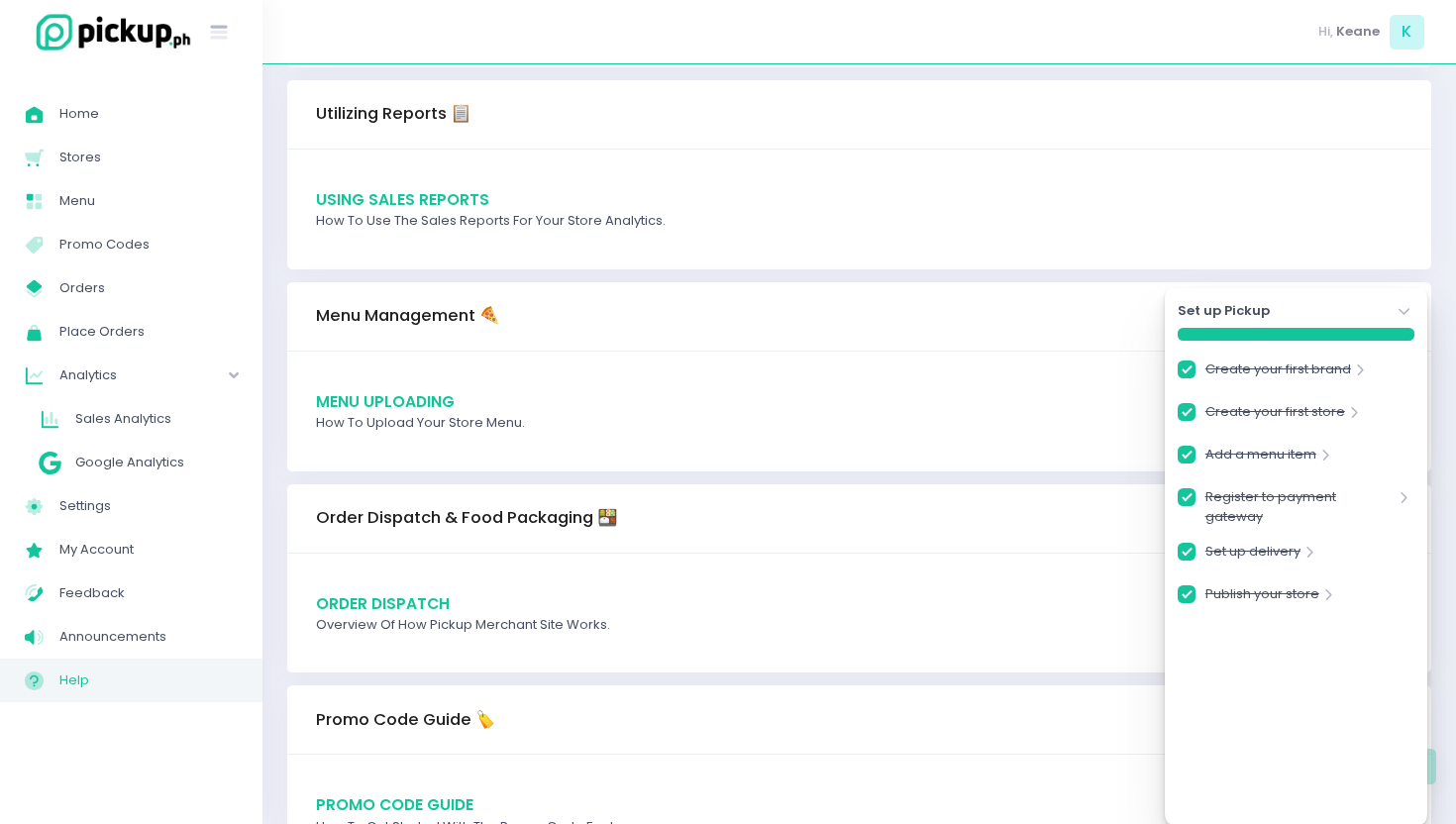 scroll, scrollTop: 1309, scrollLeft: 0, axis: vertical 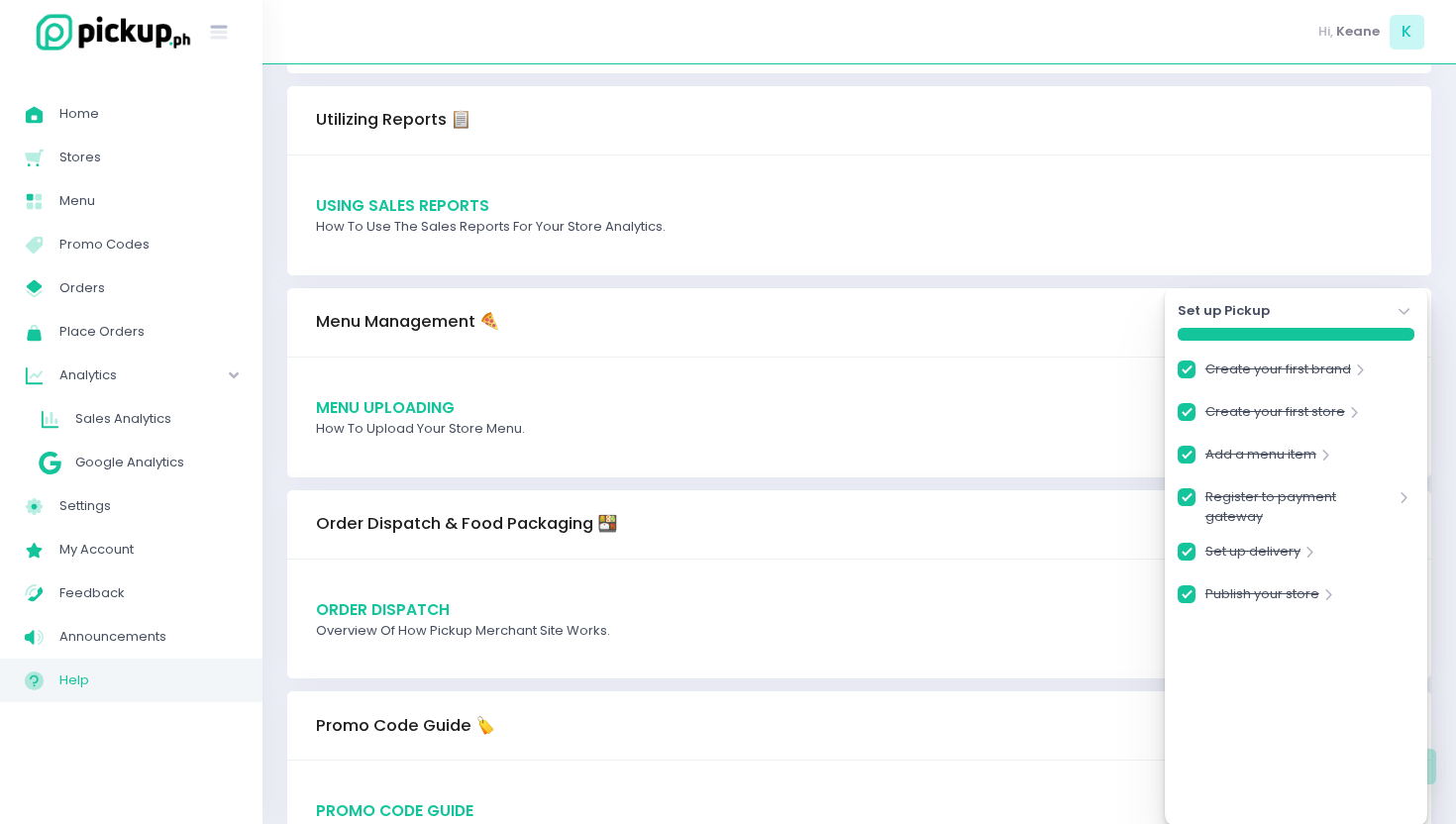 click on "Order Dispatch" at bounding box center [382, 609] 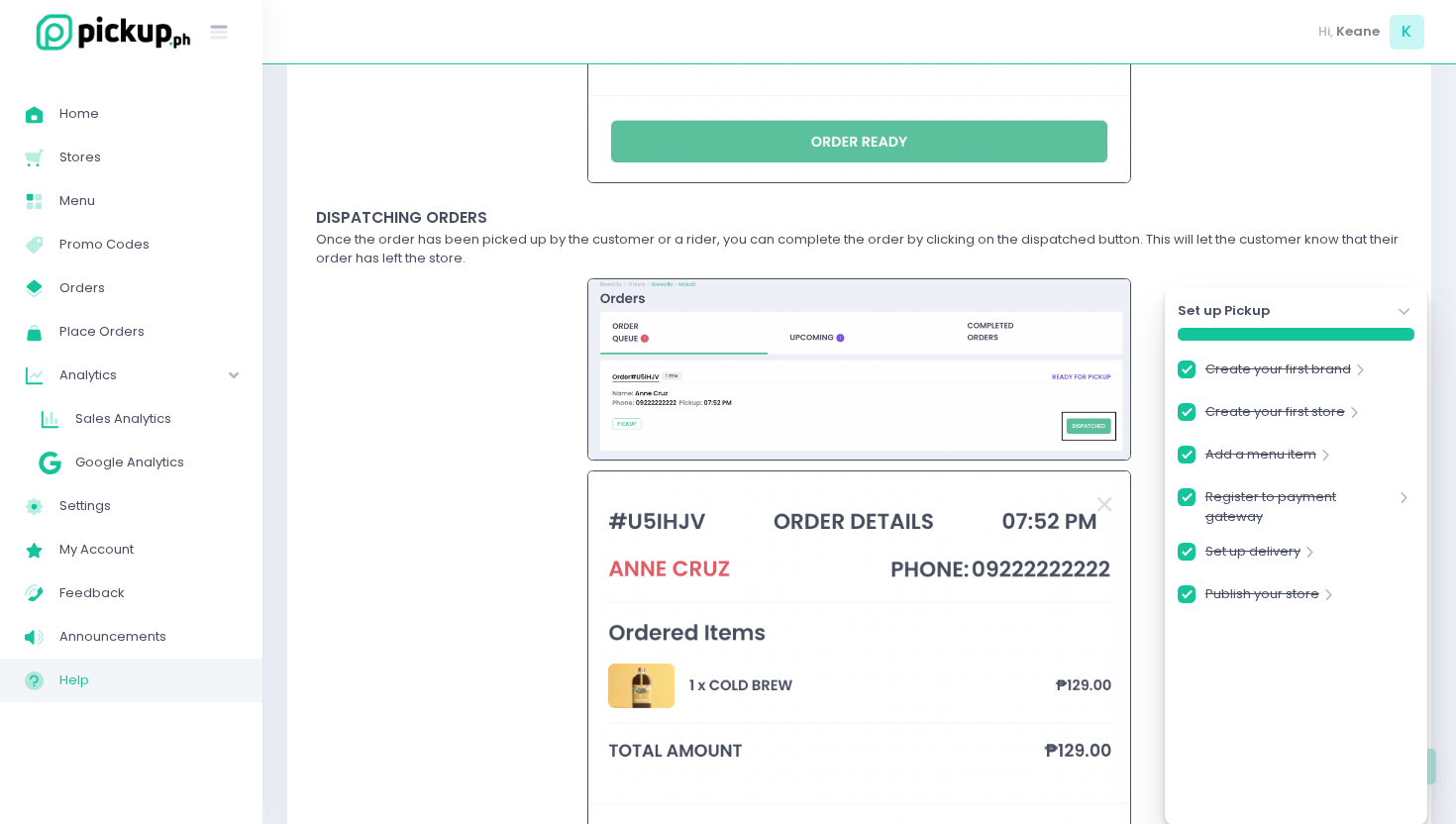 scroll, scrollTop: 8704, scrollLeft: 0, axis: vertical 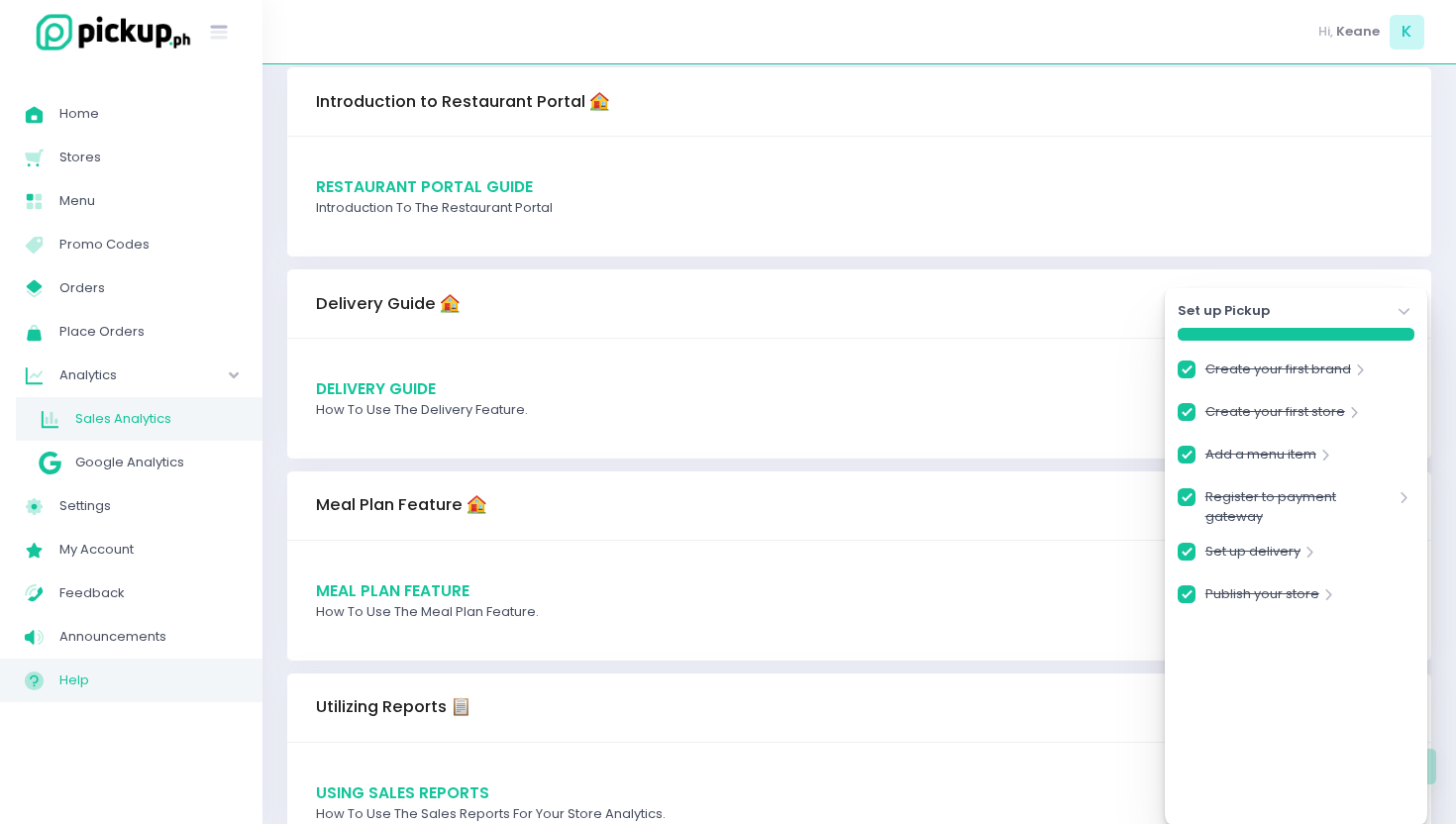 click on "Sales Analytics" at bounding box center (156, 419) 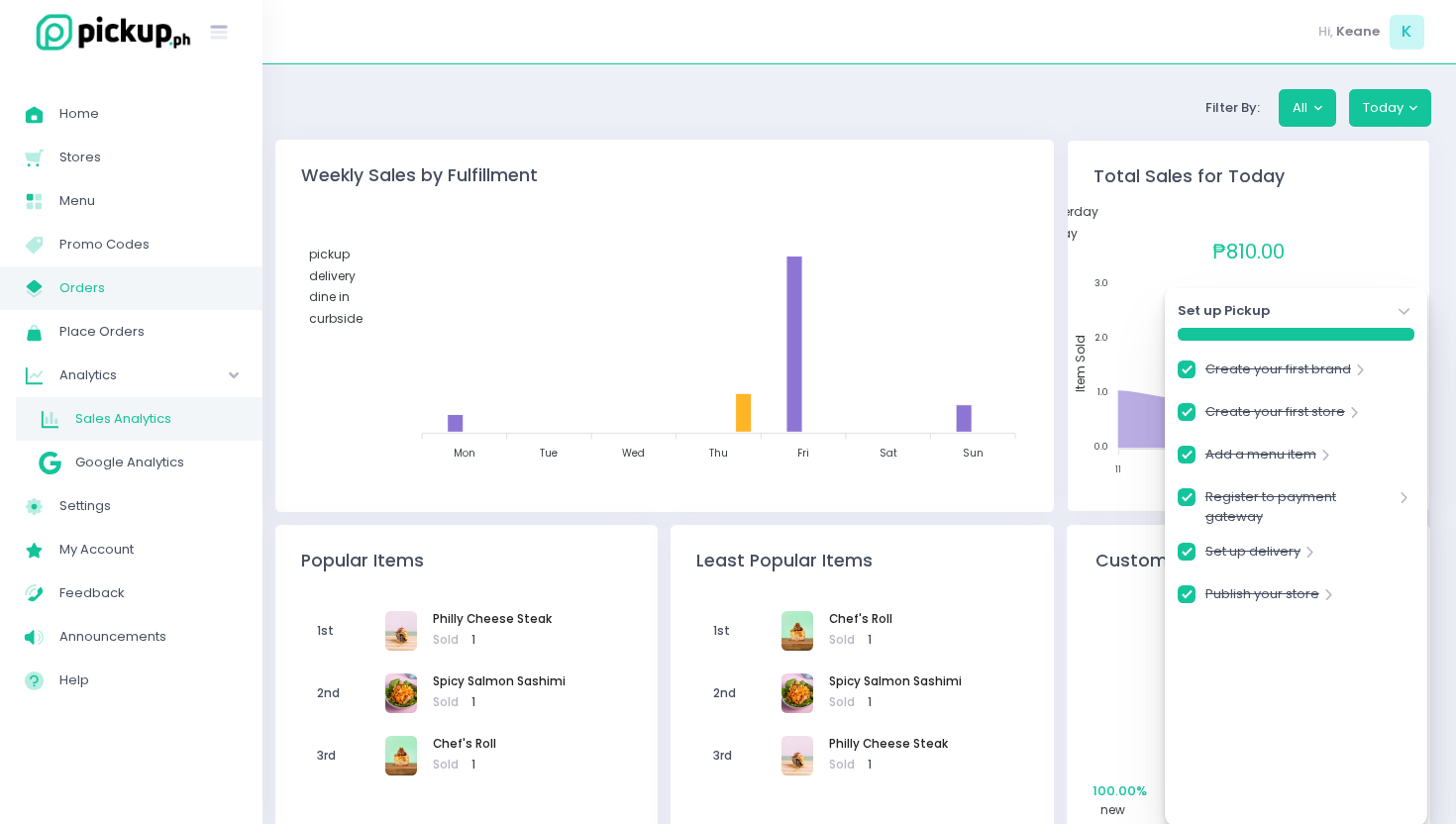 click on "Orders" at bounding box center (149, 288) 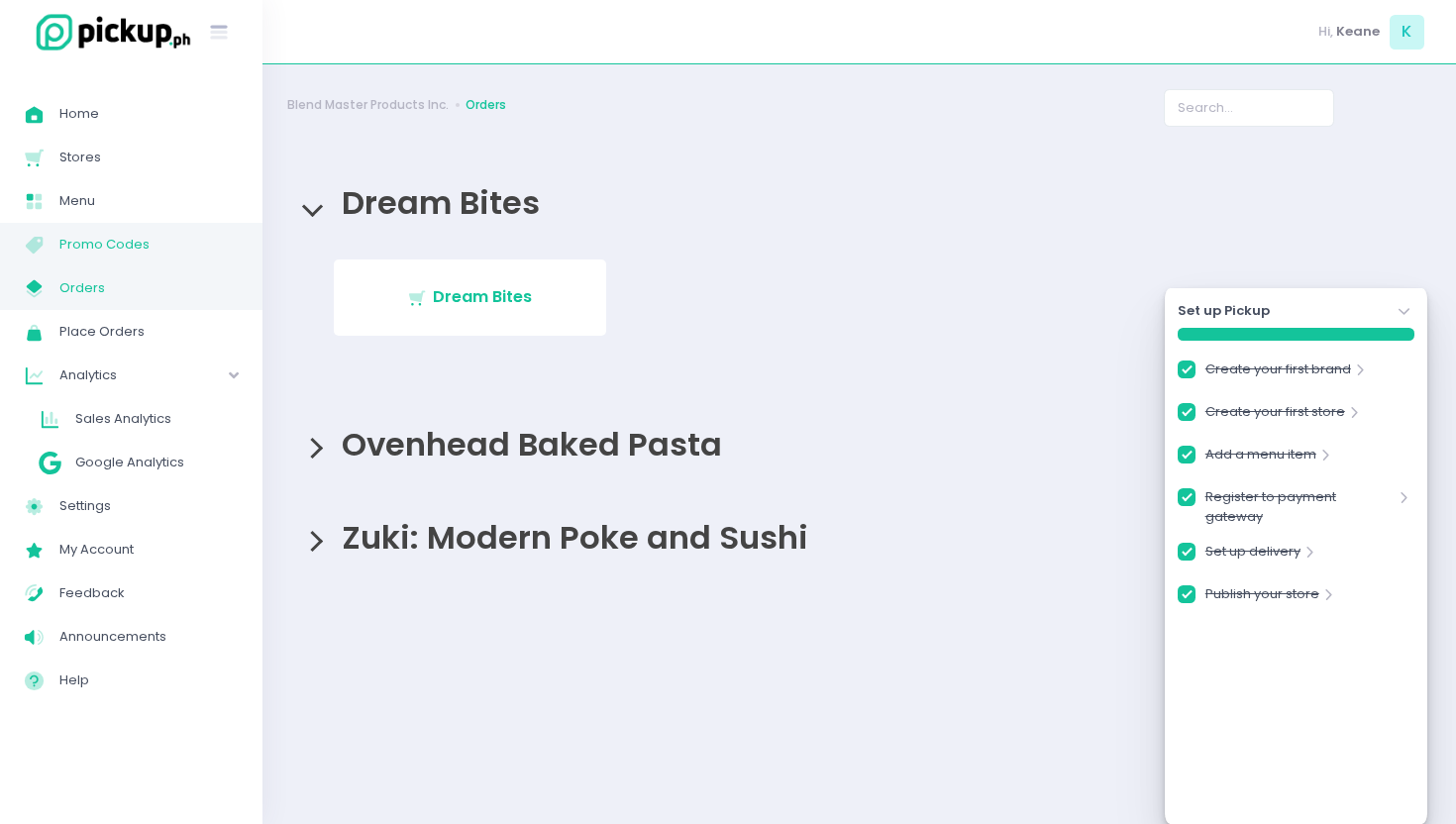 click on "Promo Codes" at bounding box center (149, 245) 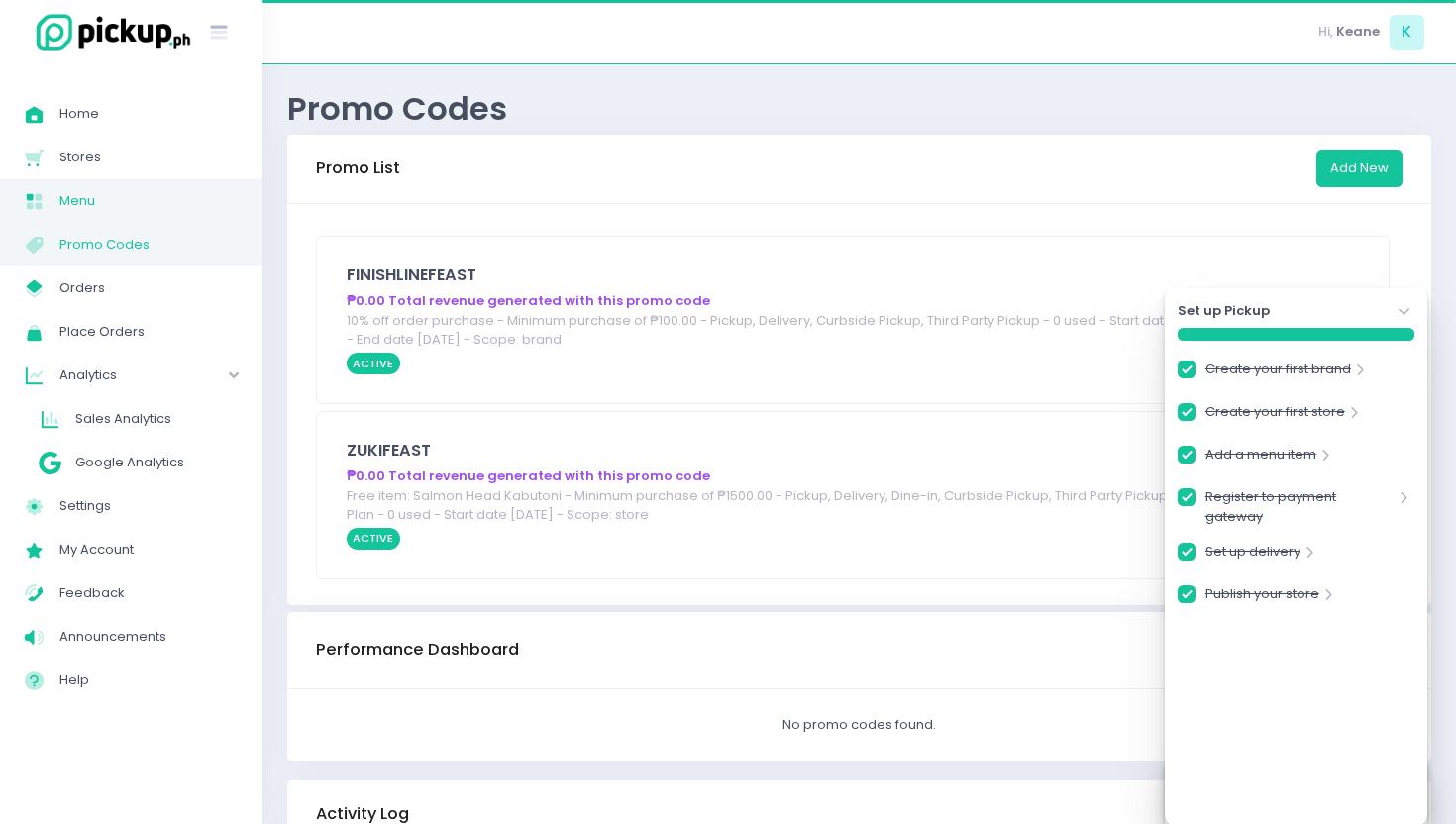 click on "Menu" at bounding box center (149, 201) 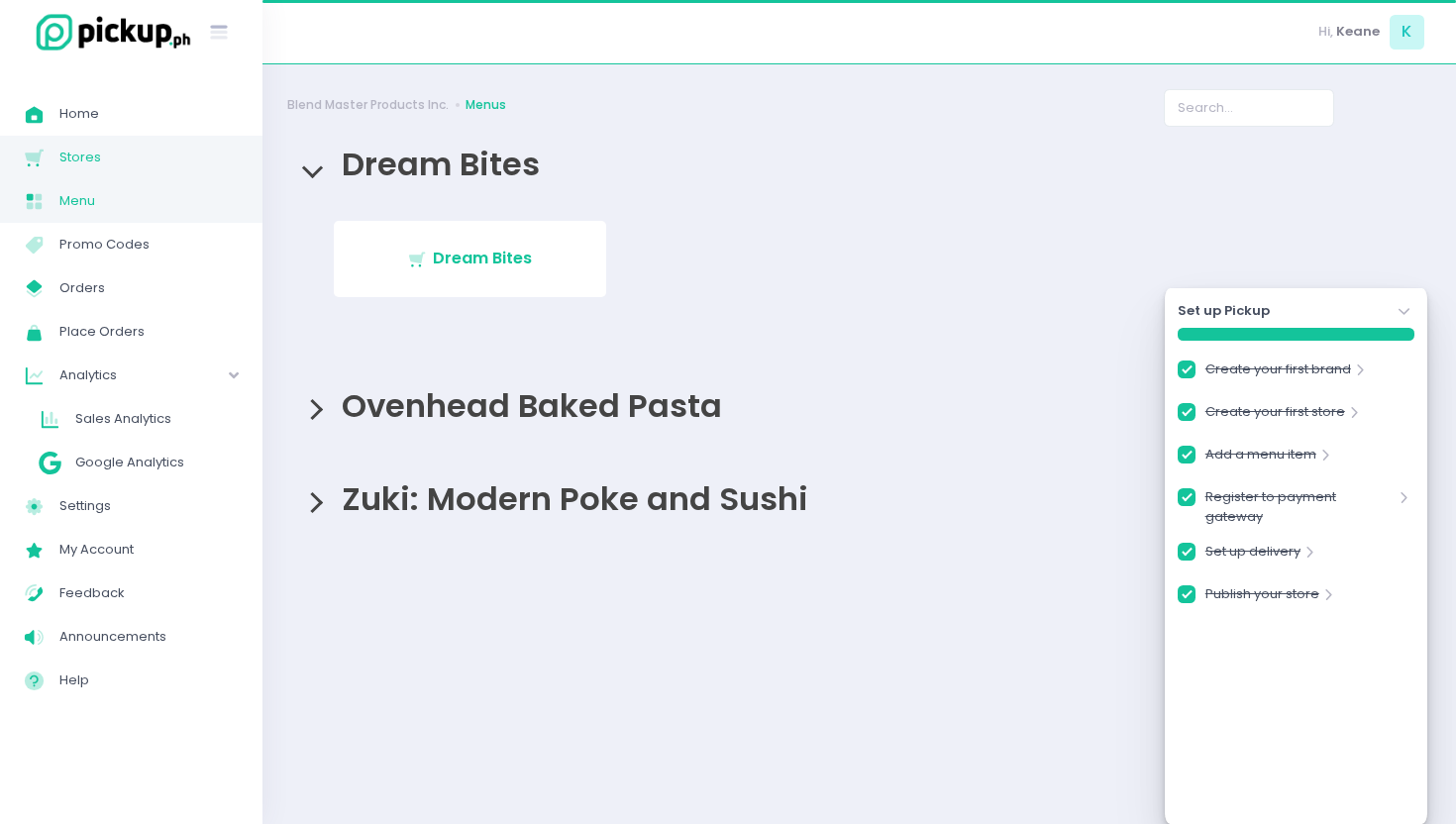 click on "Stores" at bounding box center [149, 157] 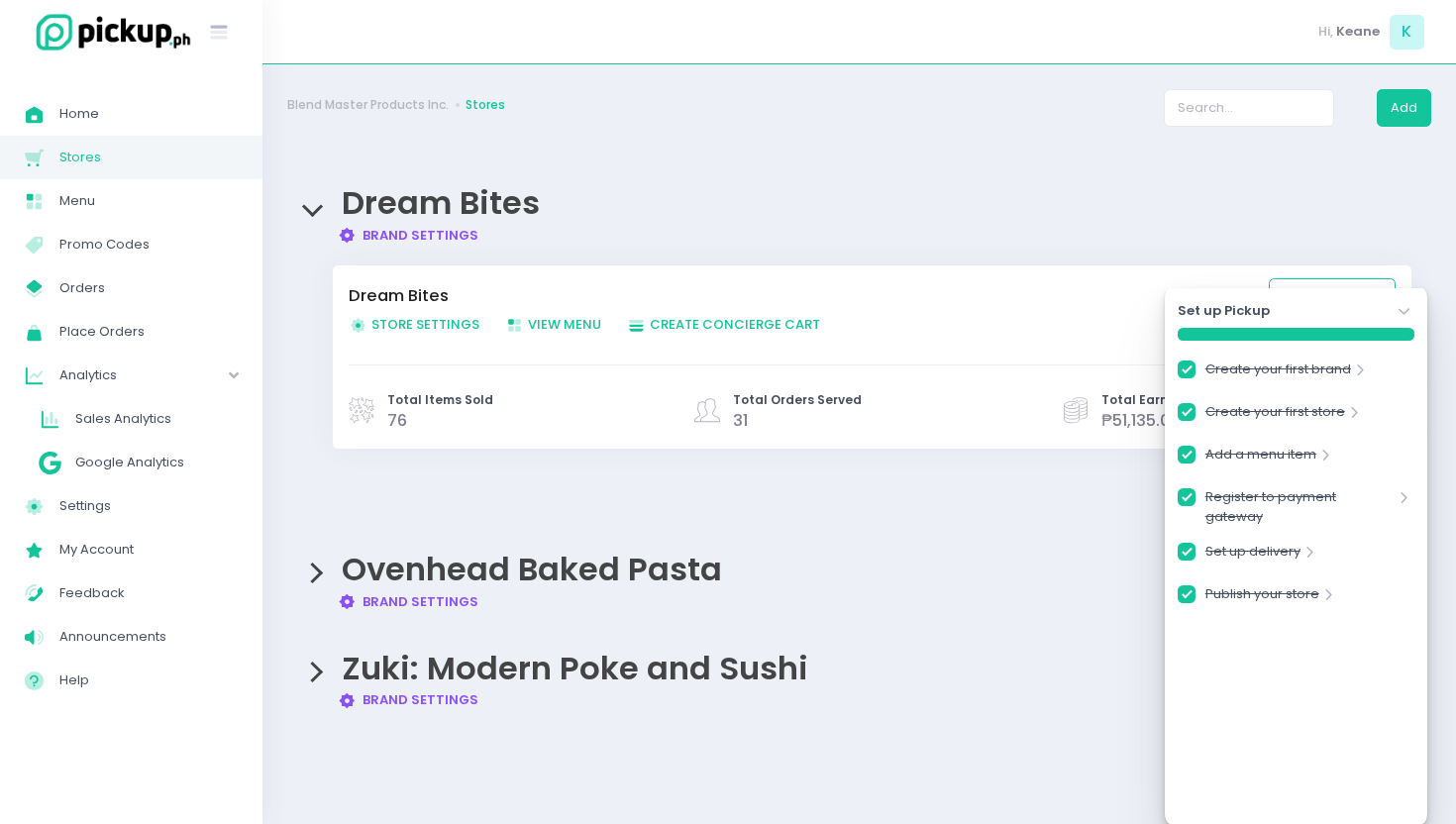 click on "Ovenhead Baked Pasta  Brand Settings Created with Sketch.   Brand Settings" at bounding box center (859, 571) 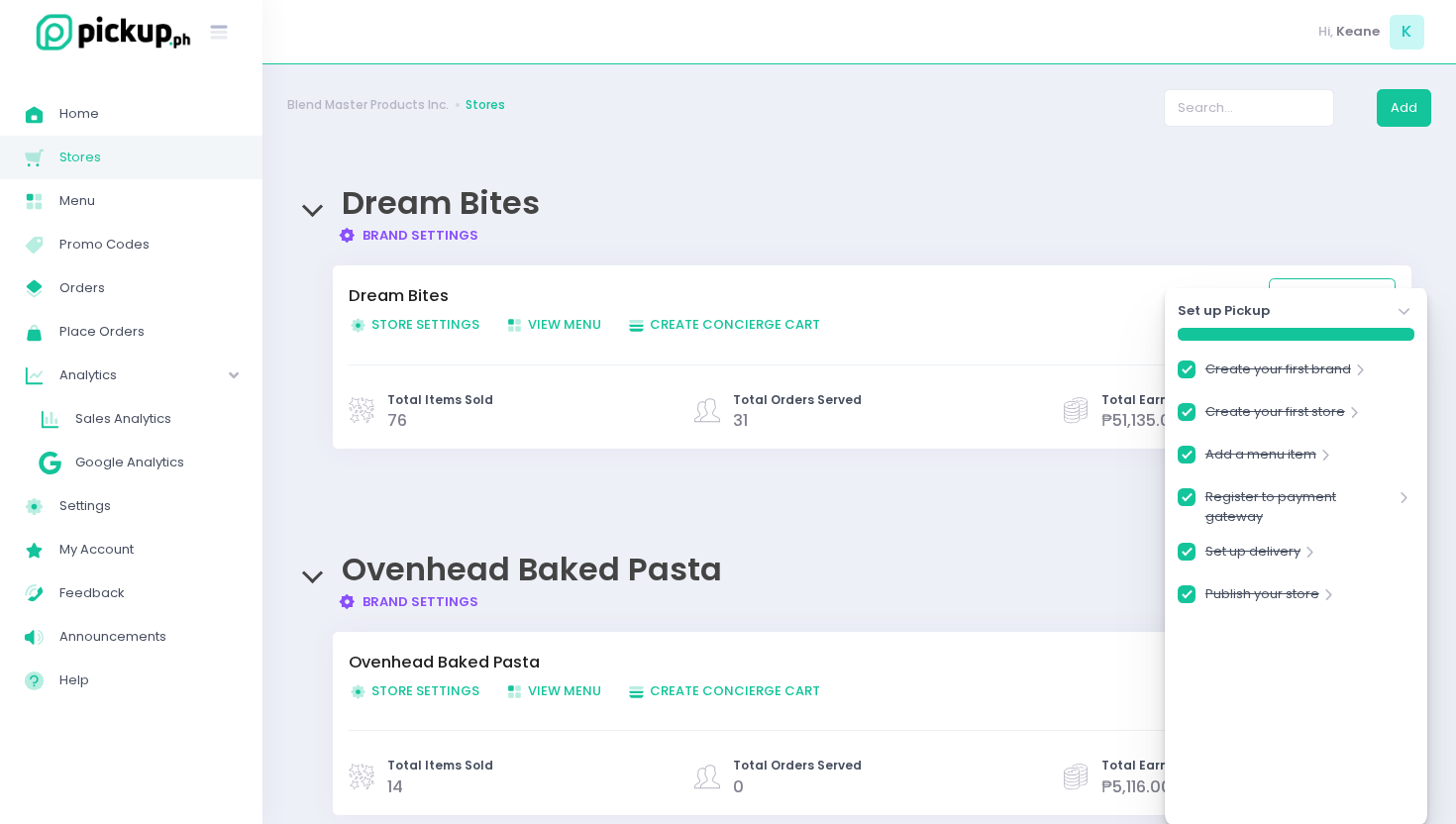 click on "Store Settings Created with Sketch. Store Settings" at bounding box center [414, 690] 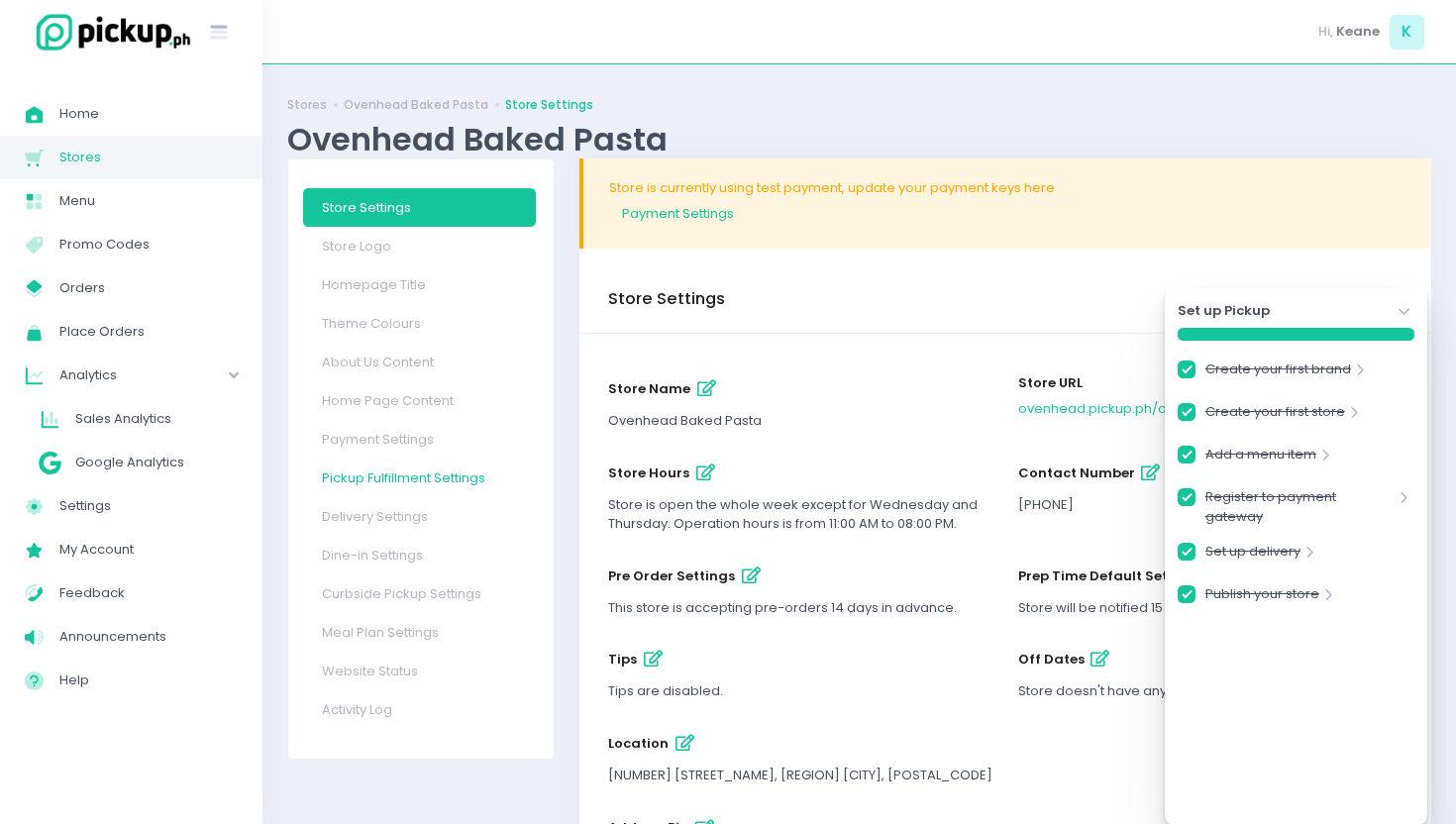 click on "Pickup Fulfillment Settings" at bounding box center [420, 477] 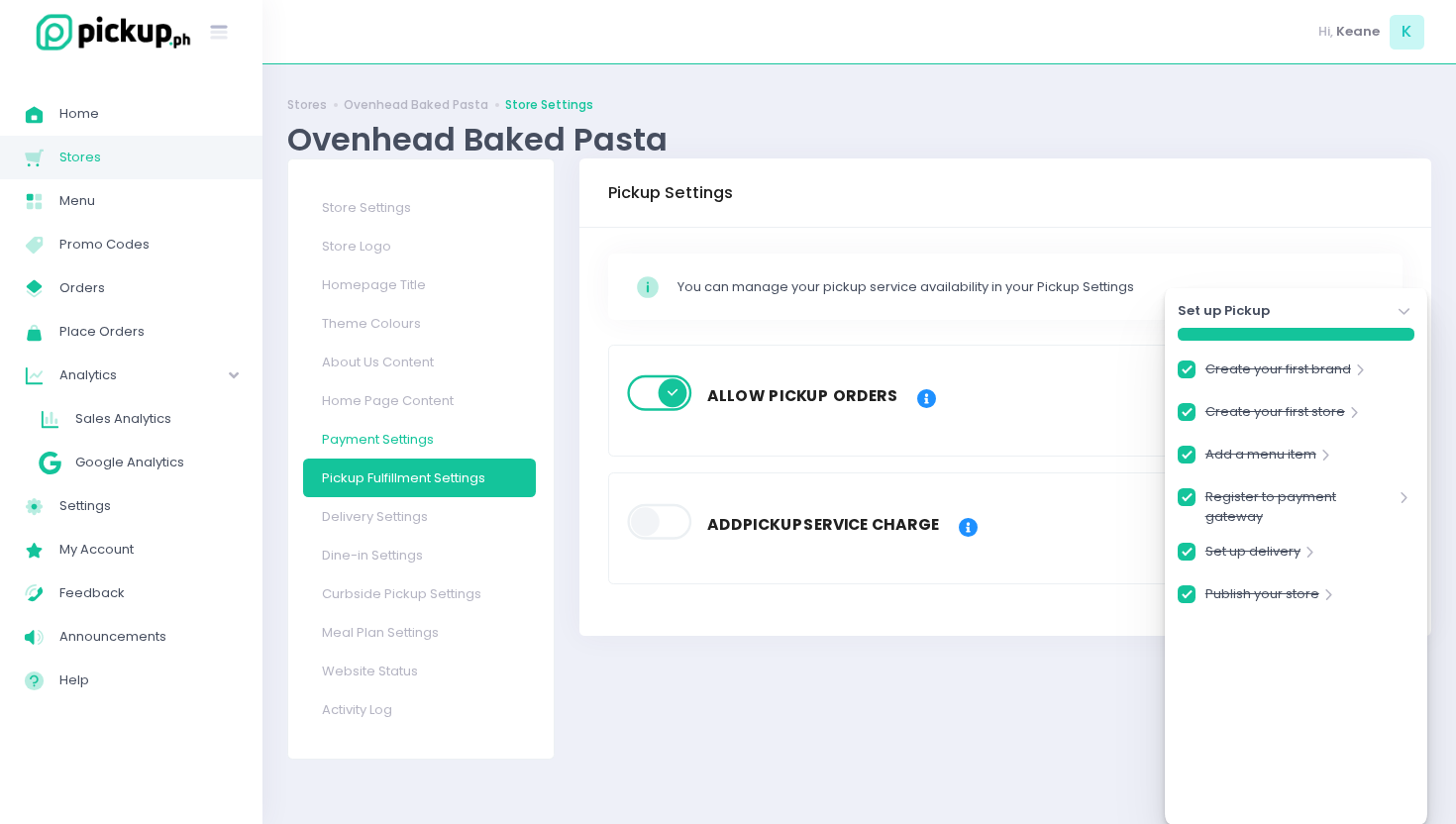 click on "Payment Settings" at bounding box center [420, 439] 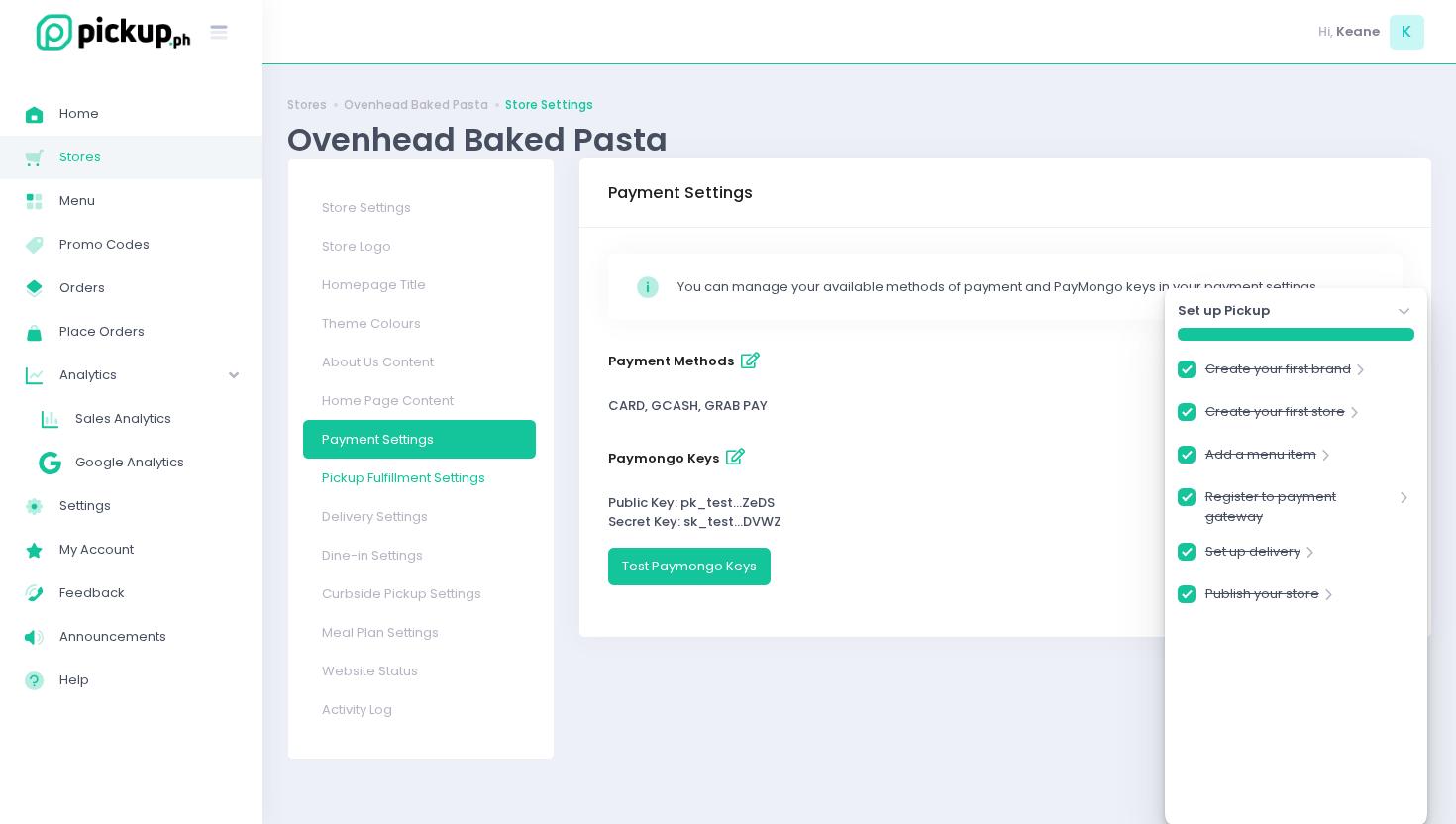 click on "Pickup Fulfillment Settings" at bounding box center [420, 477] 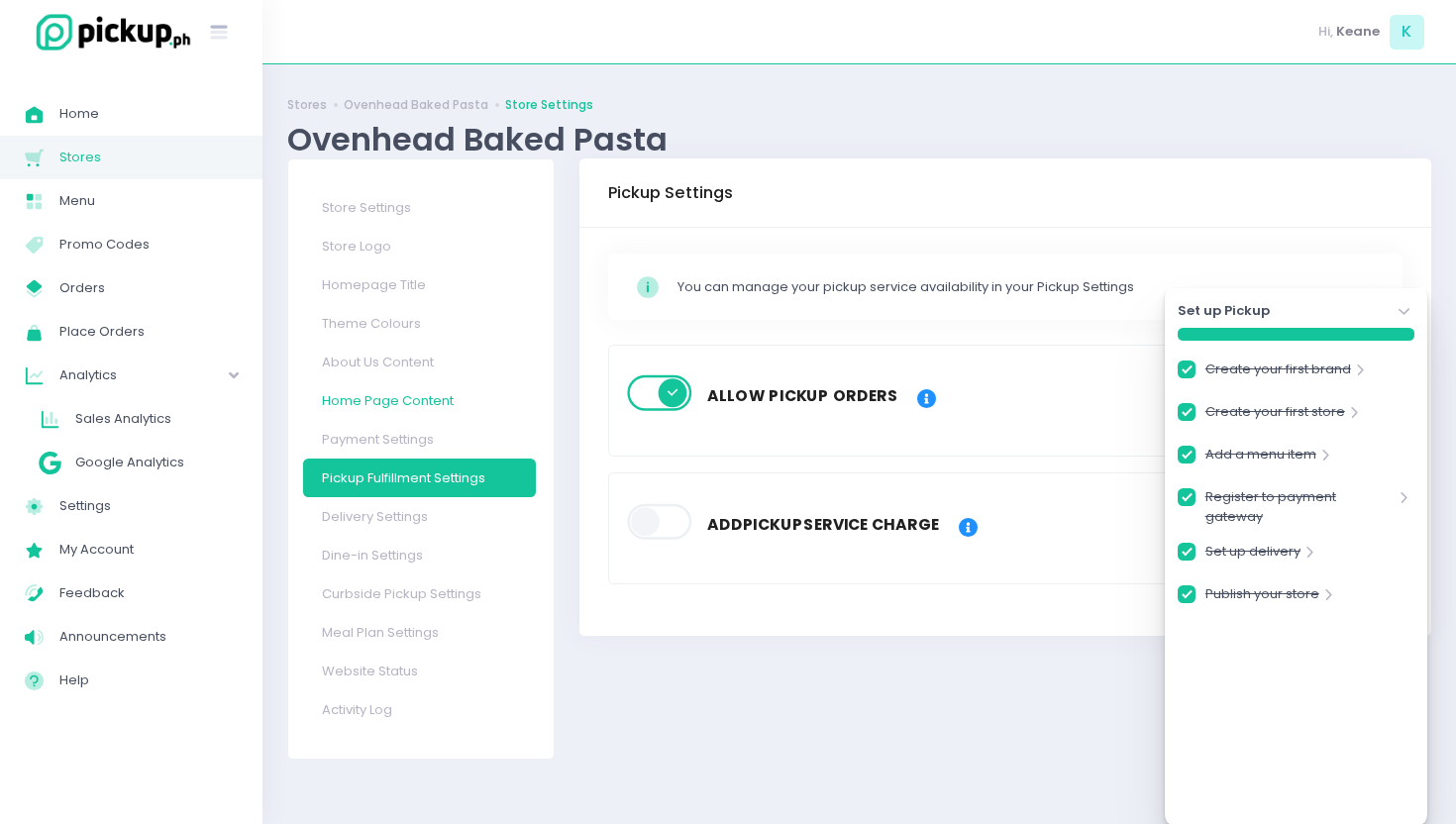 click on "Home Page Content" at bounding box center [420, 400] 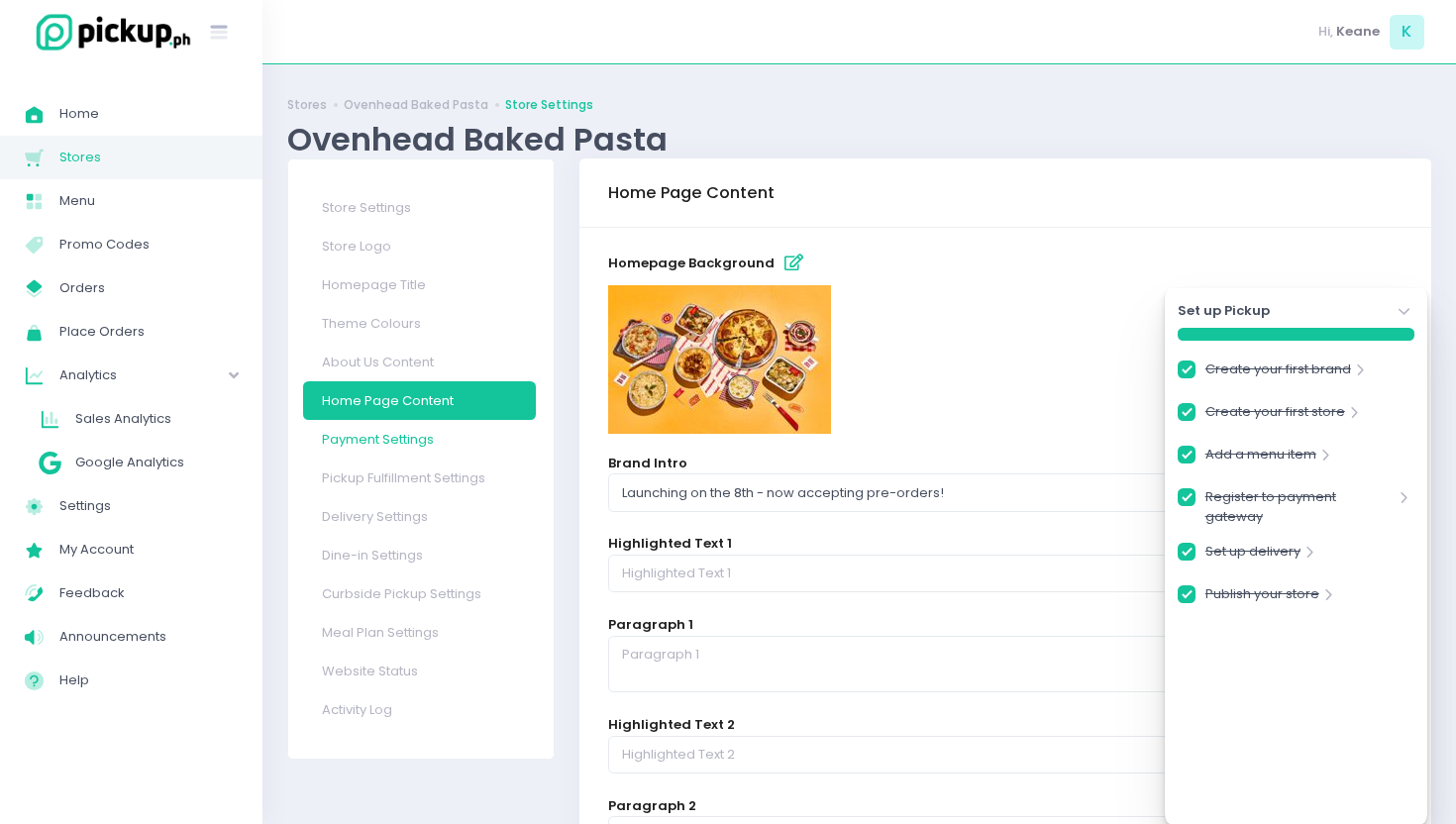 click on "Payment Settings" at bounding box center (420, 439) 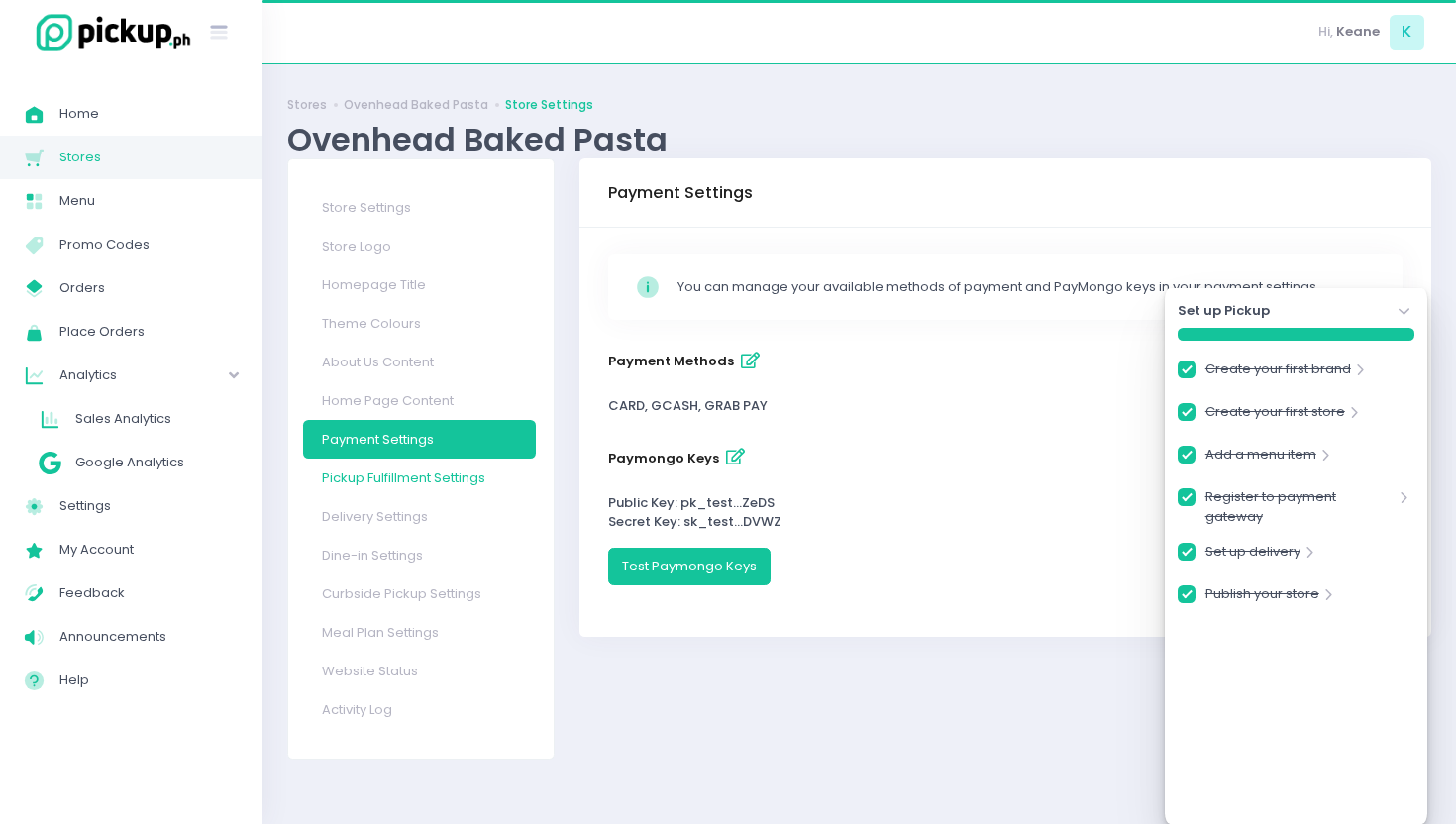 click on "Pickup Fulfillment Settings" at bounding box center [420, 477] 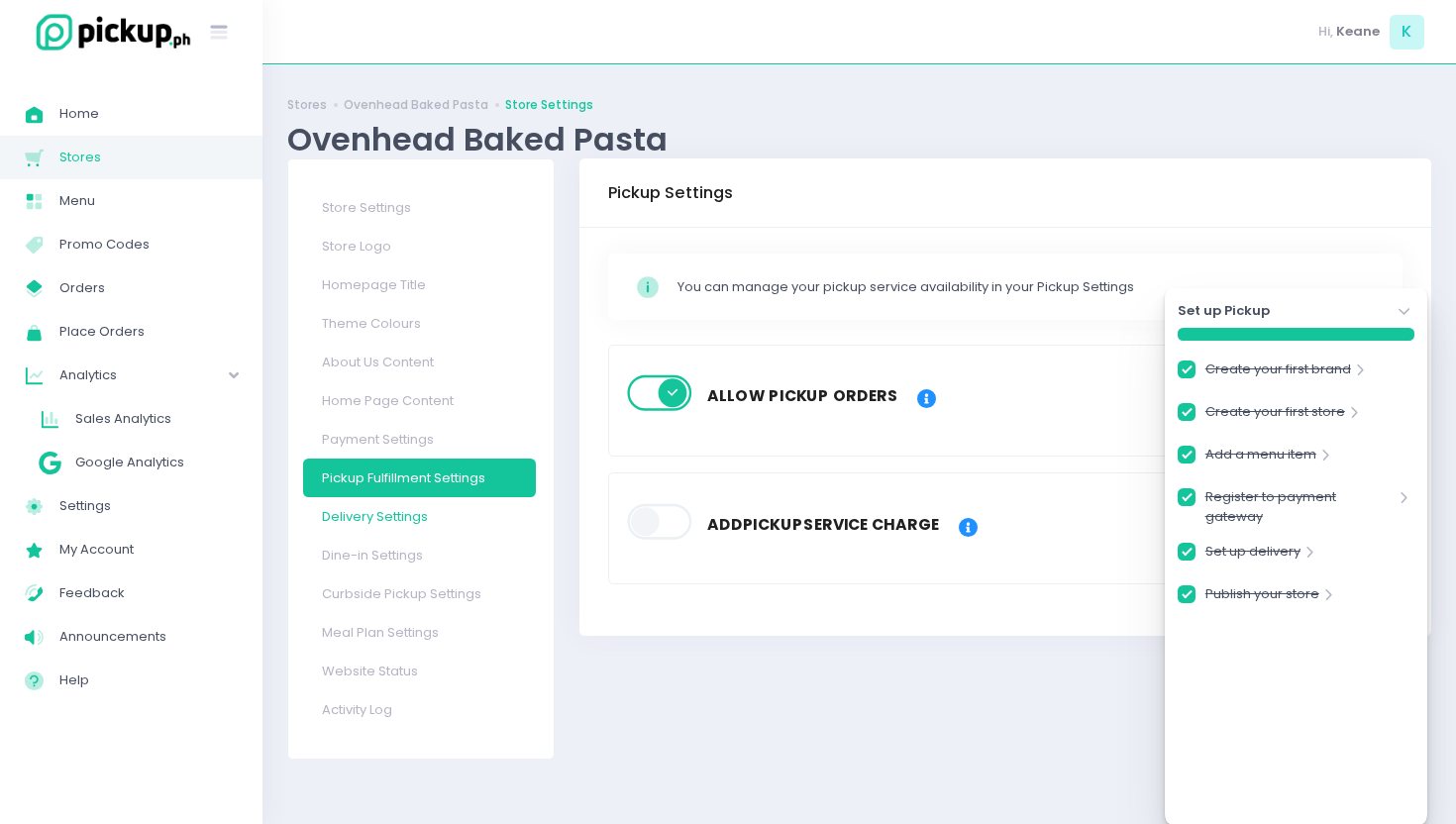 click on "Delivery Settings" at bounding box center (420, 516) 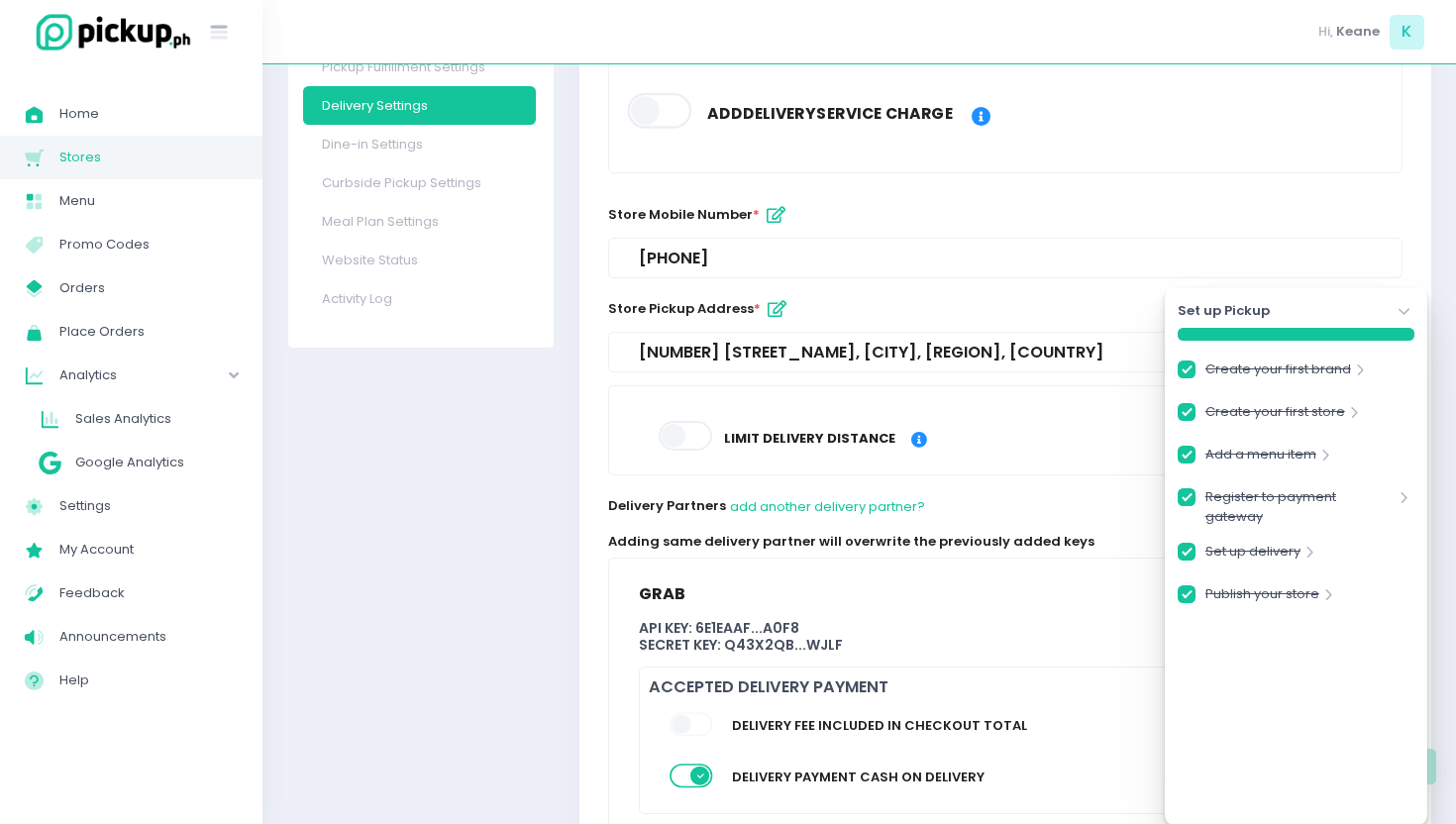 scroll, scrollTop: 349, scrollLeft: 0, axis: vertical 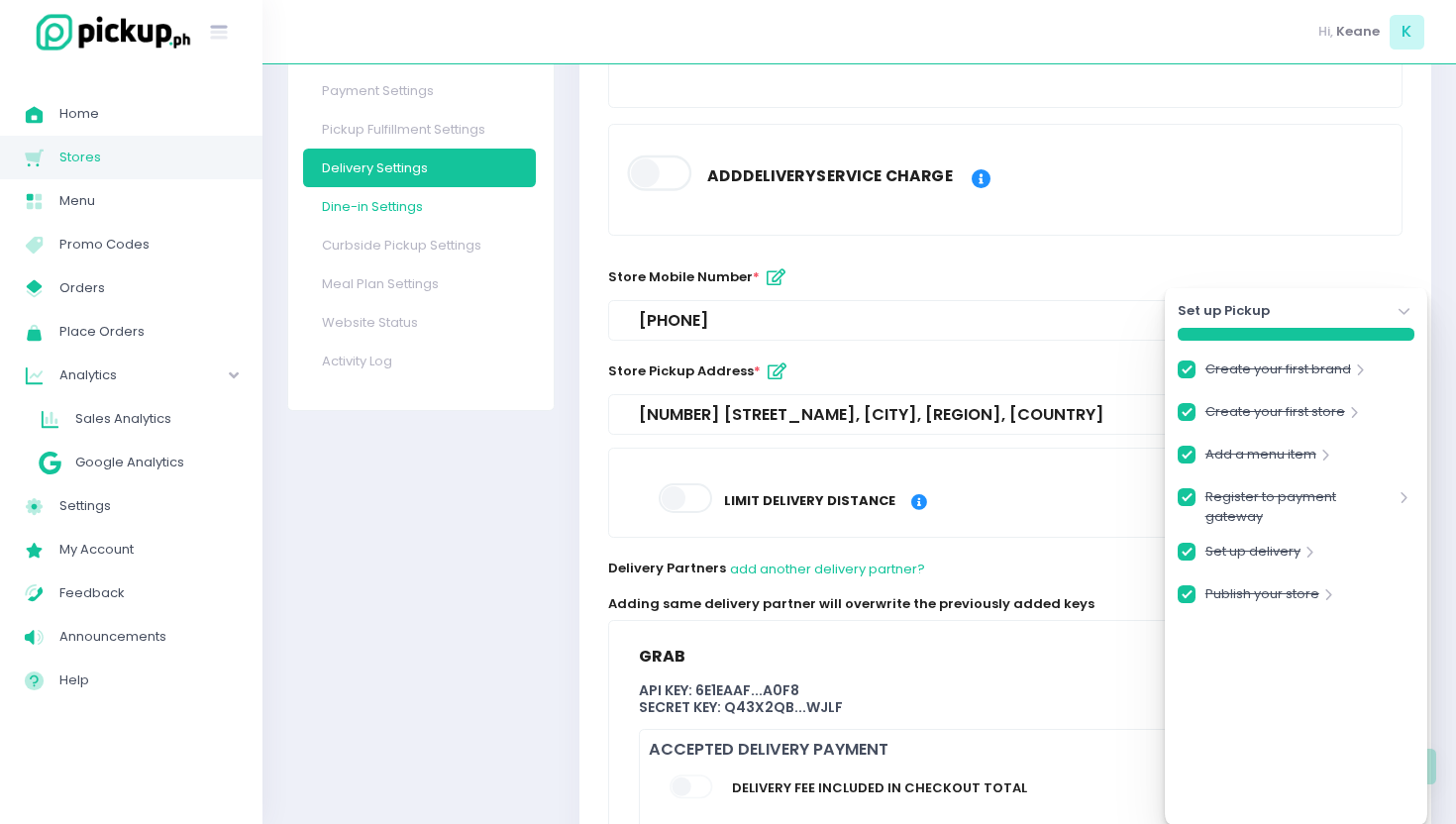 click on "Dine-in Settings" at bounding box center (420, 206) 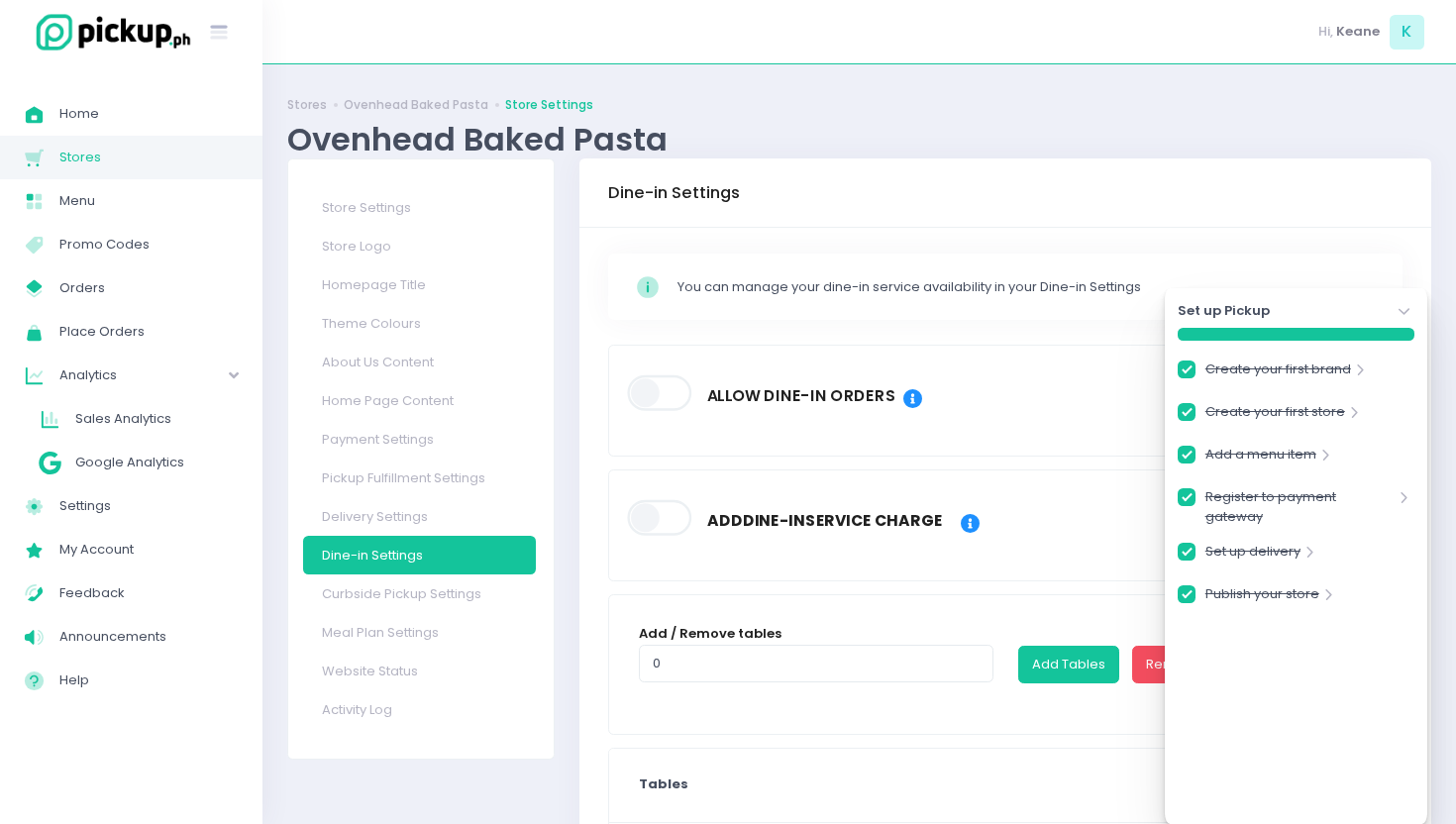 scroll, scrollTop: 146, scrollLeft: 0, axis: vertical 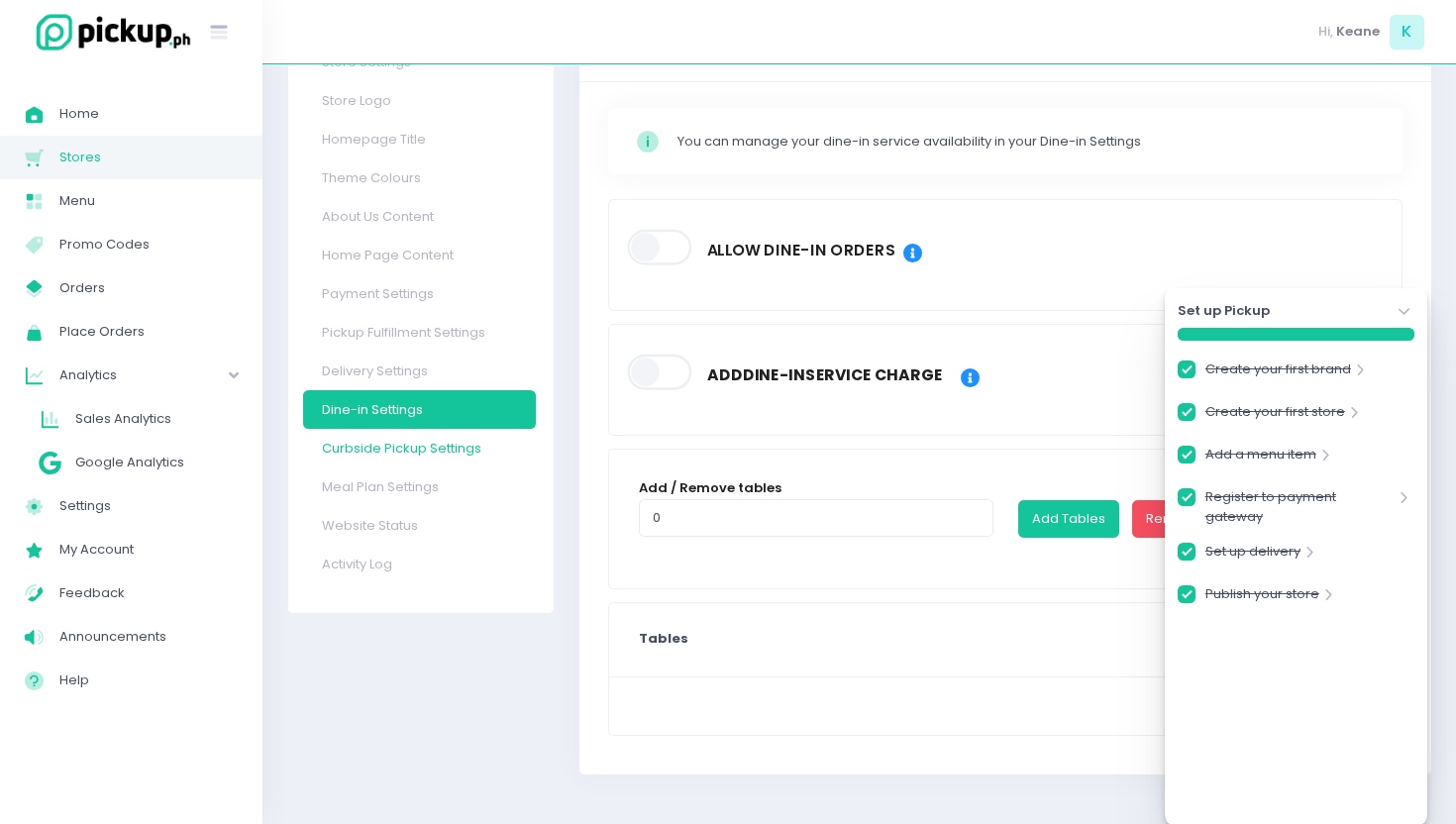 click on "Curbside Pickup Settings" at bounding box center [420, 448] 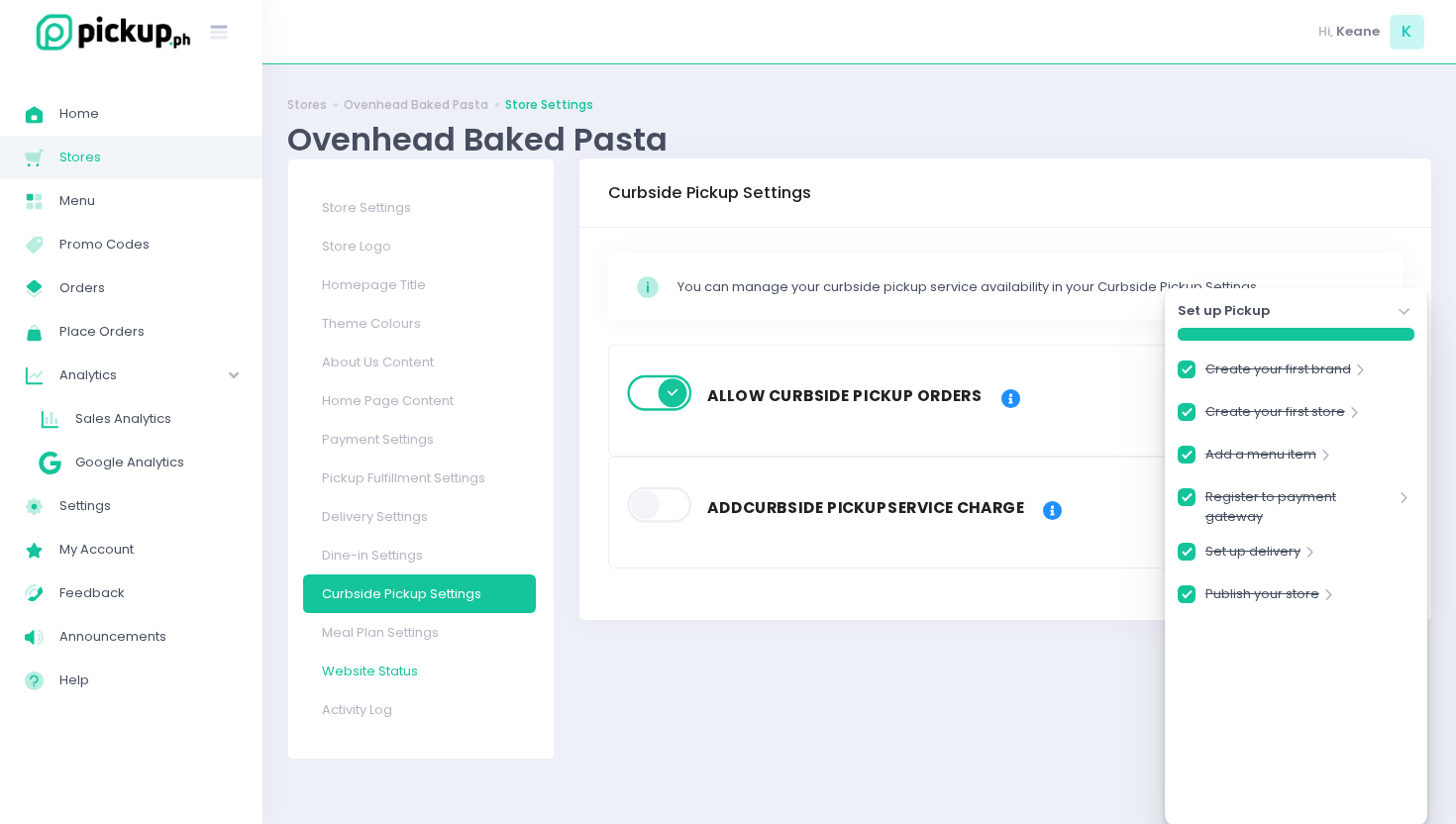 click on "Website Status" at bounding box center (420, 670) 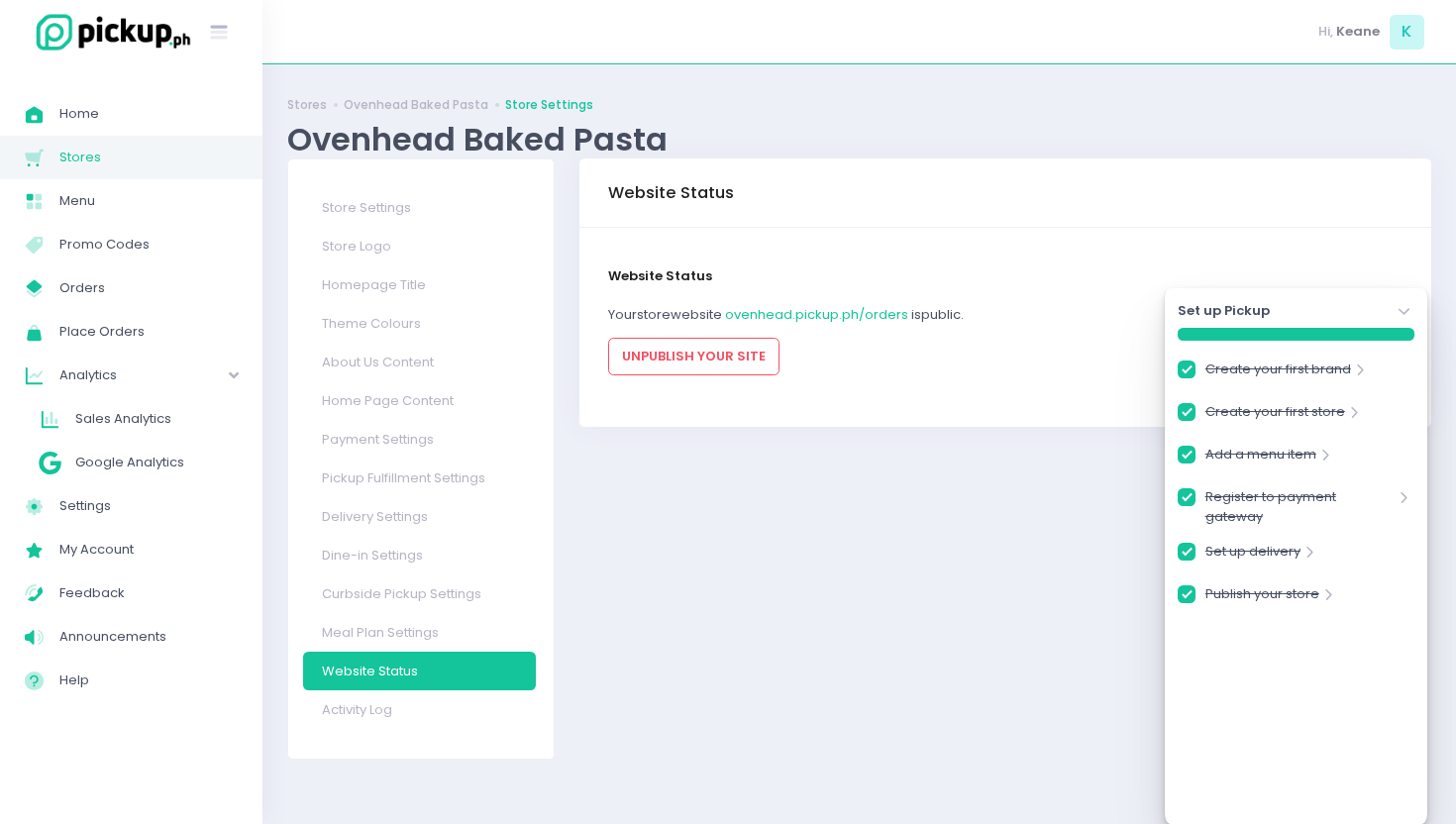 click on "Stores Ovenhead Baked Pasta  Store Settings   Ovenhead Baked Pasta" at bounding box center (859, 124) 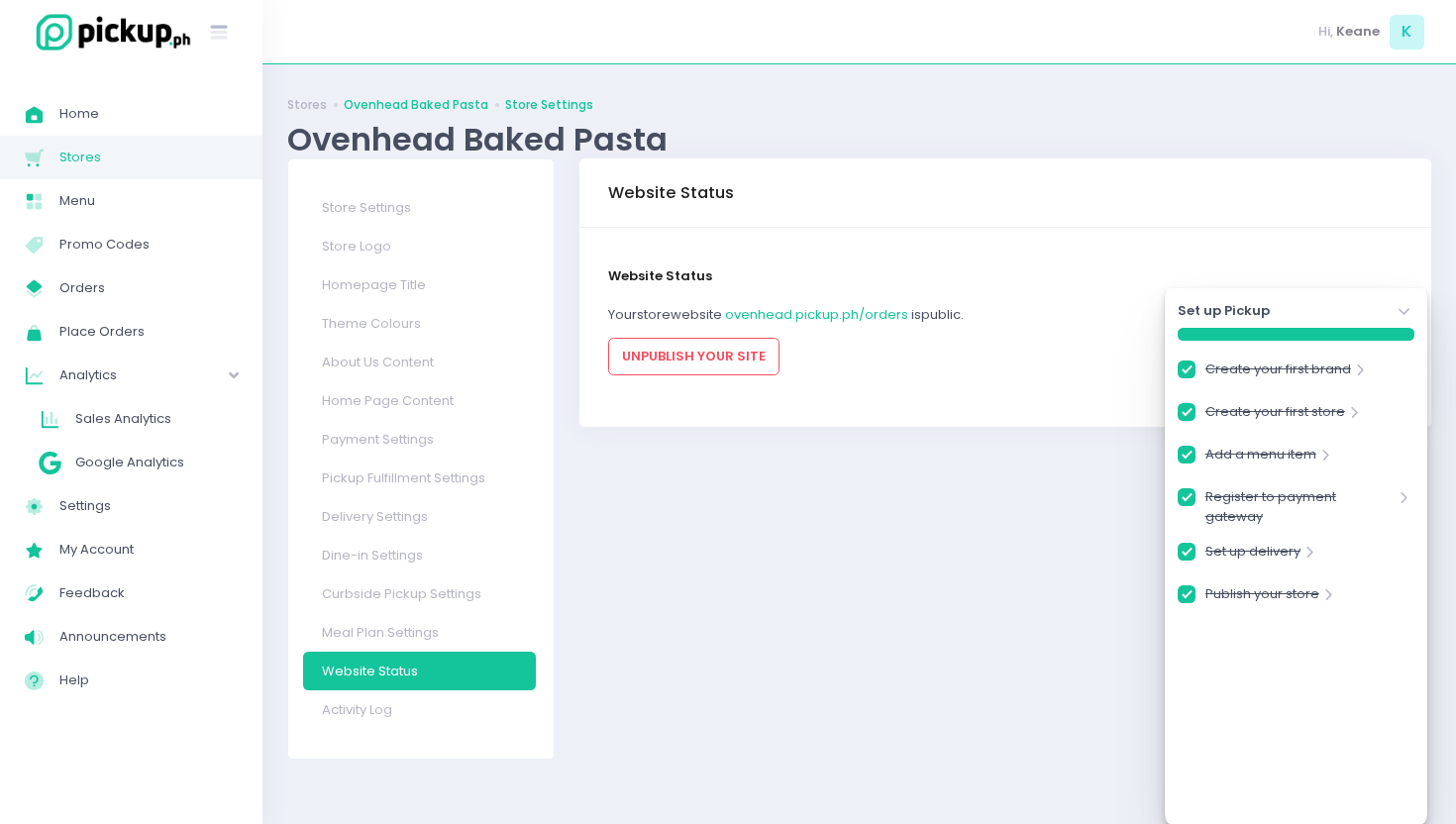 click on "Ovenhead Baked Pasta" at bounding box center (416, 105) 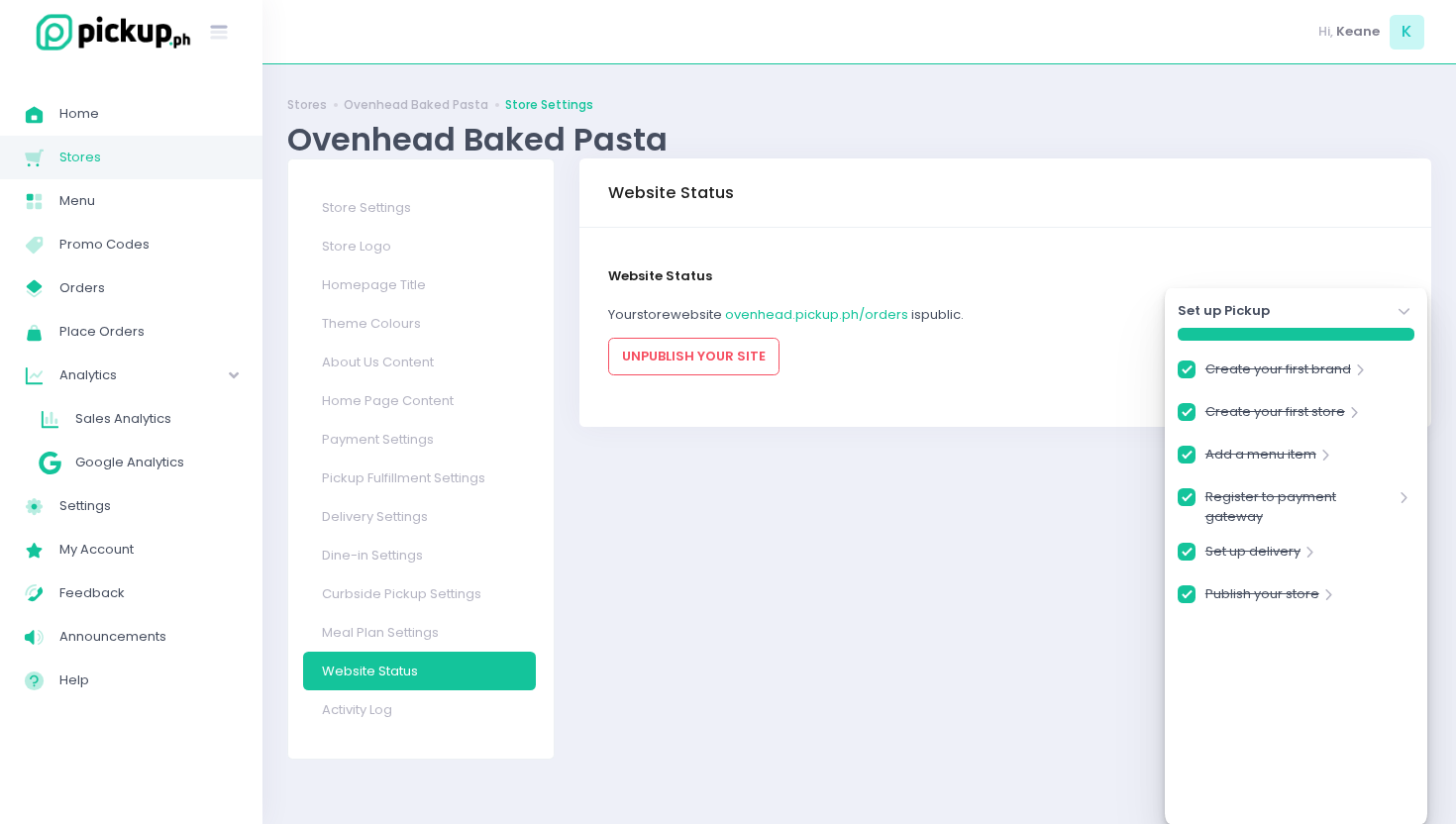 click on "Ovenhead Baked Pasta" at bounding box center [416, 105] 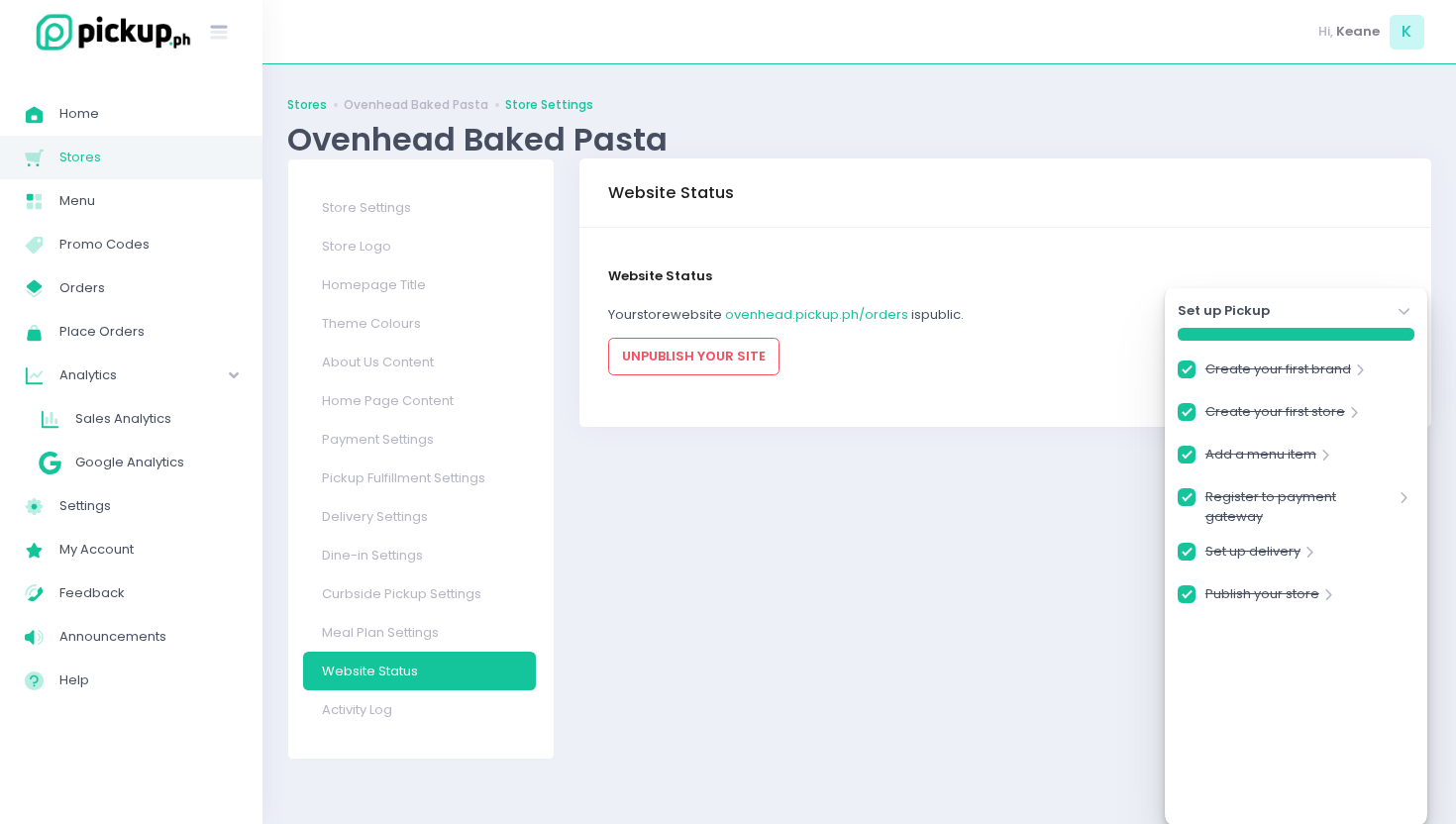 click on "Stores" at bounding box center (307, 105) 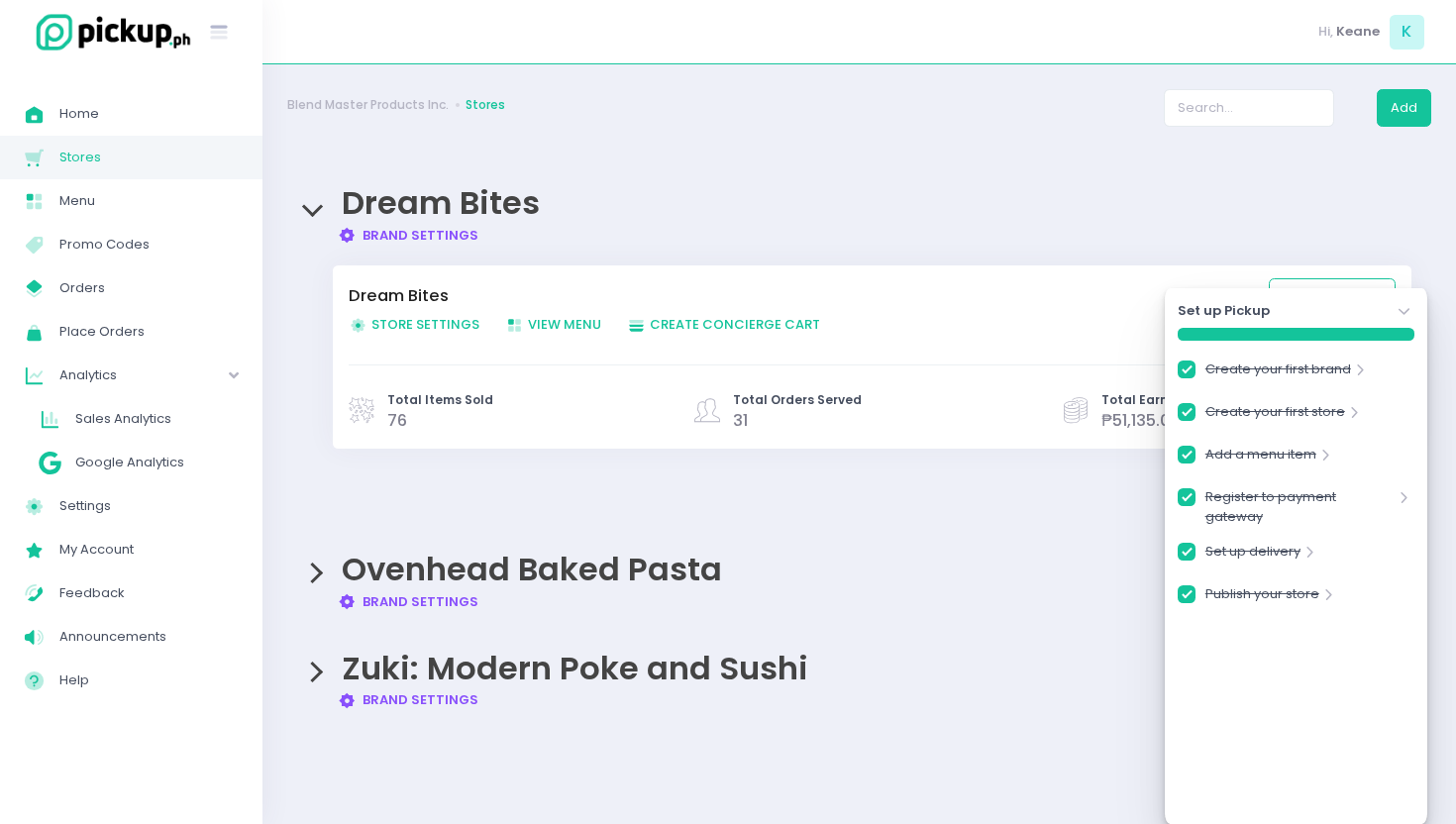 click on "Brand Settings Created with Sketch.   Brand Settings" at bounding box center [408, 601] 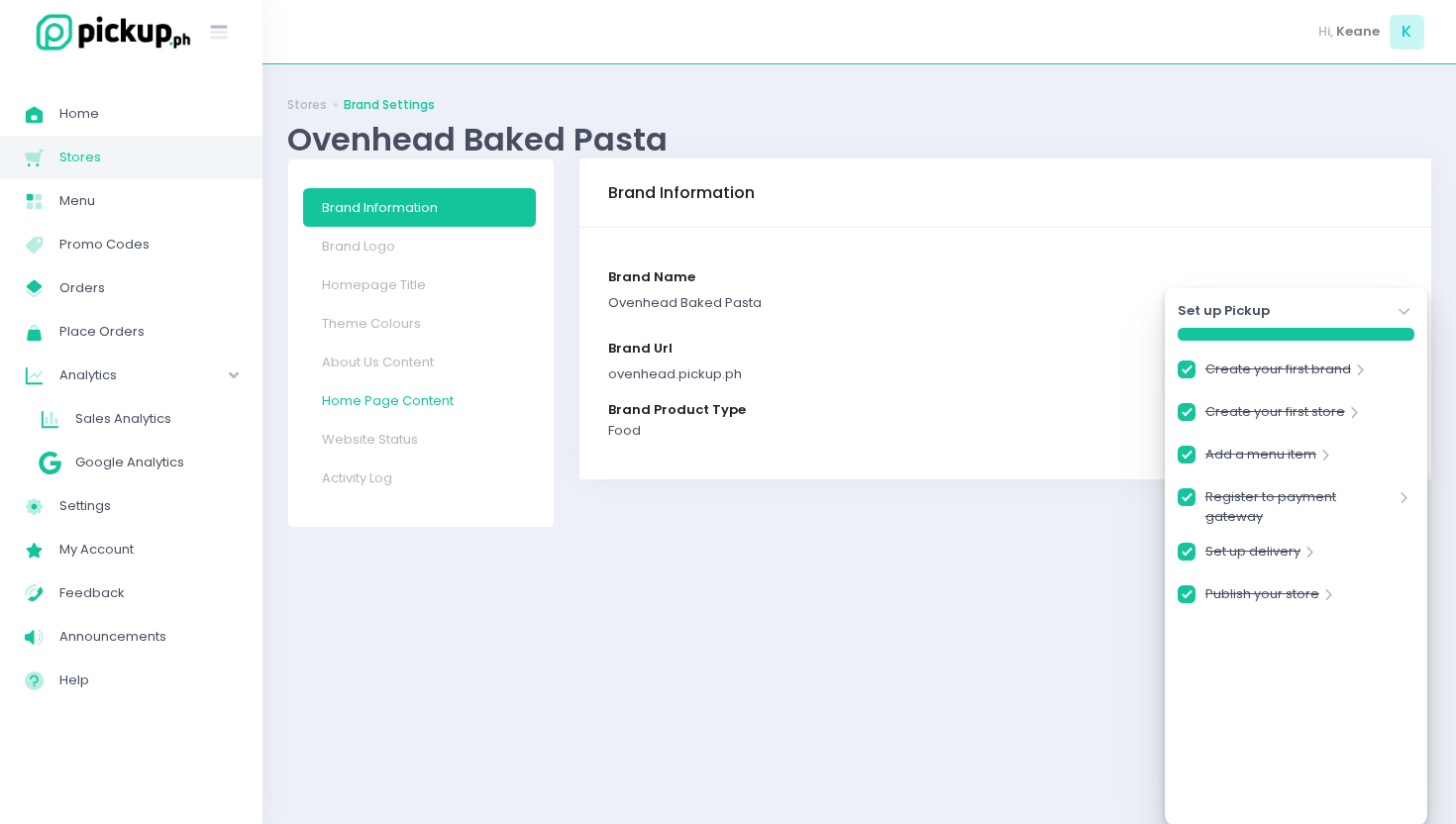 click on "Home Page Content" at bounding box center (420, 400) 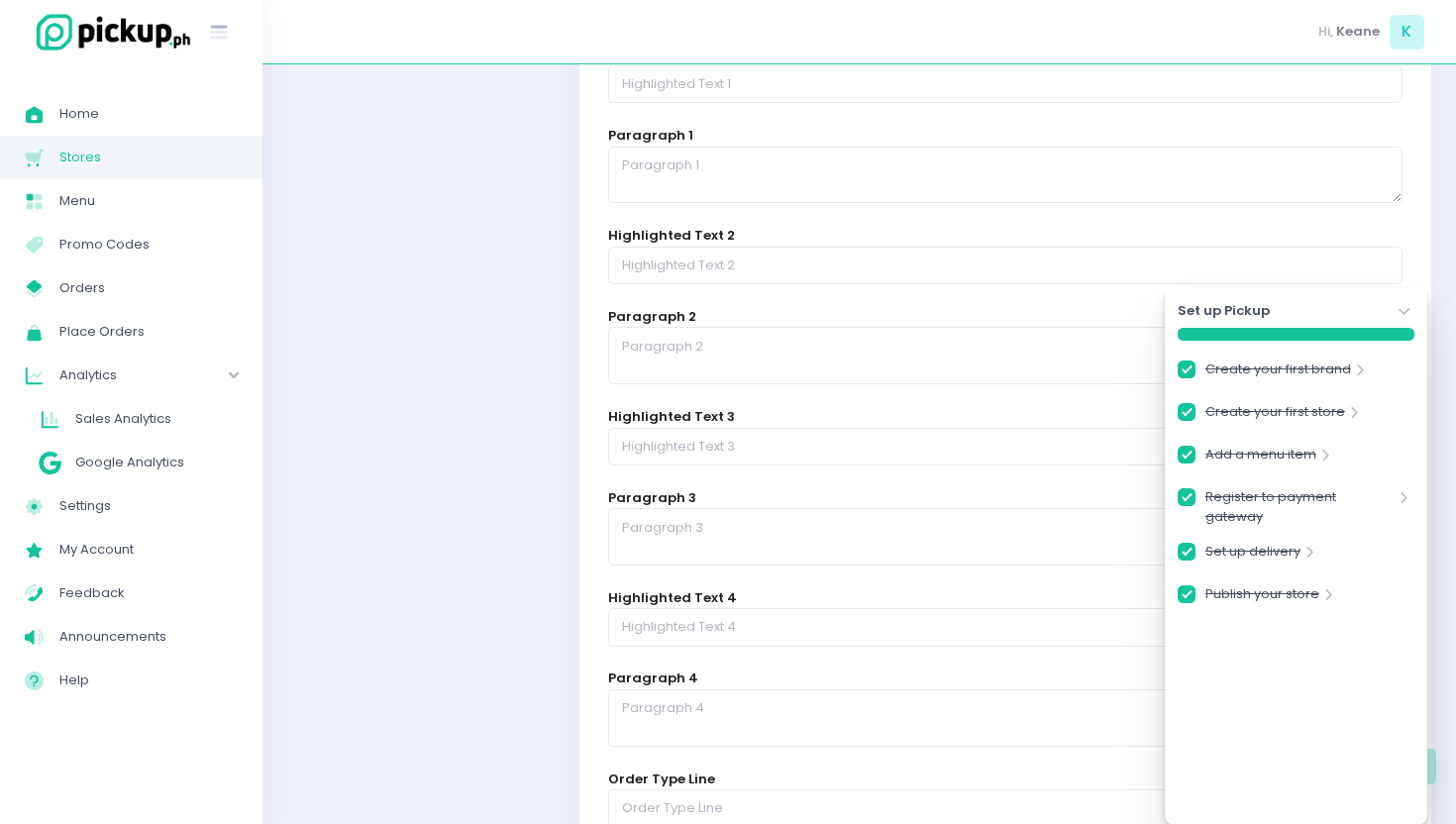 scroll, scrollTop: 0, scrollLeft: 0, axis: both 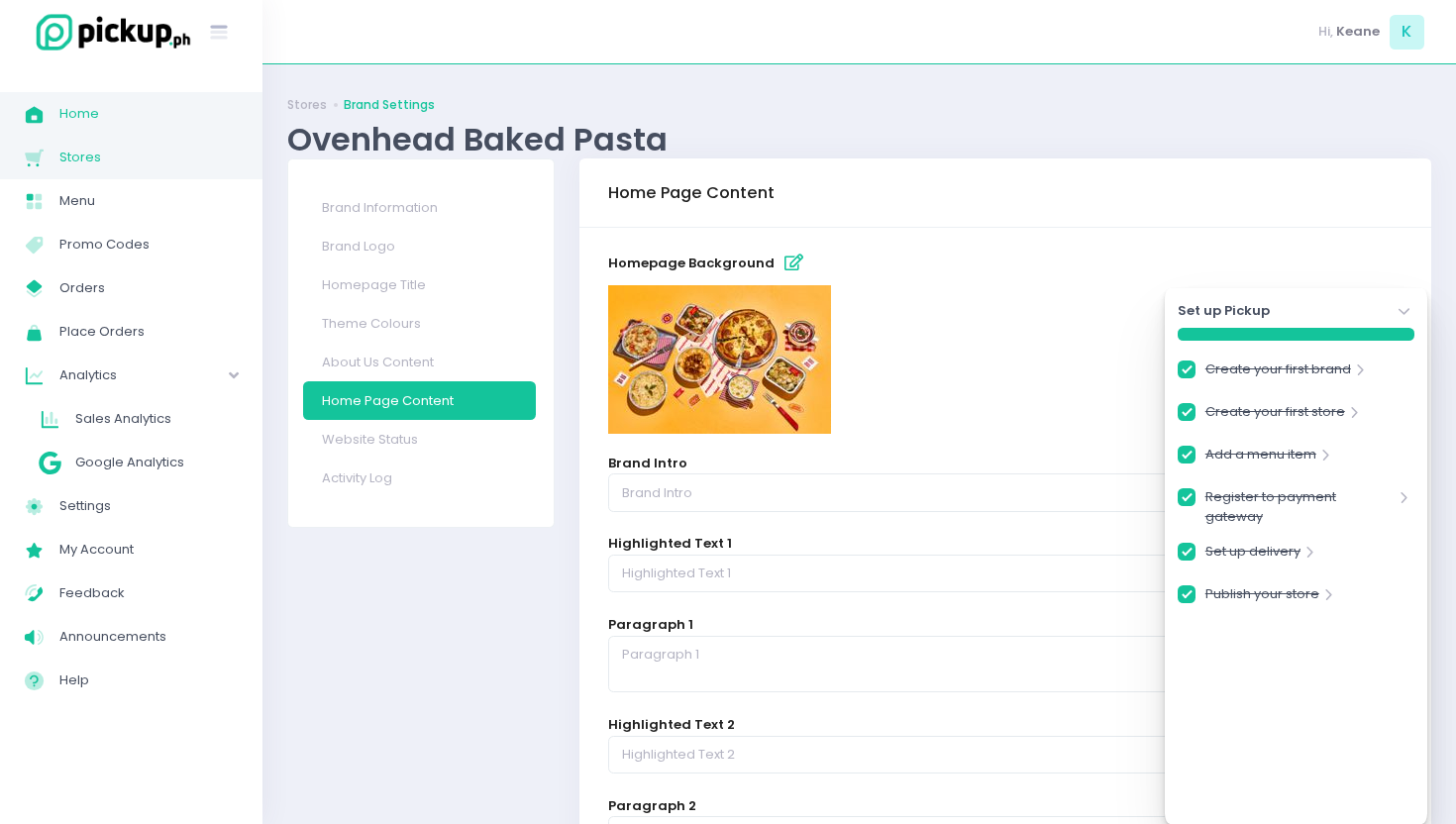 click on "Home Created with Sketch. Home" at bounding box center (131, 114) 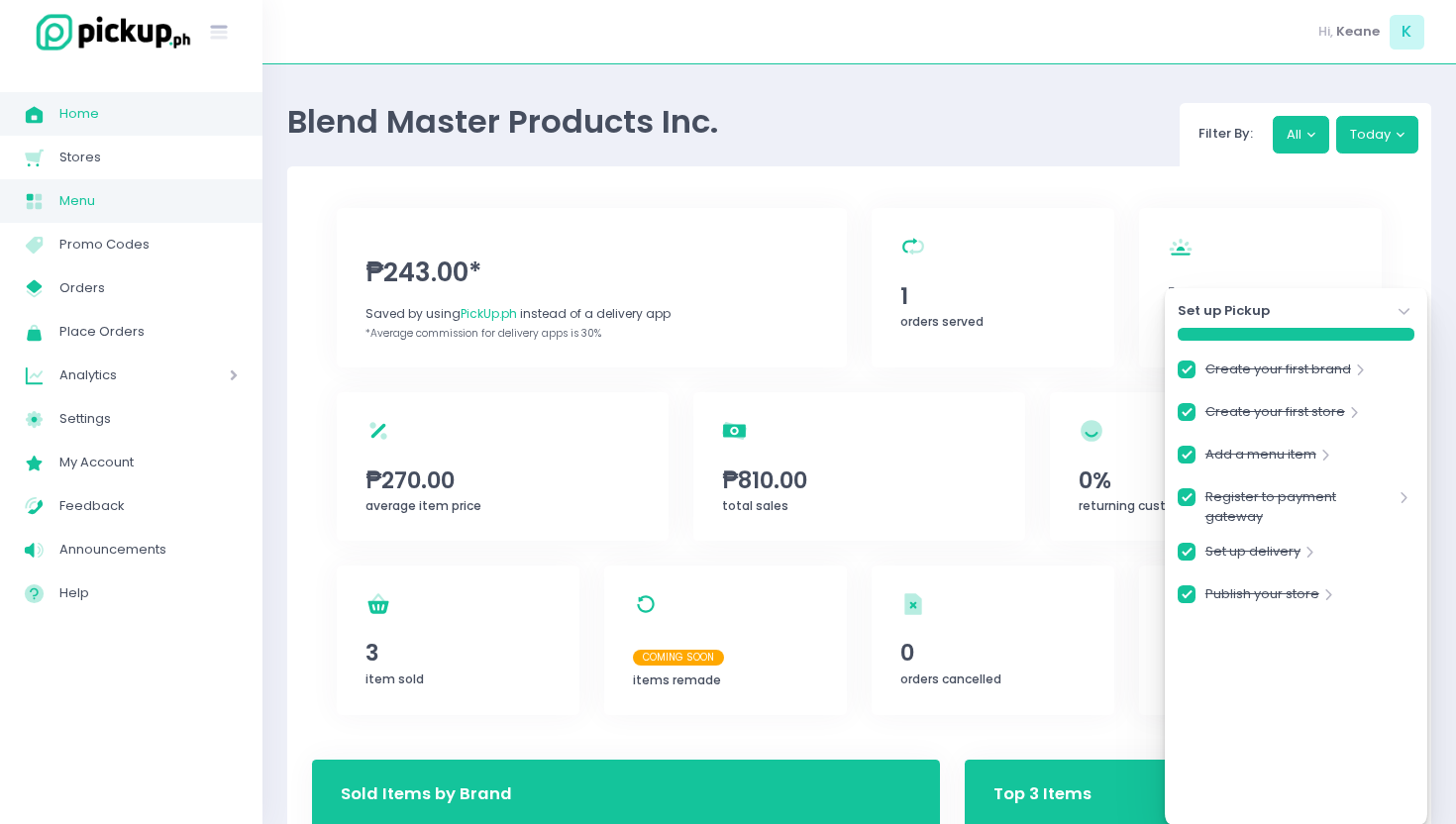 click on "Menu" at bounding box center (149, 201) 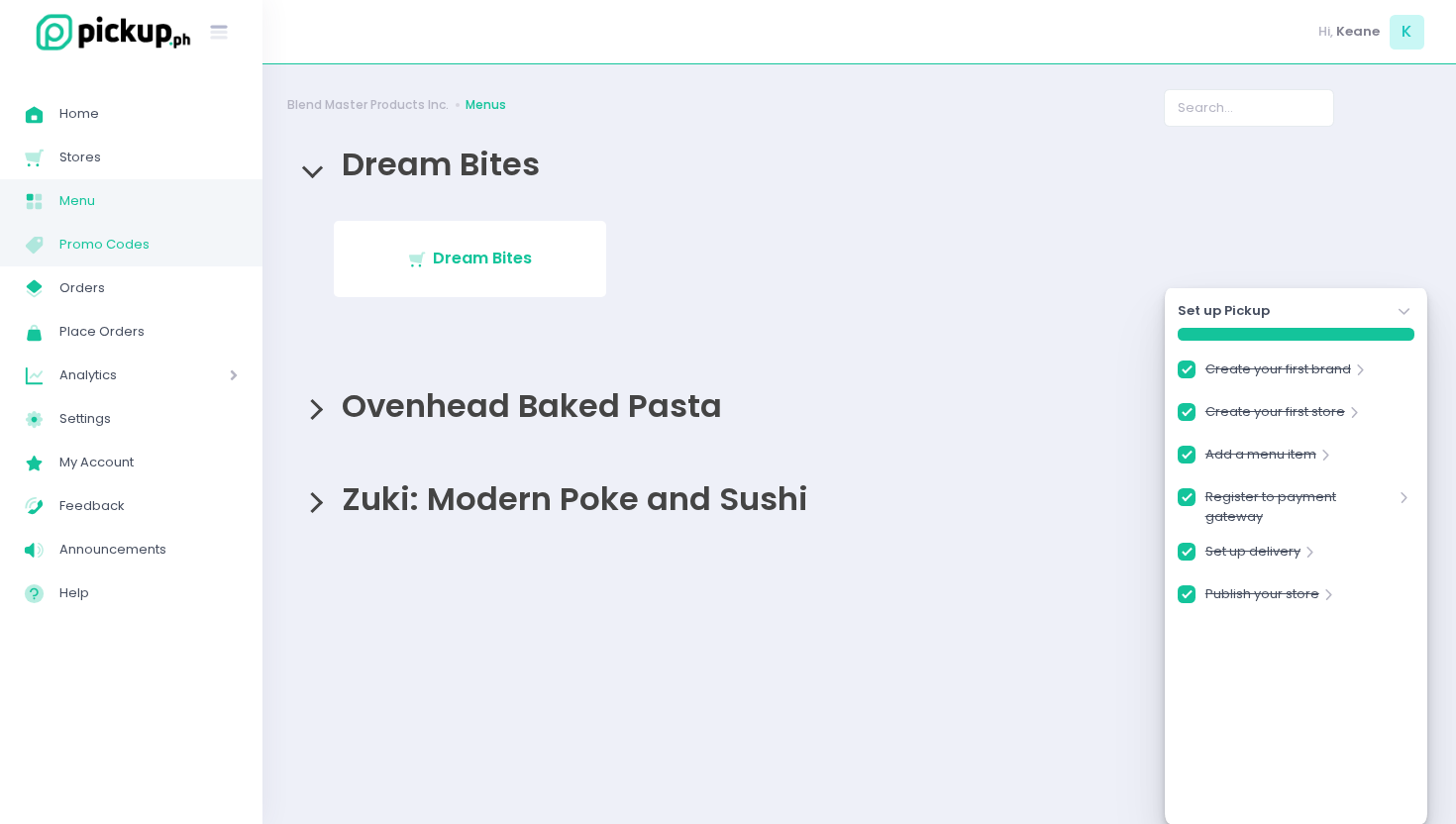 click on "Promo Codes" at bounding box center [149, 245] 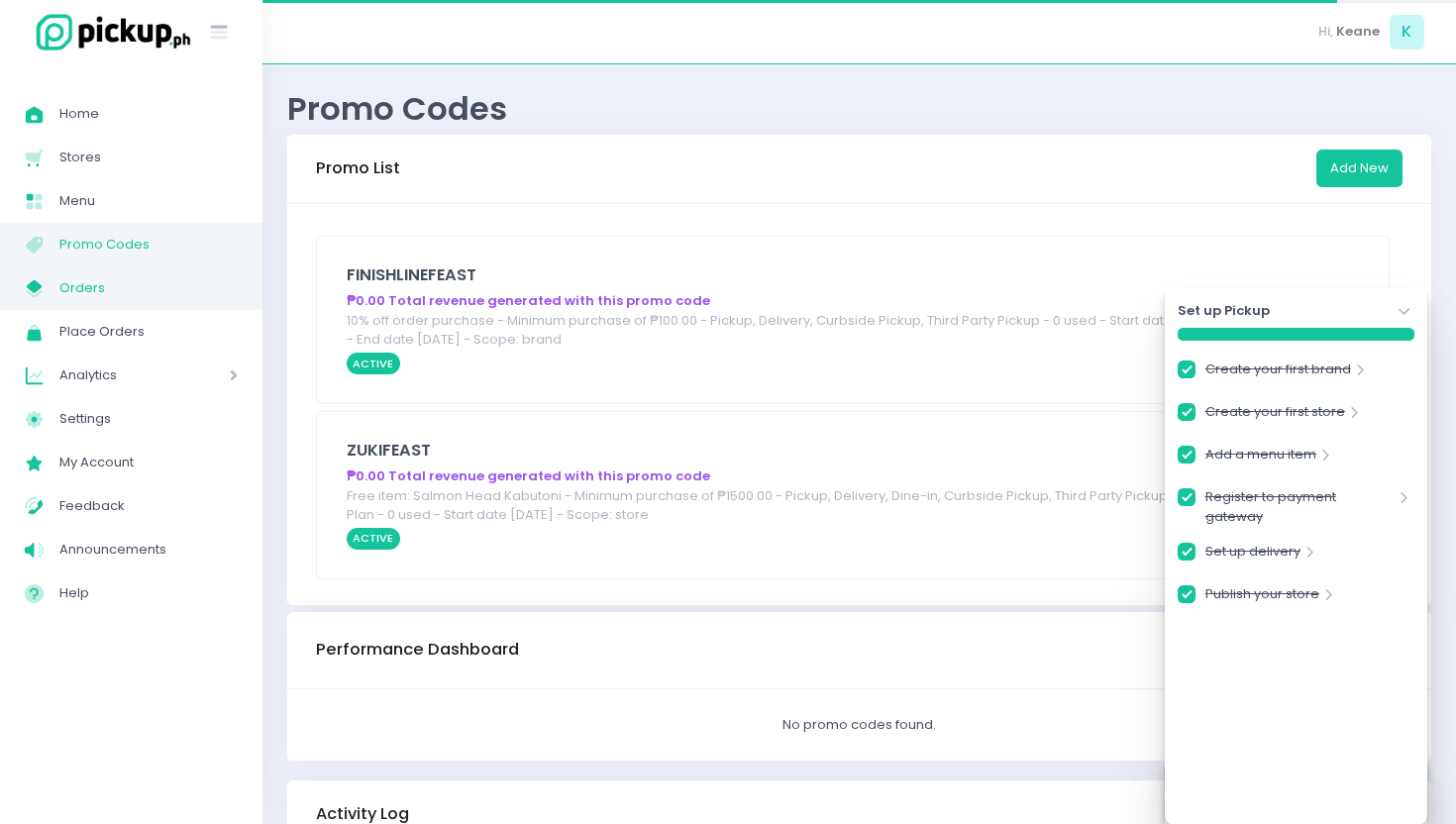 click on "My Store Created with Sketch. Orders" at bounding box center [131, 288] 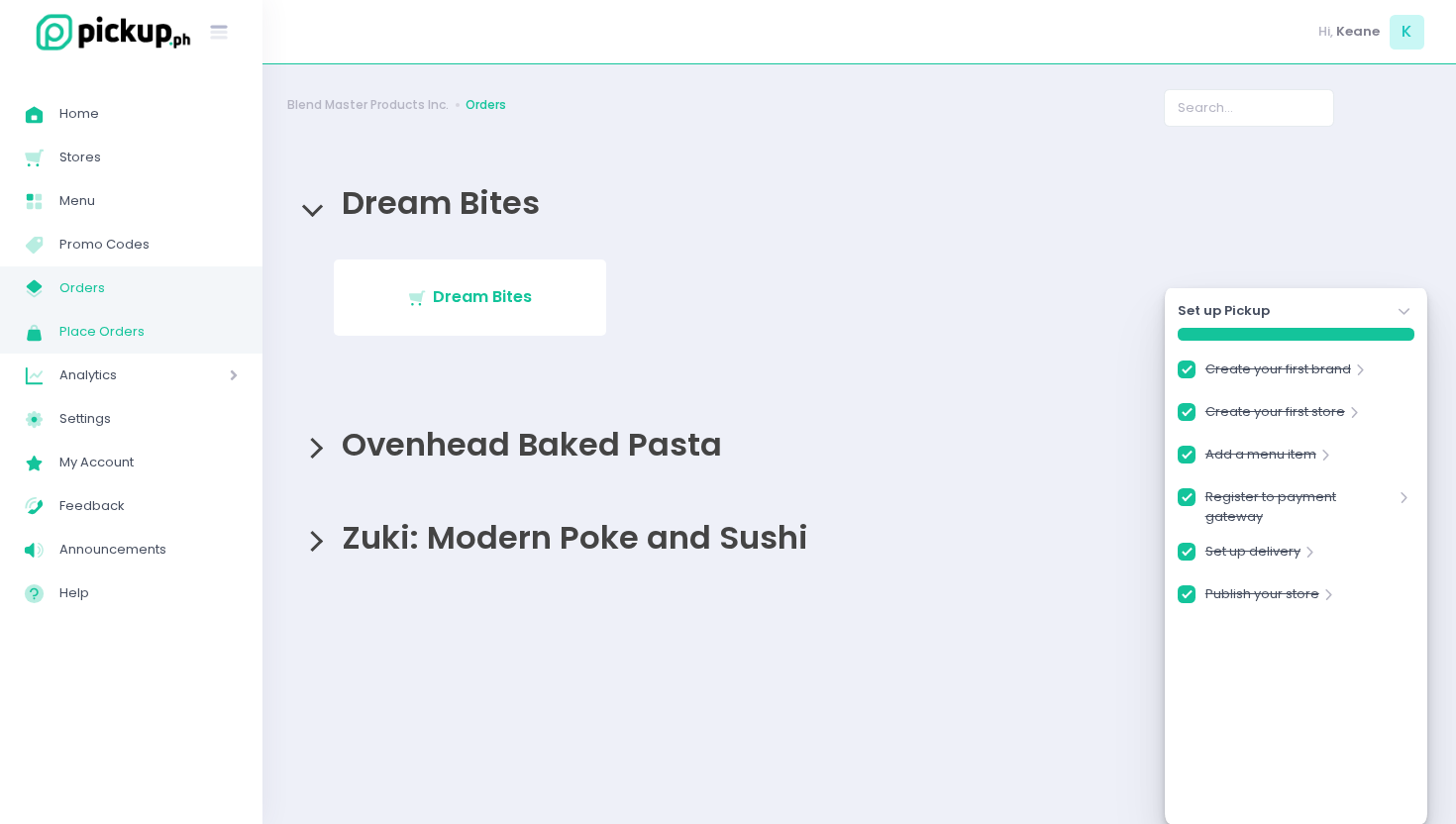 click on "Place Orders" at bounding box center [149, 332] 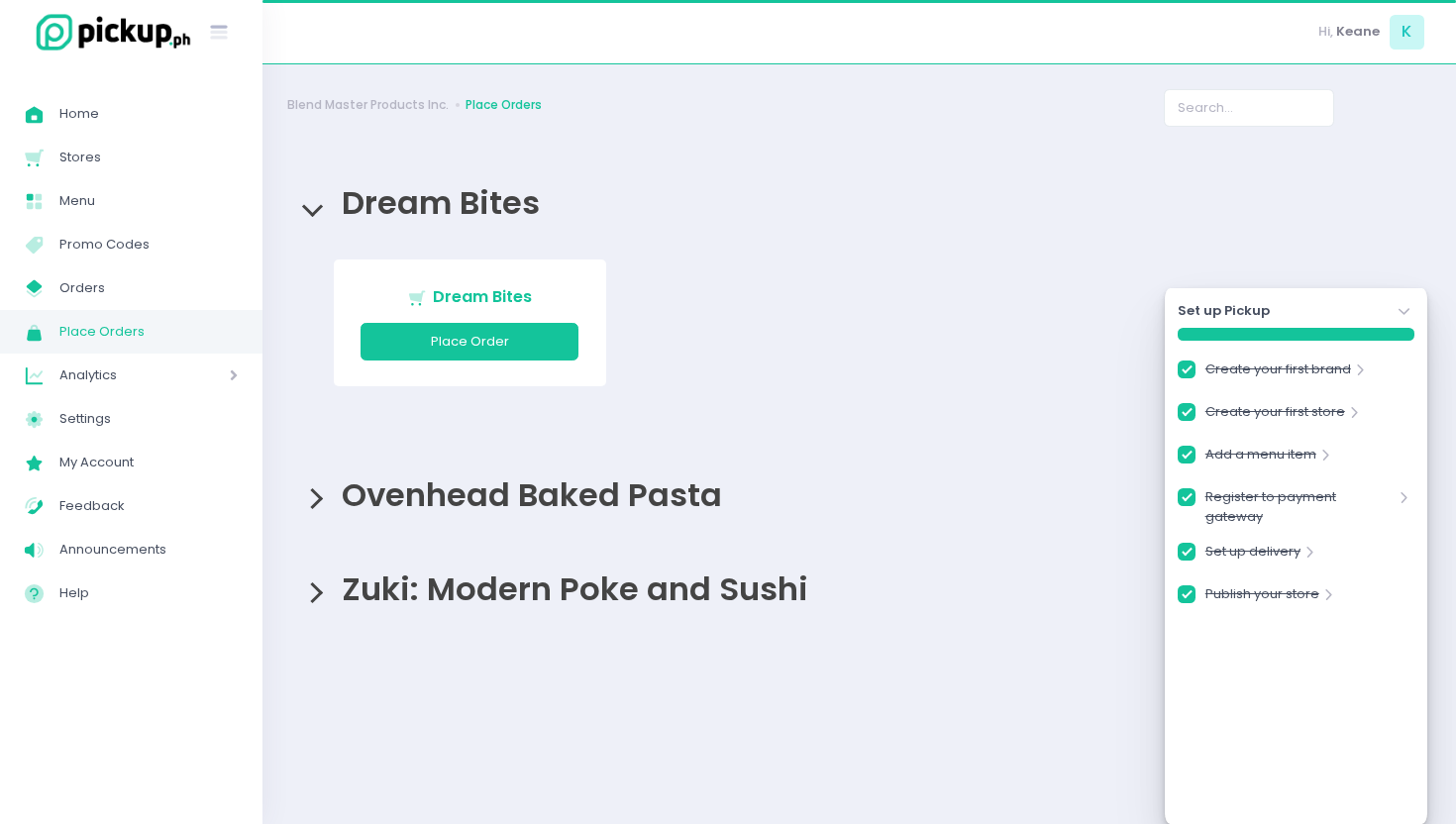 click on "Analytics" at bounding box center (116, 375) 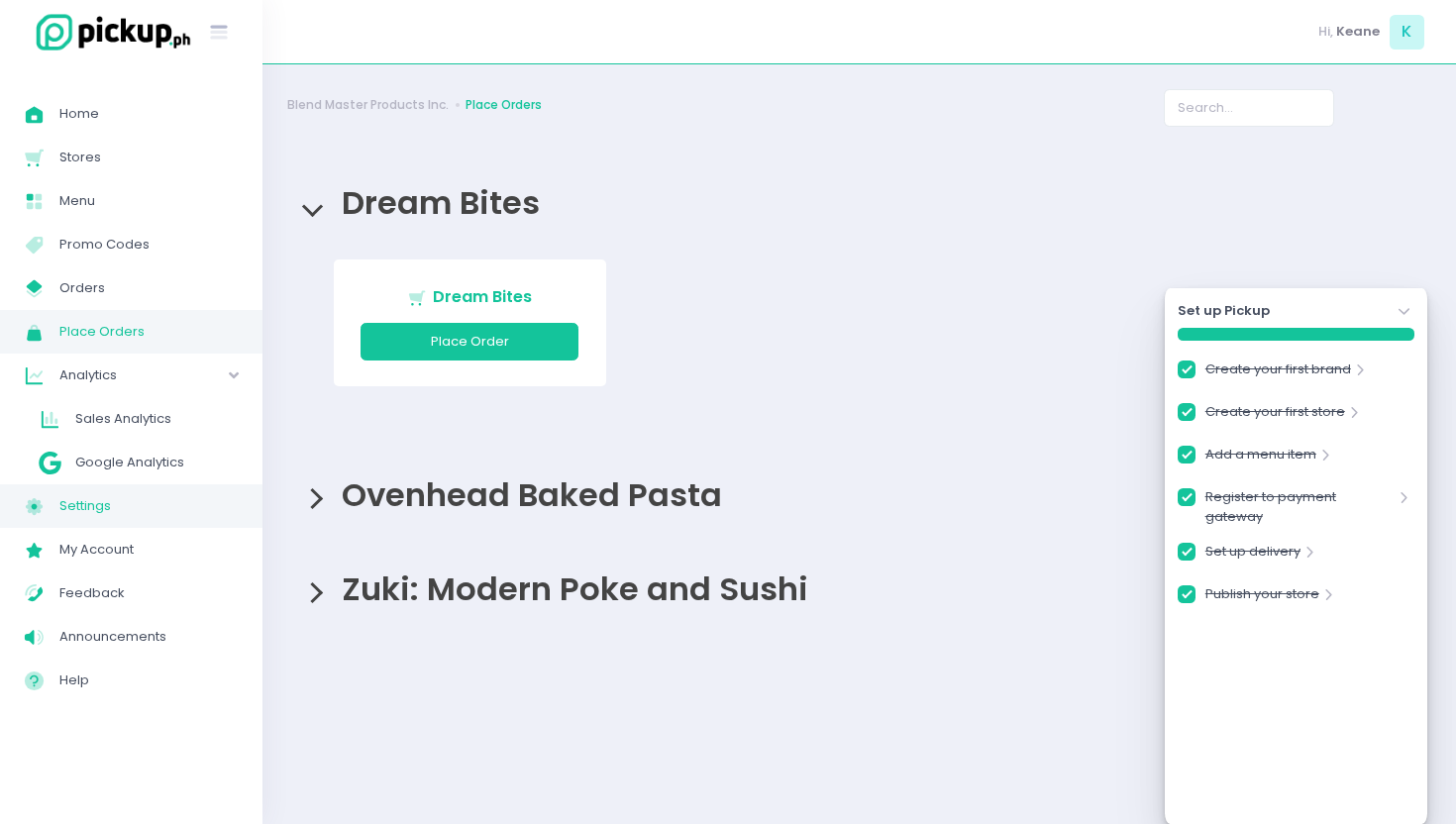 click on "Settings" at bounding box center (149, 506) 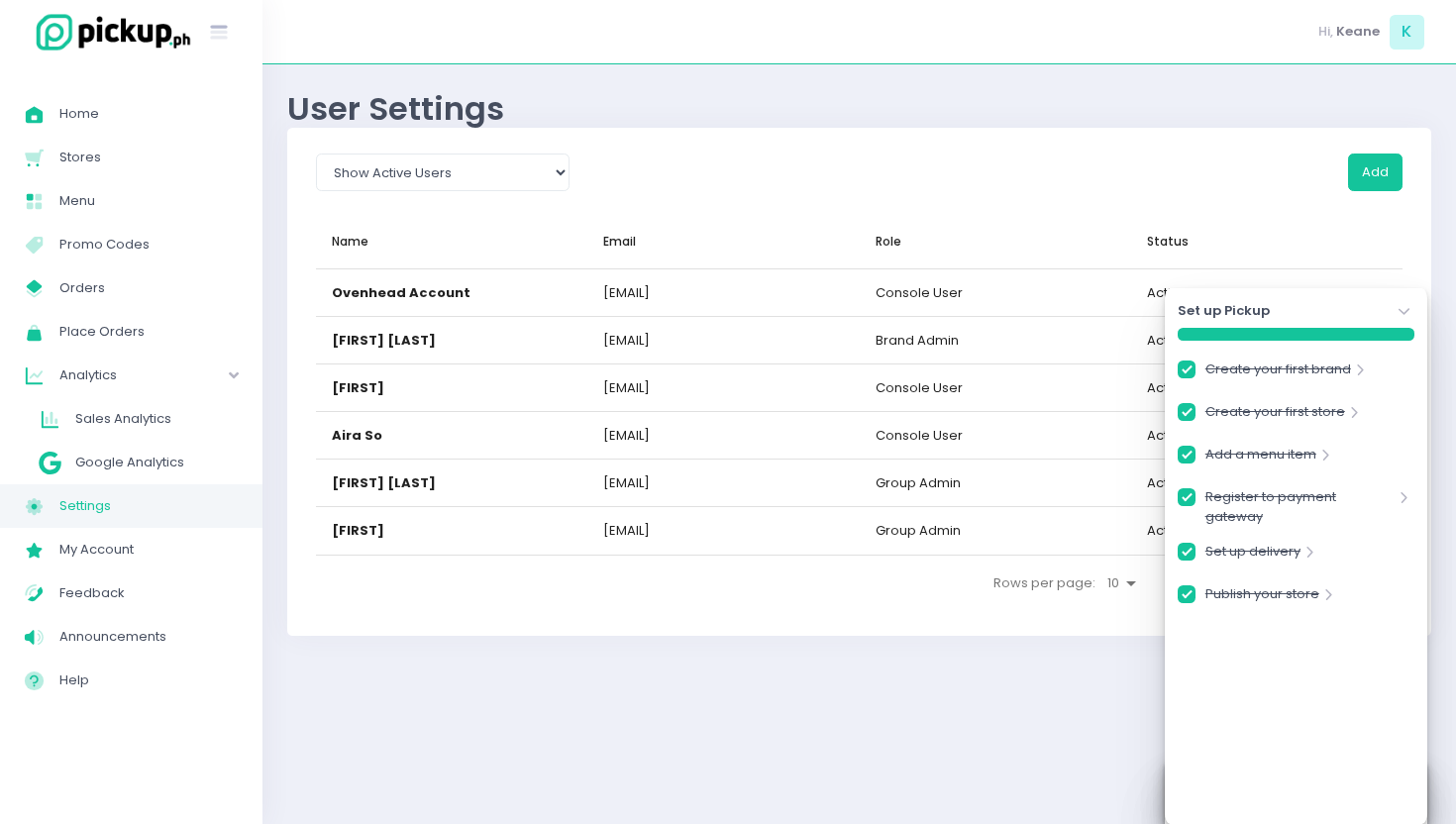 click on "Settings" at bounding box center (149, 506) 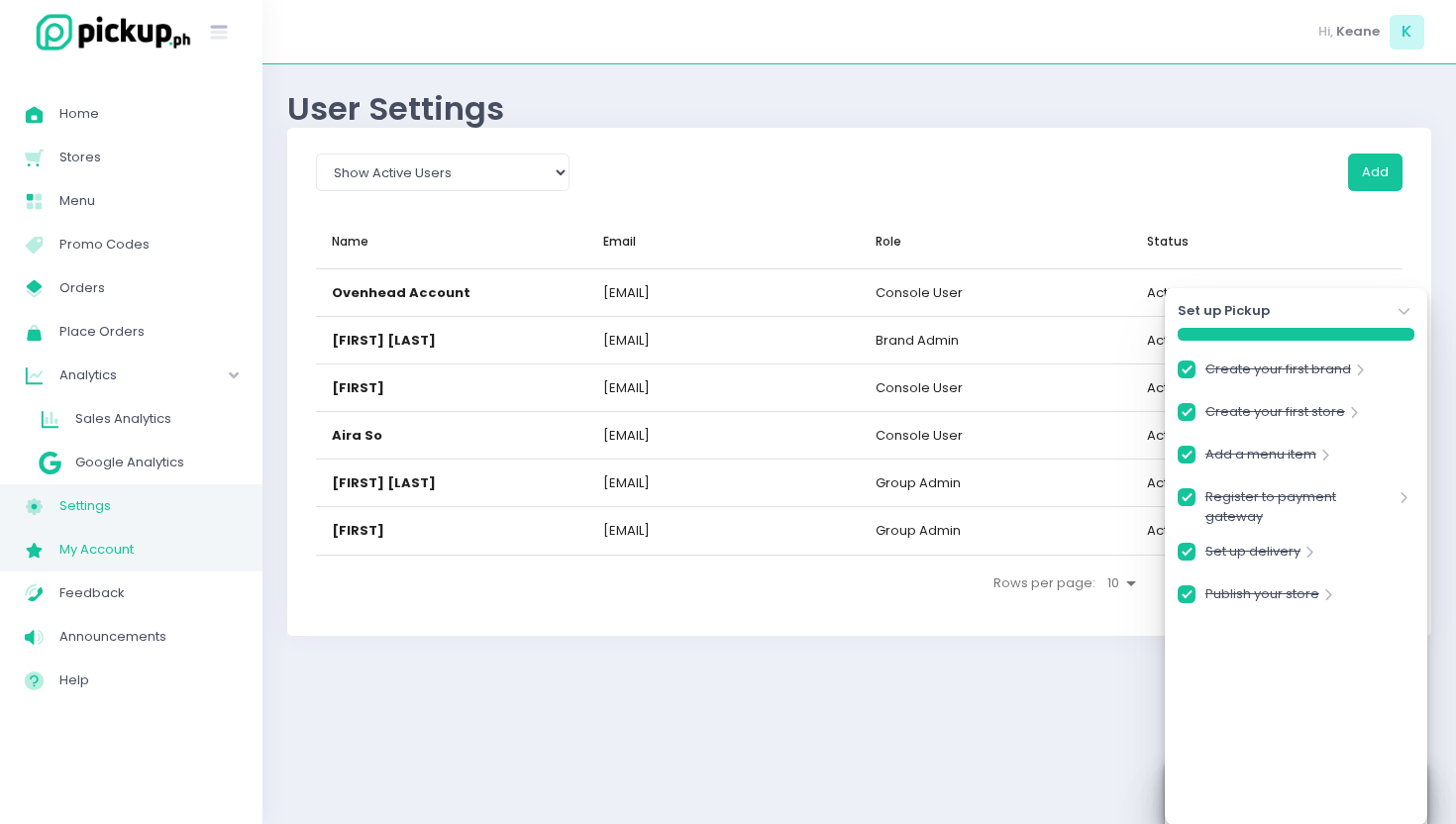 click on "My Account" at bounding box center (149, 550) 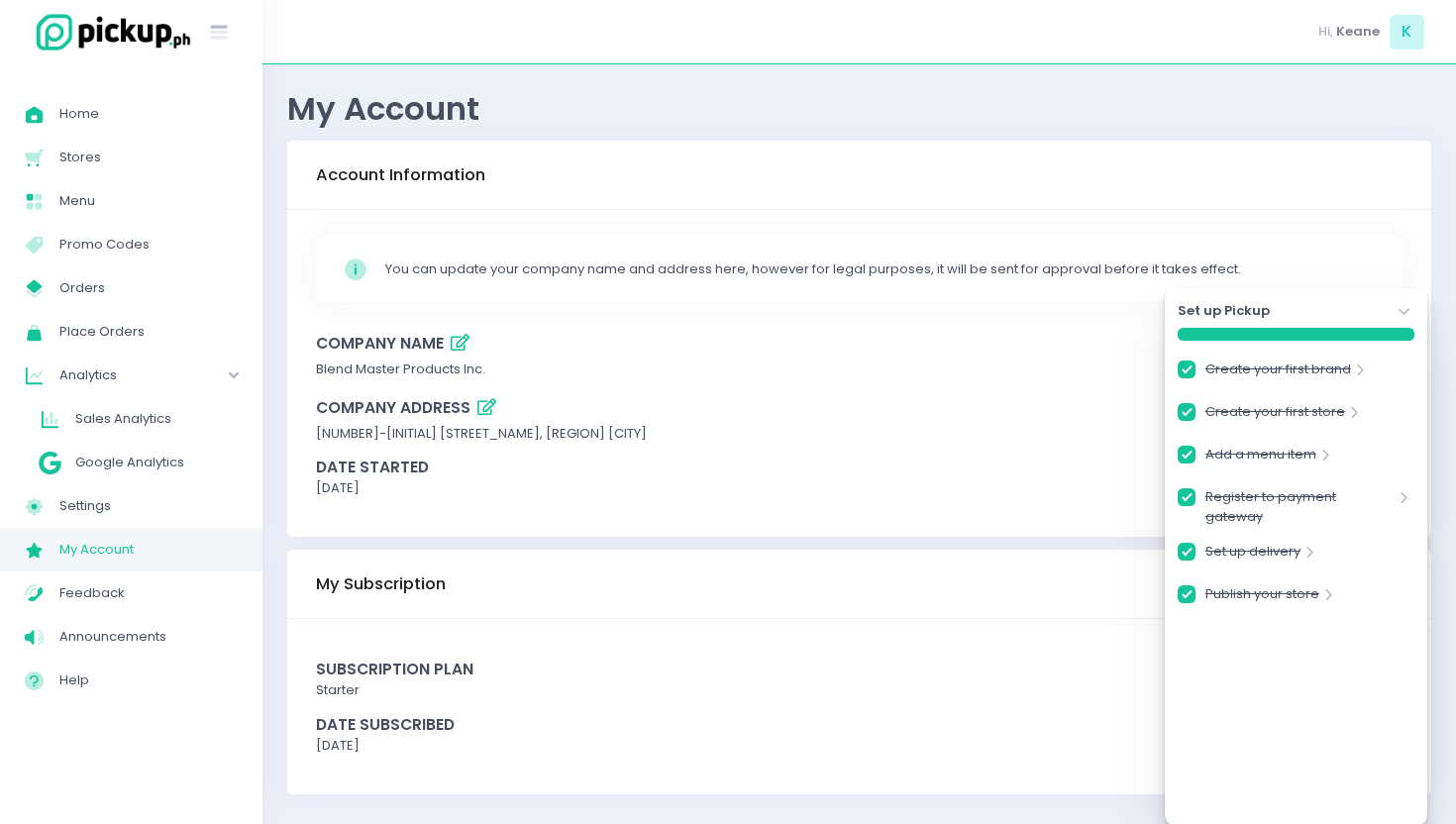 scroll, scrollTop: 8, scrollLeft: 0, axis: vertical 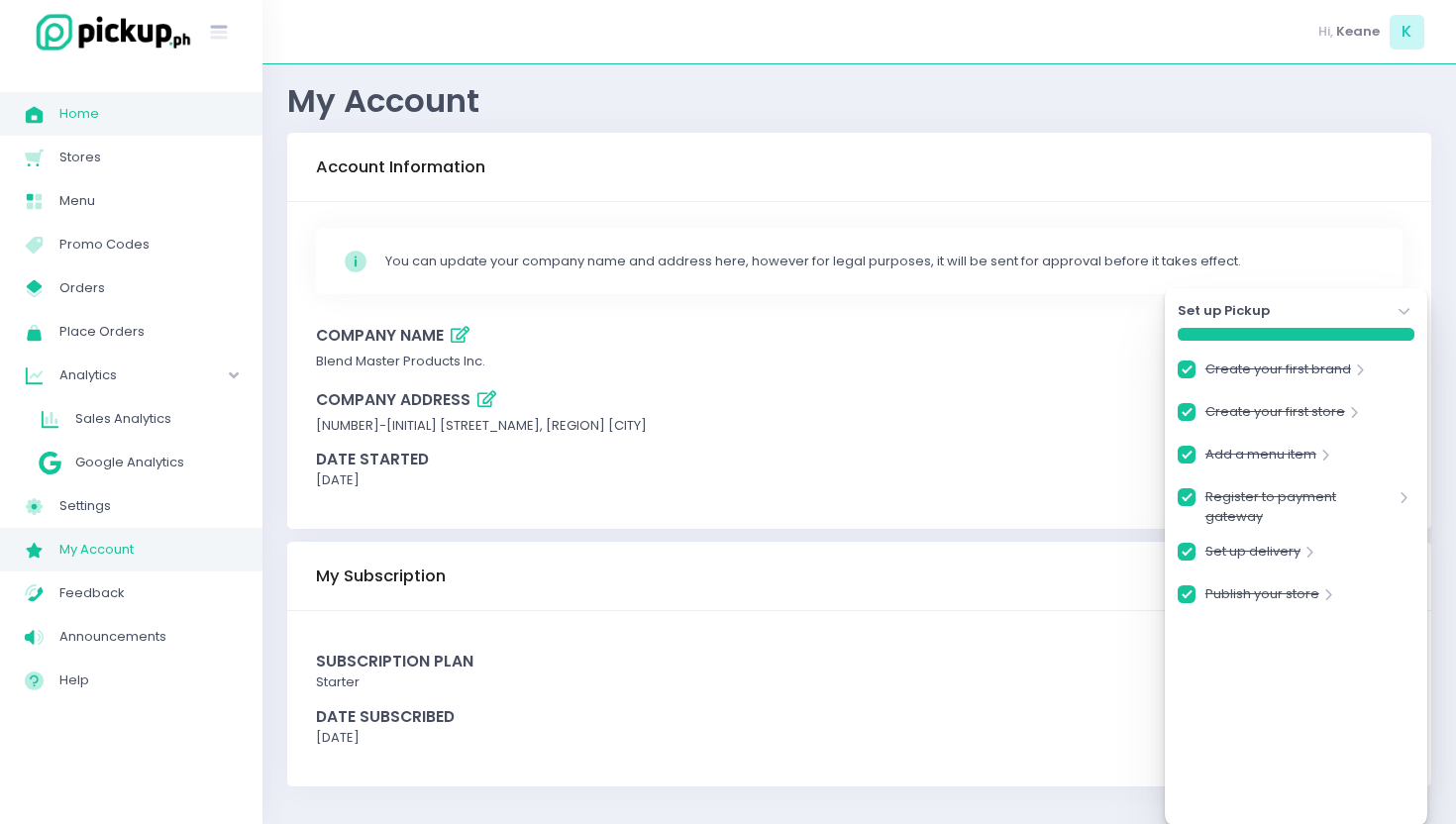 click on "Home" at bounding box center (149, 114) 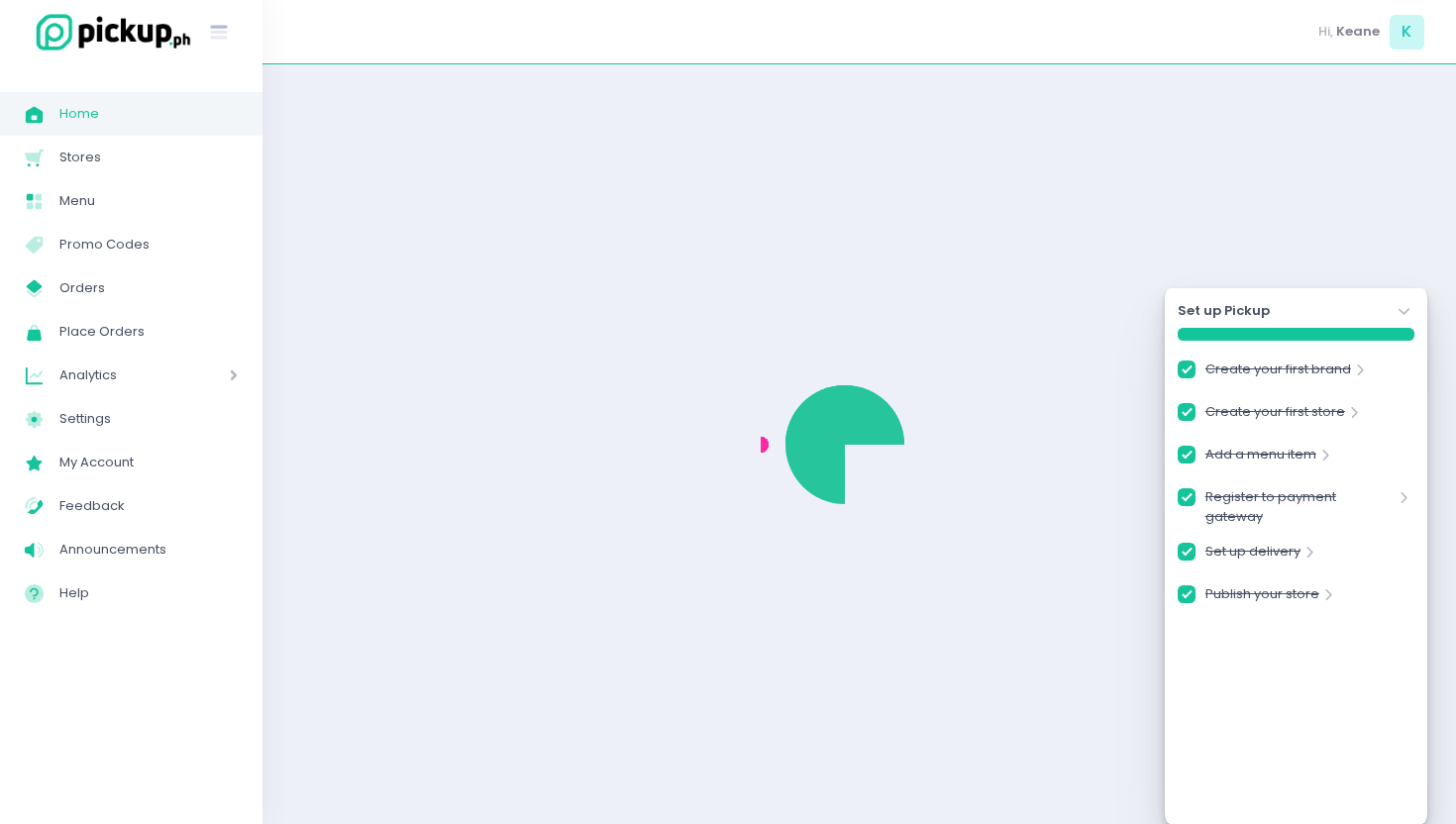scroll, scrollTop: 0, scrollLeft: 0, axis: both 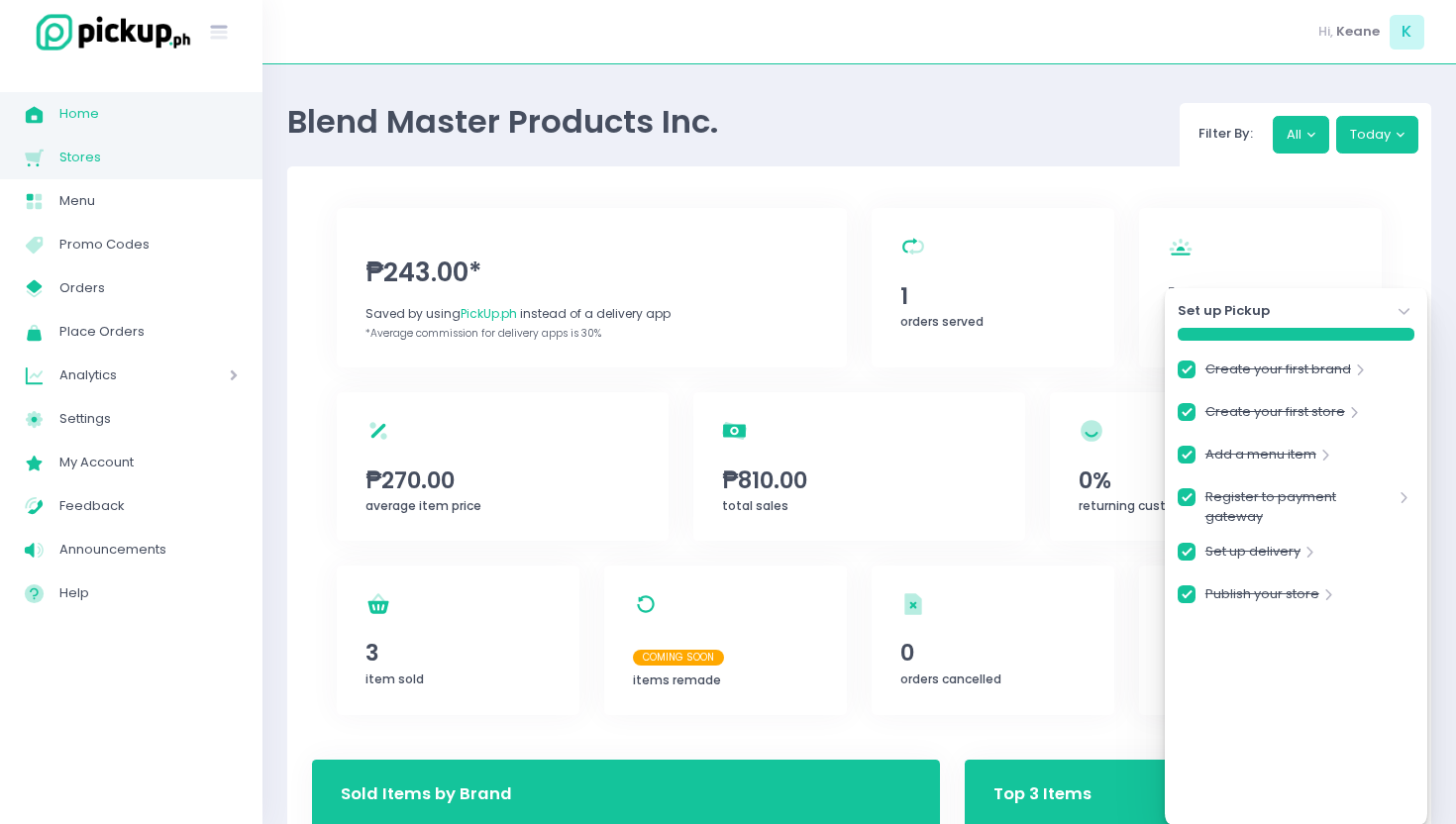 click on "Stores" at bounding box center [149, 157] 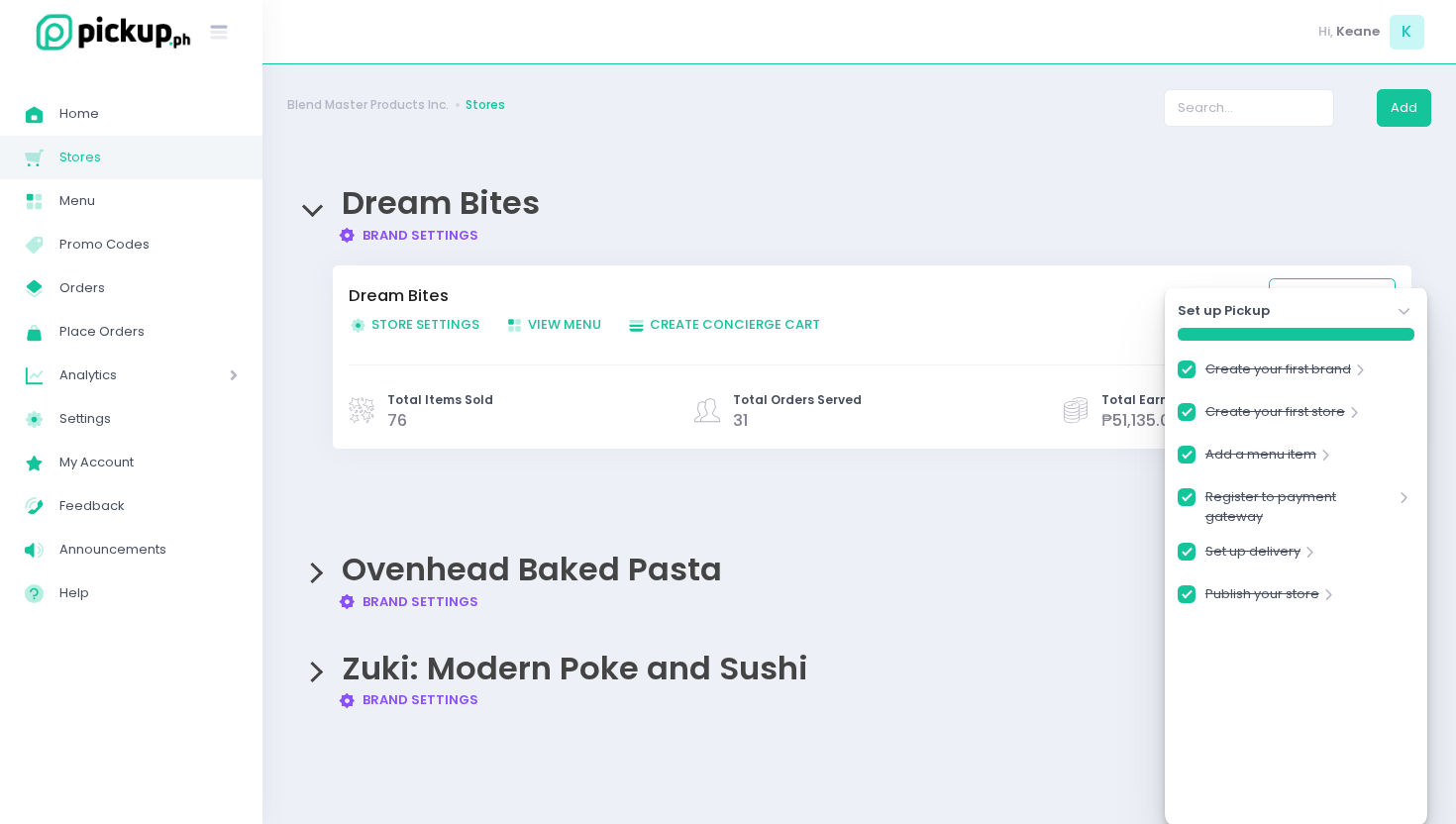 click on "Brand Settings Created with Sketch.   Brand Settings" at bounding box center [408, 601] 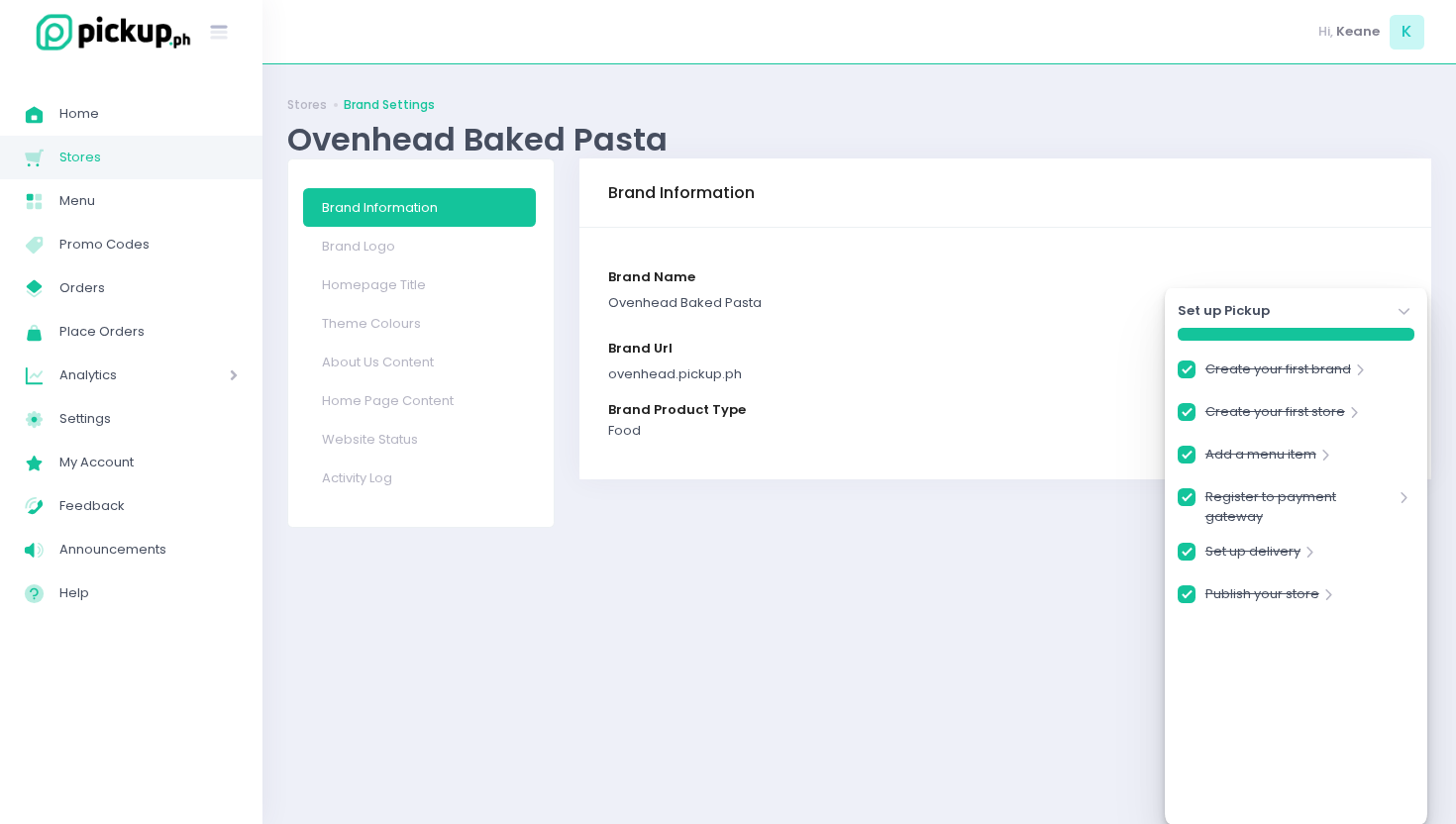 click on "Stockholm-icons / Navigation / Angle-down Created with Sketch." 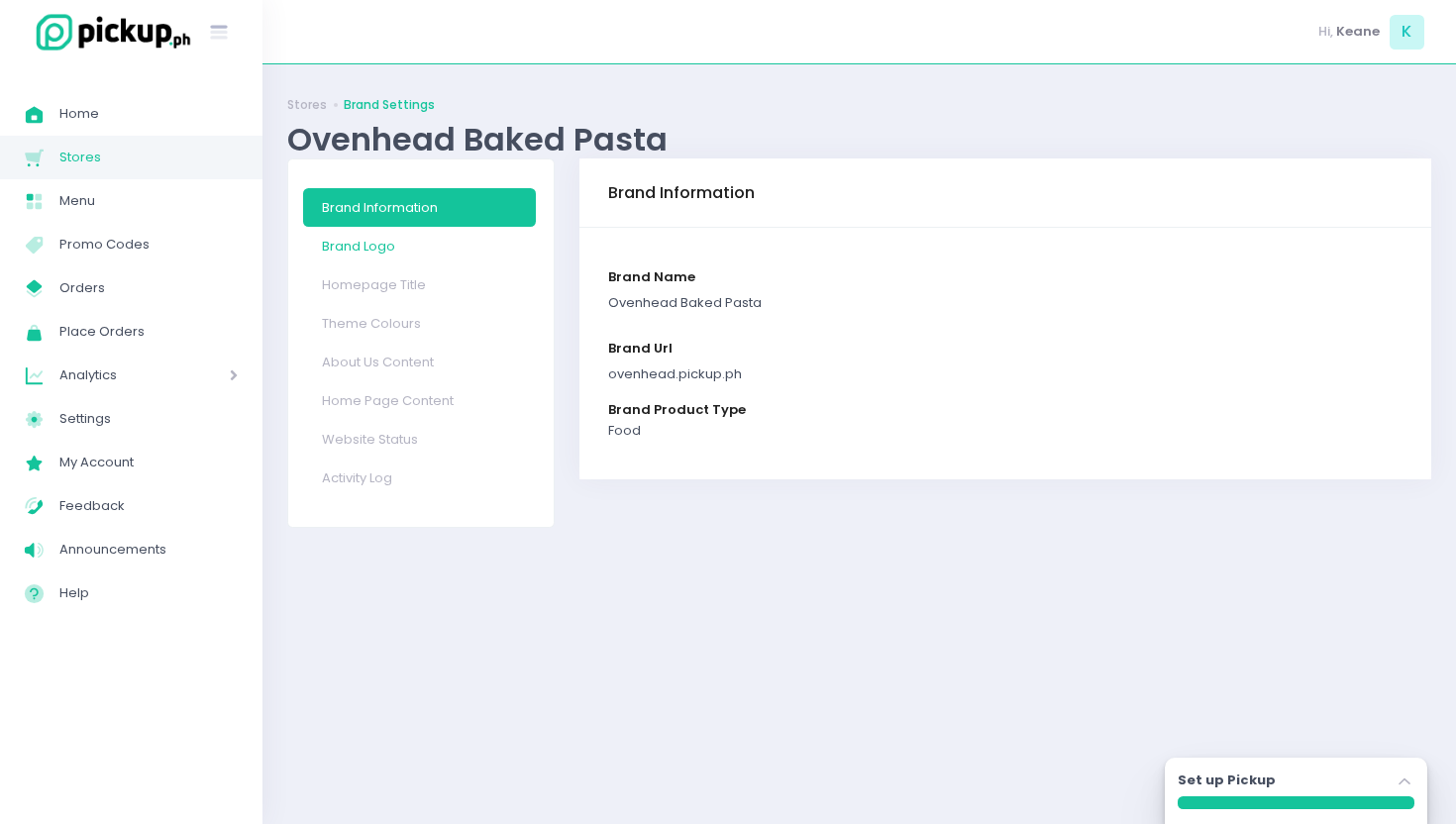 click on "Brand Logo" at bounding box center (420, 246) 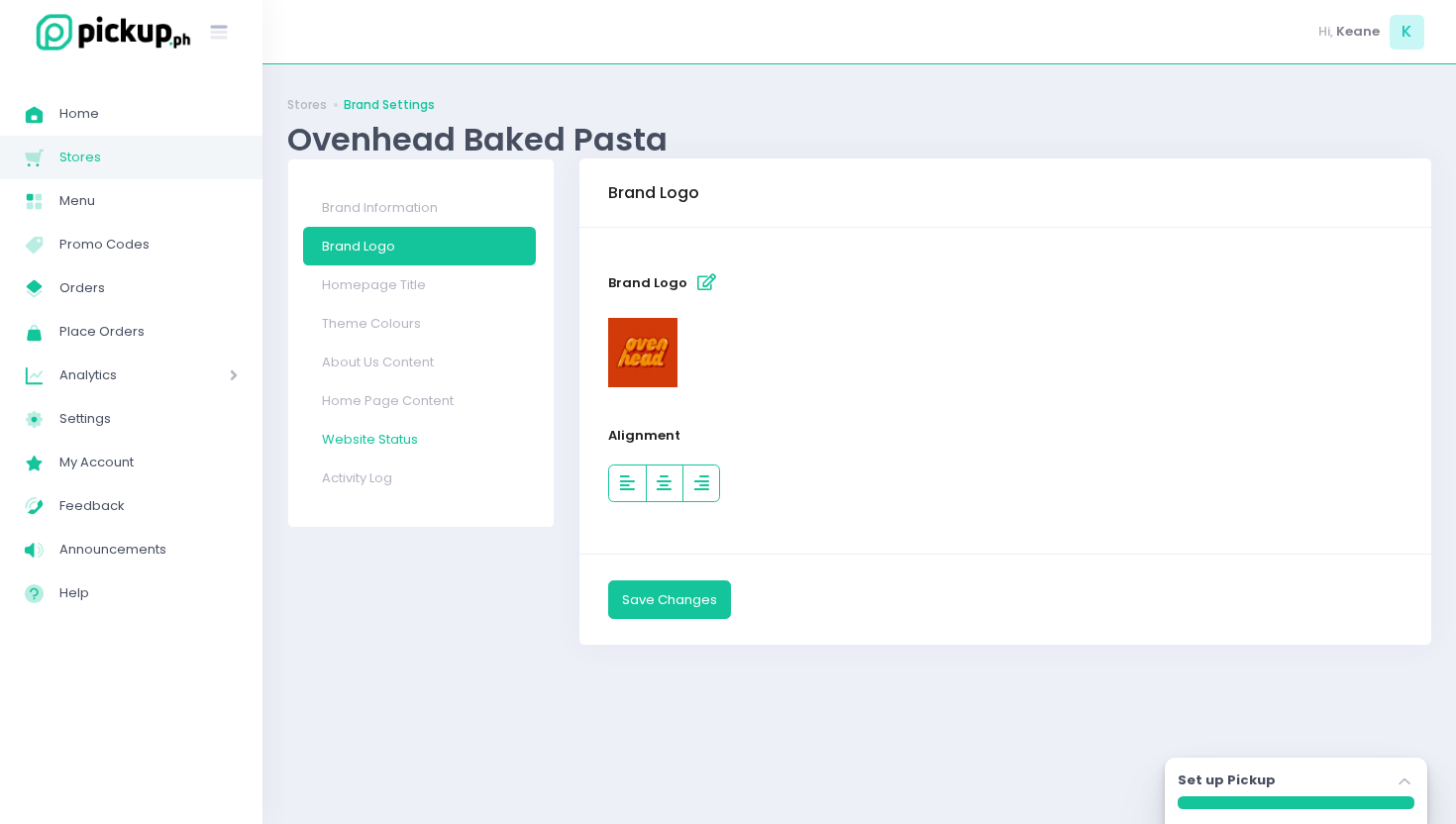 click on "Website Status" at bounding box center (420, 439) 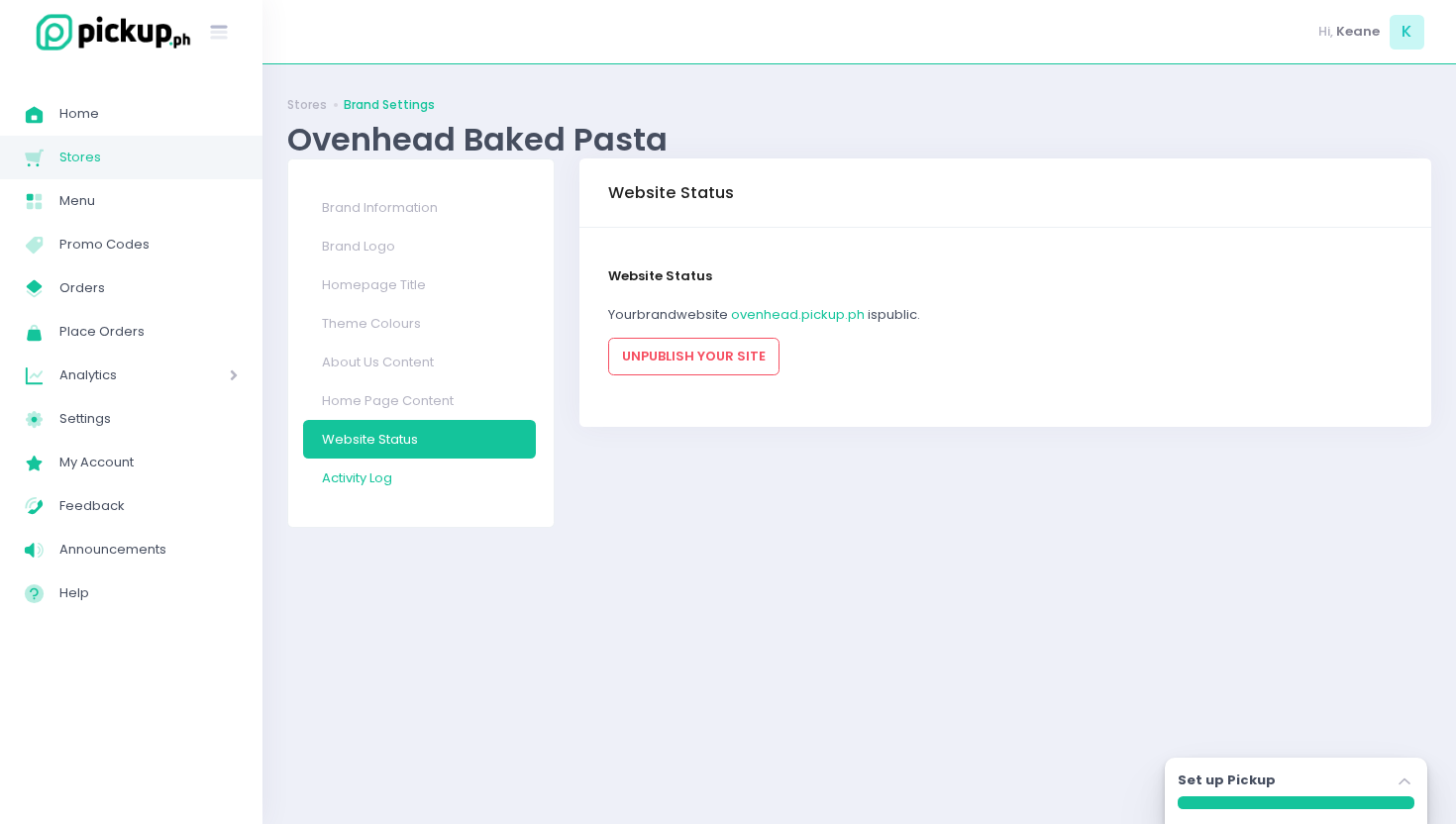 click on "Activity Log" at bounding box center [420, 477] 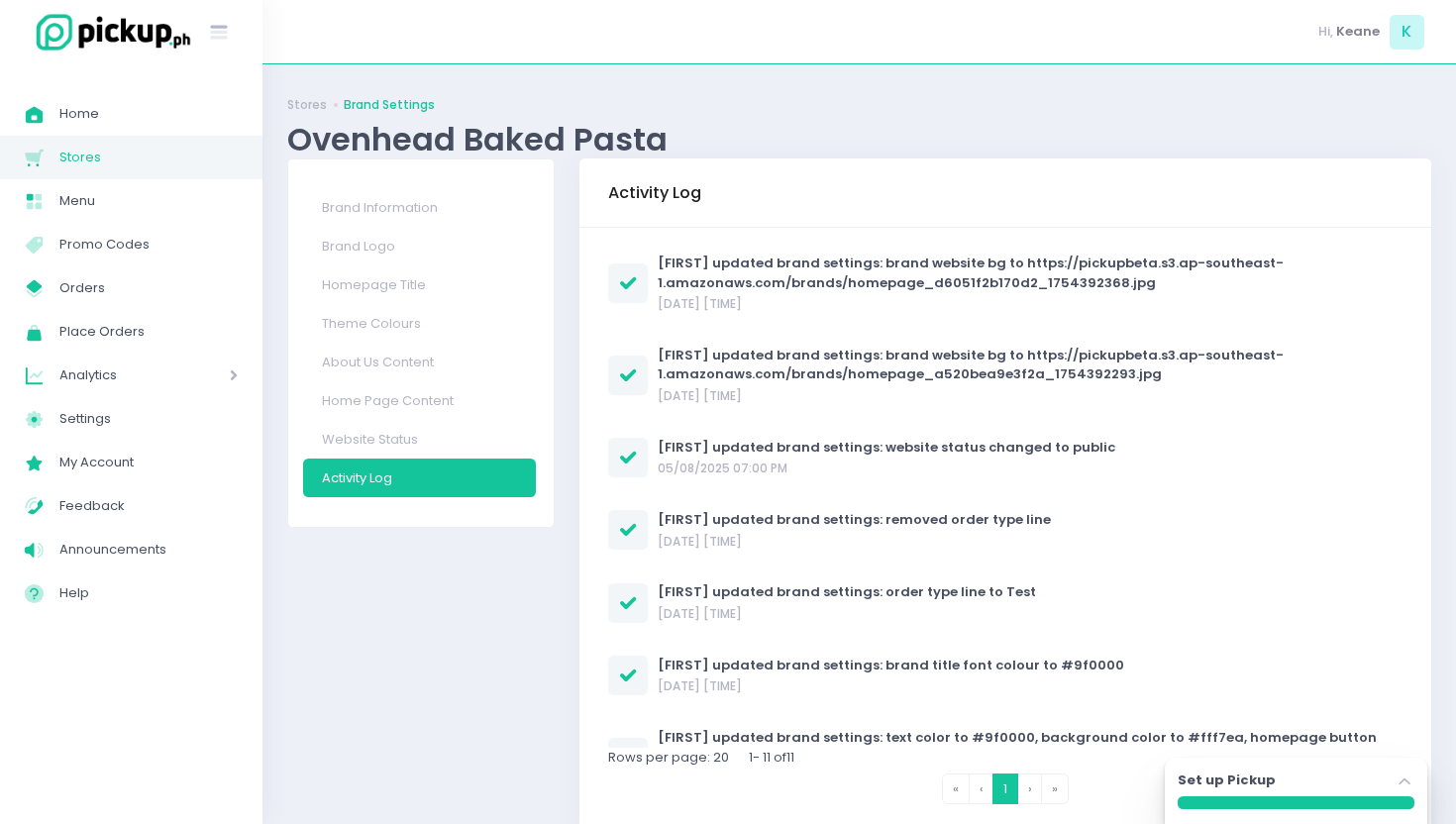 scroll, scrollTop: 68, scrollLeft: 0, axis: vertical 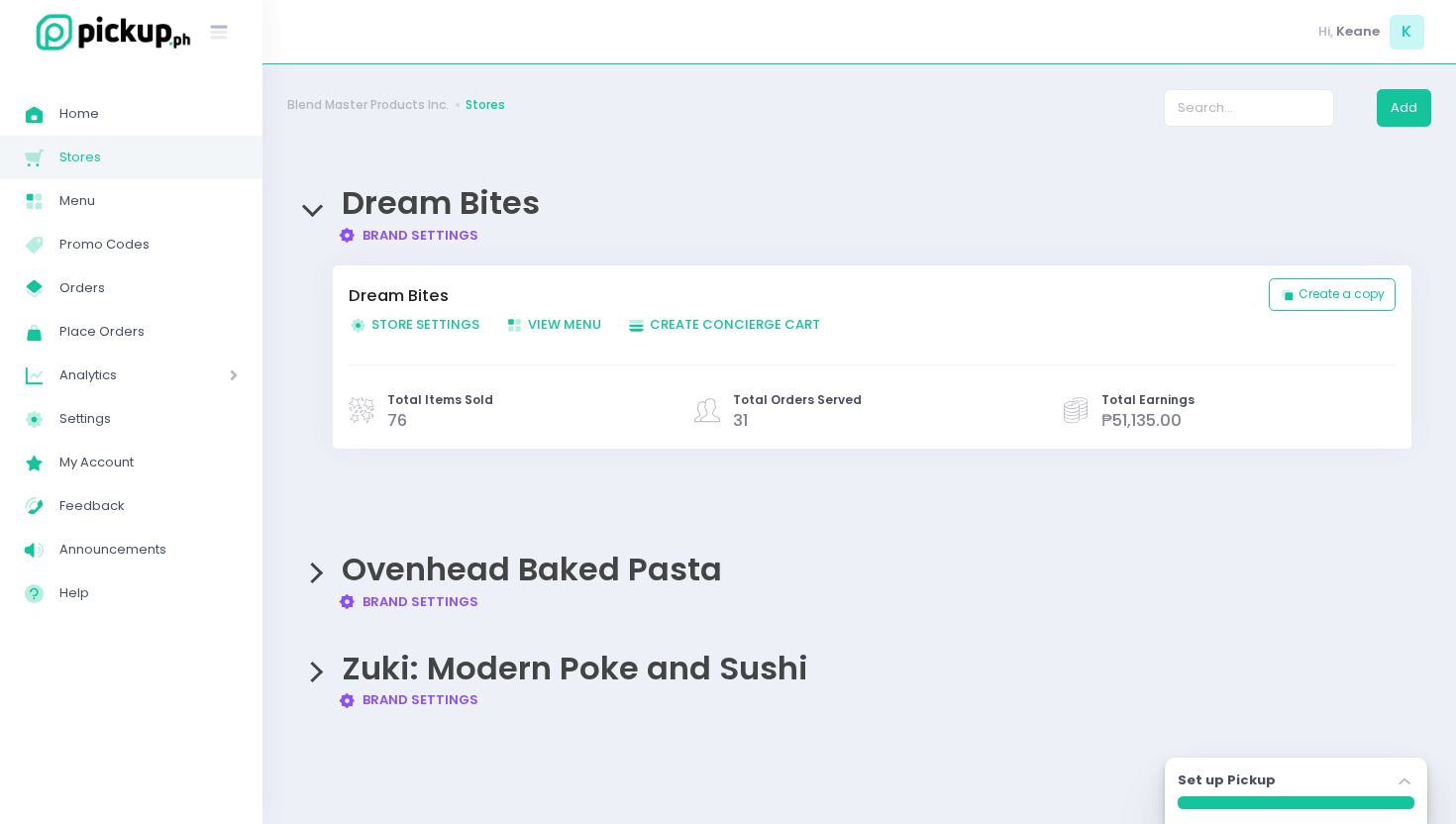 click on "Brand Settings Created with Sketch.   Brand Settings" at bounding box center [408, 235] 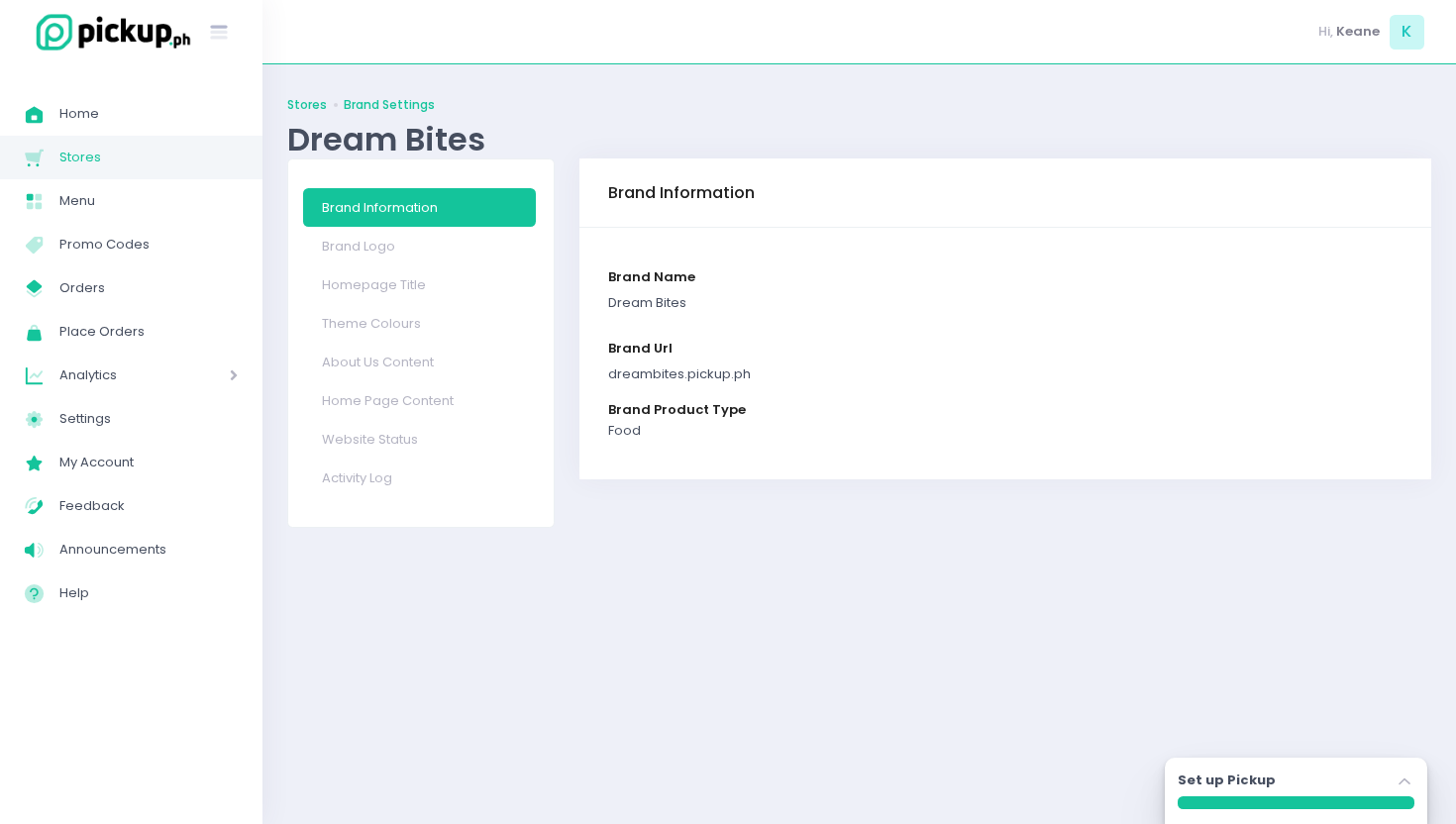 click on "Stores" at bounding box center (307, 105) 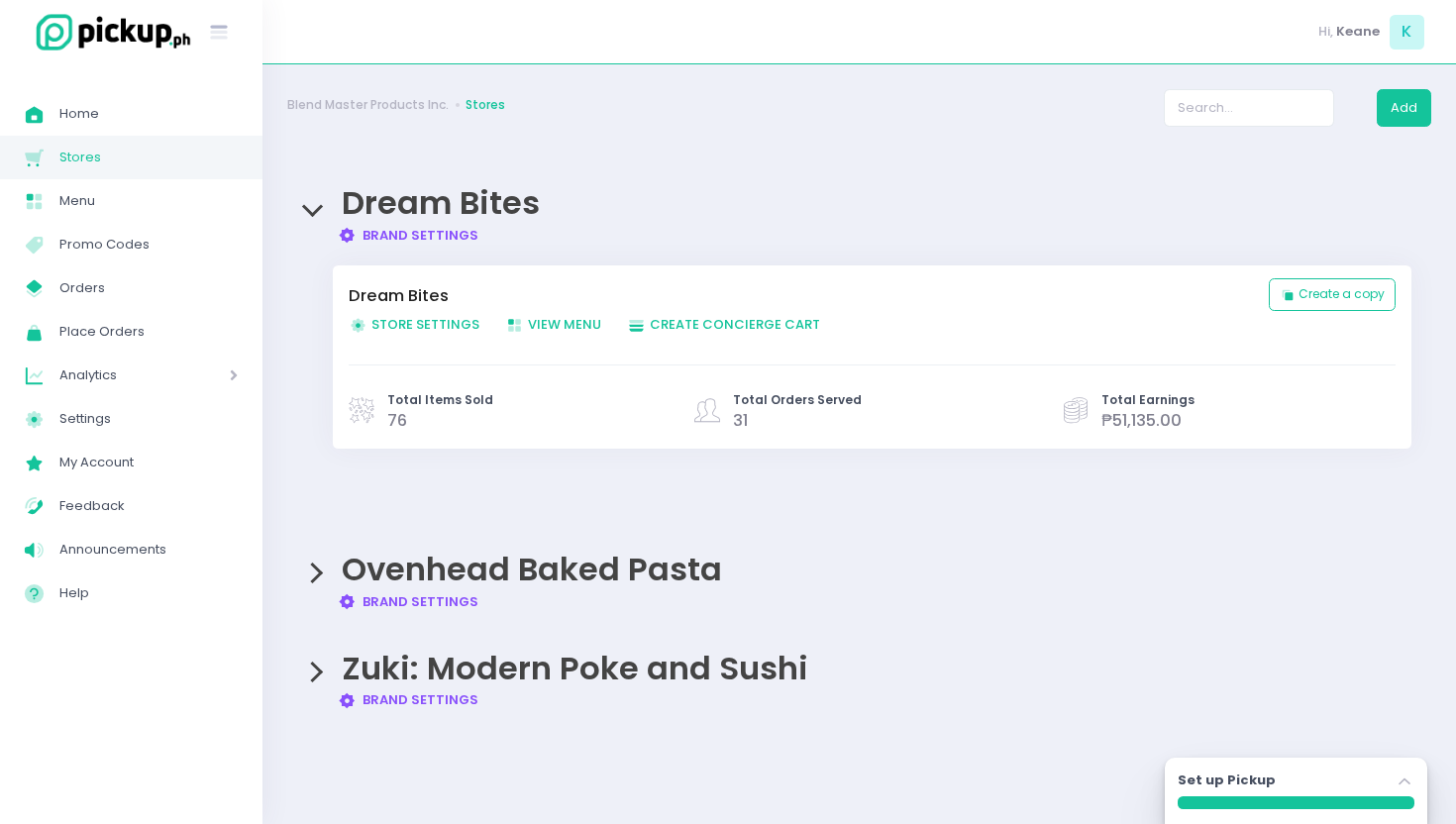 click on "Store Settings Created with Sketch." 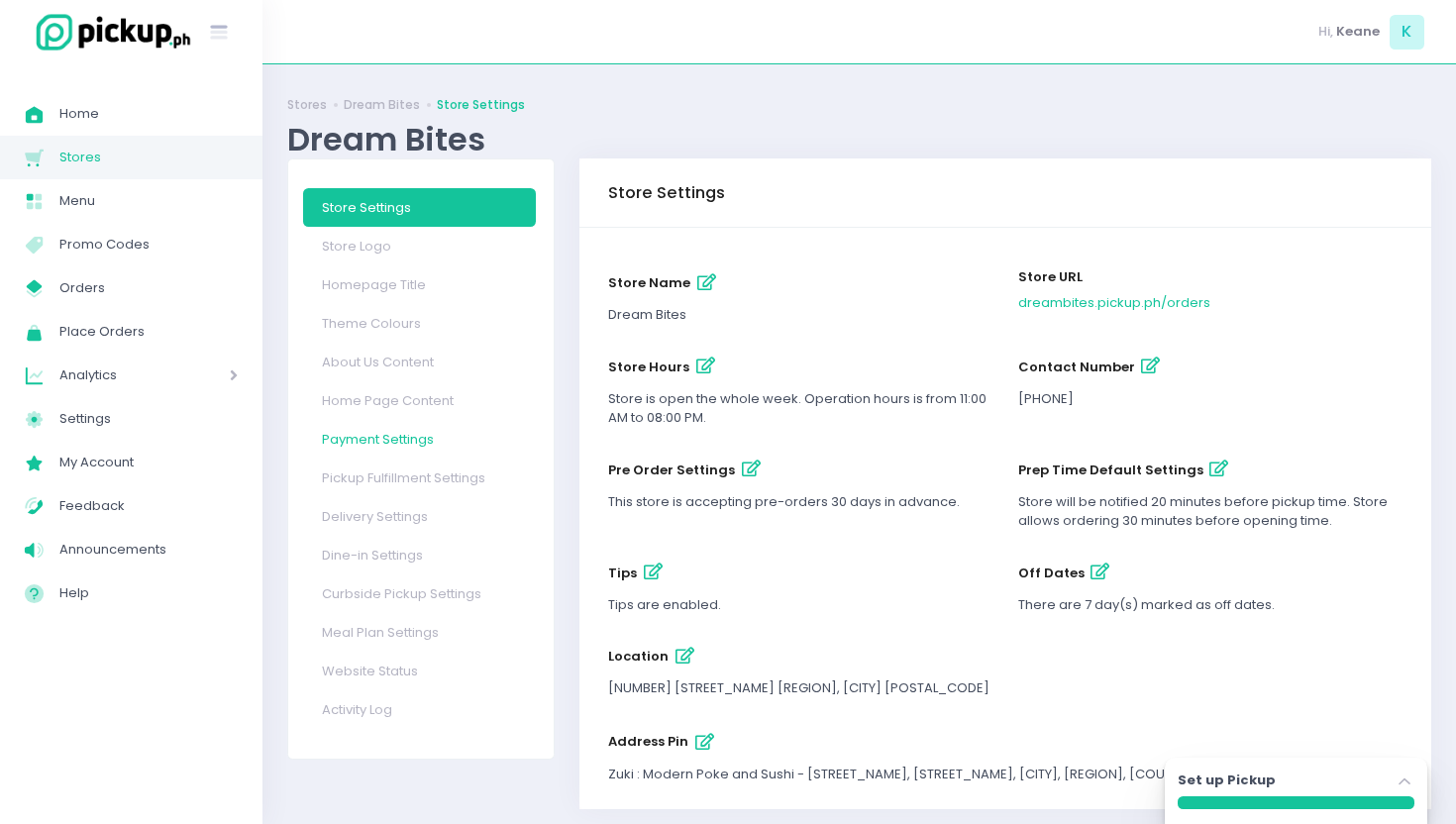 click on "Payment Settings" at bounding box center (420, 439) 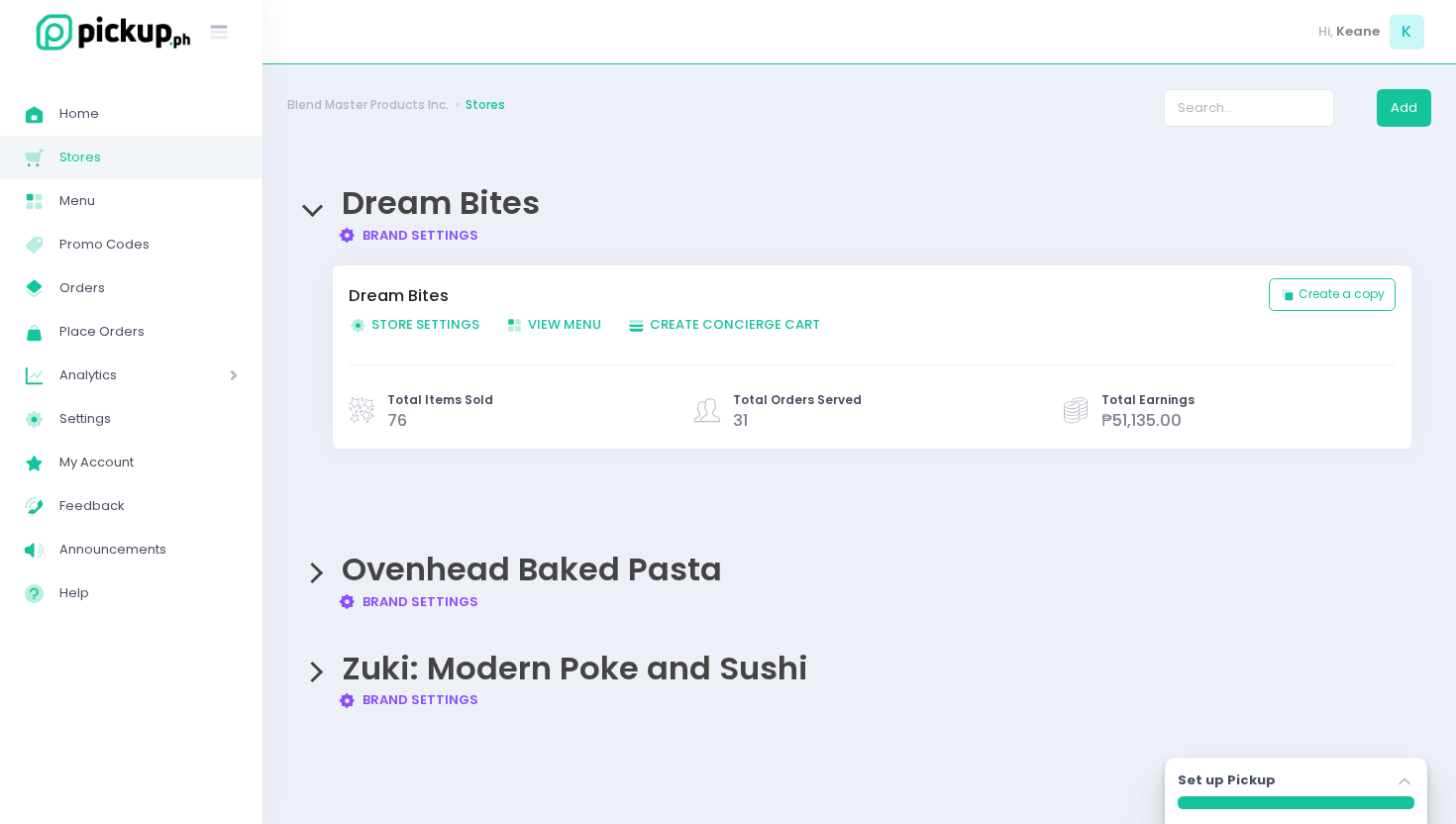 click on "Brand Settings Created with Sketch.   Brand Settings" at bounding box center [408, 601] 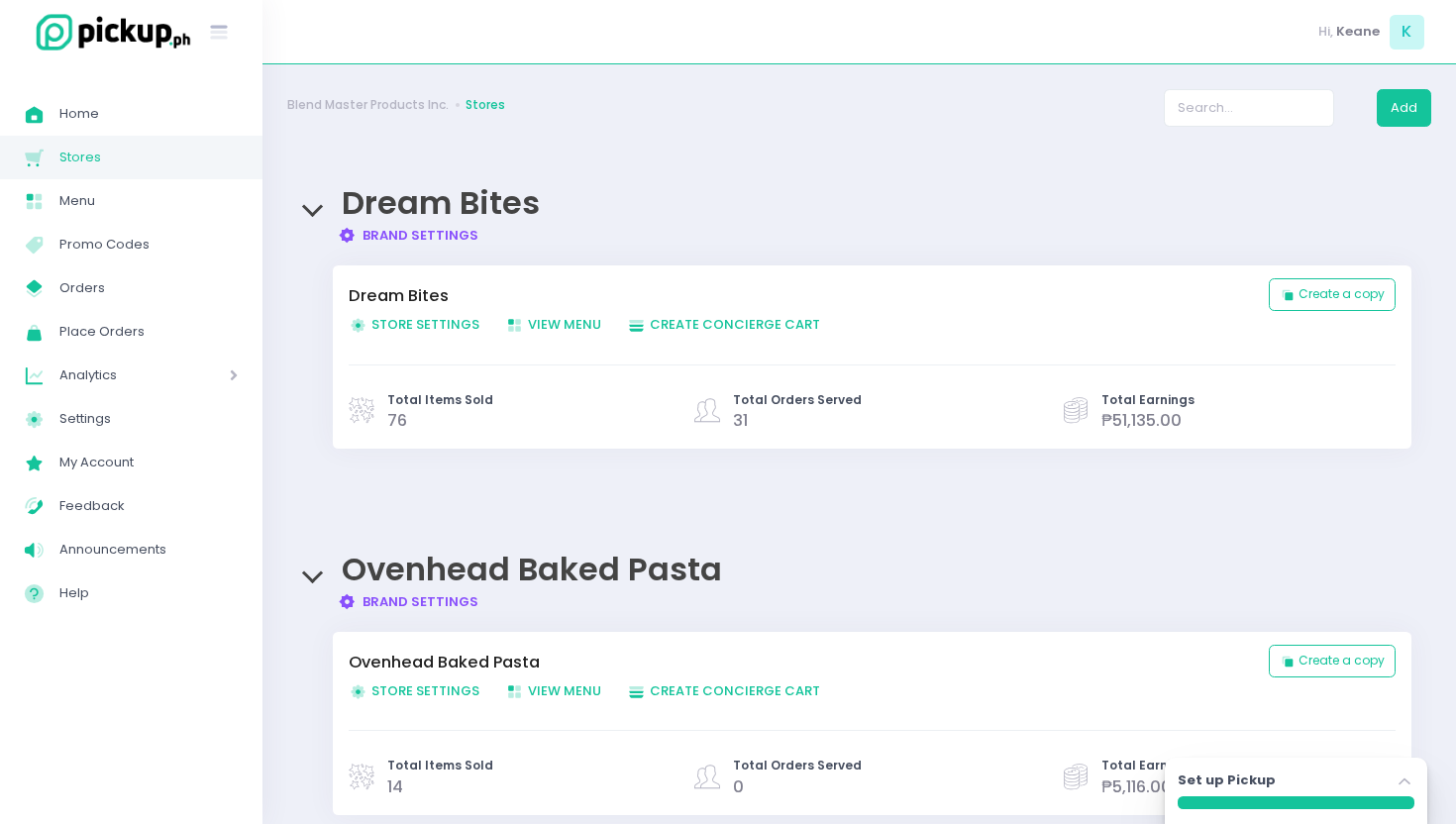 scroll, scrollTop: 198, scrollLeft: 0, axis: vertical 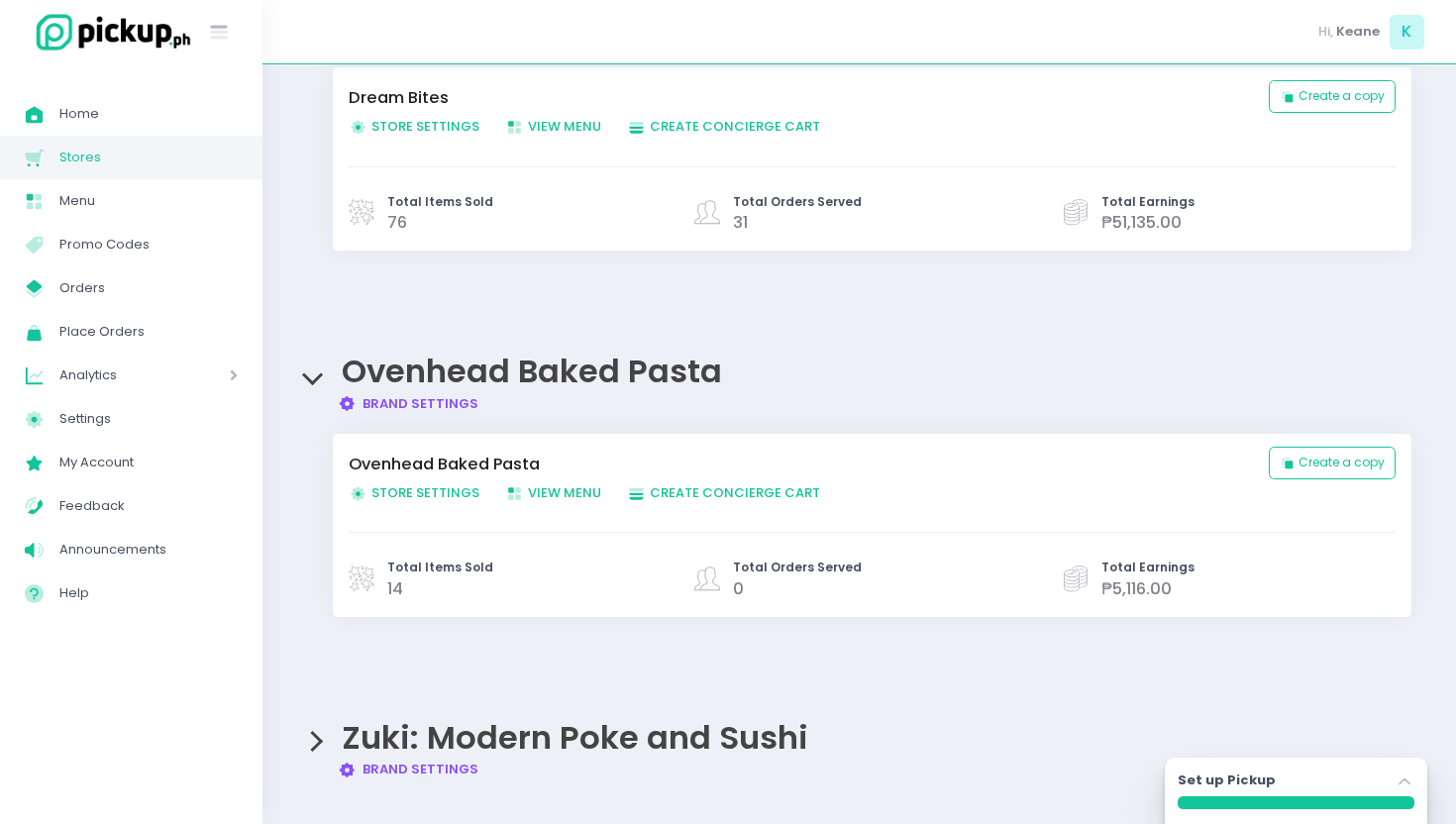 click on "Store Settings Created with Sketch. Store Settings" at bounding box center (414, 492) 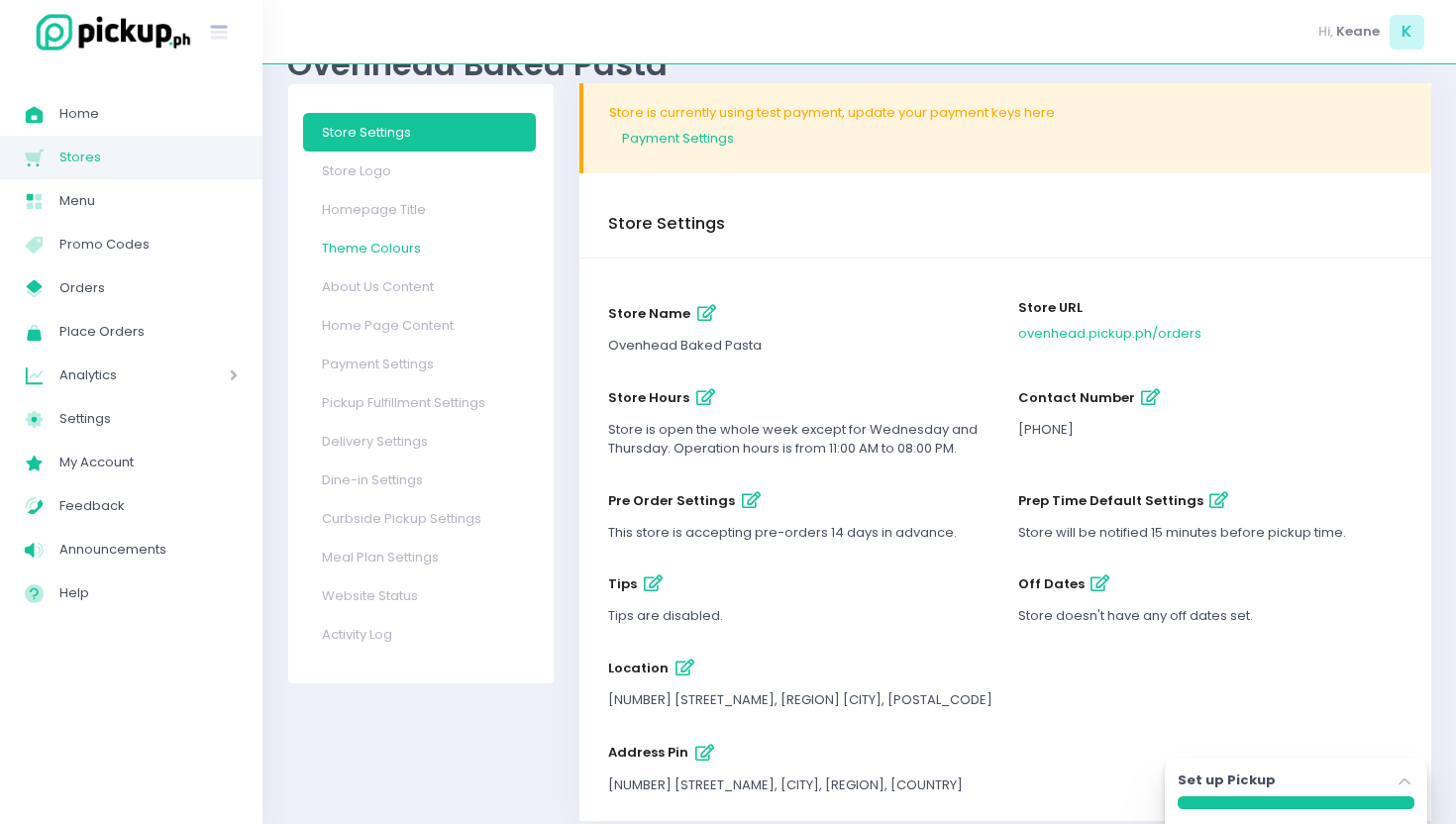 scroll, scrollTop: 85, scrollLeft: 0, axis: vertical 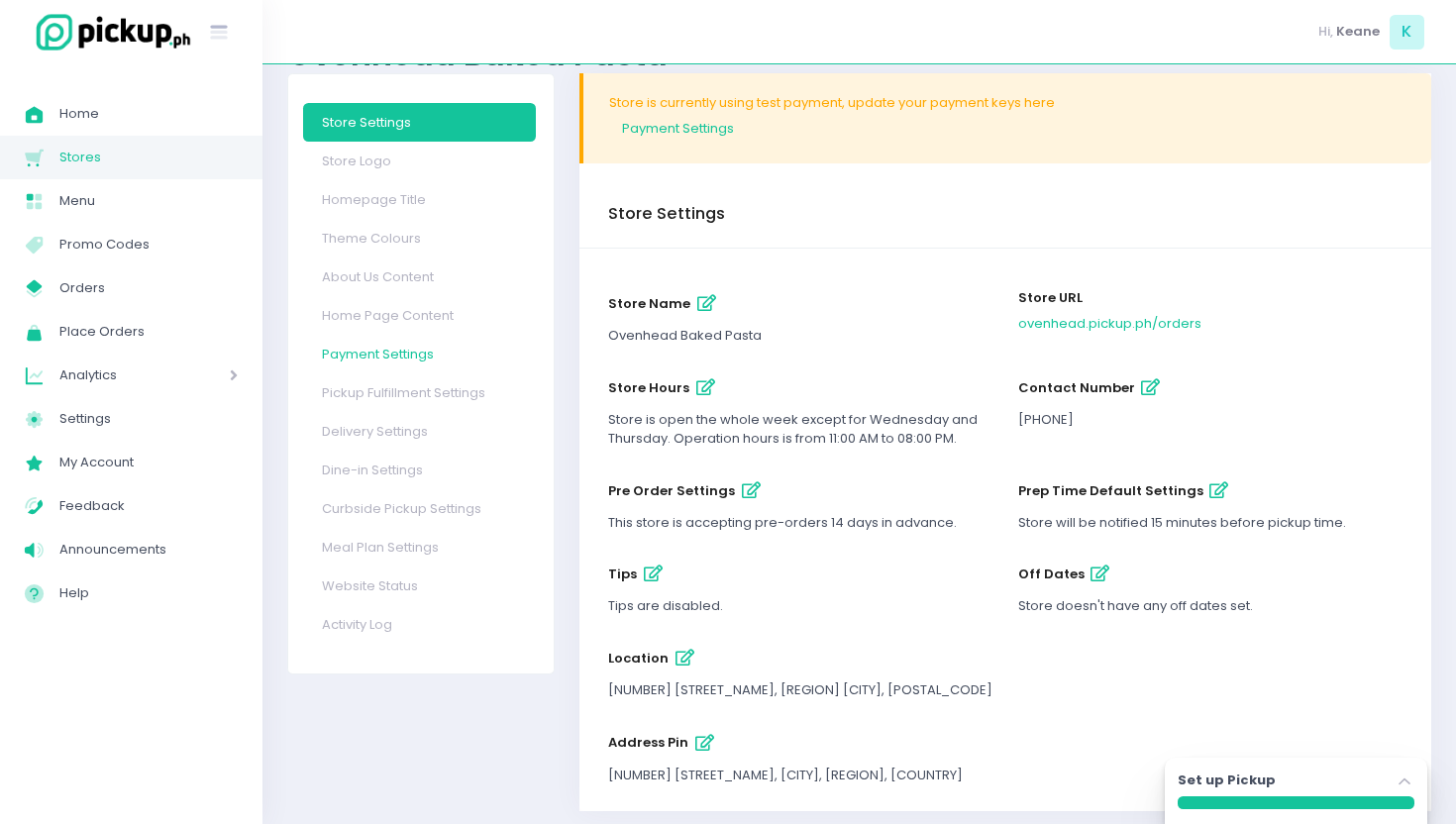 click on "Payment Settings" at bounding box center [420, 354] 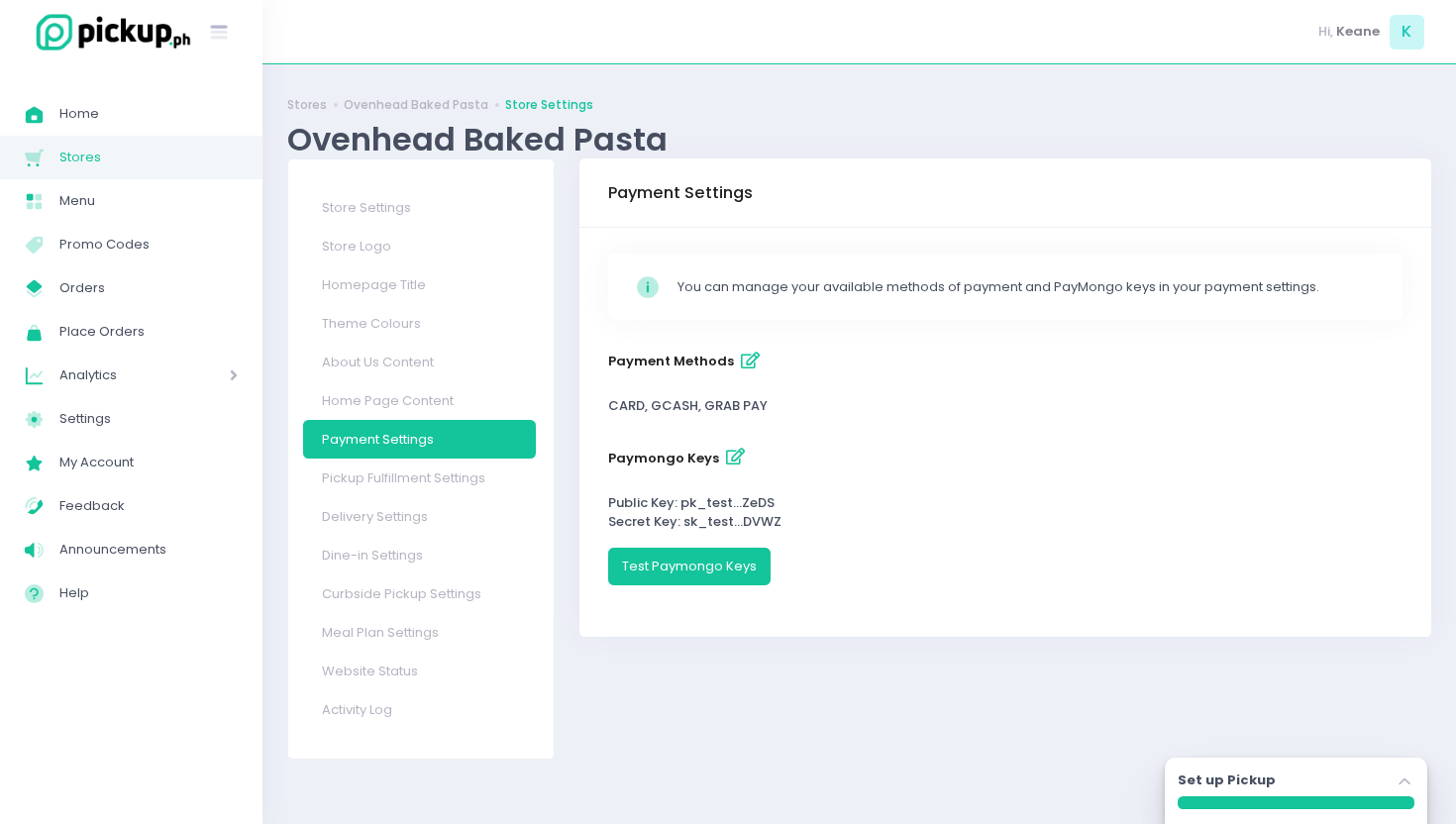 click on "payment methods CARD, GCASH, GRAB PAY" at bounding box center [1005, 380] 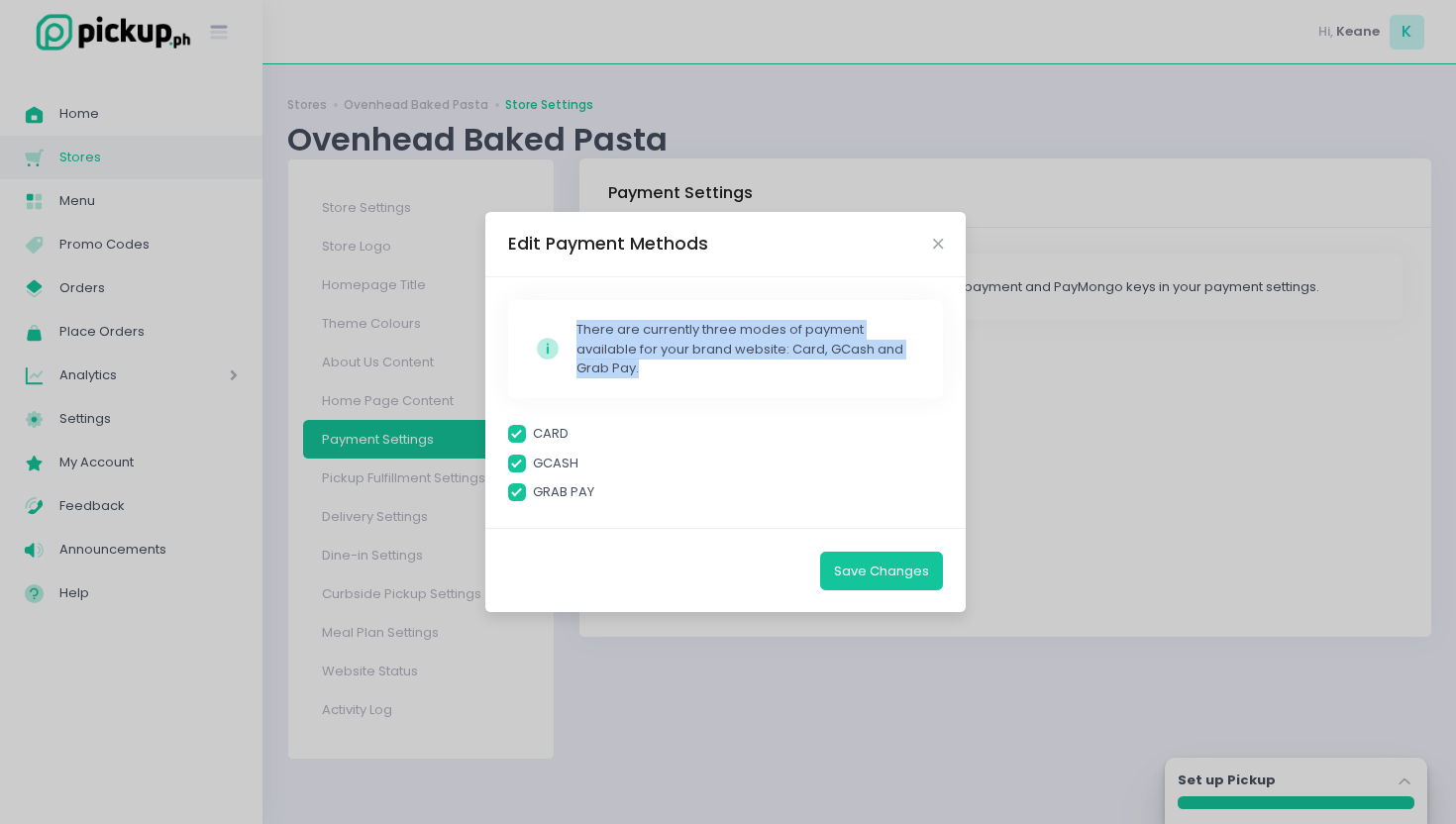 drag, startPoint x: 578, startPoint y: 330, endPoint x: 699, endPoint y: 368, distance: 126.827 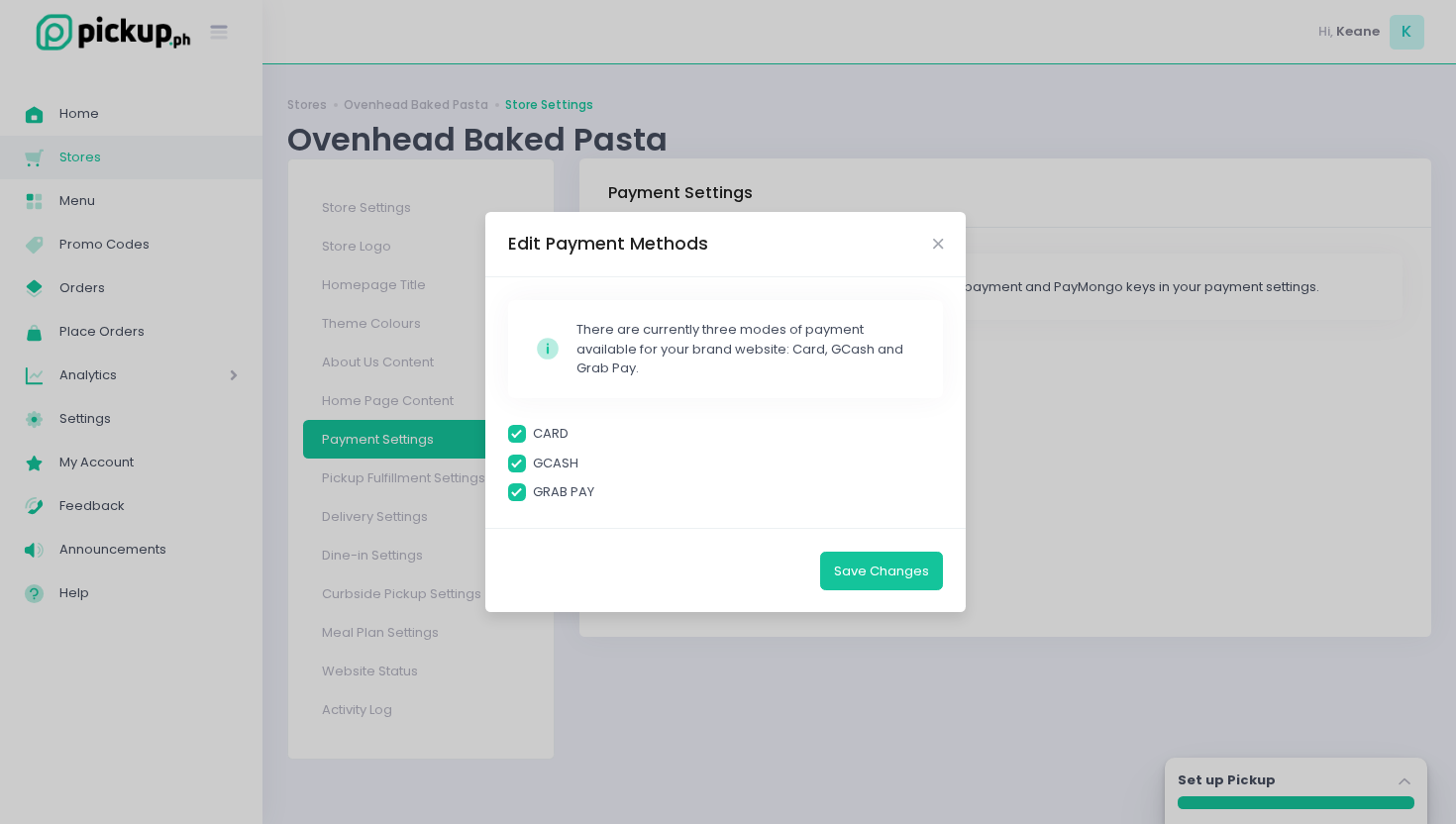 click on "Edit Payment Methods Stockholm-icons / Code / Info-circle Created with Sketch. There are currently three modes of payment available for your brand website: Card, GCash and Grab Pay. CARD GCASH GRAB PAY Save Changes" at bounding box center (728, 412) 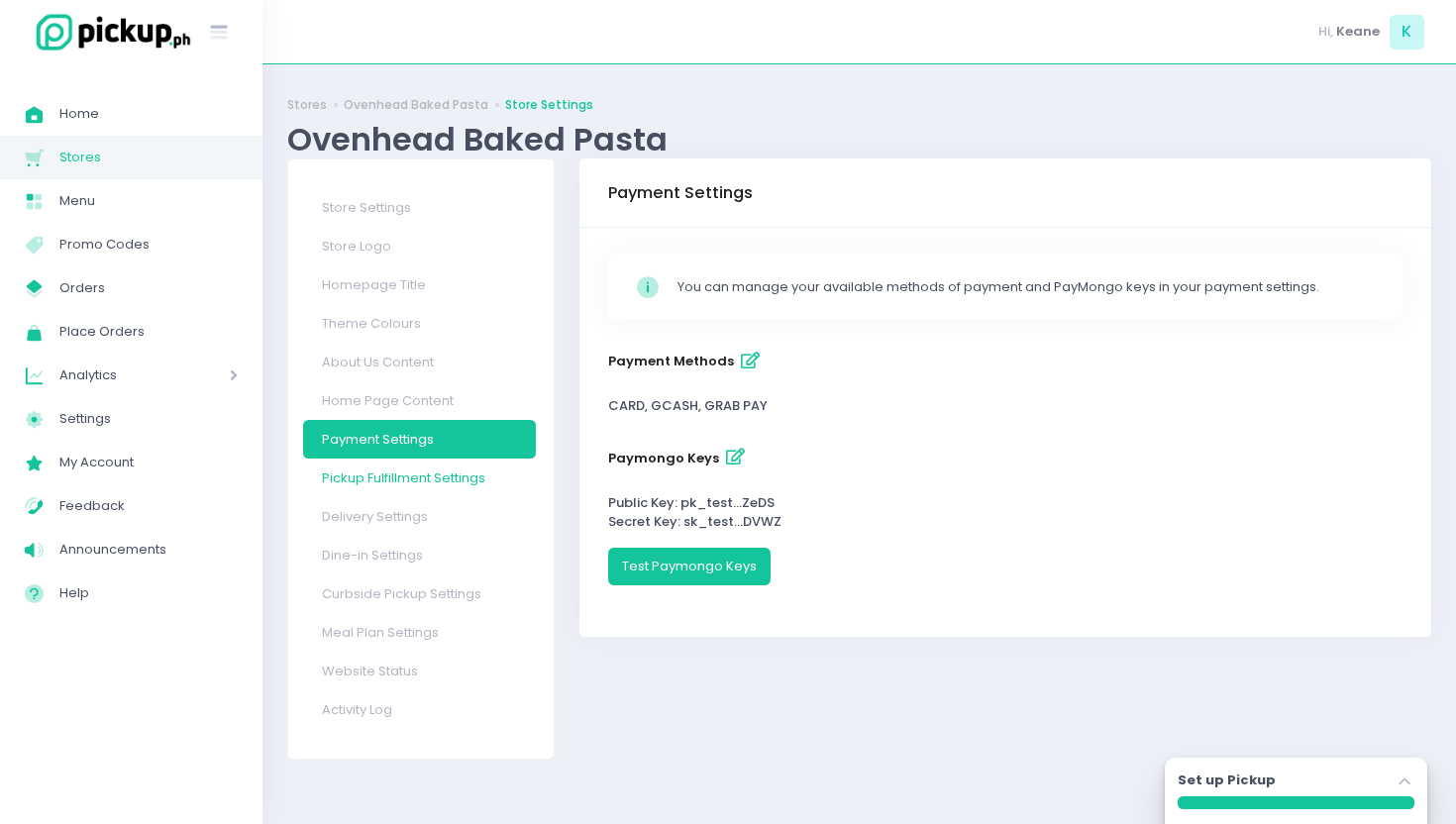 click on "Pickup Fulfillment Settings" at bounding box center (420, 477) 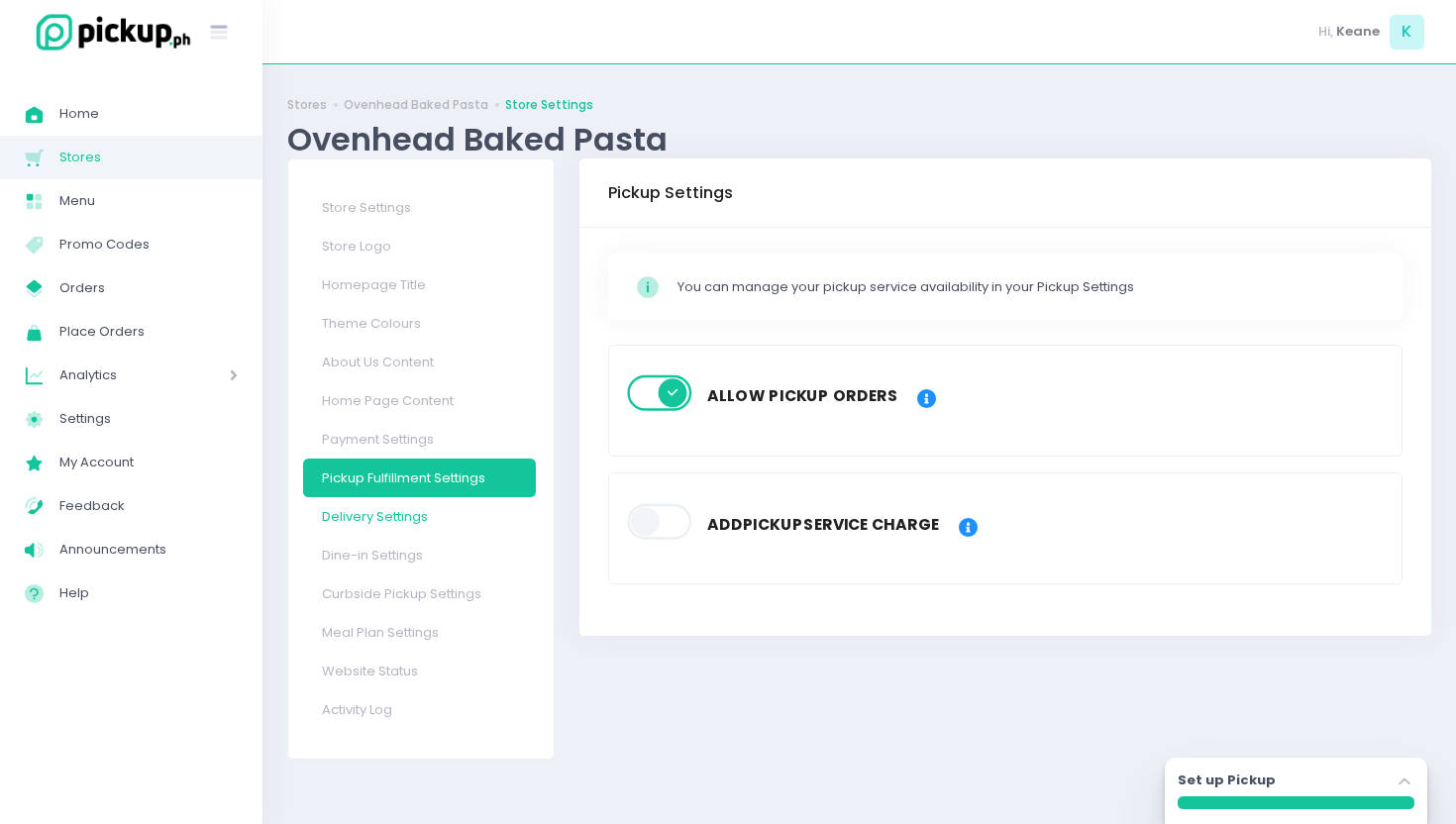 click on "Delivery Settings" at bounding box center (420, 516) 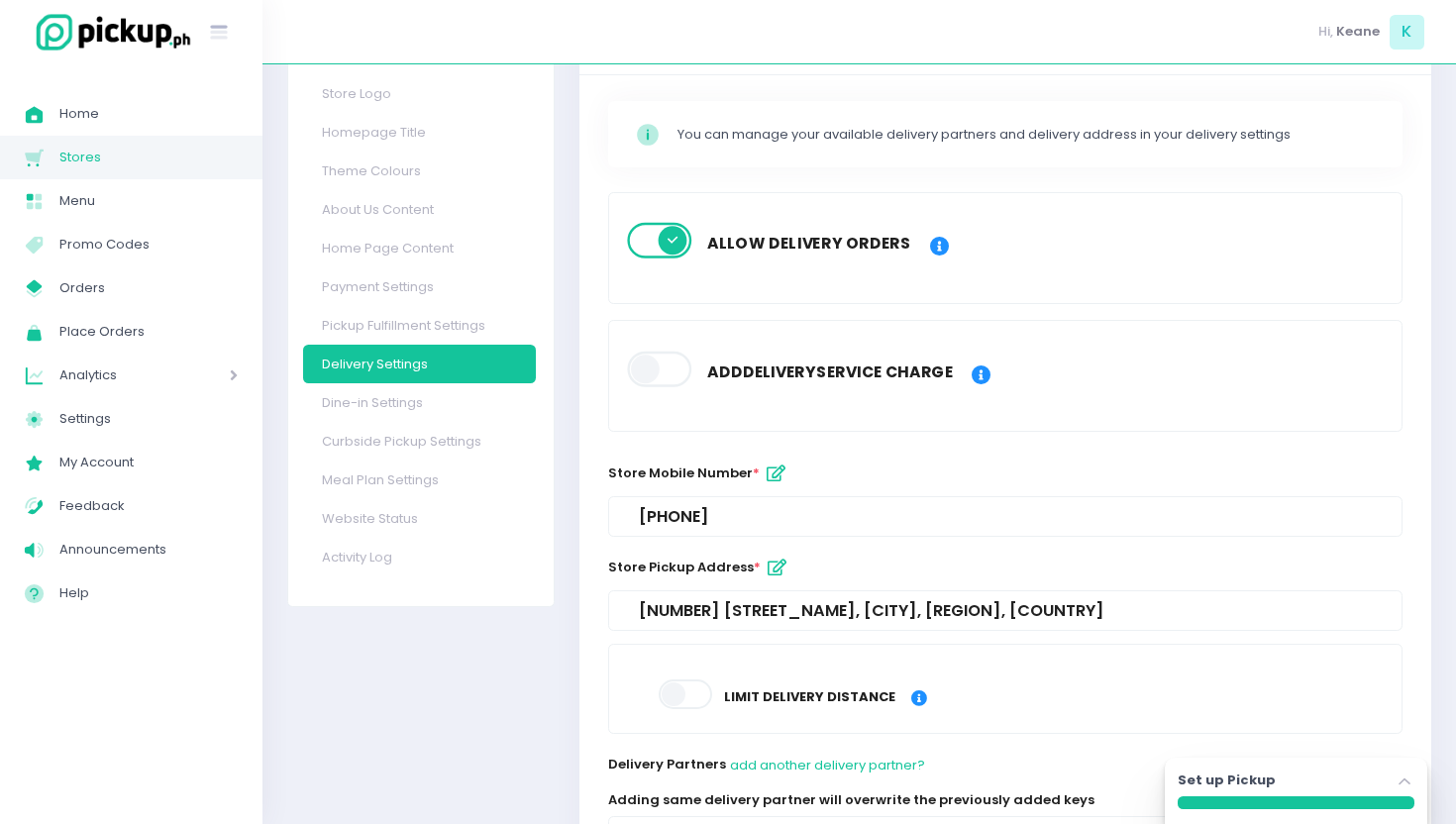 scroll, scrollTop: 183, scrollLeft: 0, axis: vertical 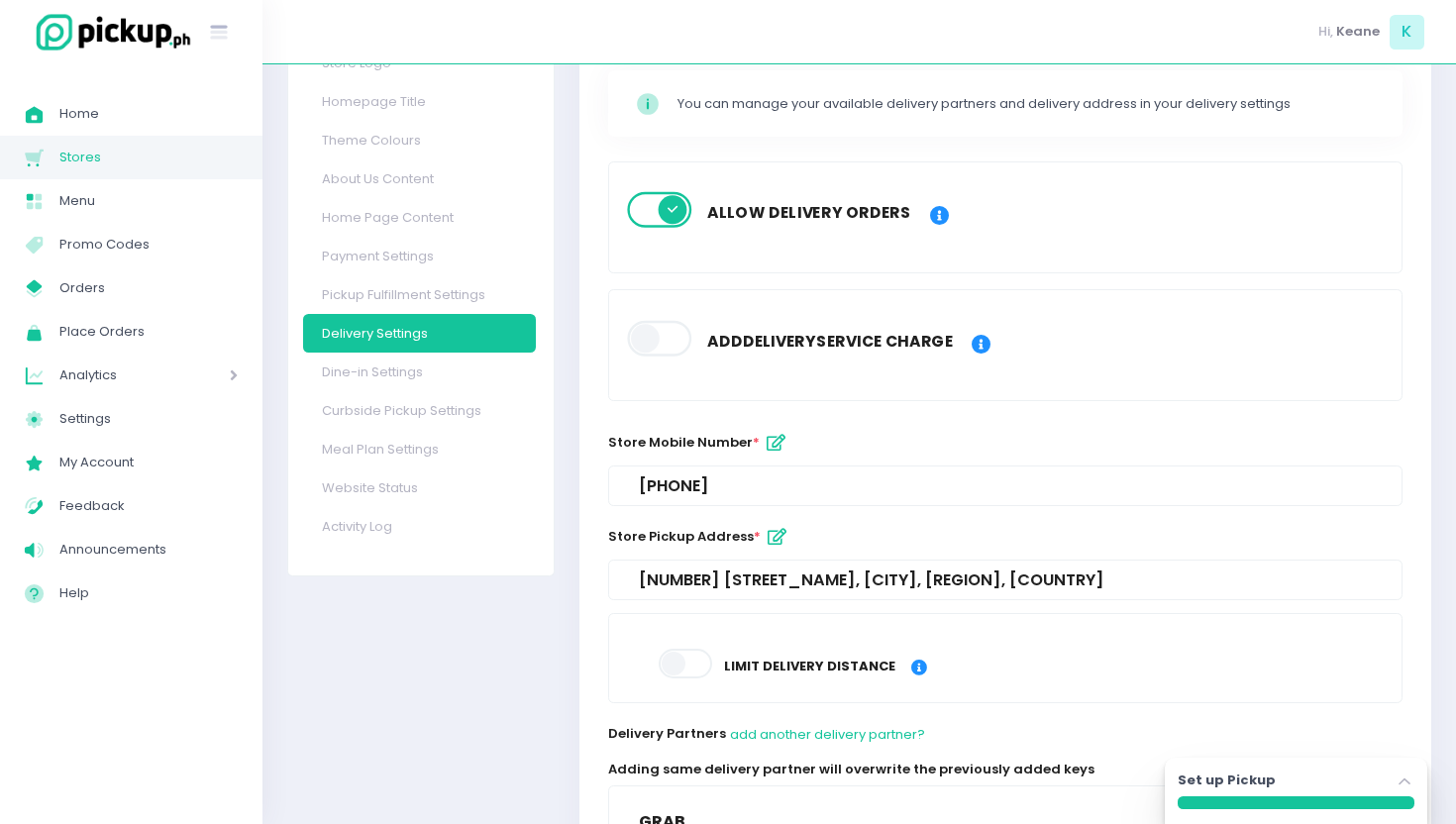 click on "Analytics" at bounding box center [116, 375] 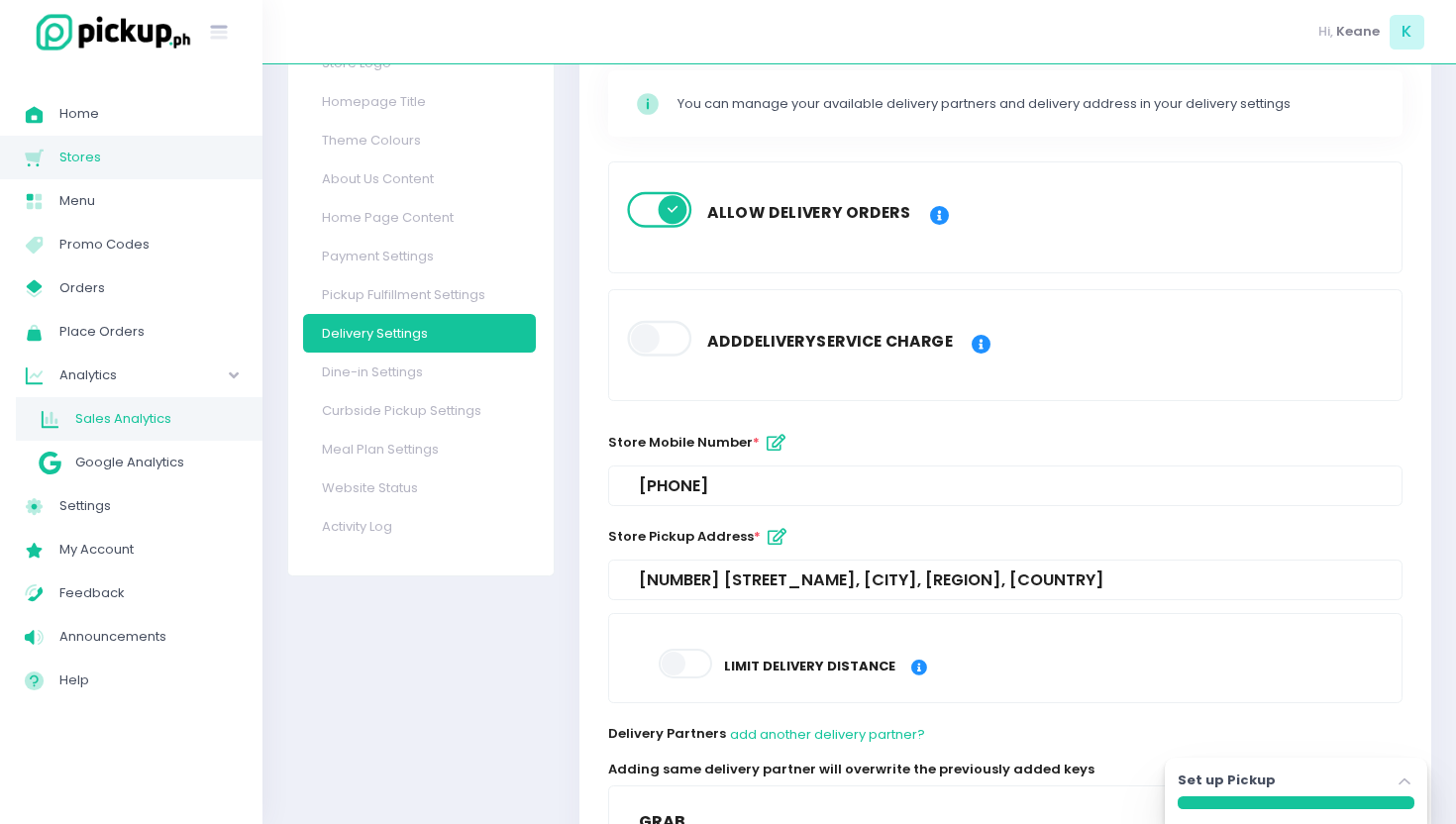 click on "Sales Analytics" at bounding box center [156, 419] 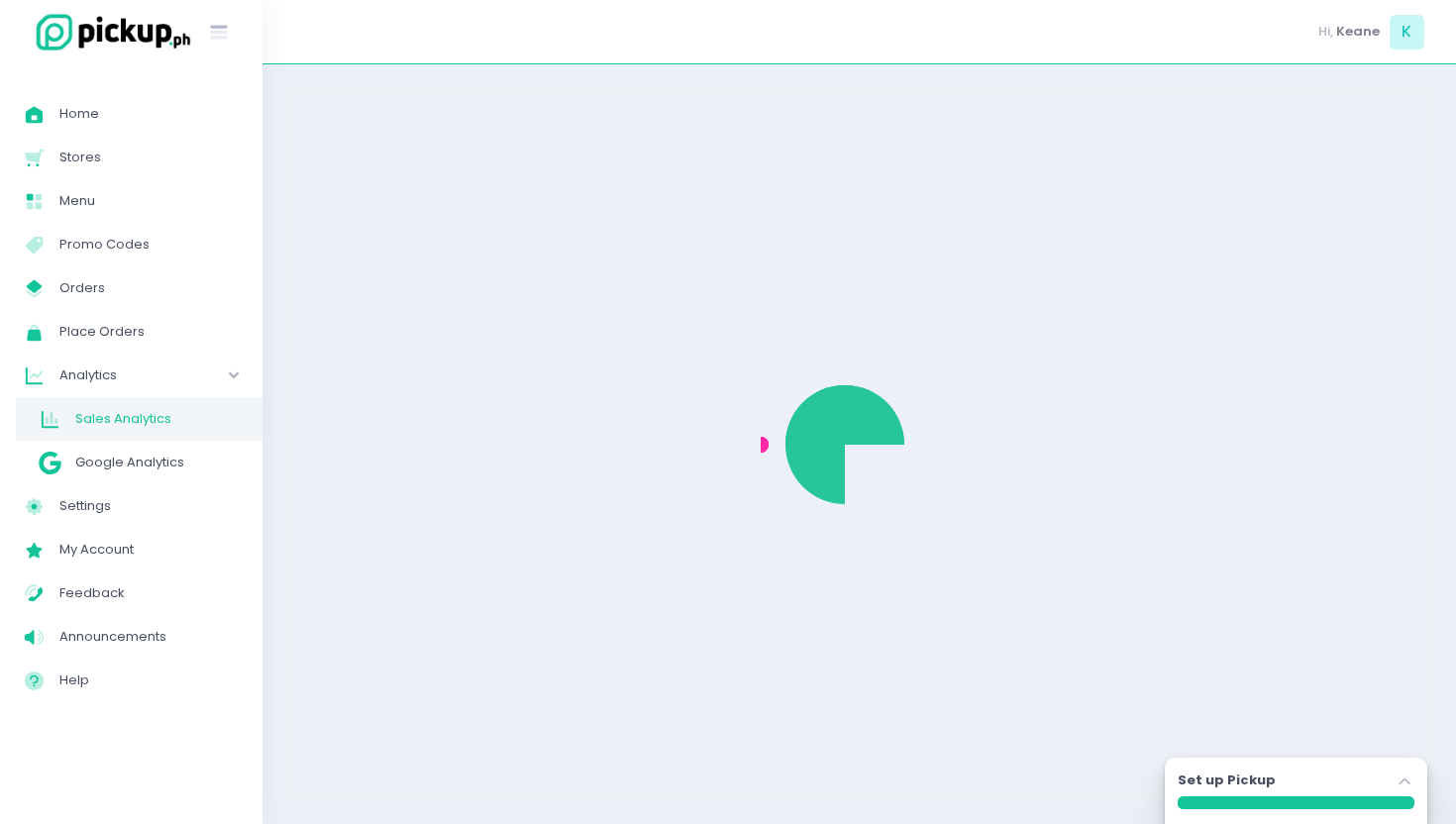scroll, scrollTop: 0, scrollLeft: 0, axis: both 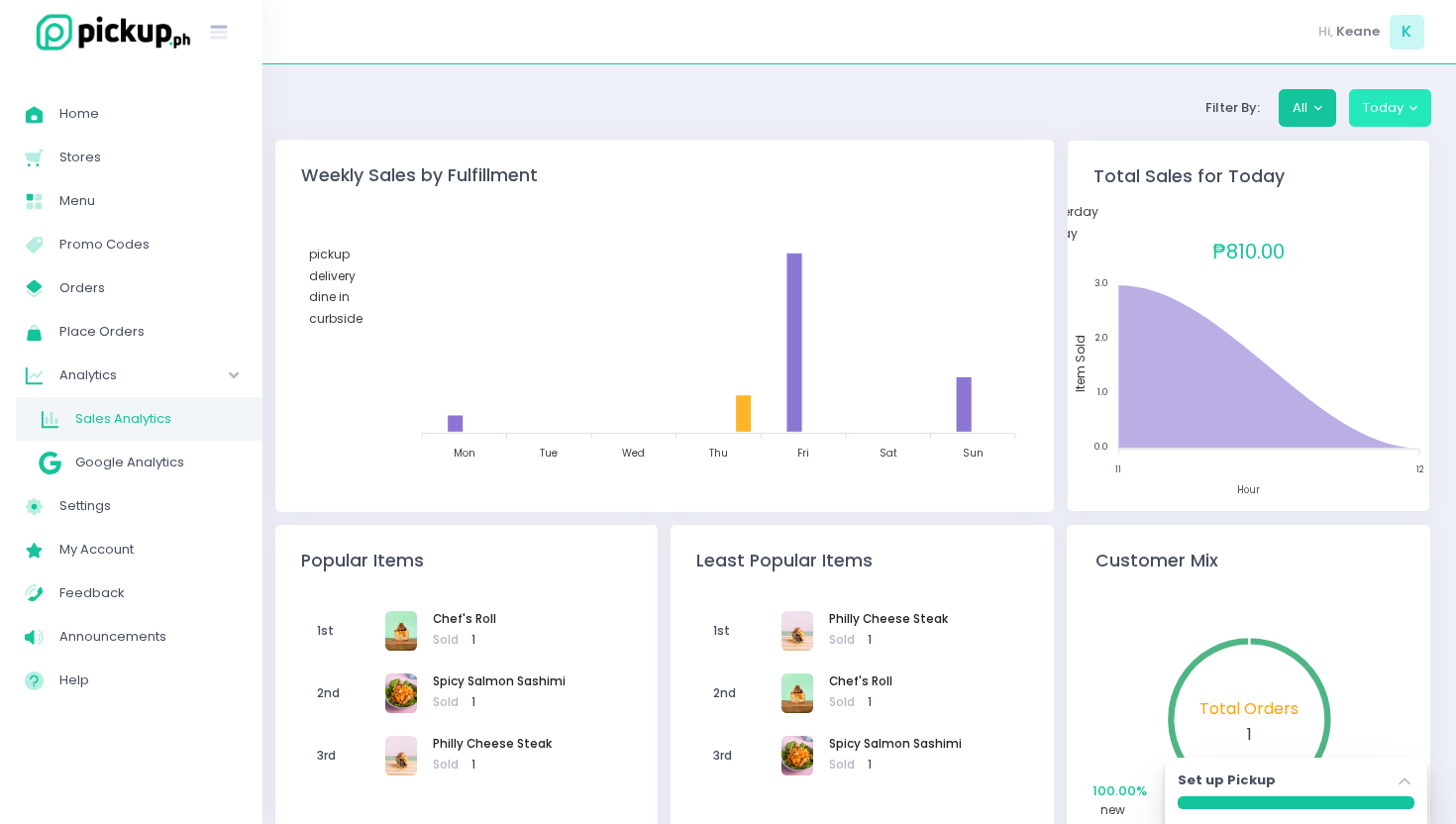click on "Today" at bounding box center (1391, 108) 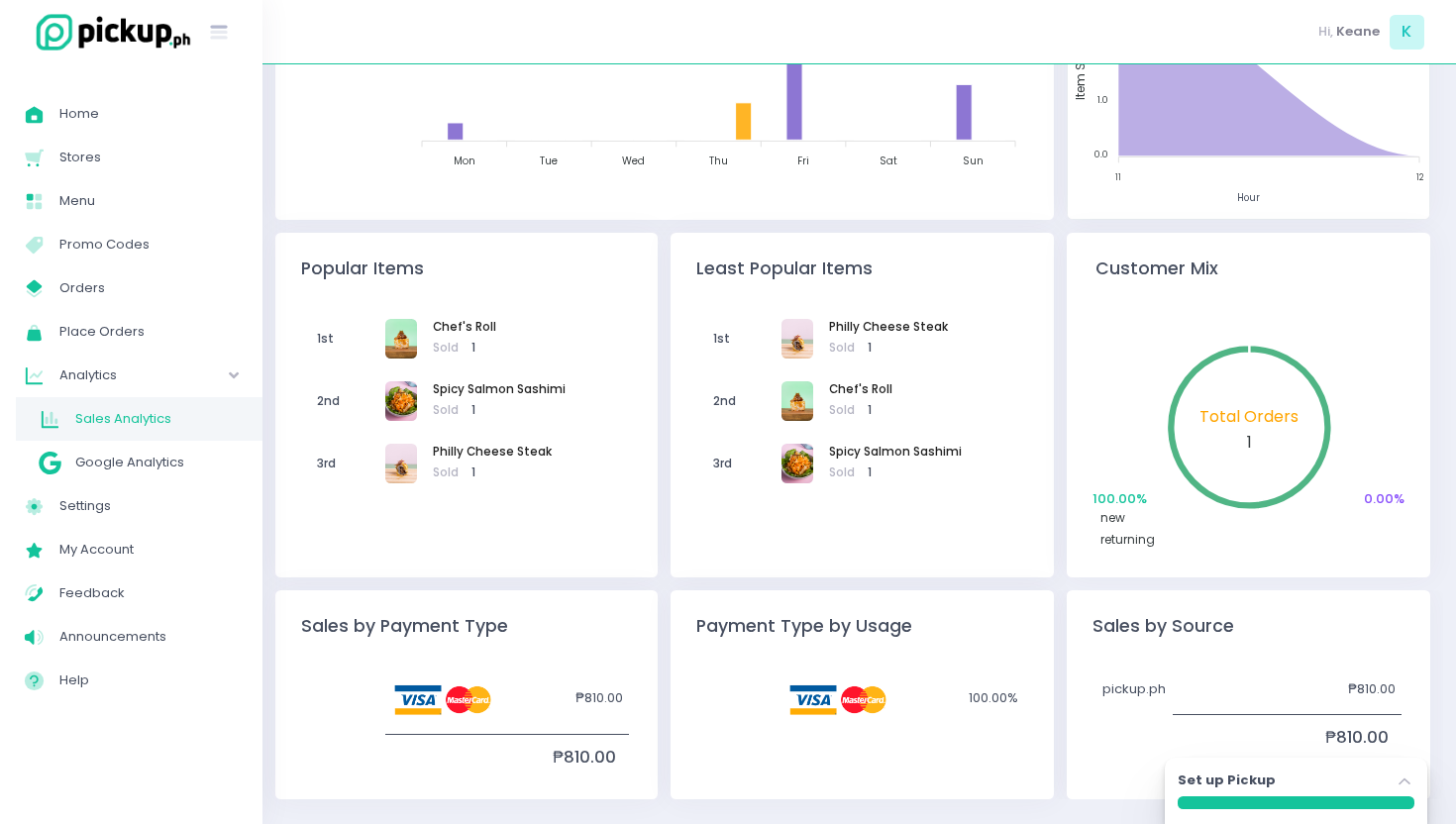 scroll, scrollTop: 0, scrollLeft: 0, axis: both 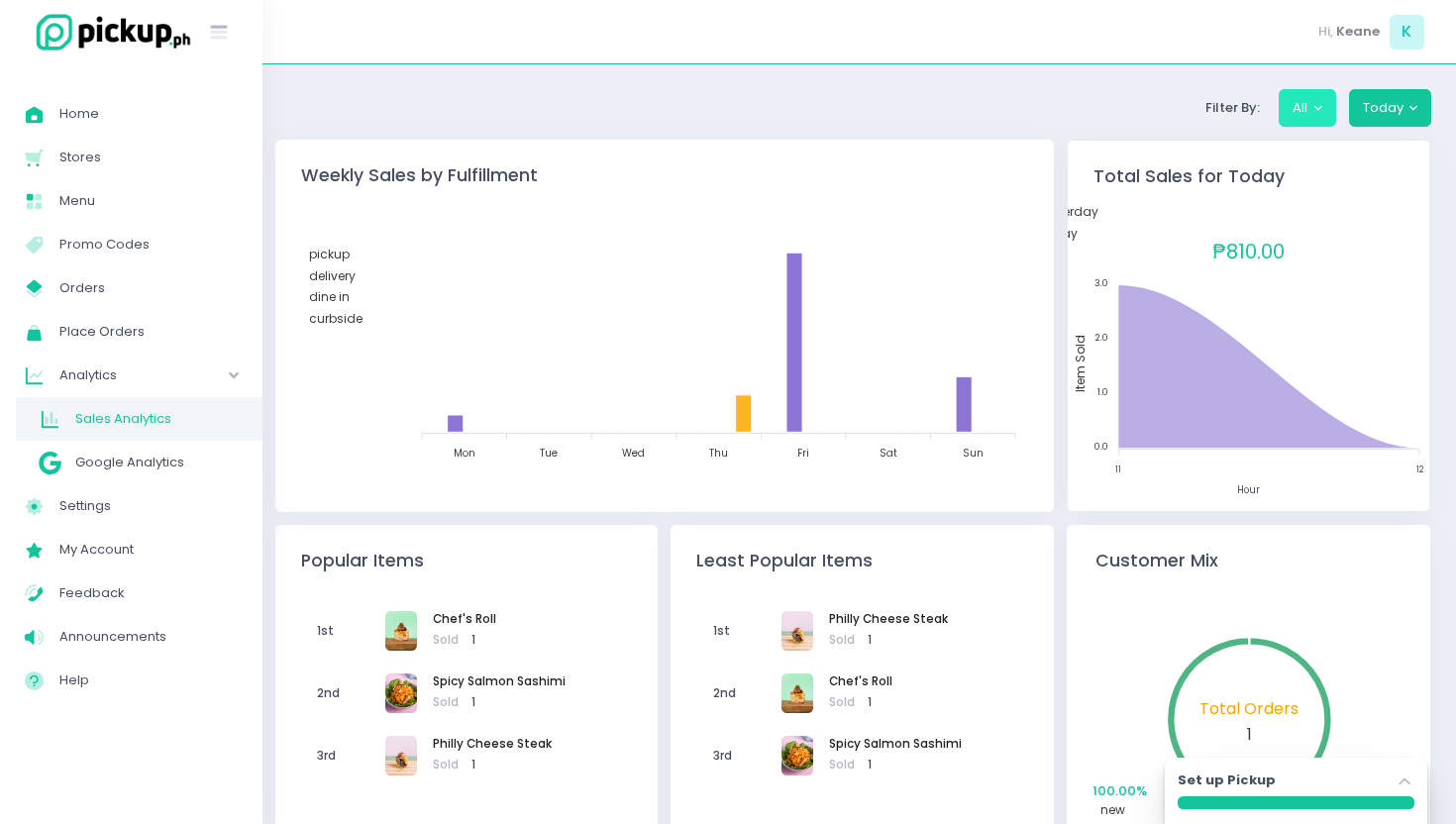 click on "All" at bounding box center [1307, 108] 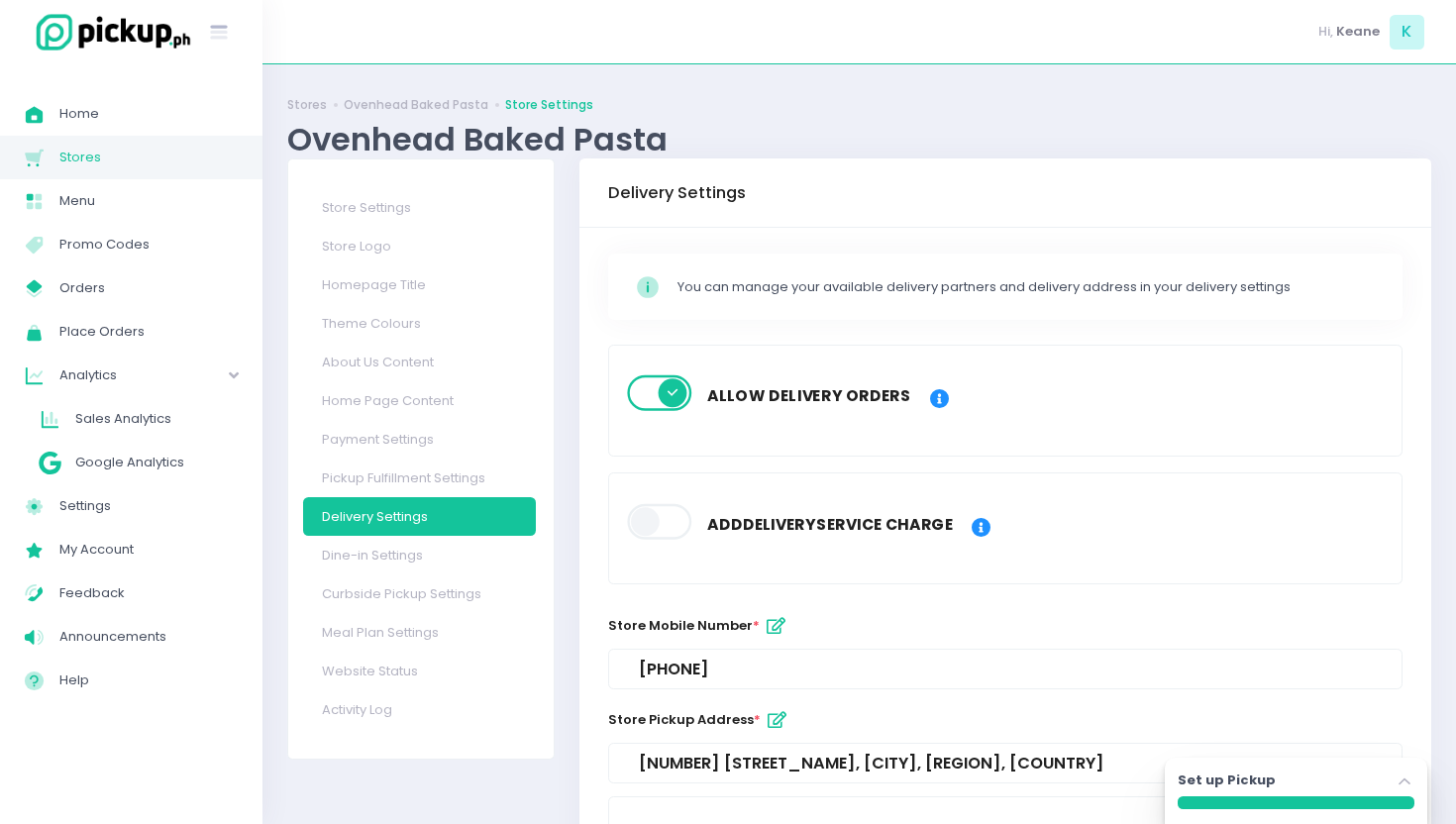 scroll, scrollTop: 306, scrollLeft: 0, axis: vertical 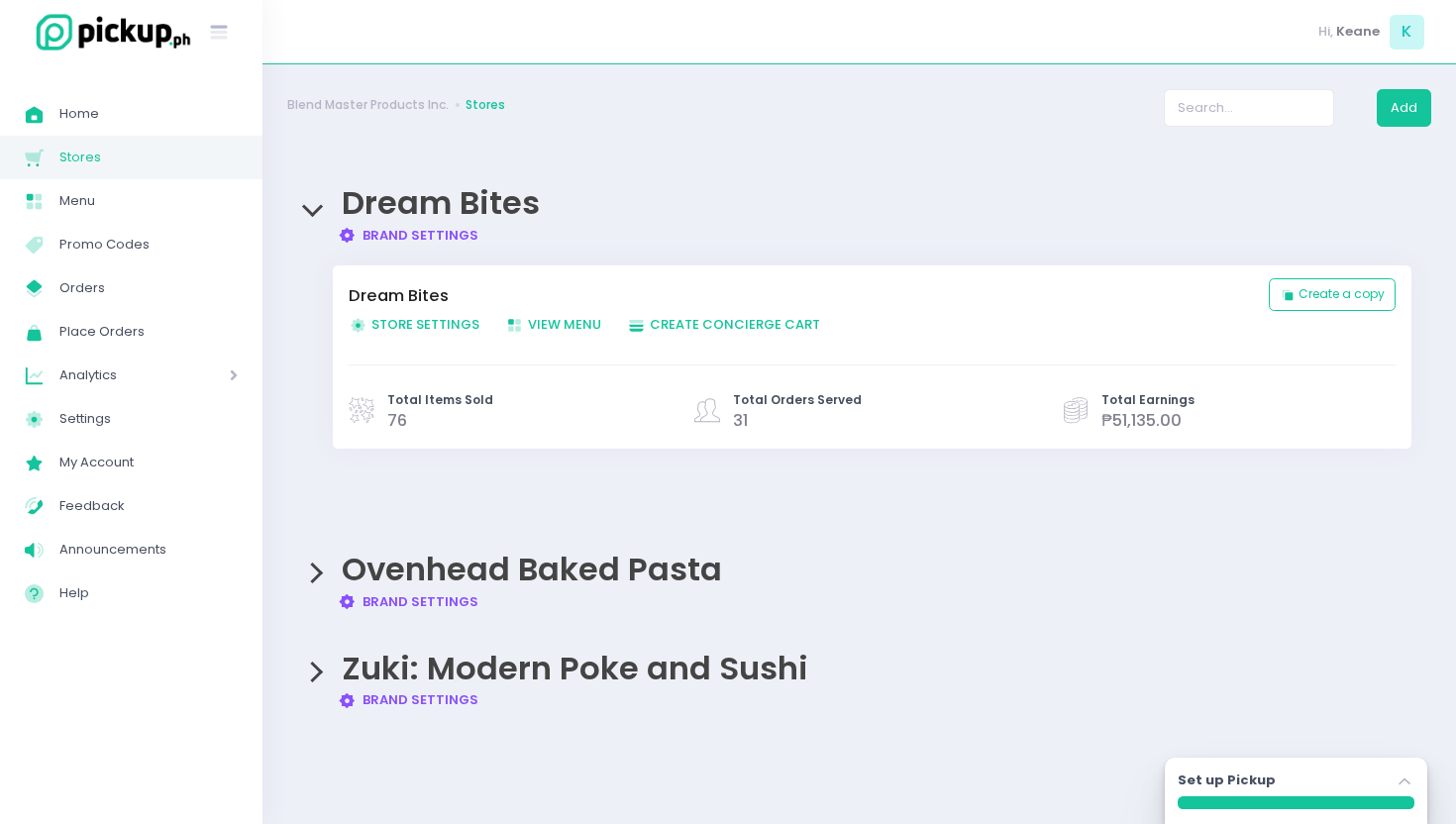 click on "Ovenhead Baked Pasta" at bounding box center (532, 568) 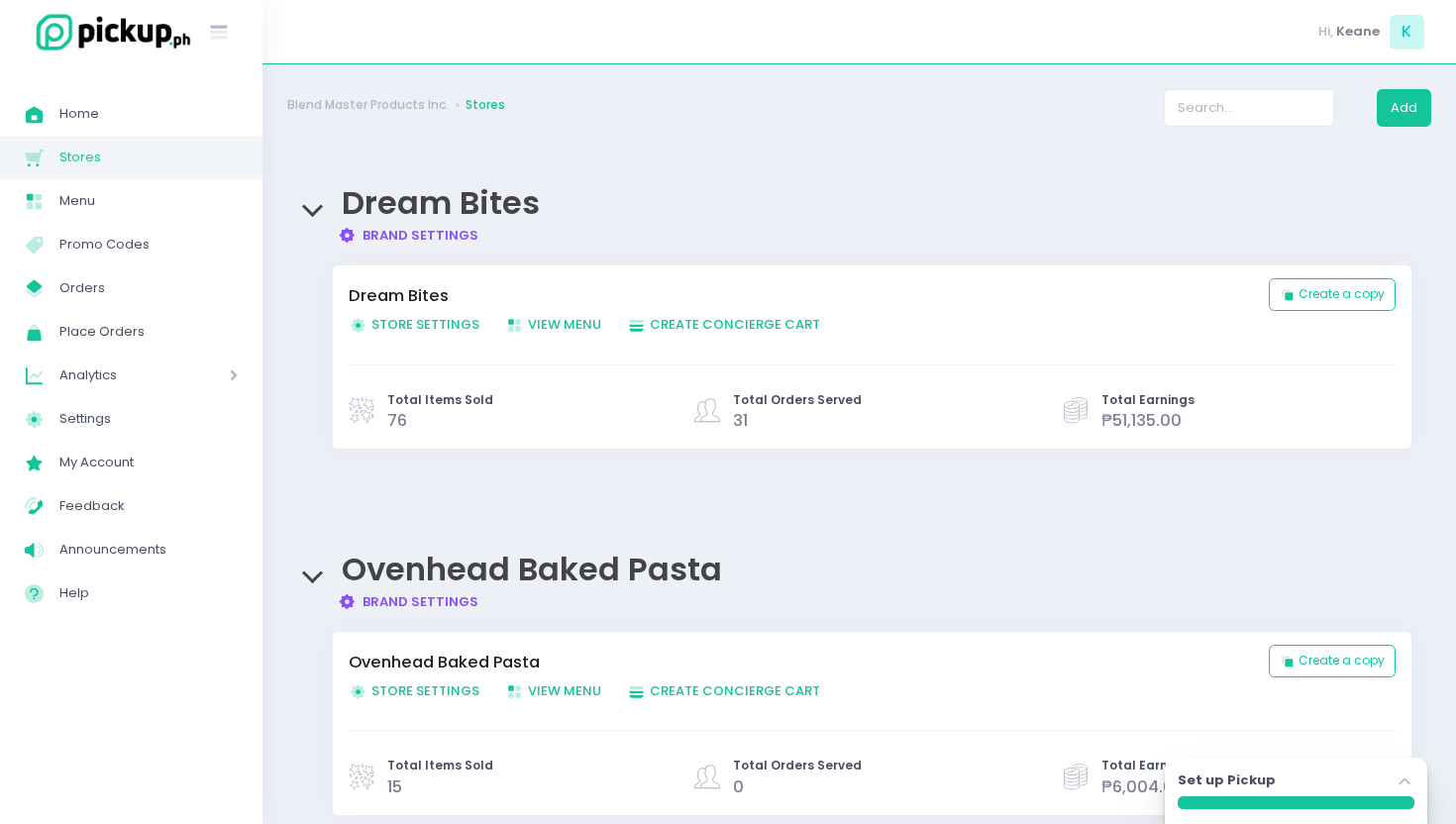 scroll, scrollTop: 198, scrollLeft: 0, axis: vertical 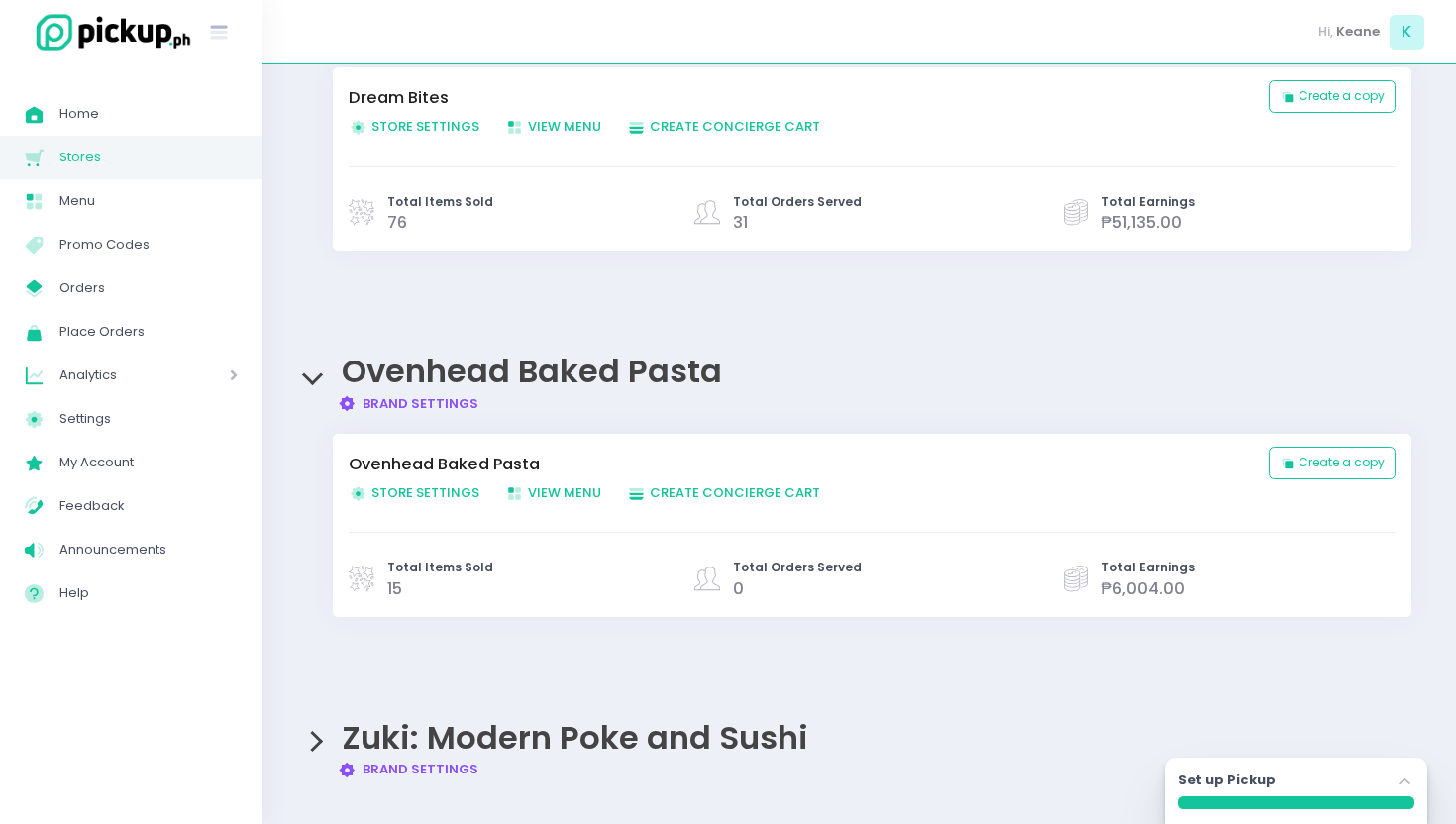 click on "Store Settings Created with Sketch. Store Settings" at bounding box center (414, 492) 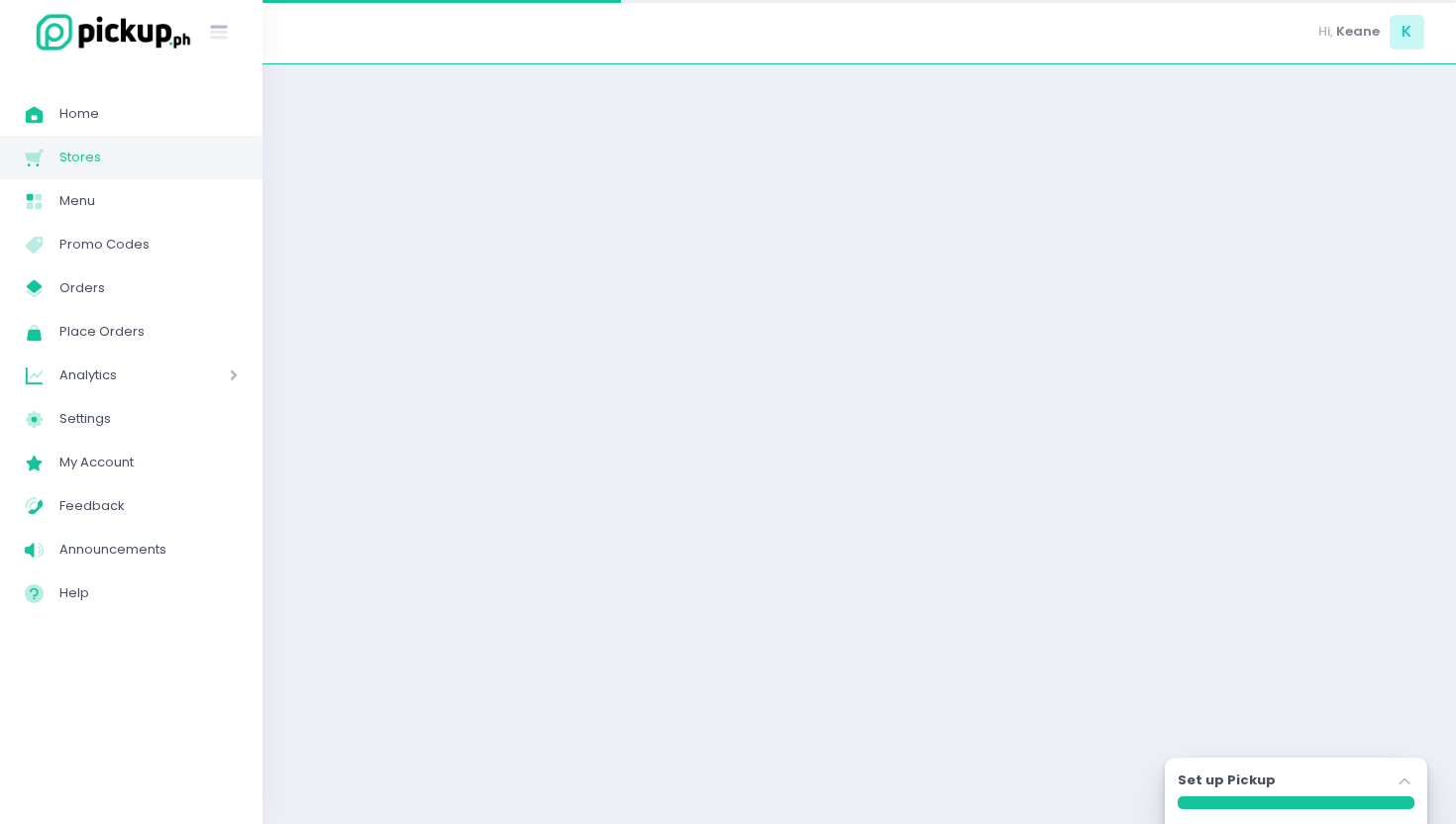 scroll, scrollTop: 0, scrollLeft: 0, axis: both 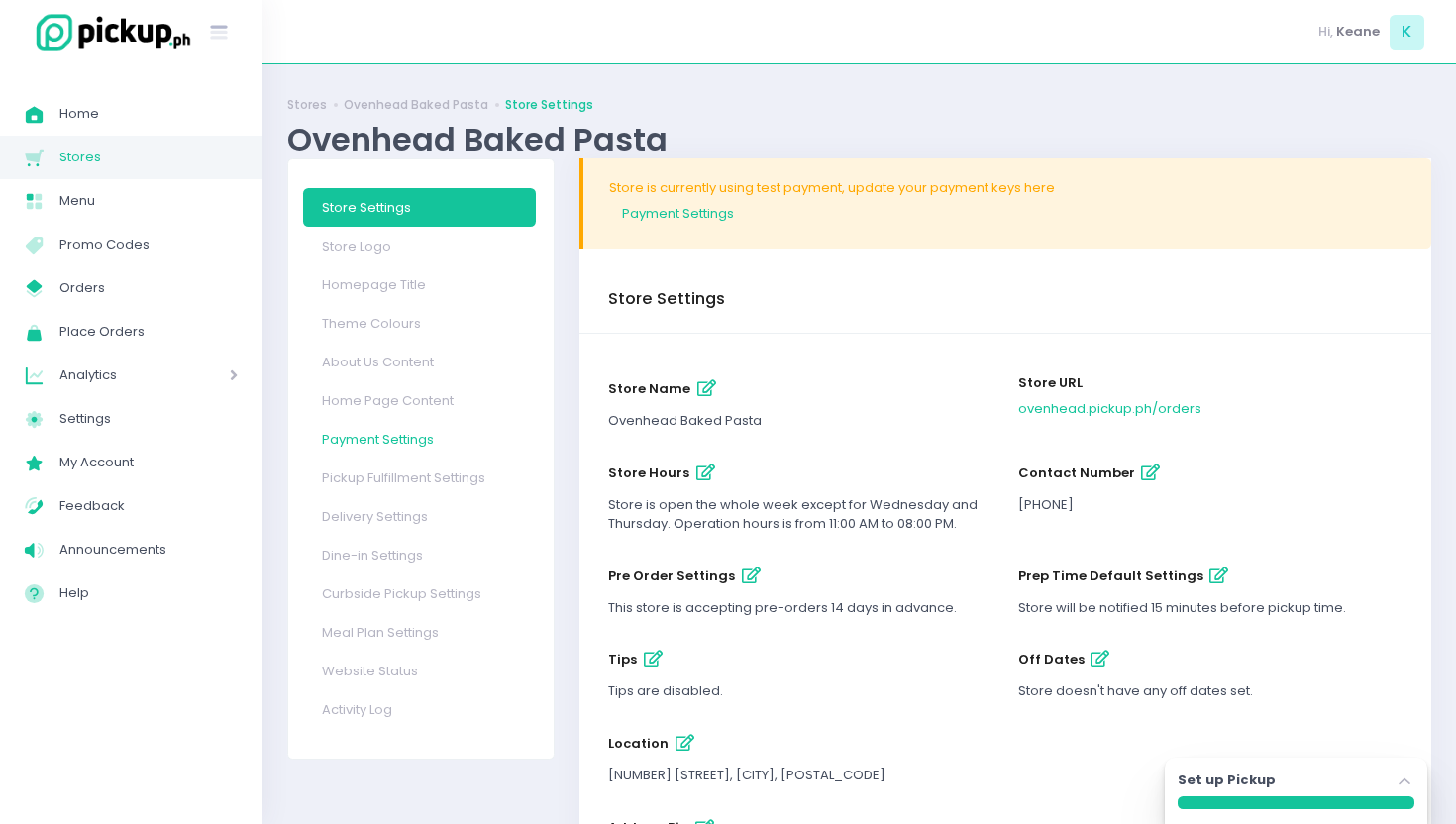 click on "Payment Settings" at bounding box center (420, 439) 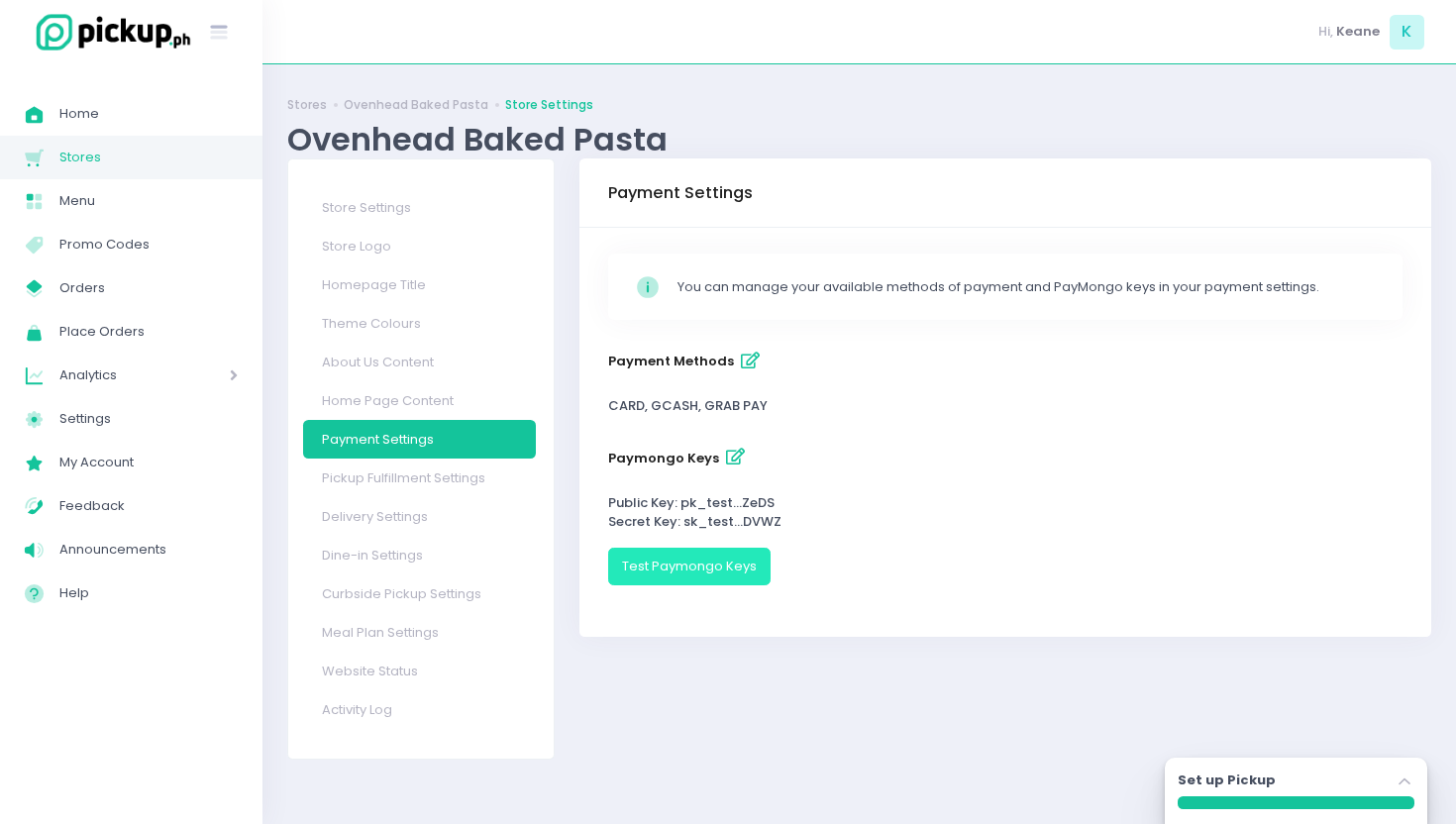 click on "Test Paymongo Keys" at bounding box center [689, 566] 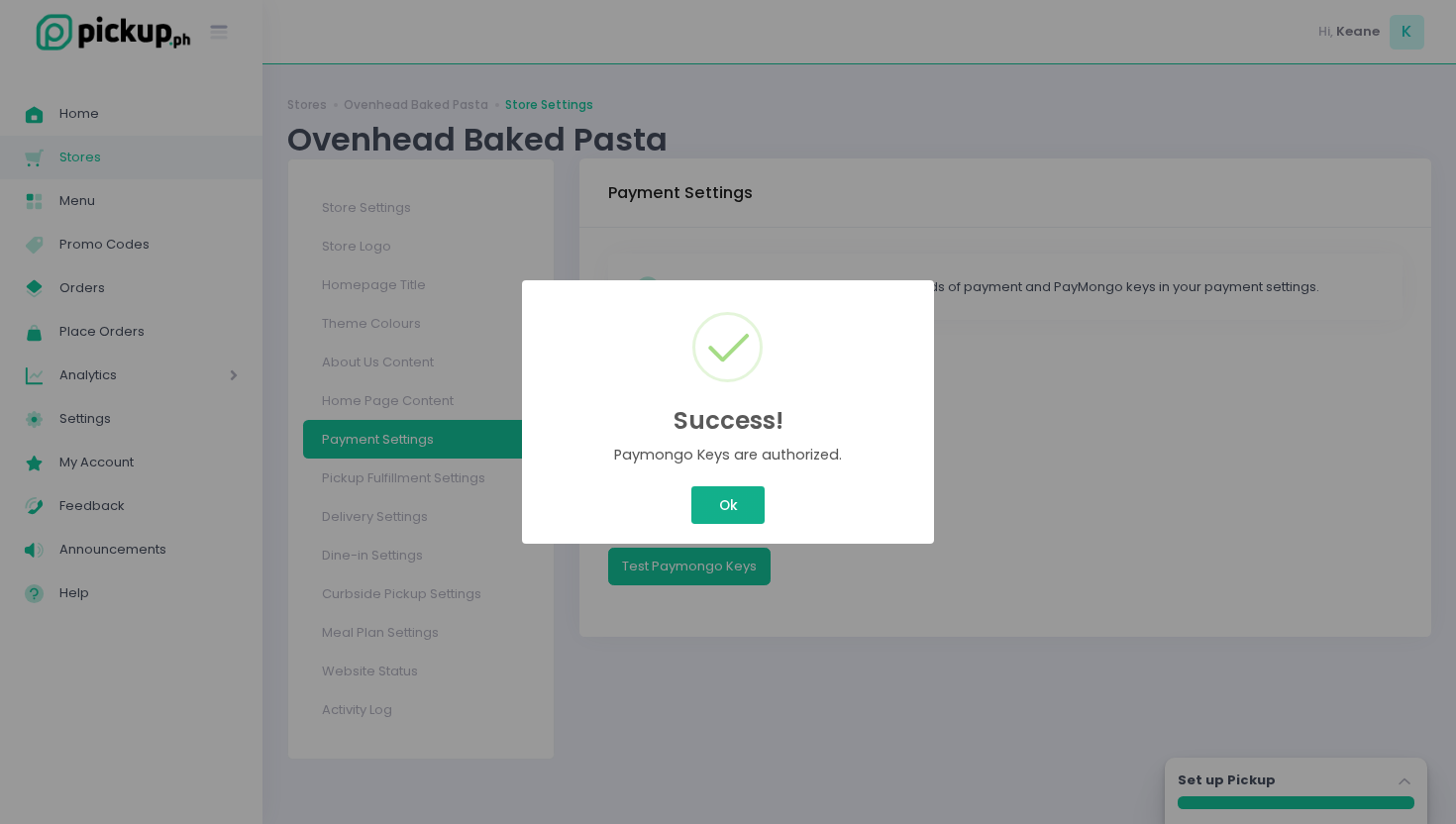 click on "Ok" at bounding box center (728, 505) 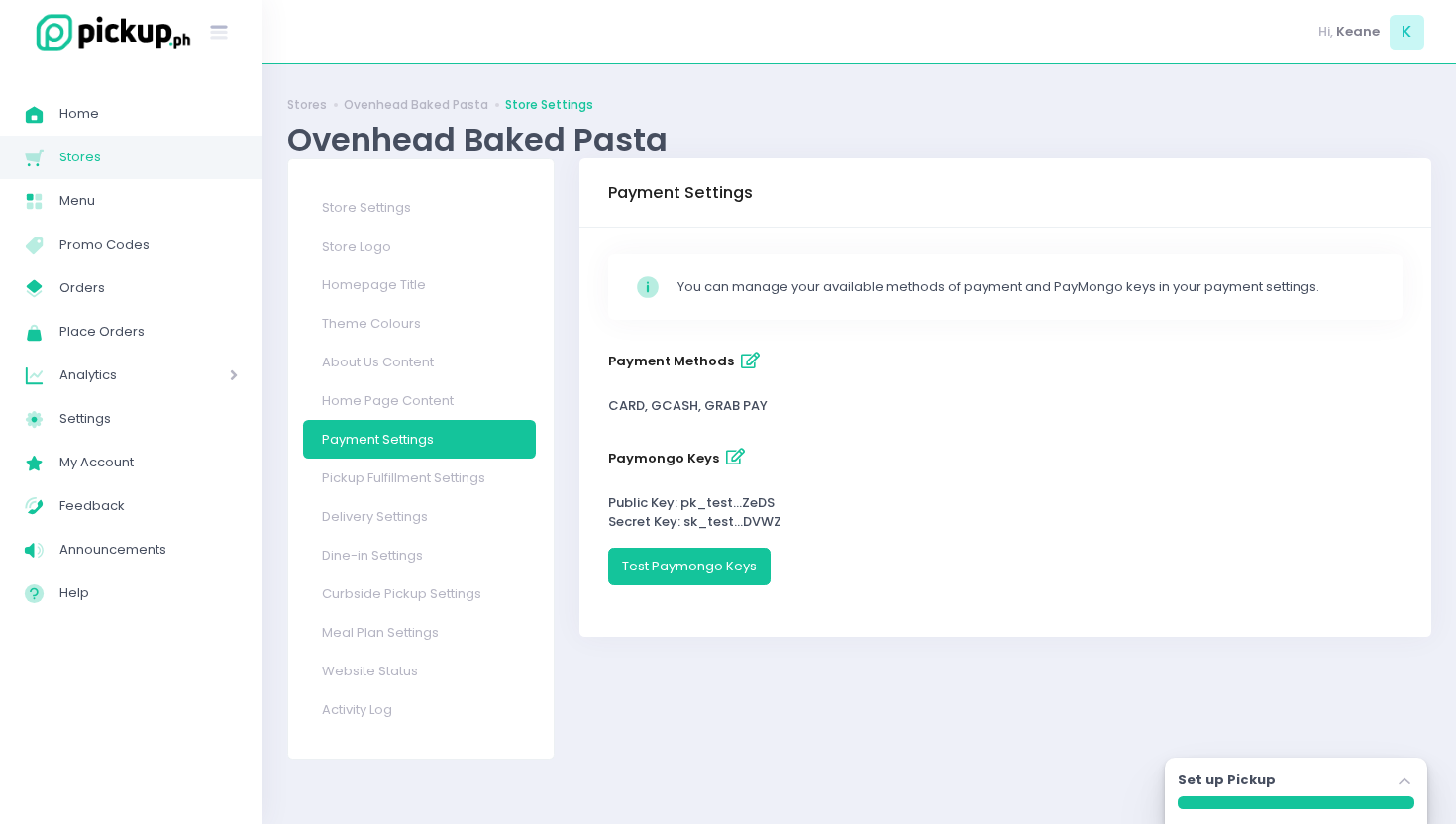 click at bounding box center [735, 457] 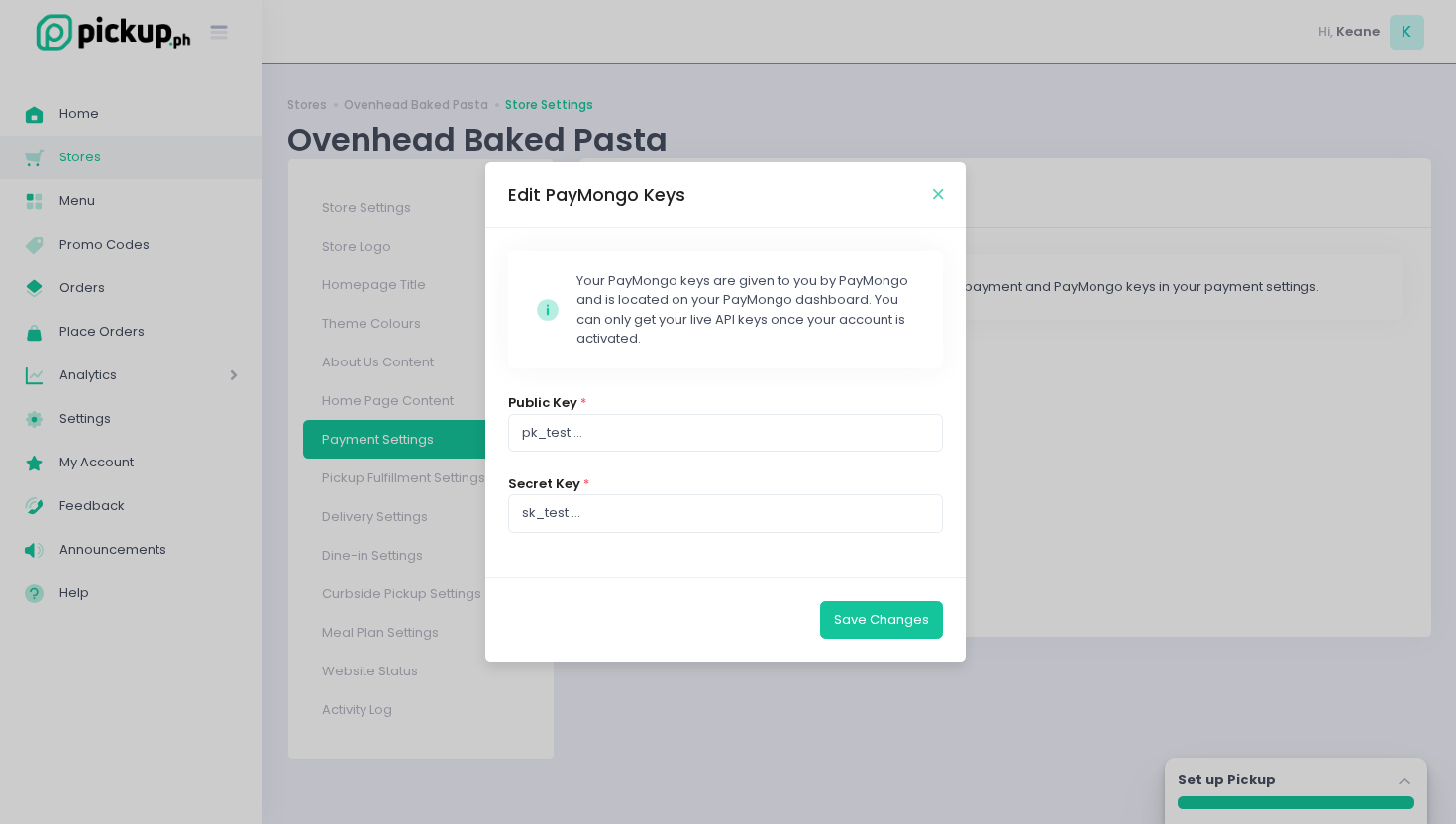 click at bounding box center (938, 194) 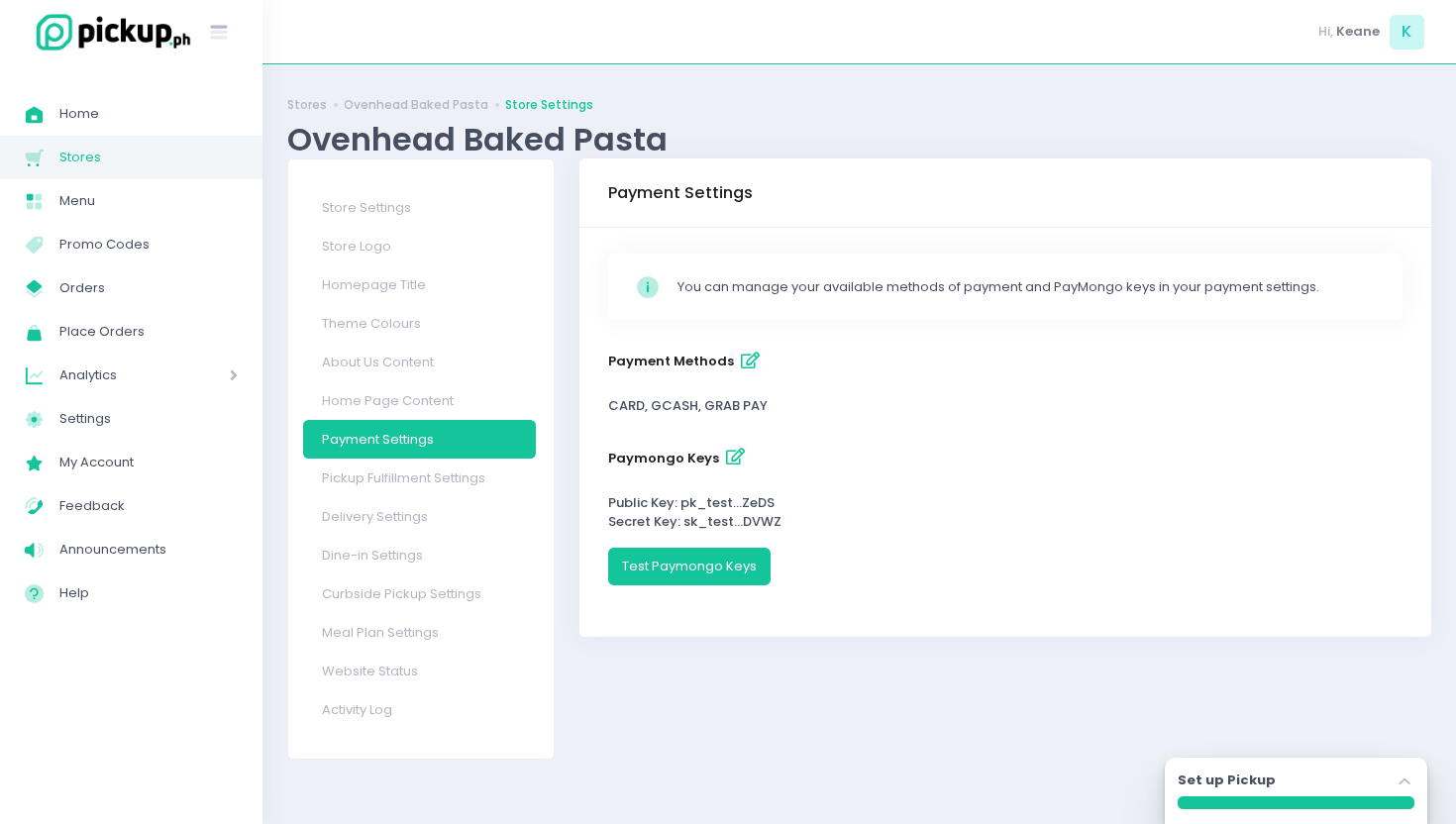drag, startPoint x: 807, startPoint y: 396, endPoint x: 602, endPoint y: 406, distance: 205.24376 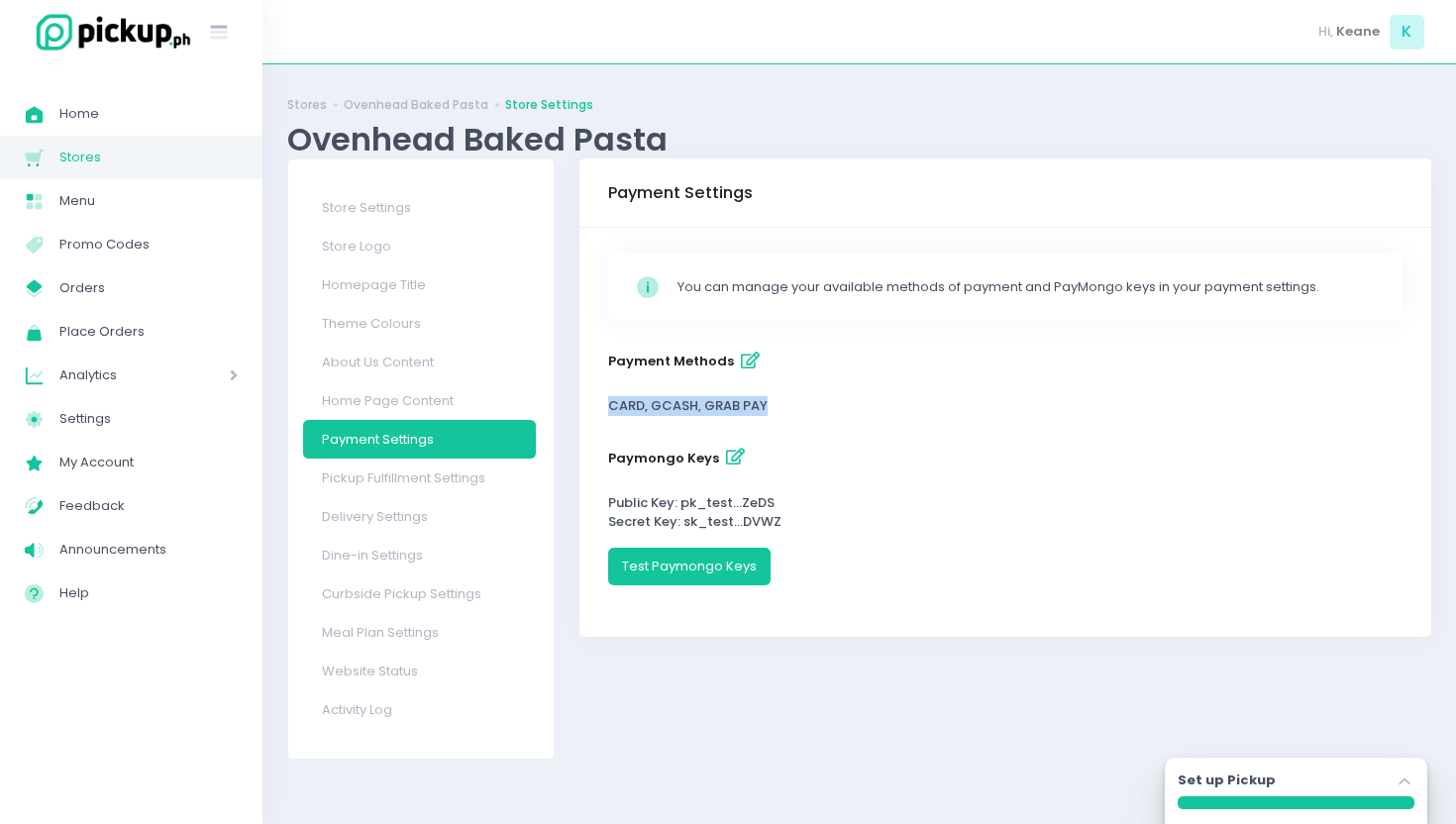 drag, startPoint x: 610, startPoint y: 402, endPoint x: 859, endPoint y: 399, distance: 249.01807 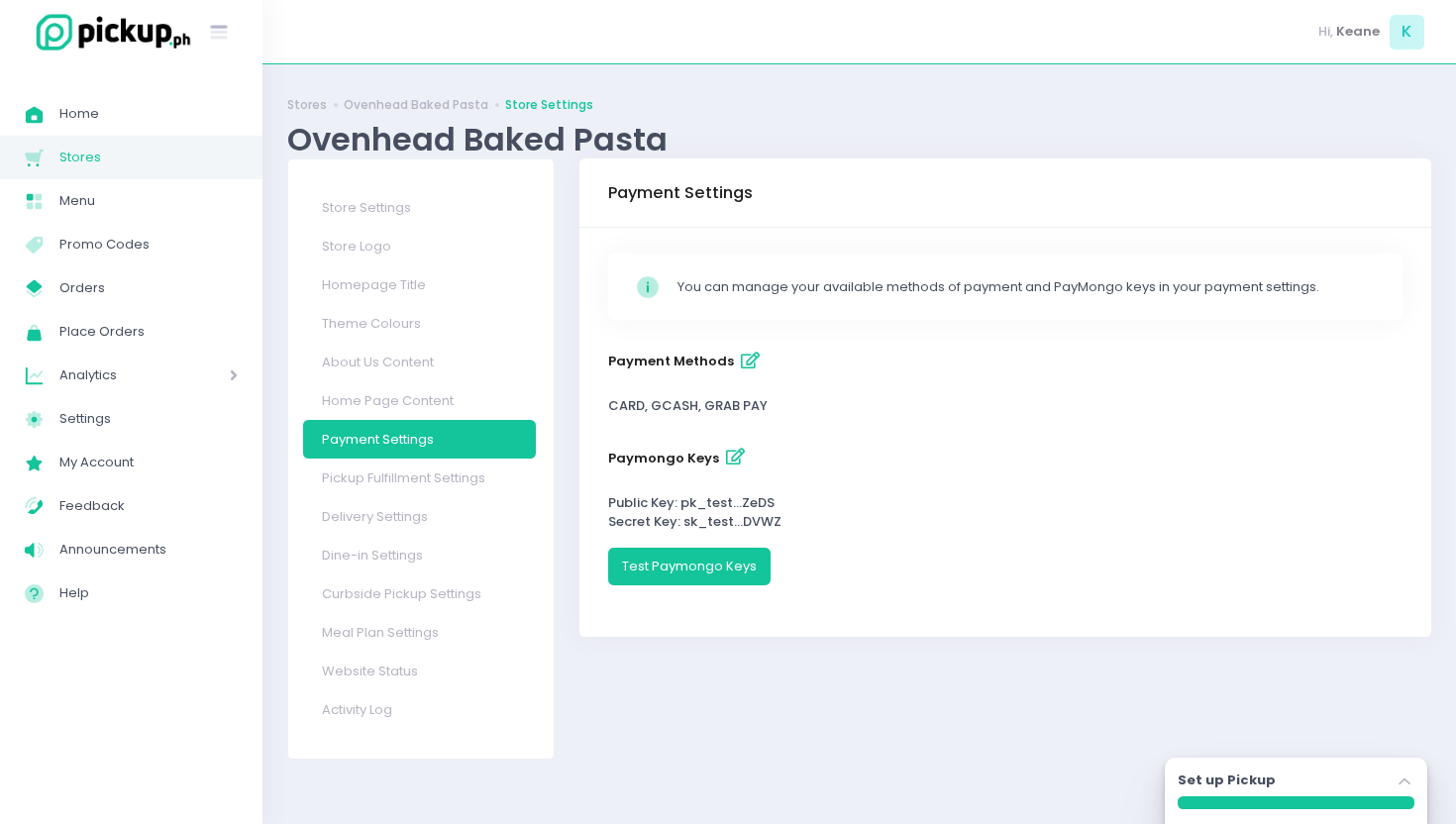 click on "payment methods CARD, GCASH, GRAB PAY" at bounding box center [1005, 386] 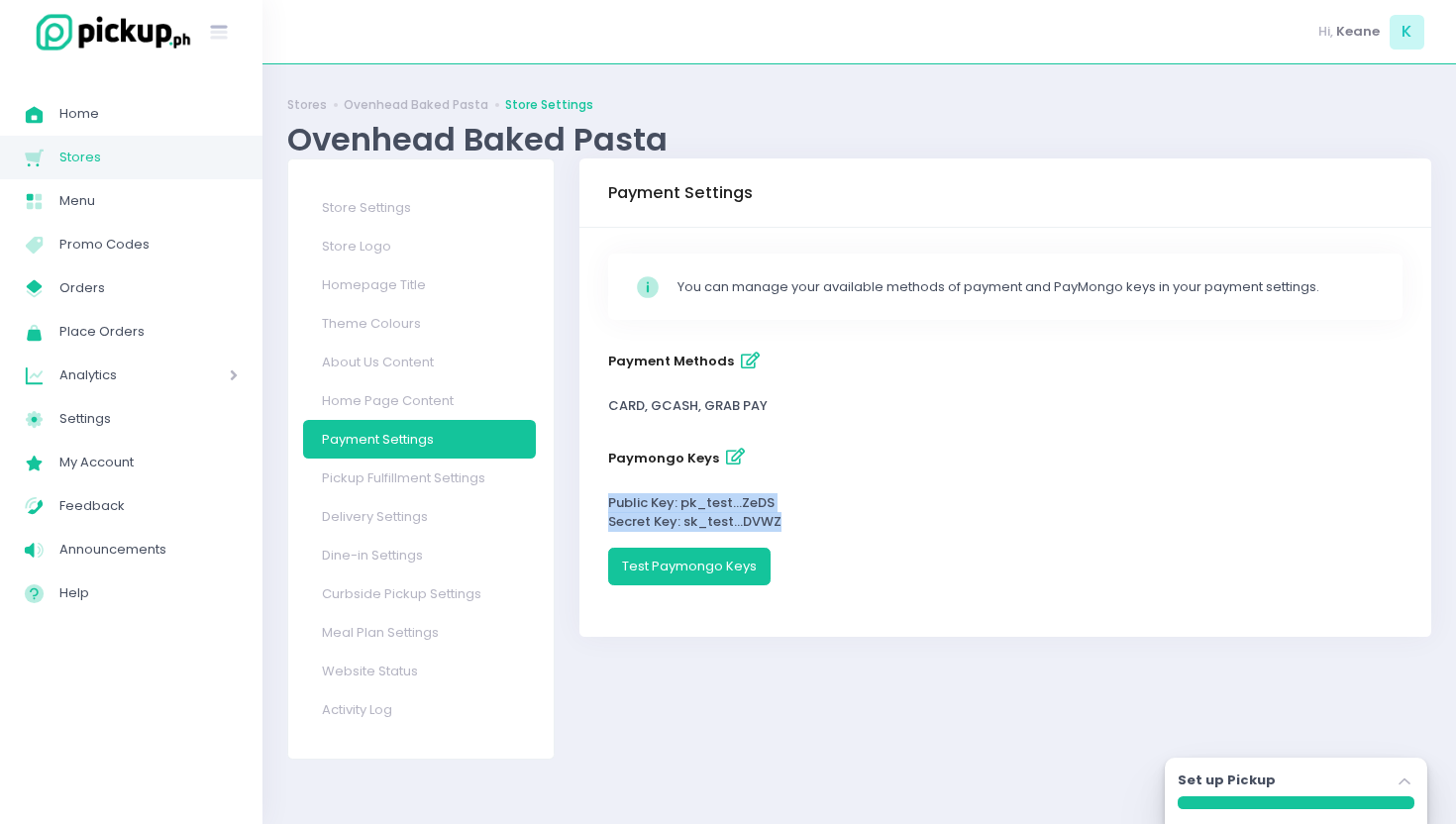 drag, startPoint x: 790, startPoint y: 523, endPoint x: 606, endPoint y: 509, distance: 184.53184 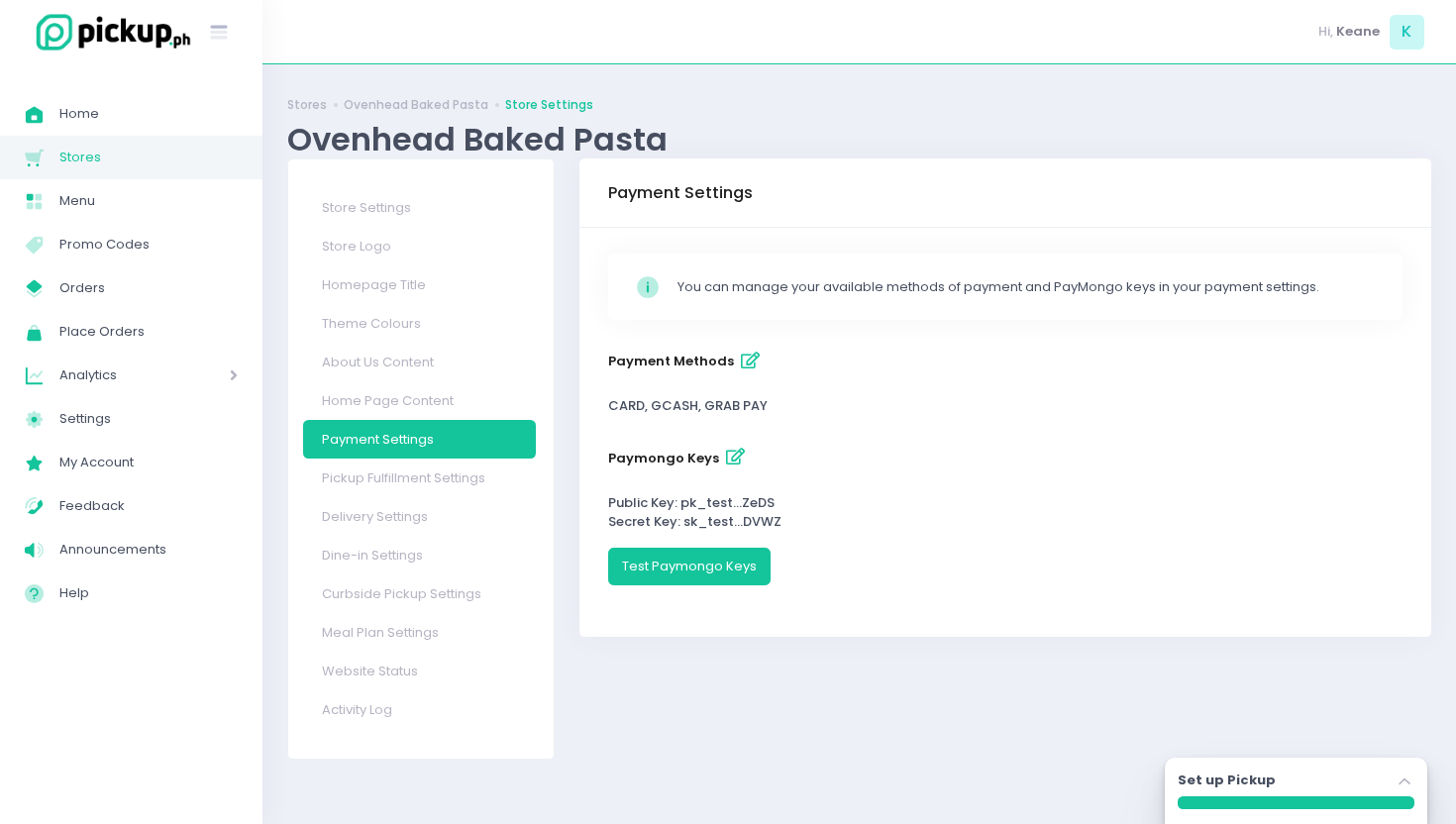 click on "Stockholm-icons / Code / Info-circle Created with Sketch. You can manage your available methods of payment and PayMongo keys in your payment settings. payment methods CARD, GCASH, GRAB PAY paymongo keys paymongo Public Key:   pk_test ... ZeDS   Secret Key:   sk_test ... DVWZ   Test Paymongo Keys" at bounding box center [1005, 432] 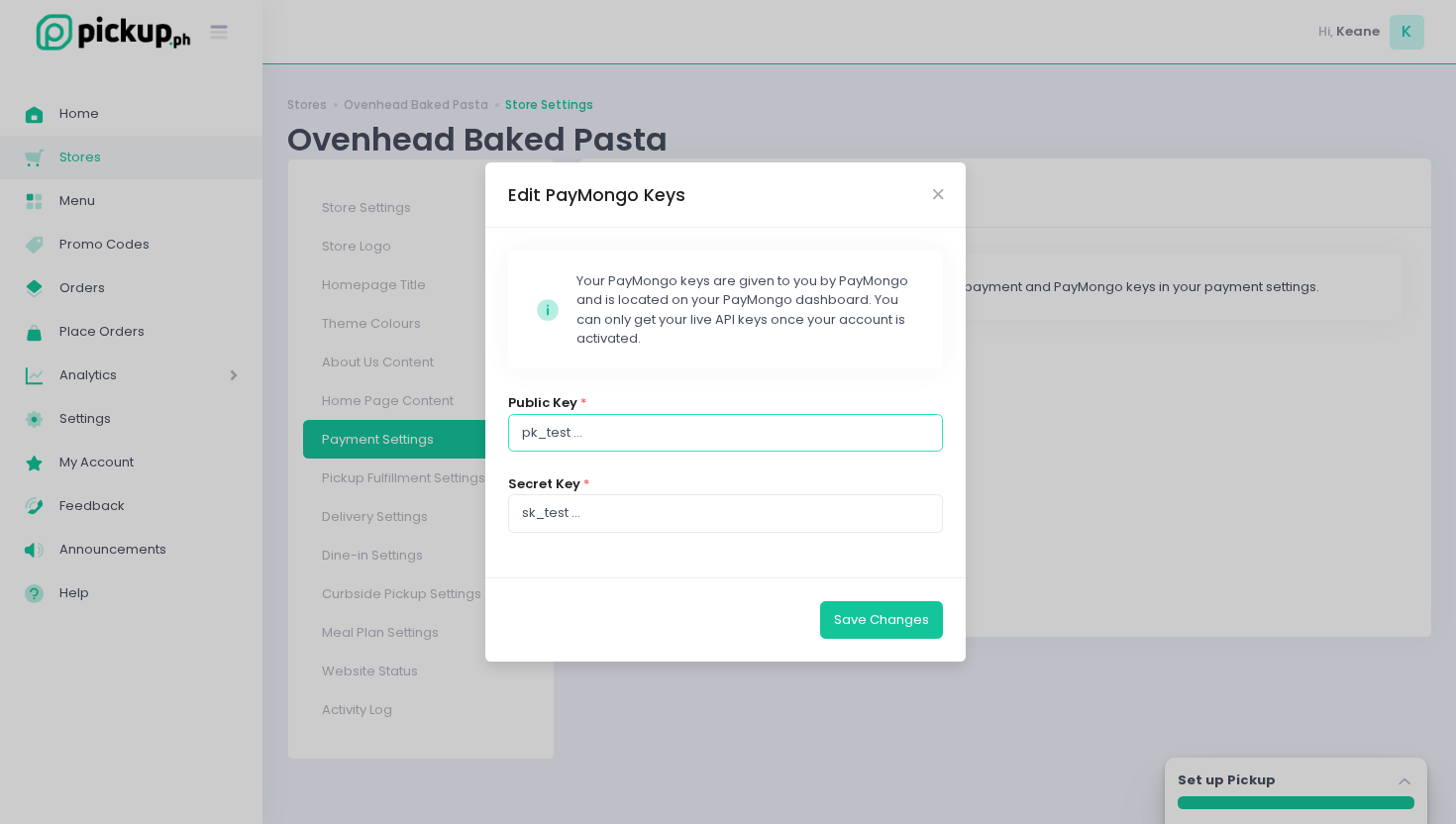 click on "pk_test_u4RAnNHSAsm64UJbtjL4ZeDS" at bounding box center (726, 433) 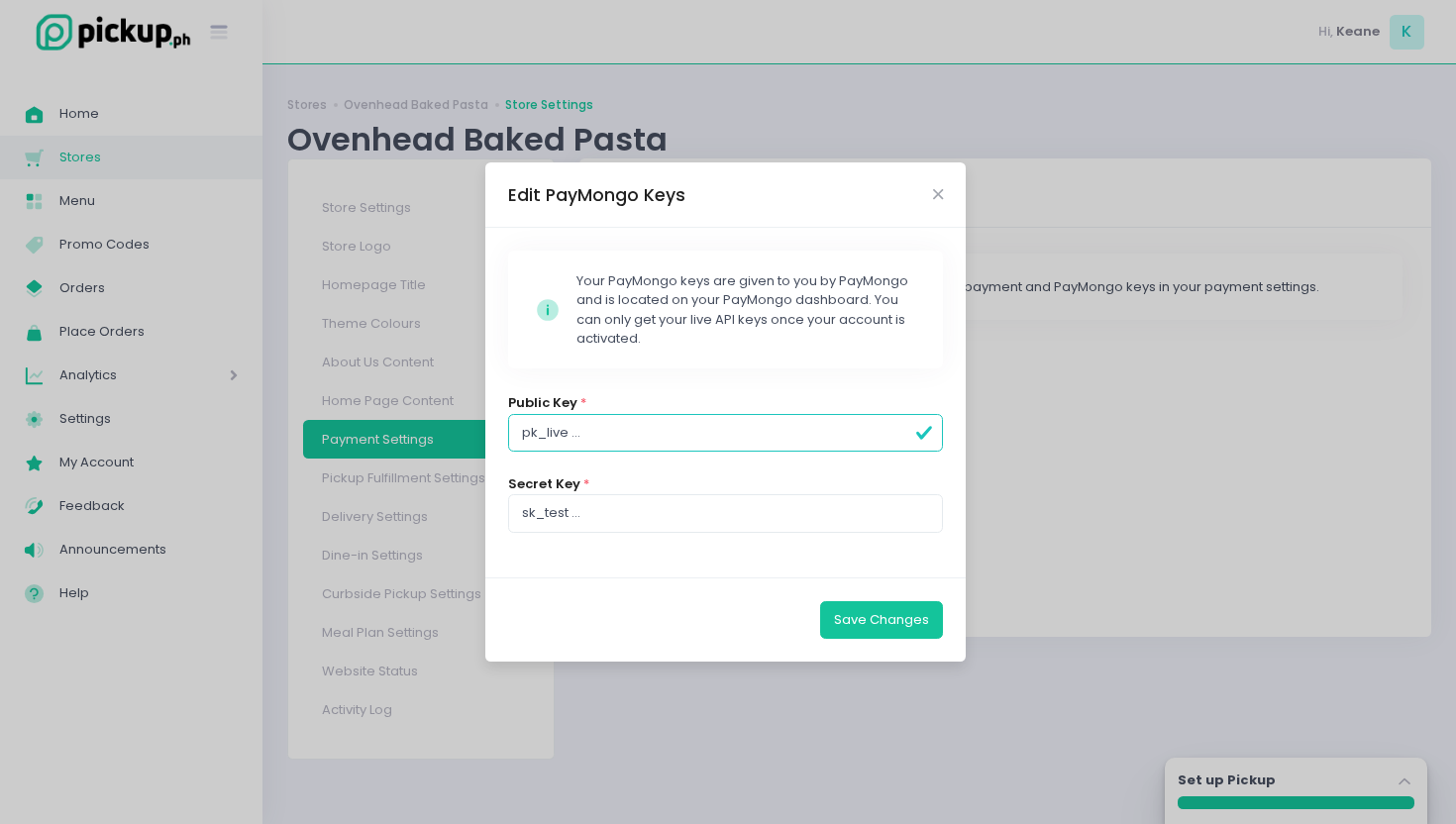type on "pk_live_2Z9k65aRESFsNAPokwaTGgPL" 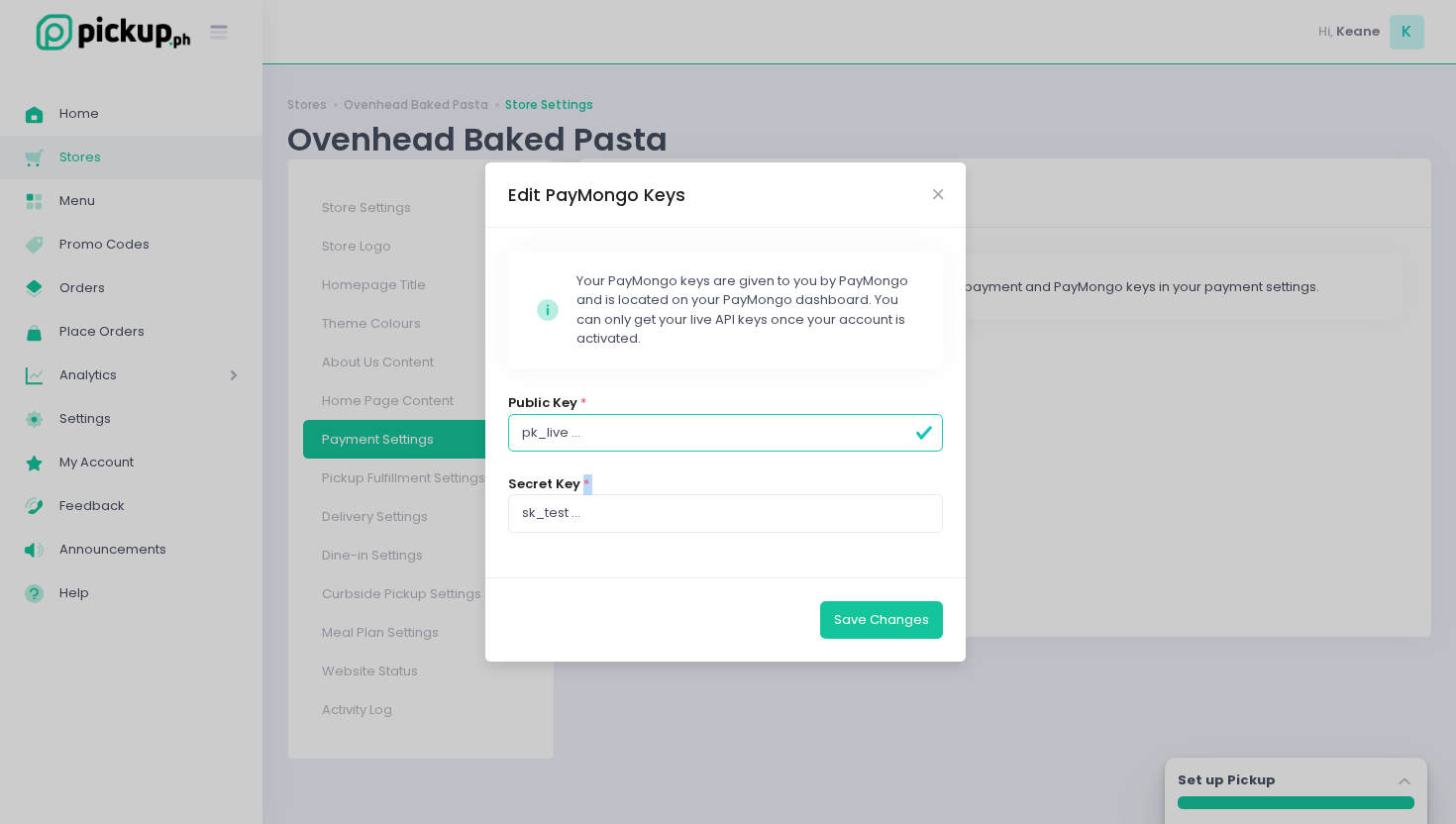 click on "Stockholm-icons / Code / Info-circle Created with Sketch. Your PayMongo keys are given to you by PayMongo and is located on your PayMongo dashboard. You can only get your live API keys once your account is activated.   Public Key   *   pk_live_2Z9k65aRESFsNAPokwaTGgPL   Secret Key   *   sk_test_MtLGXMbx9uxZfAy25CyVDVWZ" at bounding box center [725, 402] 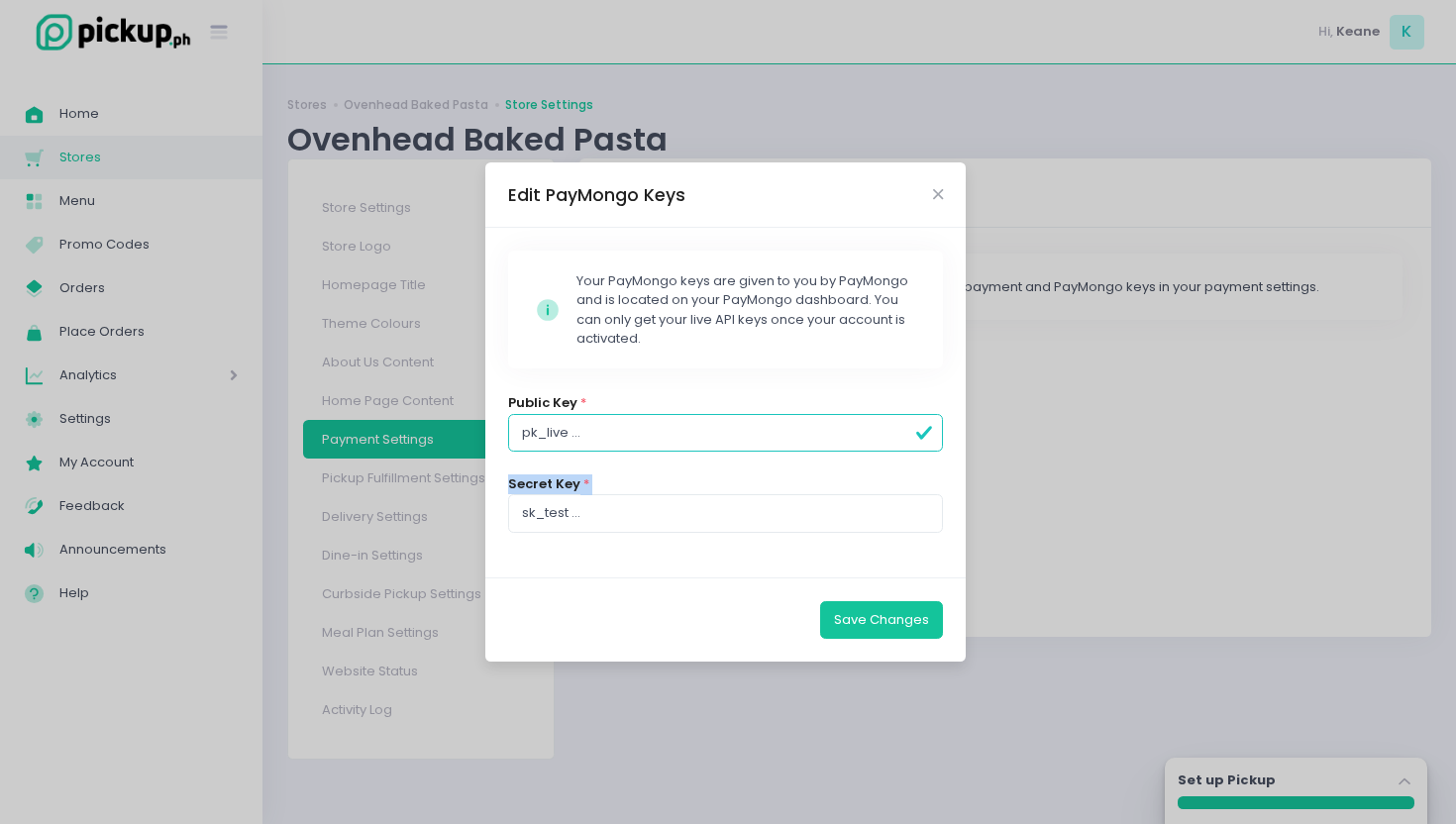 click on "Stockholm-icons / Code / Info-circle Created with Sketch. Your PayMongo keys are given to you by PayMongo and is located on your PayMongo dashboard. You can only get your live API keys once your account is activated.   Public Key   *   pk_live_2Z9k65aRESFsNAPokwaTGgPL   Secret Key   *   sk_test_MtLGXMbx9uxZfAy25CyVDVWZ" at bounding box center [725, 402] 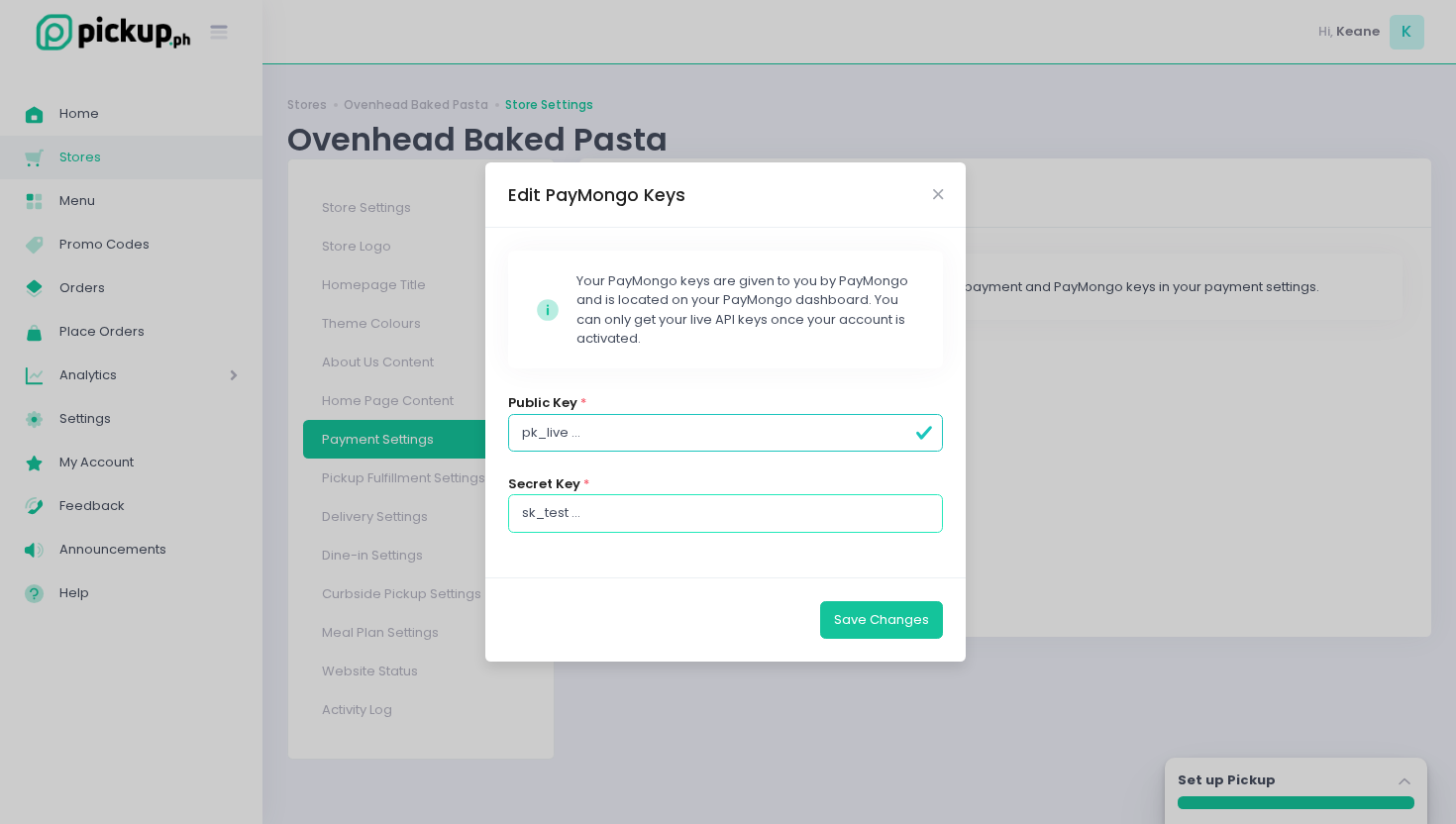 click on "sk_test_MtLGXMbx9uxZfAy25CyVDVWZ" at bounding box center (726, 513) 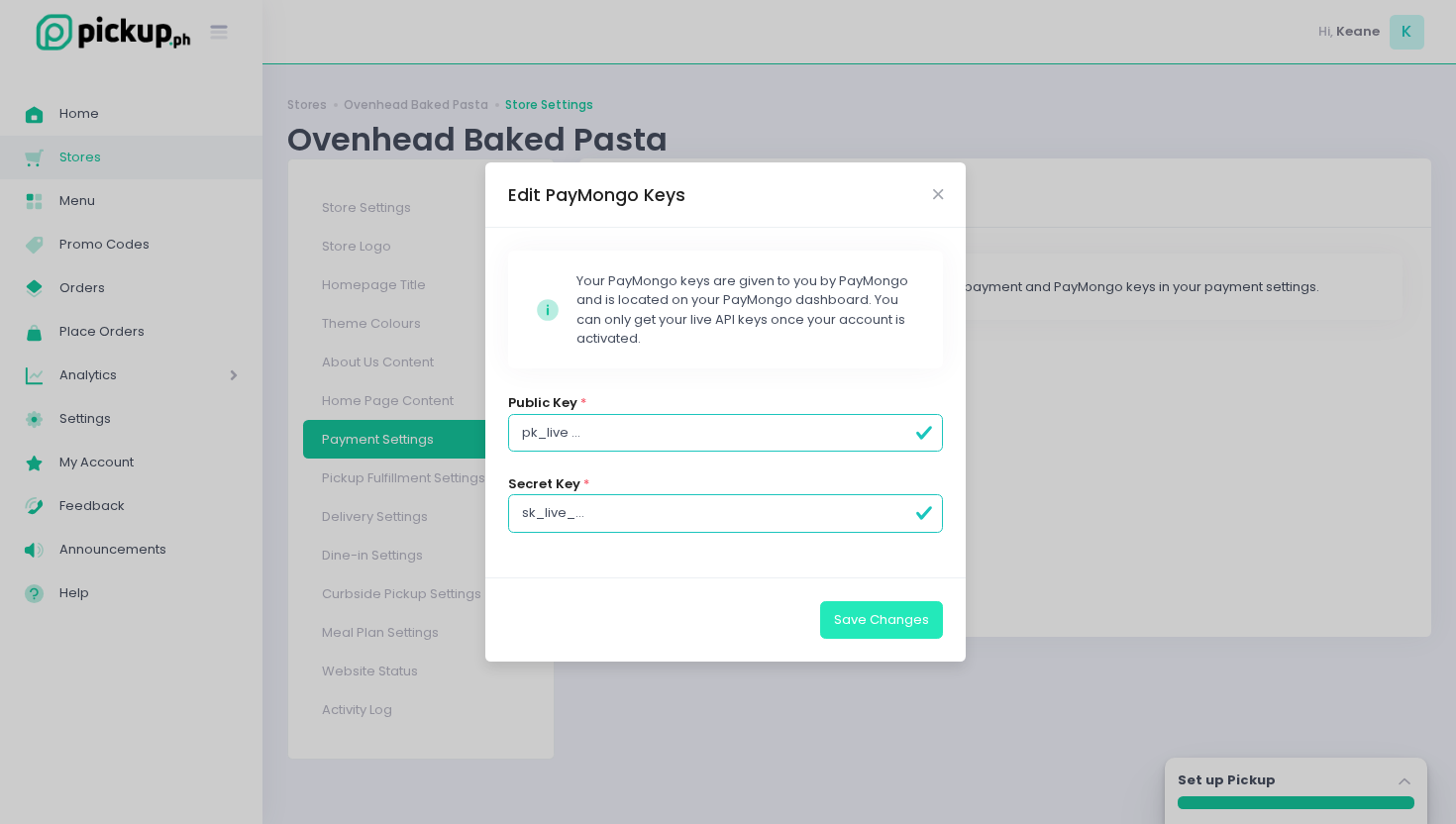 type on "sk_live_yh3Pn5sEZjAJfCAh7X3fwwxj" 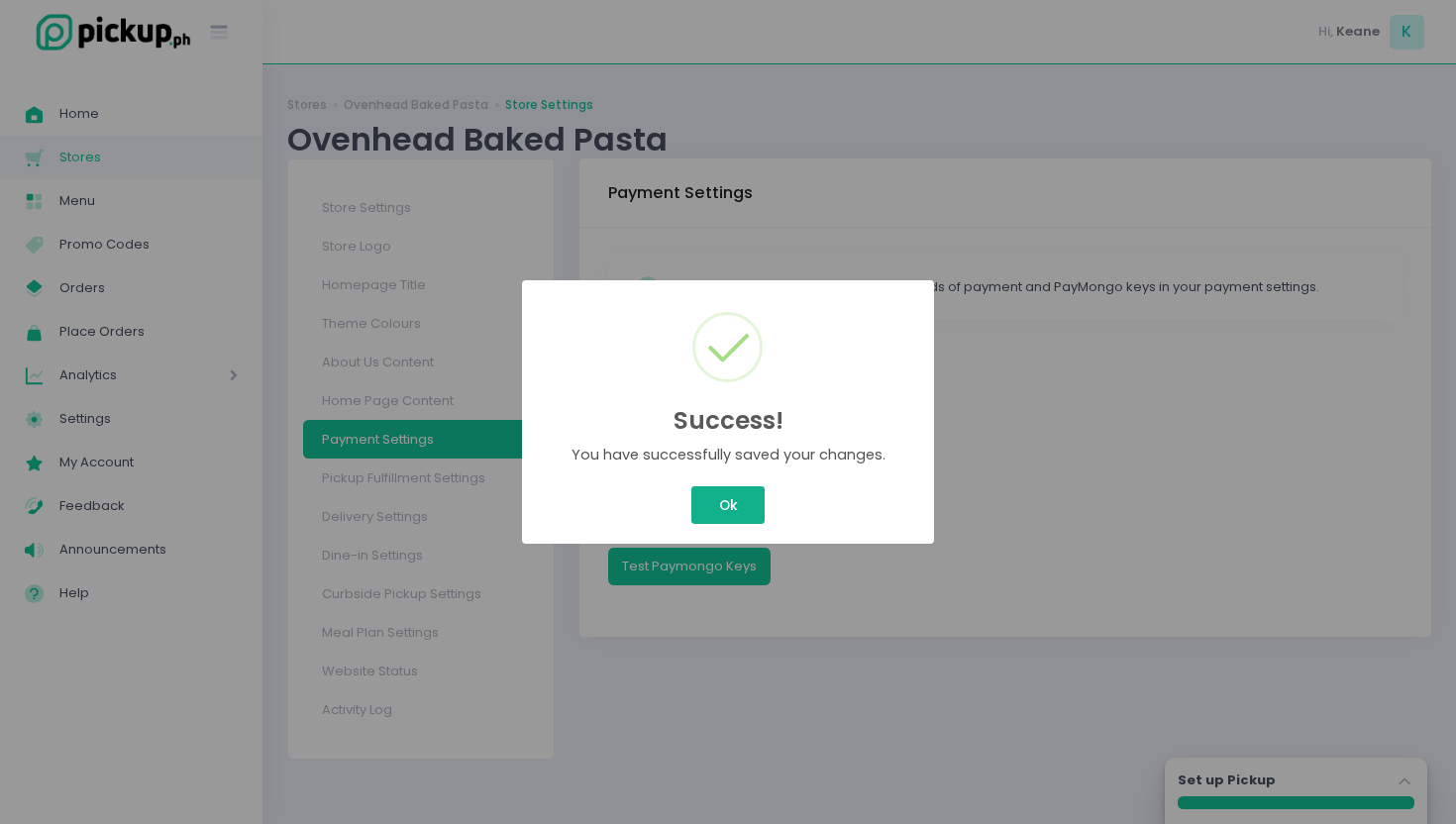 click on "Ok" at bounding box center [728, 505] 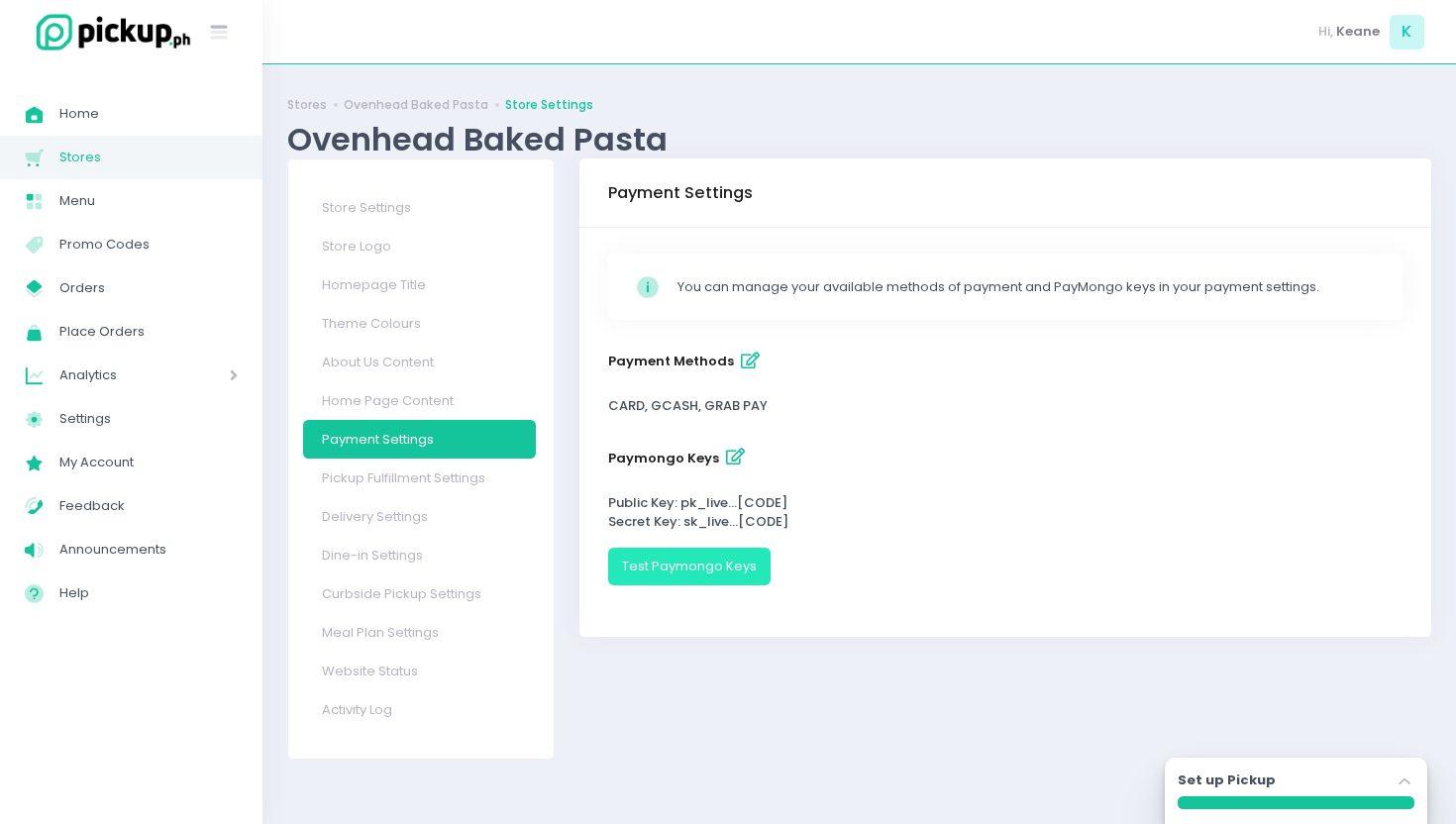 click on "Test Paymongo Keys" at bounding box center (689, 566) 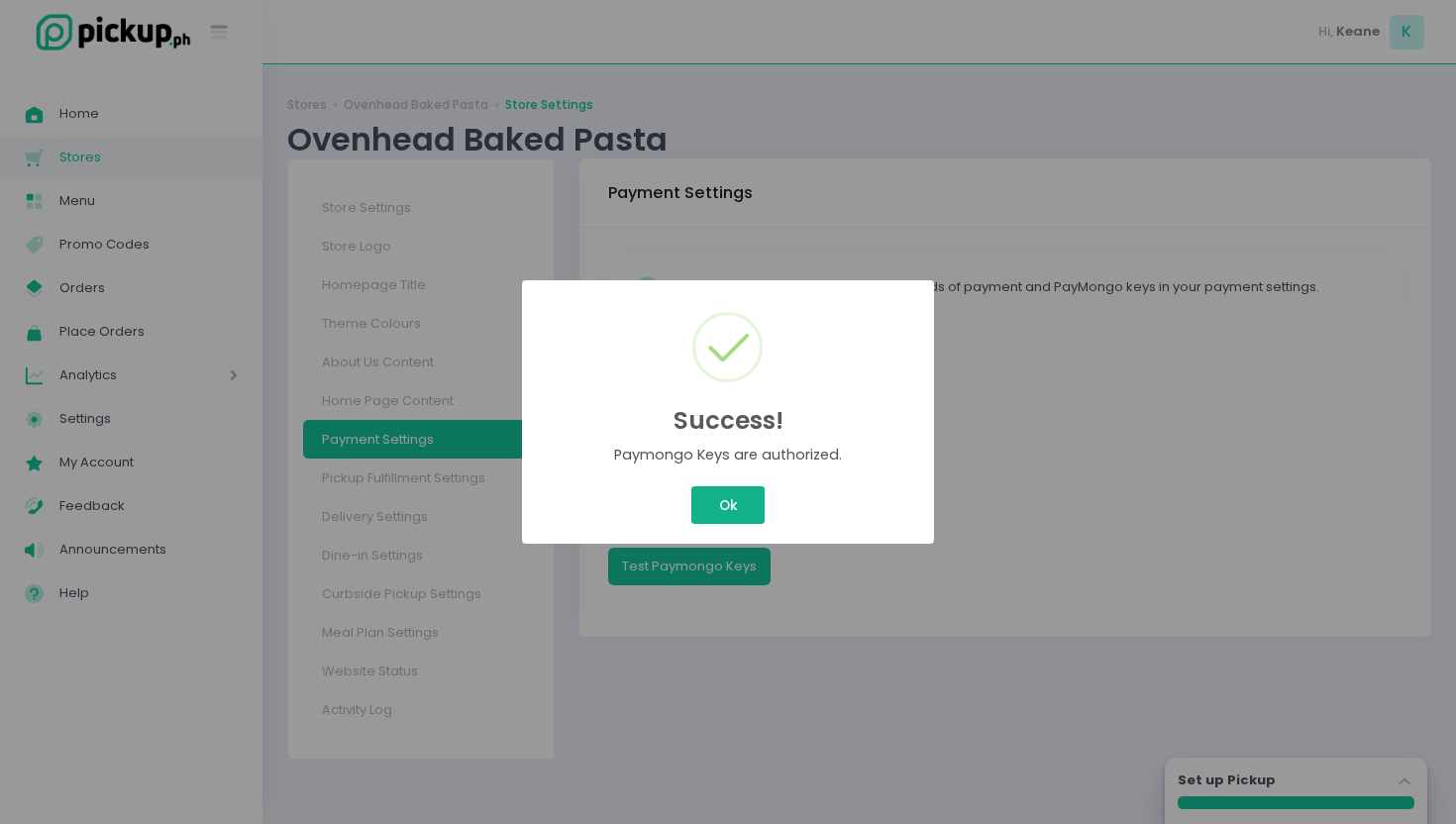 click on "Ok" at bounding box center (728, 505) 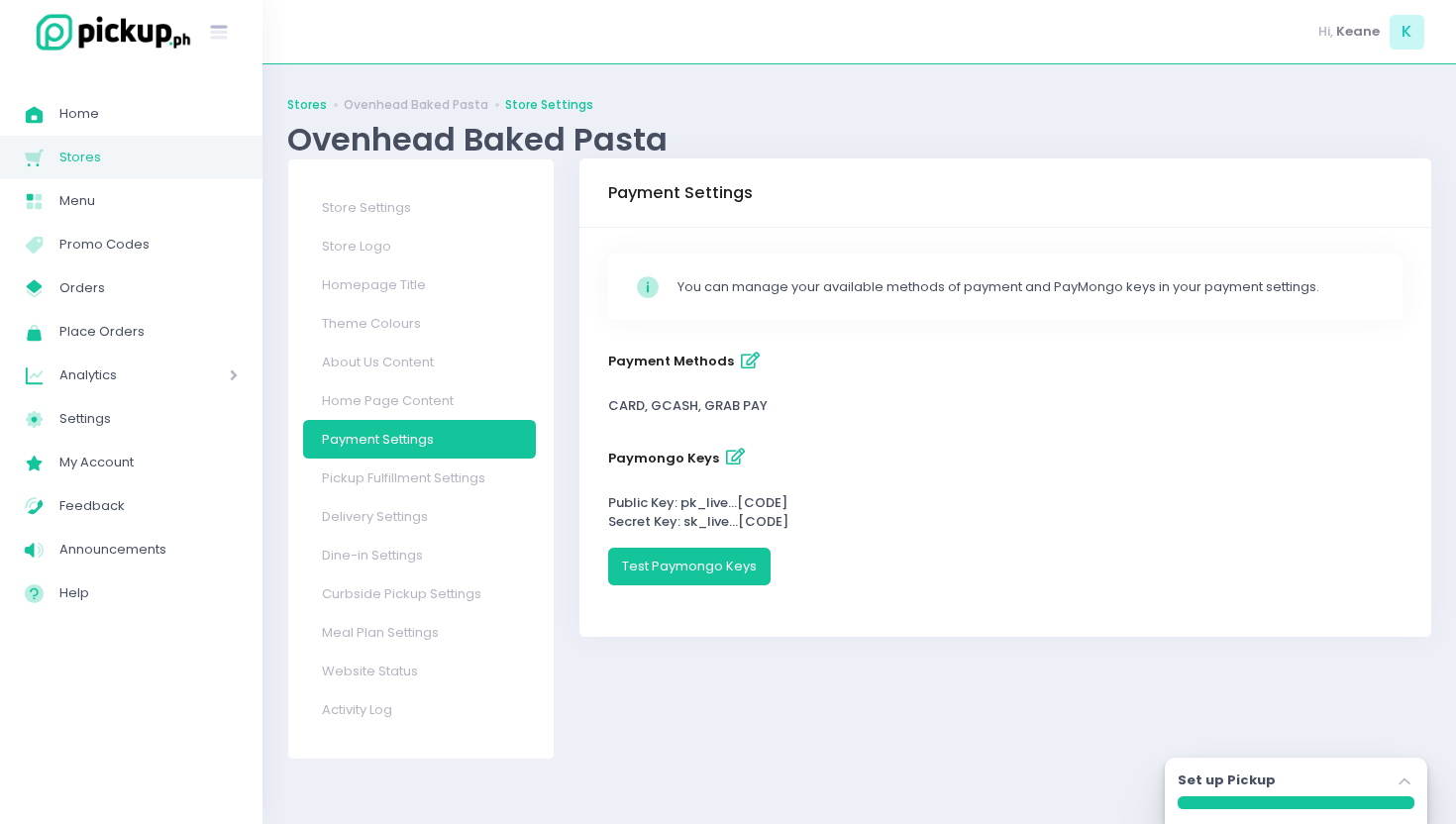 click on "Stores" at bounding box center (307, 105) 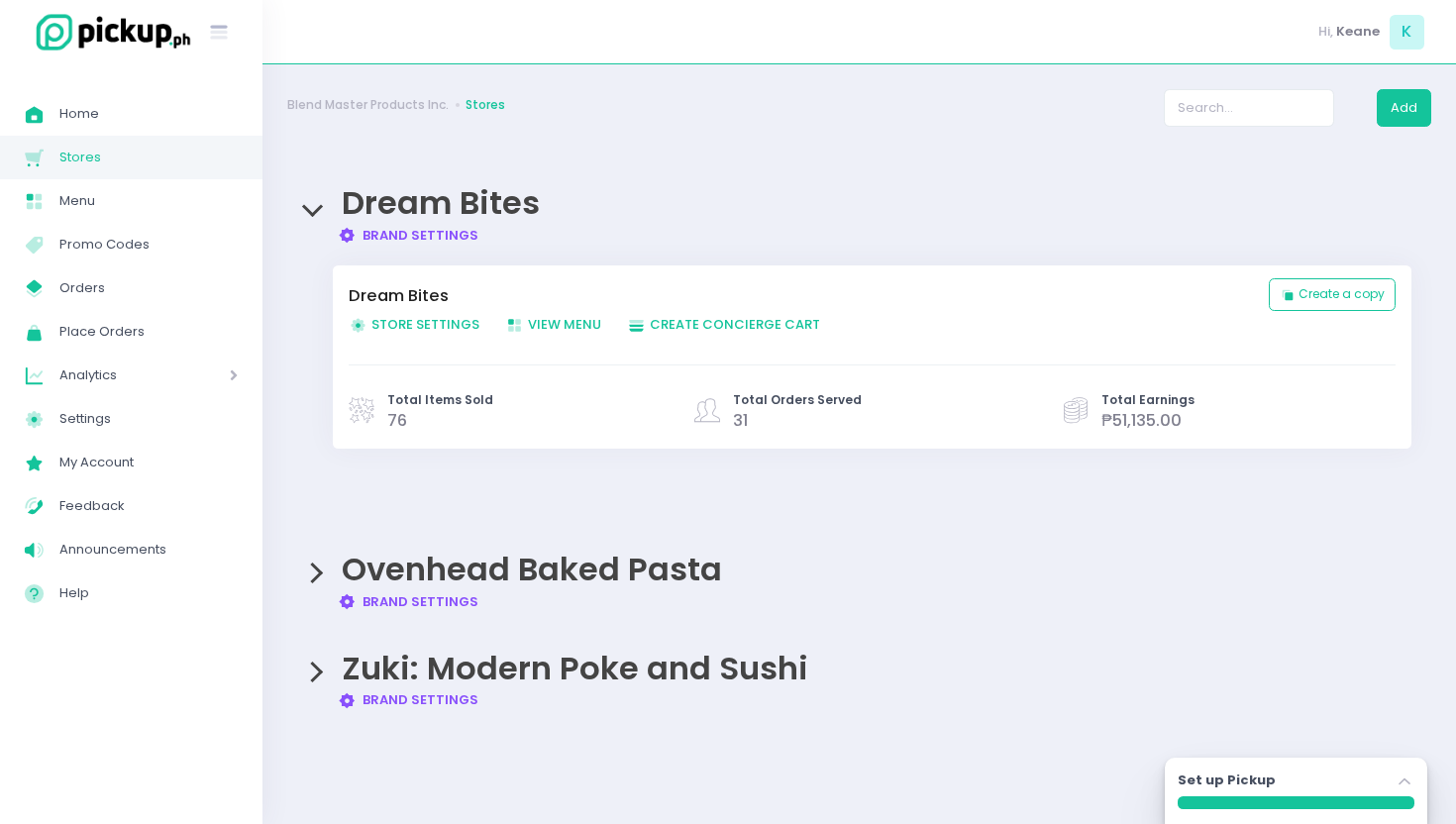 click on "Zuki: Modern Poke and Sushi Brand Settings Created with Sketch.   Brand Settings" at bounding box center [859, 670] 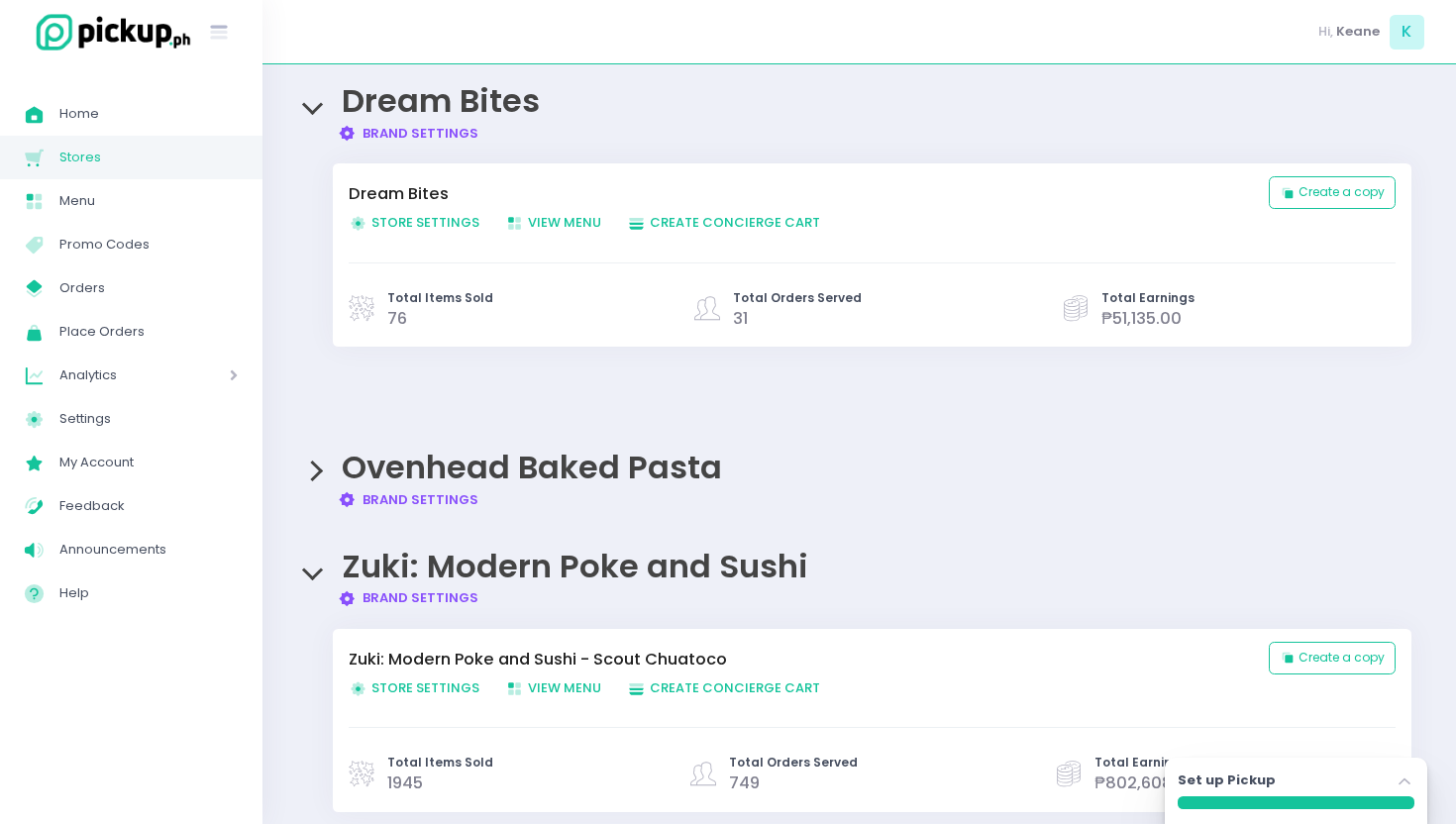 scroll, scrollTop: 178, scrollLeft: 0, axis: vertical 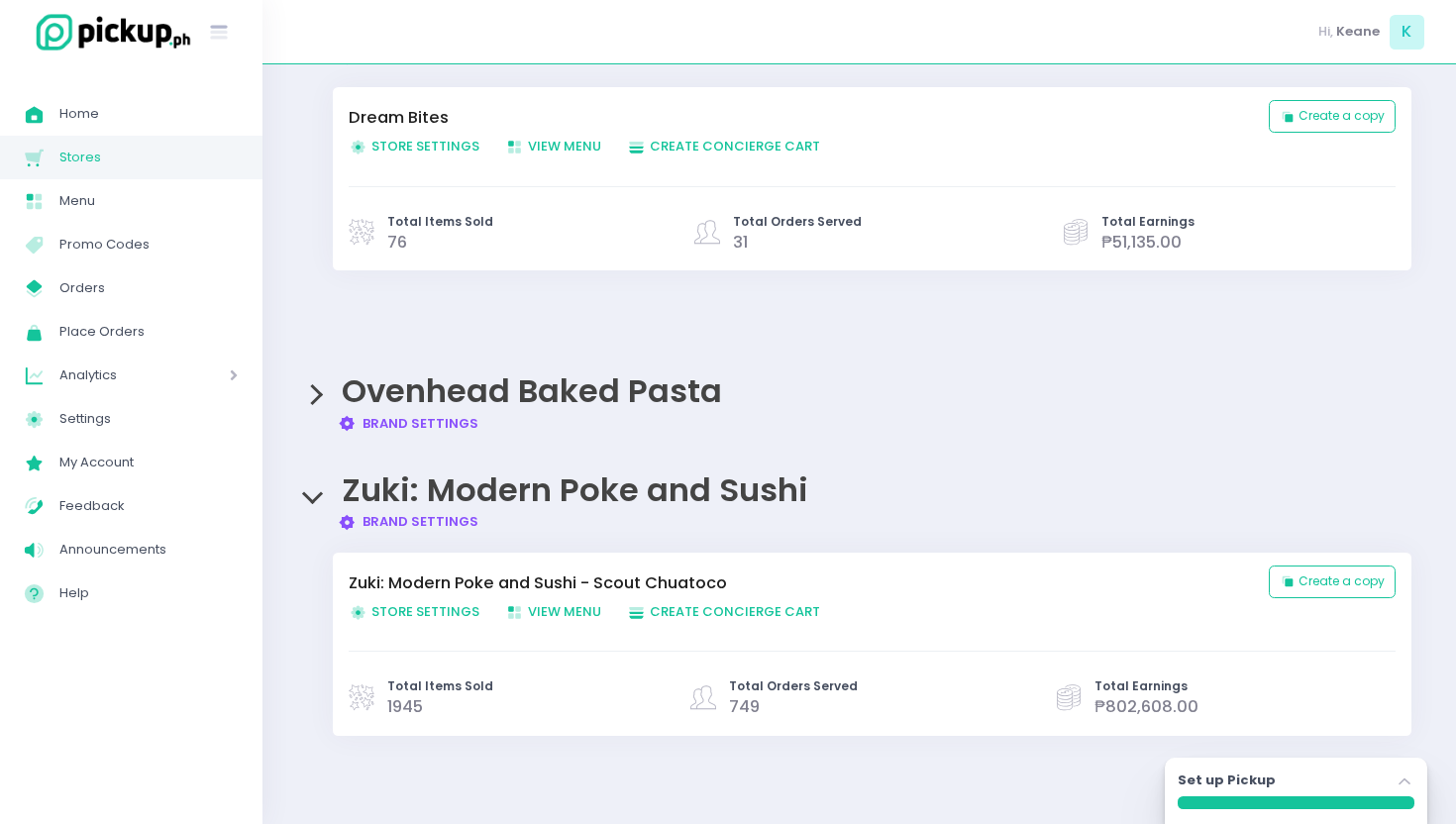 click on "Store Settings Created with Sketch. Store Settings" at bounding box center [414, 611] 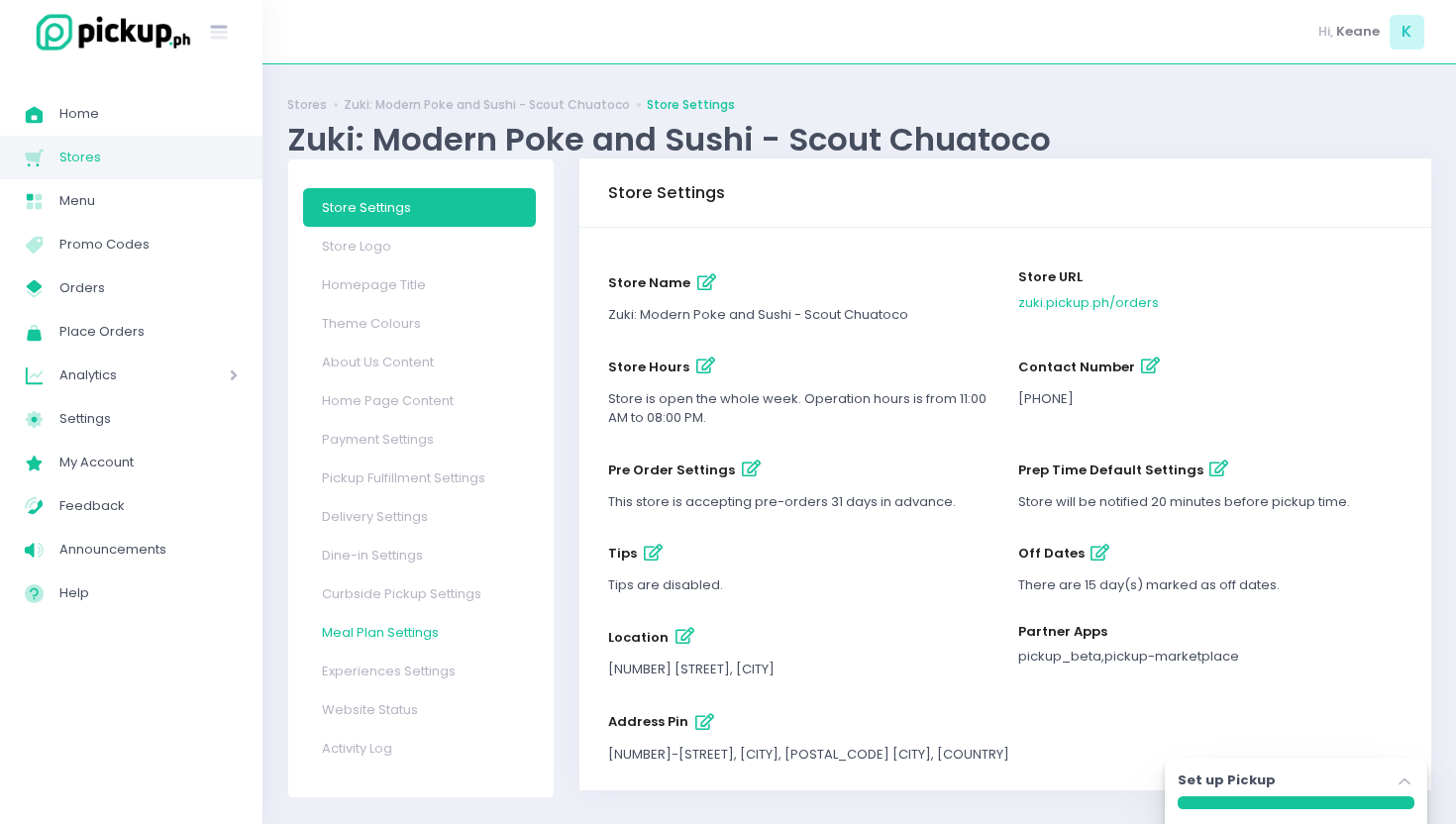 scroll, scrollTop: 15, scrollLeft: 0, axis: vertical 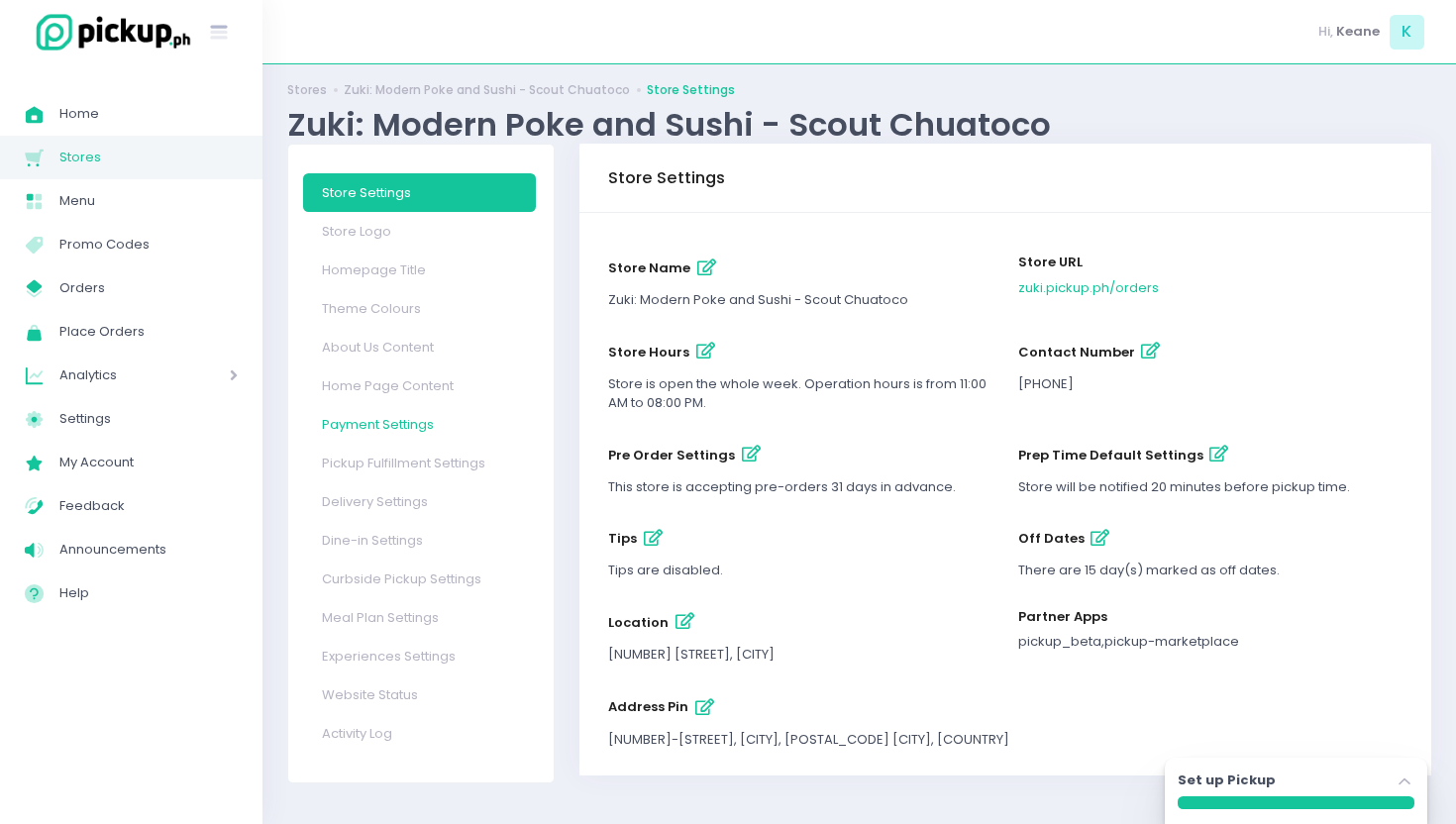 click on "Payment Settings" at bounding box center (420, 424) 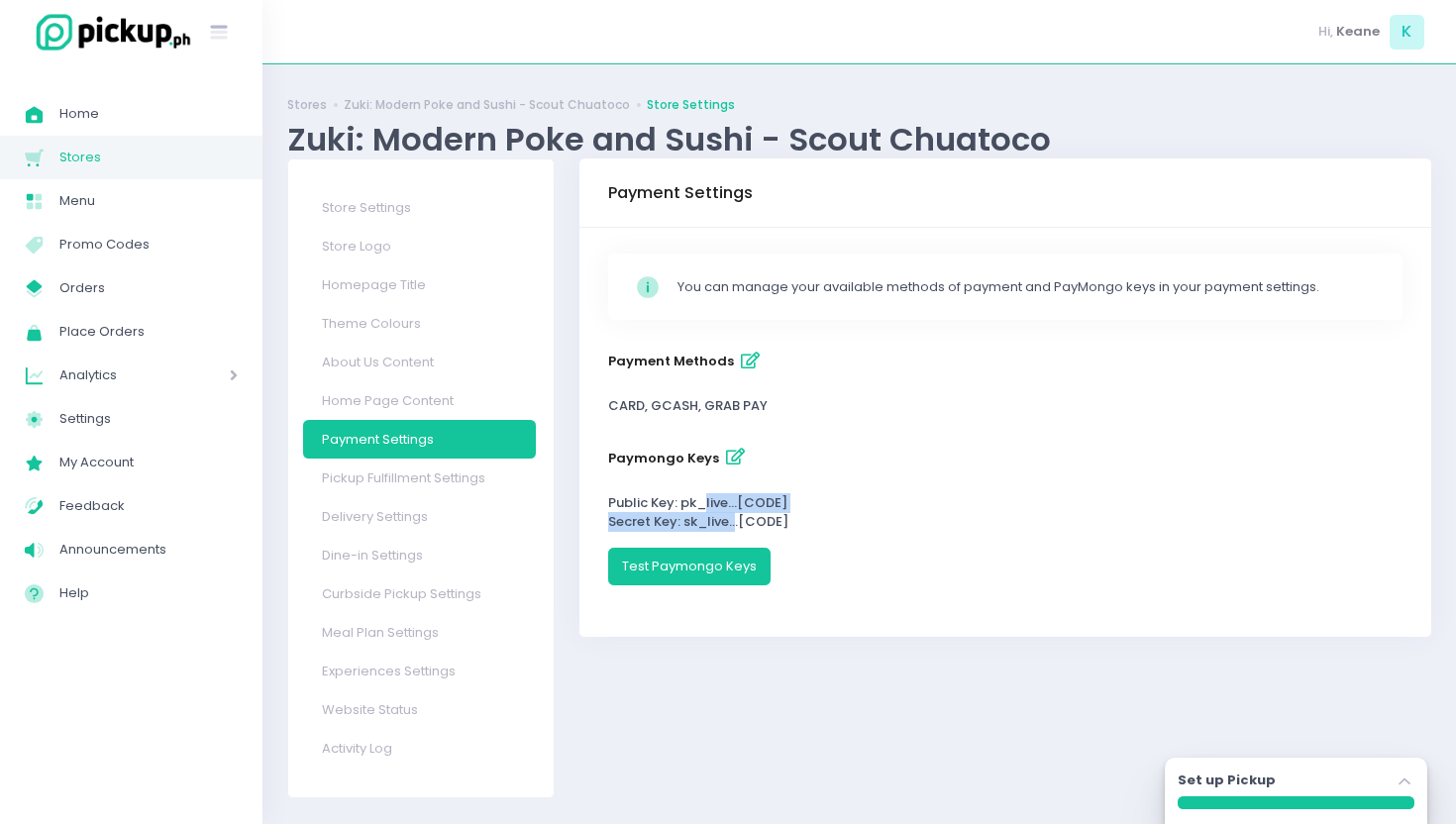 drag, startPoint x: 705, startPoint y: 500, endPoint x: 736, endPoint y: 520, distance: 36.891733 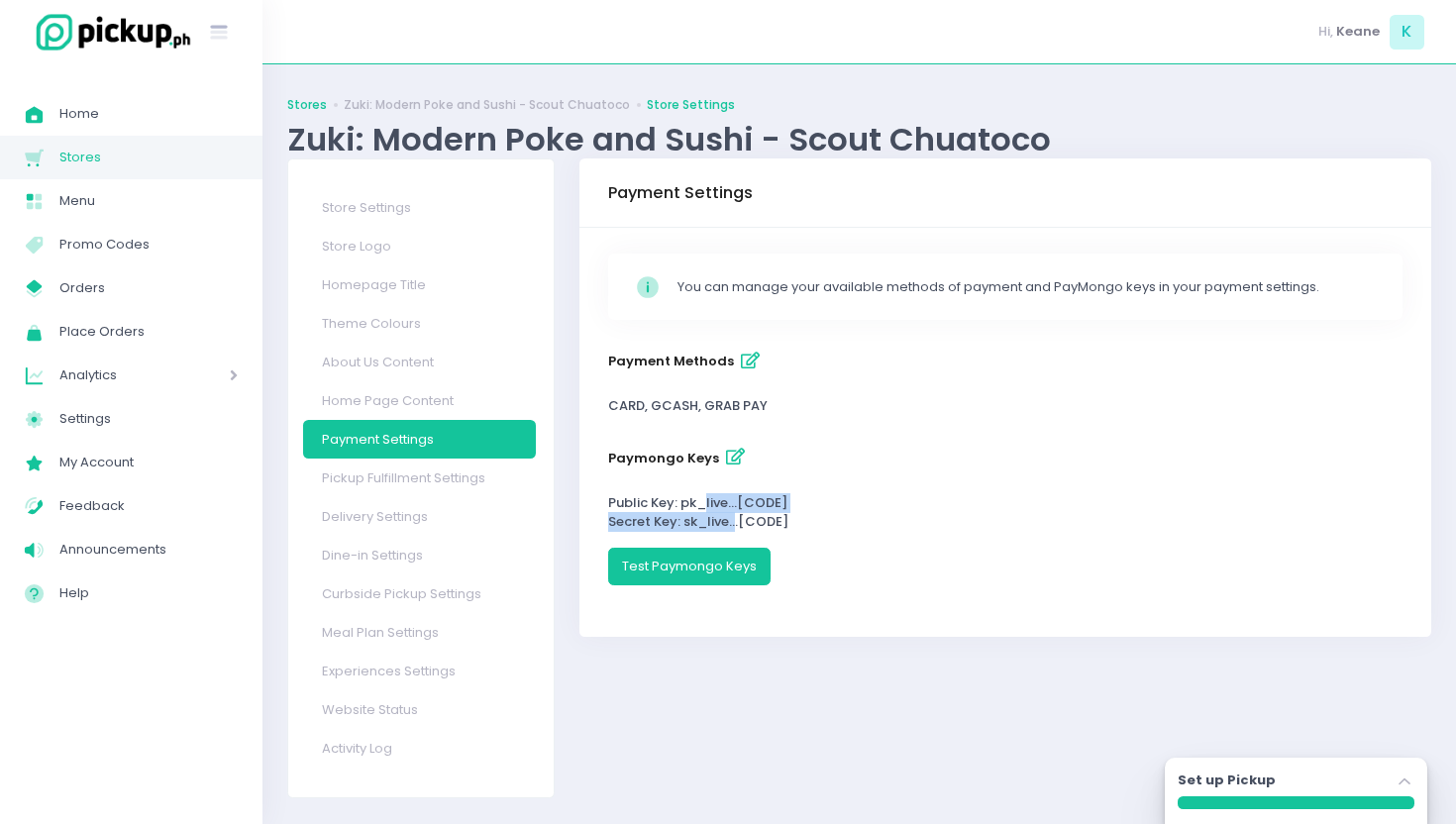 click on "Stores" at bounding box center (307, 105) 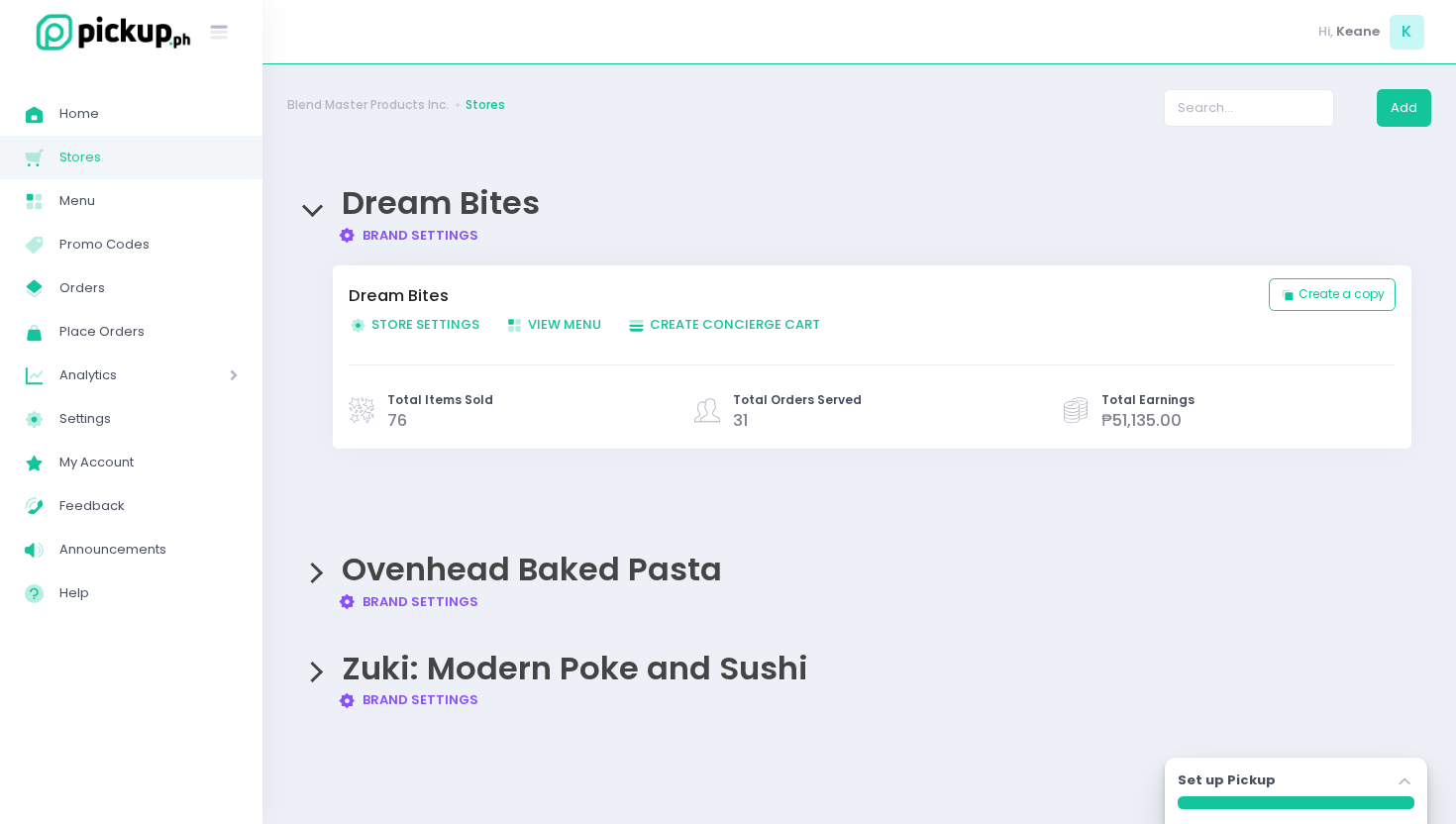 click on "Store Settings Created with Sketch. Store Settings" at bounding box center (414, 324) 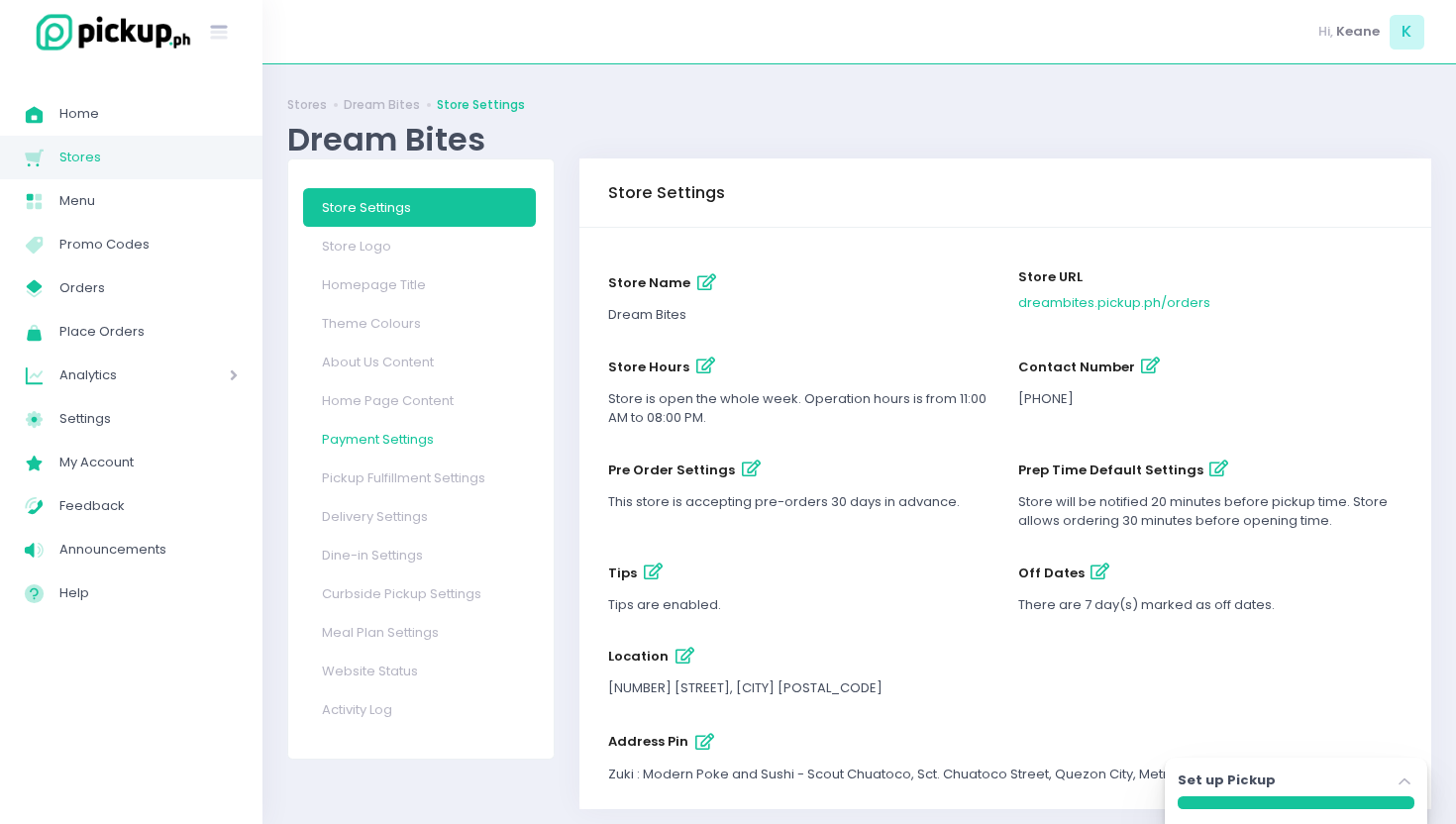 click on "Payment Settings" at bounding box center (420, 439) 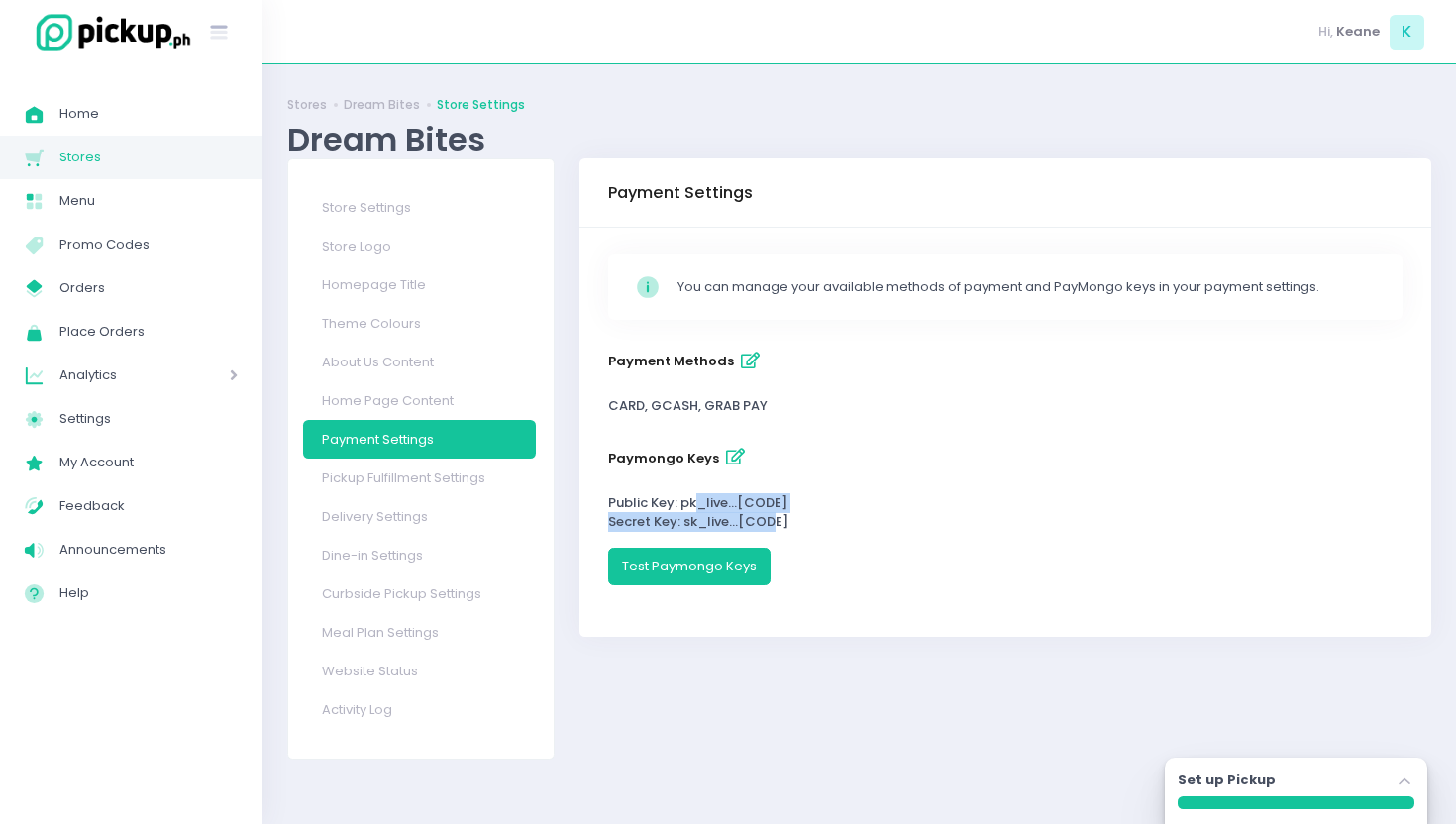 drag, startPoint x: 697, startPoint y: 497, endPoint x: 835, endPoint y: 521, distance: 140.07141 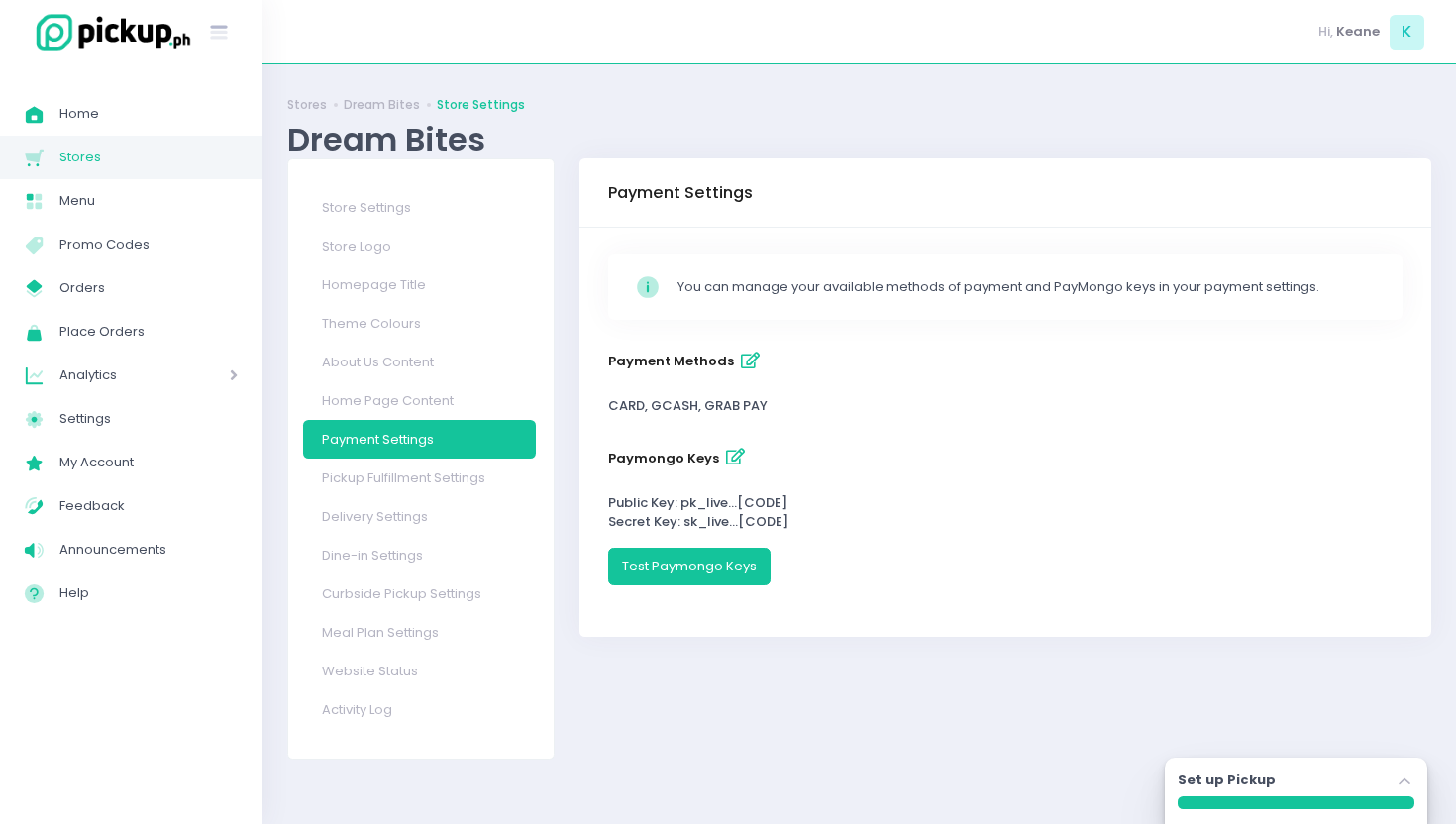 click on "CARD, GCASH, GRAB PAY" at bounding box center (1005, 406) 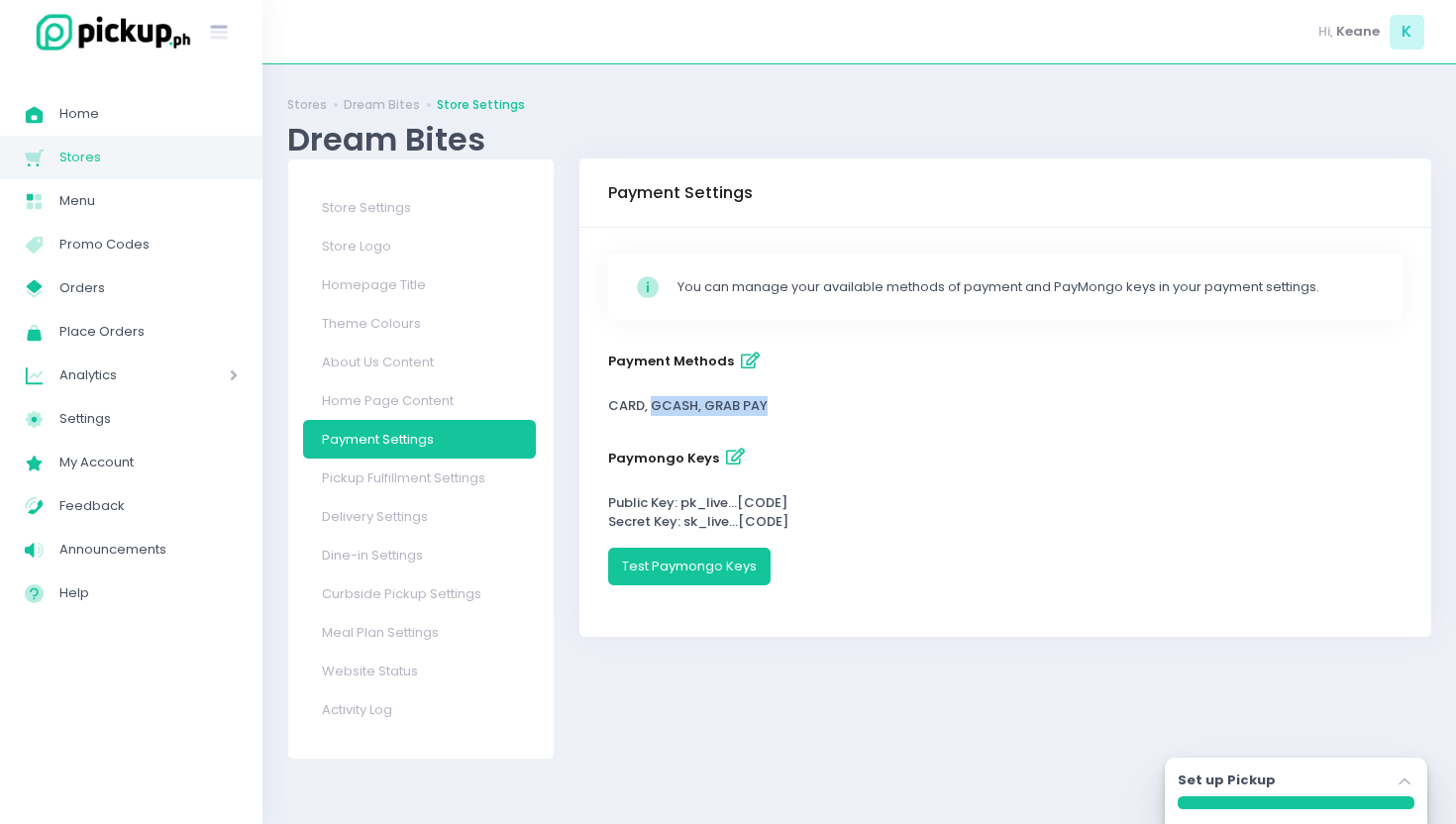 drag, startPoint x: 664, startPoint y: 403, endPoint x: 761, endPoint y: 403, distance: 97 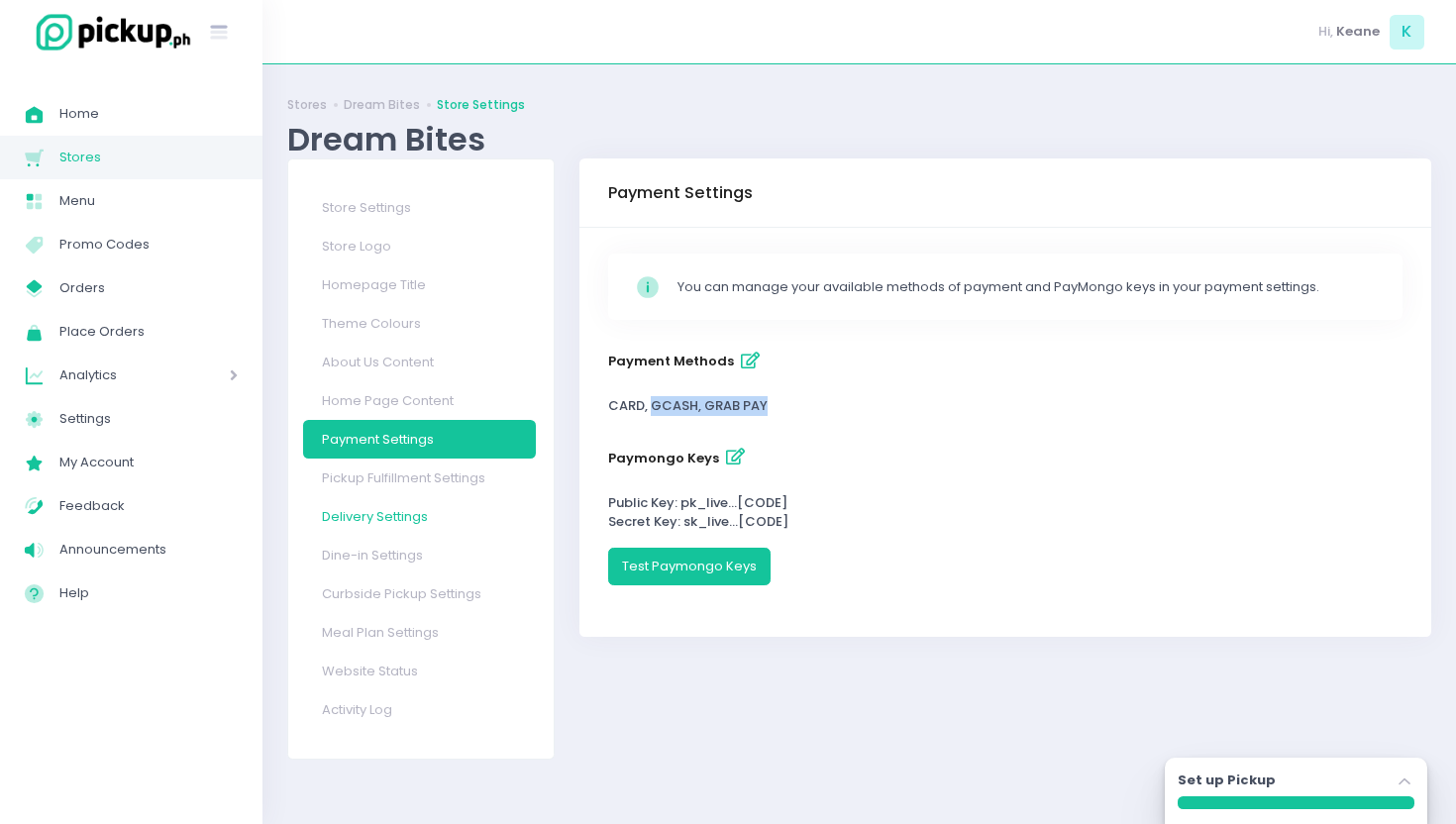 click on "Delivery Settings" at bounding box center (420, 516) 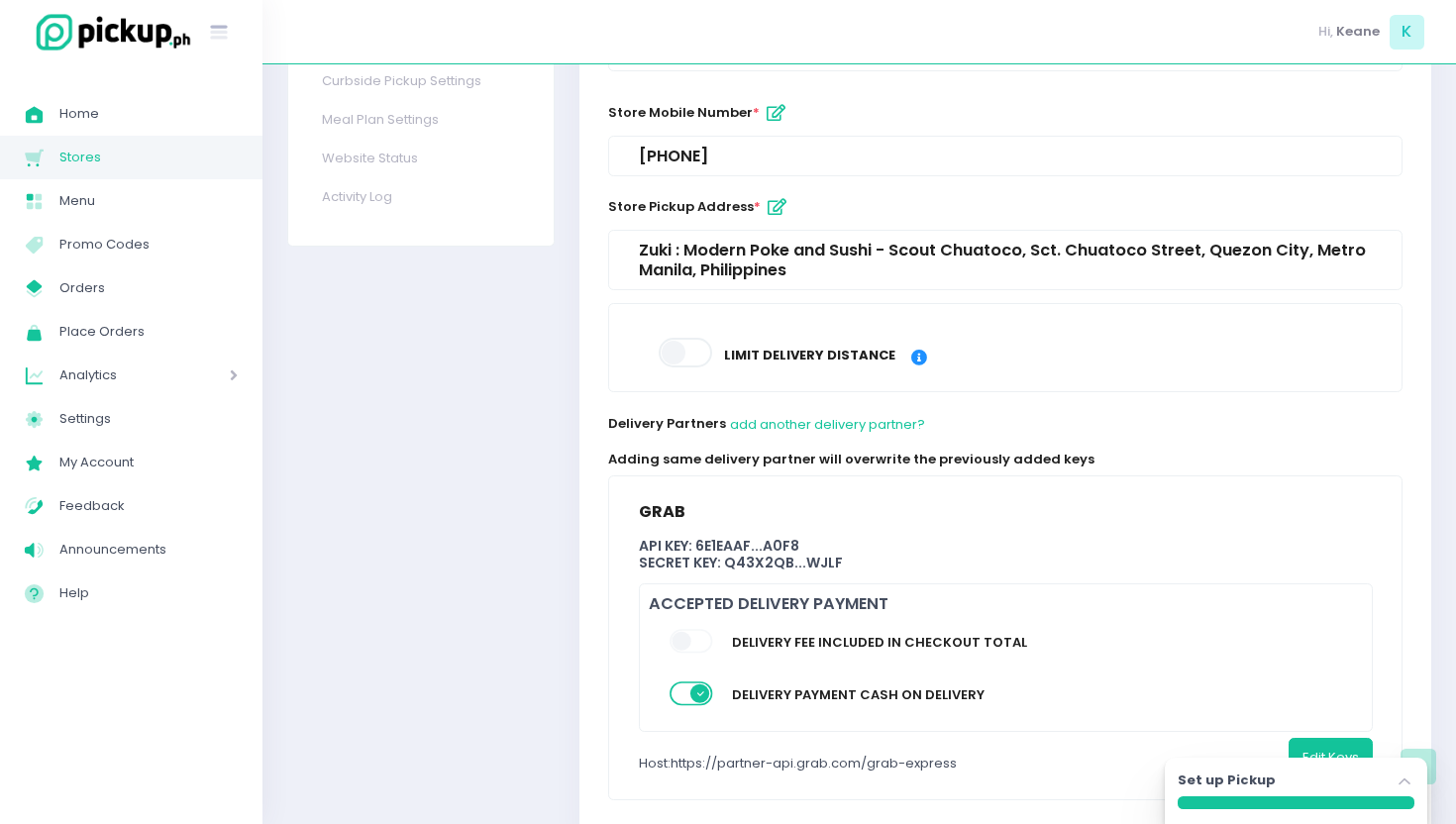 scroll, scrollTop: 583, scrollLeft: 0, axis: vertical 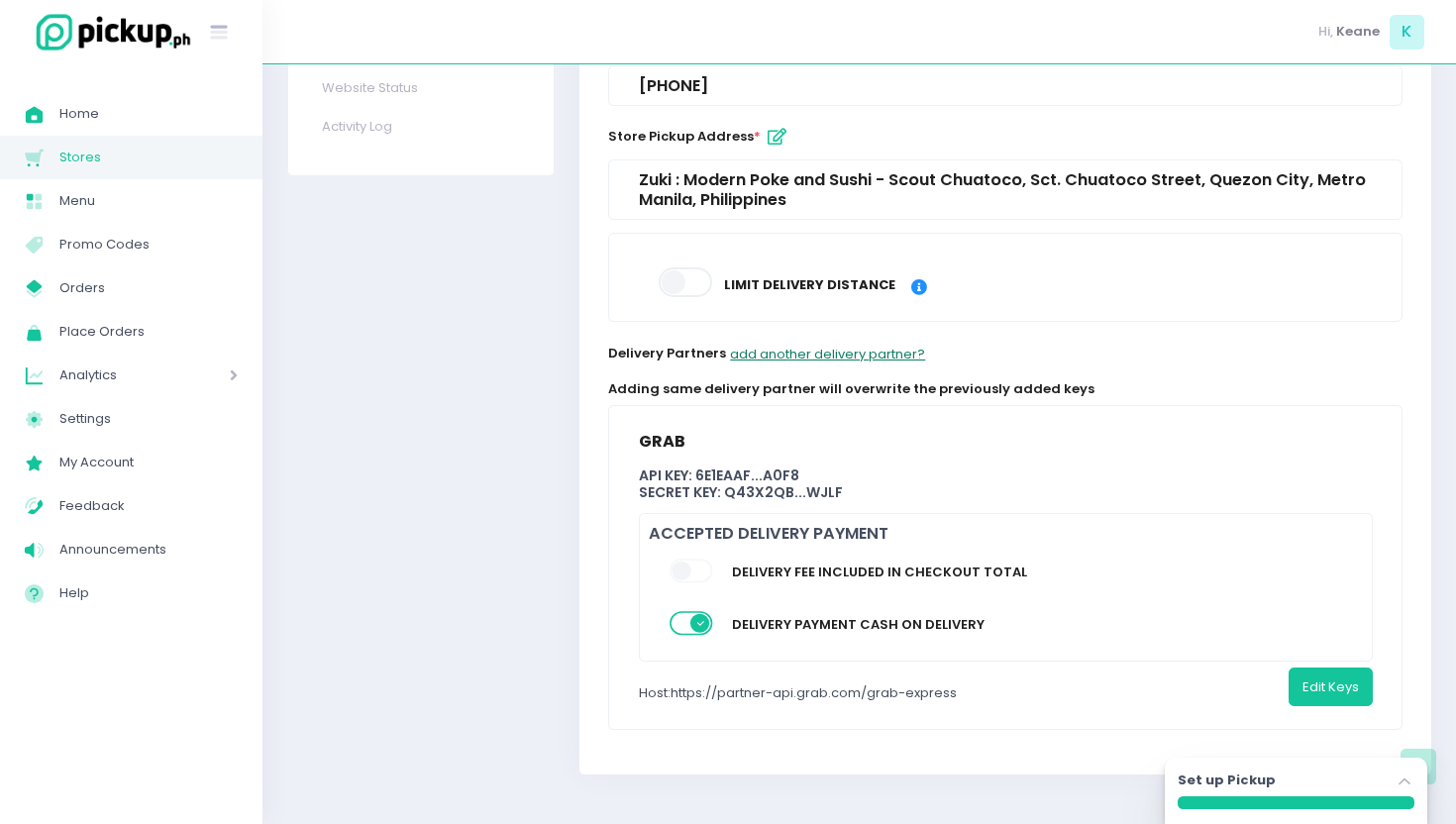 click on "add another delivery partner?" at bounding box center (827, 354) 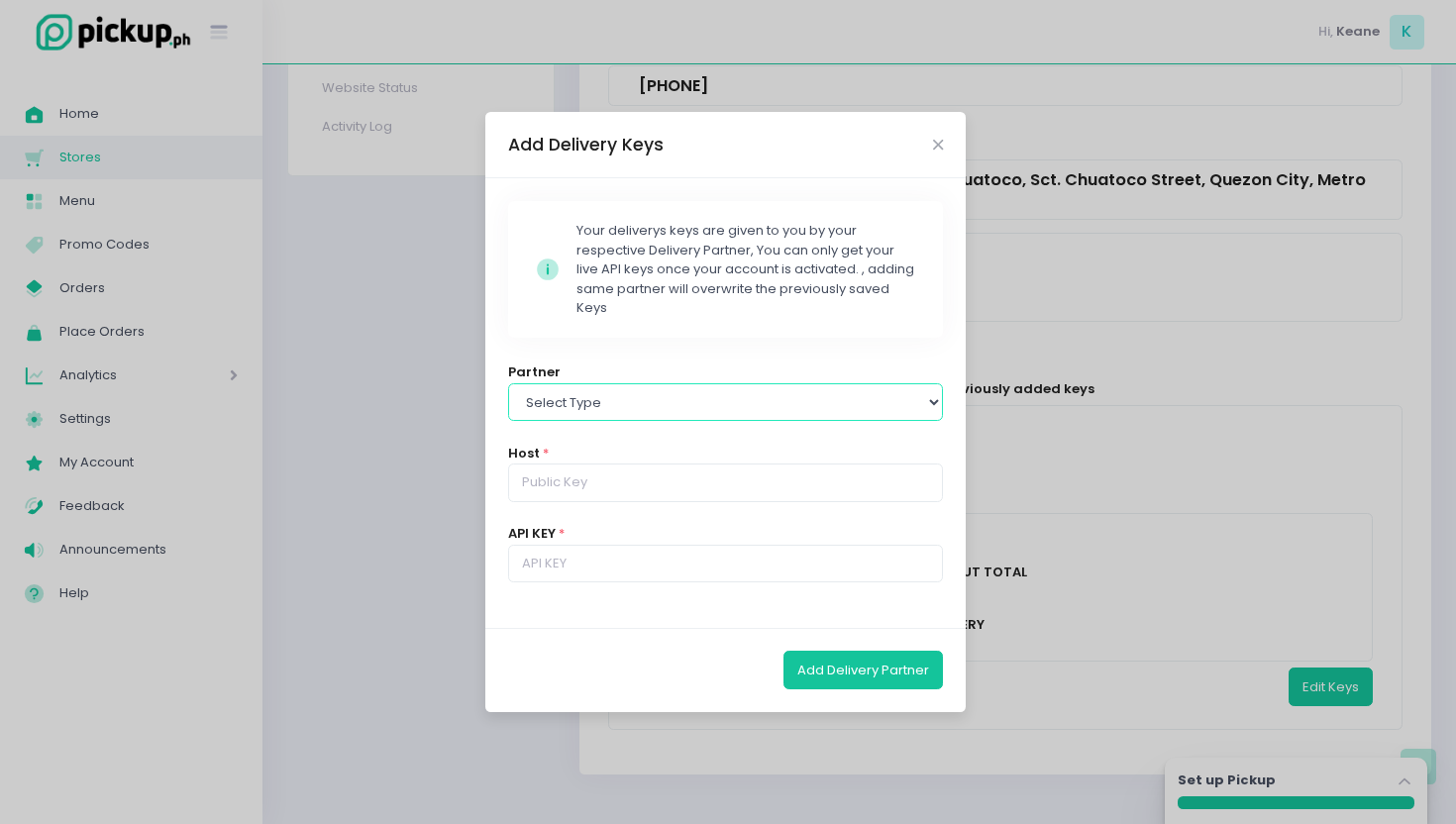 click on "Select type Lalamove Mr Speedy Grab" at bounding box center (726, 402) 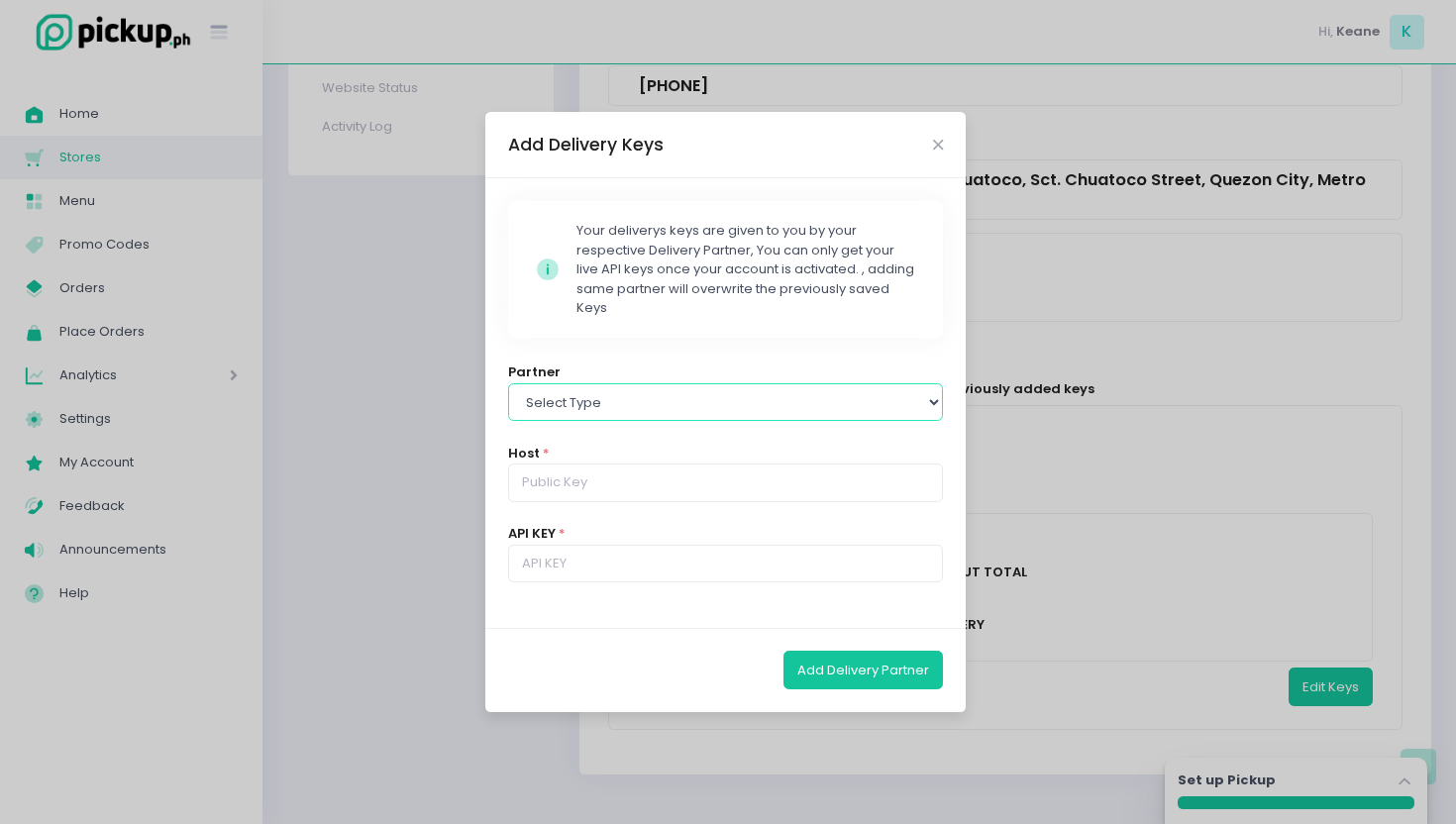 select on "lalamove" 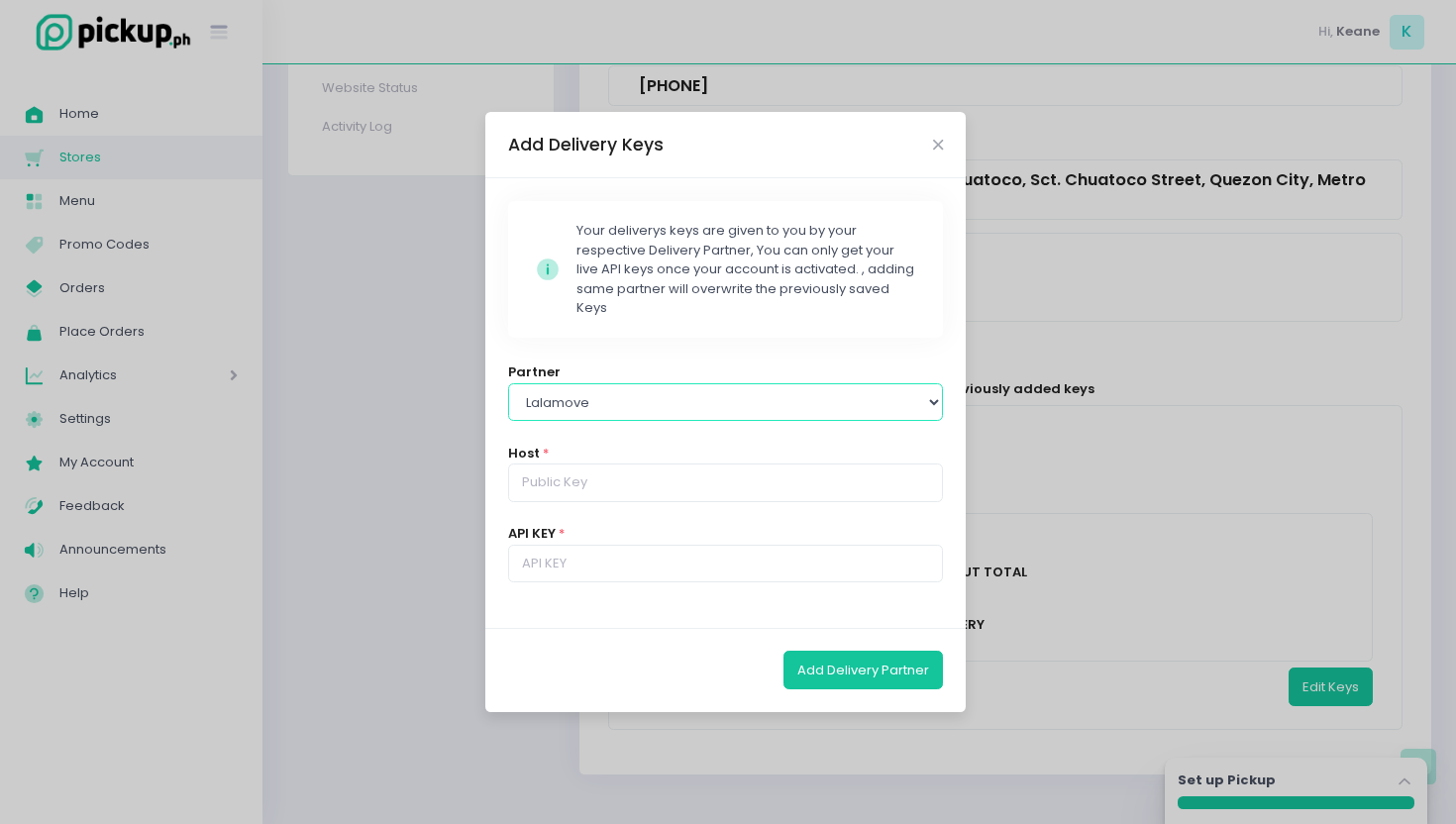 type on "https://rest.sandbox.lalamove.com" 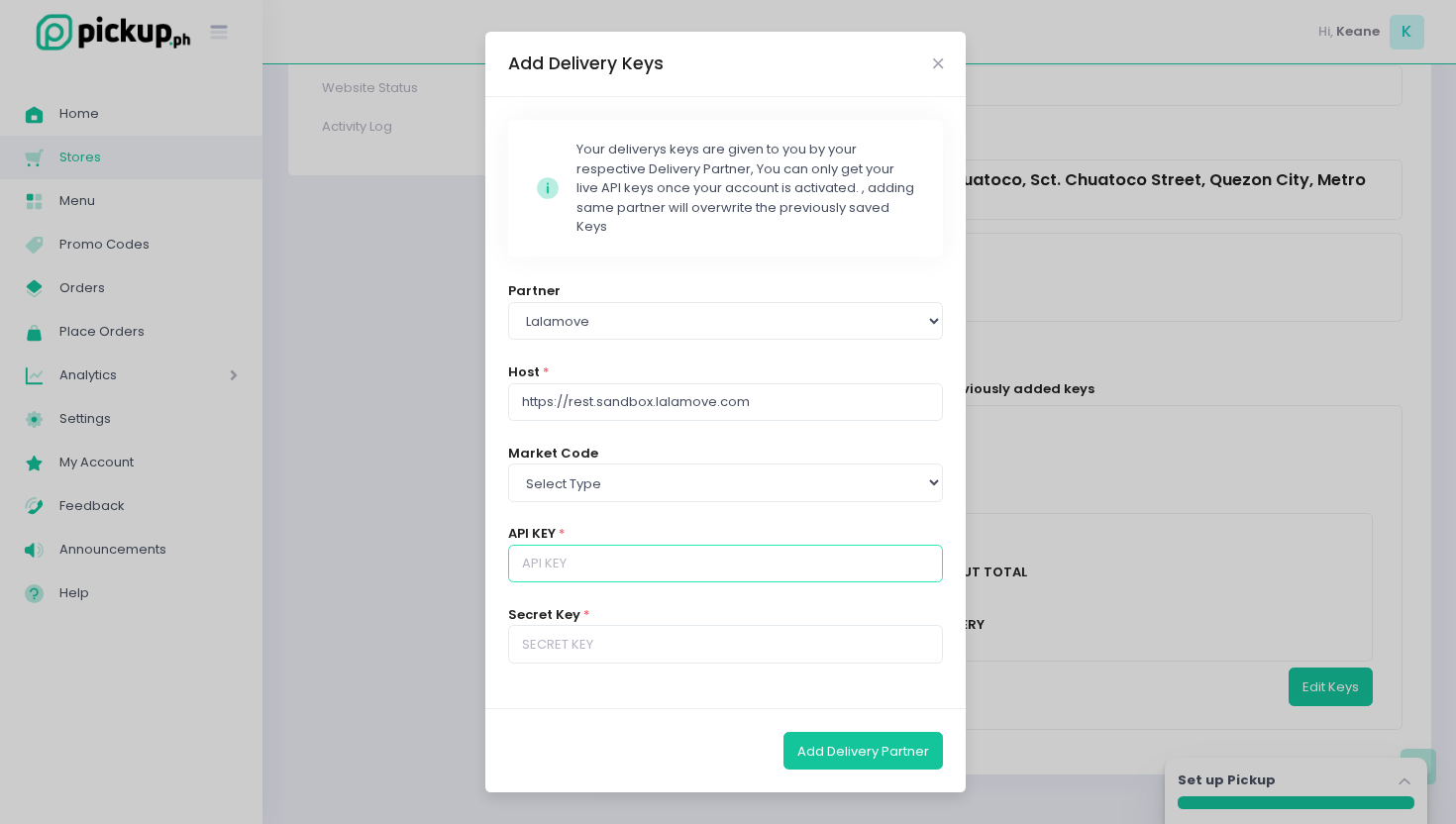 click at bounding box center [726, 564] 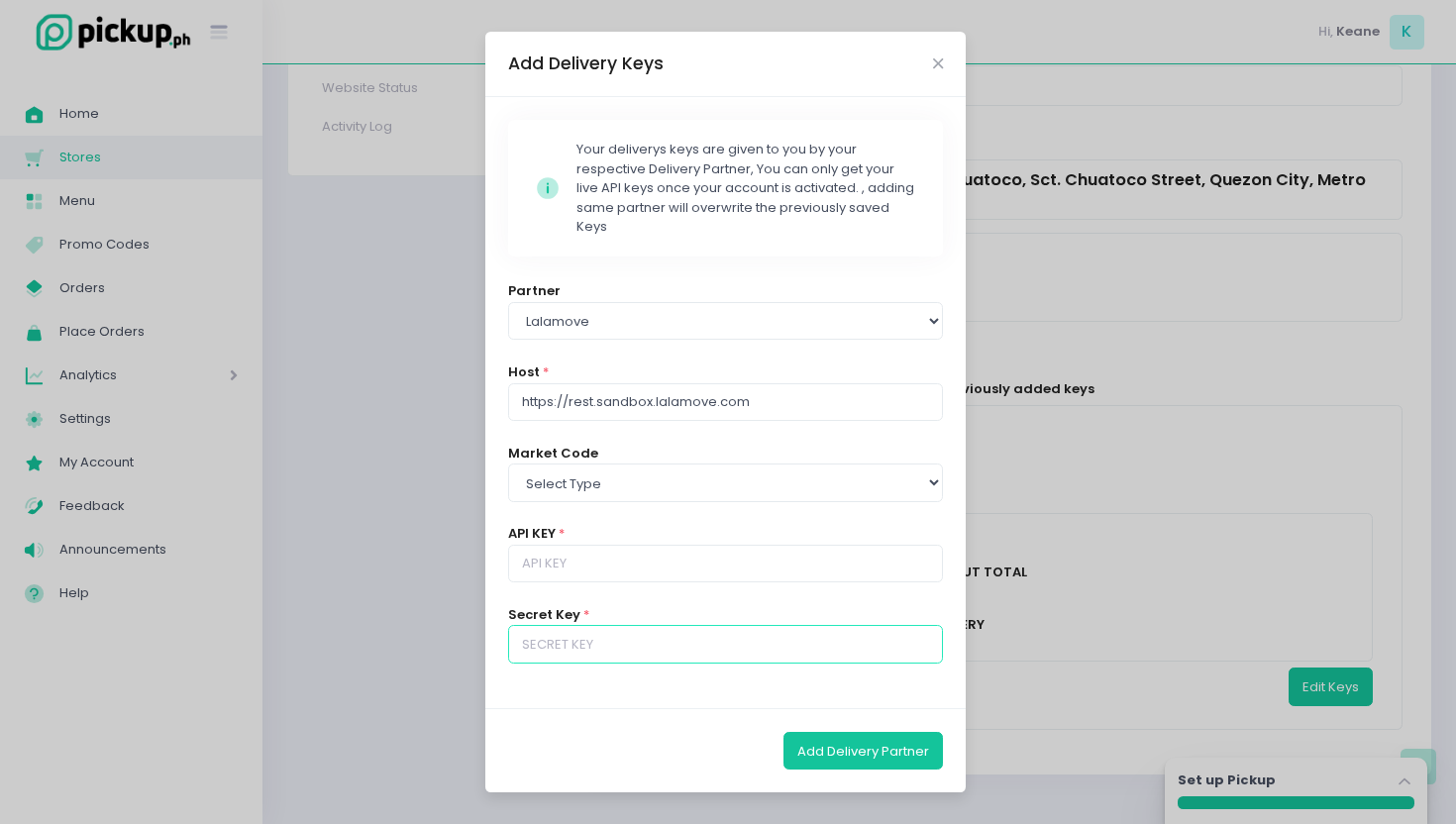 click at bounding box center (726, 644) 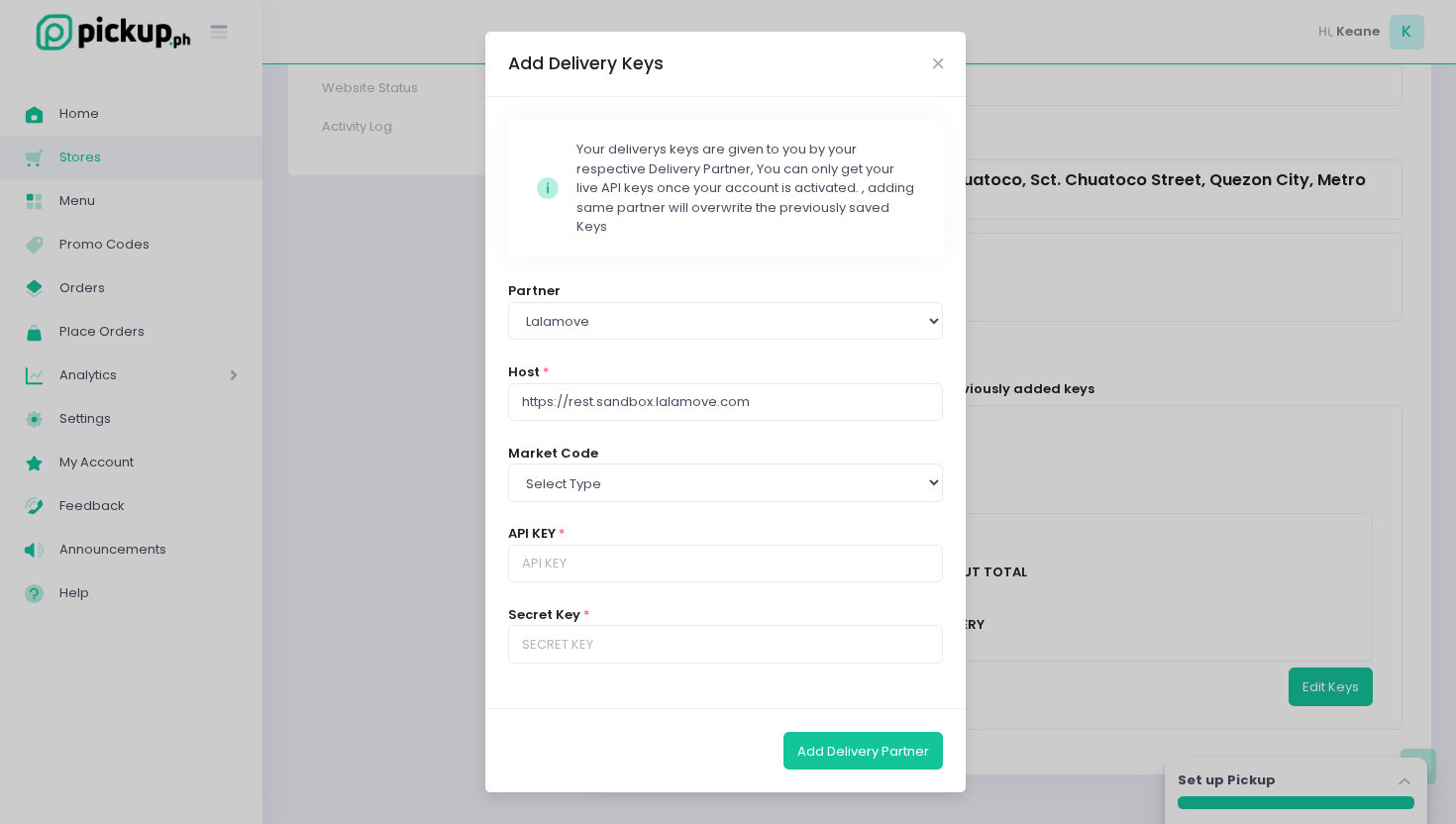 click on "Host   *   https://rest.sandbox.lalamove.com" at bounding box center [726, 391] 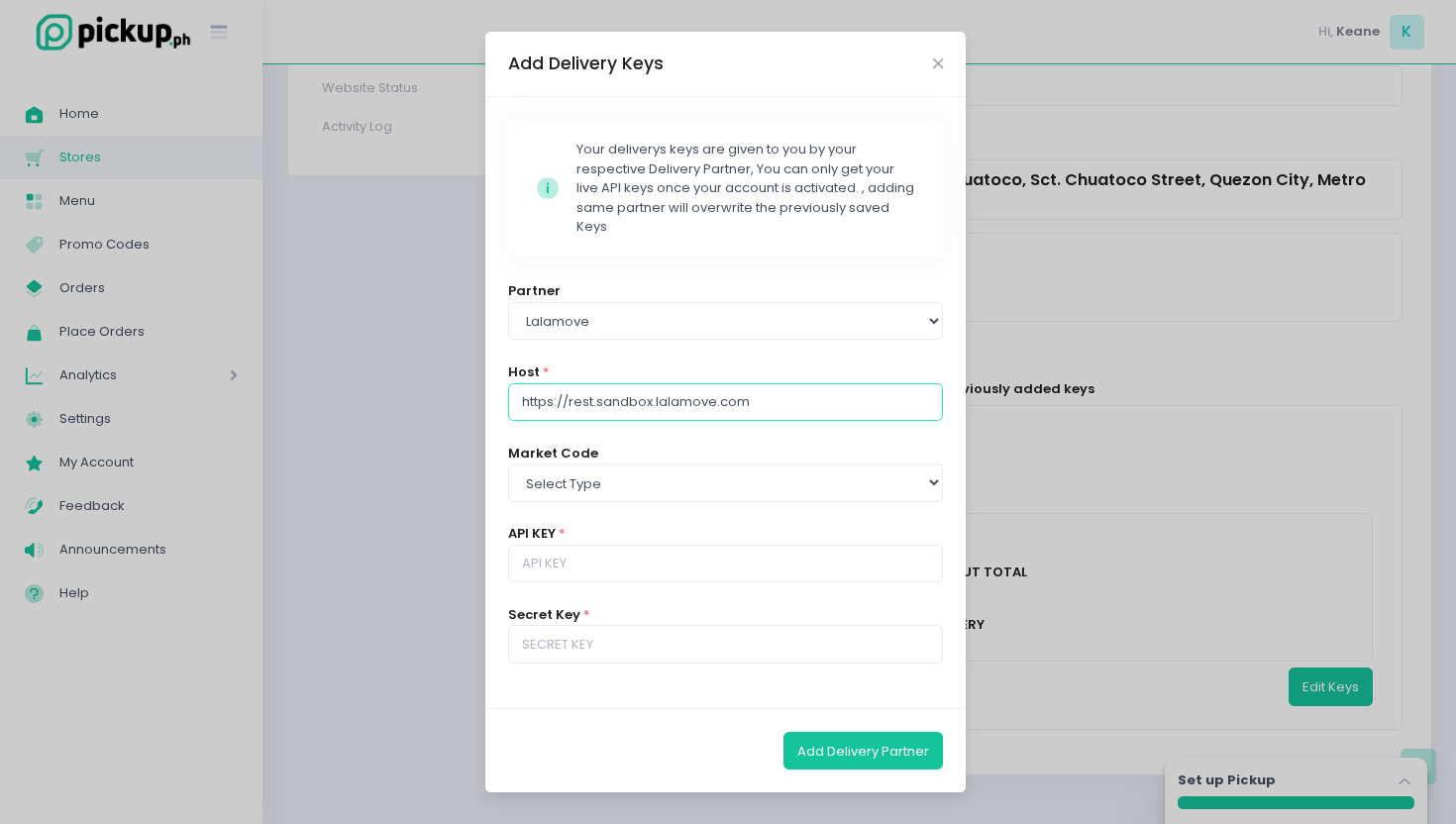 click on "https://rest.sandbox.lalamove.com" at bounding box center (726, 402) 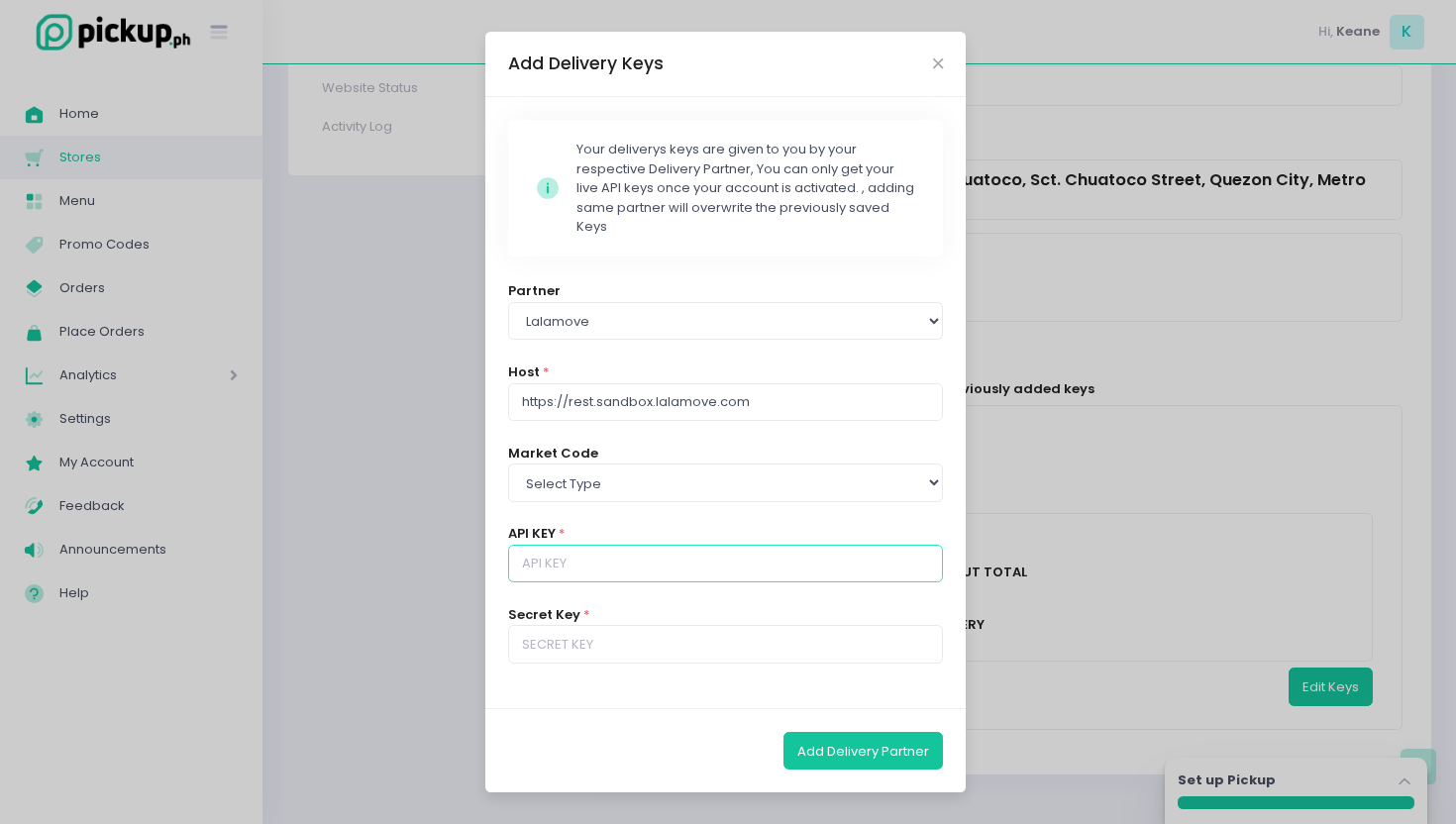 click at bounding box center (726, 564) 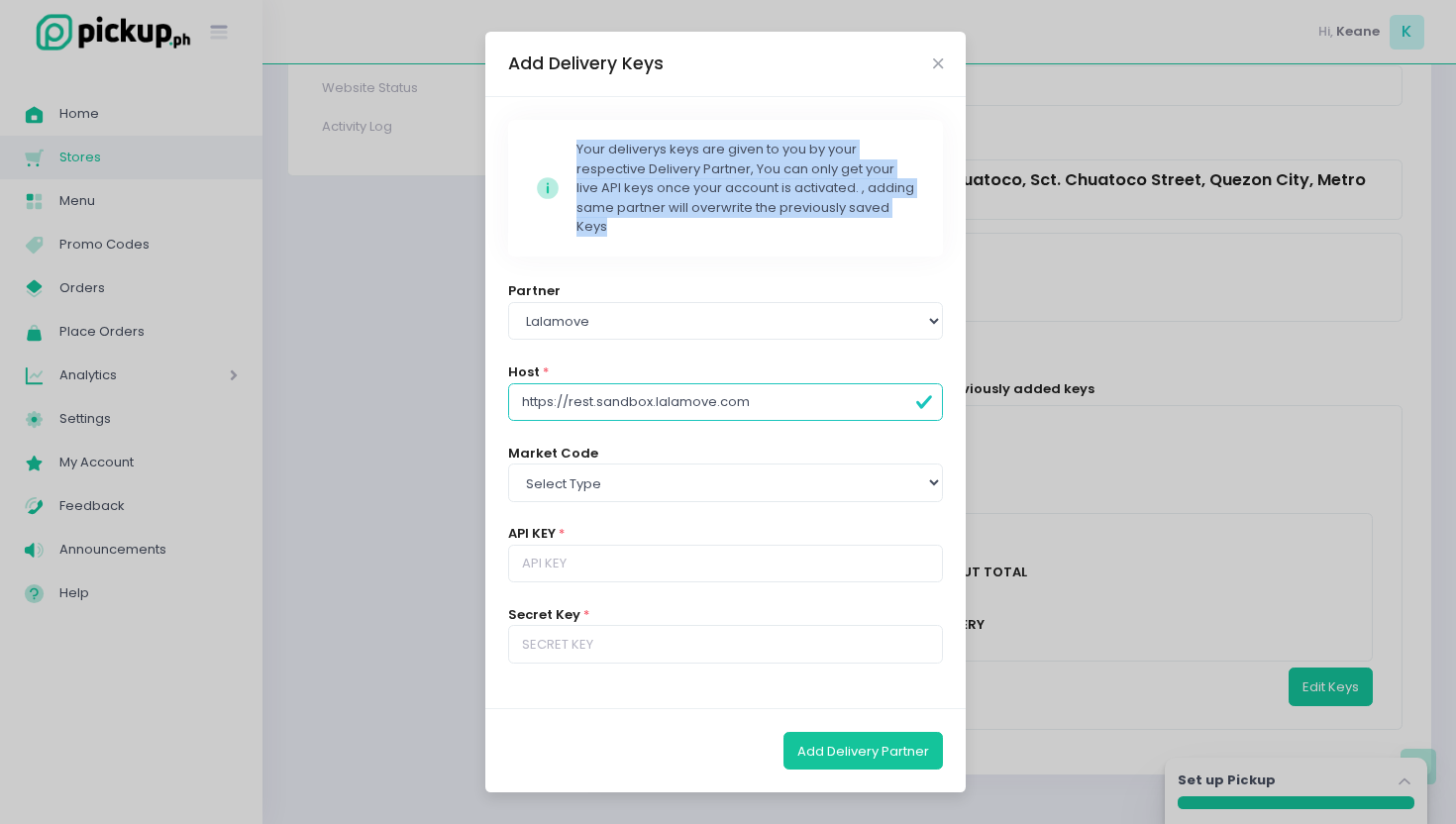 drag, startPoint x: 576, startPoint y: 154, endPoint x: 674, endPoint y: 216, distance: 115.96551 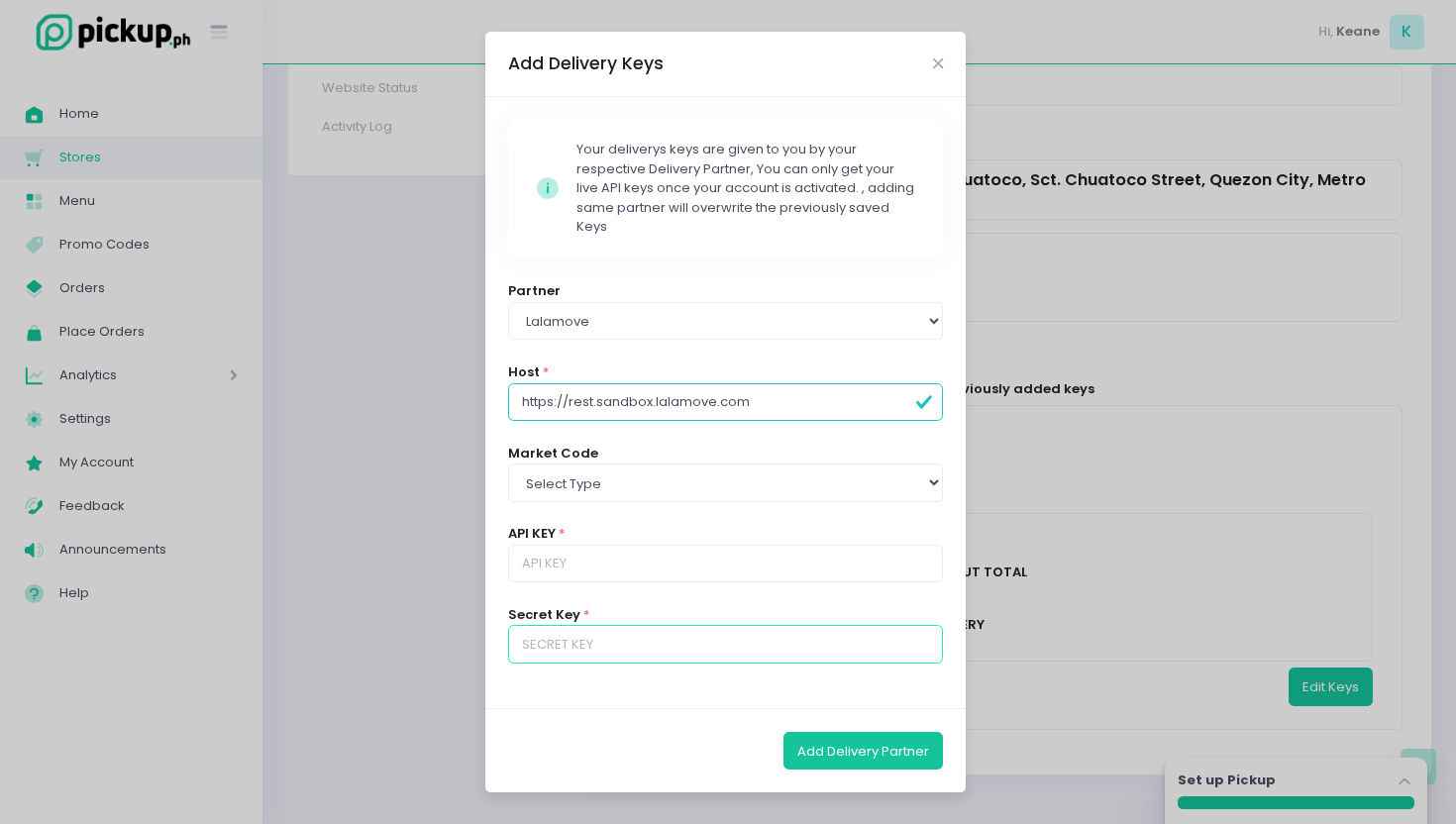 click at bounding box center [726, 644] 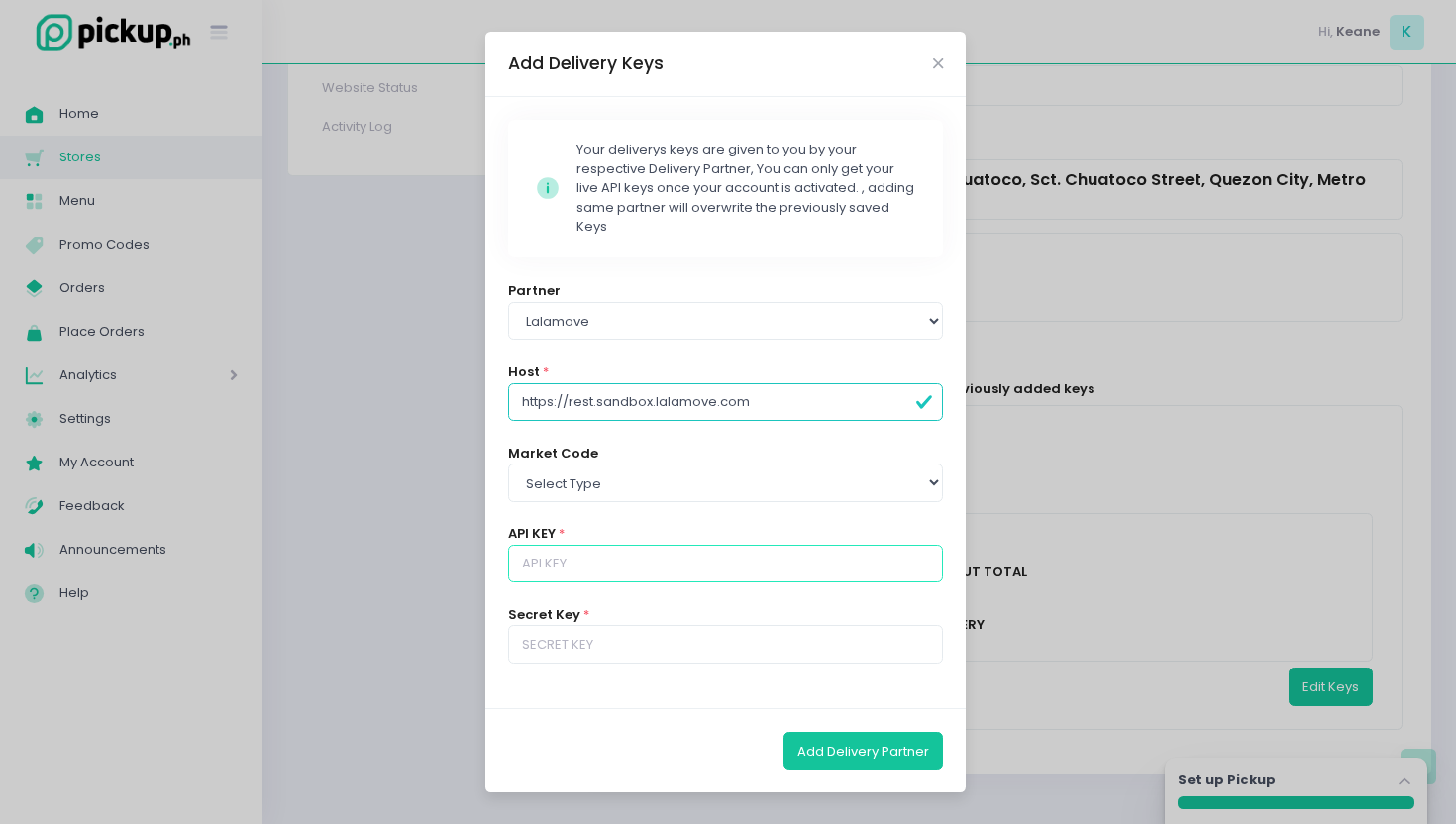 click at bounding box center [726, 564] 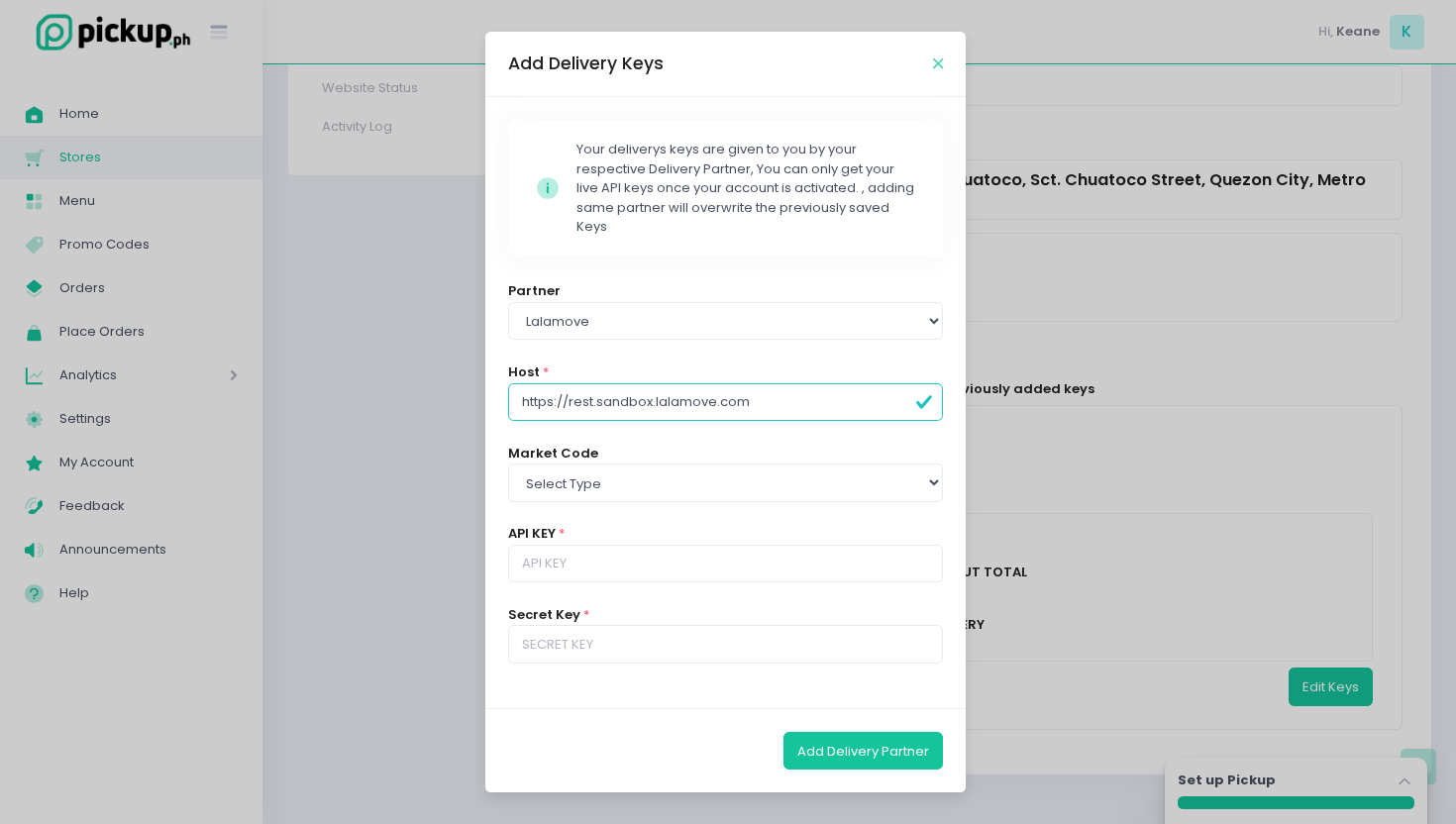 click at bounding box center (938, 63) 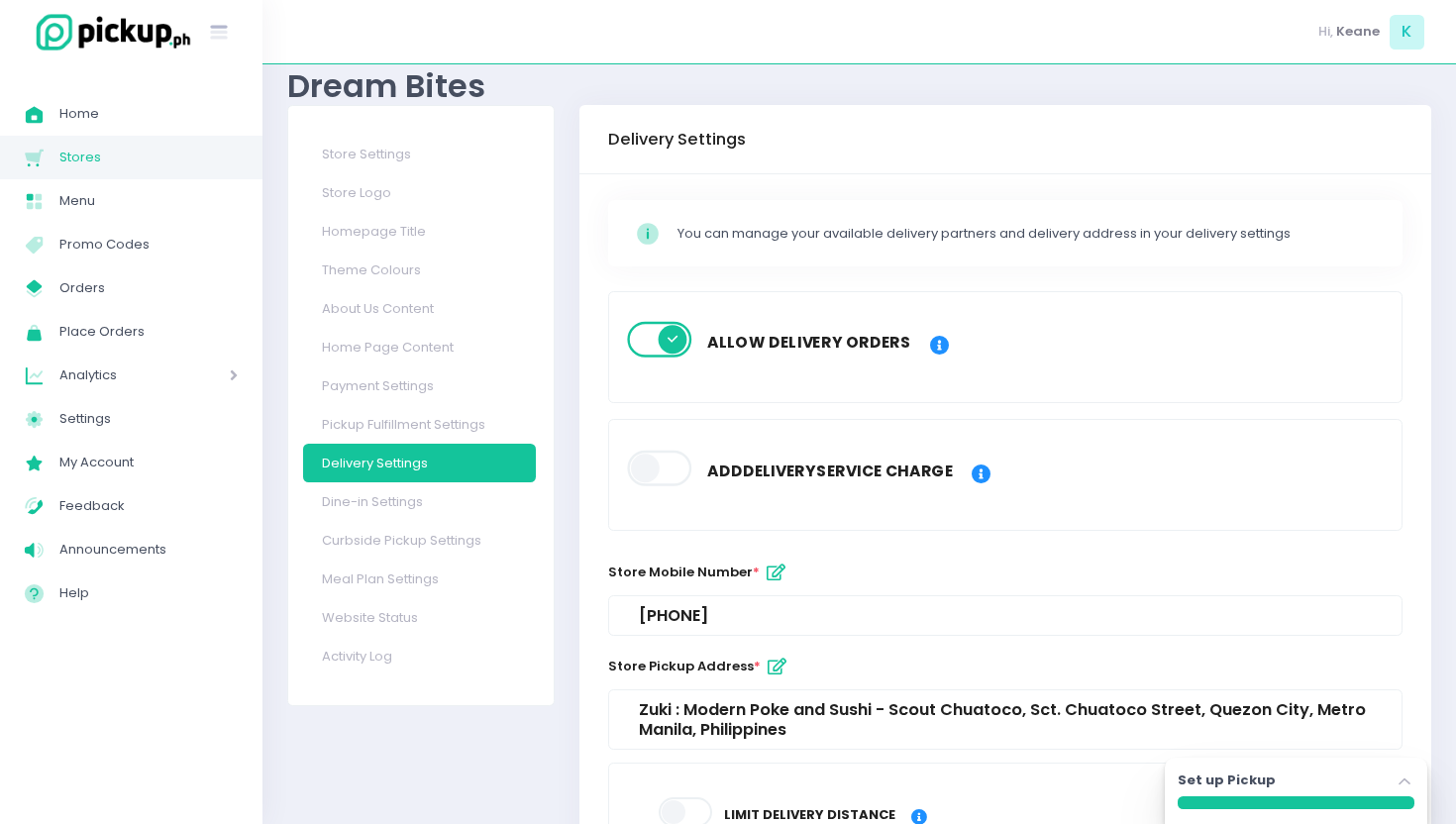scroll, scrollTop: 41, scrollLeft: 0, axis: vertical 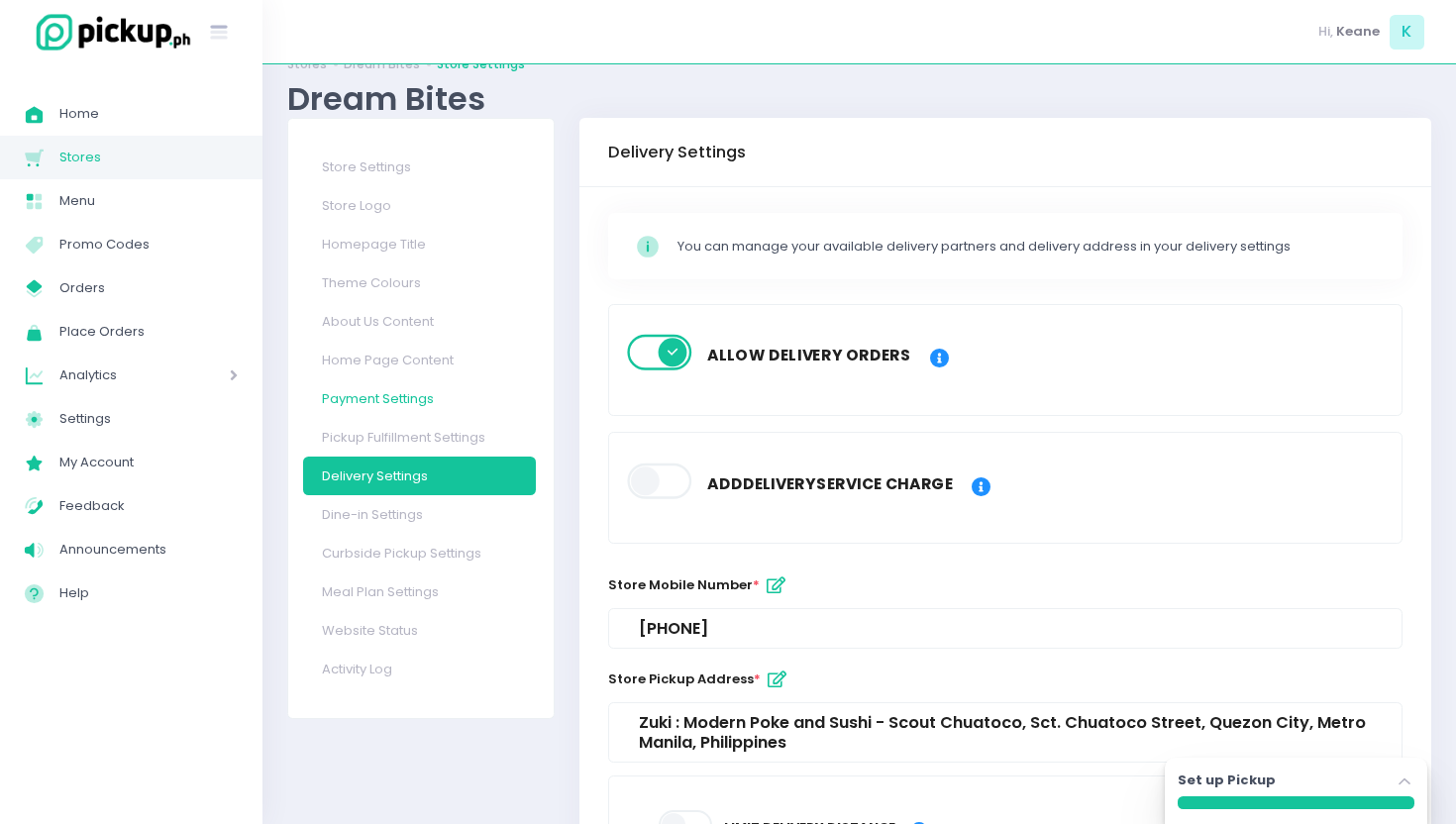 click on "Payment Settings" at bounding box center (420, 398) 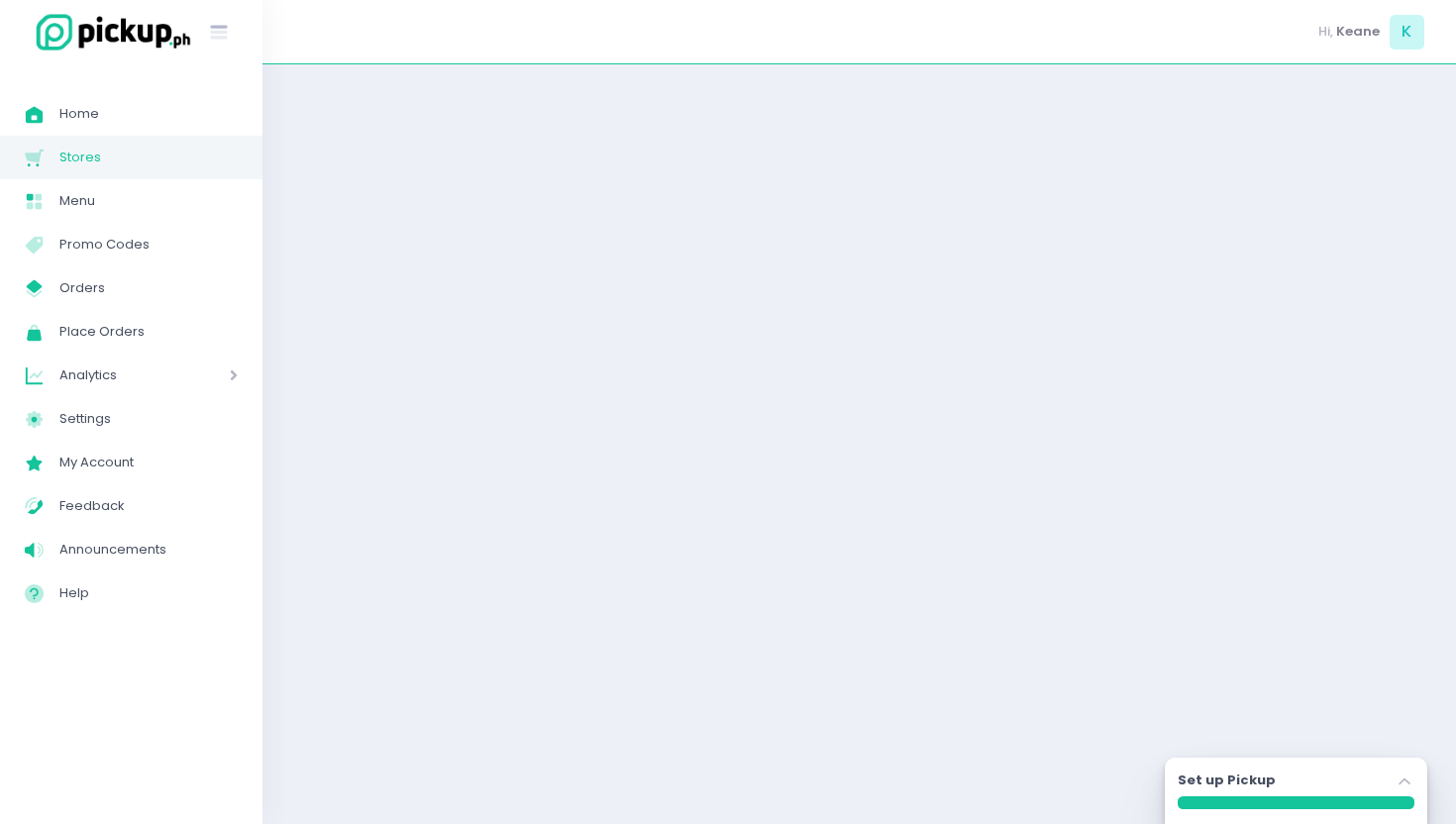 scroll, scrollTop: 0, scrollLeft: 0, axis: both 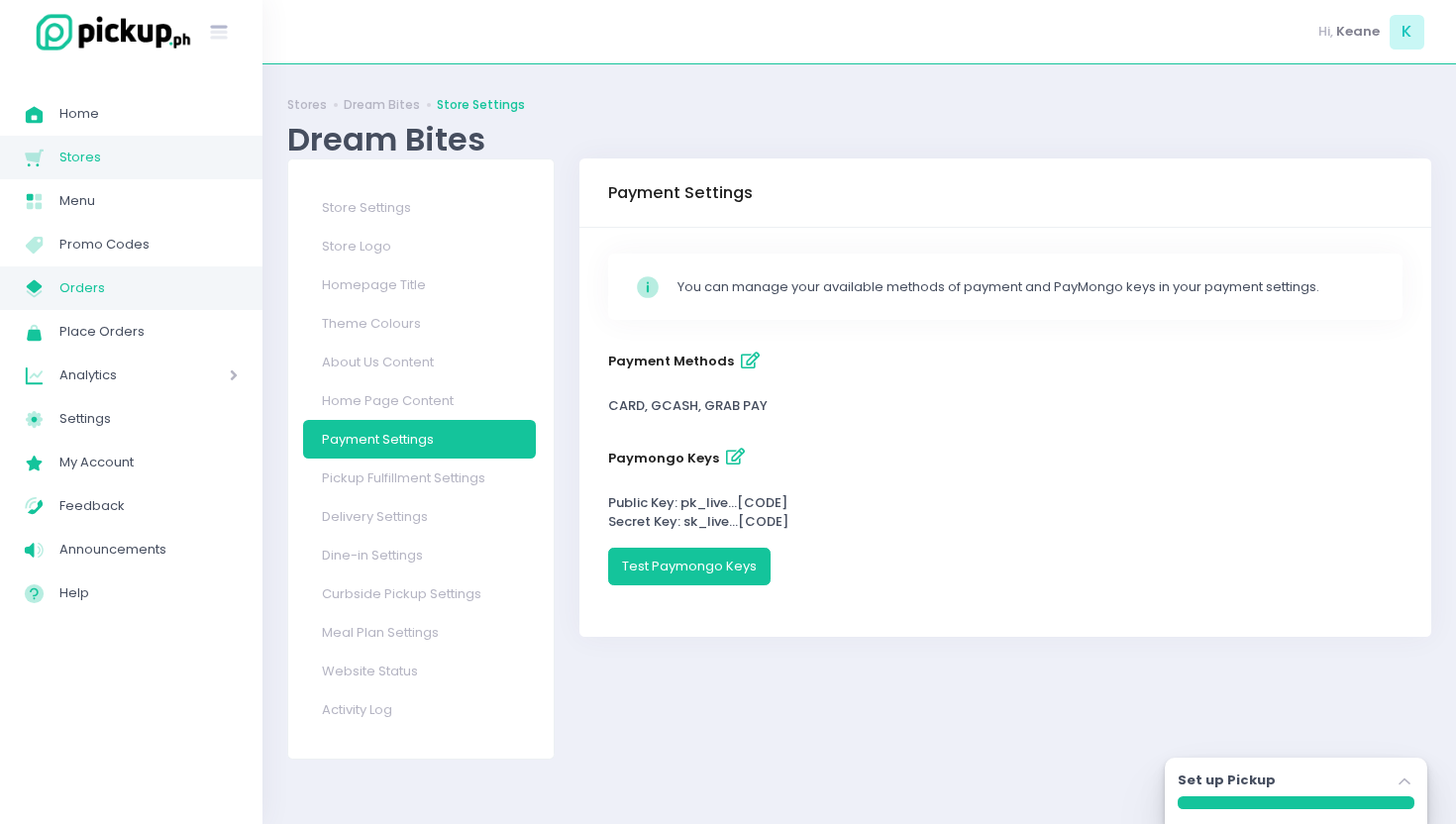 click on "Orders" at bounding box center [149, 288] 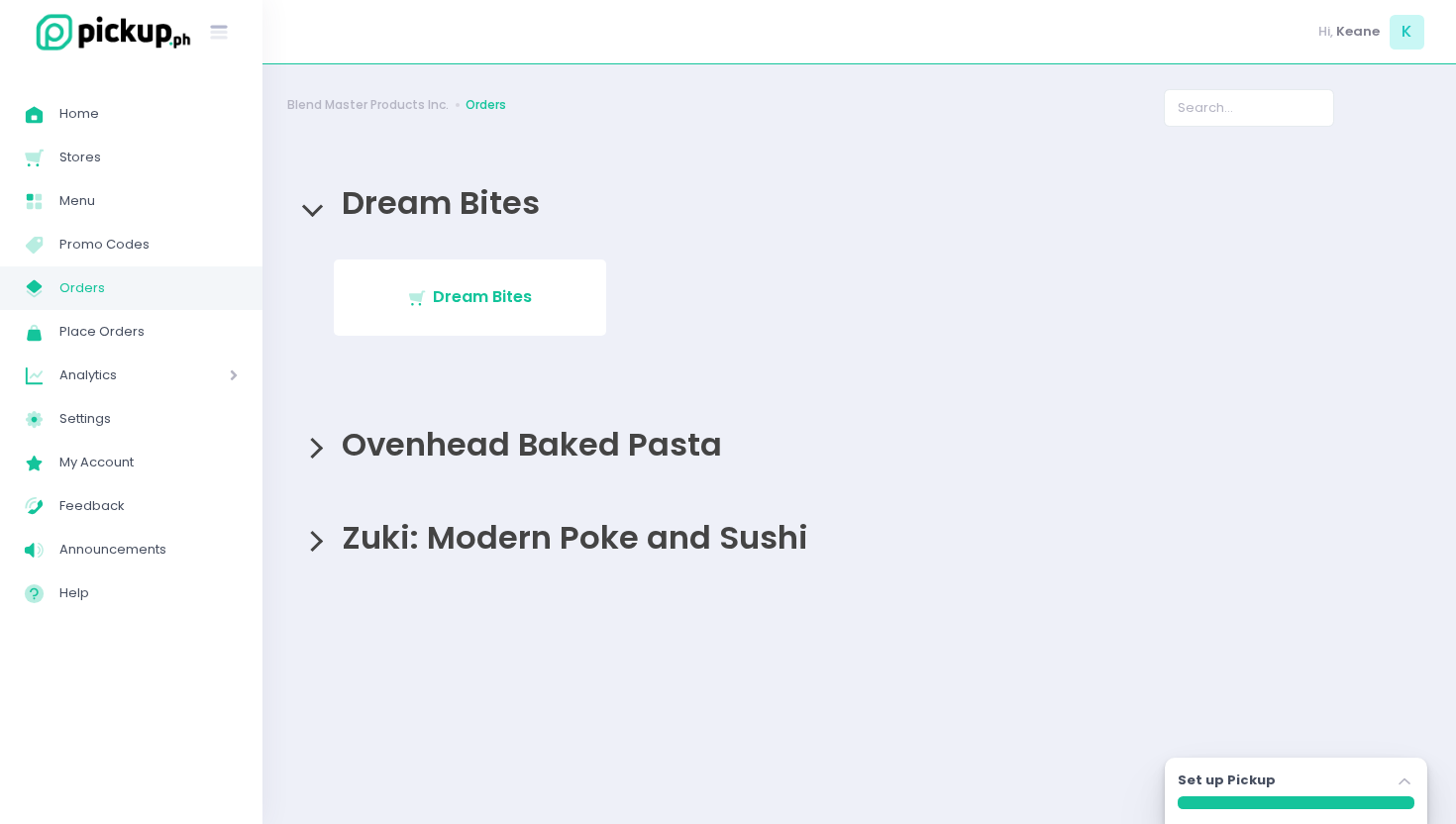 click on "Ovenhead Baked Pasta" at bounding box center (527, 444) 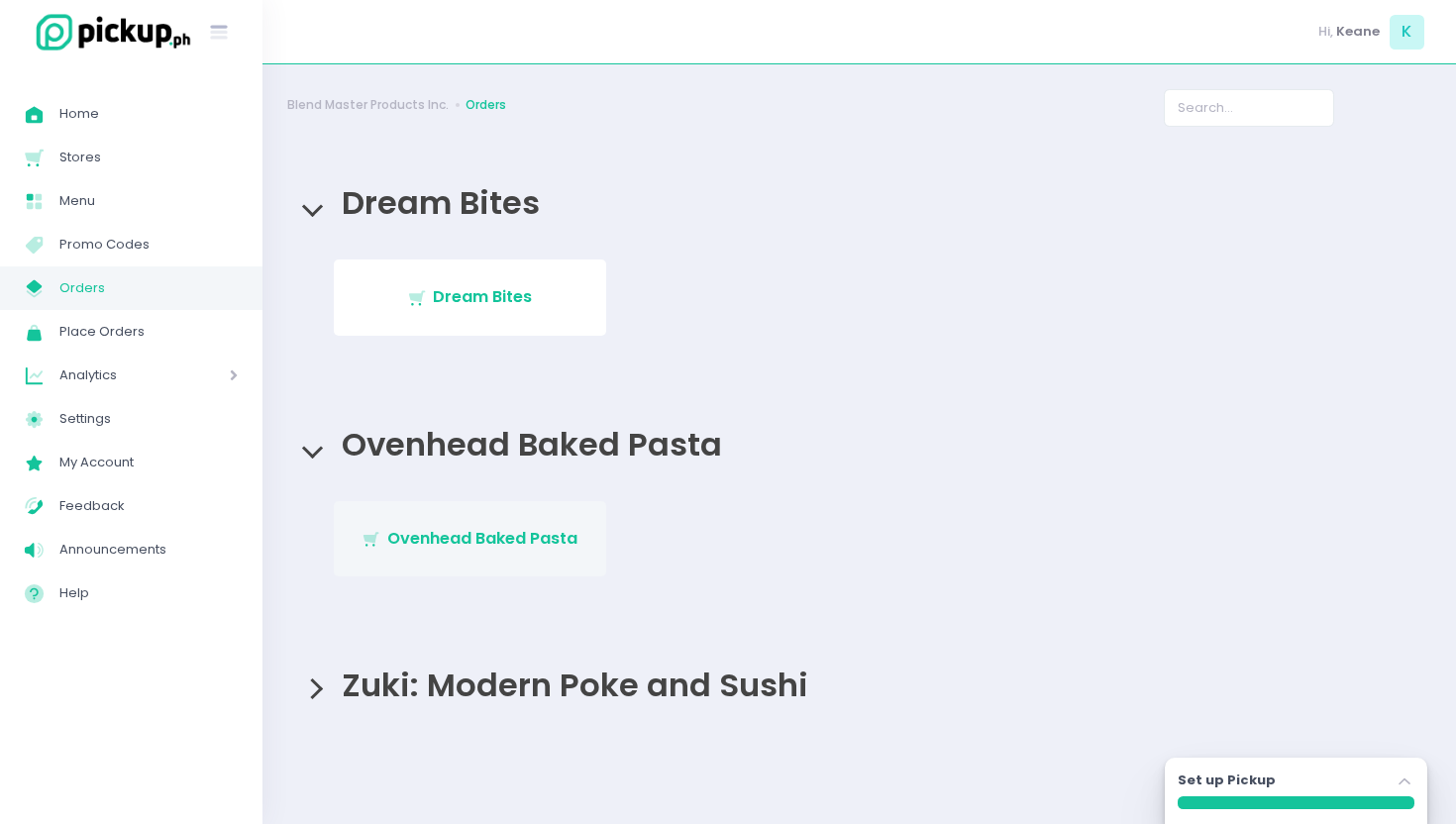 click on "Ovenhead Baked Pasta" at bounding box center [482, 538] 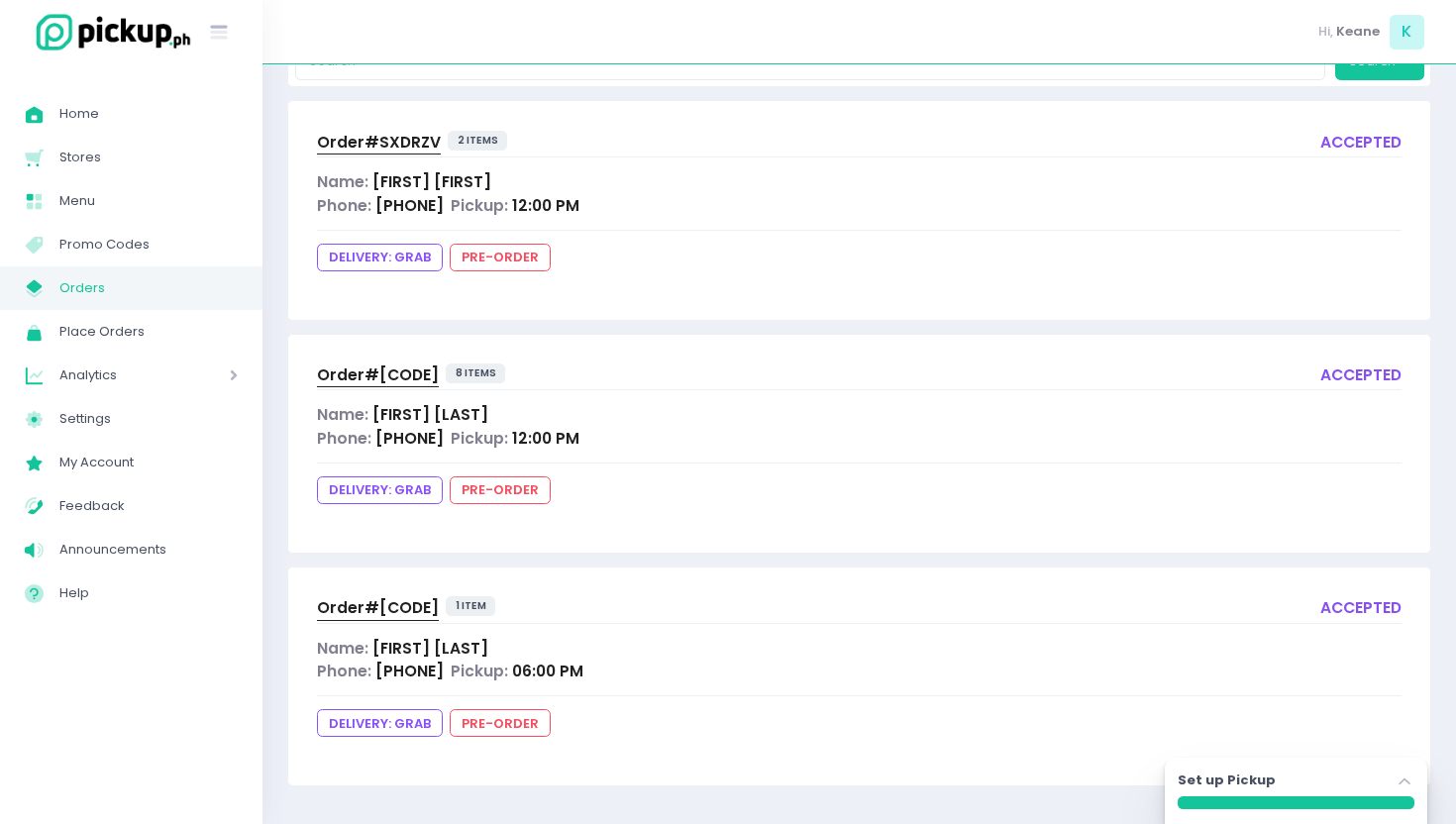 scroll, scrollTop: 0, scrollLeft: 0, axis: both 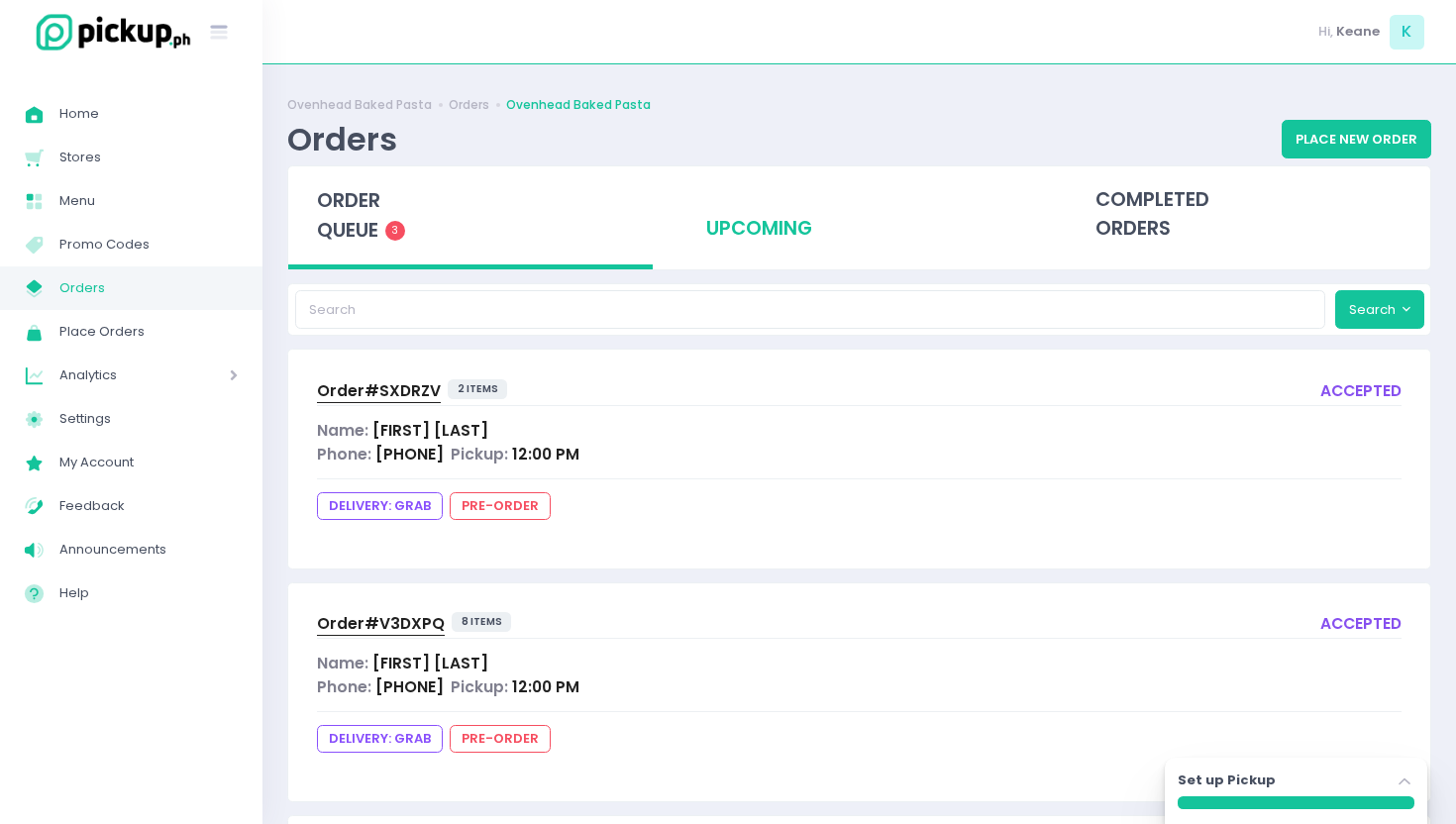click on "upcoming" at bounding box center [860, 215] 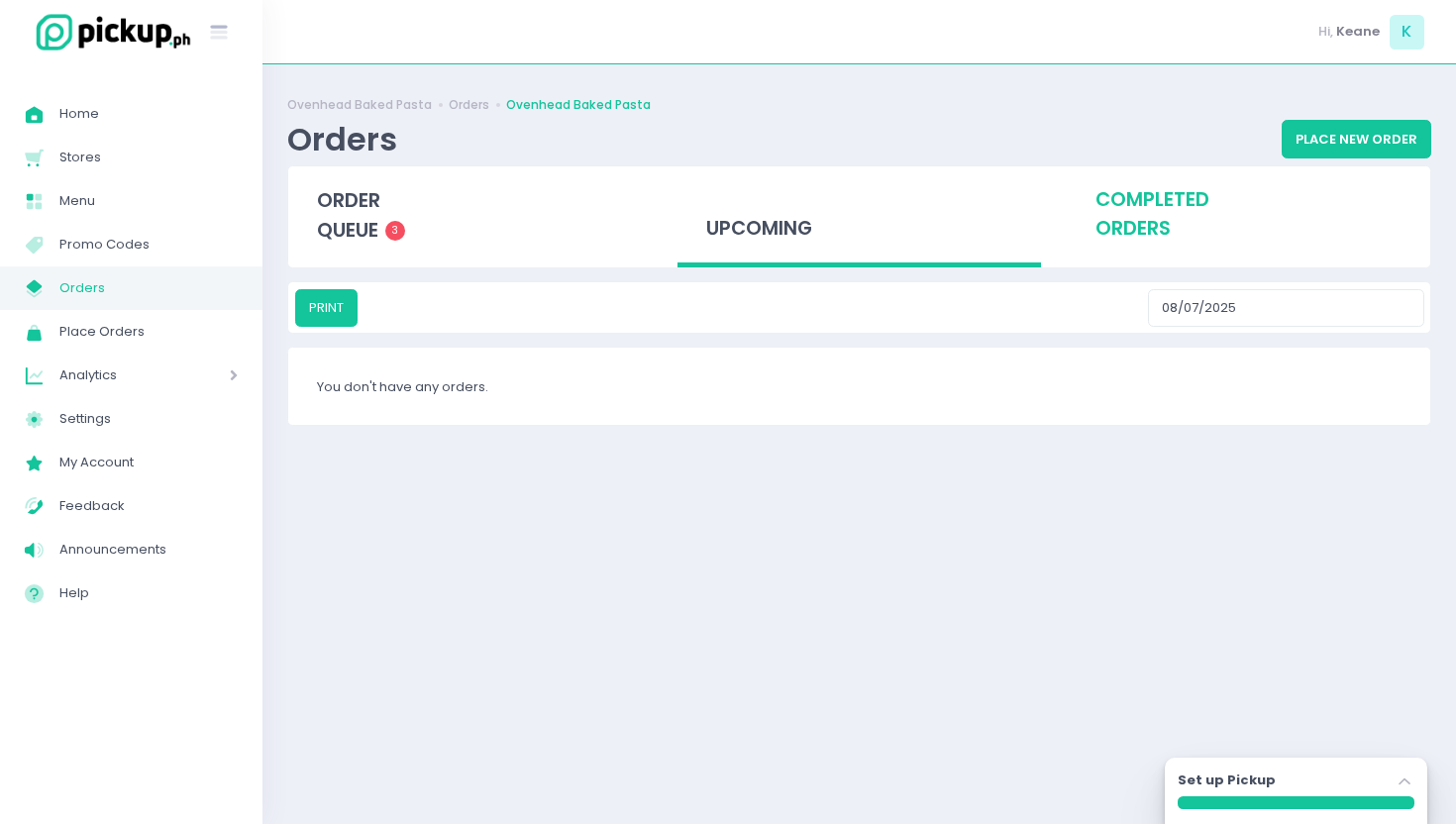 click on "completed  orders" at bounding box center (1248, 215) 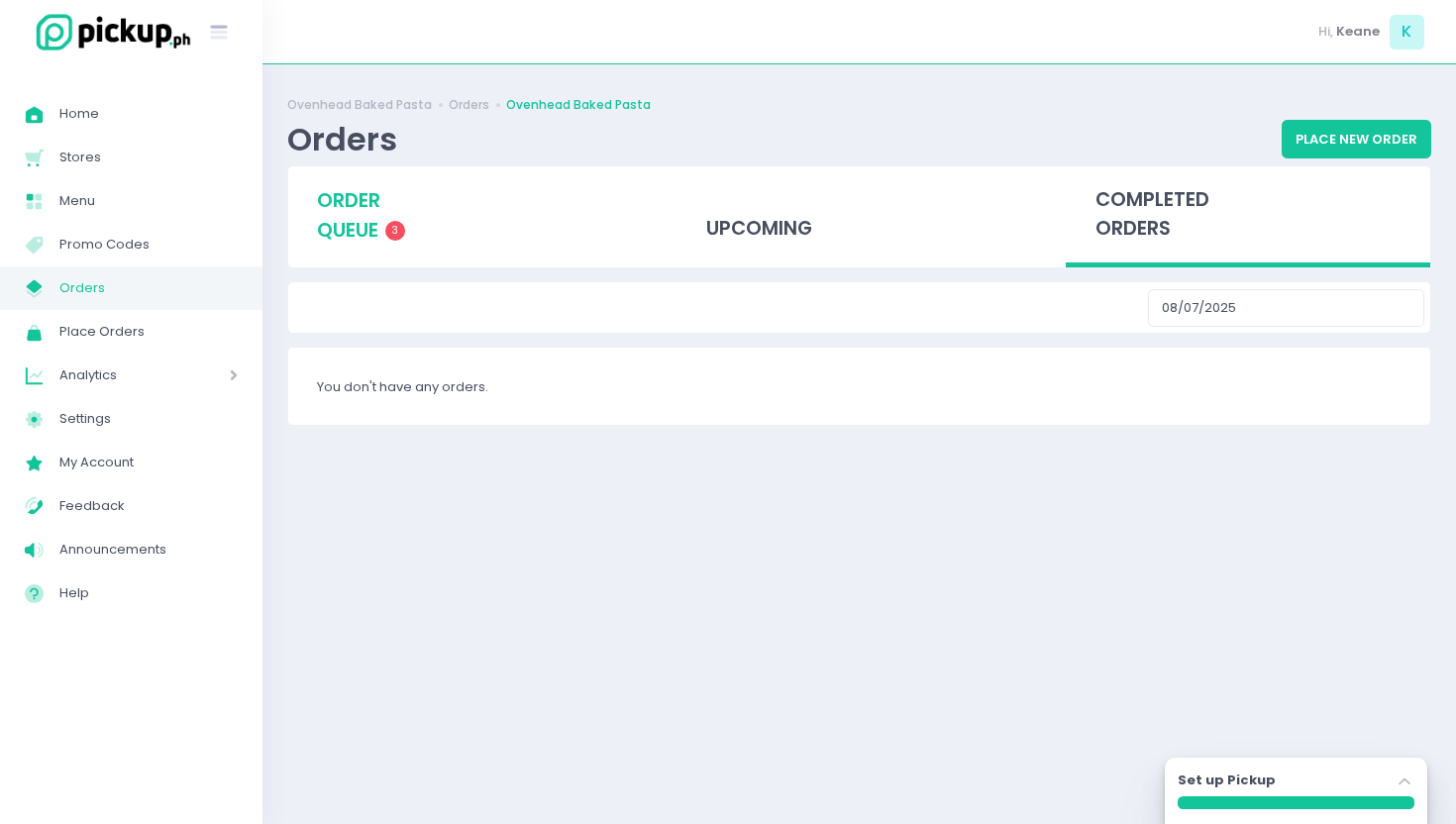 click on "order   queue 3" at bounding box center (470, 215) 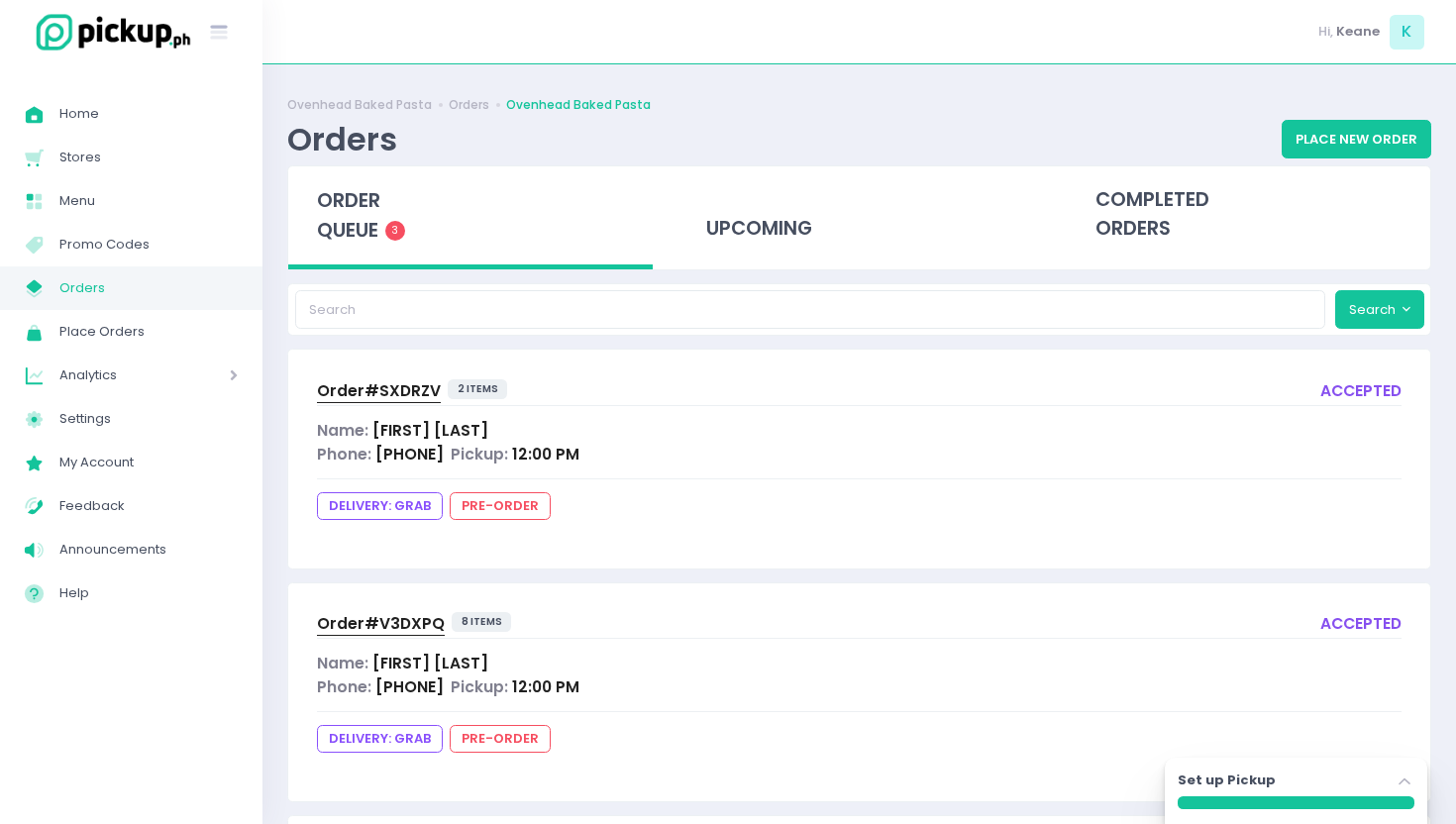 scroll, scrollTop: 249, scrollLeft: 0, axis: vertical 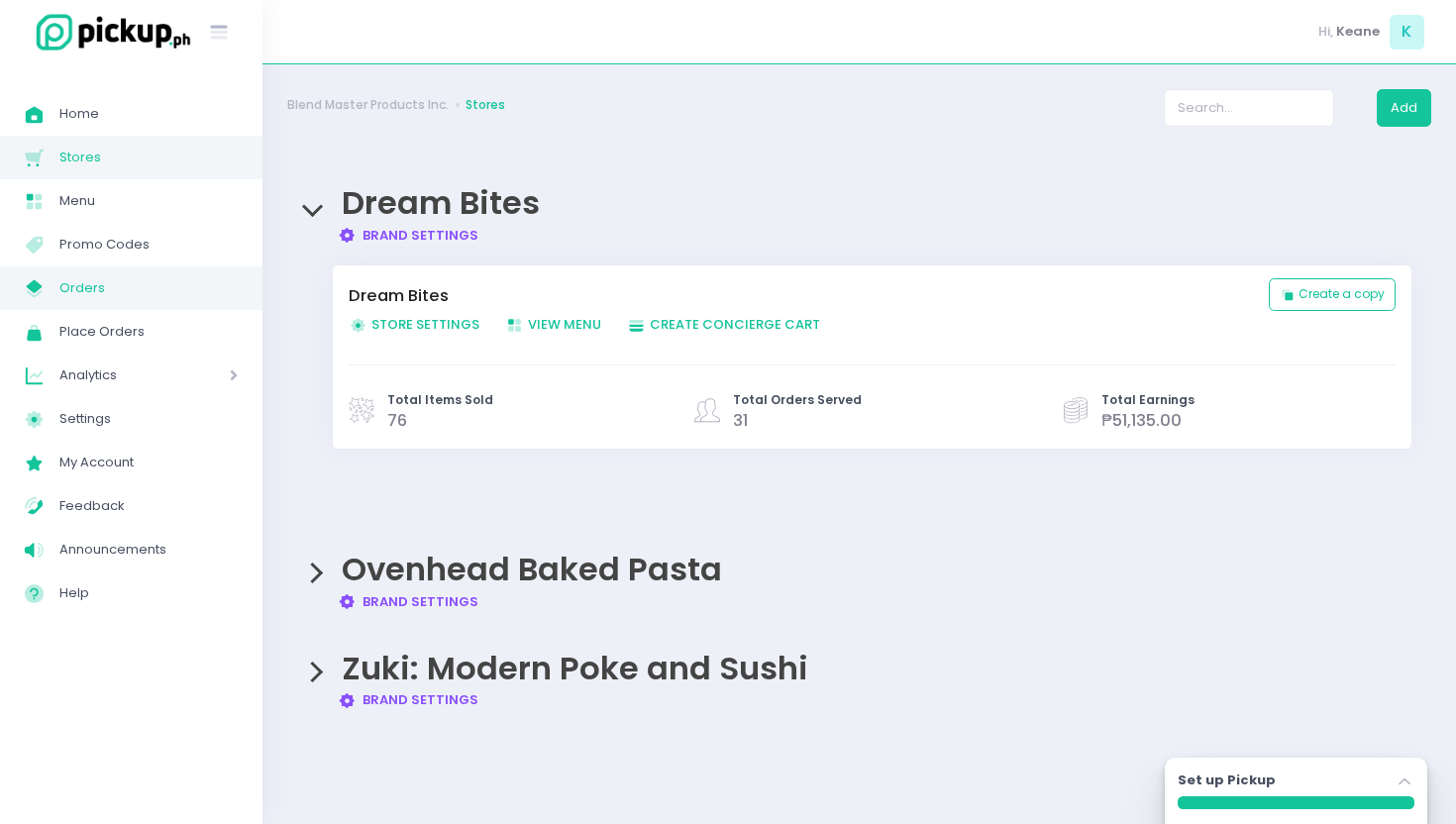 click on "Orders" at bounding box center [149, 288] 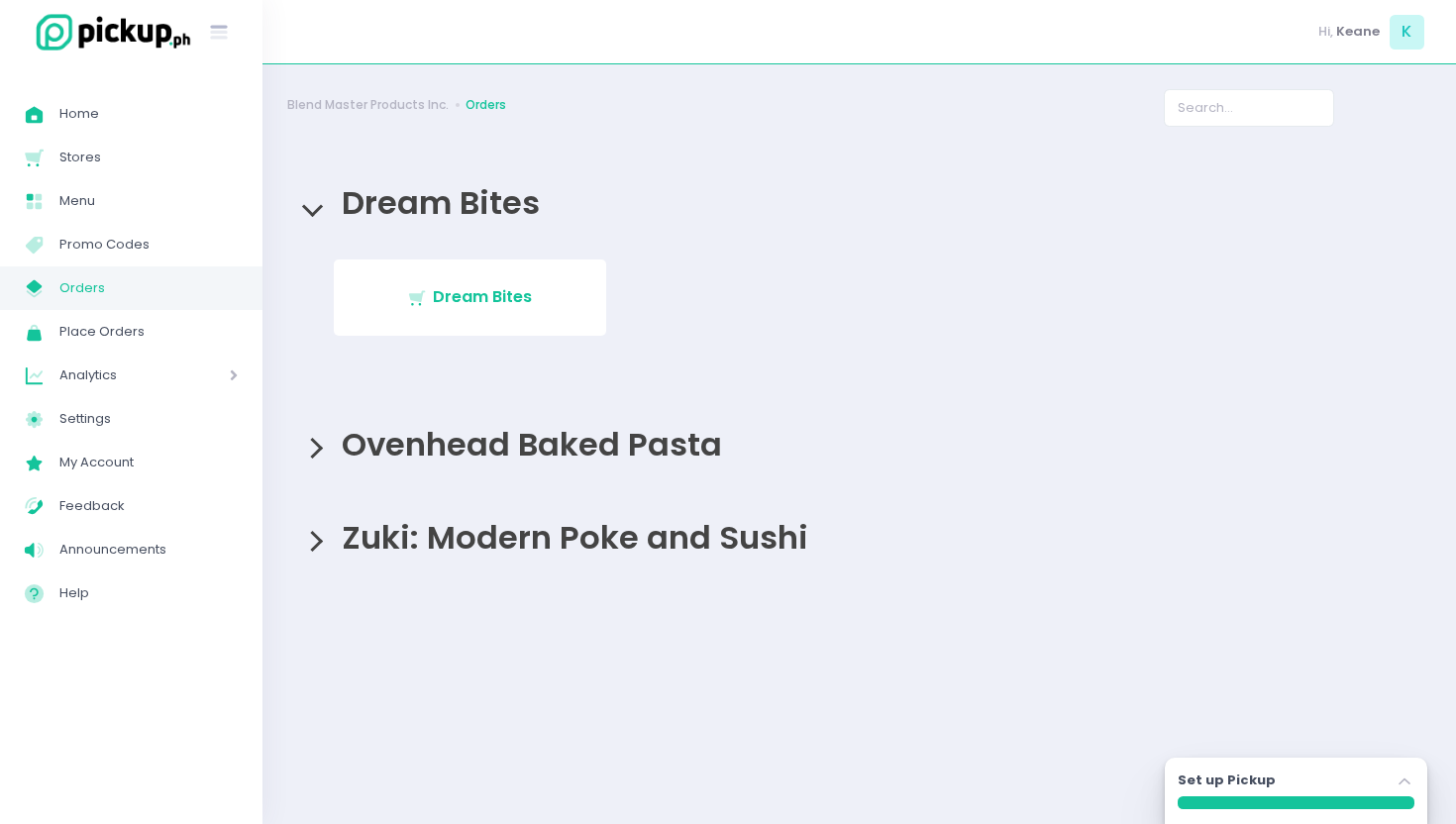 click on "Ovenhead Baked Pasta" at bounding box center (859, 444) 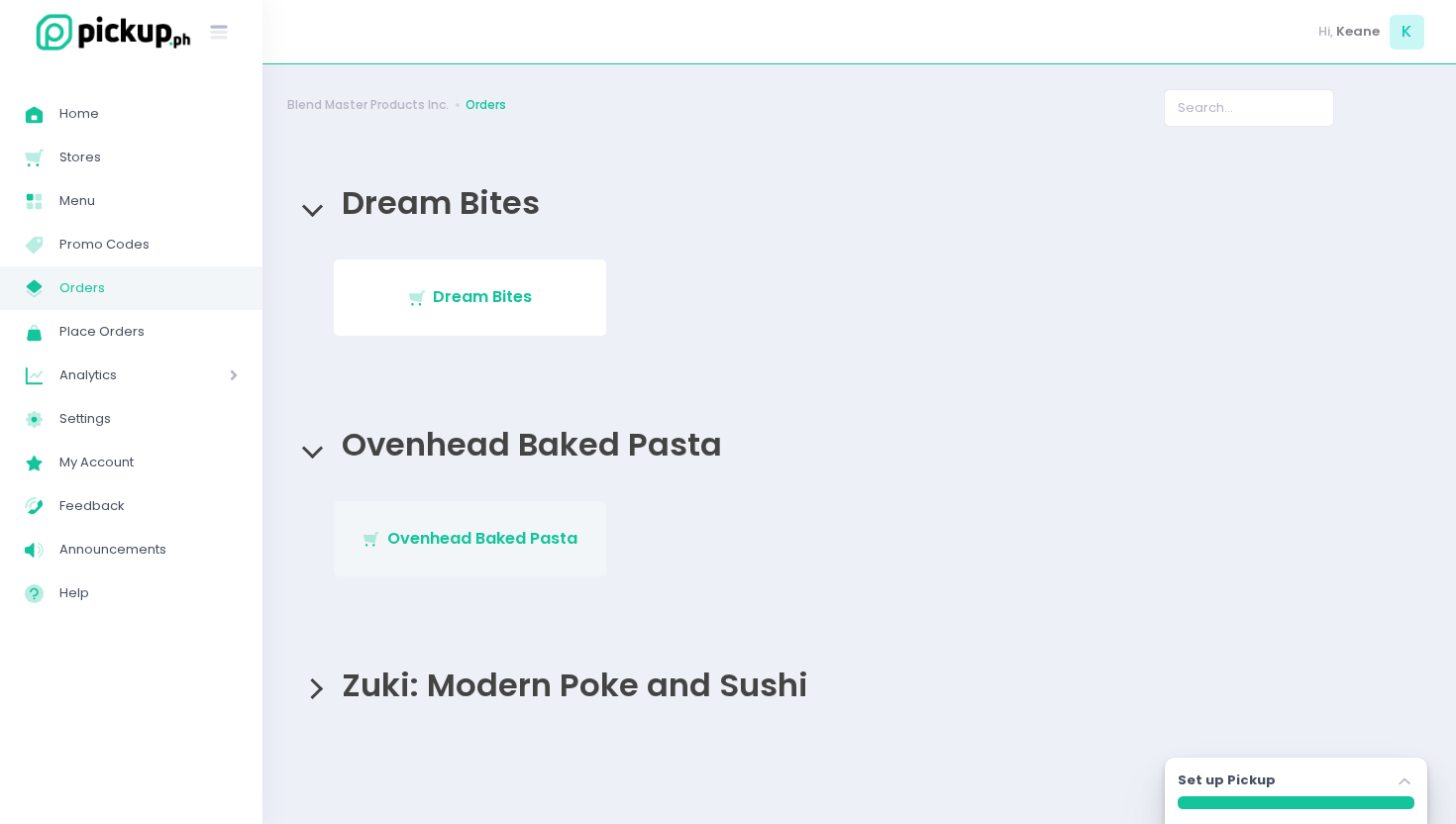 click on "Stockholm-icons / Shopping / Cart1 Created with Sketch. Ovenhead Baked Pasta" at bounding box center [469, 539] 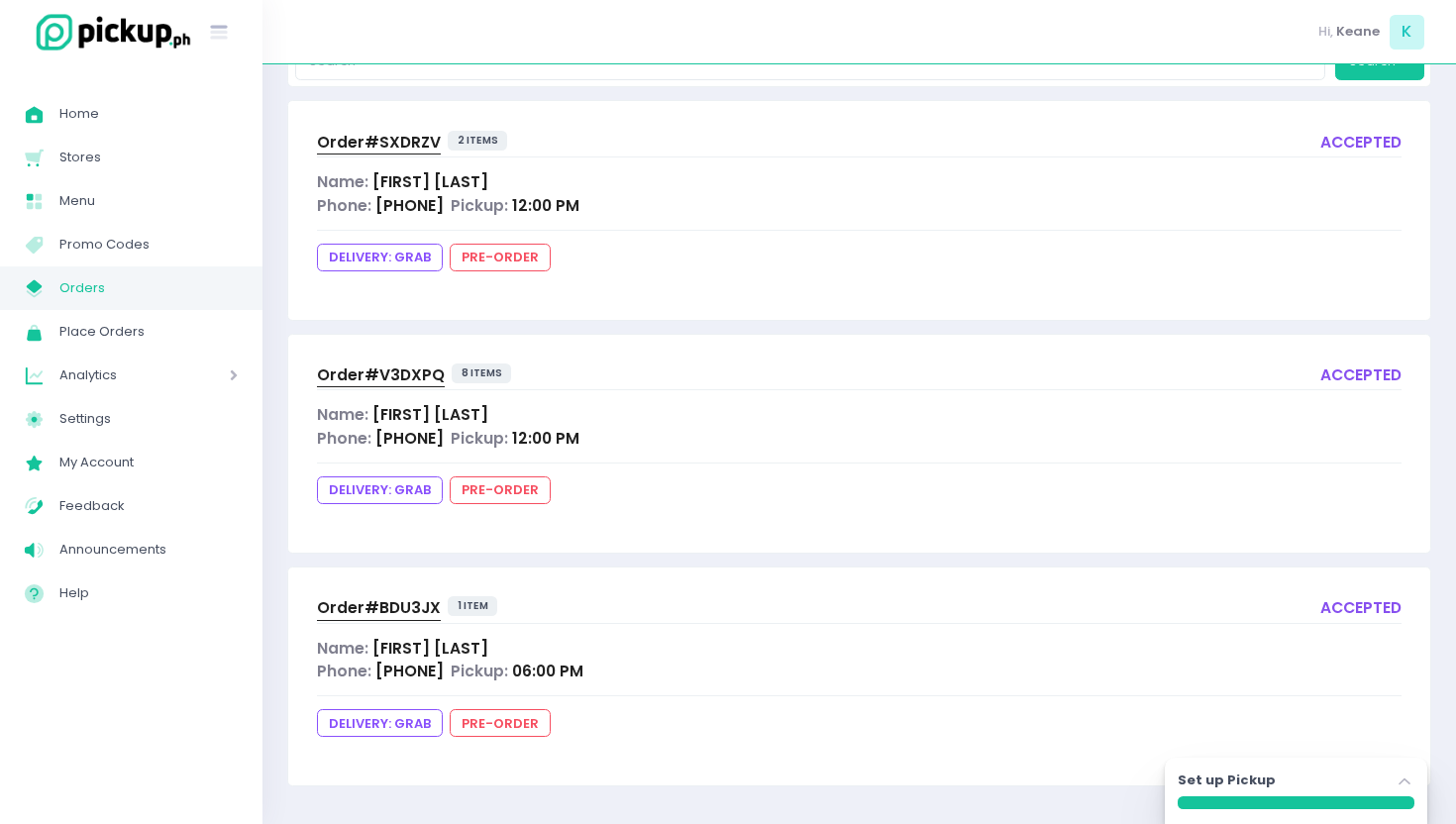 scroll, scrollTop: 0, scrollLeft: 0, axis: both 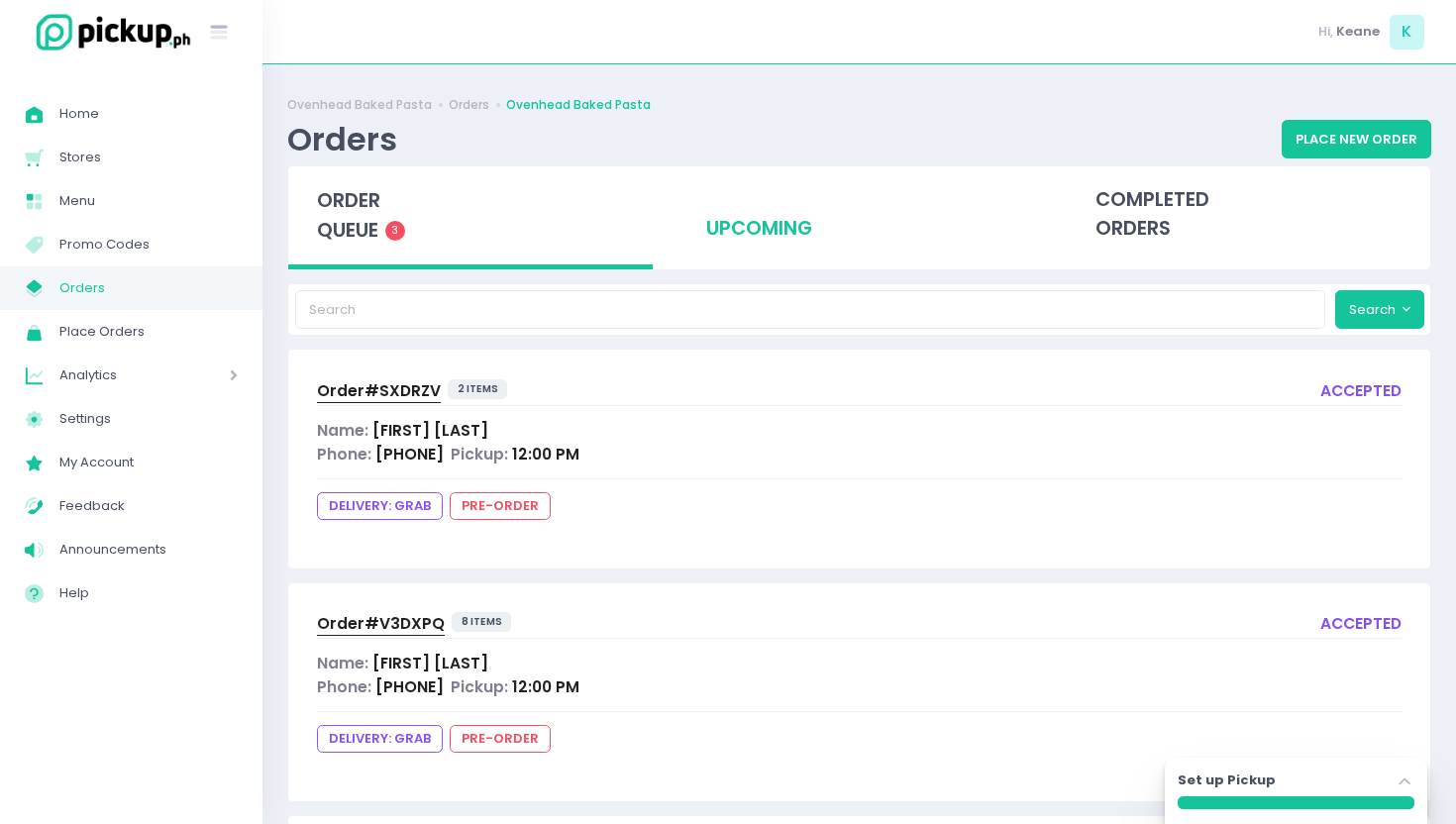 click on "upcoming" at bounding box center [860, 215] 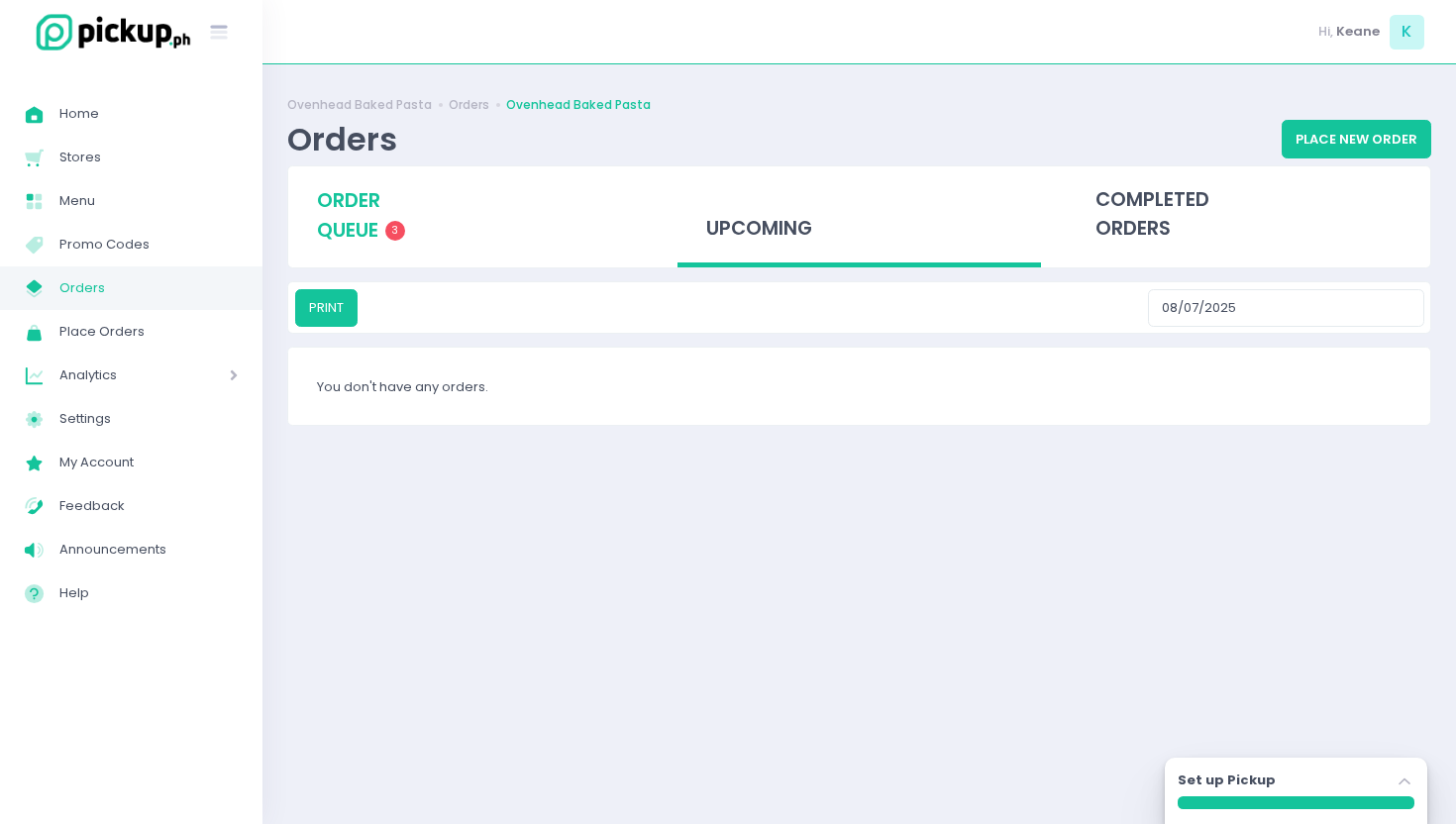click on "order   queue 3" at bounding box center [470, 215] 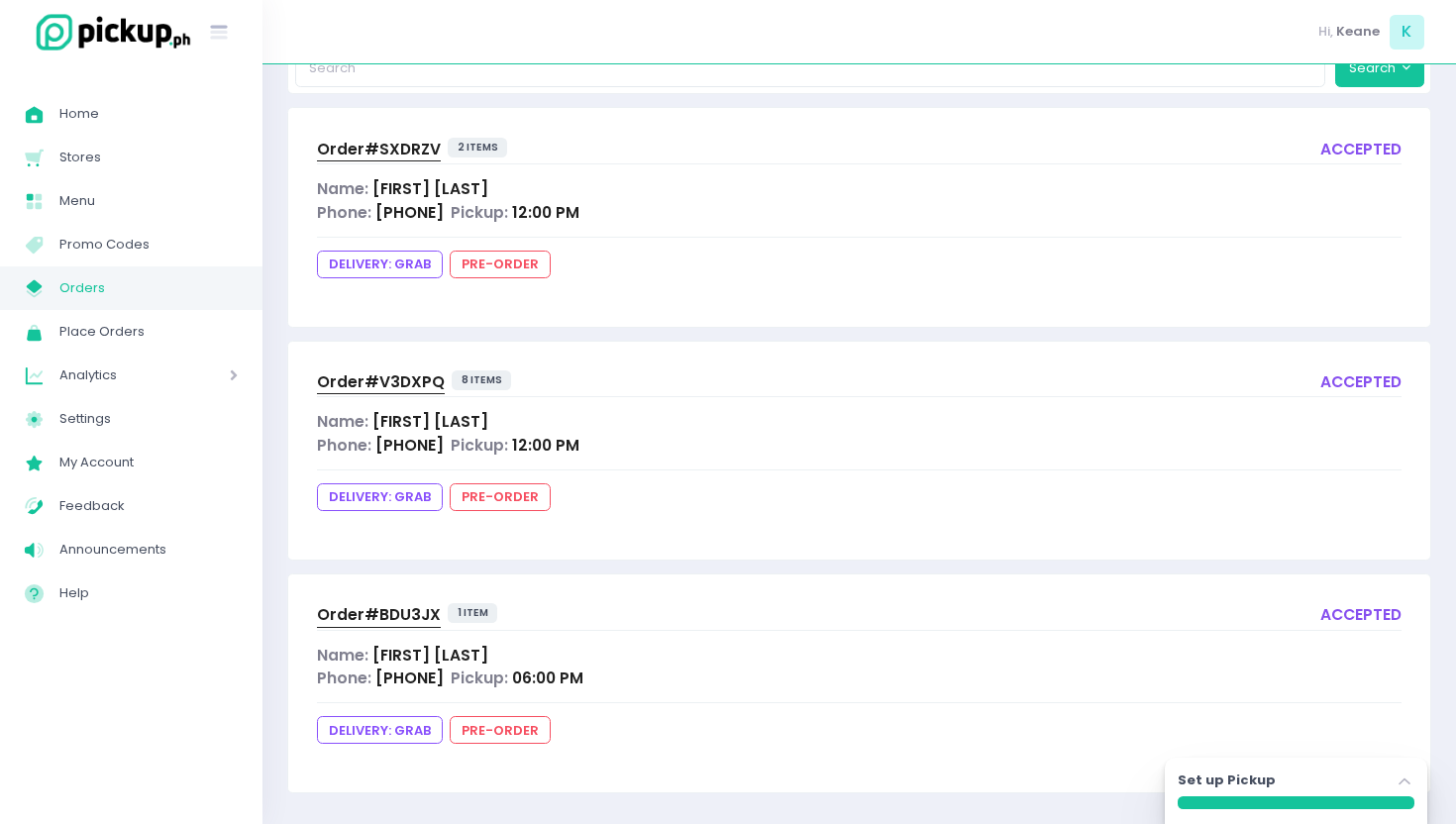 scroll, scrollTop: 0, scrollLeft: 0, axis: both 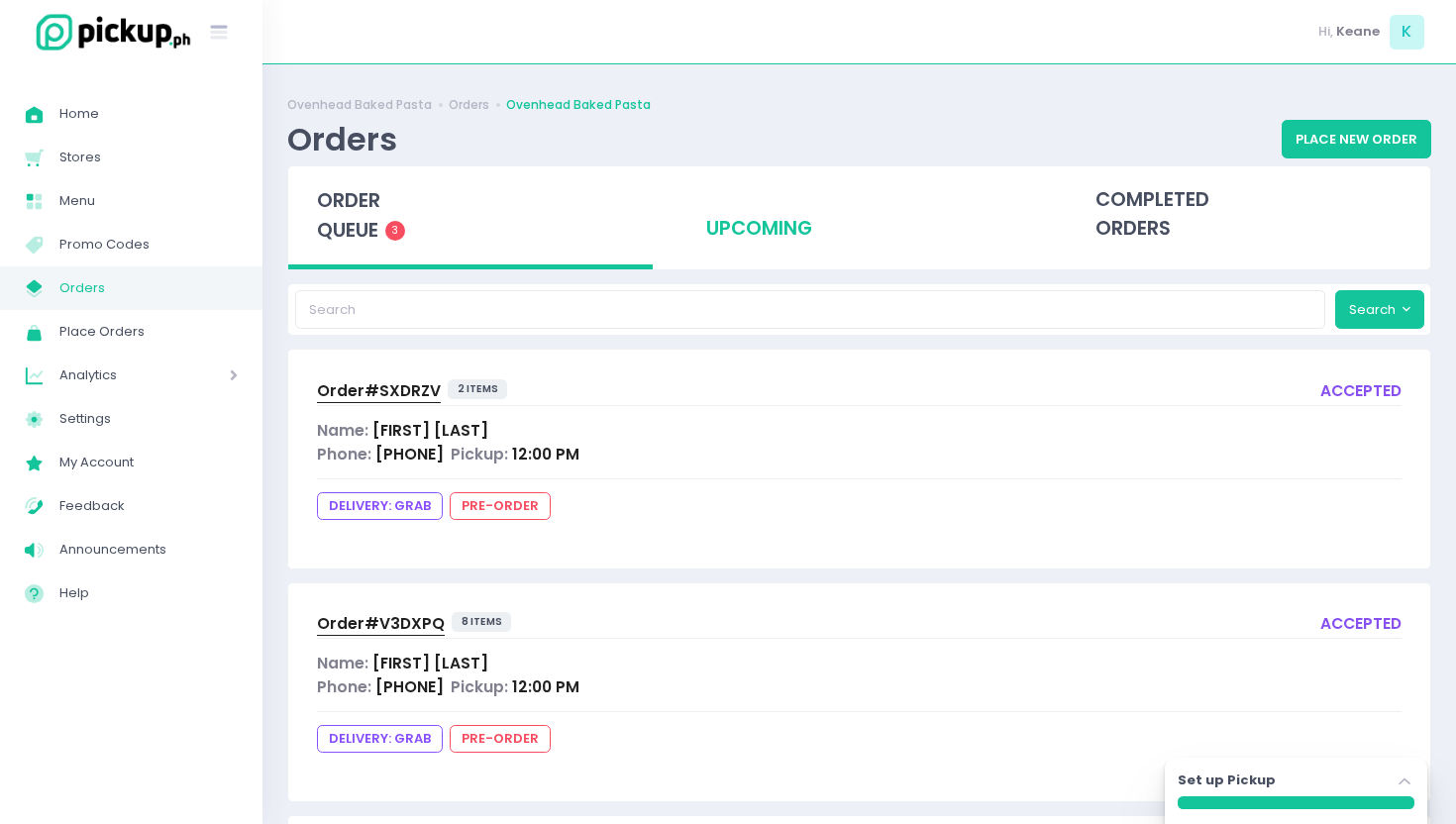 click on "upcoming" at bounding box center [860, 215] 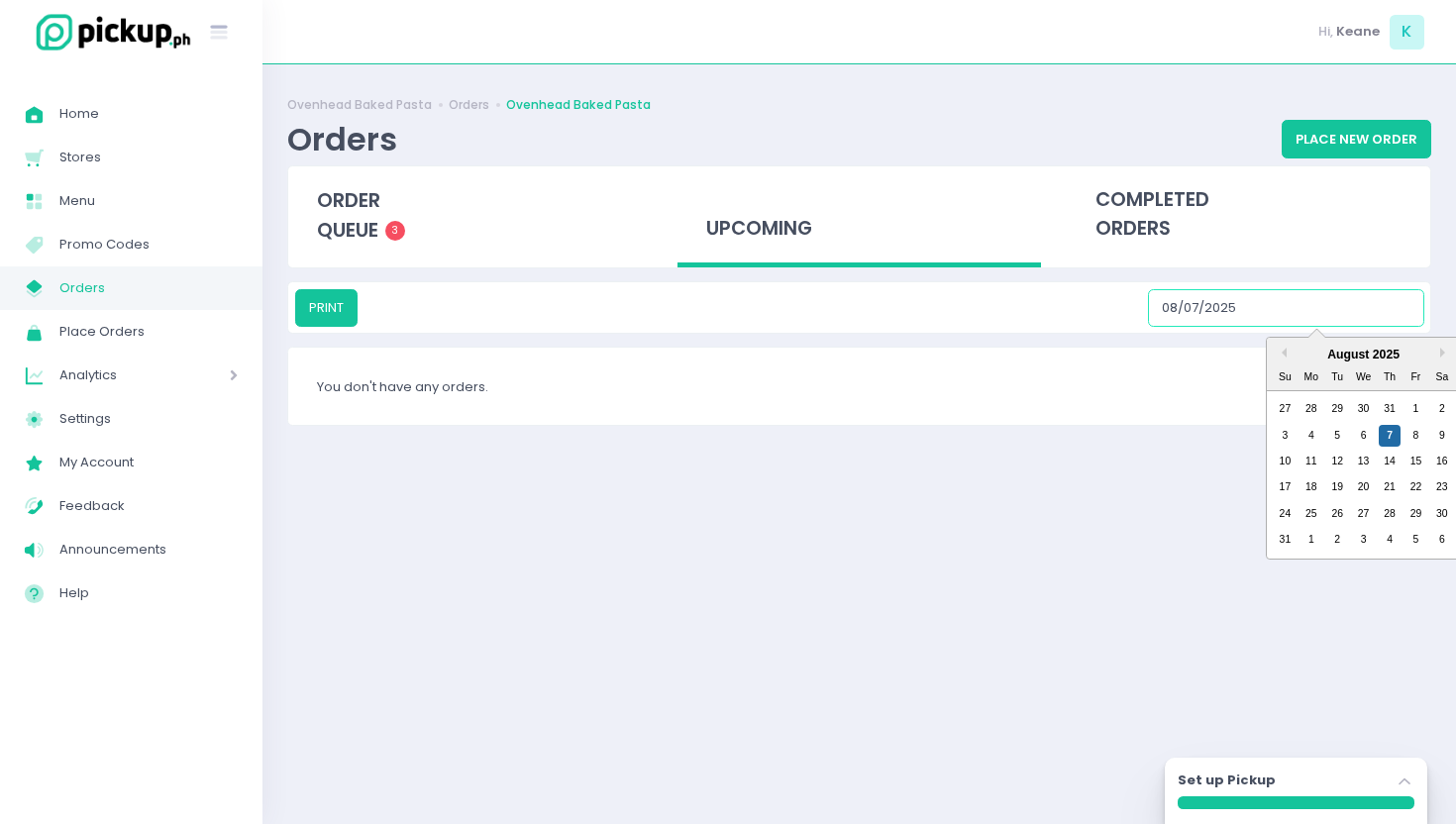 click on "08/07/2025" at bounding box center (1286, 308) 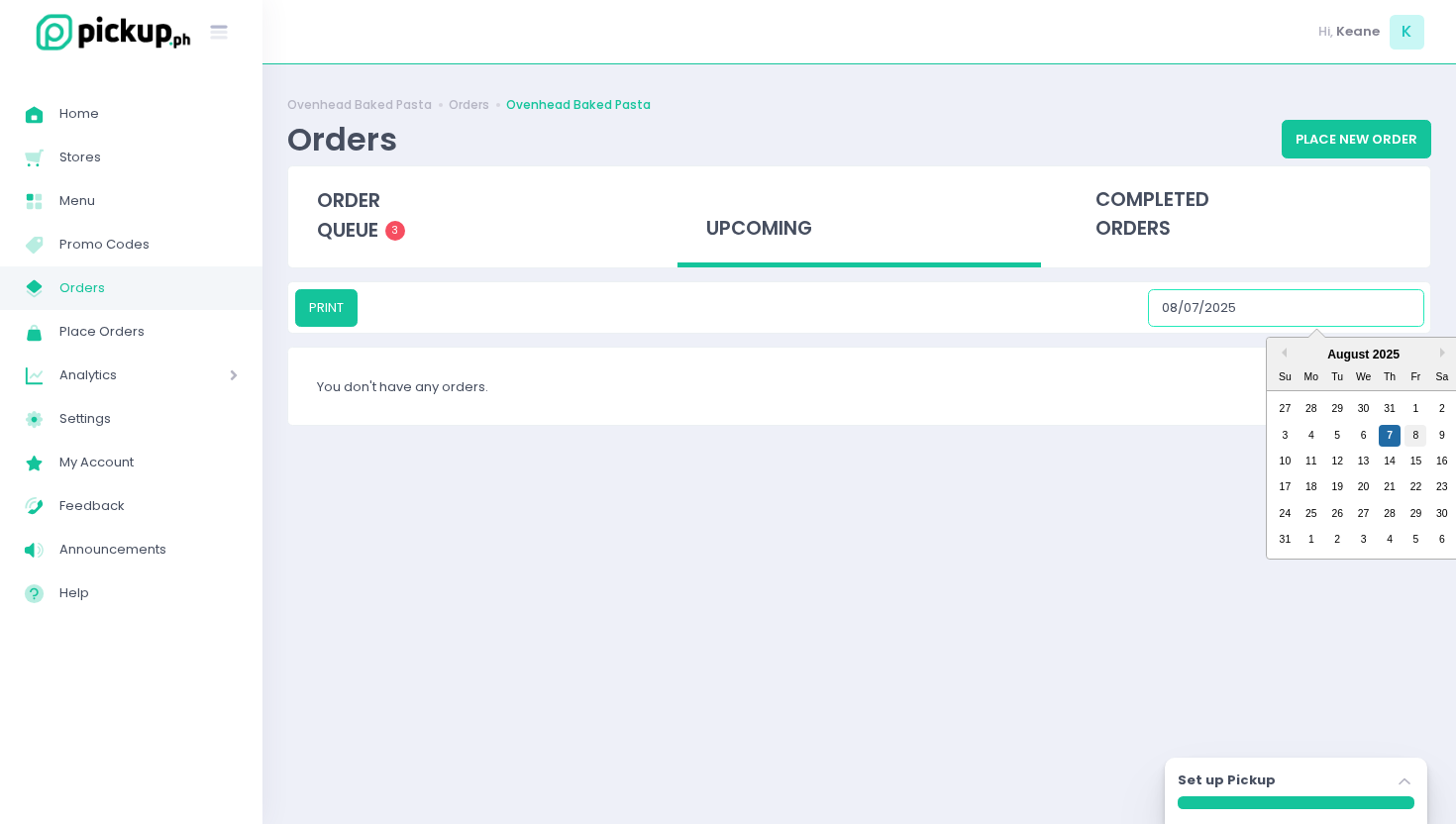 click on "8" at bounding box center (1415, 436) 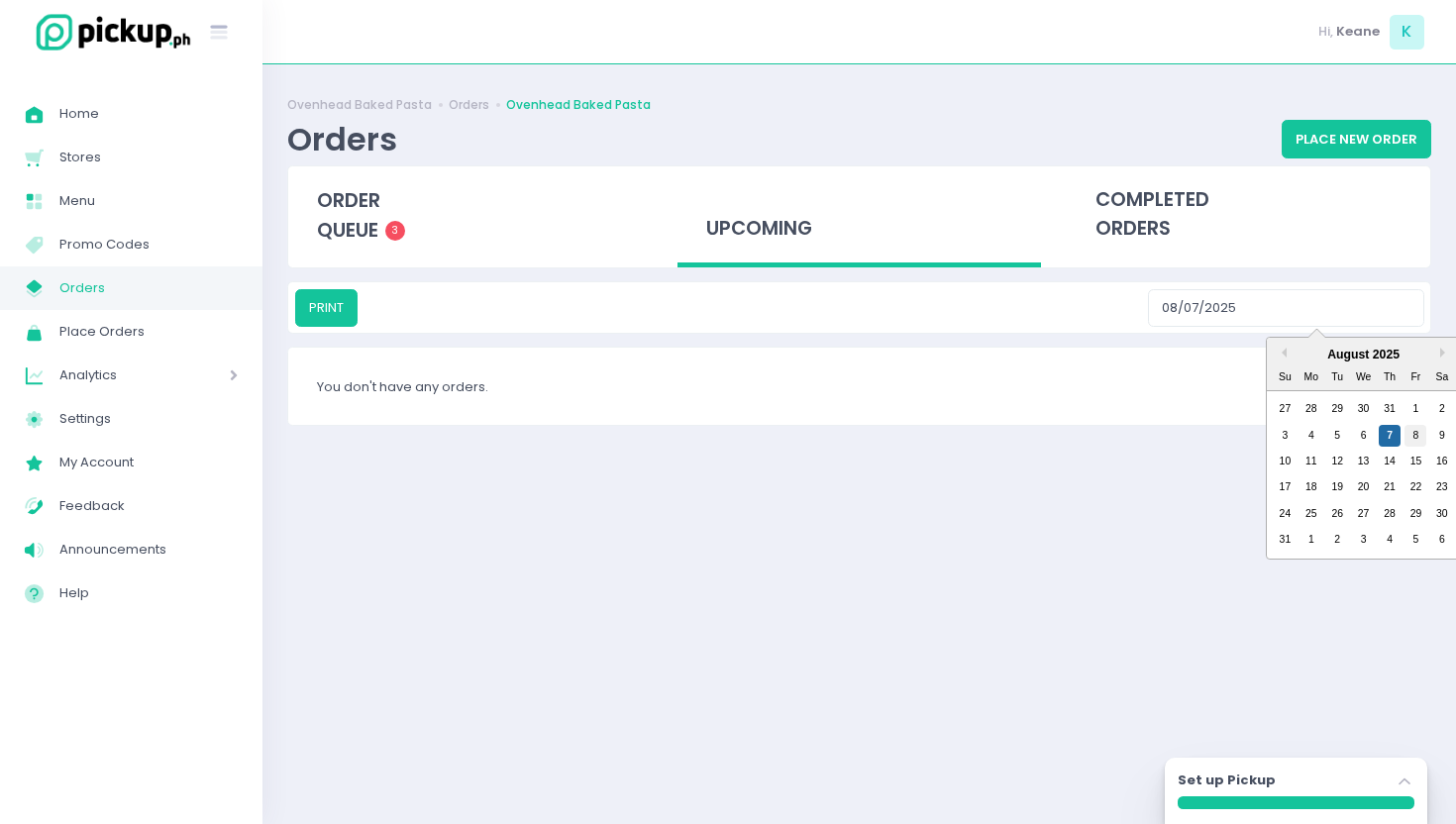 type on "08/08/2025" 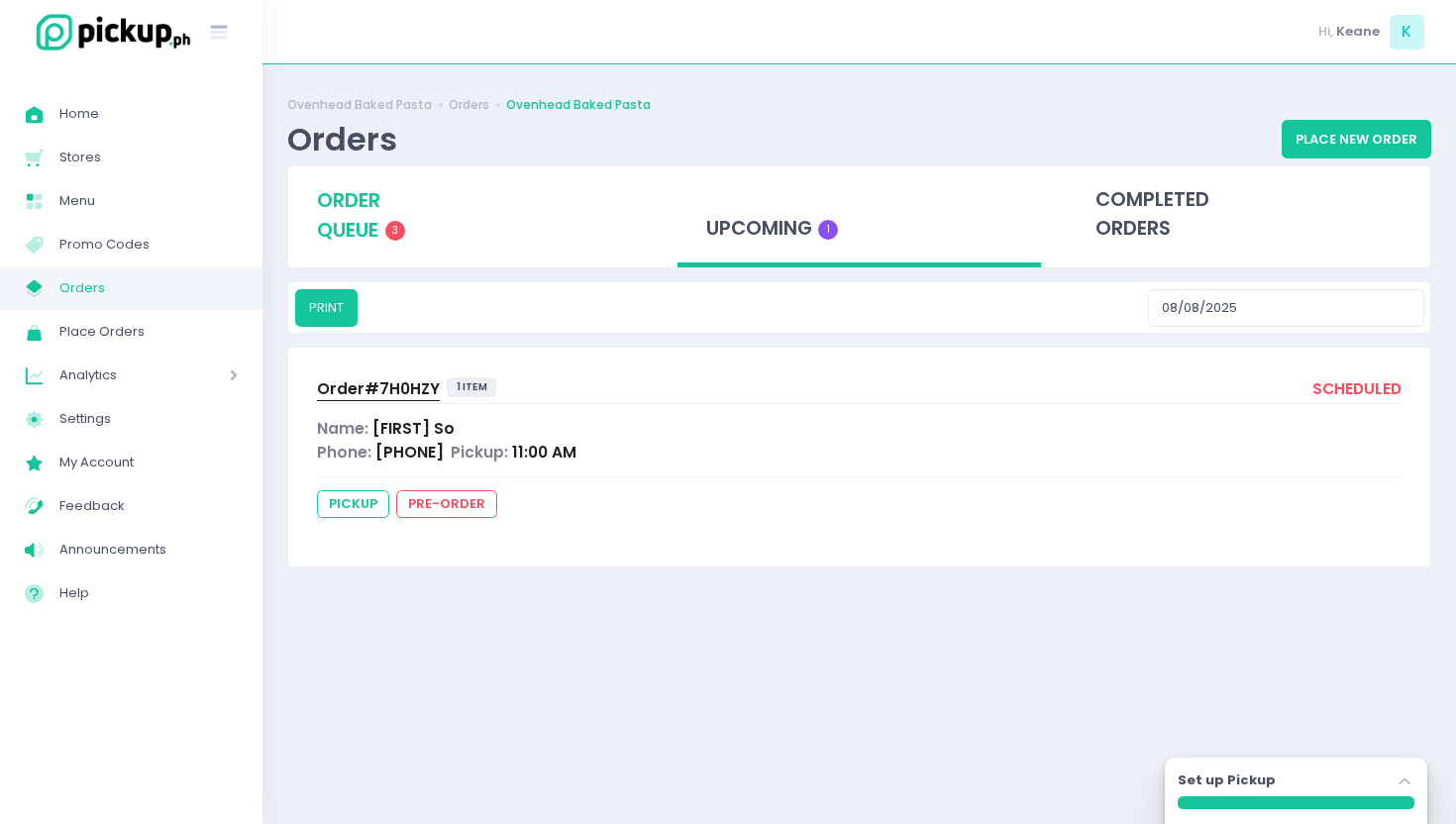 click on "order   queue 3" at bounding box center [470, 215] 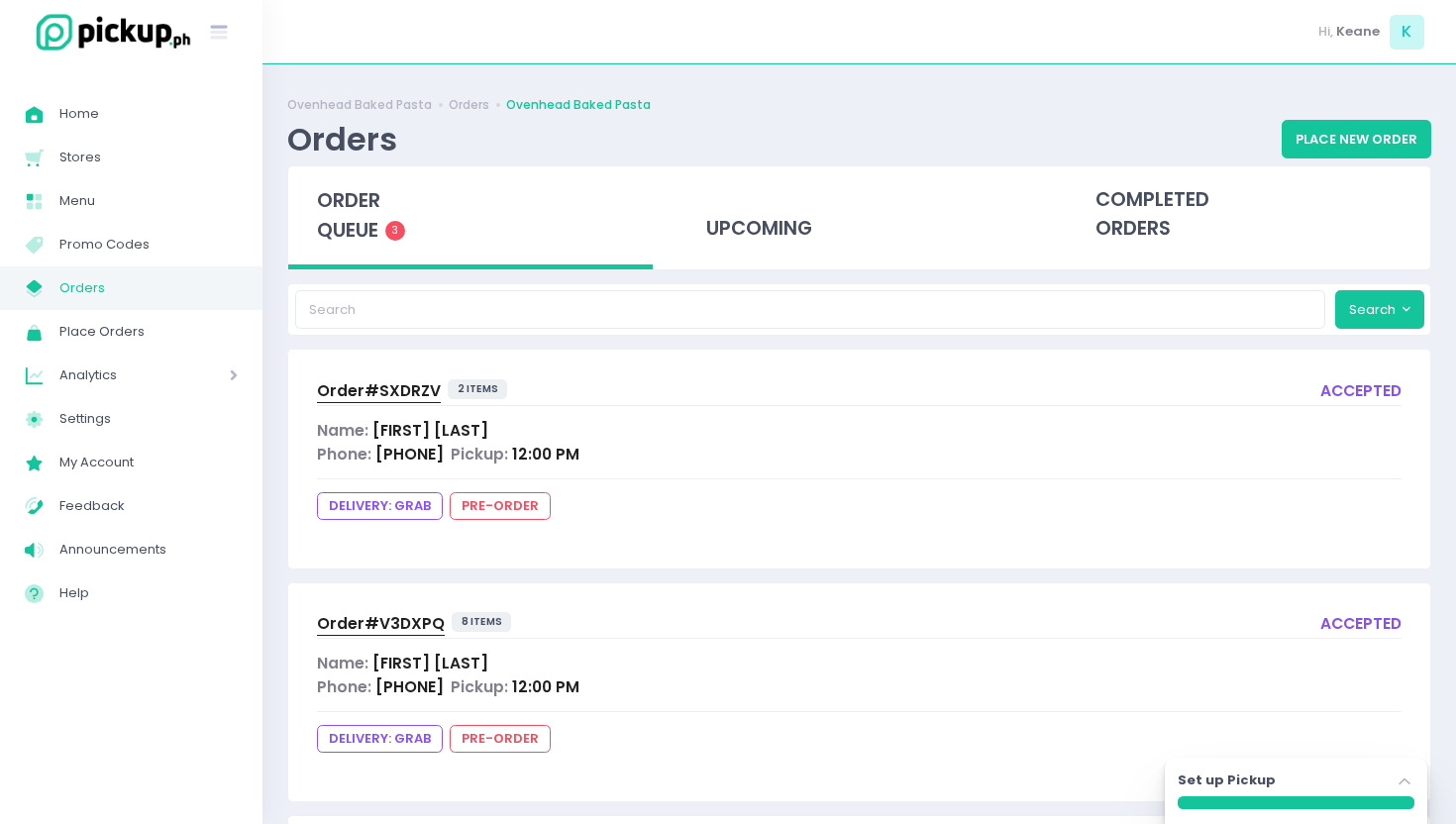 click on "Order# SXDRZV   2 items   accepted Name:   Erika   Belena Phone:   09175310709 Pickup:   12:00 PM DELIVERY: grab pre-order" at bounding box center (859, 459) 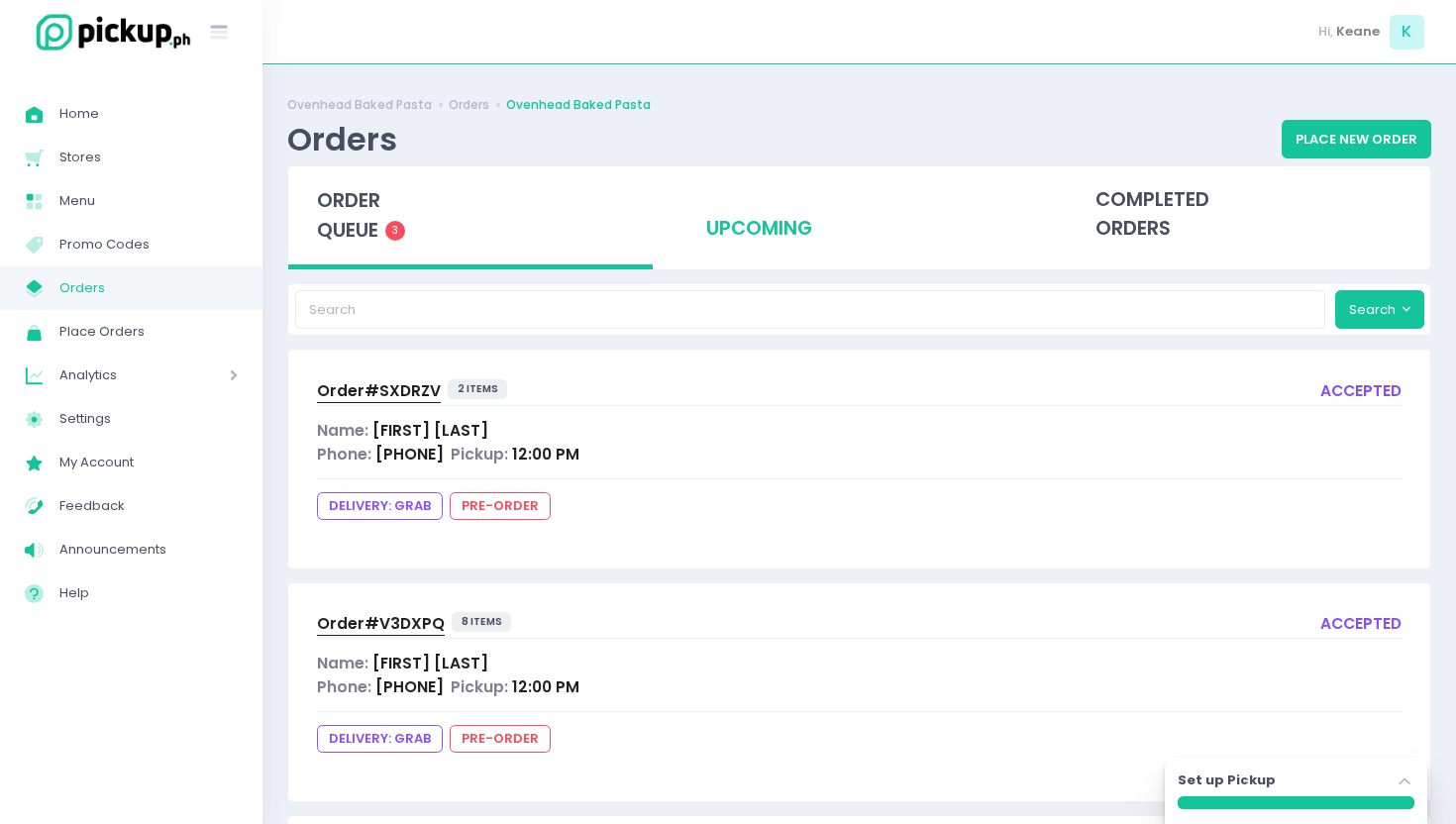 click on "upcoming" at bounding box center [860, 215] 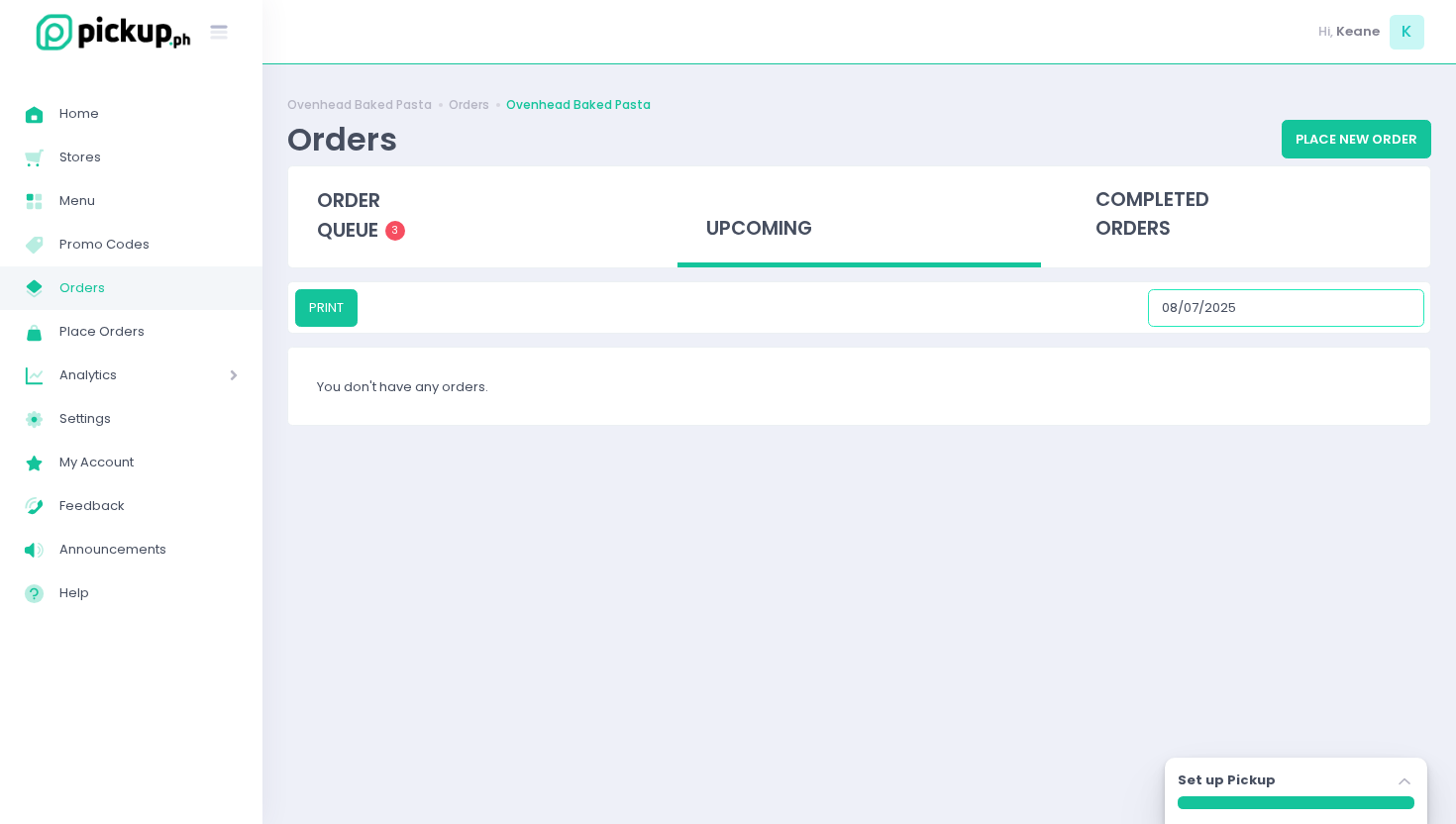 click on "08/07/2025" at bounding box center (1286, 308) 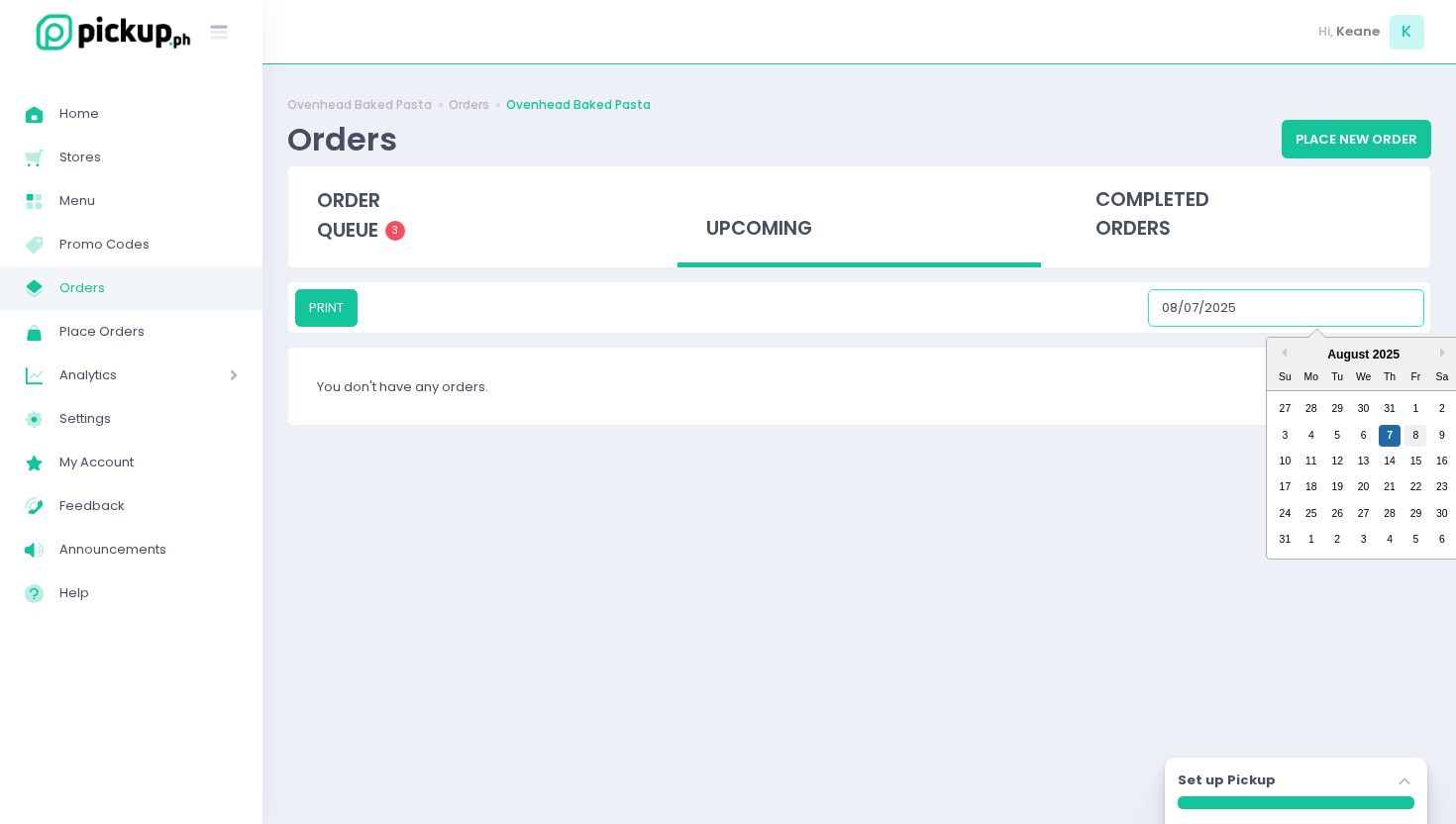 click on "8" at bounding box center [1415, 436] 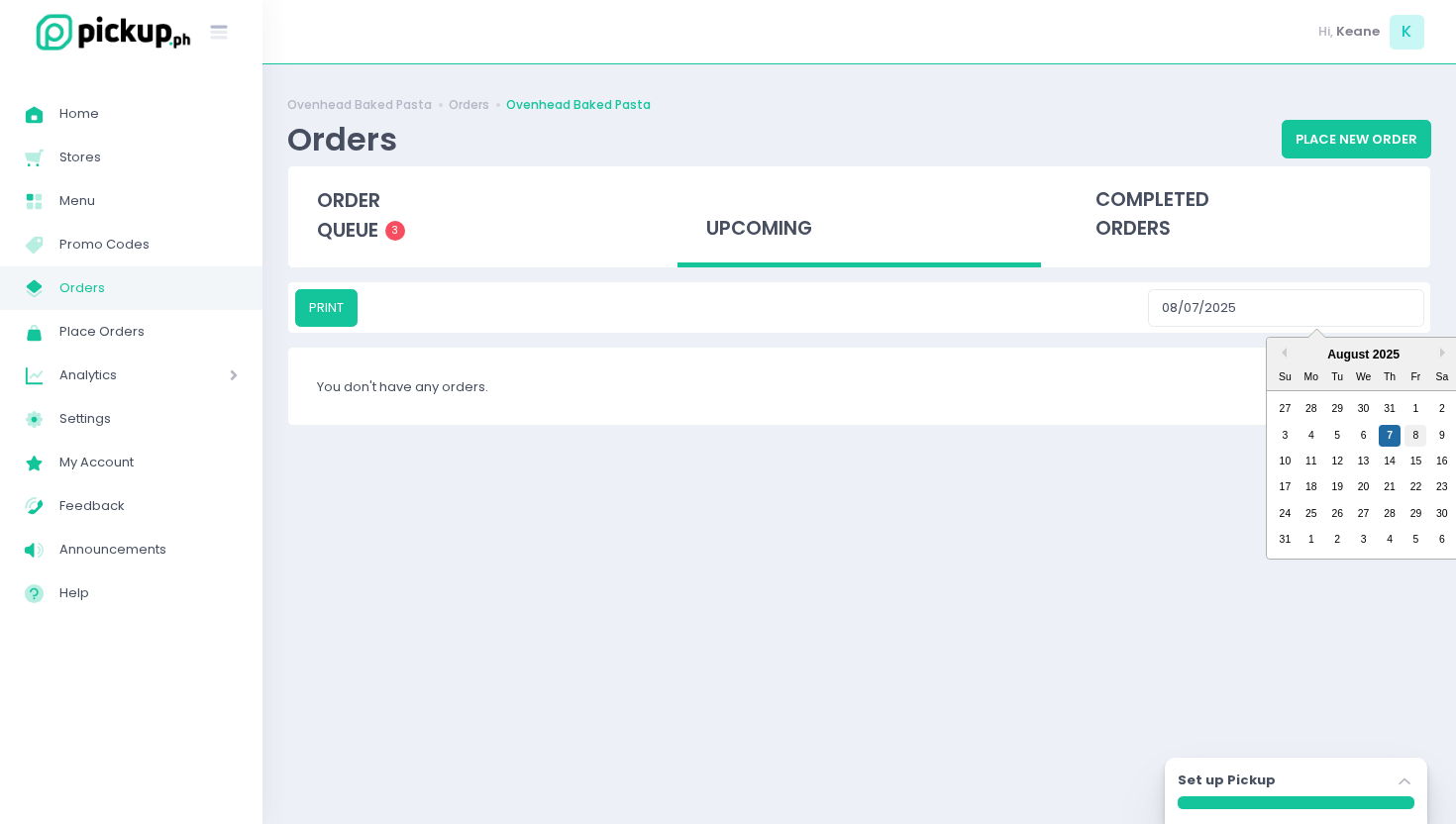 type on "08/08/2025" 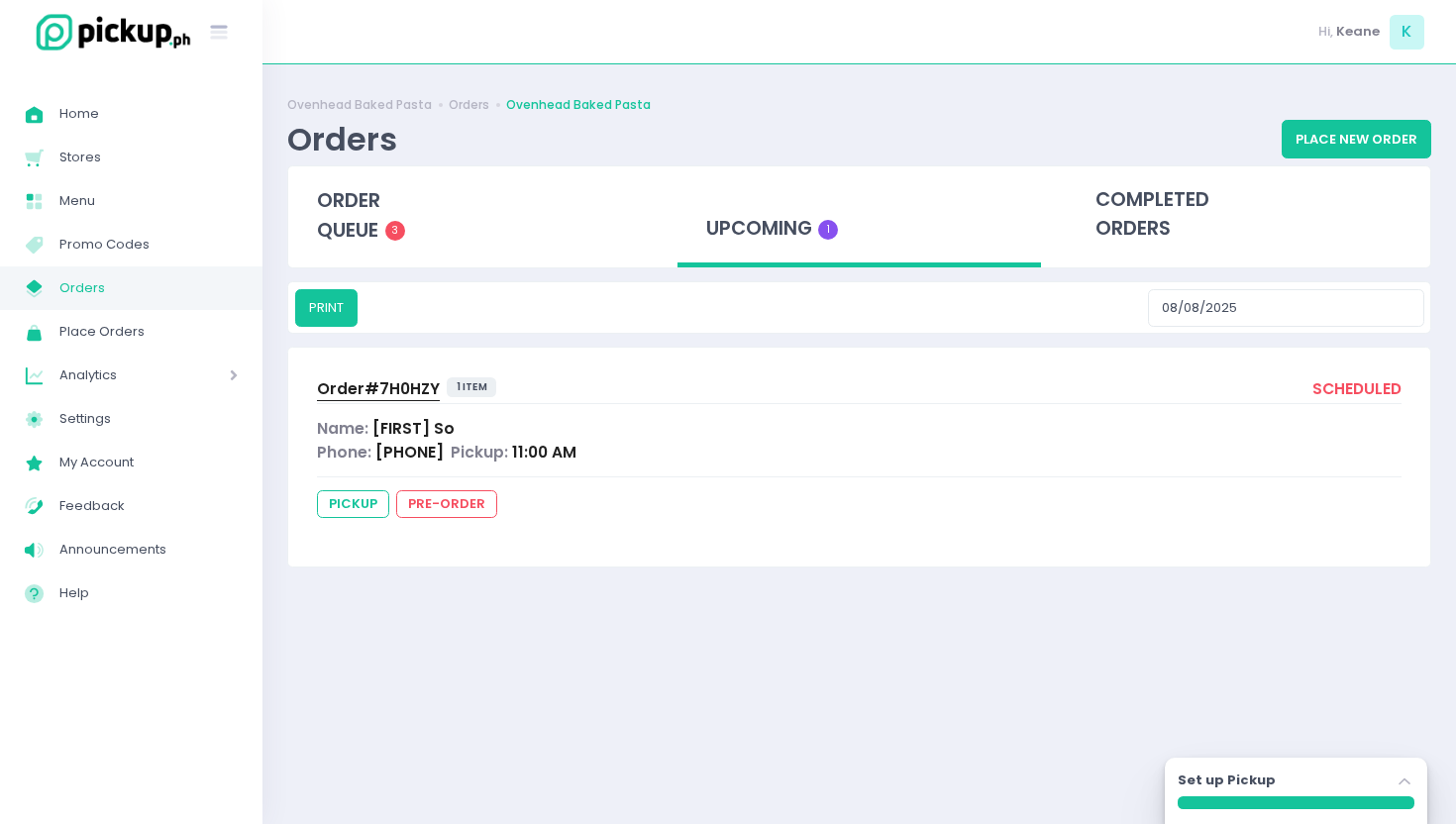 click on "Order# 7H0HZY   1 item   scheduled" at bounding box center (859, 390) 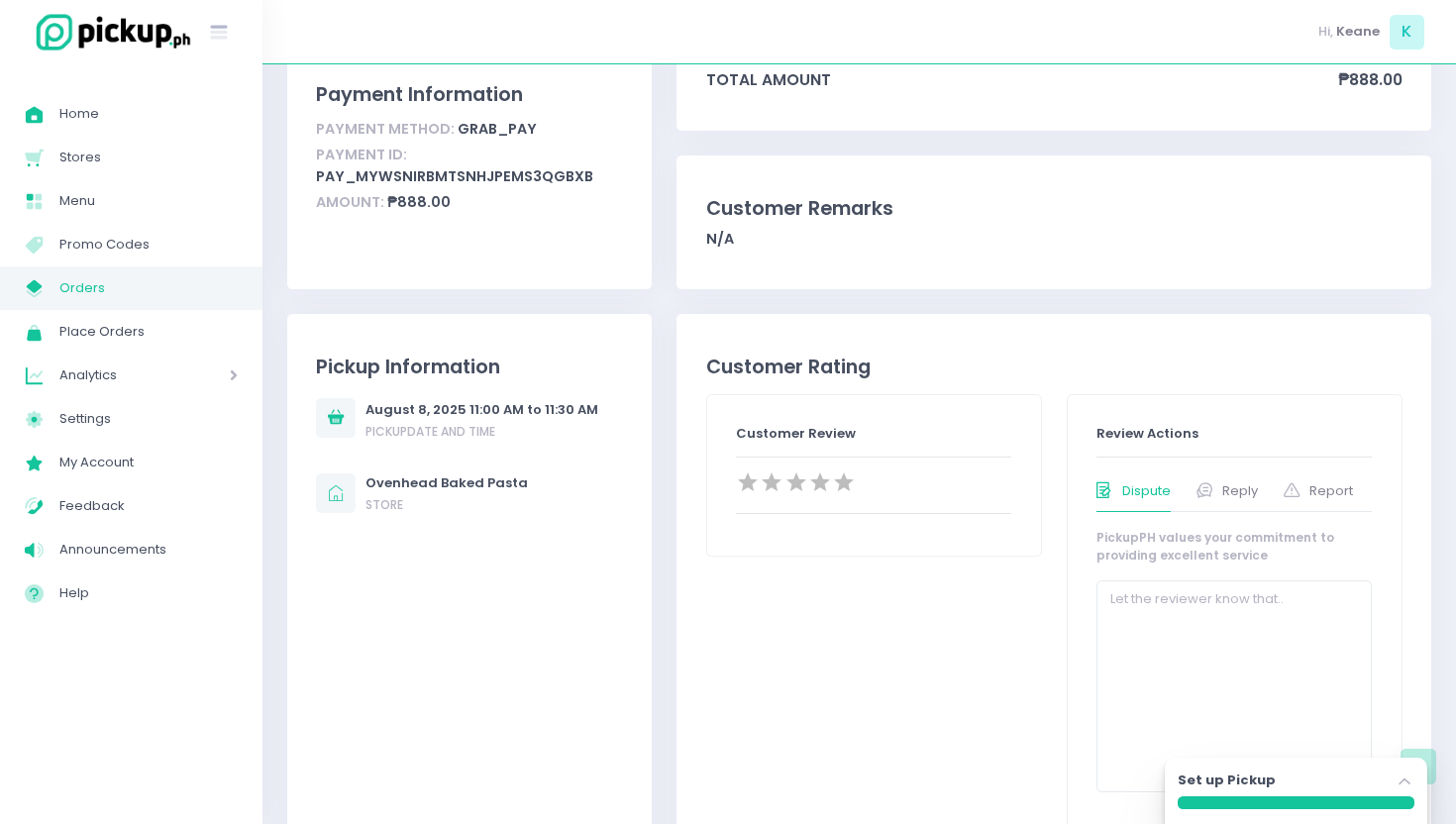 scroll, scrollTop: 0, scrollLeft: 0, axis: both 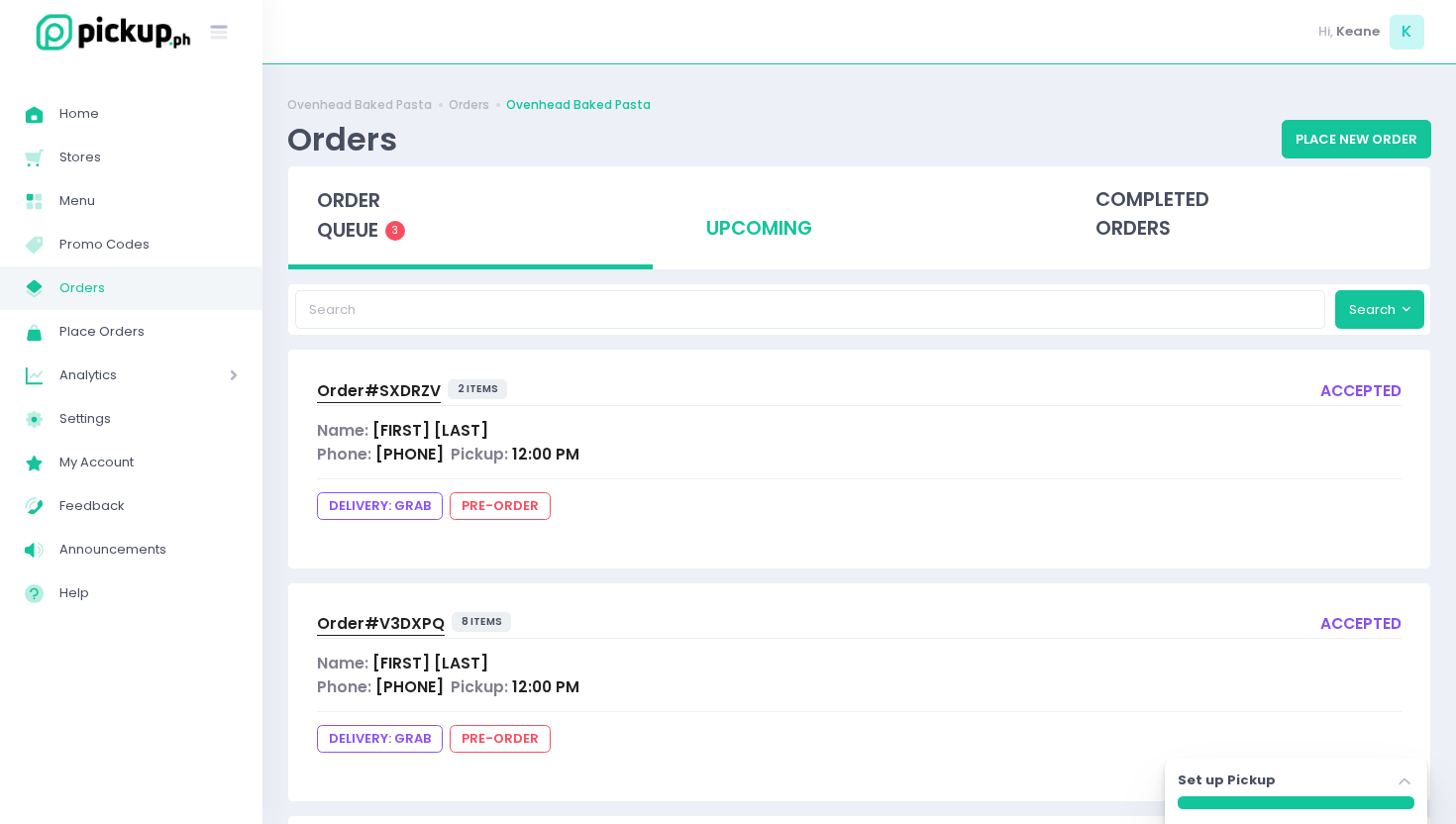 click on "upcoming" at bounding box center [860, 215] 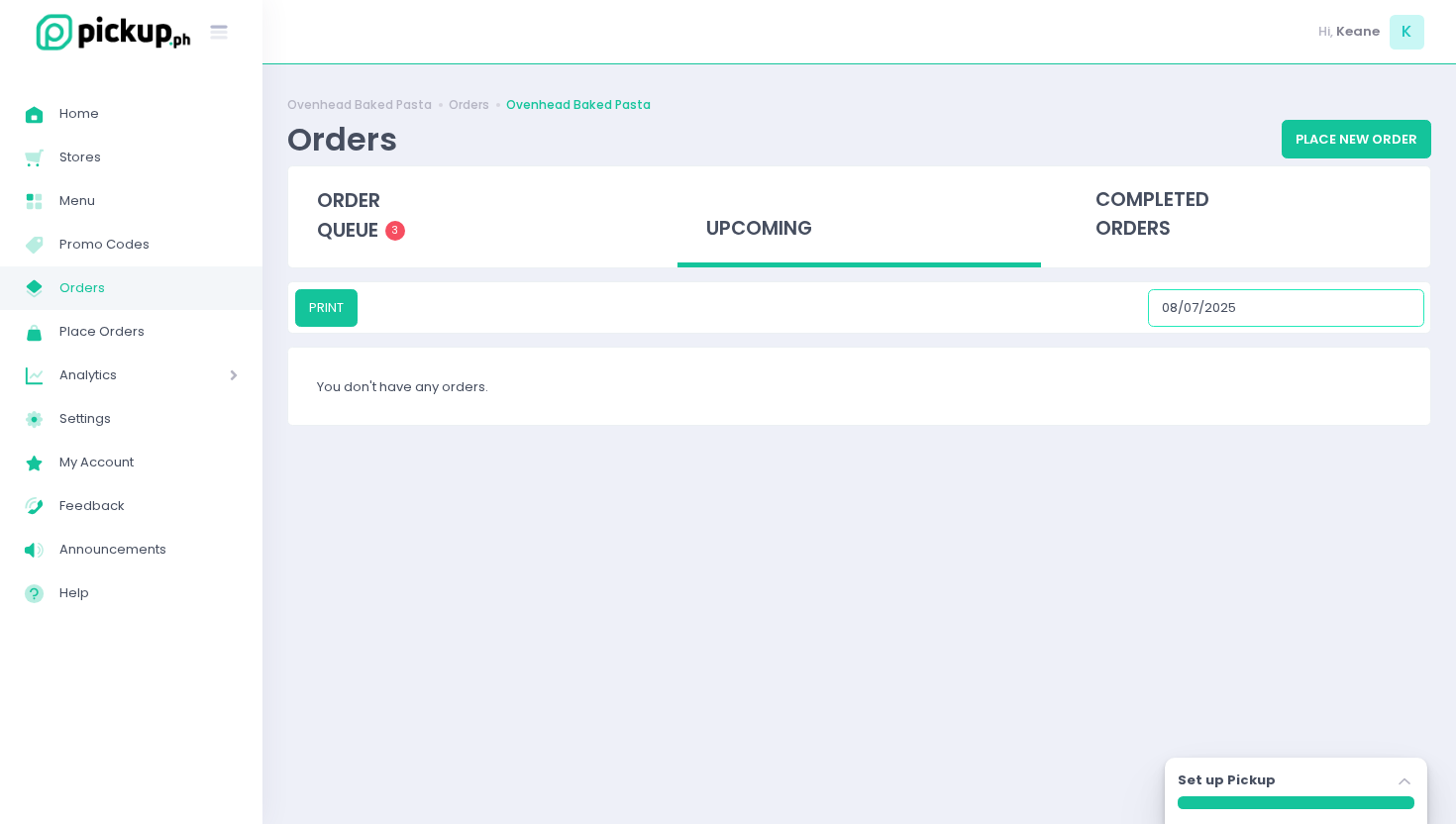 click on "08/07/2025" at bounding box center (1286, 308) 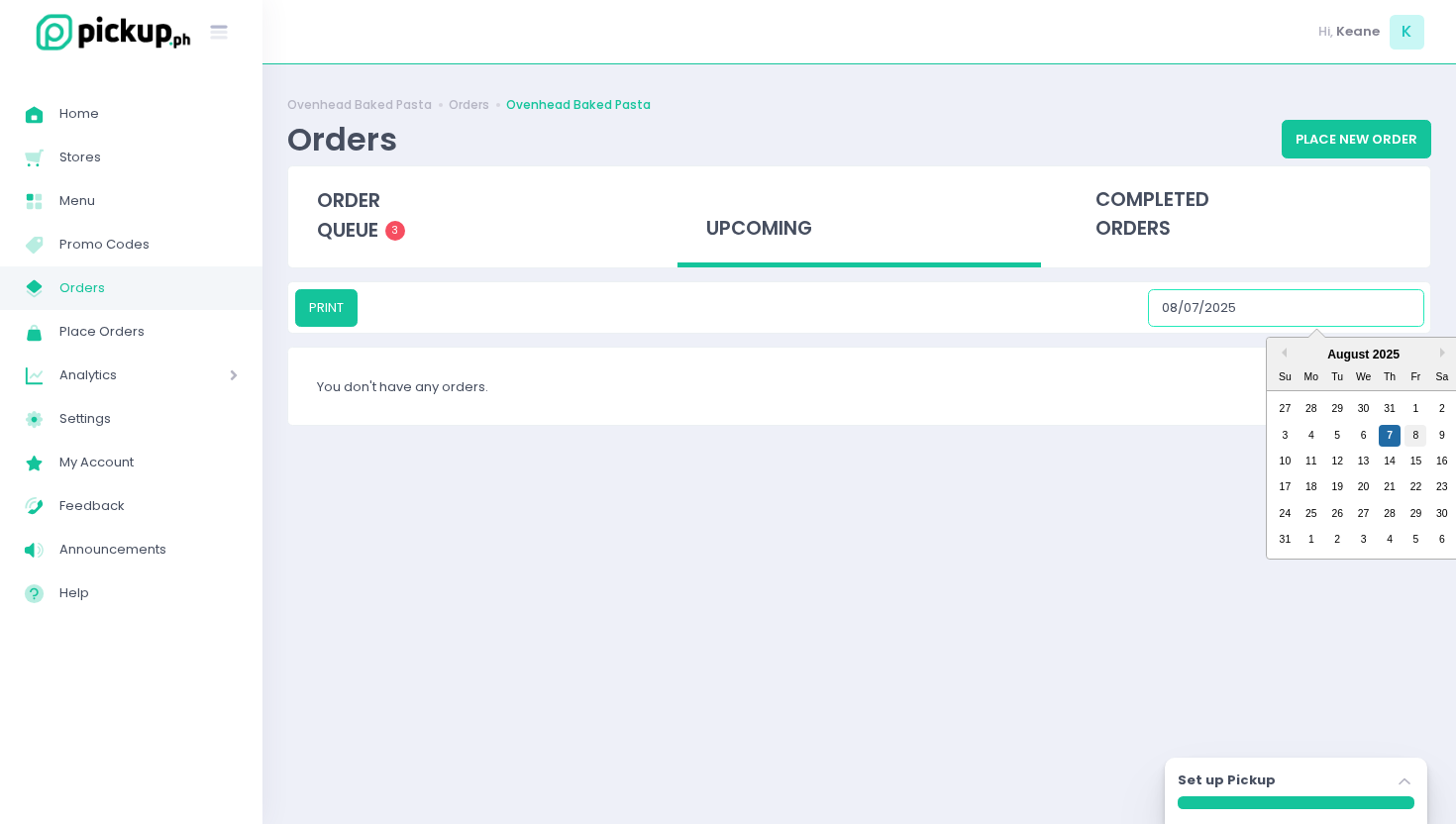 click on "8" at bounding box center [1415, 436] 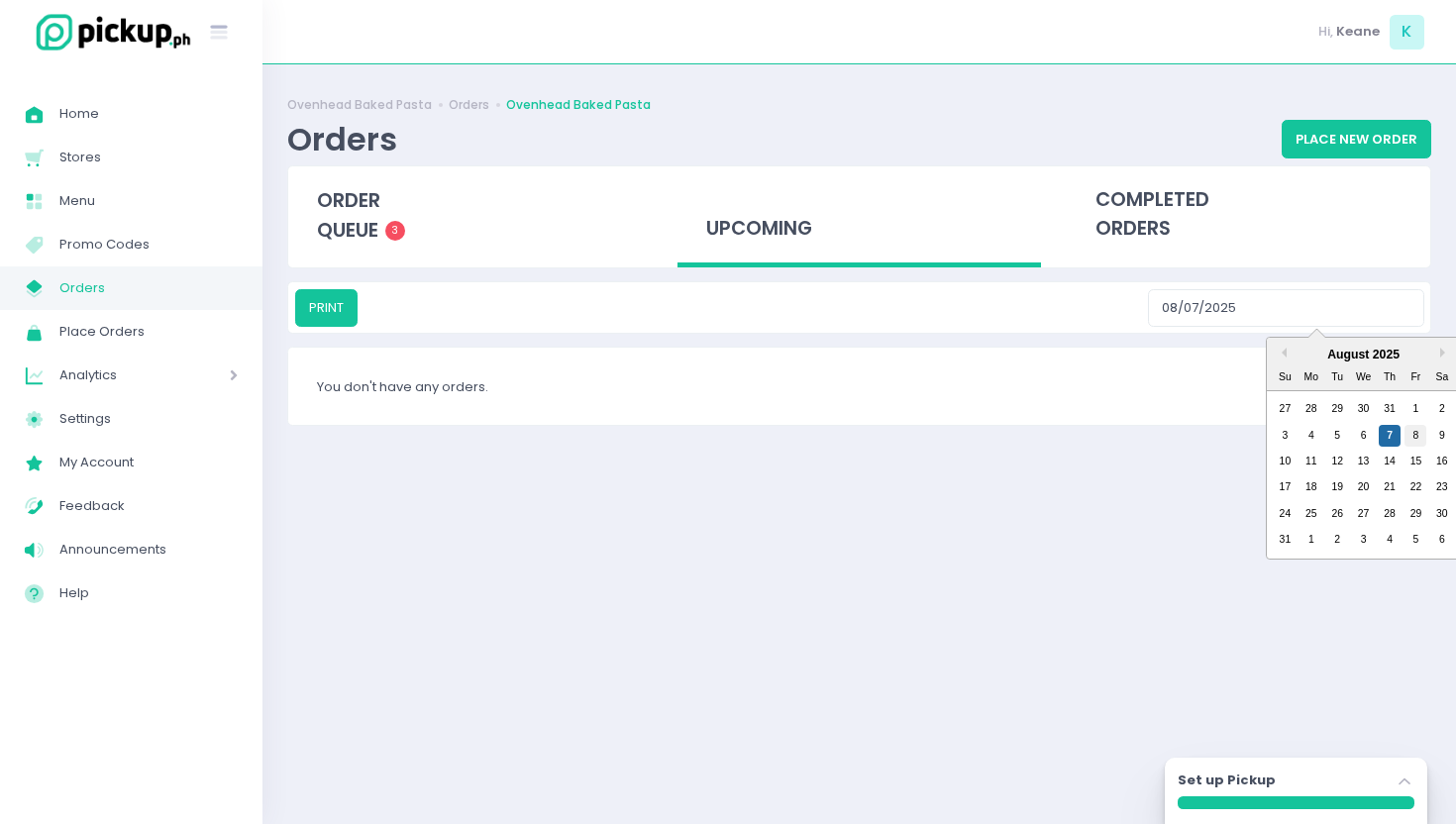 type on "08/08/2025" 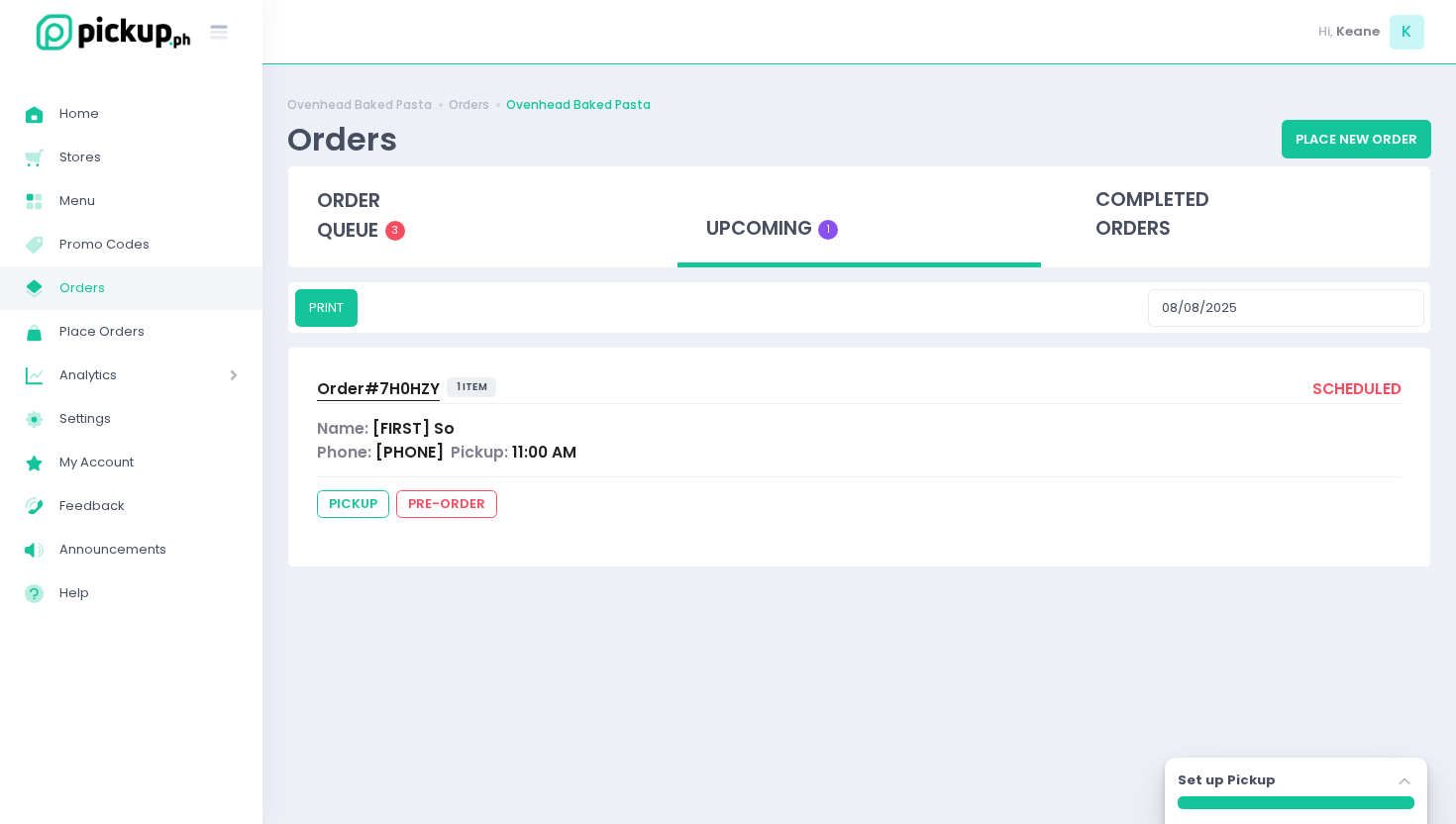 click on "1 item" at bounding box center [471, 387] 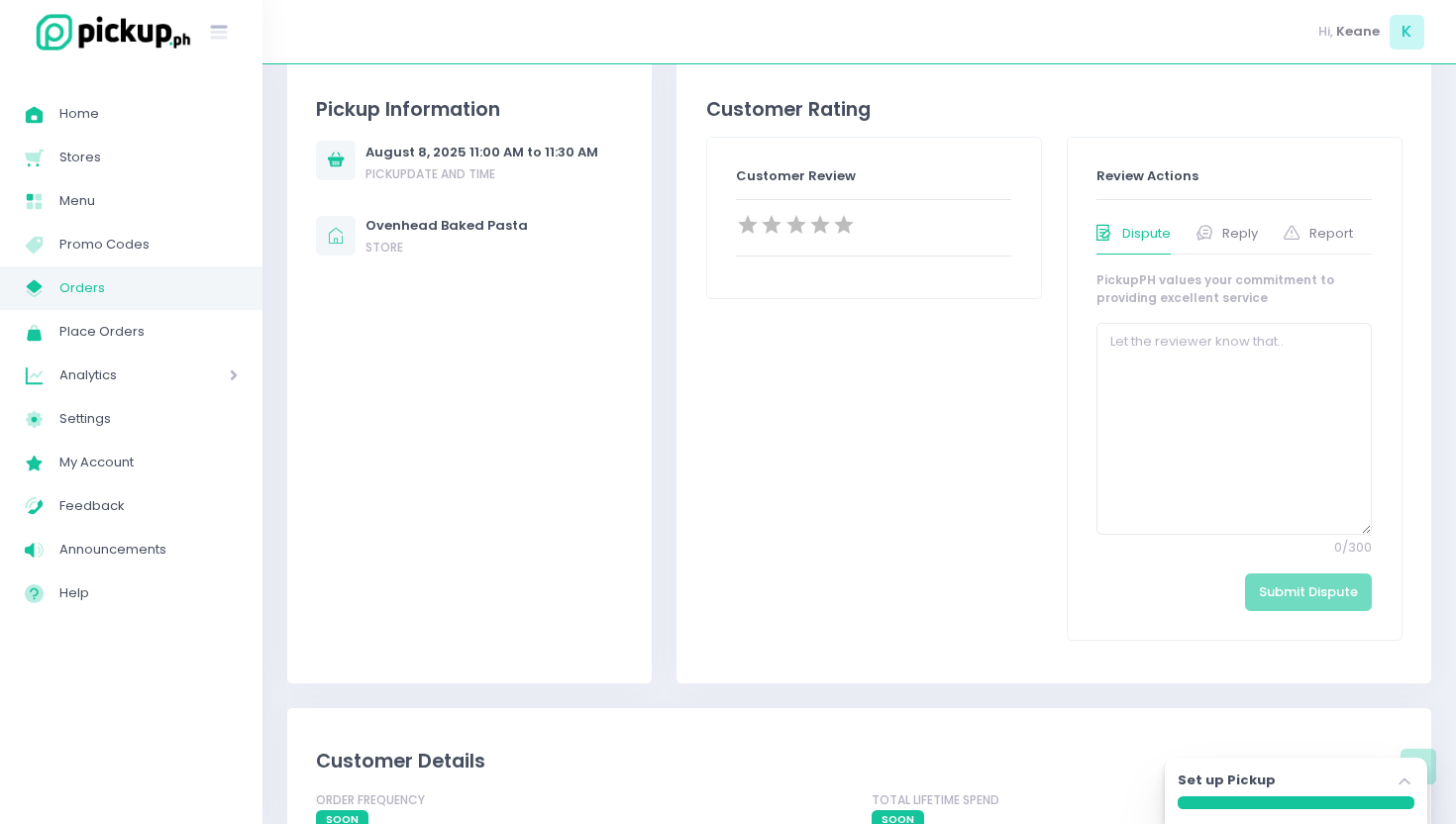 scroll, scrollTop: 0, scrollLeft: 0, axis: both 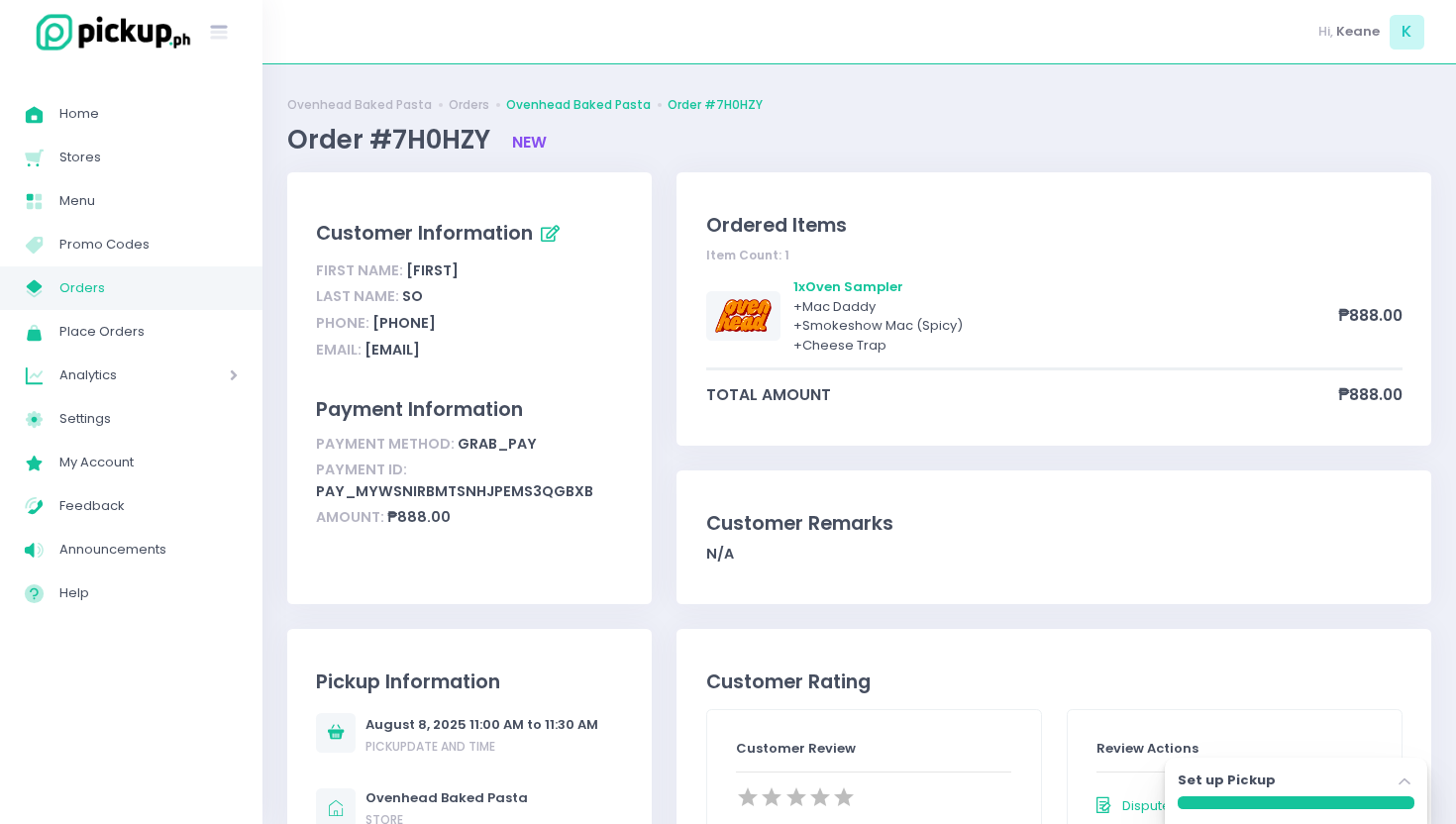 click on "Ovenhead Baked Pasta" at bounding box center [578, 105] 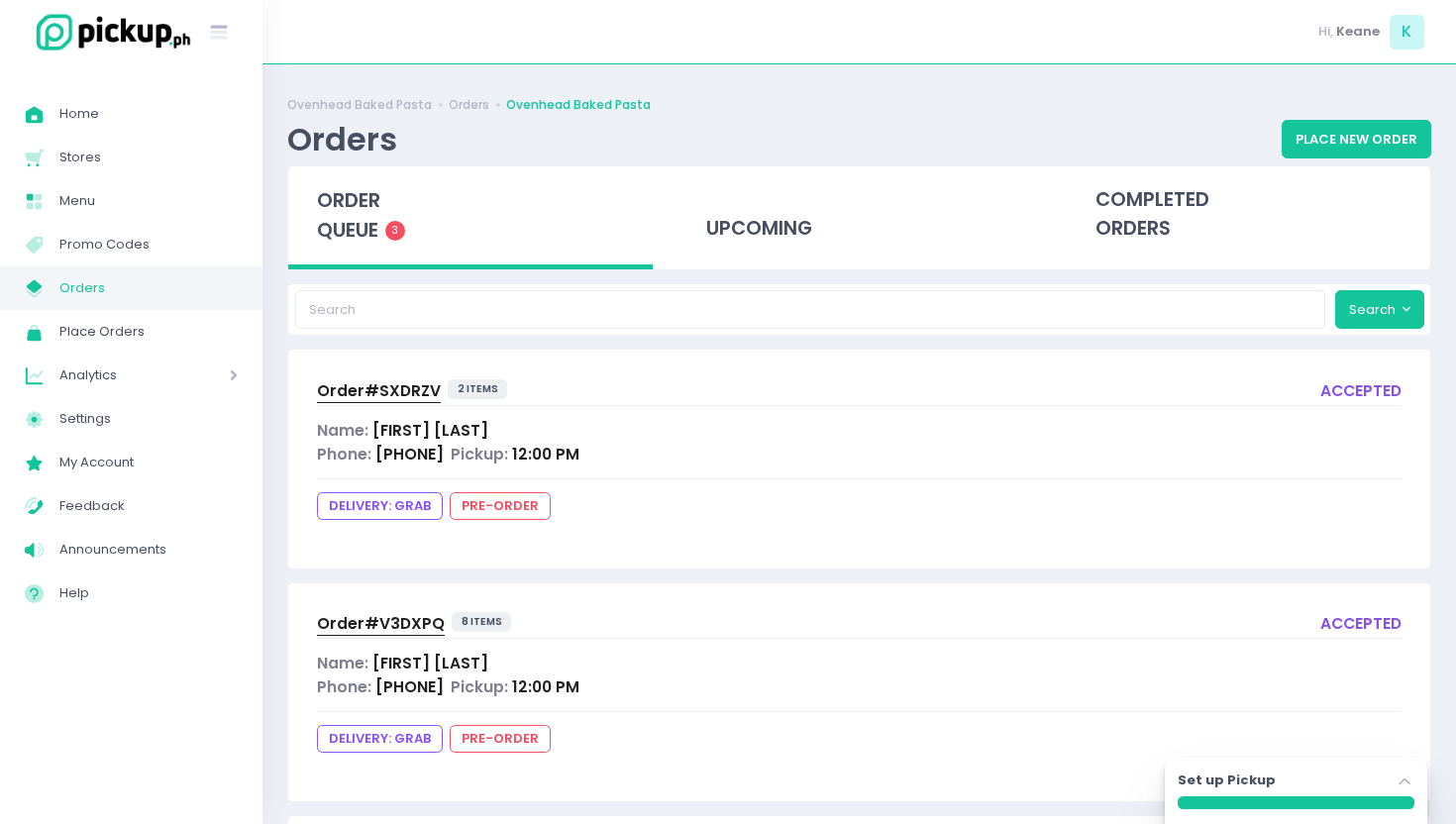 scroll, scrollTop: 249, scrollLeft: 0, axis: vertical 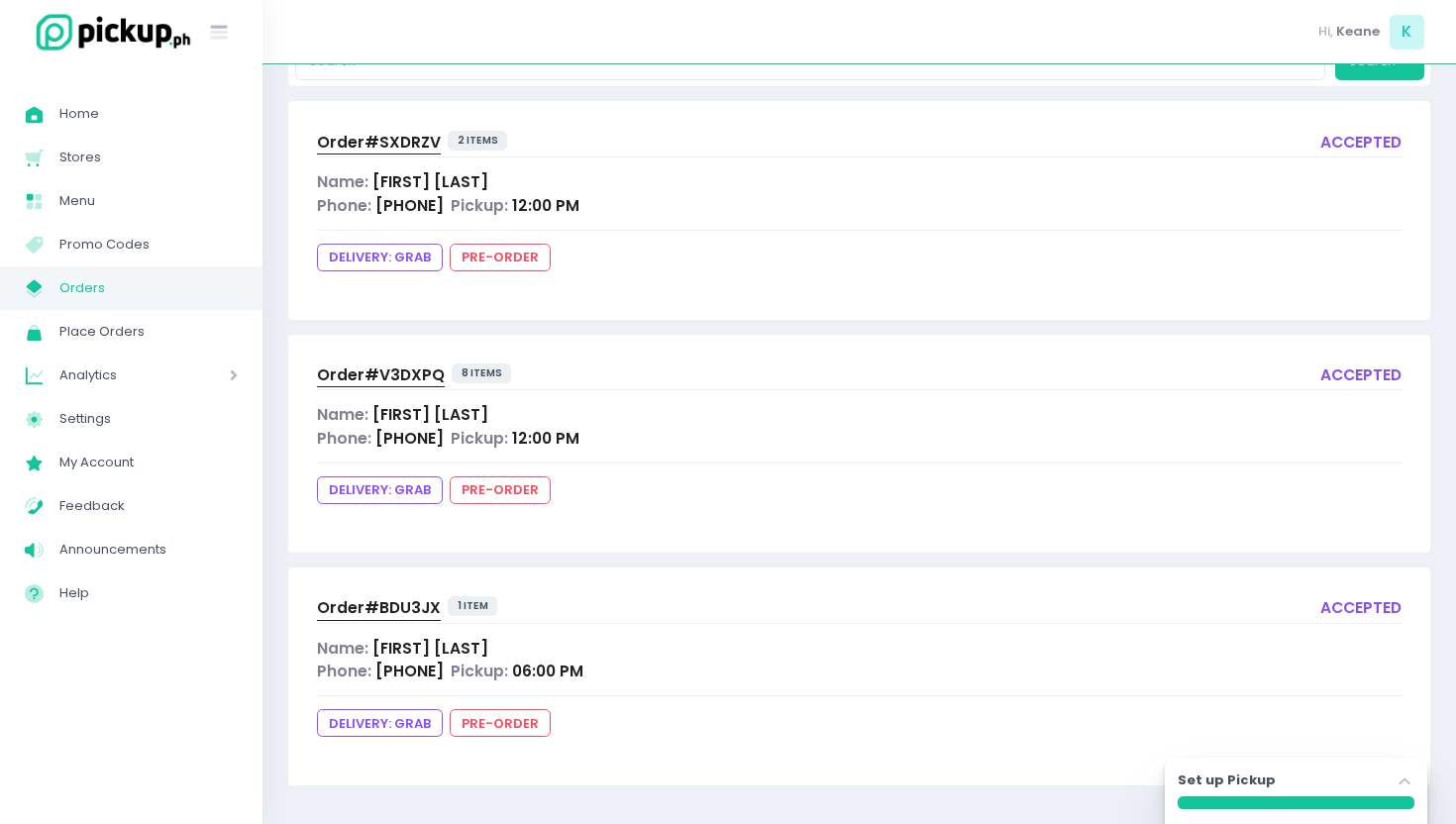 click on "Name:   Erika   Belena" at bounding box center (859, 181) 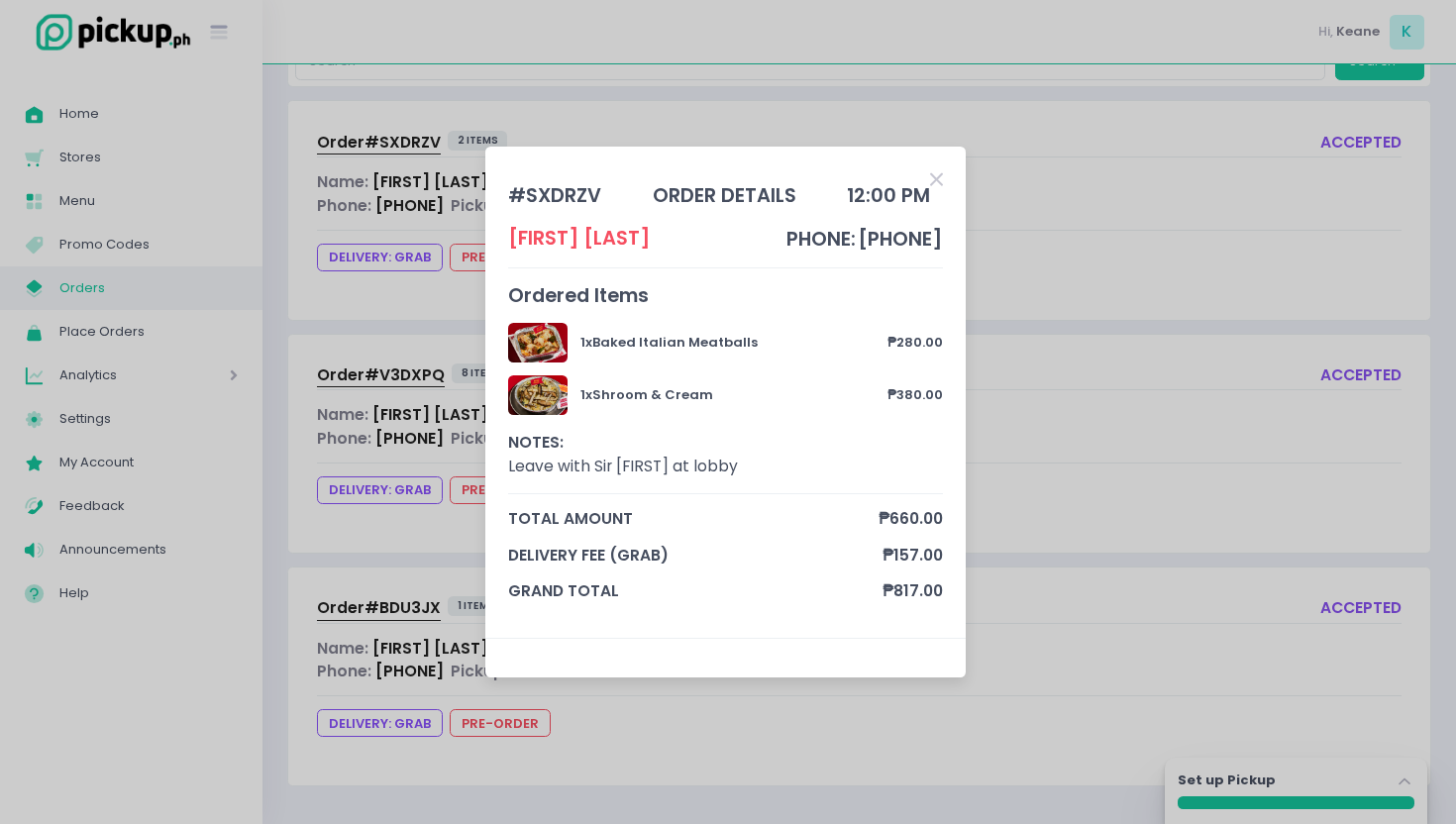 click at bounding box center (936, 179) 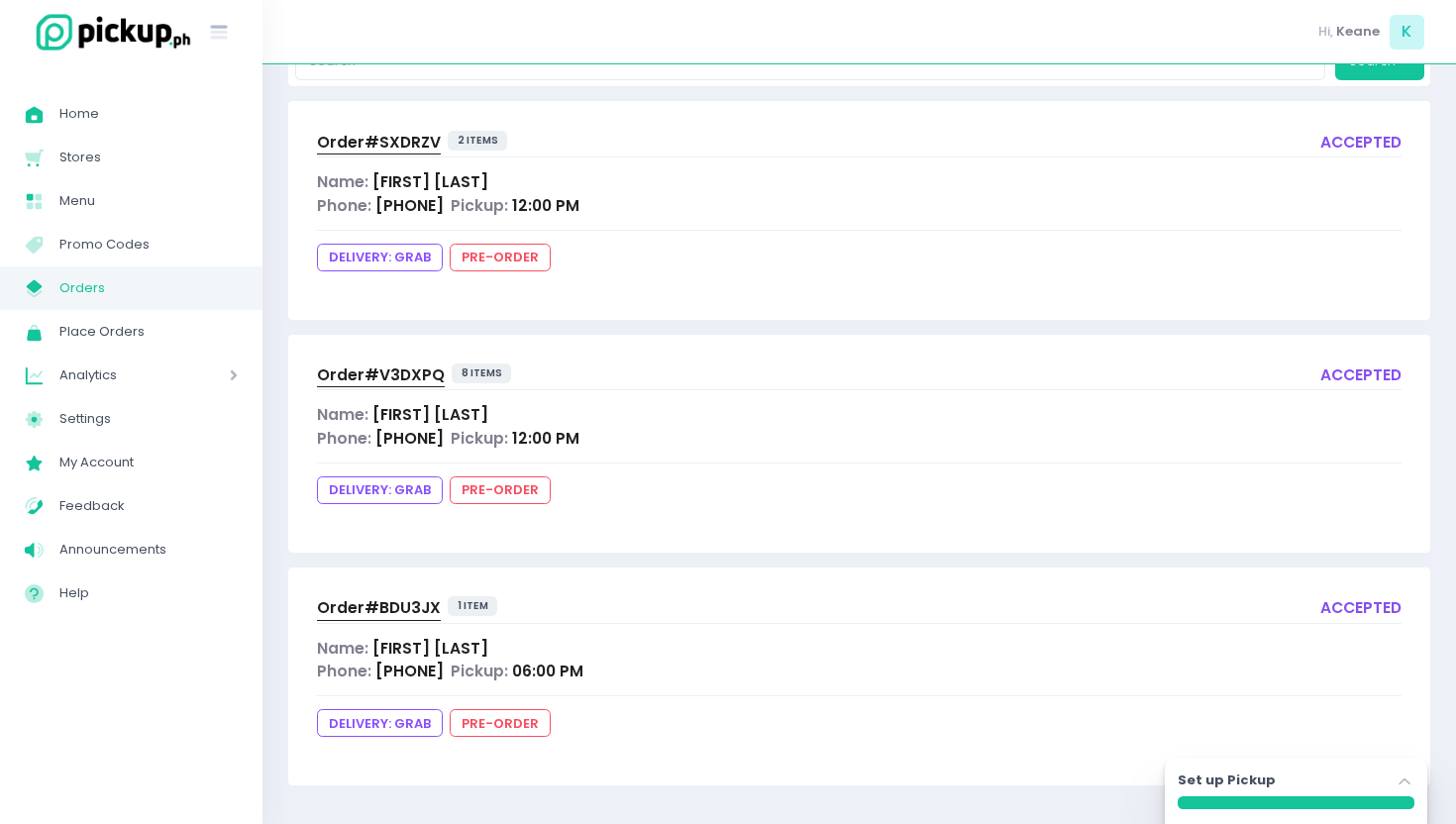 scroll, scrollTop: 0, scrollLeft: 0, axis: both 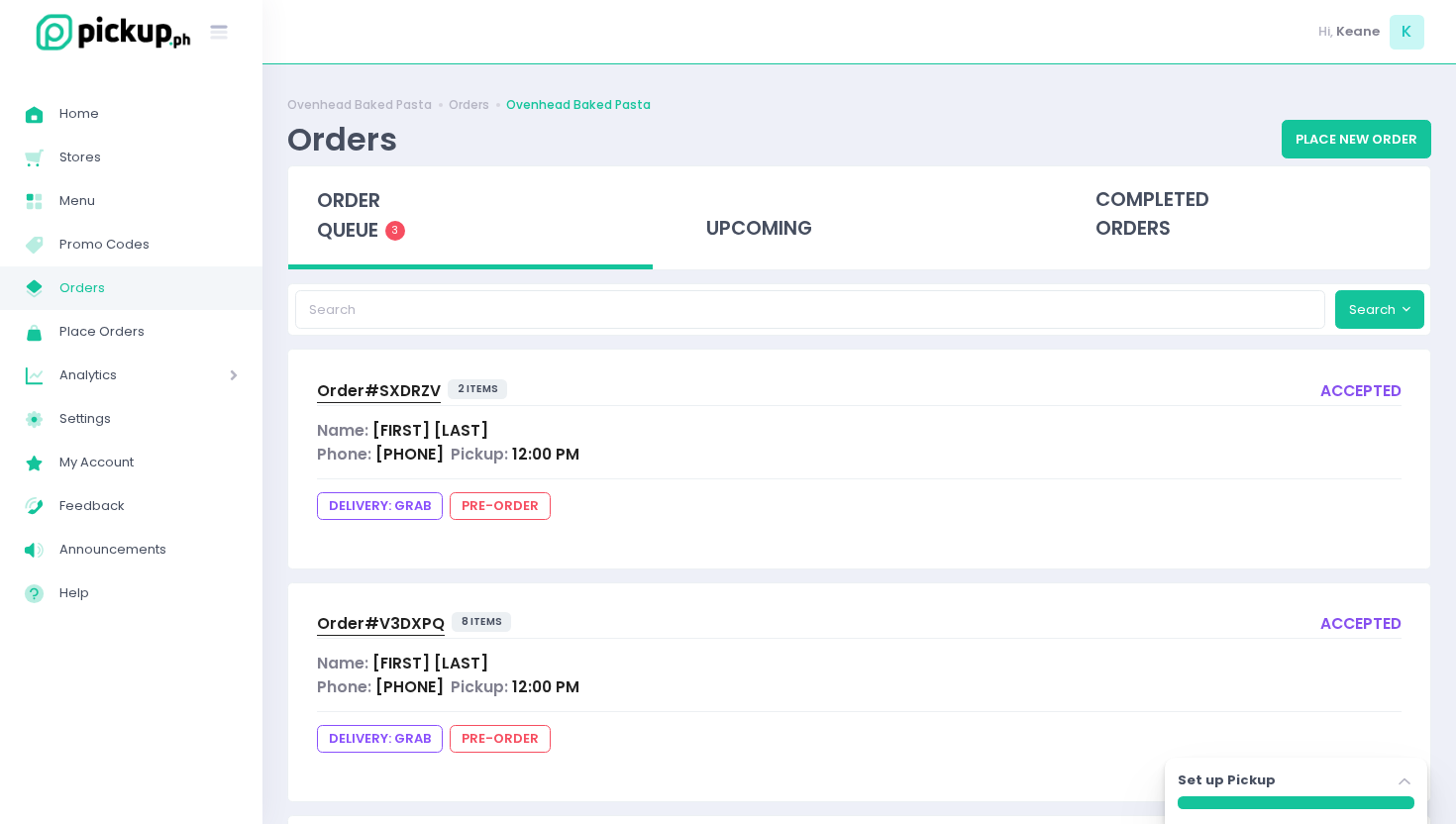 click on "upcoming" at bounding box center [859, 218] 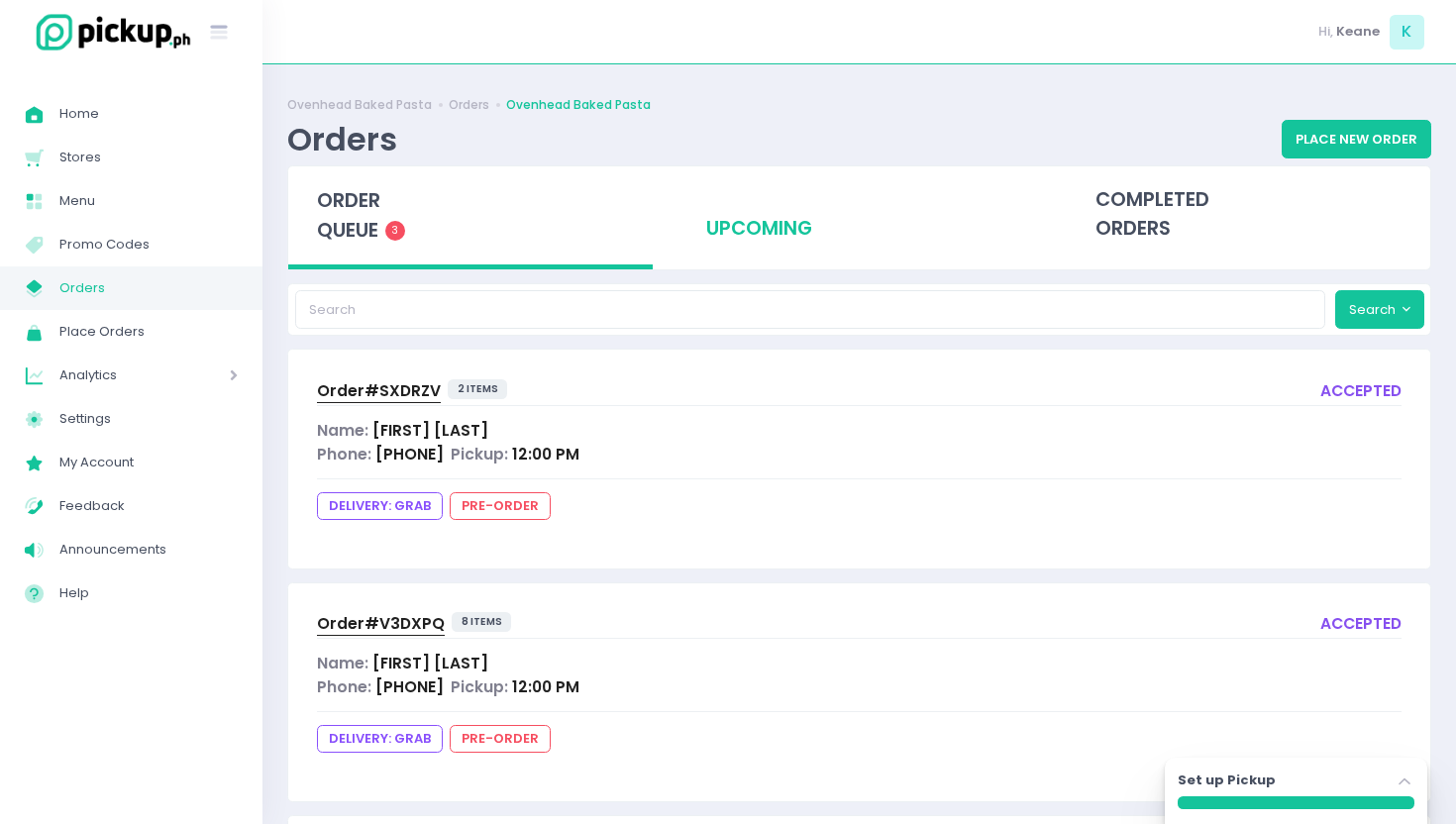click on "upcoming" at bounding box center [860, 215] 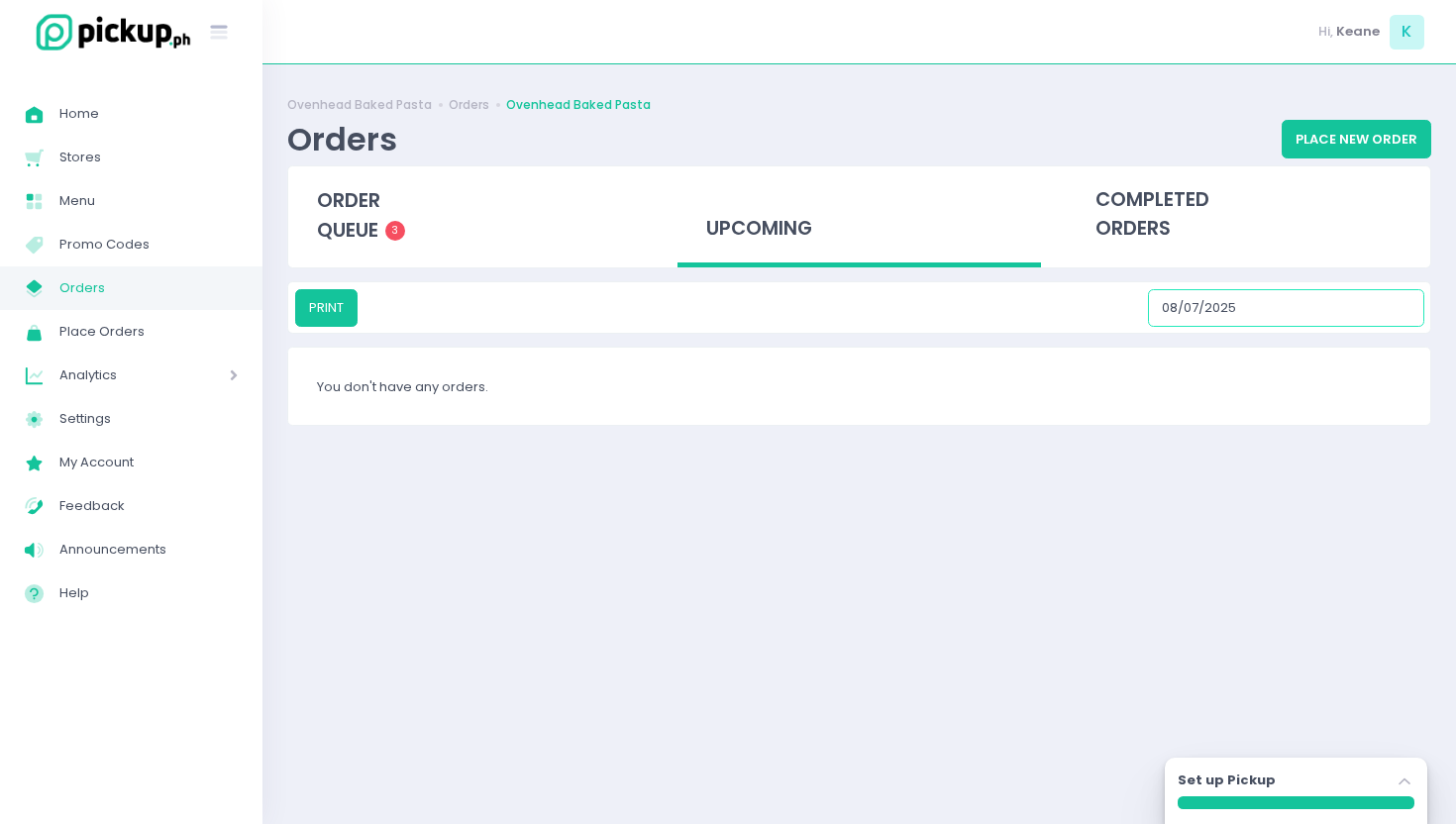click on "08/07/2025" at bounding box center [1286, 308] 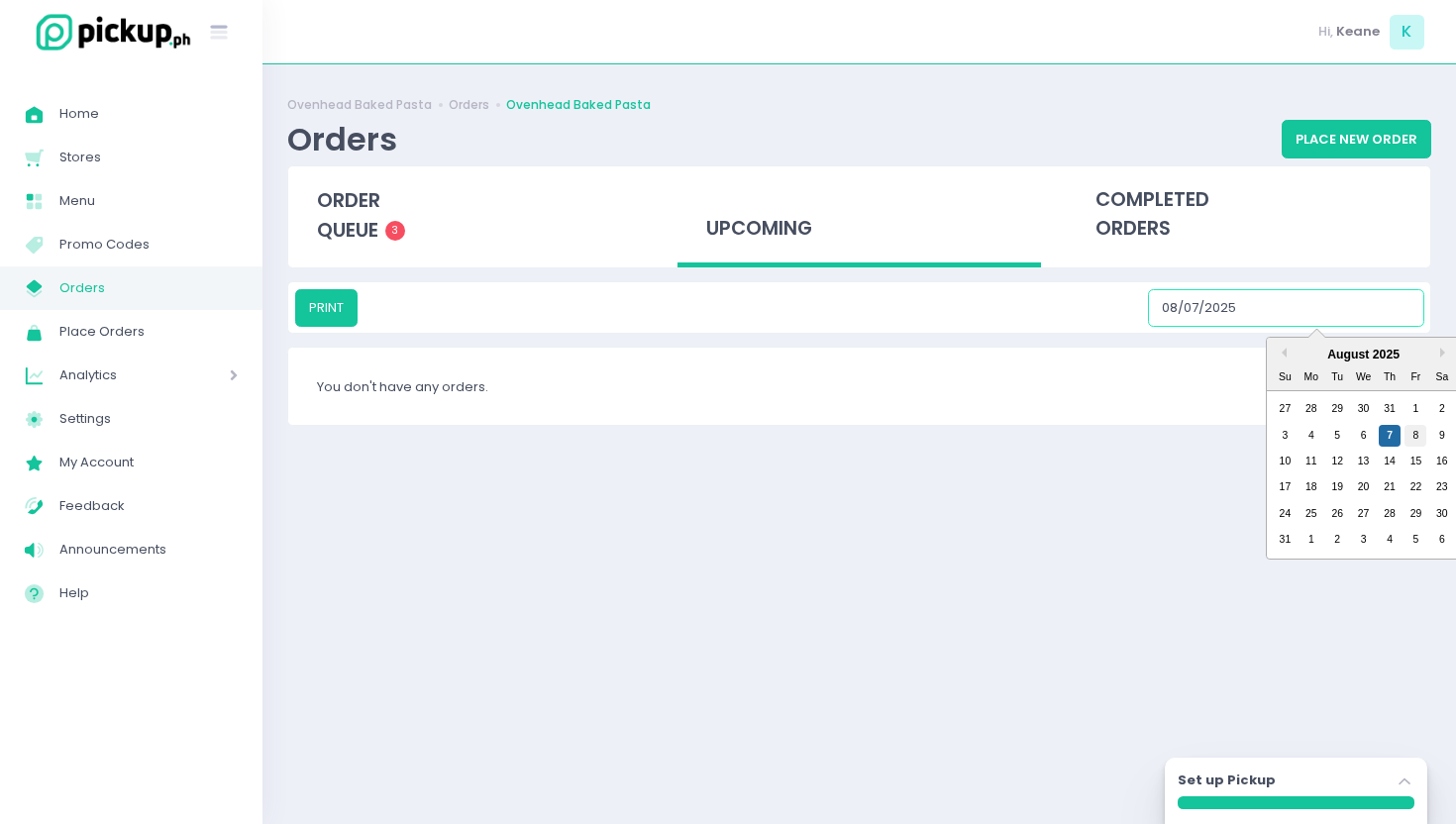 click on "8" at bounding box center (1415, 436) 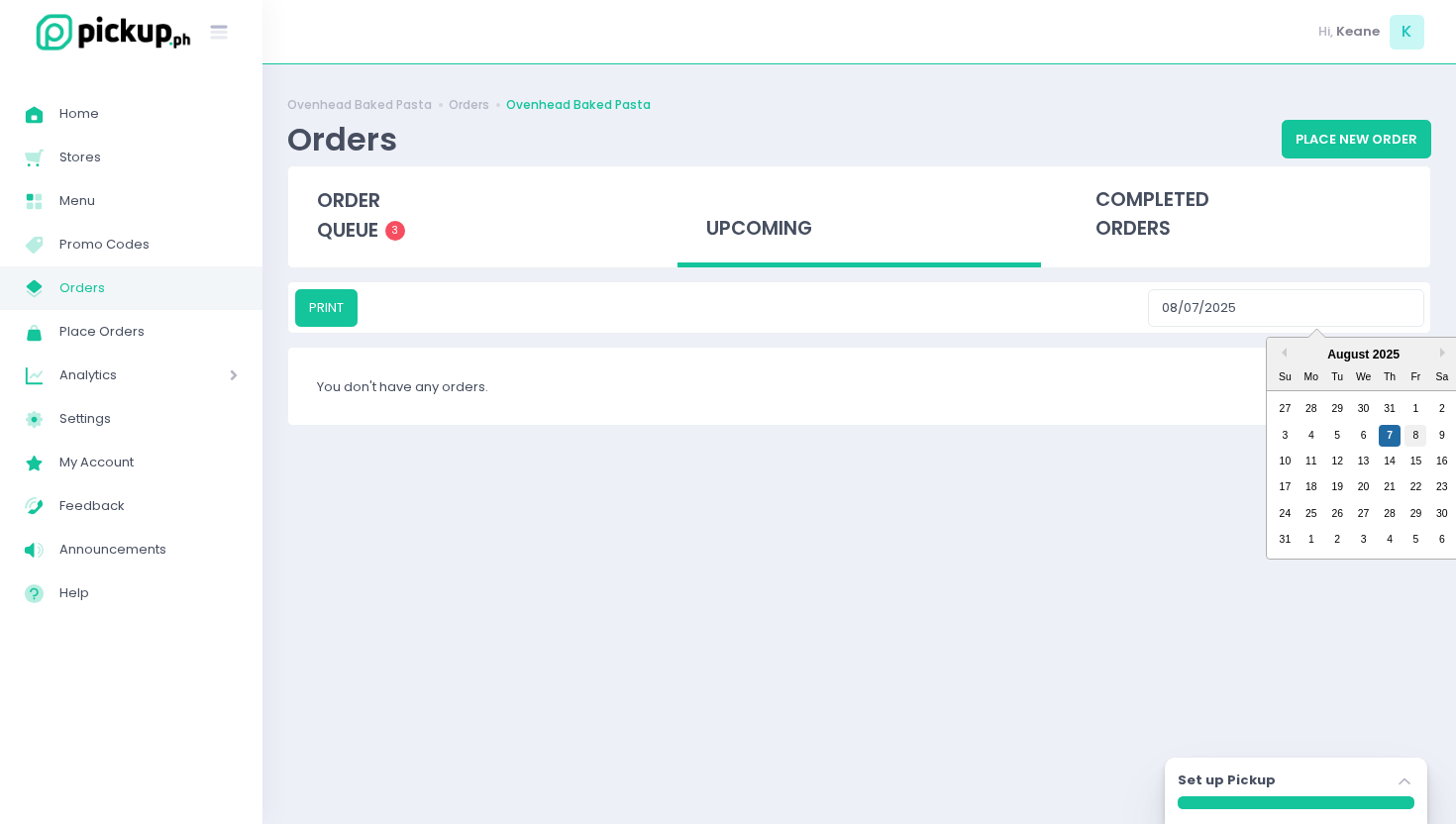 type on "08/08/2025" 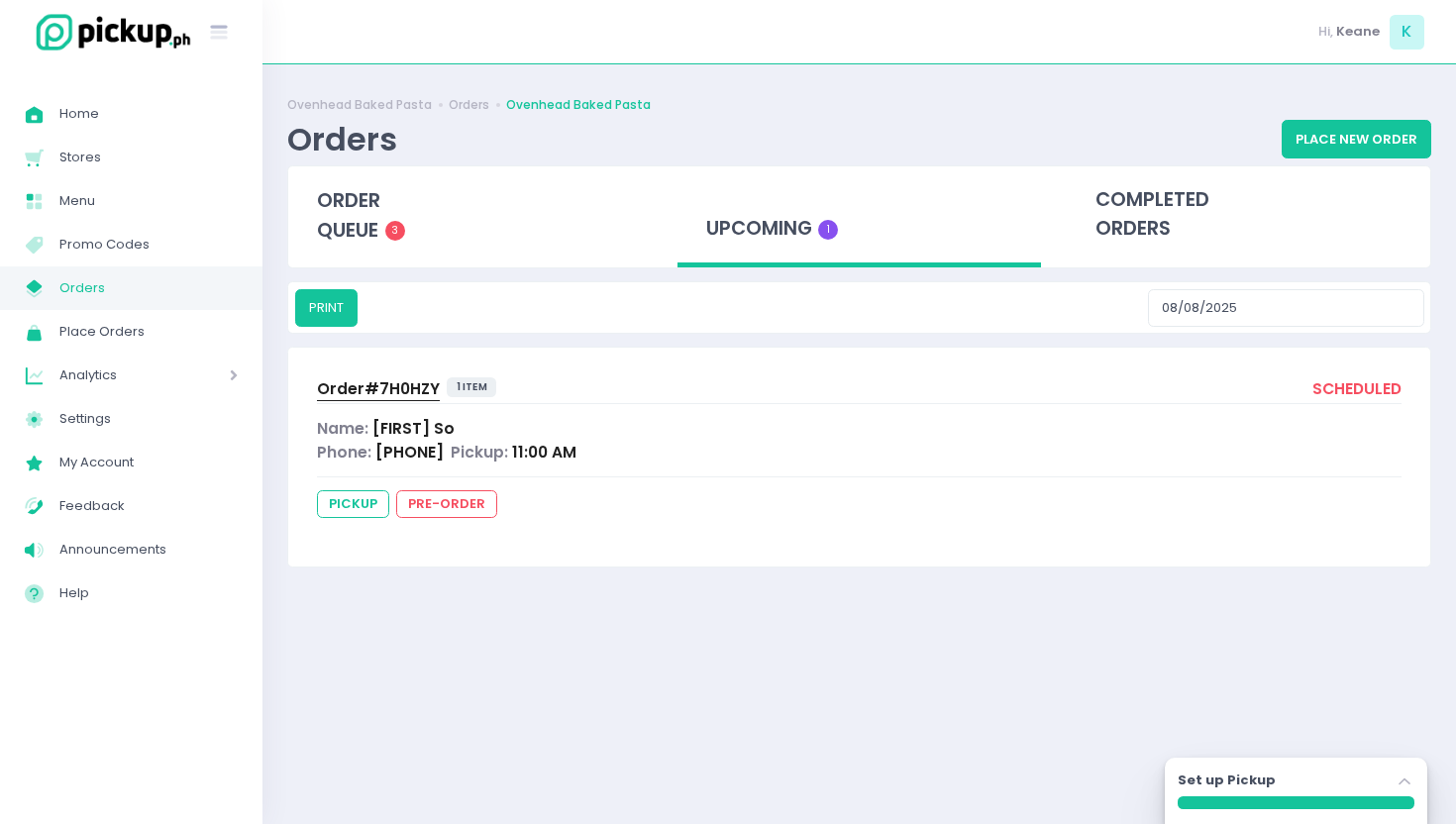 click on "Order# 7H0HZY" at bounding box center (378, 388) 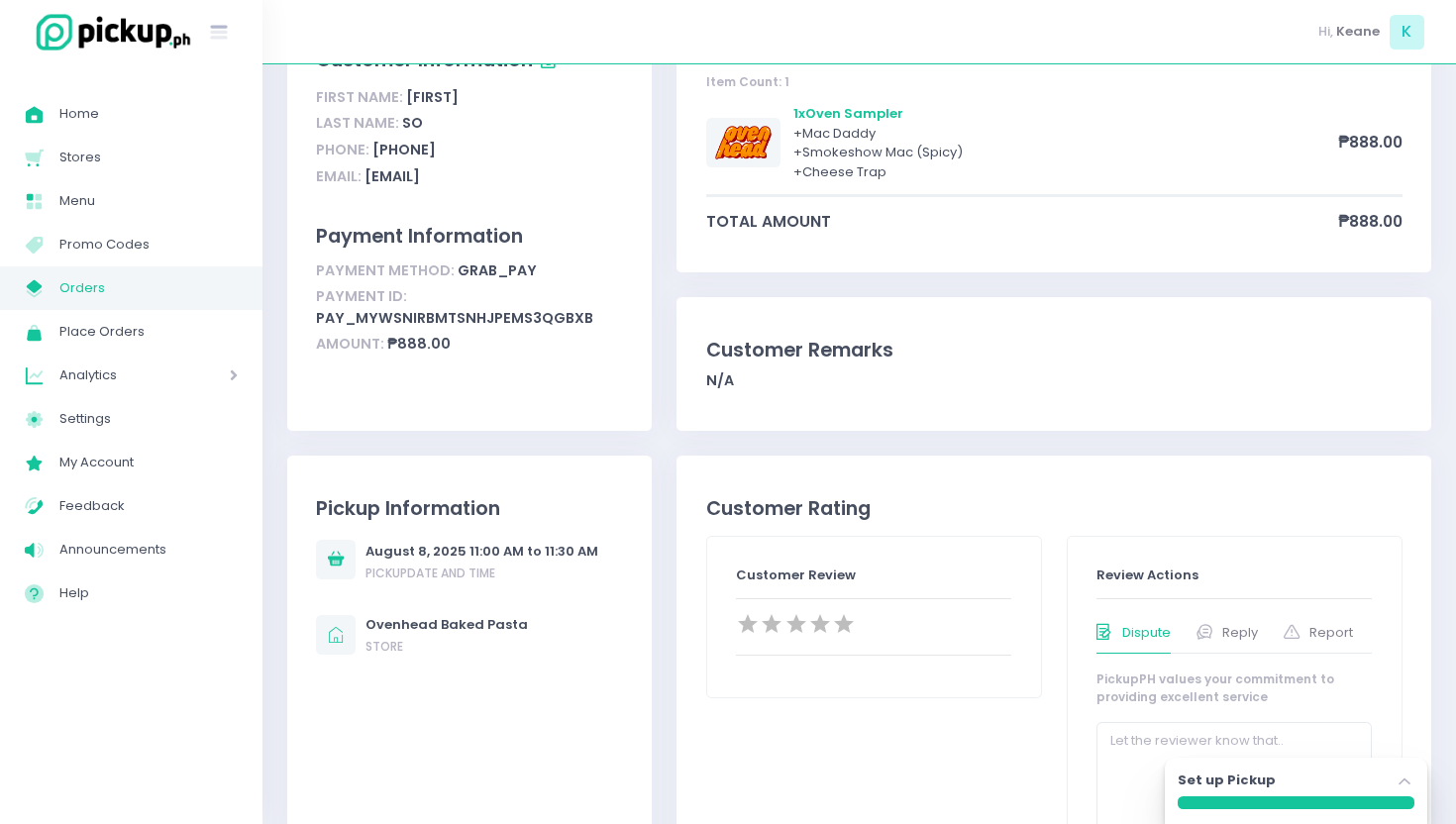 scroll, scrollTop: 0, scrollLeft: 0, axis: both 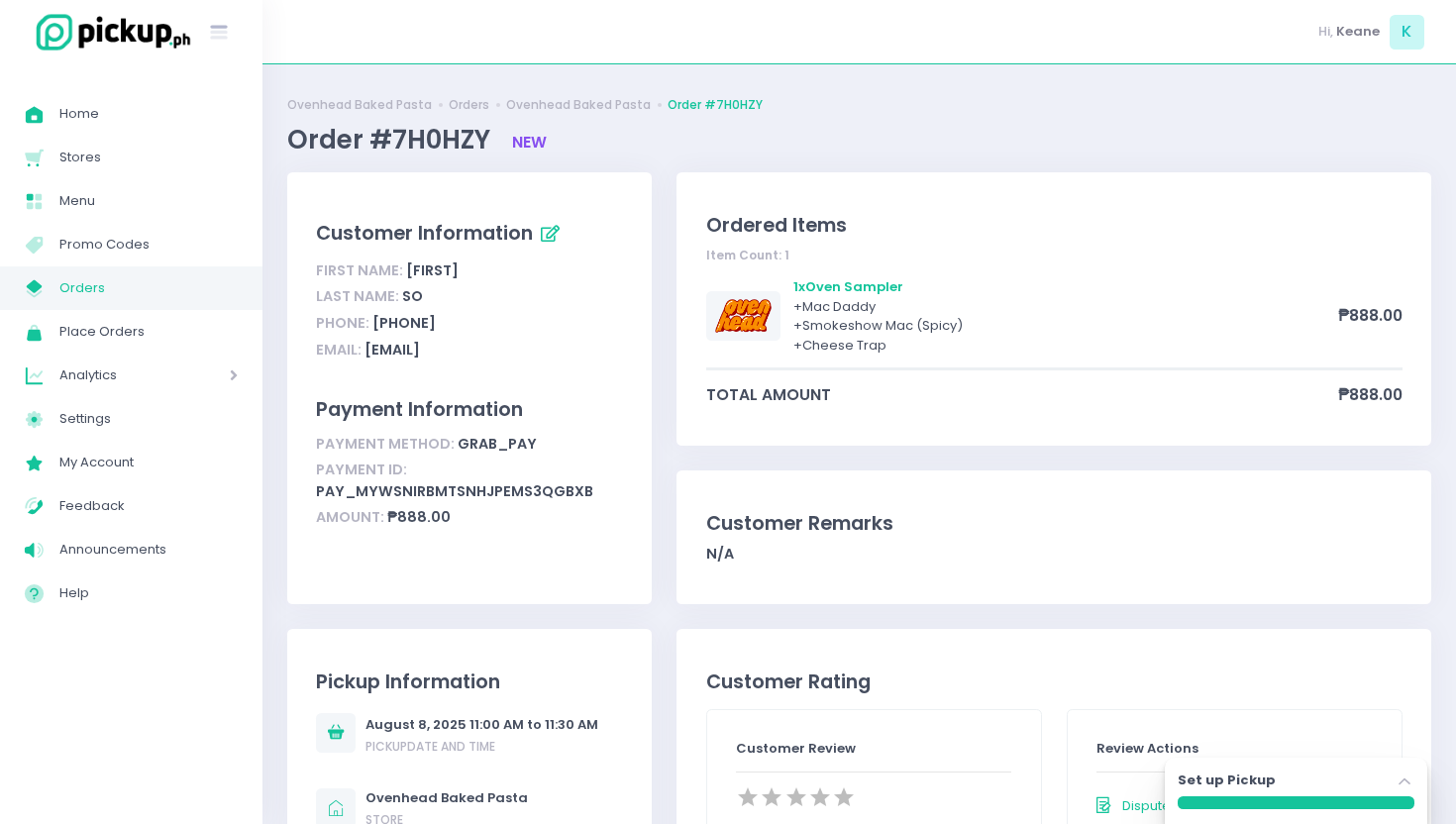 click at bounding box center [550, 234] 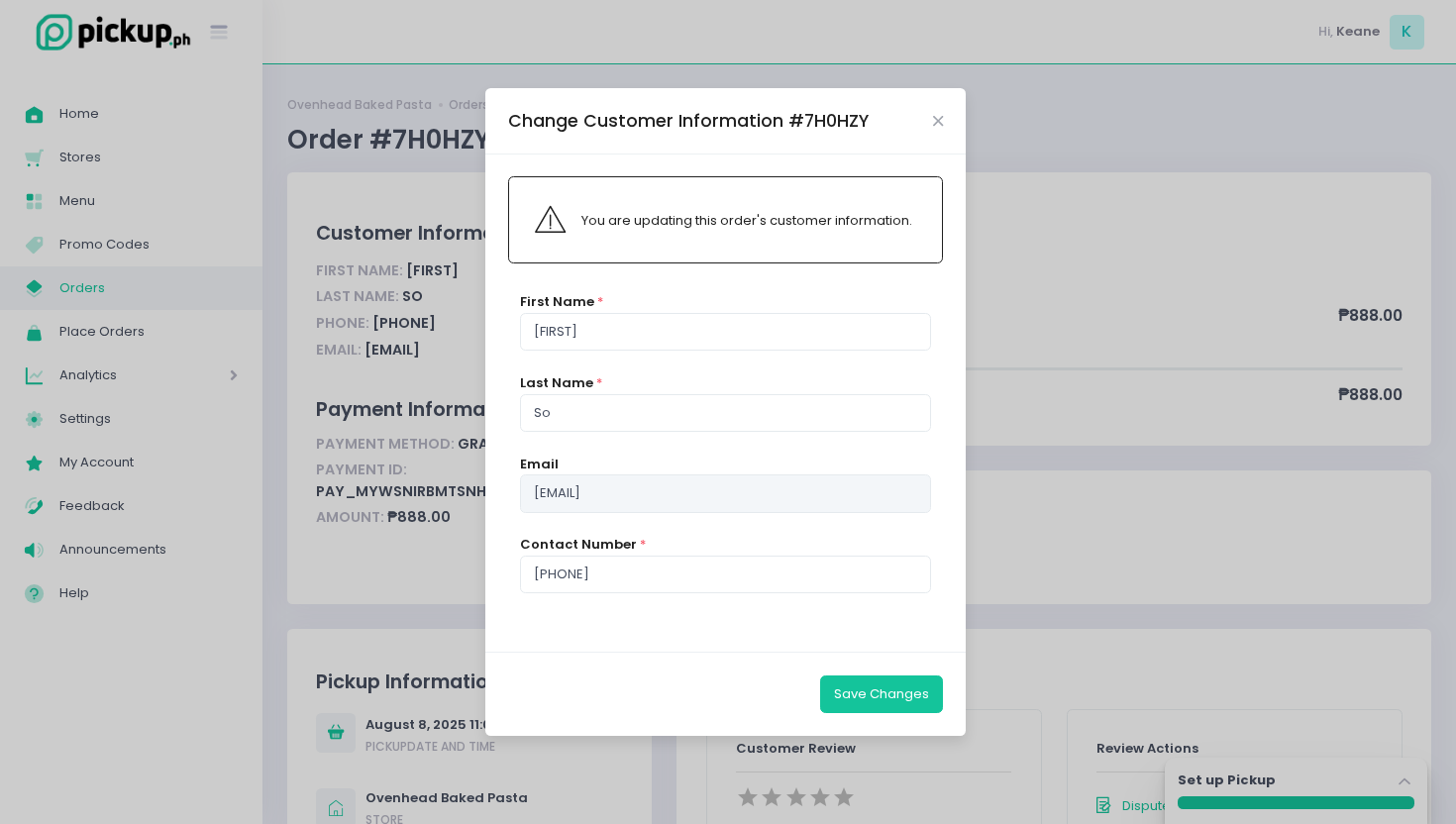 scroll, scrollTop: 292, scrollLeft: 0, axis: vertical 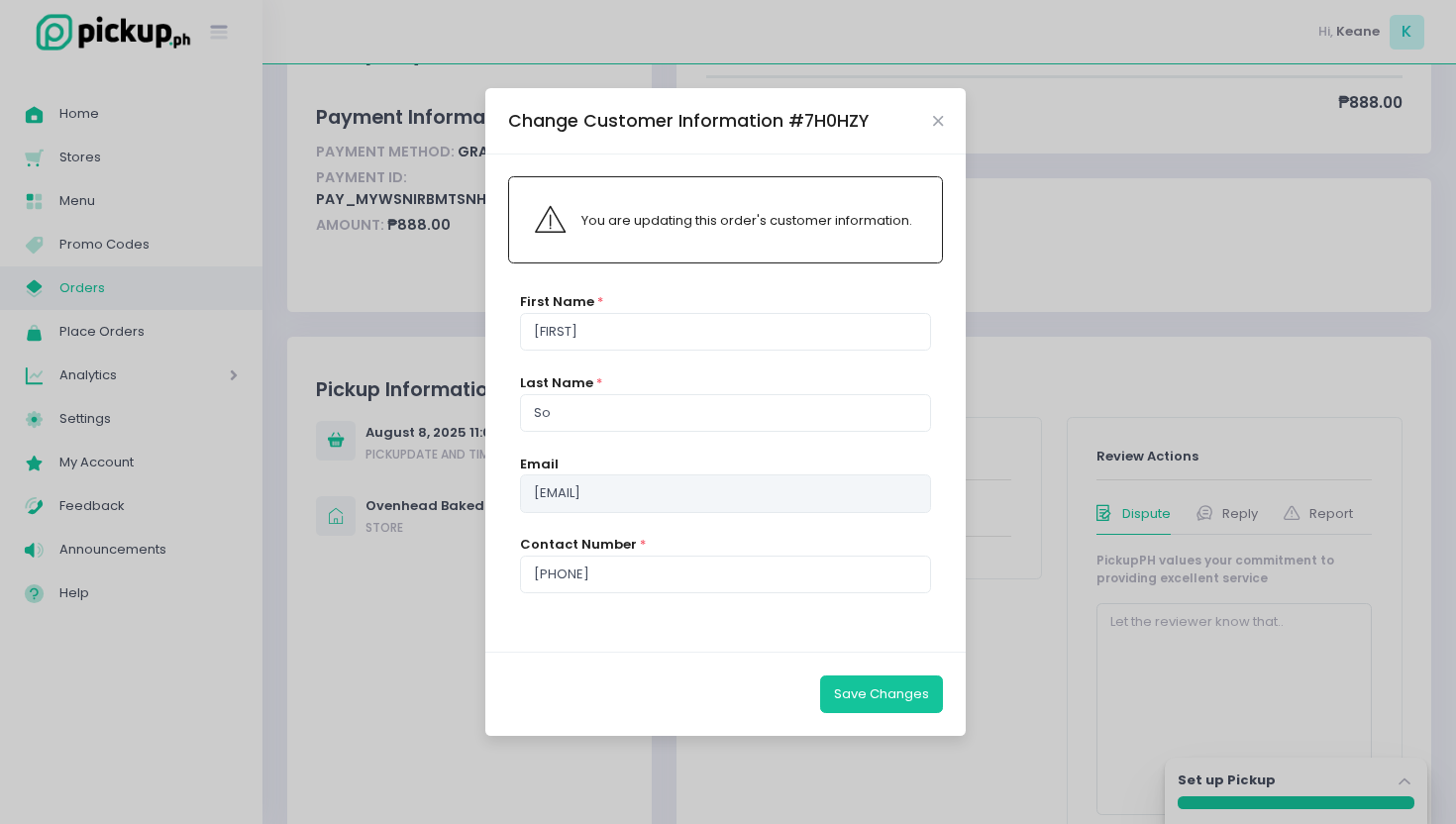 click on "Change Customer Information # 7H0HZY You are updating this order's customer information.   First Name   *   Aira   Last Name   *   So   Email     airagcso@gmail.com   Contact Number   *   9178093936 Save Changes" at bounding box center (728, 412) 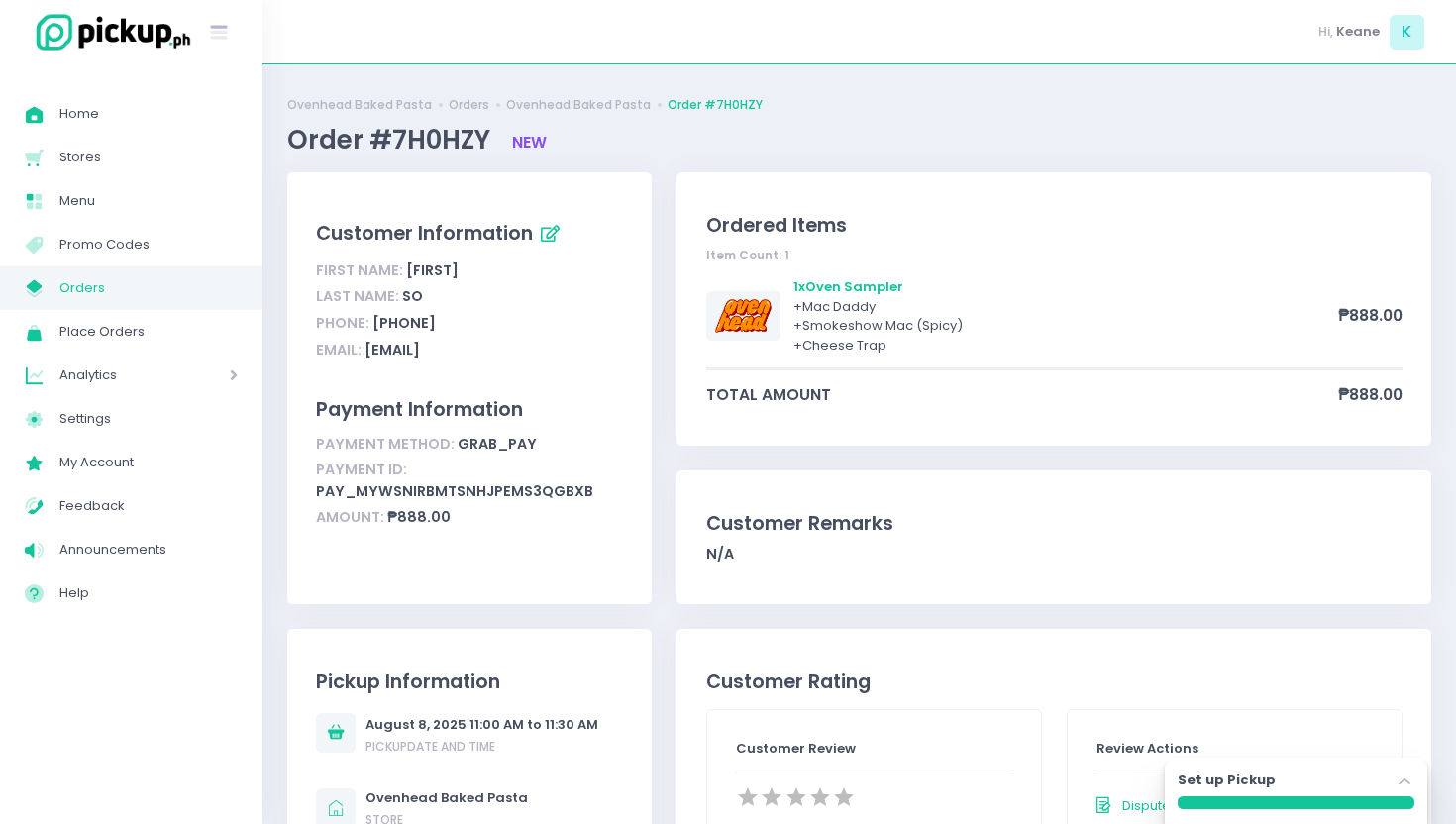 scroll, scrollTop: 6, scrollLeft: 0, axis: vertical 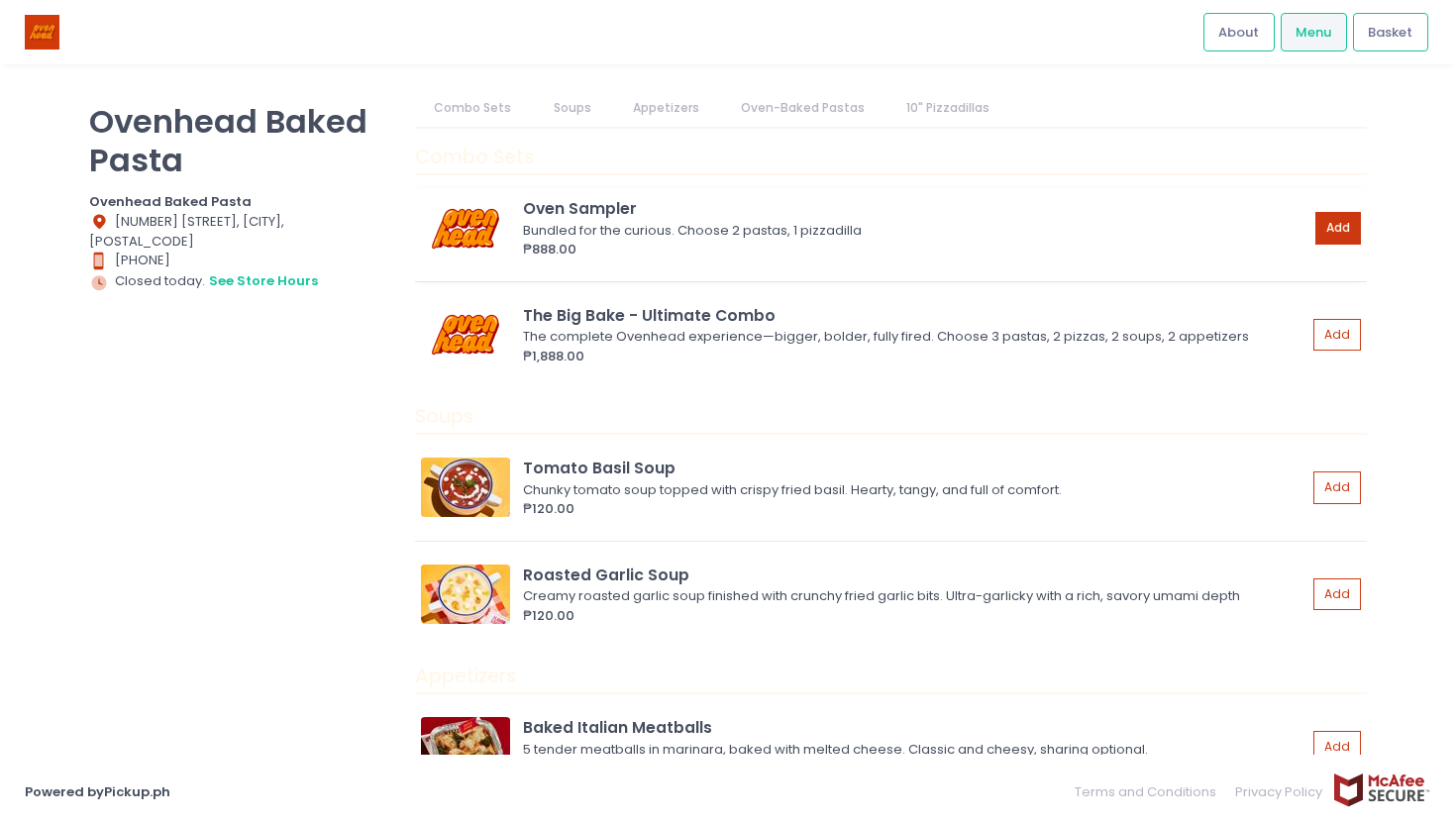 click on "Add" at bounding box center [1338, 228] 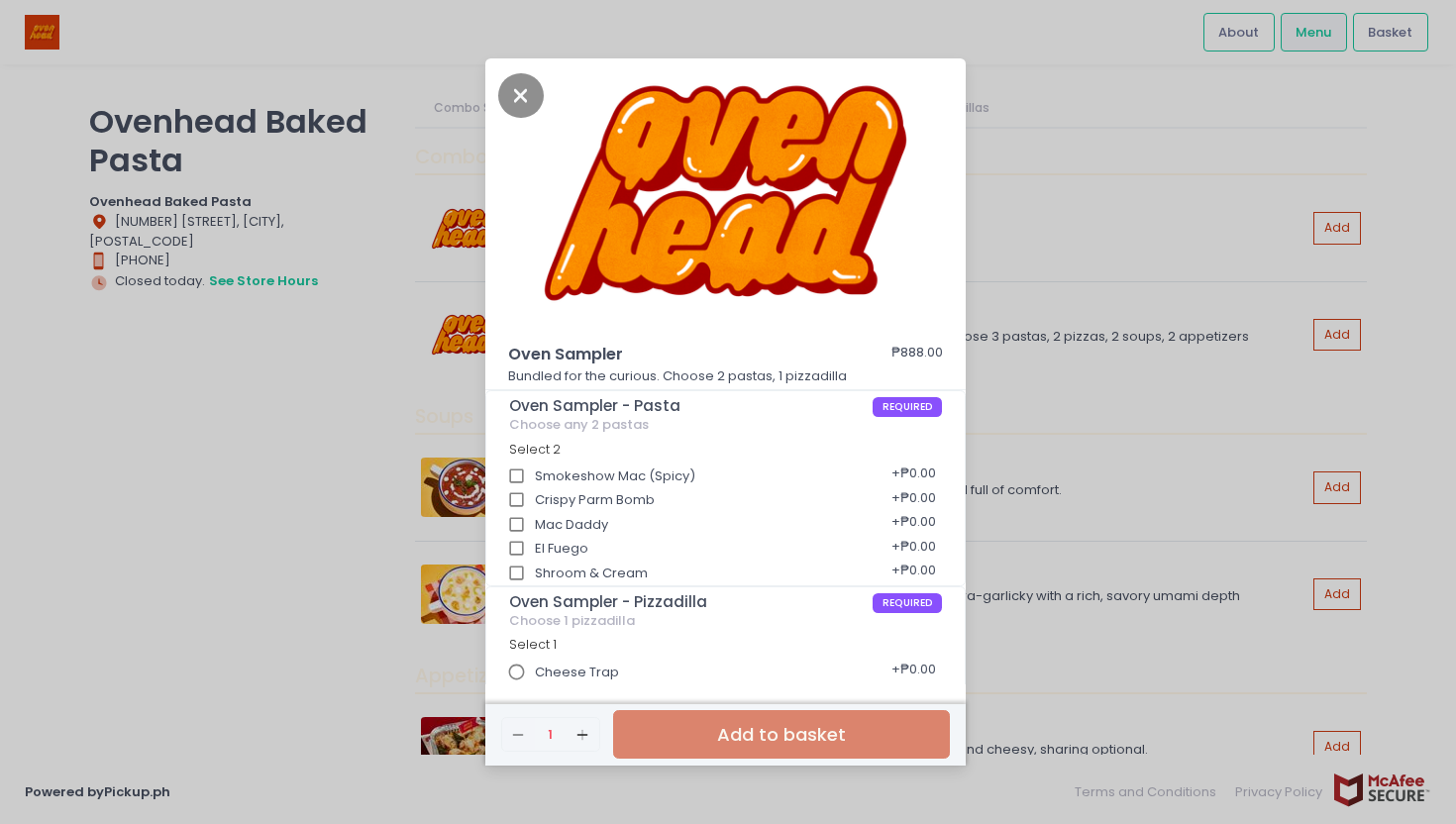 scroll, scrollTop: 54, scrollLeft: 0, axis: vertical 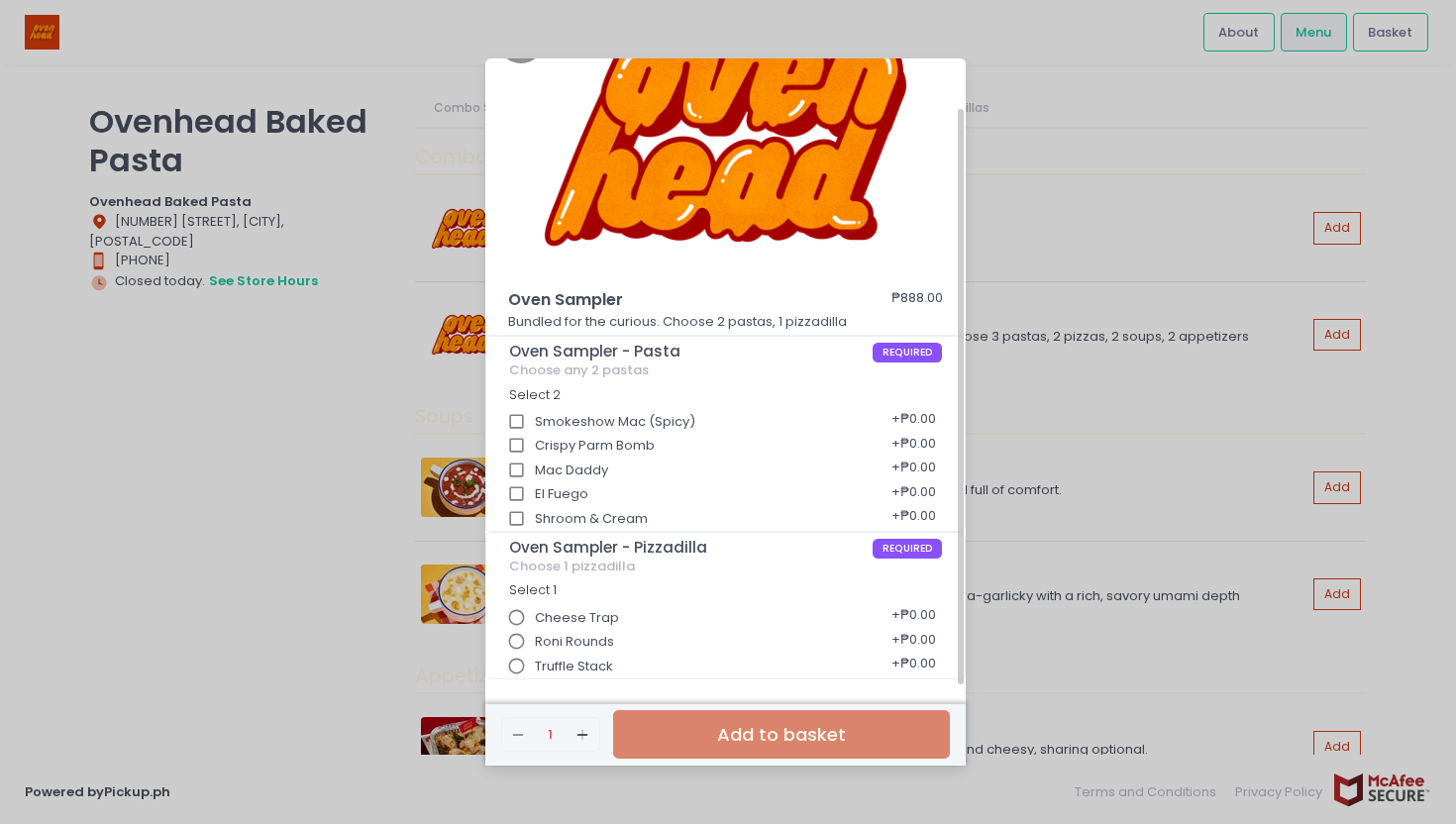 click on "Crispy Parm Bomb" at bounding box center [517, 446] 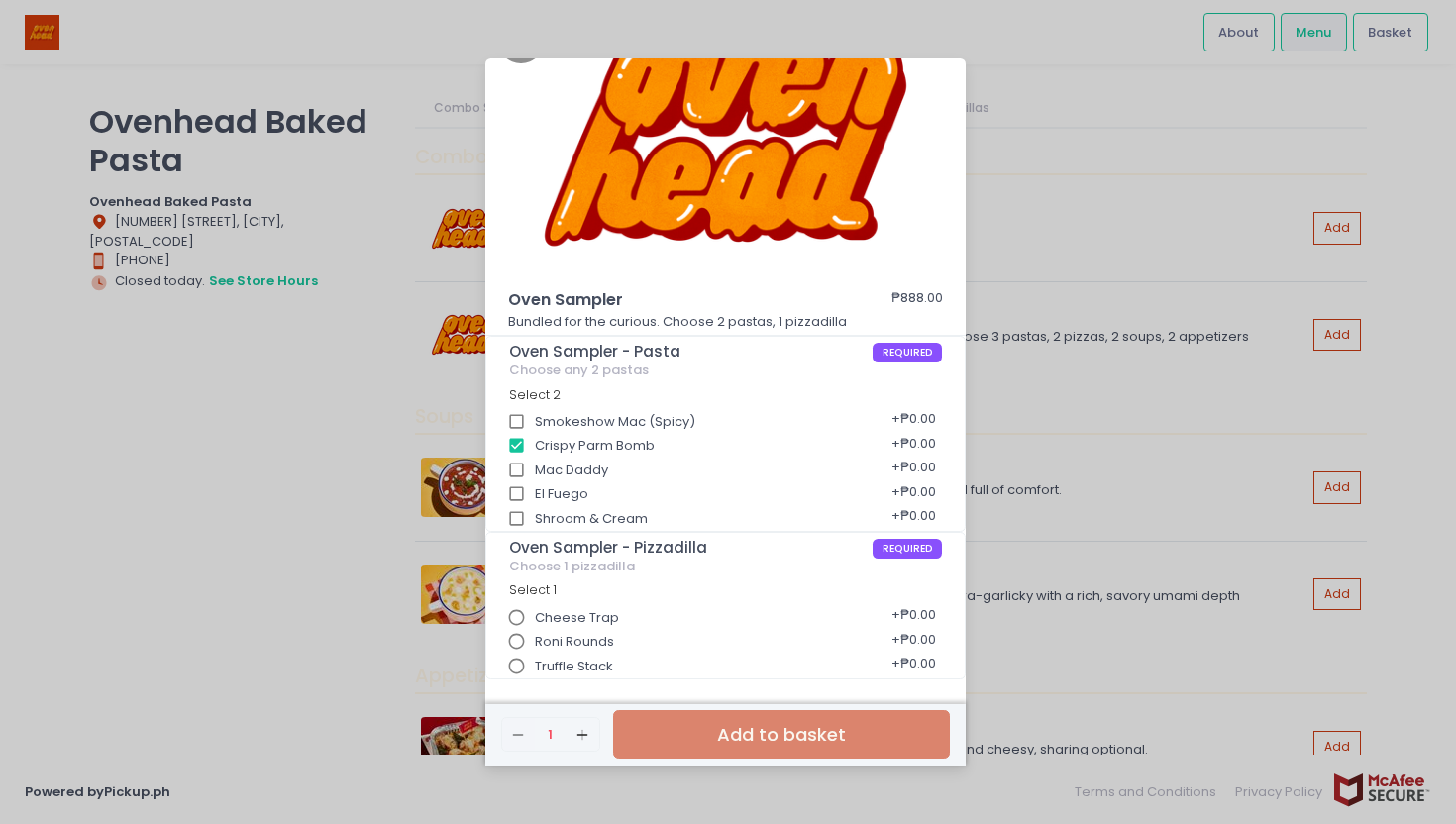 click on "Oven Sampler    ₱888.00 Bundled for the curious. Choose 2 pastas, 1 pizzadilla Oven Sampler - Pasta REQUIRED Choose any 2 pastas Select    2 Smokeshow Mac (Spicy)   +  ₱0.00 Crispy Parm Bomb    +  ₱0.00 Mac Daddy    +  ₱0.00 El Fuego   +  ₱0.00 Shroom & Cream   +  ₱0.00 Oven Sampler - Pizzadilla REQUIRED Choose 1 pizzadilla Select    1 Cheese Trap    +  ₱0.00 Roni Rounds   +  ₱0.00 Truffle Stack   +  ₱0.00 Remove Created with Sketch. 1 Add Created with Sketch. Add to basket" at bounding box center [728, 412] 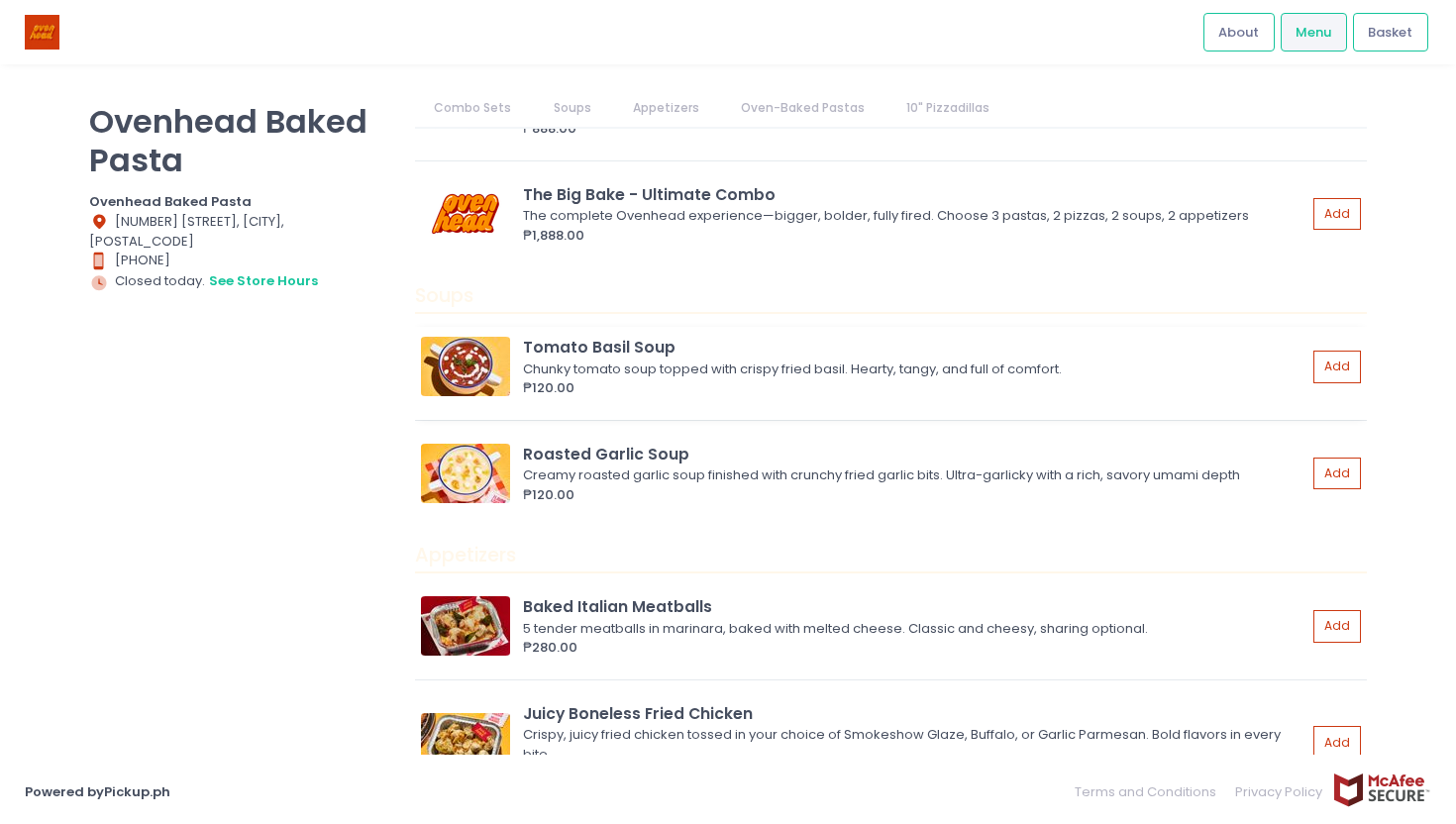 scroll, scrollTop: 149, scrollLeft: 0, axis: vertical 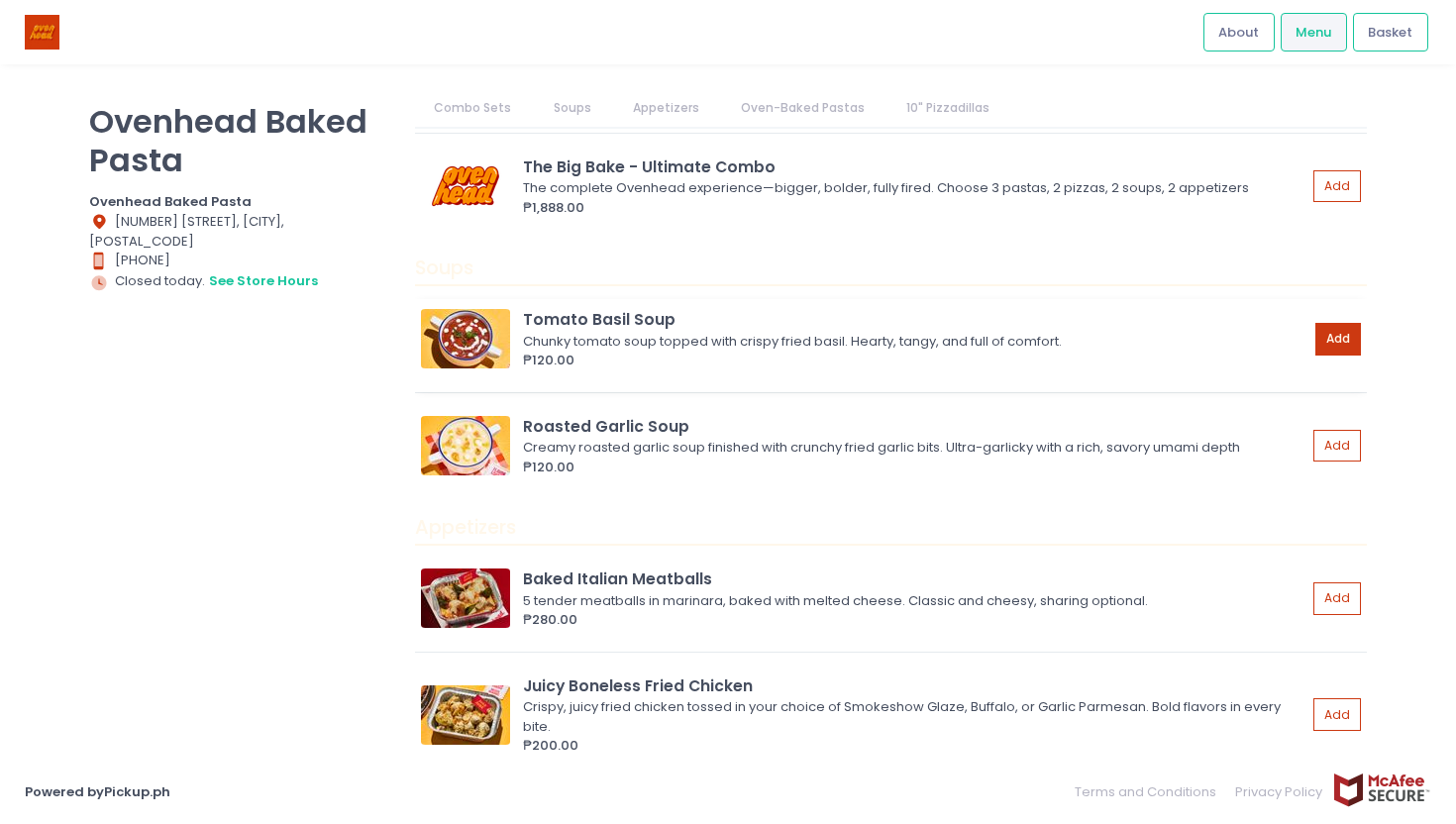 click on "Add" at bounding box center [1338, 339] 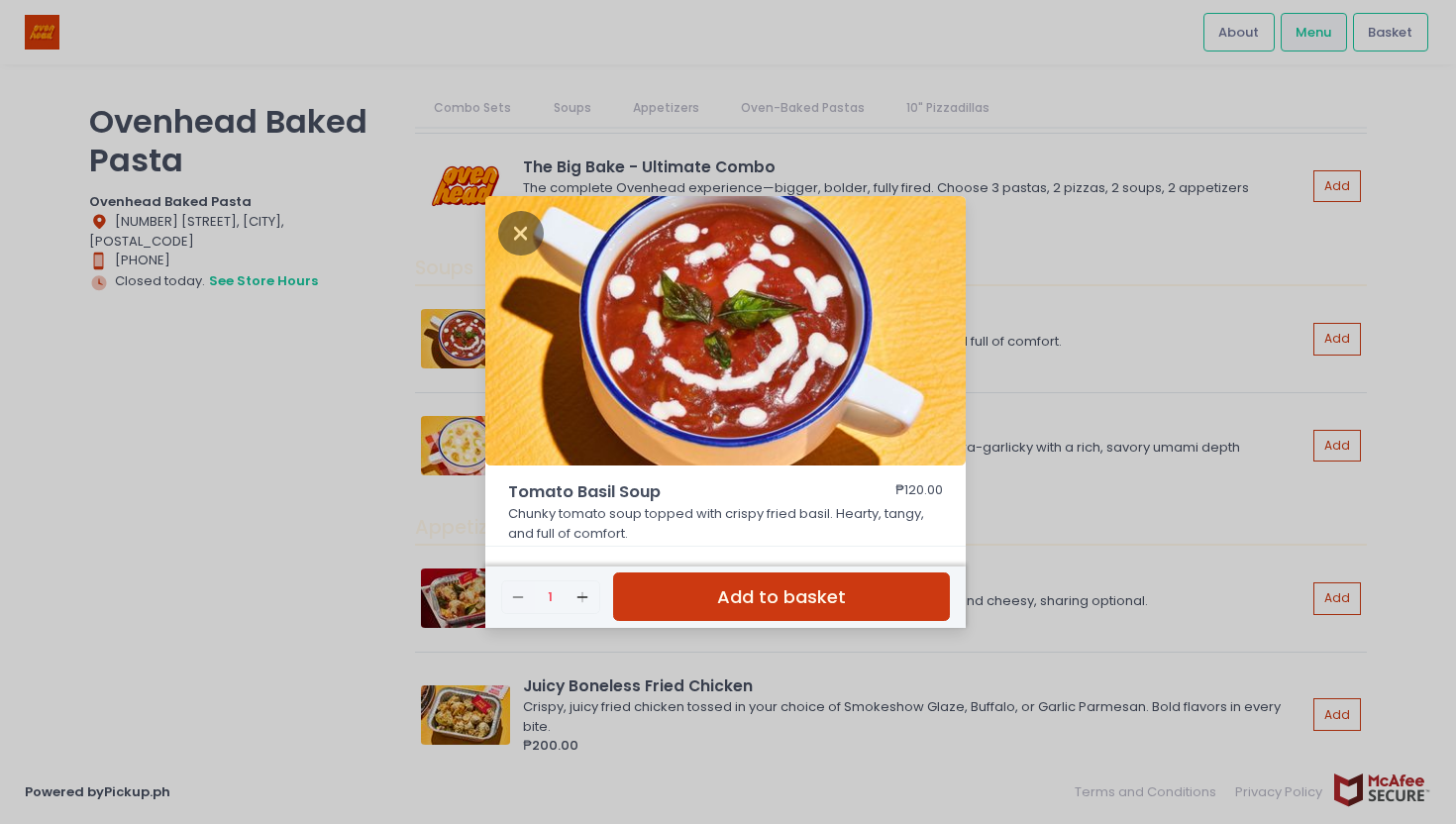 click on "Add to basket" at bounding box center (781, 596) 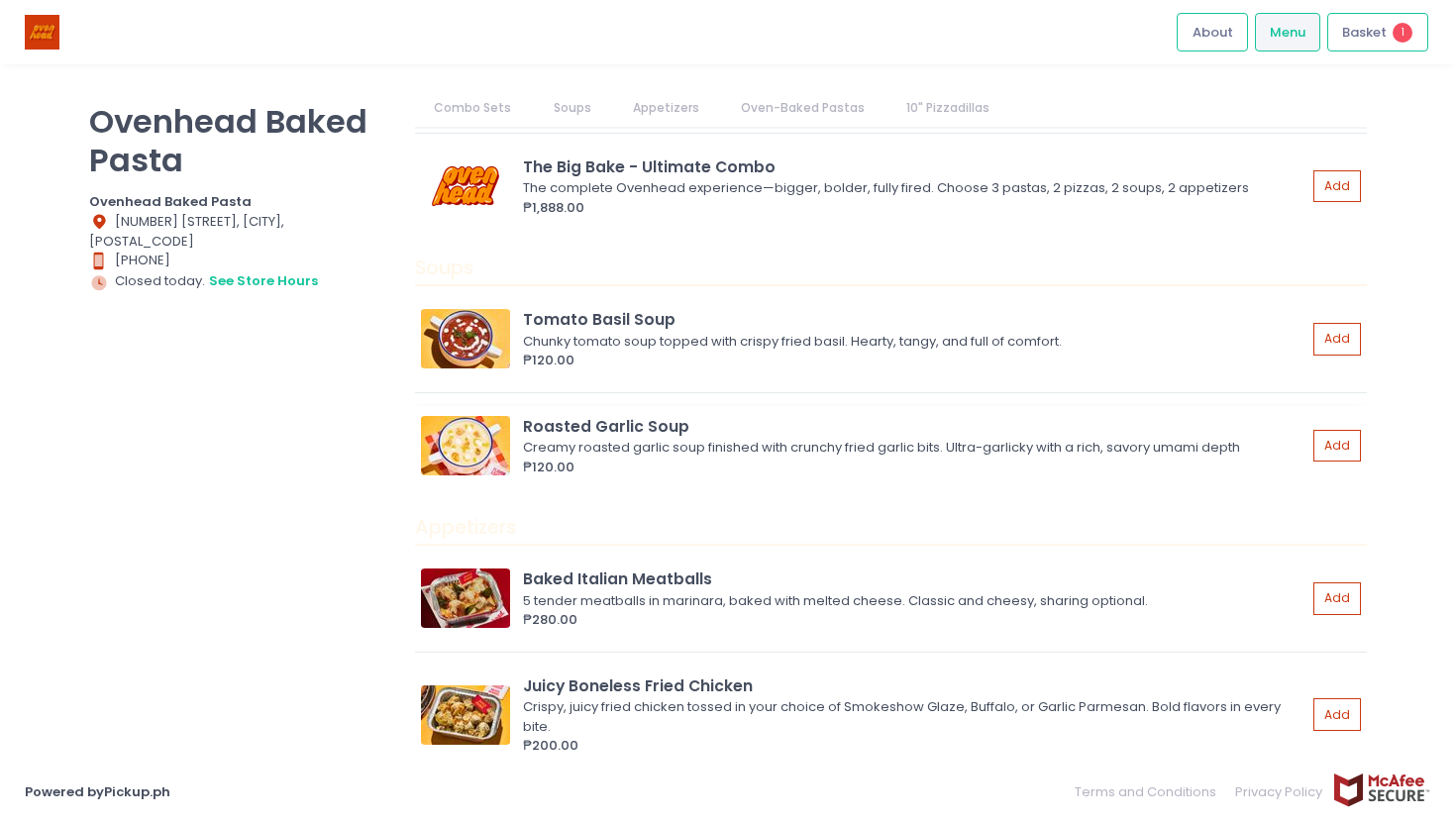 scroll, scrollTop: 1183, scrollLeft: 0, axis: vertical 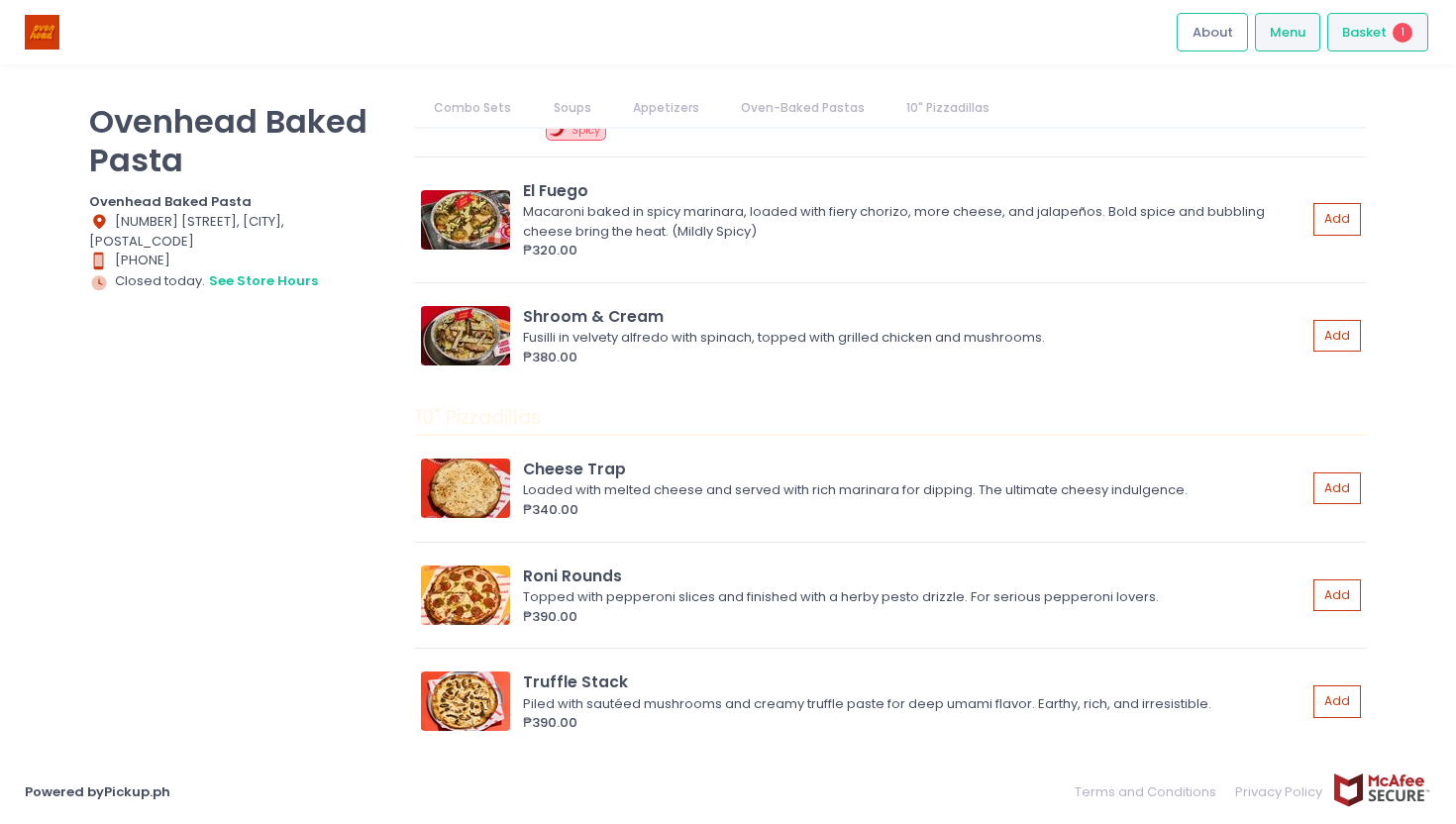 click on "Basket" at bounding box center (1364, 33) 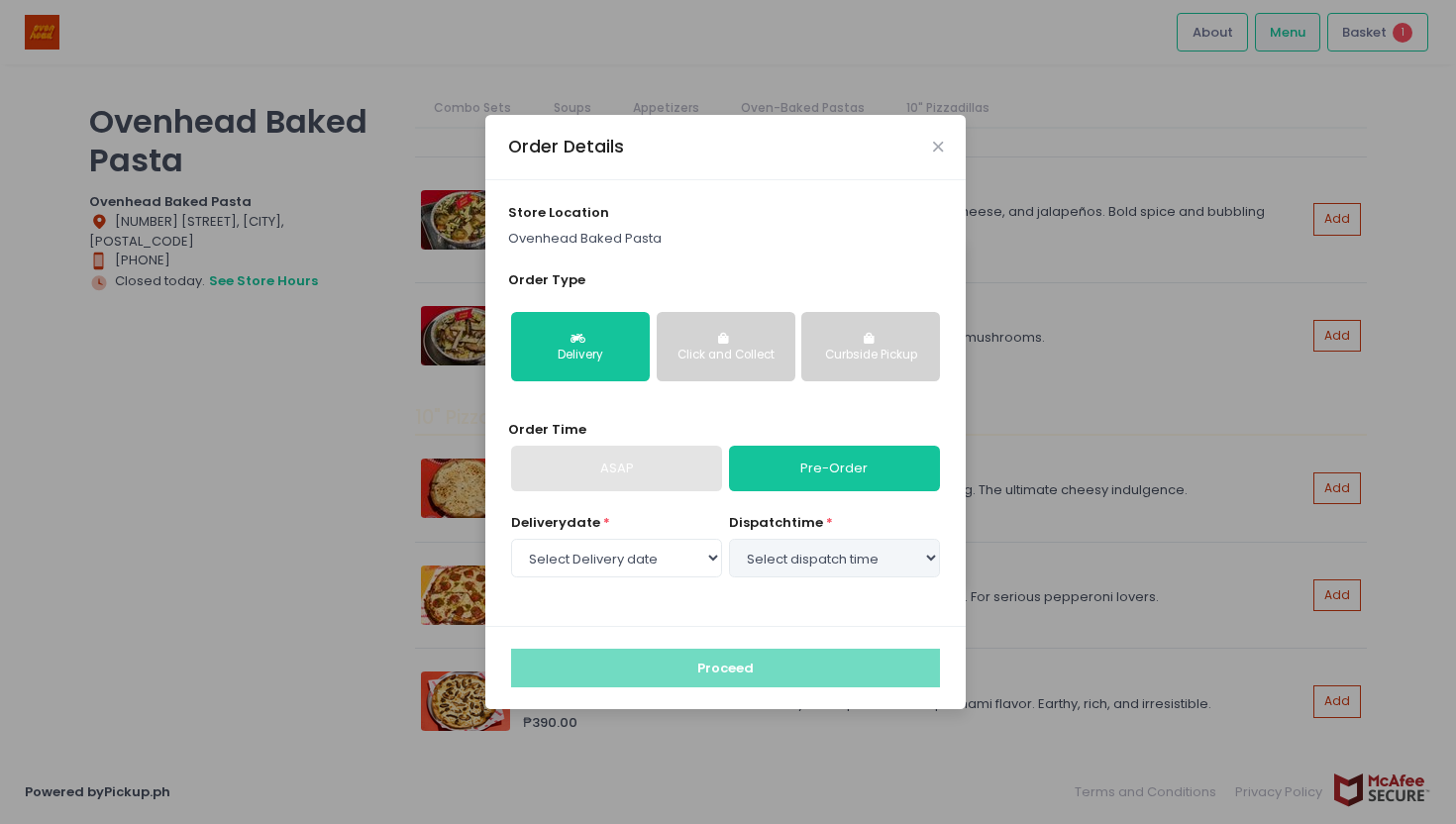 click on "Click and Collect" at bounding box center [726, 347] 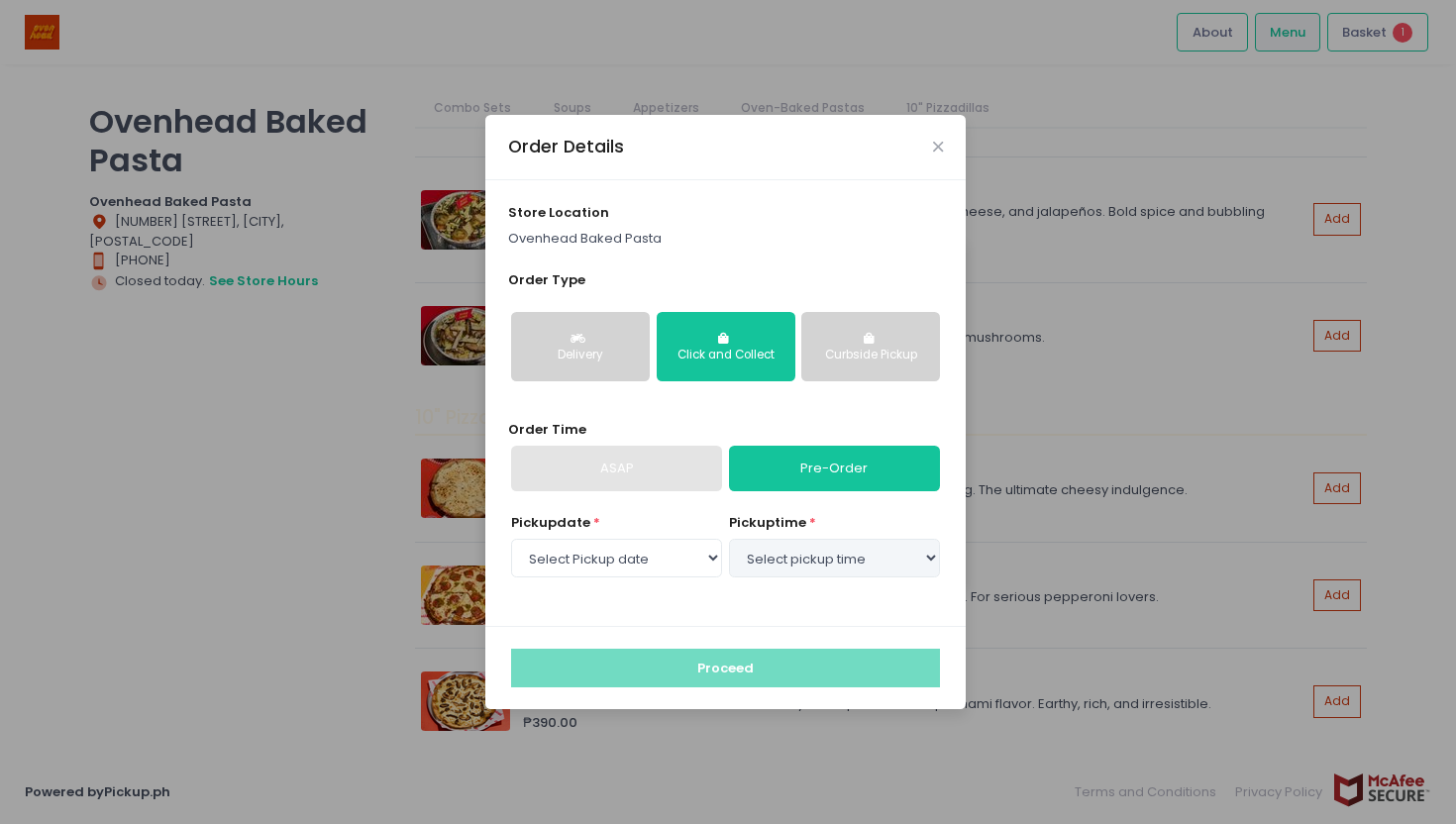 click on "ASAP" at bounding box center [616, 468] 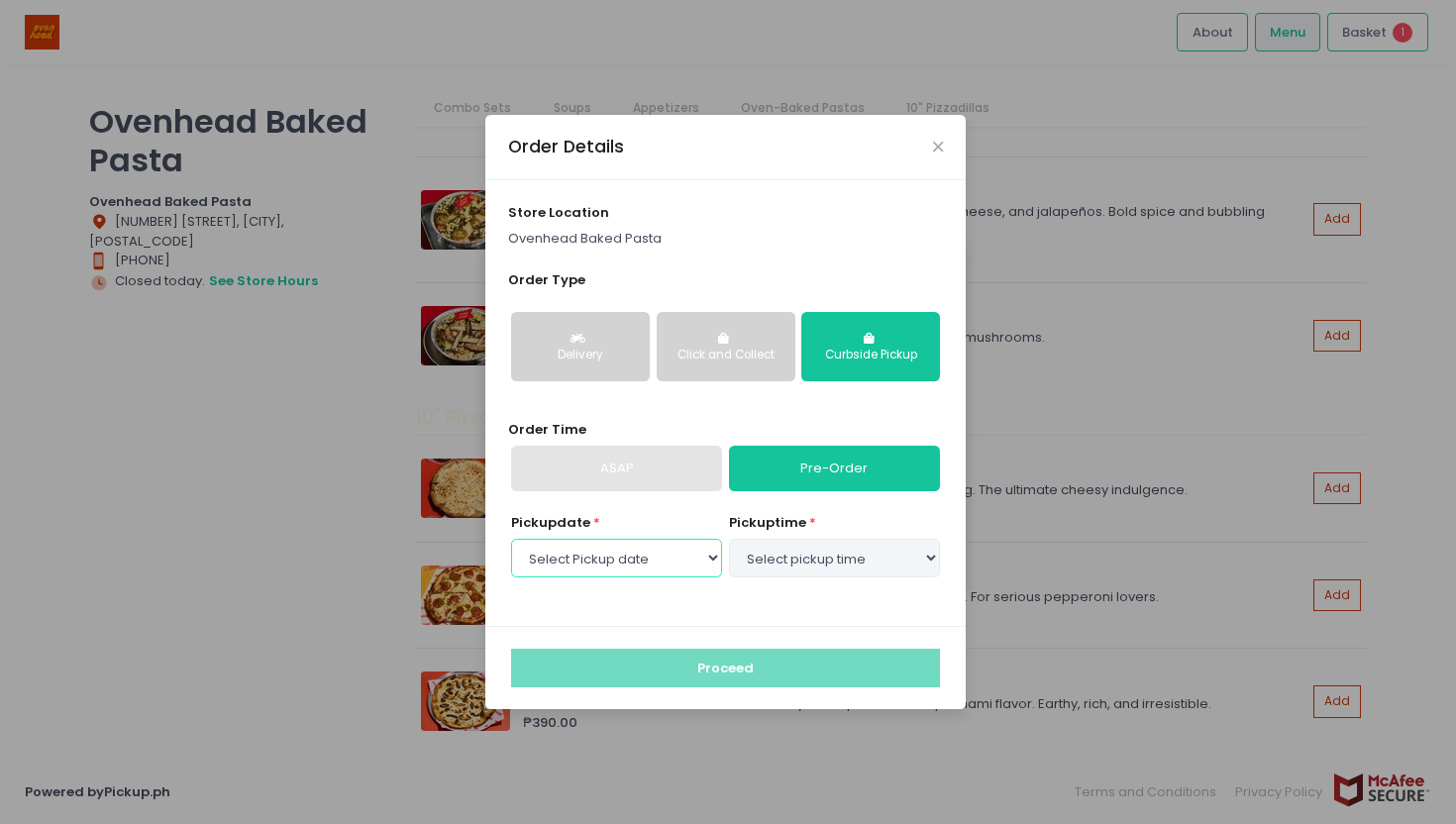 click on "Select Pickup date [DATE] [DATE] [DATE] [DATE] [DATE] [DATE] [DATE] [DATE] [DATE] [DATE] [DATE]" at bounding box center (616, 558) 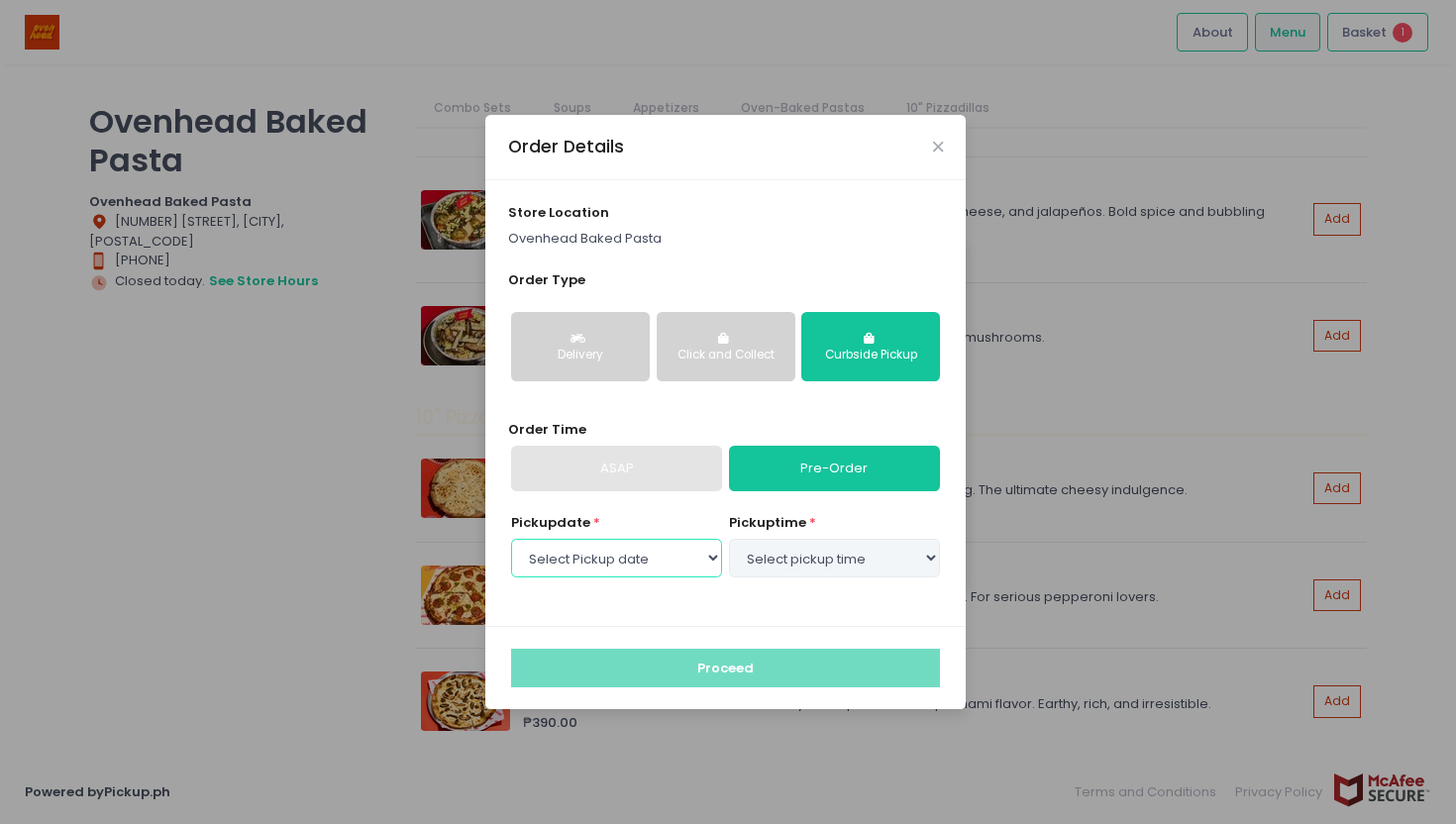select on "2025-08-08" 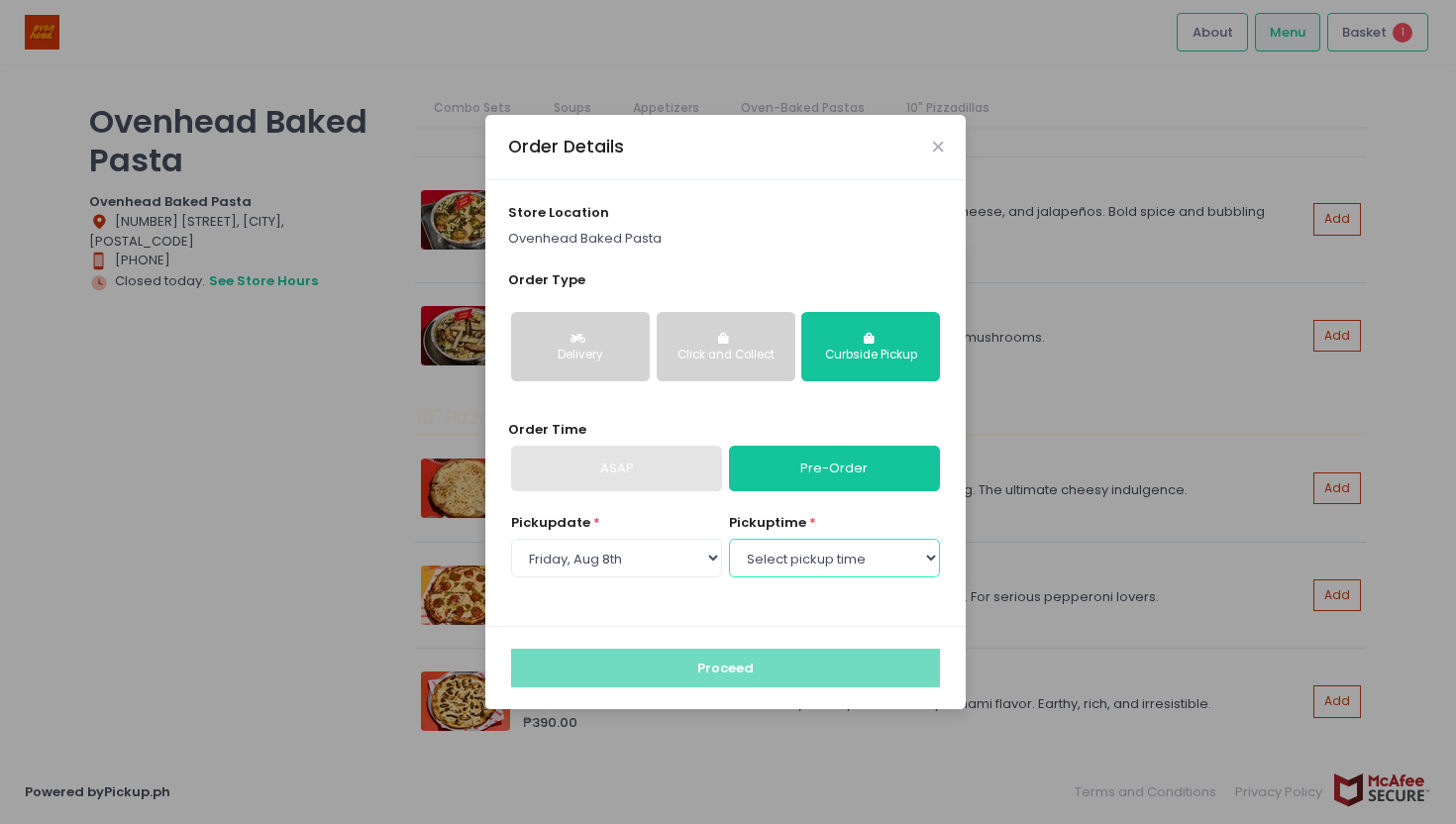 click on "Select pickup time 11:00 AM - 11:30 AM 11:30 AM - 12:00 PM 12:00 PM - 12:30 PM 12:30 PM - 01:00 PM 01:00 PM - 01:30 PM 01:30 PM - 02:00 PM 02:00 PM - 02:30 PM 02:30 PM - 03:00 PM 03:00 PM - 03:30 PM 03:30 PM - 04:00 PM 04:00 PM - 04:30 PM 04:30 PM - 05:00 PM 05:00 PM - 05:30 PM 05:30 PM - 06:00 PM 06:00 PM - 06:30 PM 06:30 PM - 07:00 PM 07:00 PM - 07:30 PM 07:30 PM - 08:00 PM" at bounding box center (834, 558) 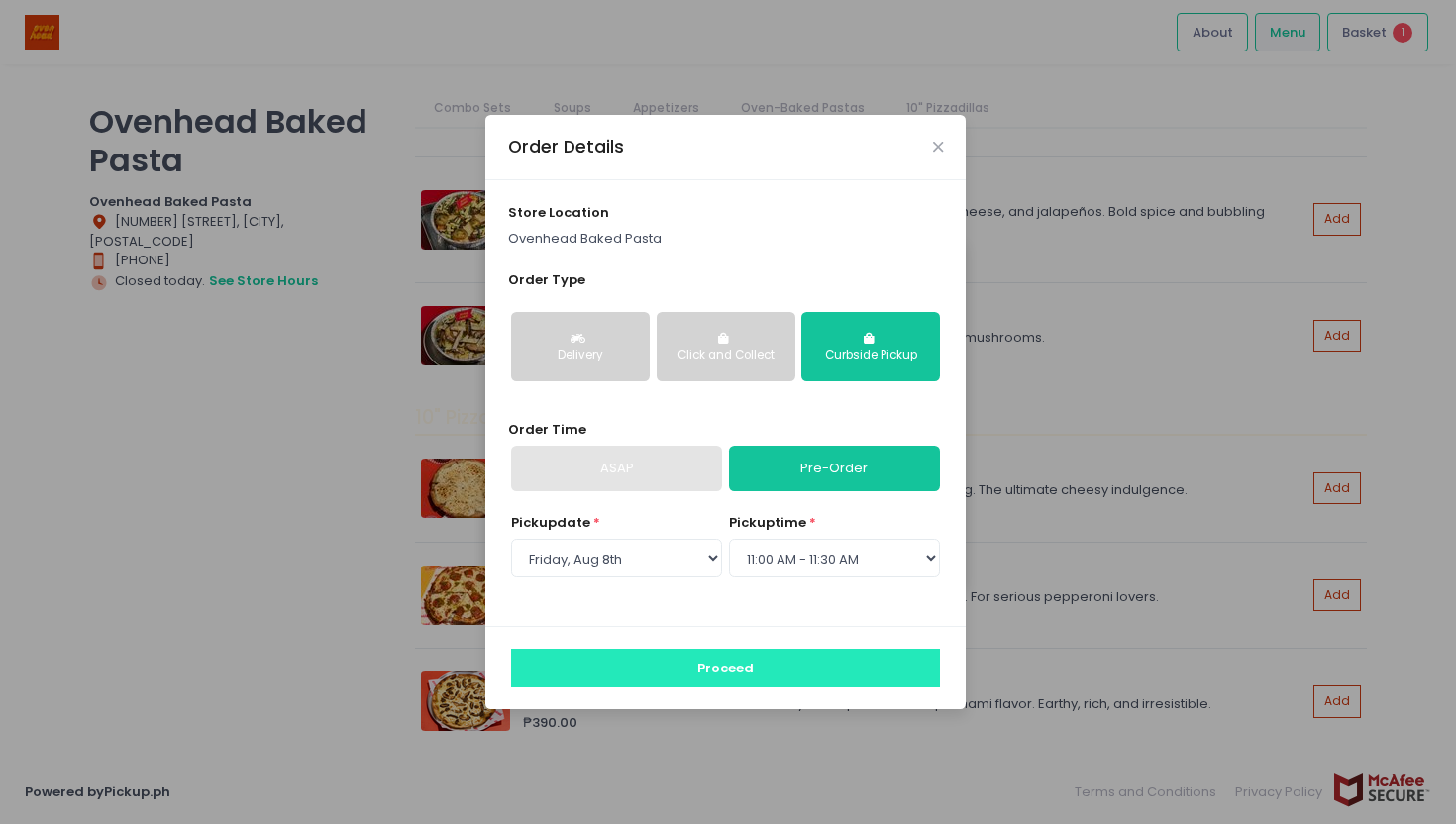 click on "Proceed" at bounding box center [725, 668] 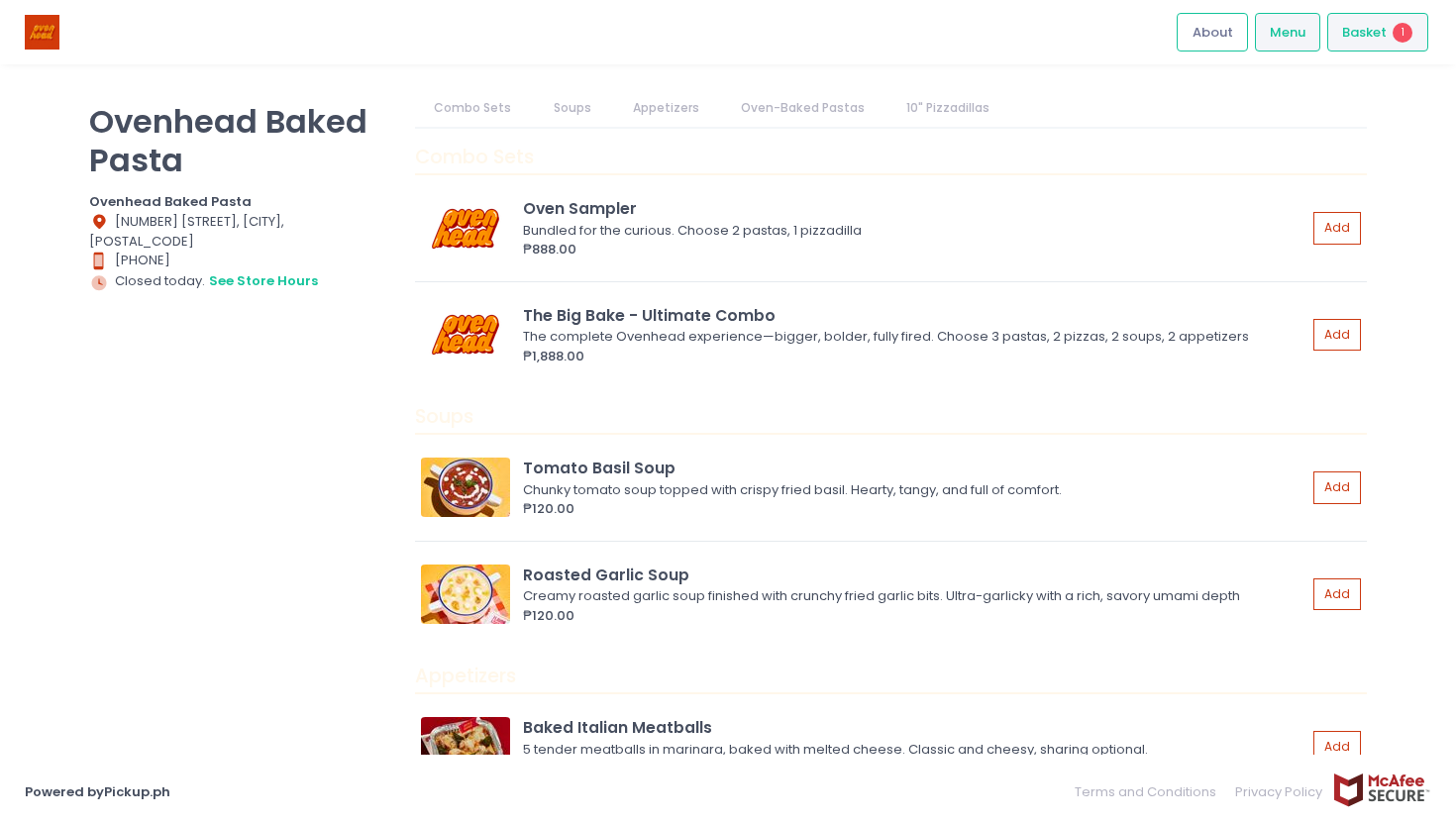 click on "Basket" at bounding box center (1364, 33) 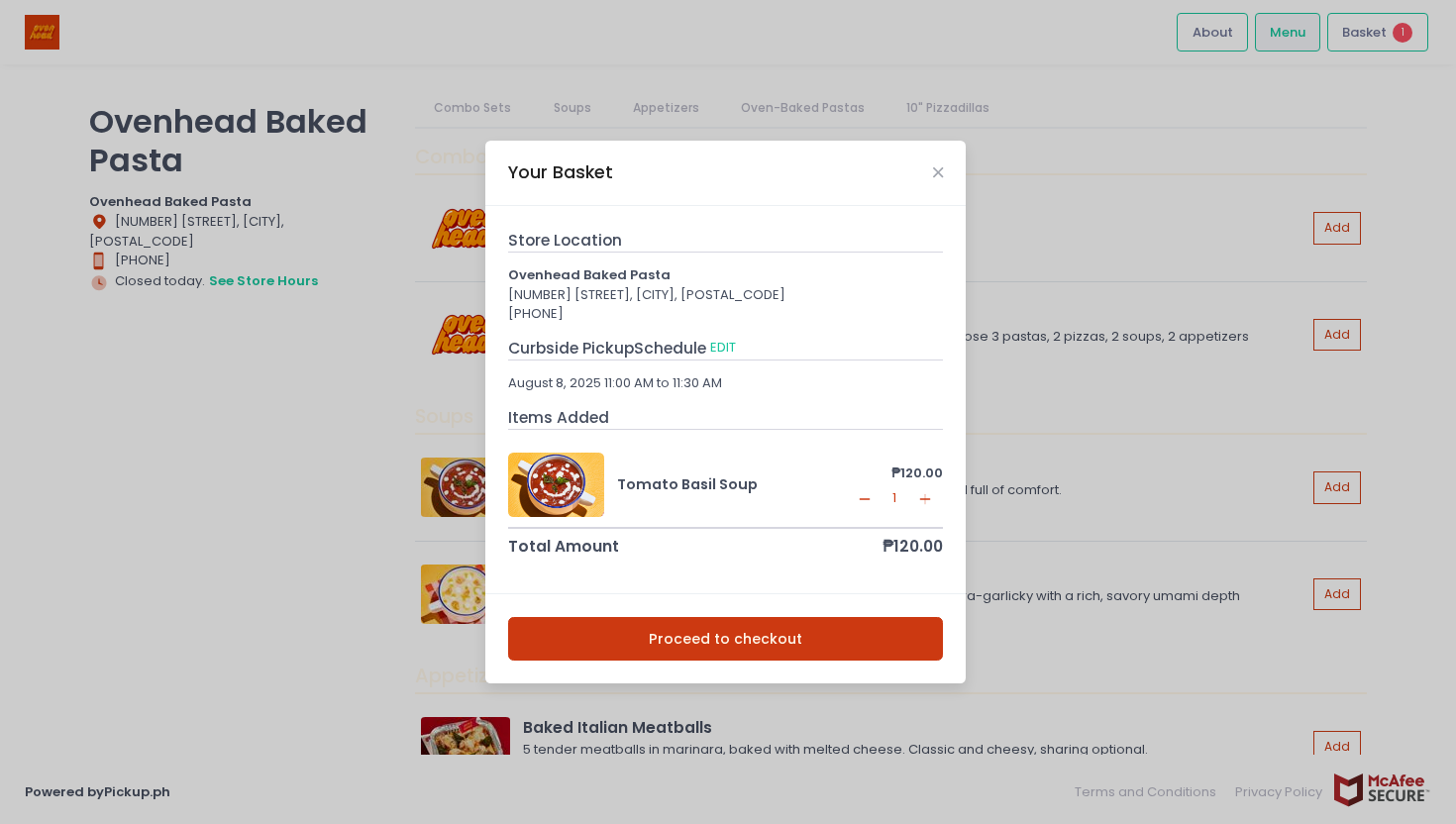 click on "Proceed to checkout" at bounding box center (726, 639) 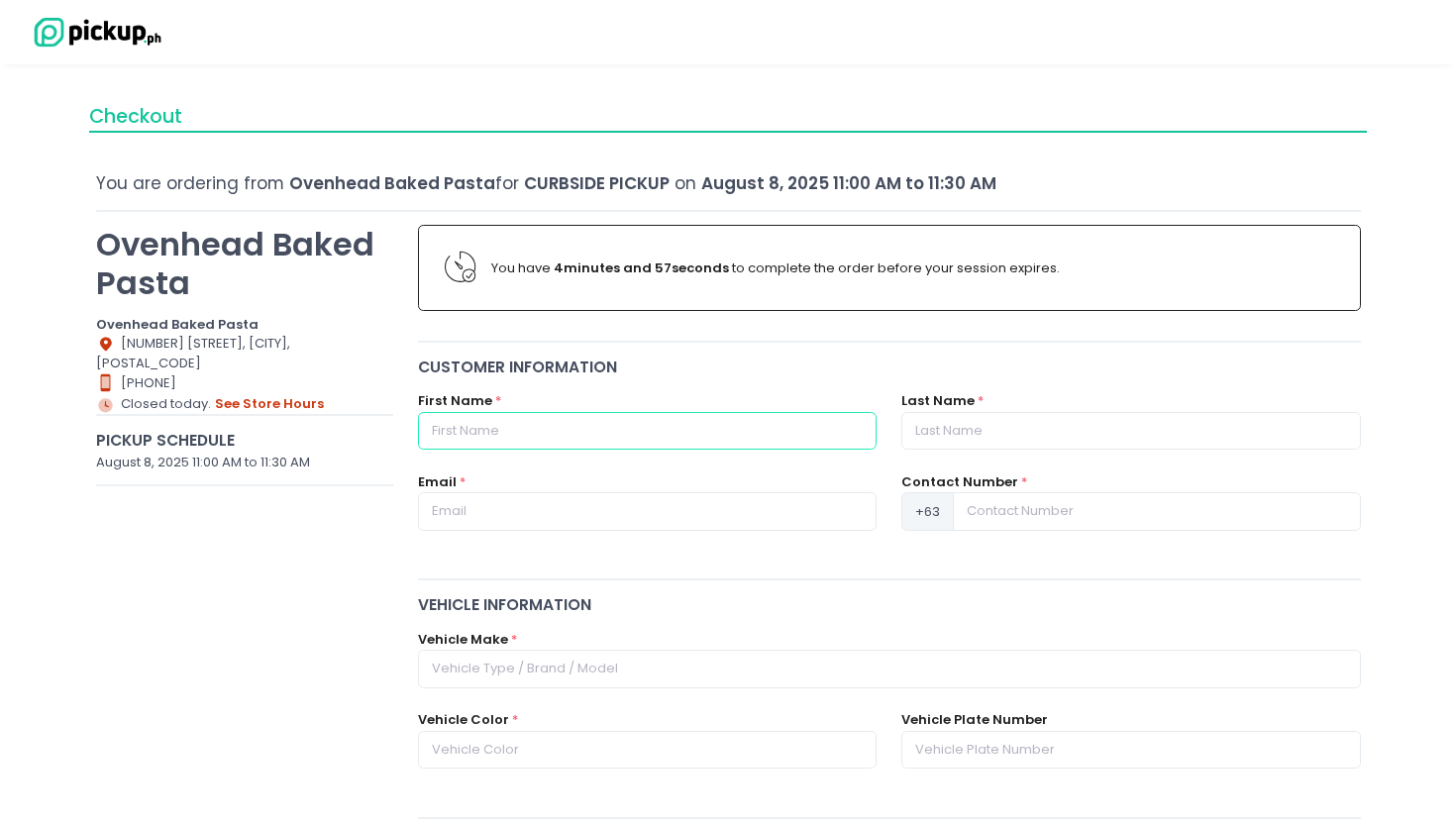 click at bounding box center (647, 431) 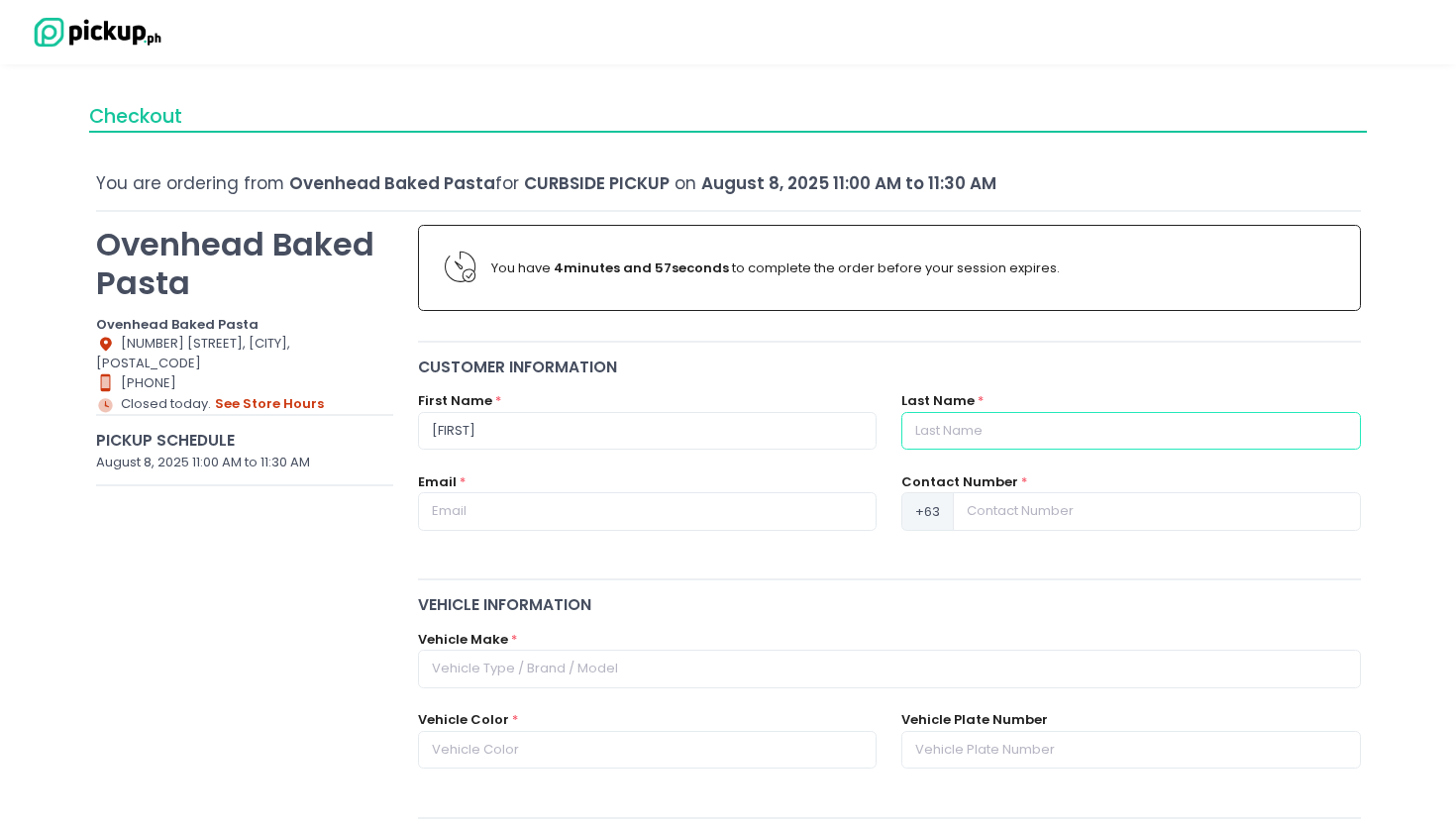 type on "So" 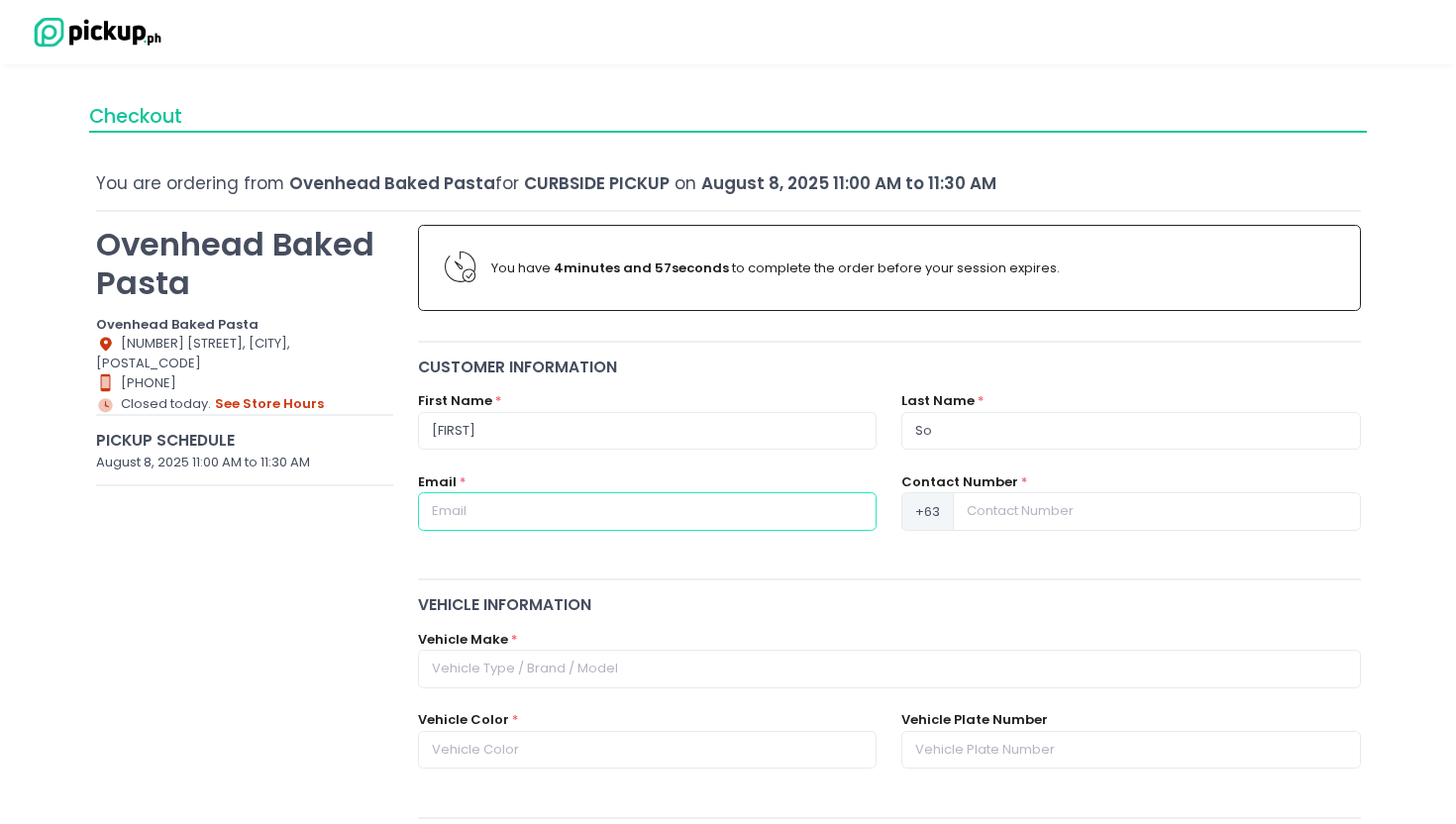 type on "[EMAIL]" 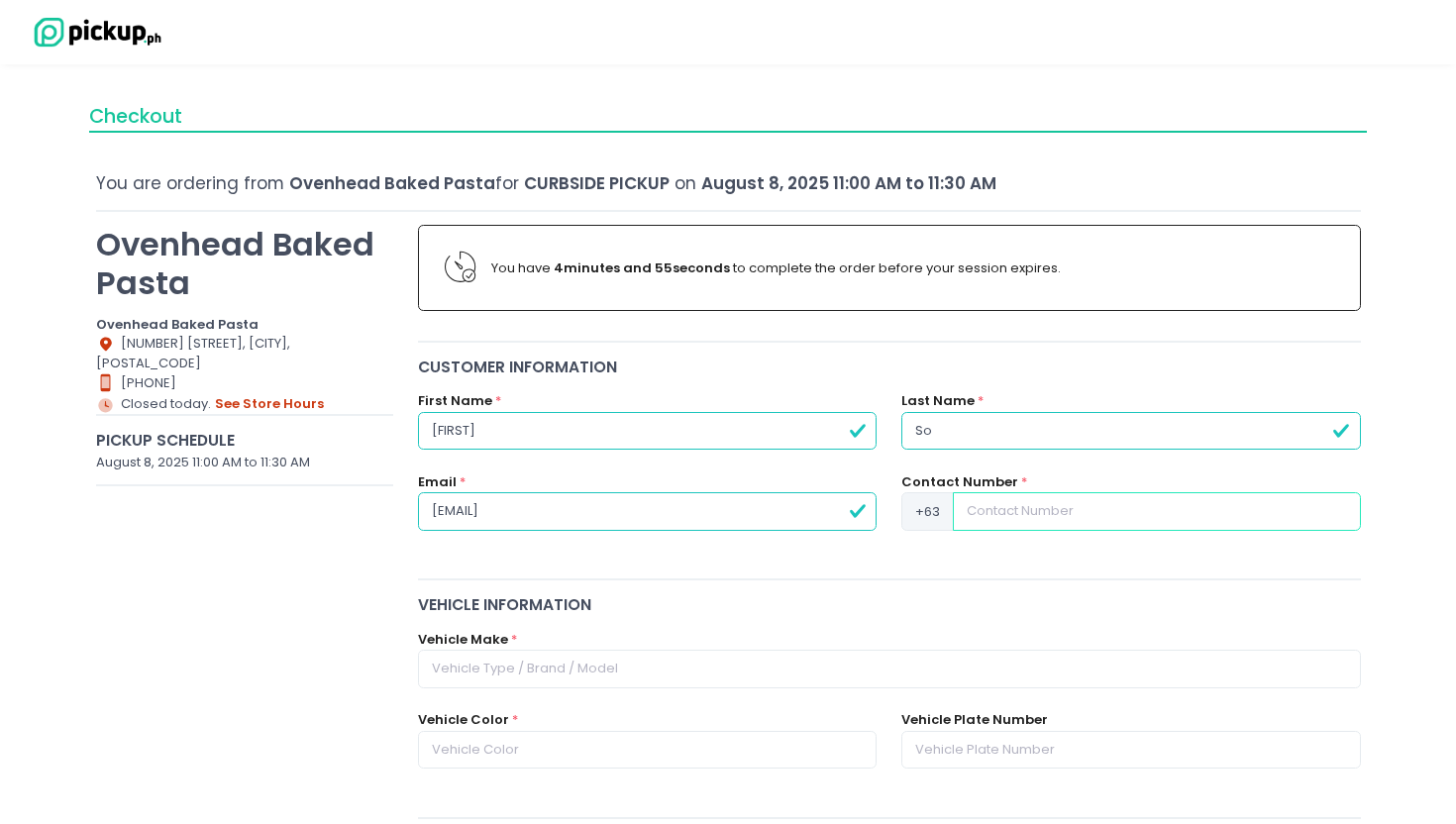 click at bounding box center [1156, 511] 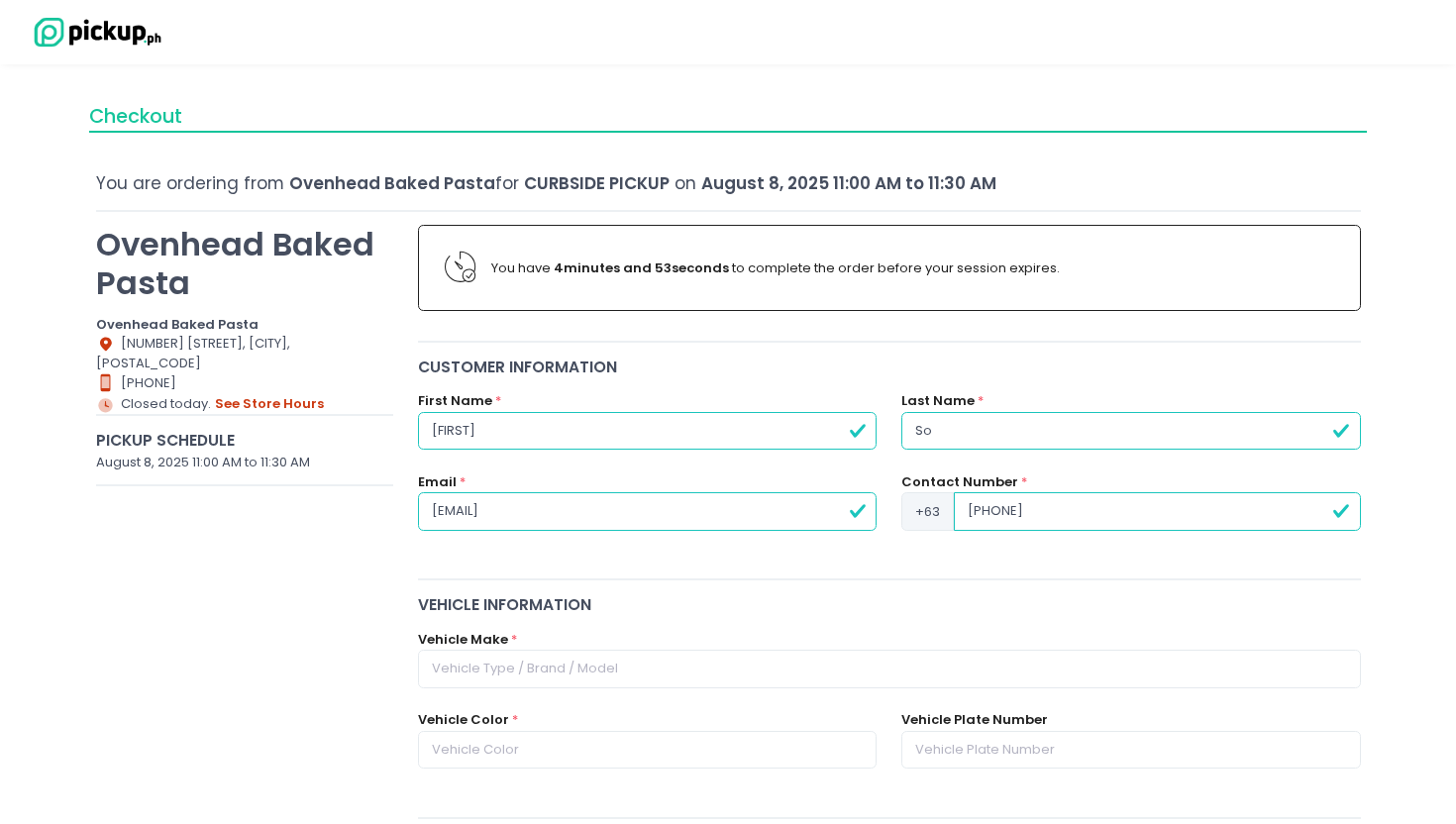 click on "[PHONE]" at bounding box center (1157, 511) 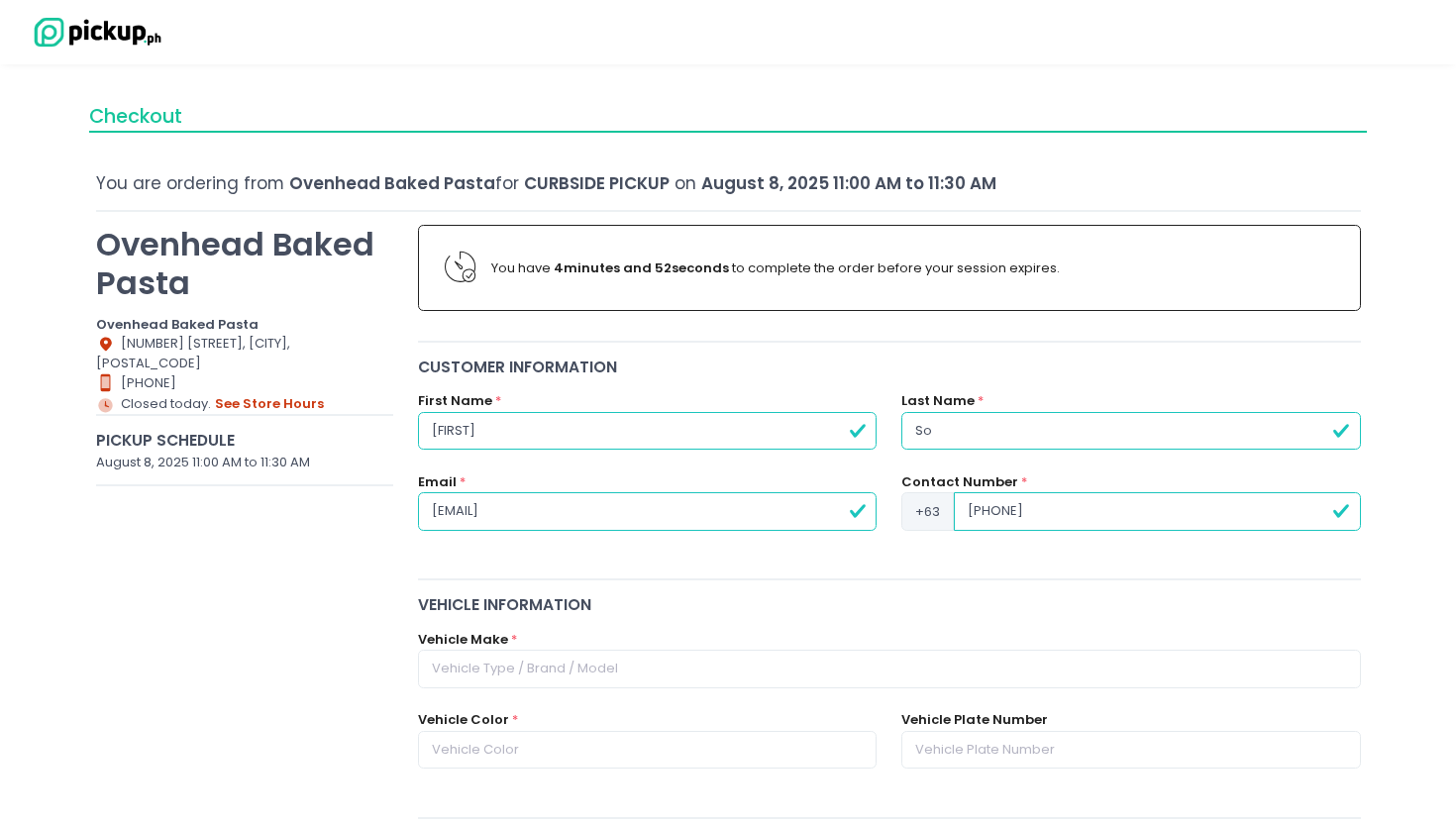 type on "[PHONE]" 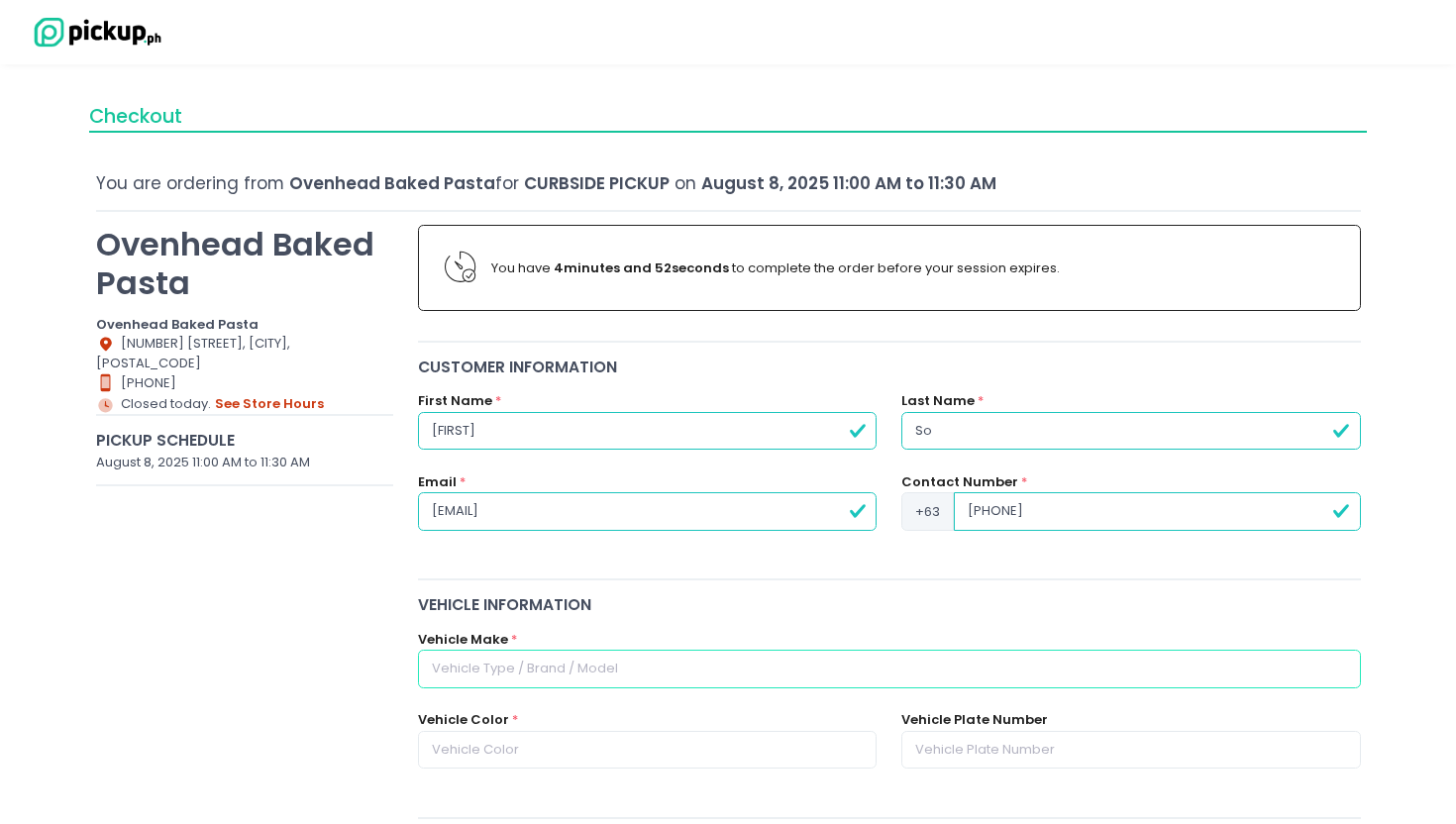 click at bounding box center (889, 669) 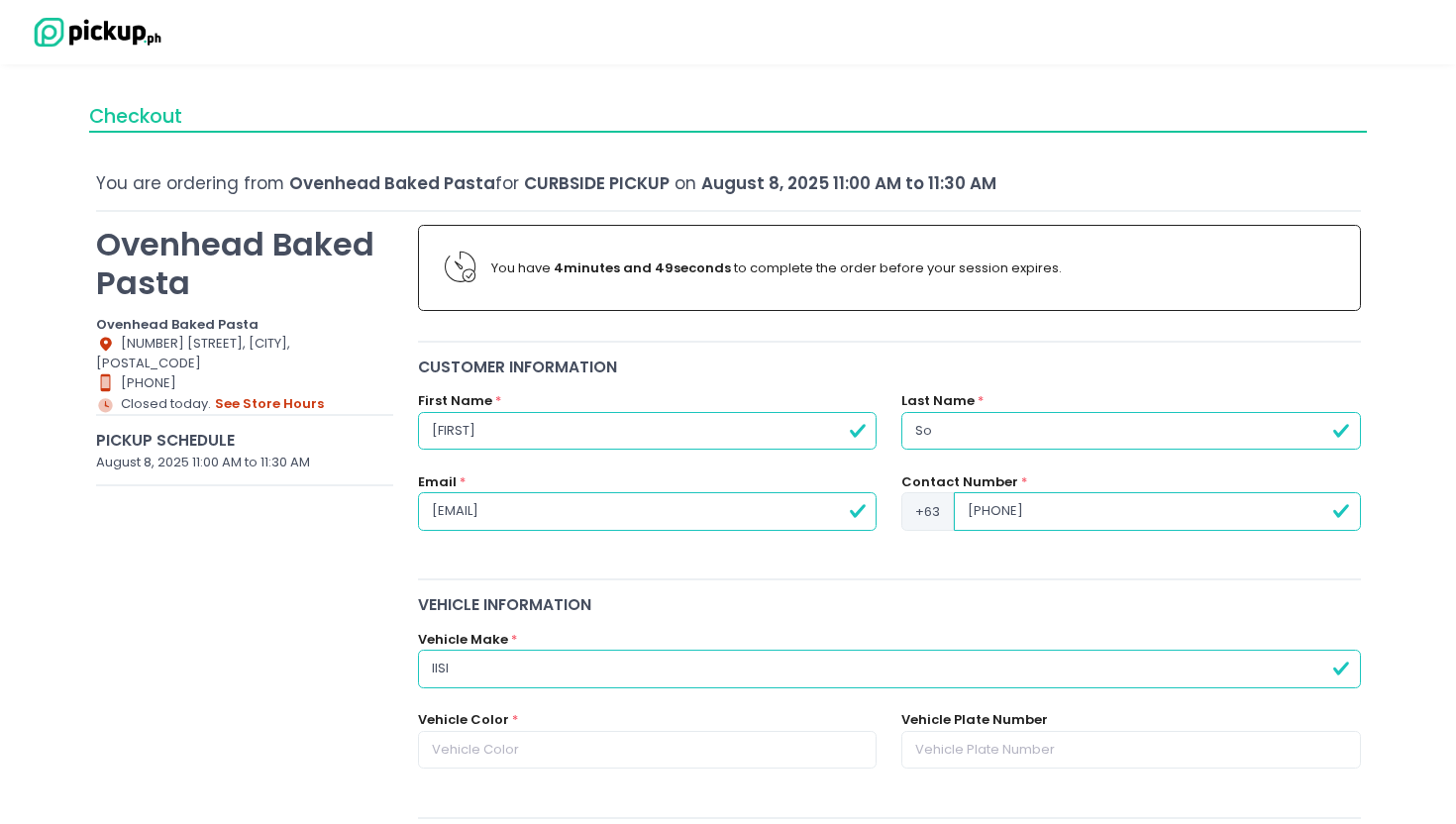 type on "IISI" 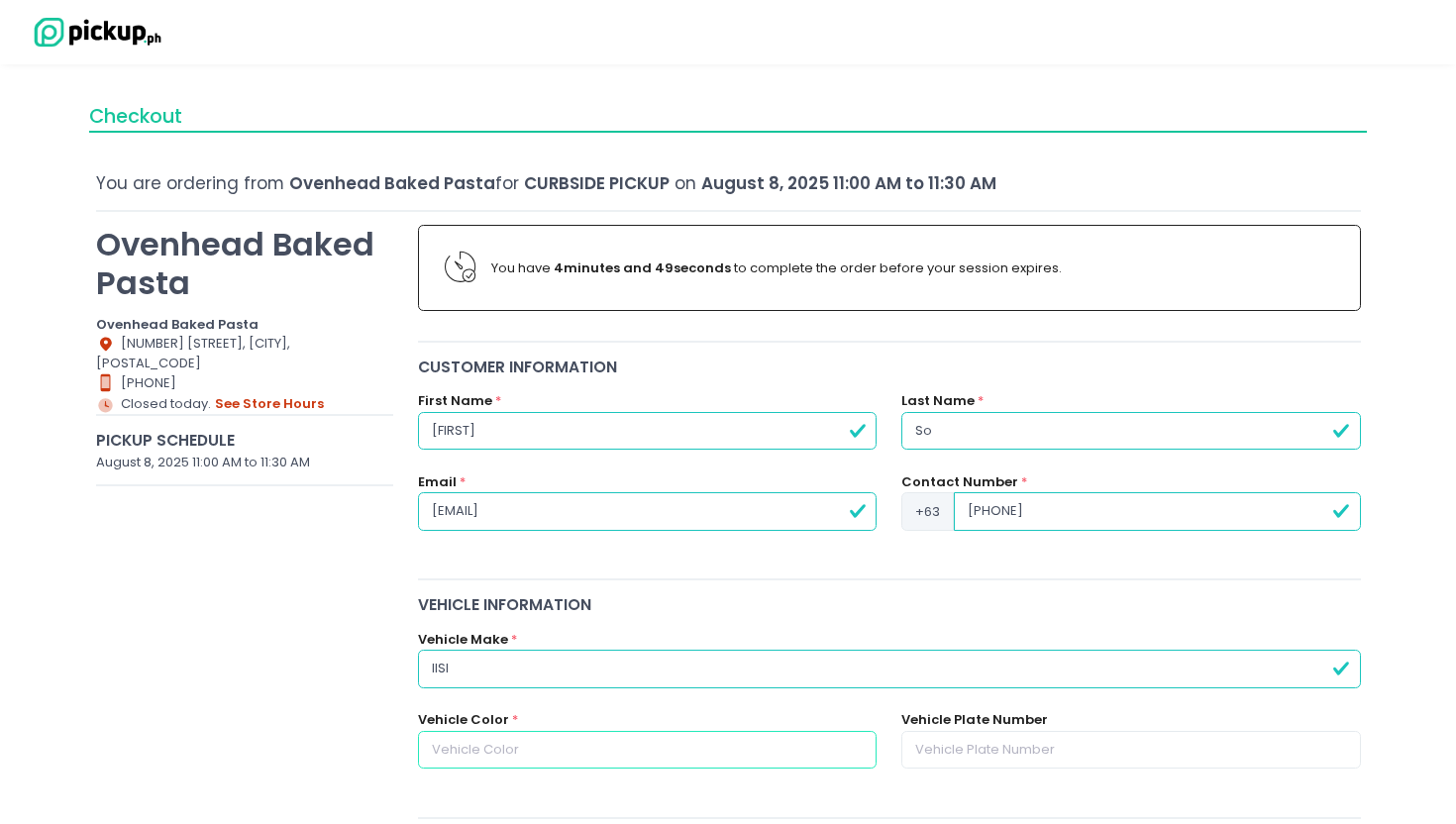 click at bounding box center (647, 750) 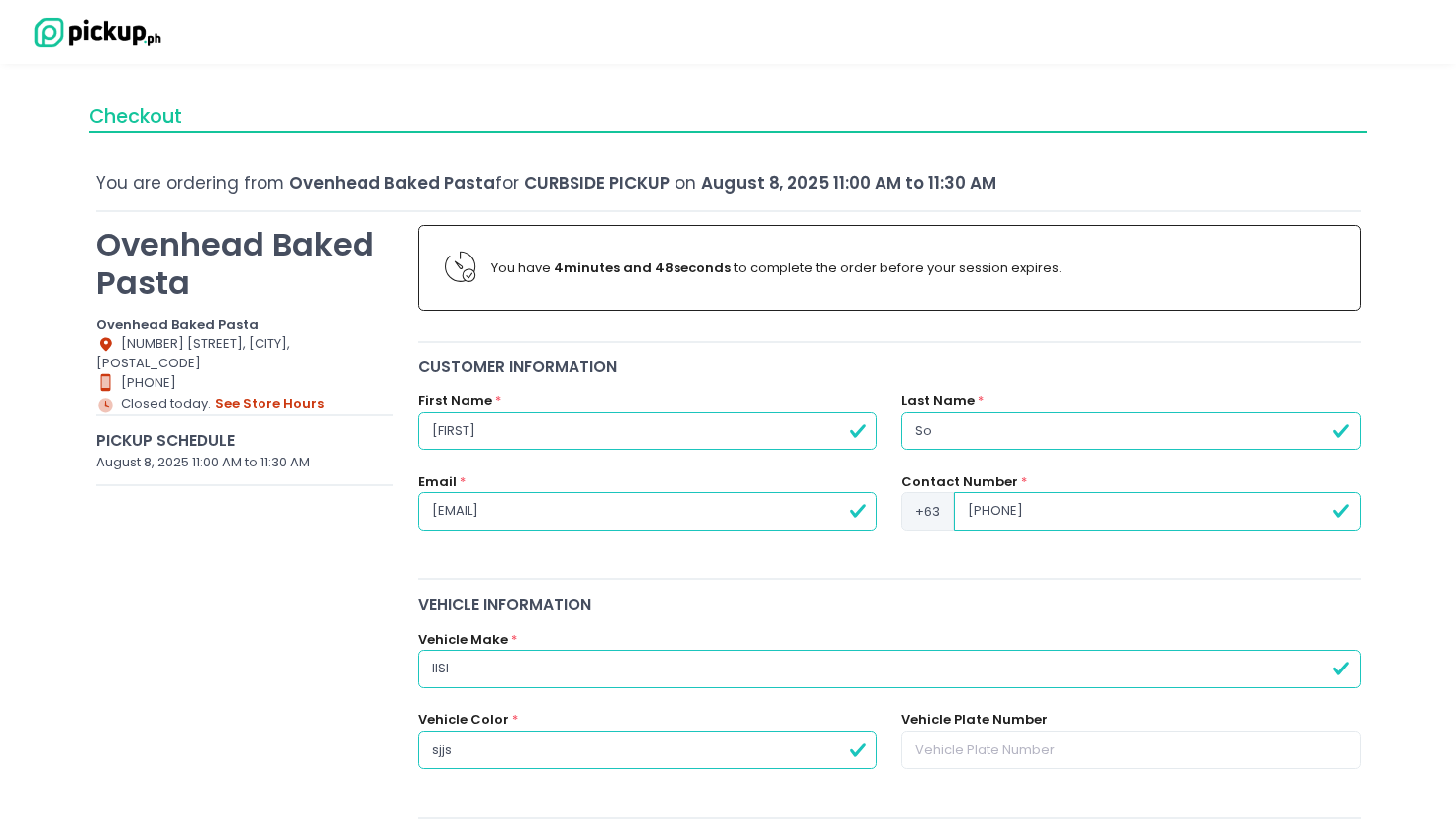 type on "sjjs" 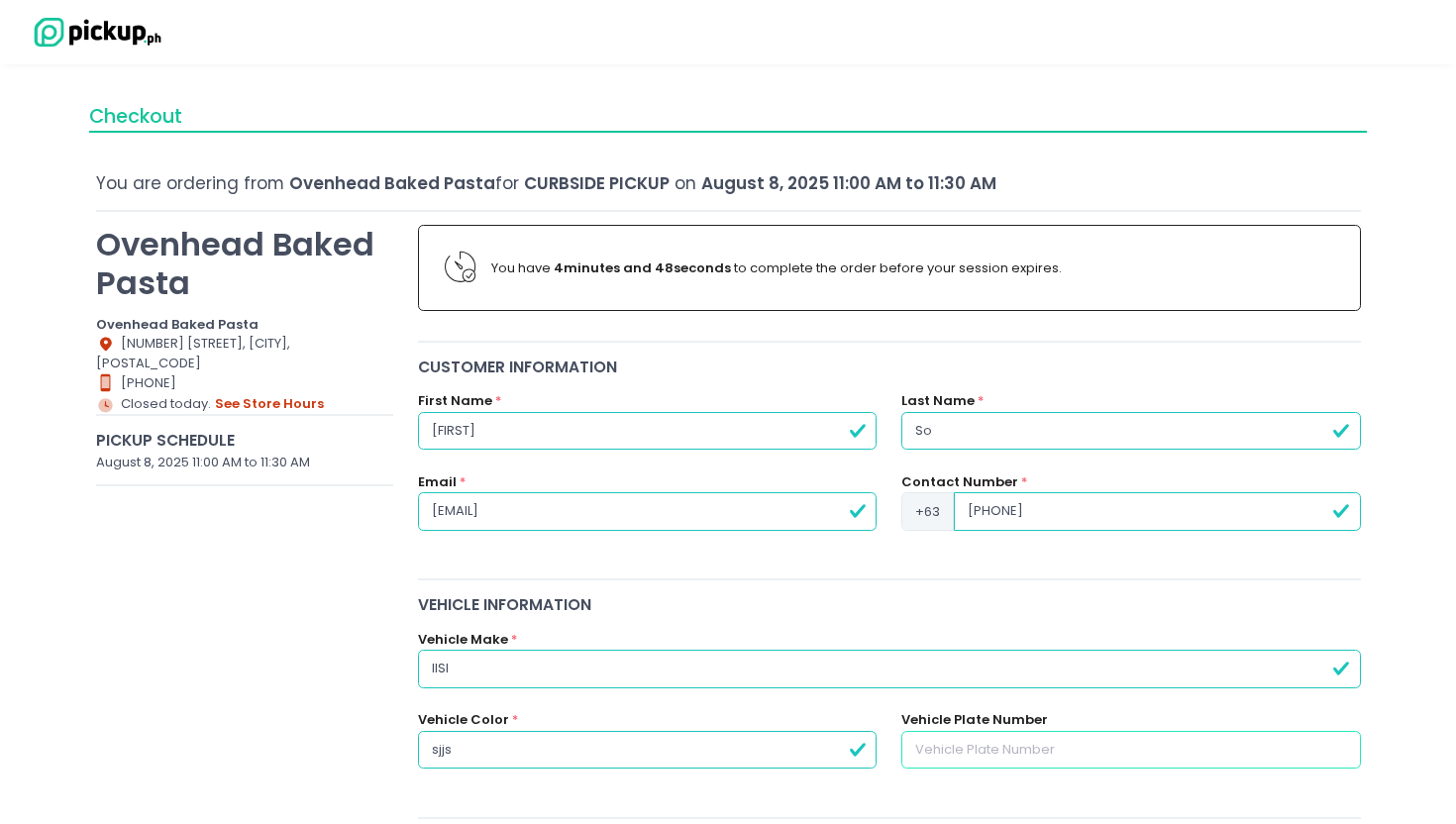 click at bounding box center (1130, 750) 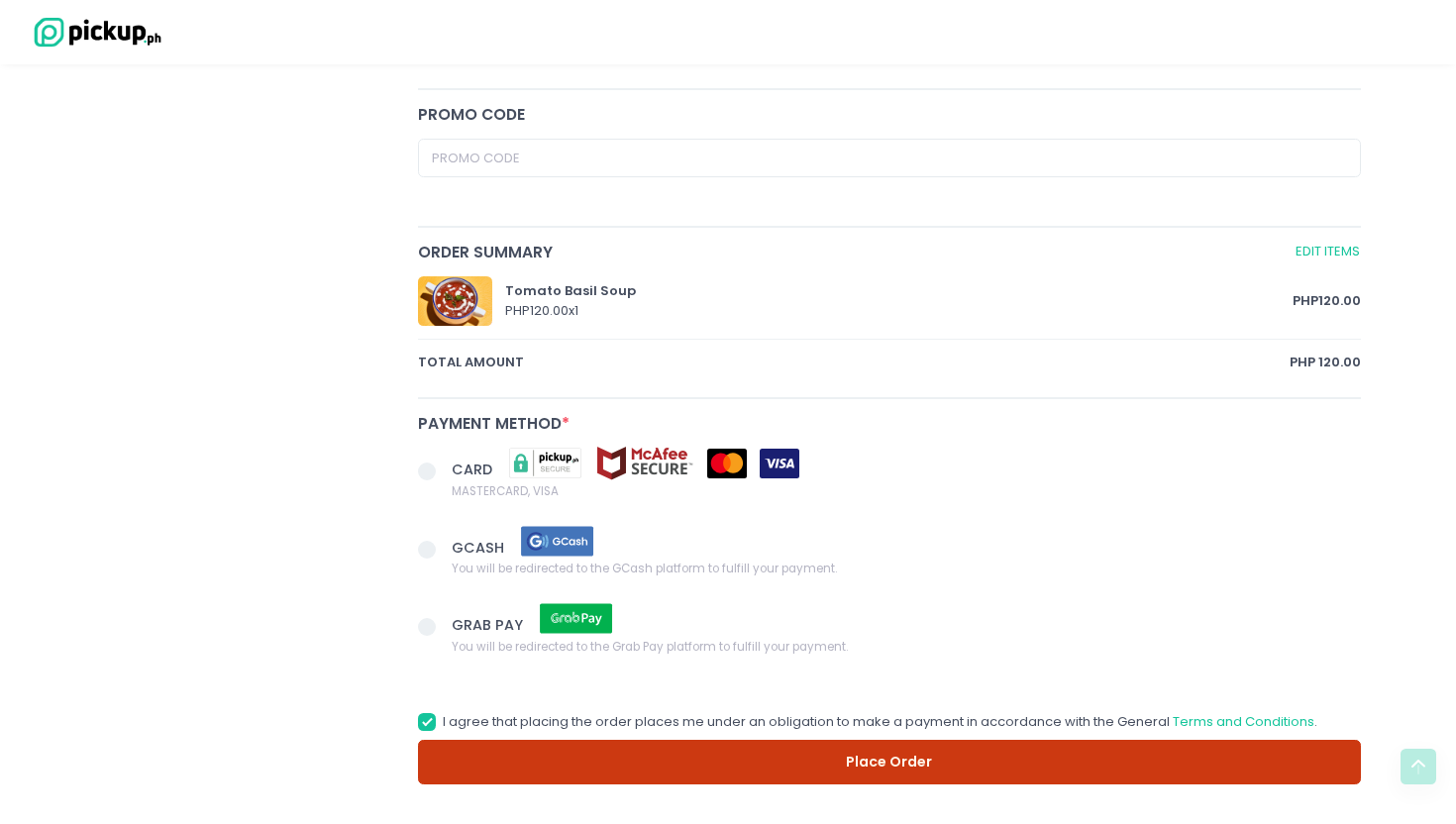scroll, scrollTop: 1026, scrollLeft: 0, axis: vertical 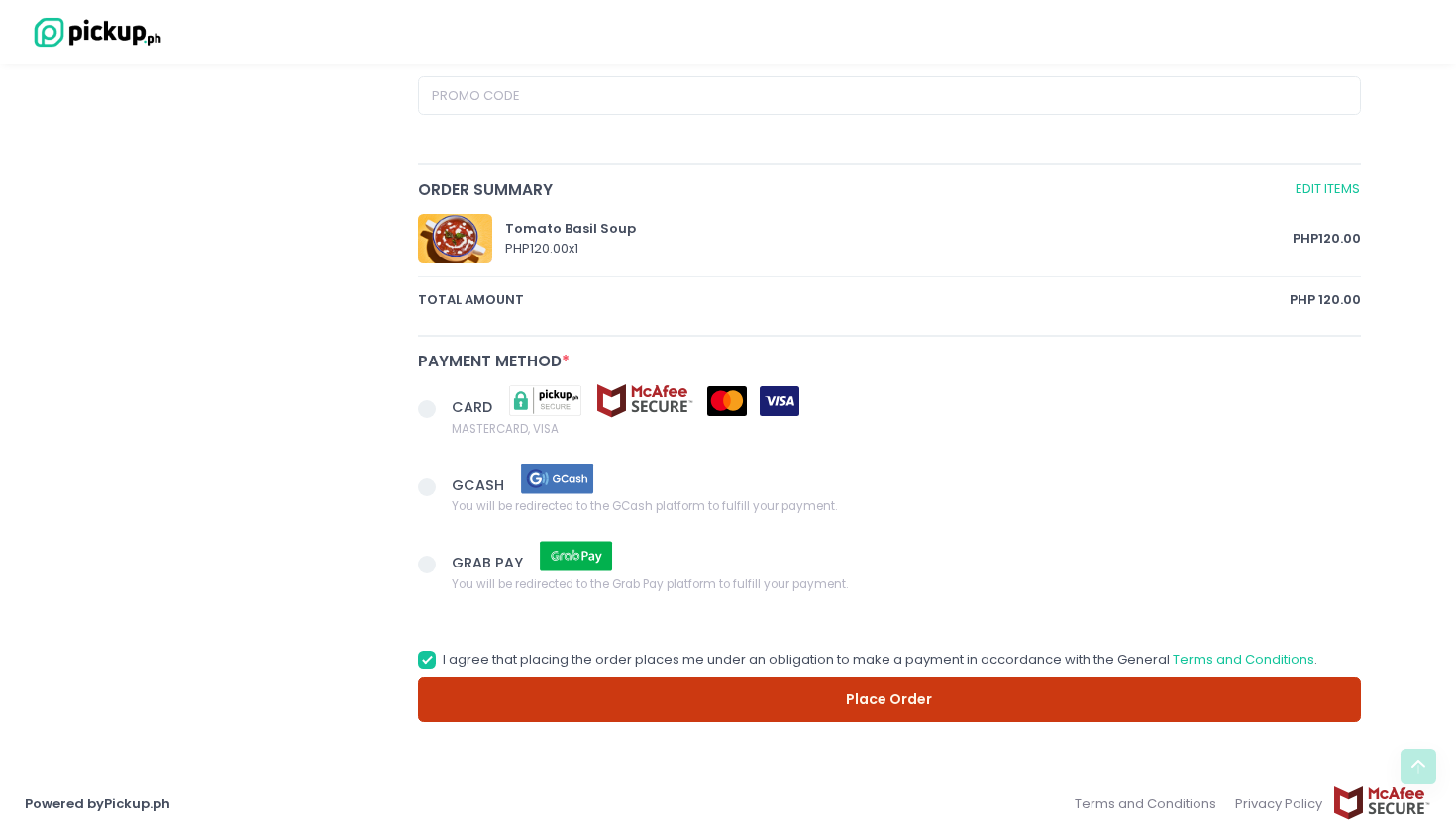 type on "283hjf" 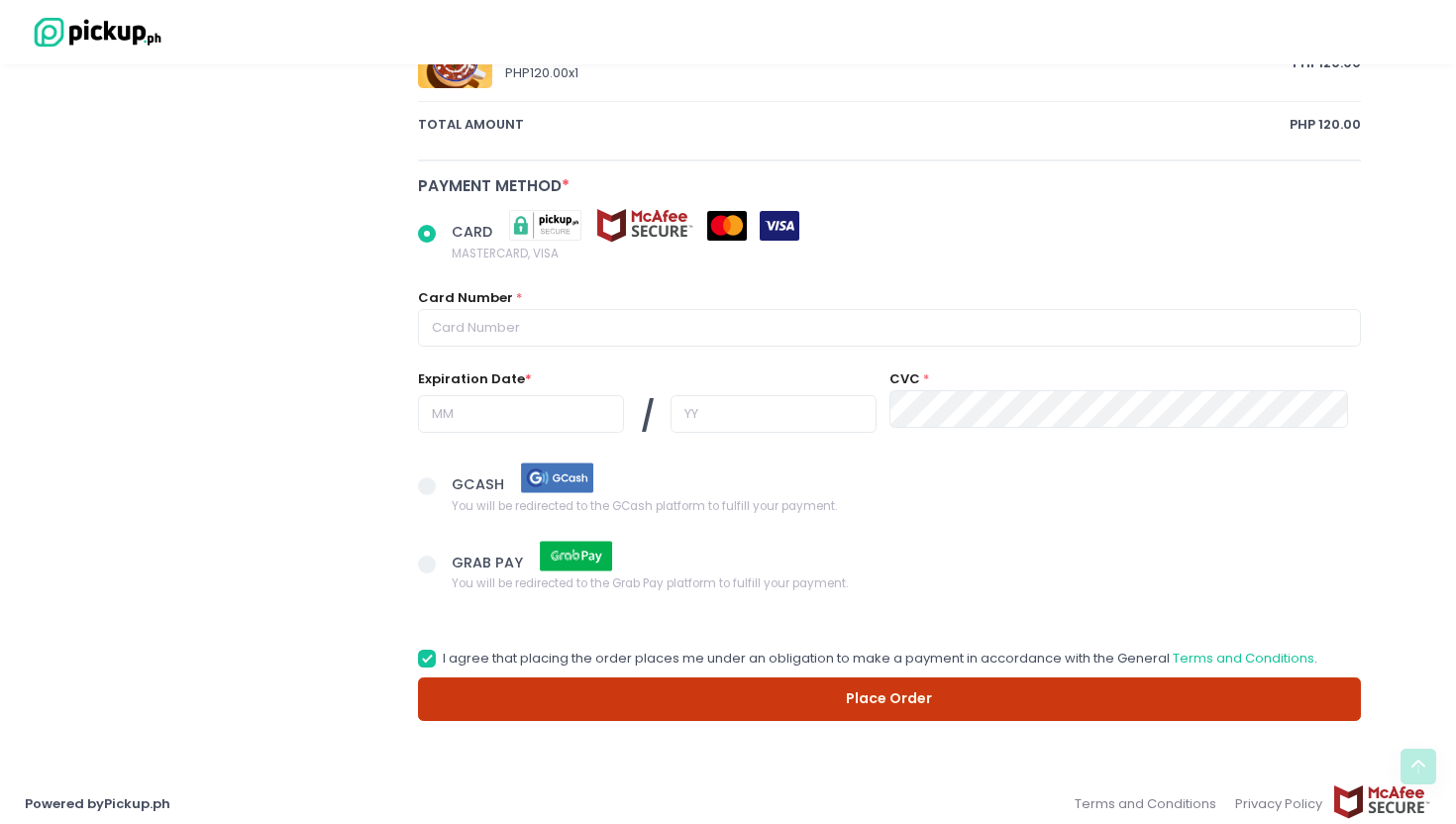 scroll, scrollTop: 1213, scrollLeft: 0, axis: vertical 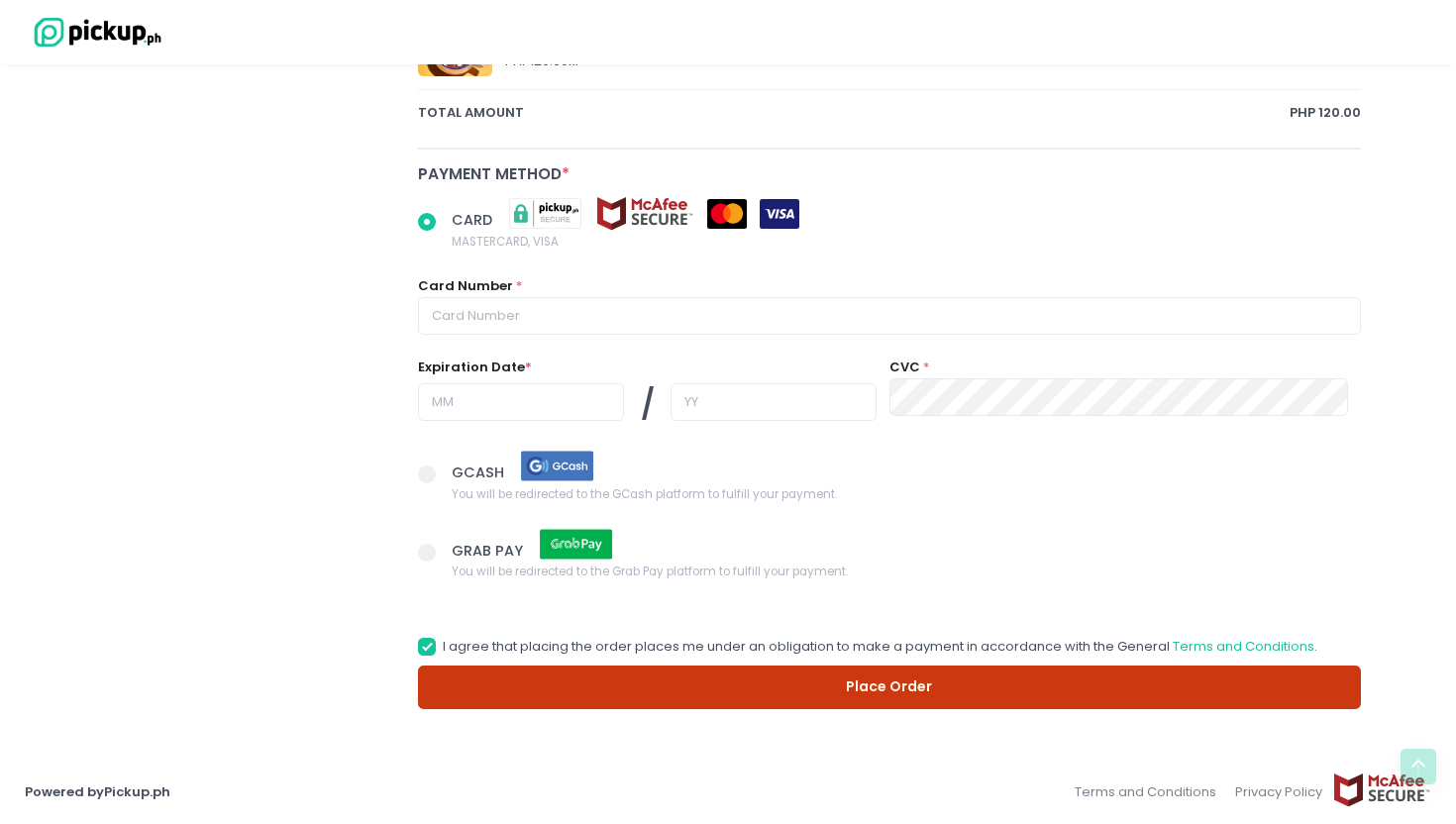 radio on "true" 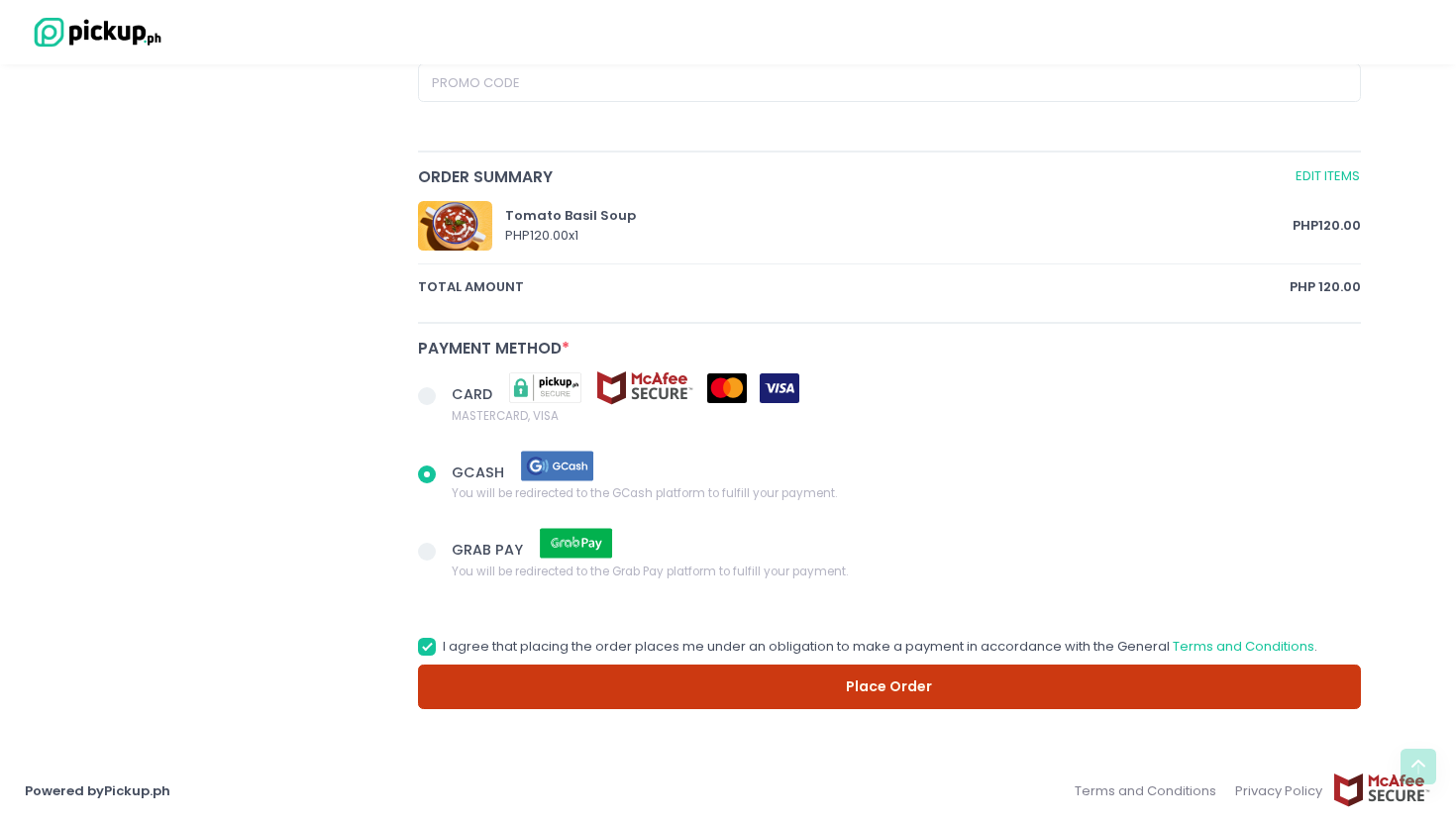scroll, scrollTop: 1039, scrollLeft: 0, axis: vertical 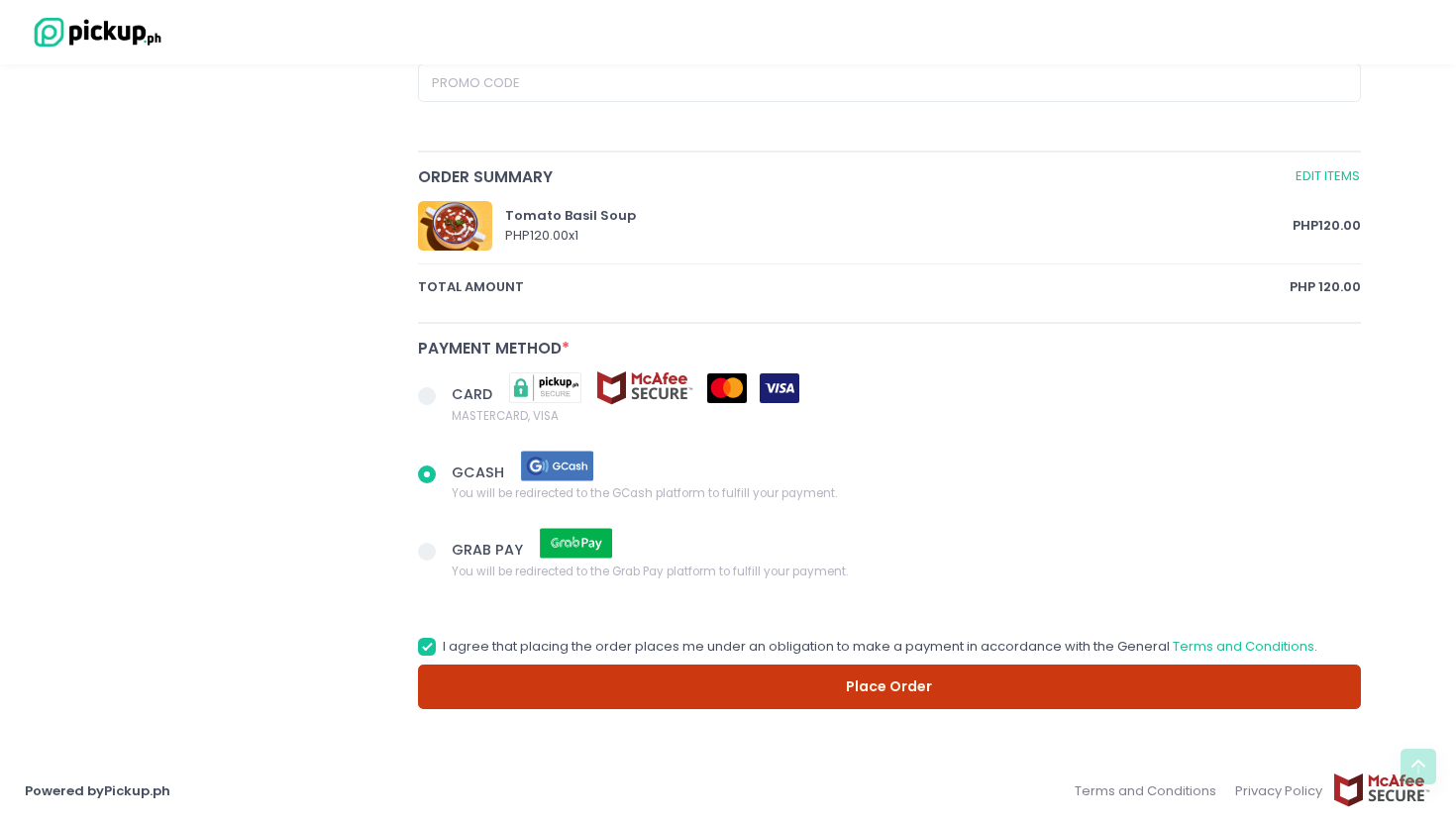 radio on "true" 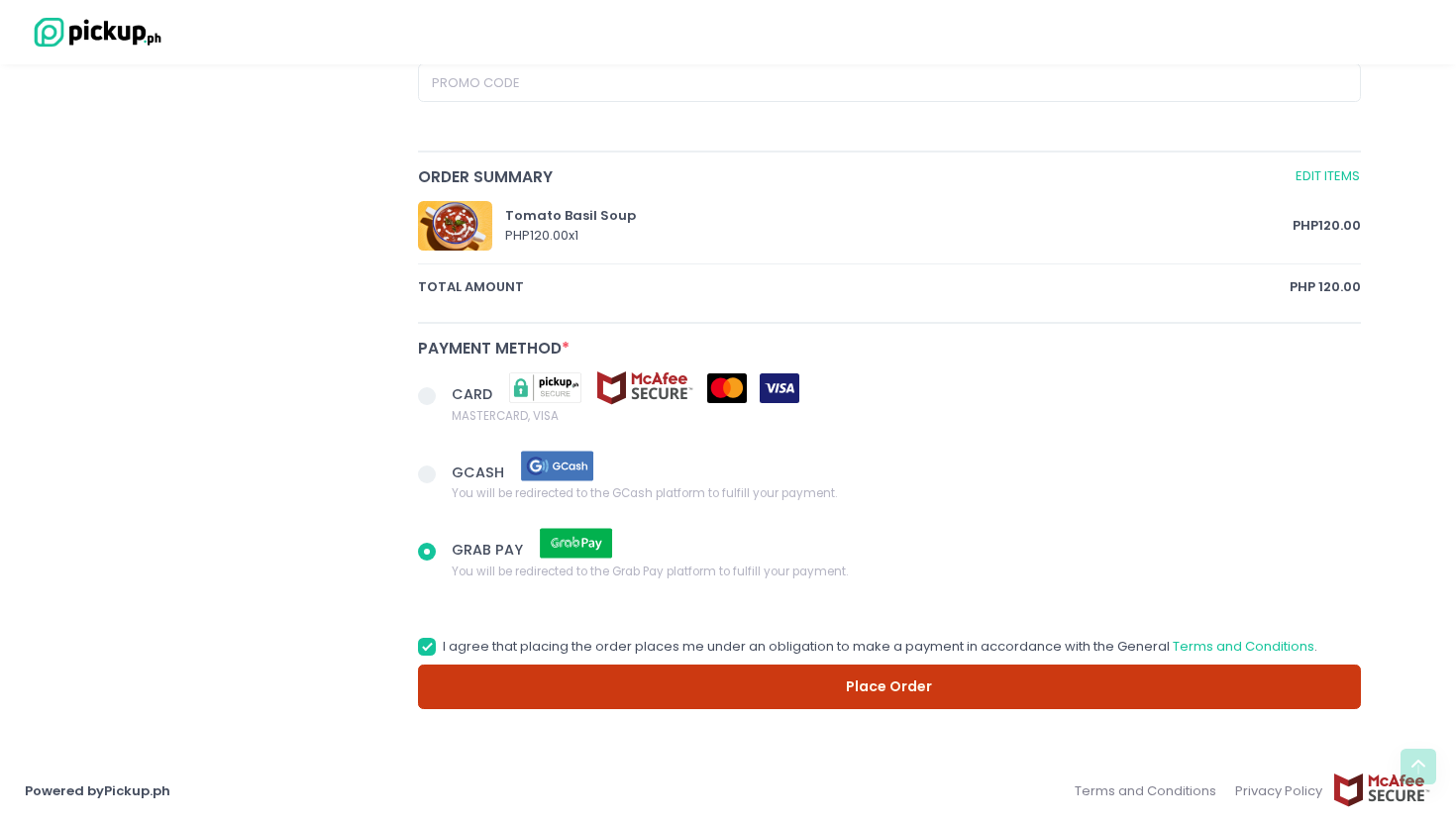 click on "Place Order" at bounding box center [889, 686] 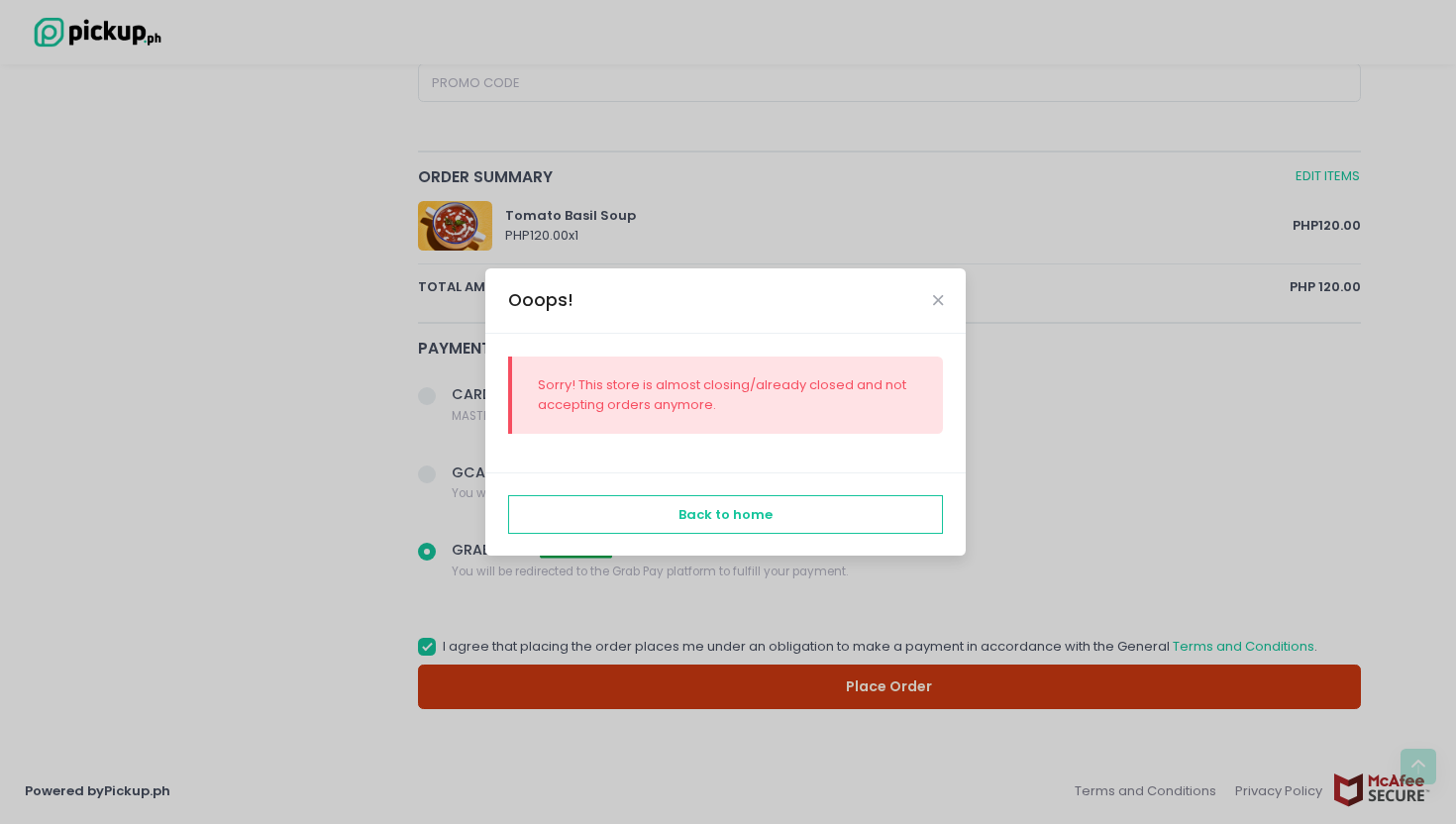 click on "Ooops!" at bounding box center [725, 301] 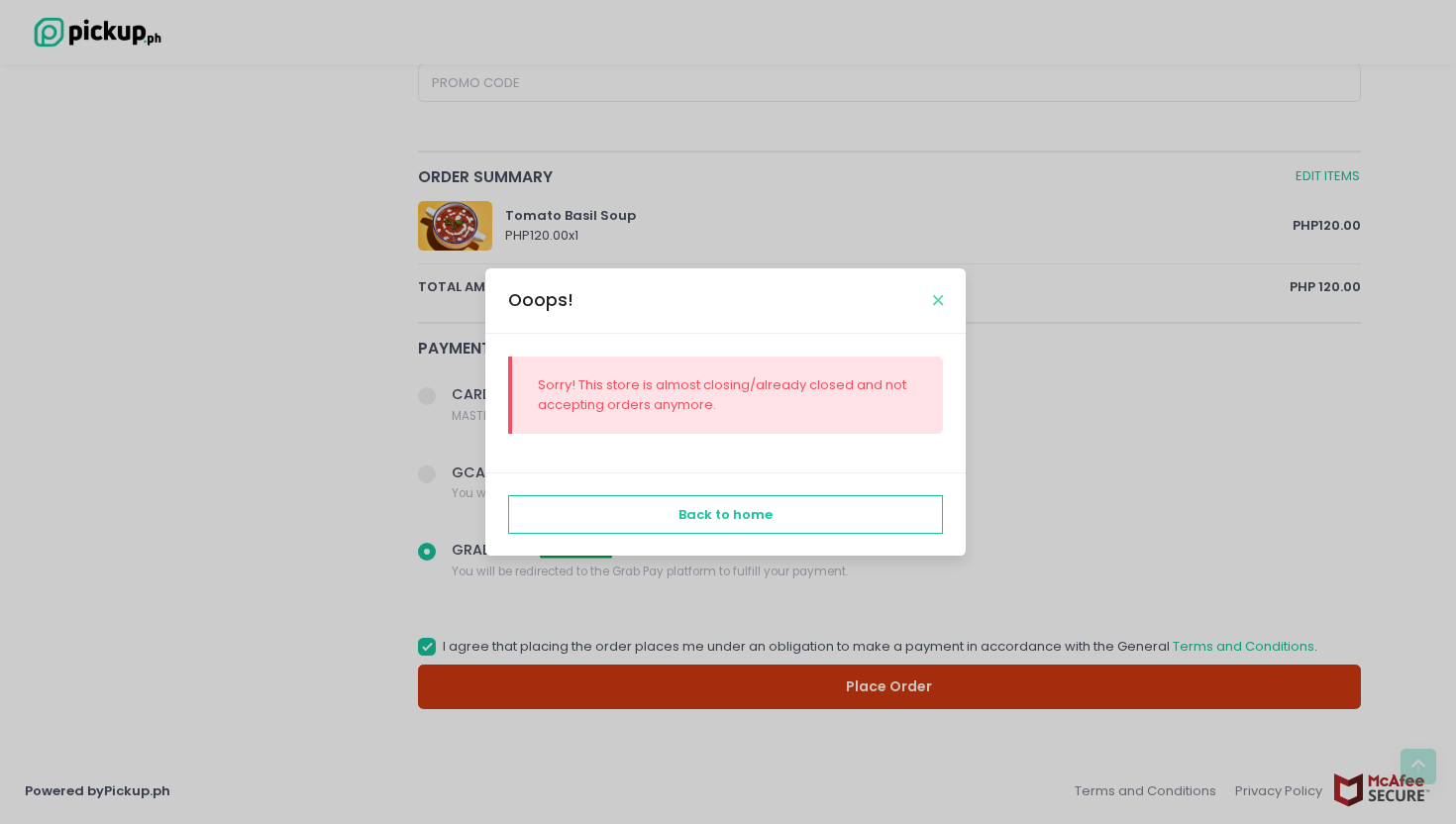 click at bounding box center [938, 300] 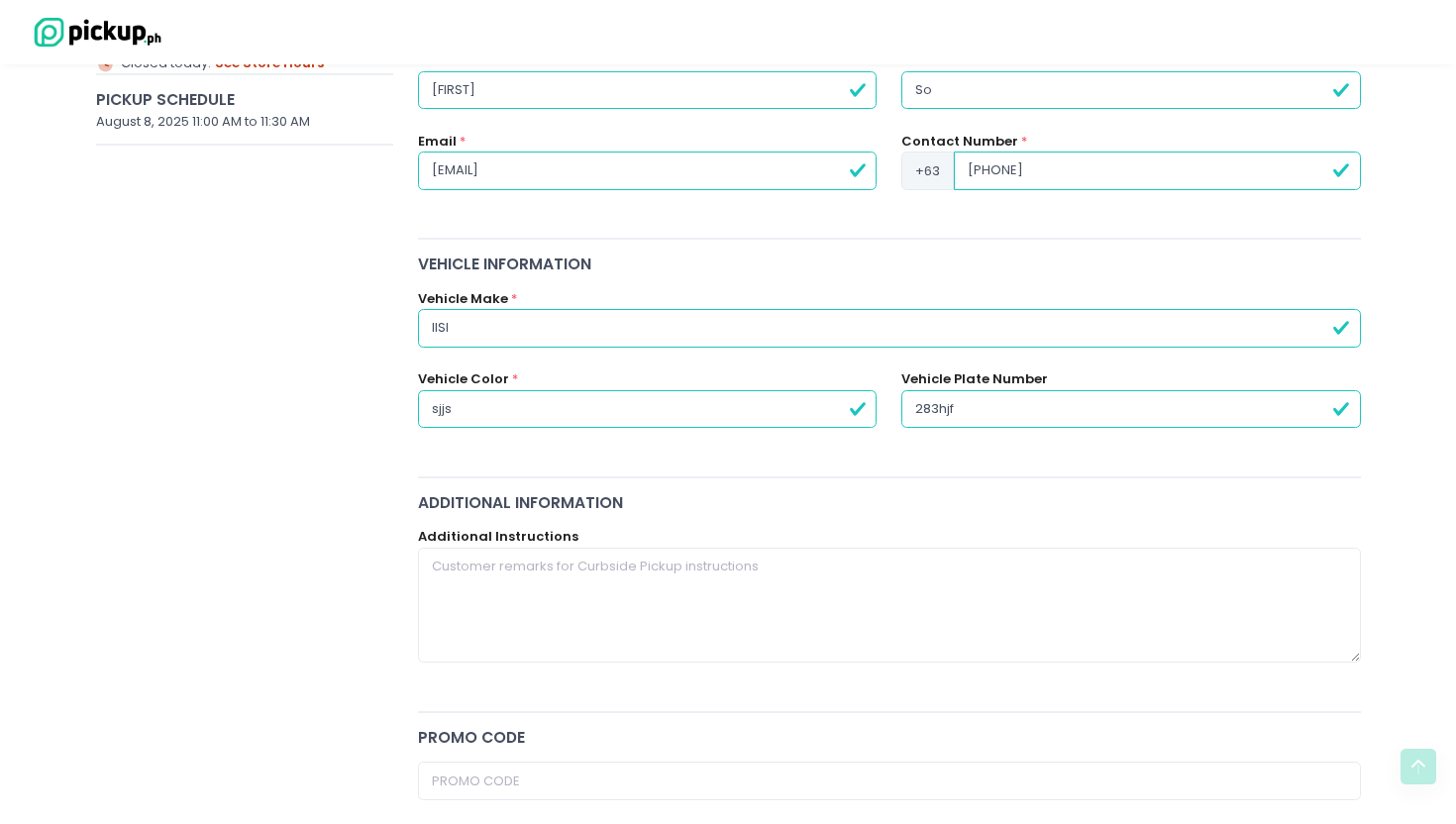 scroll, scrollTop: 0, scrollLeft: 0, axis: both 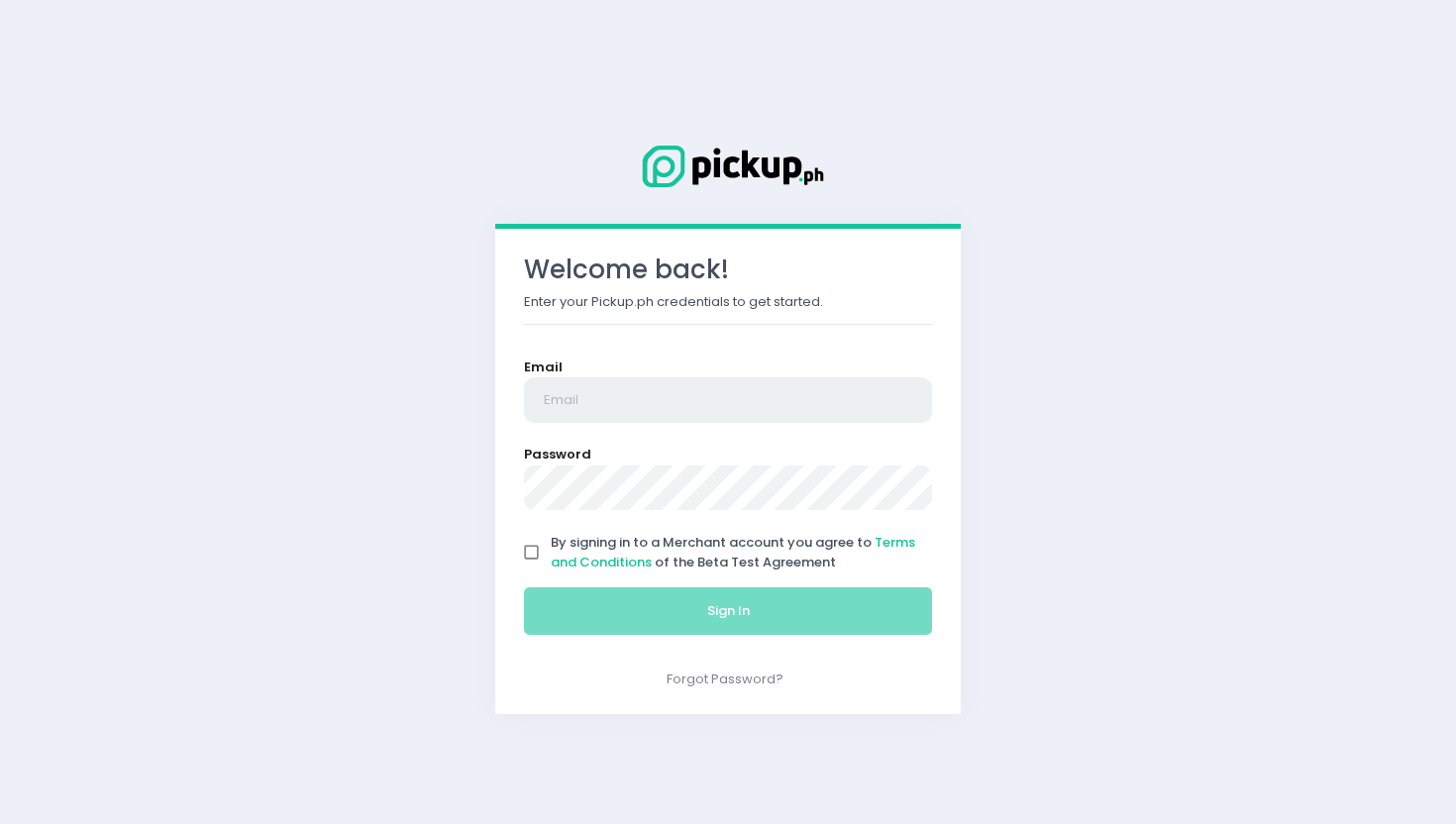 type on "[EMAIL]" 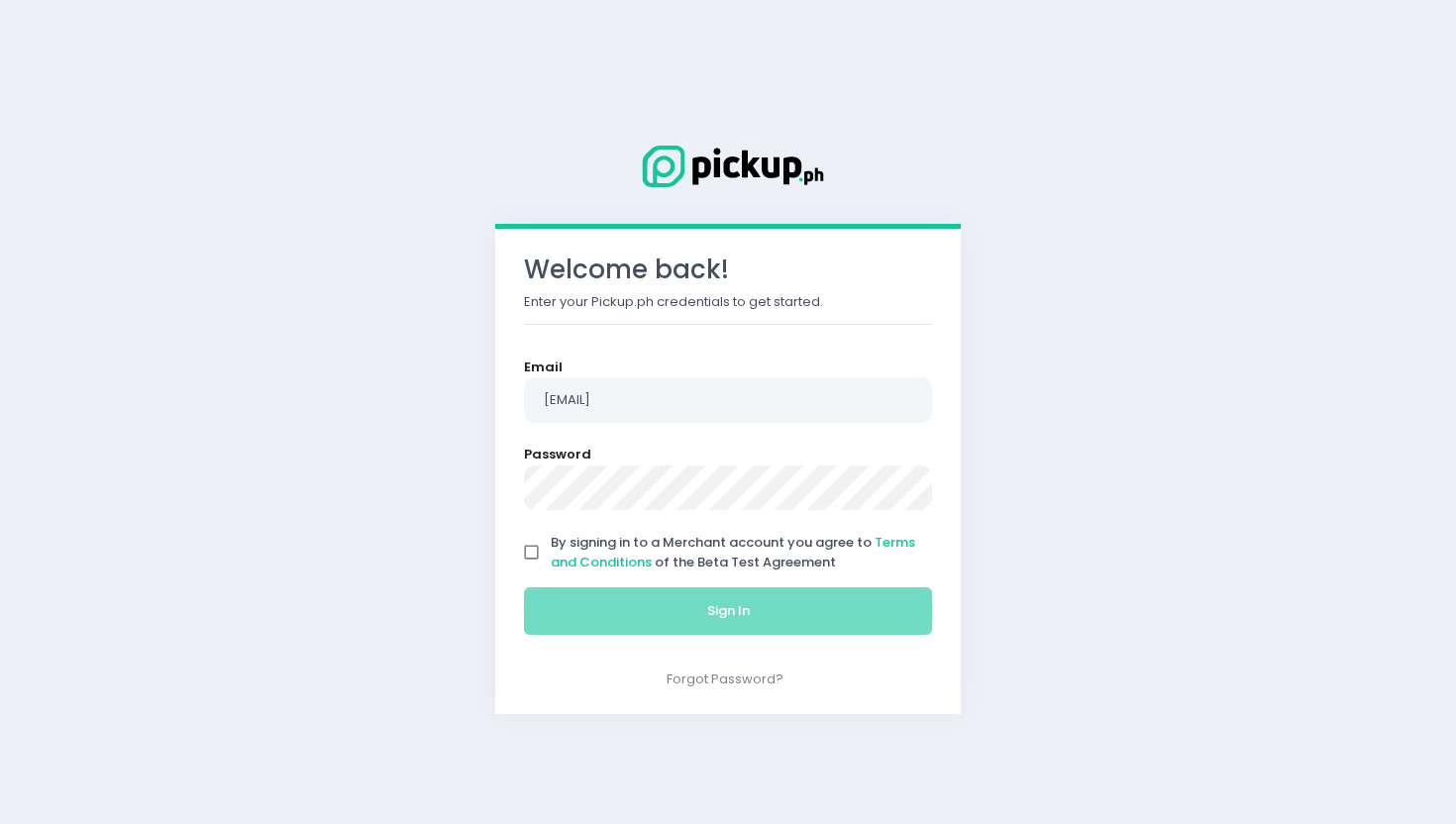 click on "By signing in to a Merchant account you agree to   Terms and Conditions   of the Beta Test Agreement" at bounding box center (532, 553) 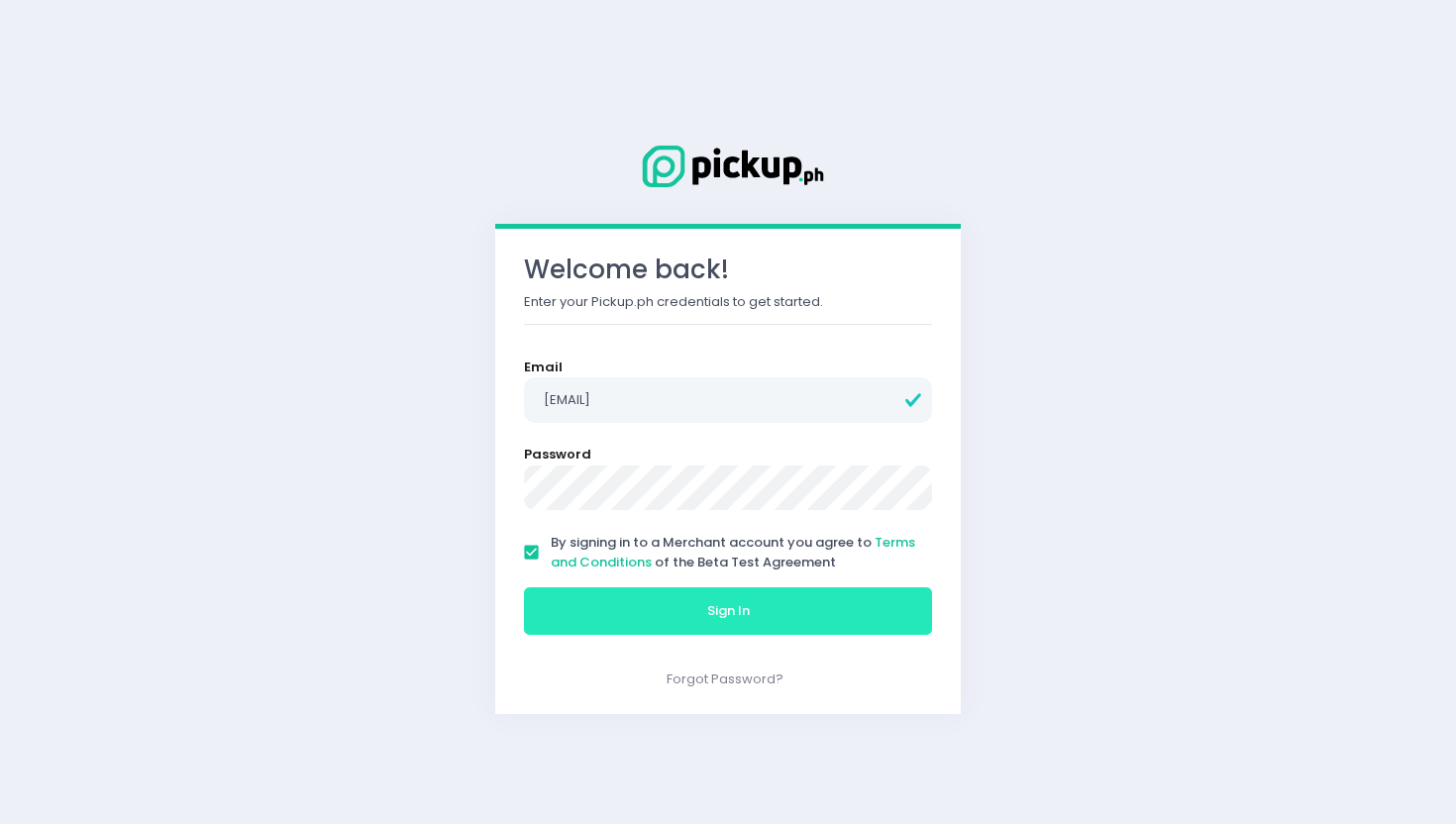 click on "Sign In" at bounding box center (728, 611) 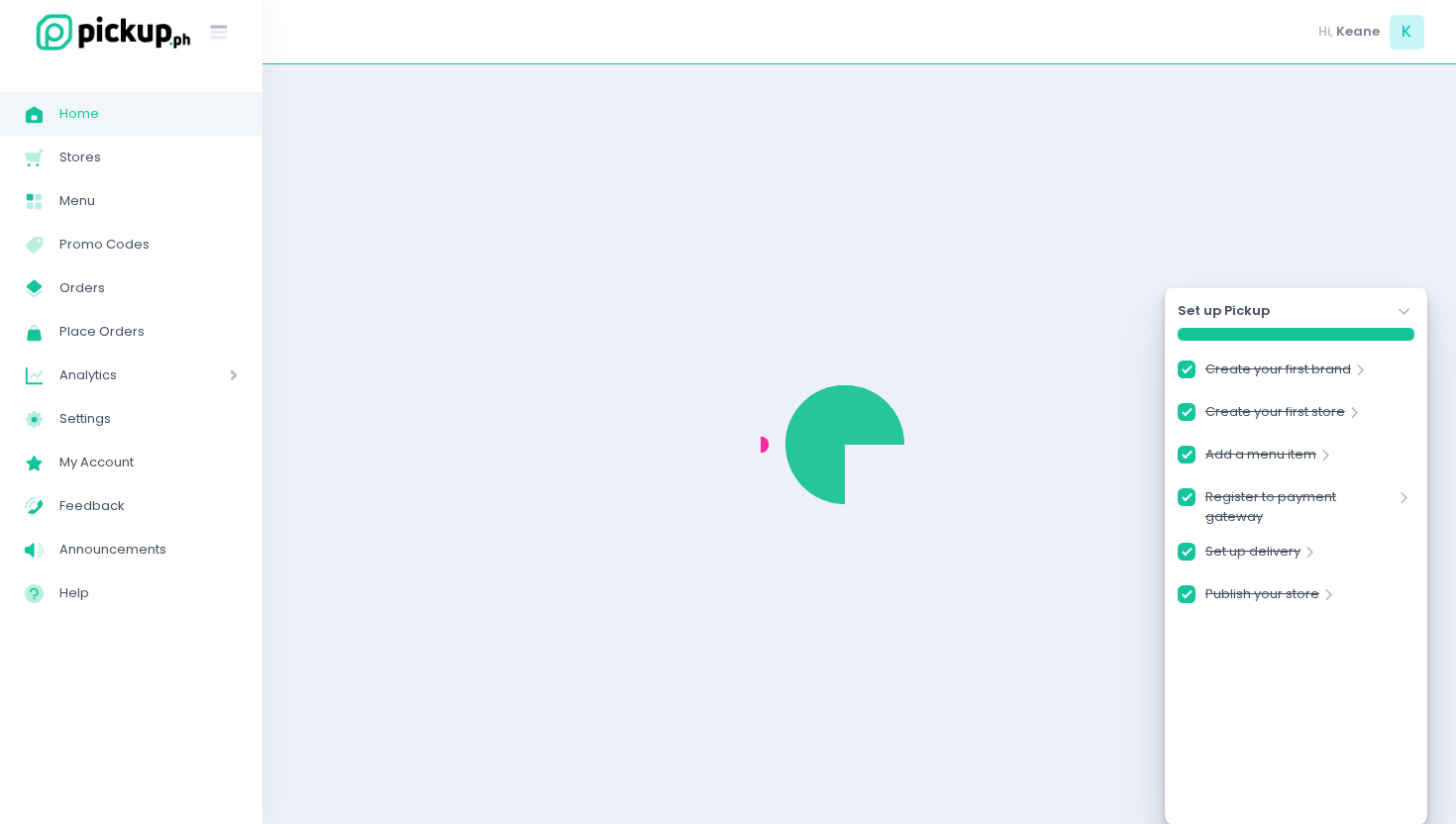 checkbox on "true" 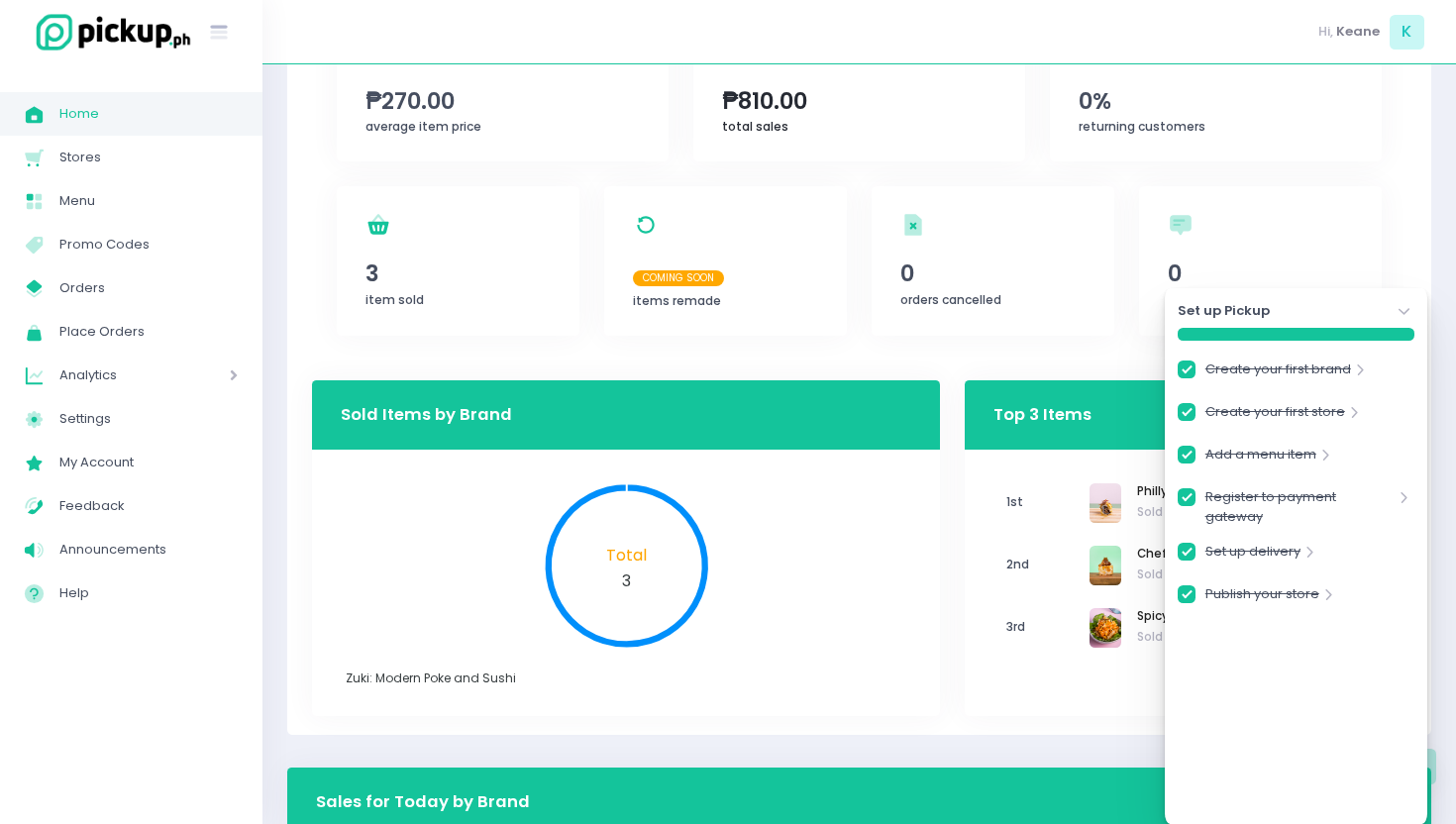 scroll, scrollTop: 0, scrollLeft: 0, axis: both 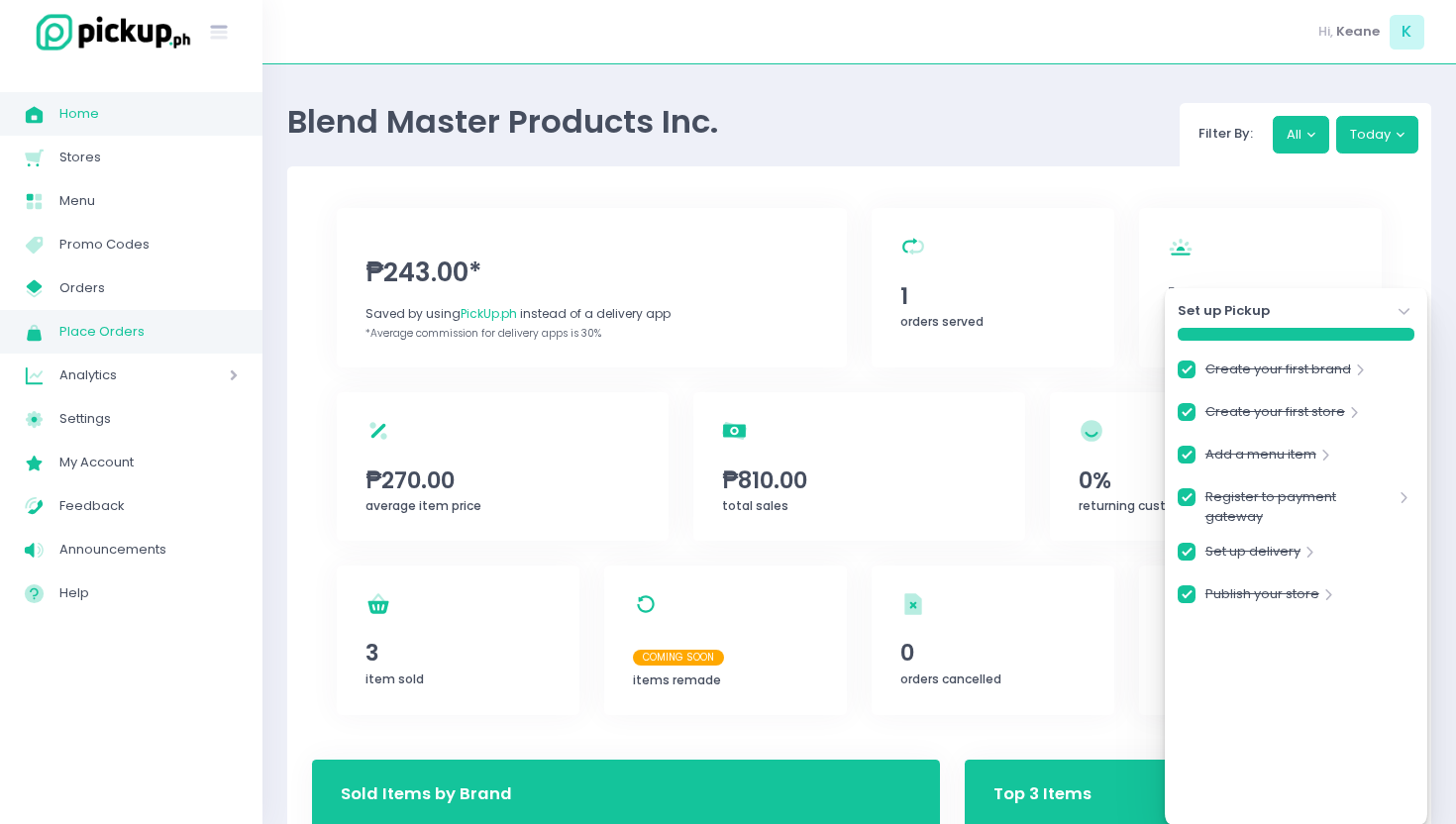 click on "Place Orders" at bounding box center [149, 332] 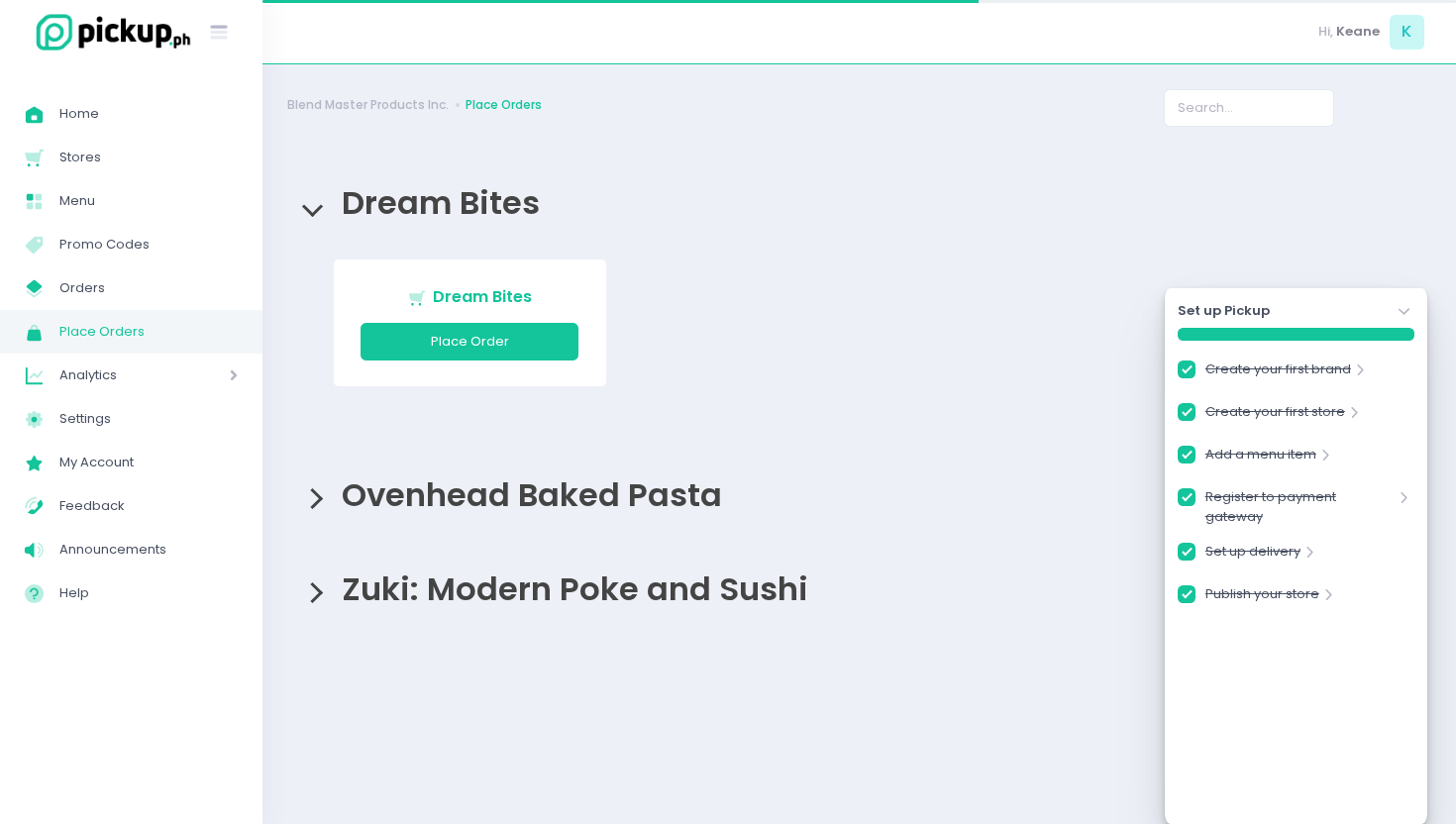checkbox on "true" 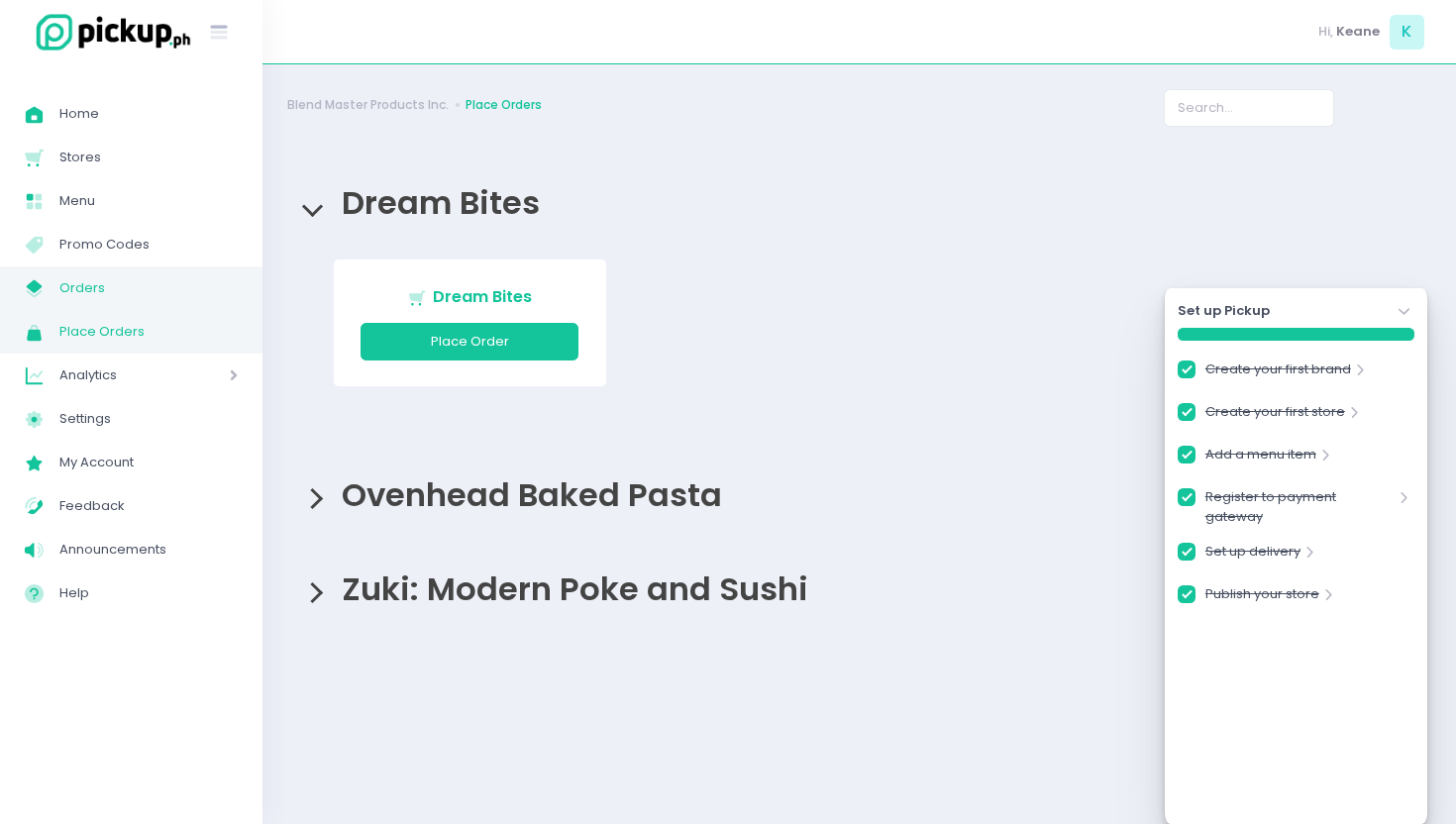 click on "Orders" at bounding box center [149, 288] 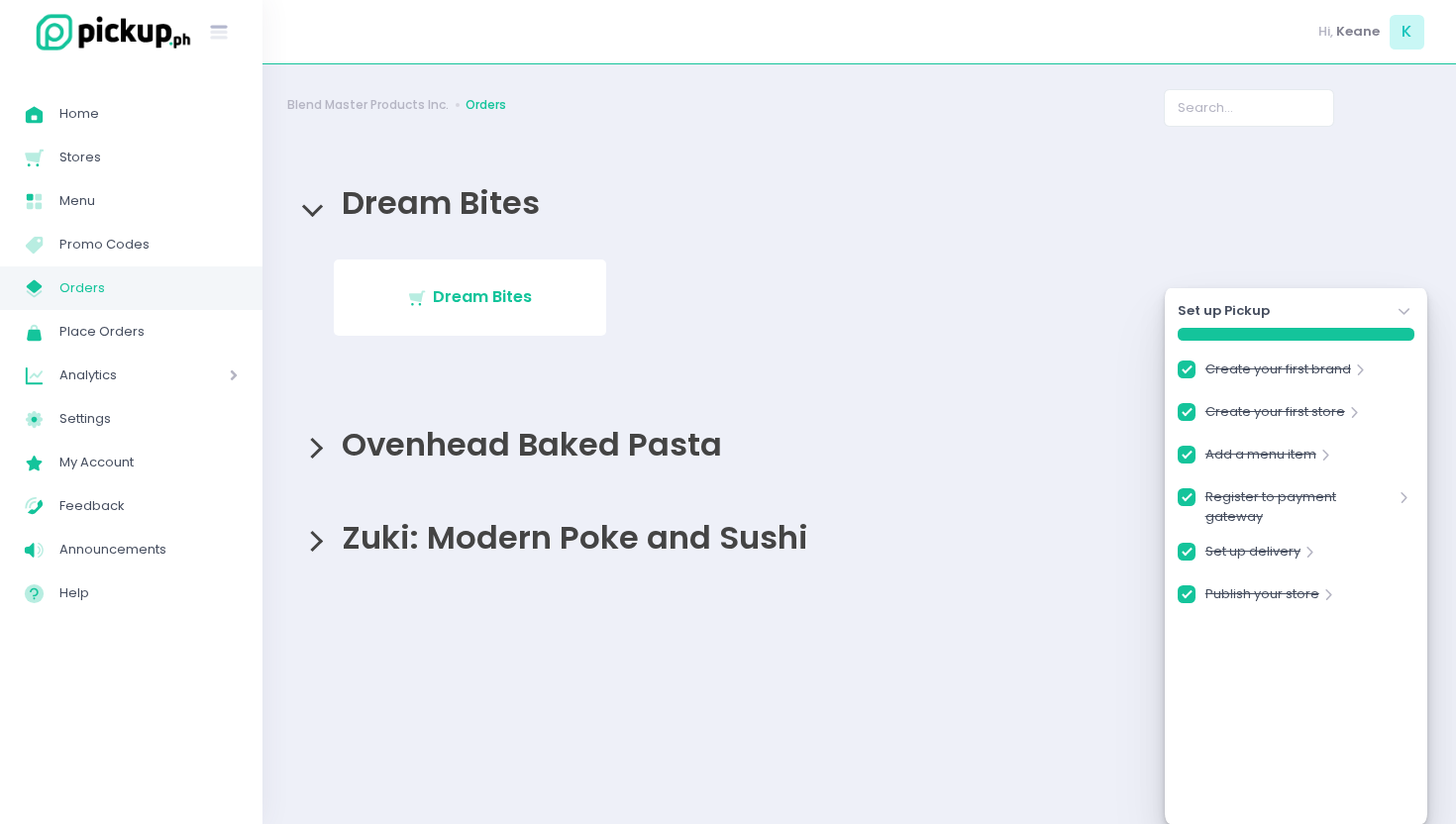 click on "Ovenhead Baked Pasta" at bounding box center [859, 444] 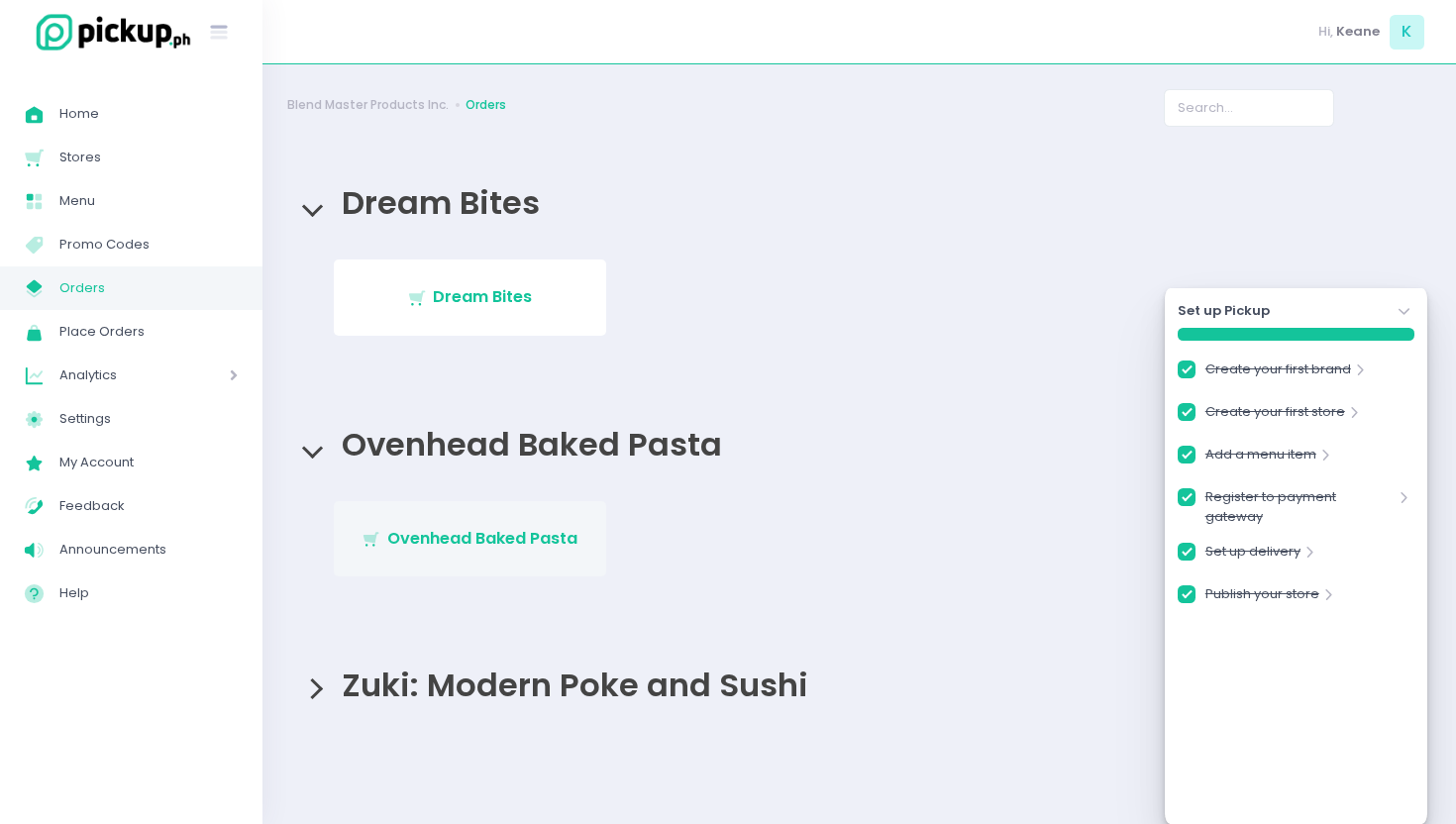 click on "Stockholm-icons / Shopping / Cart1 Created with Sketch. Ovenhead Baked Pasta" at bounding box center [469, 539] 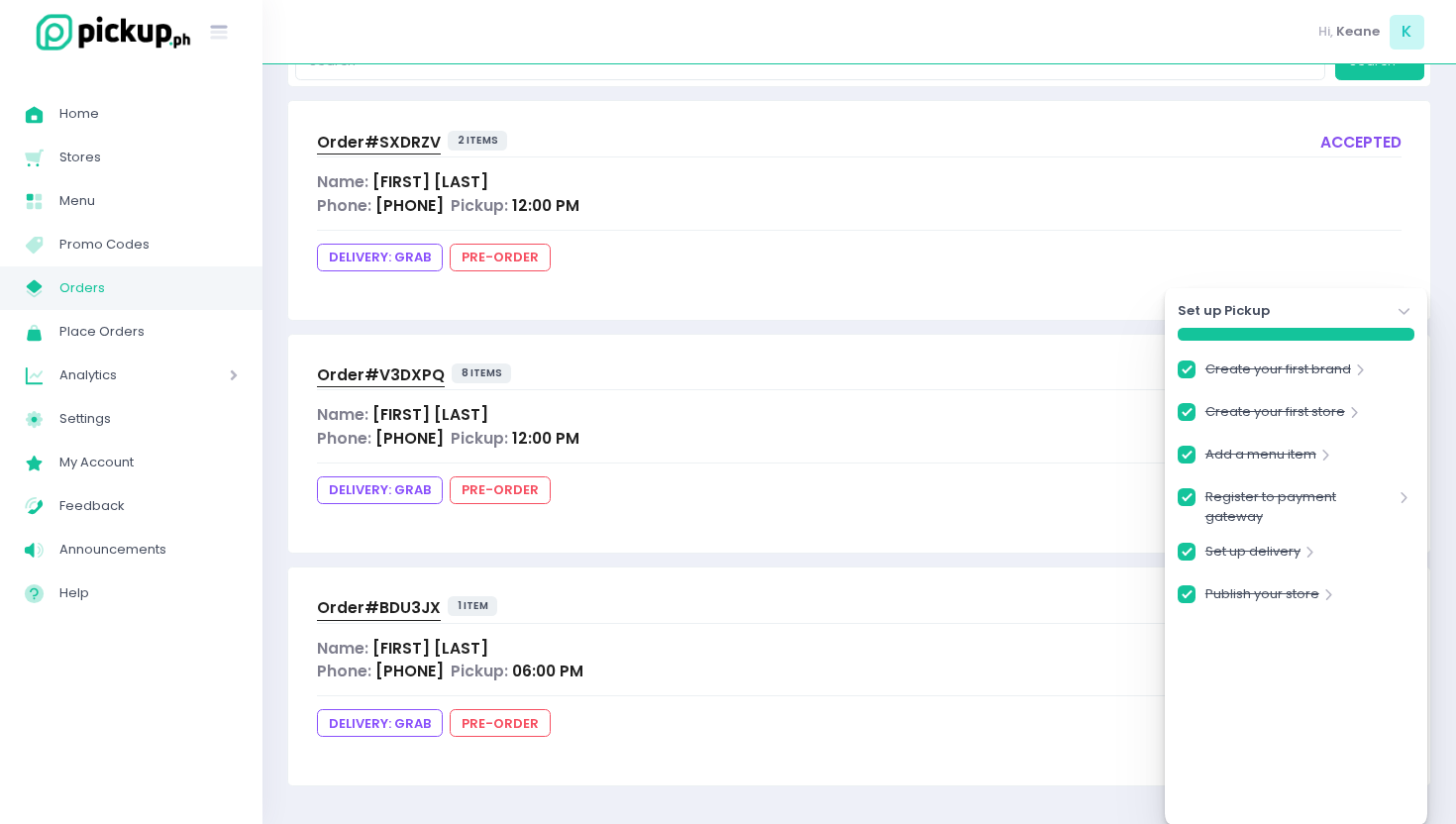 scroll, scrollTop: 0, scrollLeft: 0, axis: both 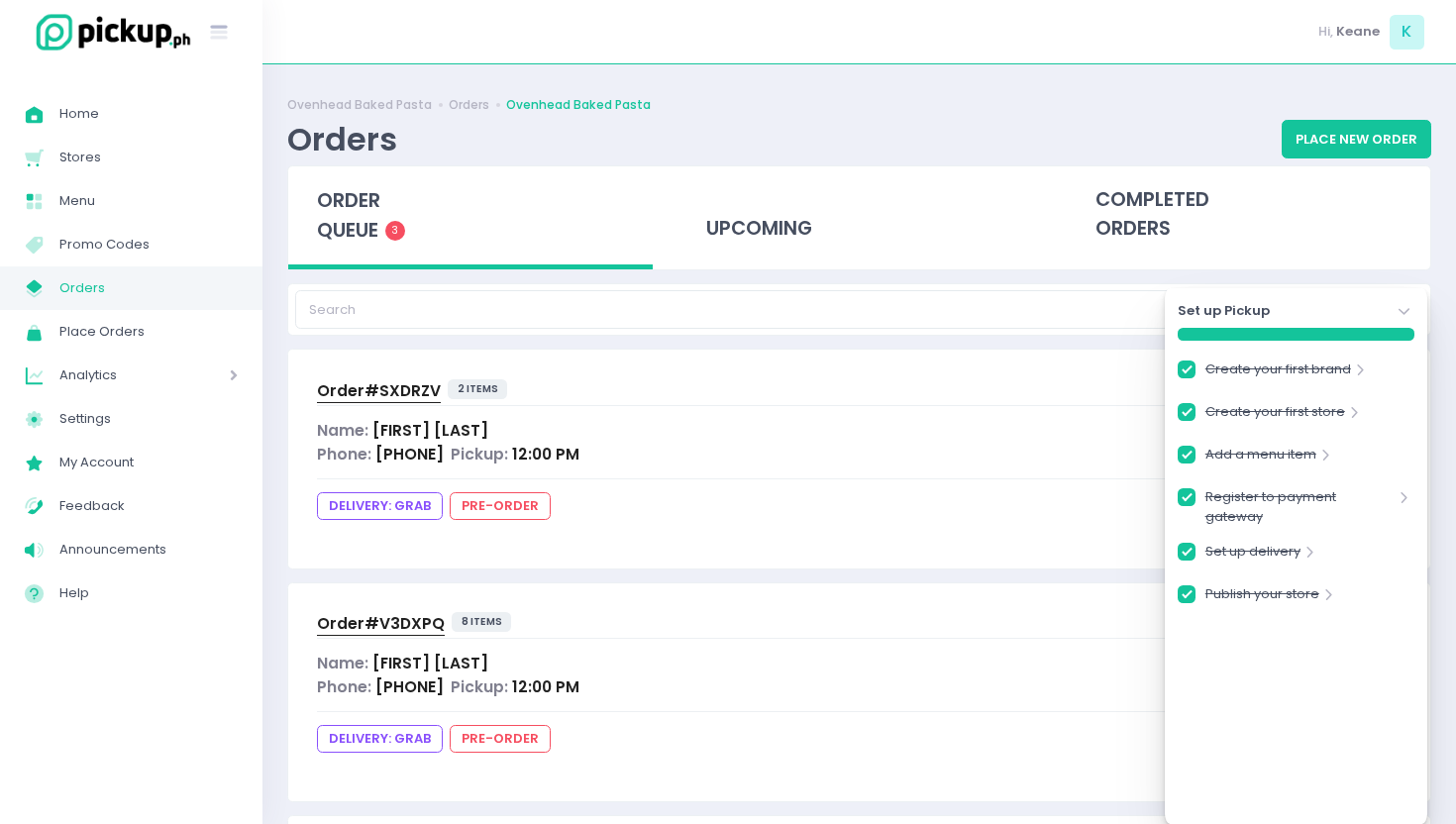 click on "upcoming" at bounding box center (859, 218) 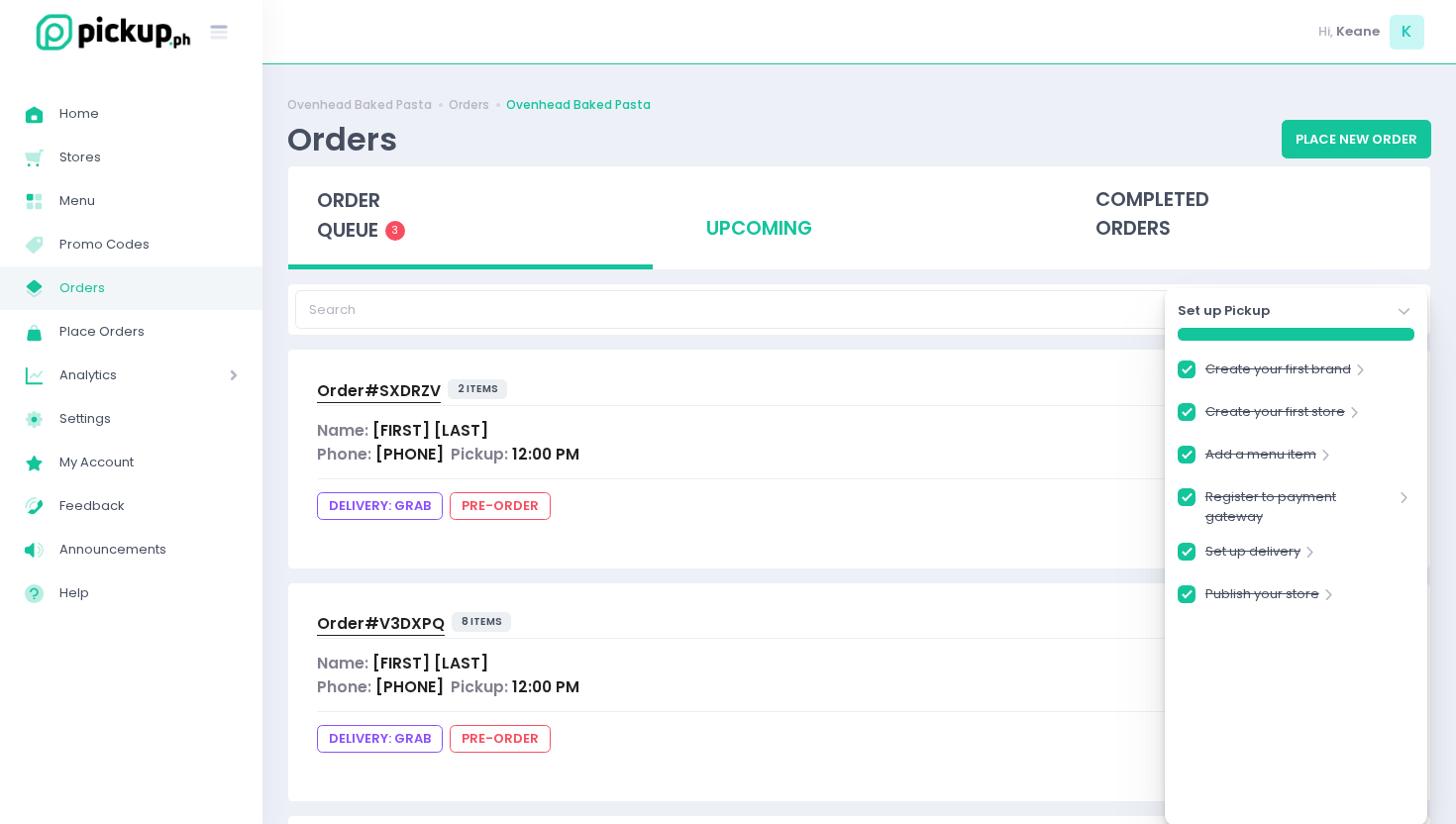 click on "upcoming" at bounding box center [860, 215] 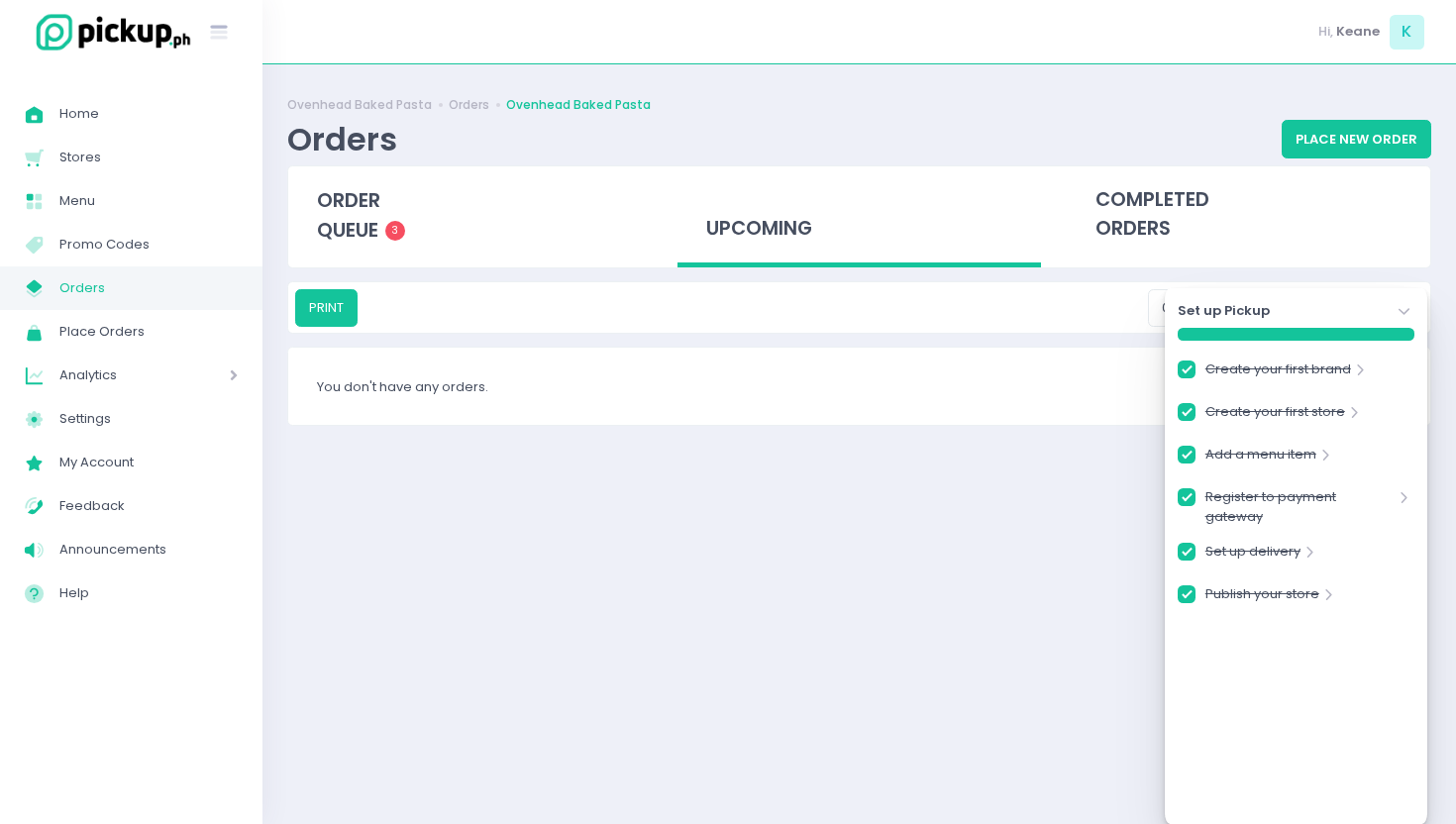 click on "Stockholm-icons / Navigation / Angle-down Created with Sketch." 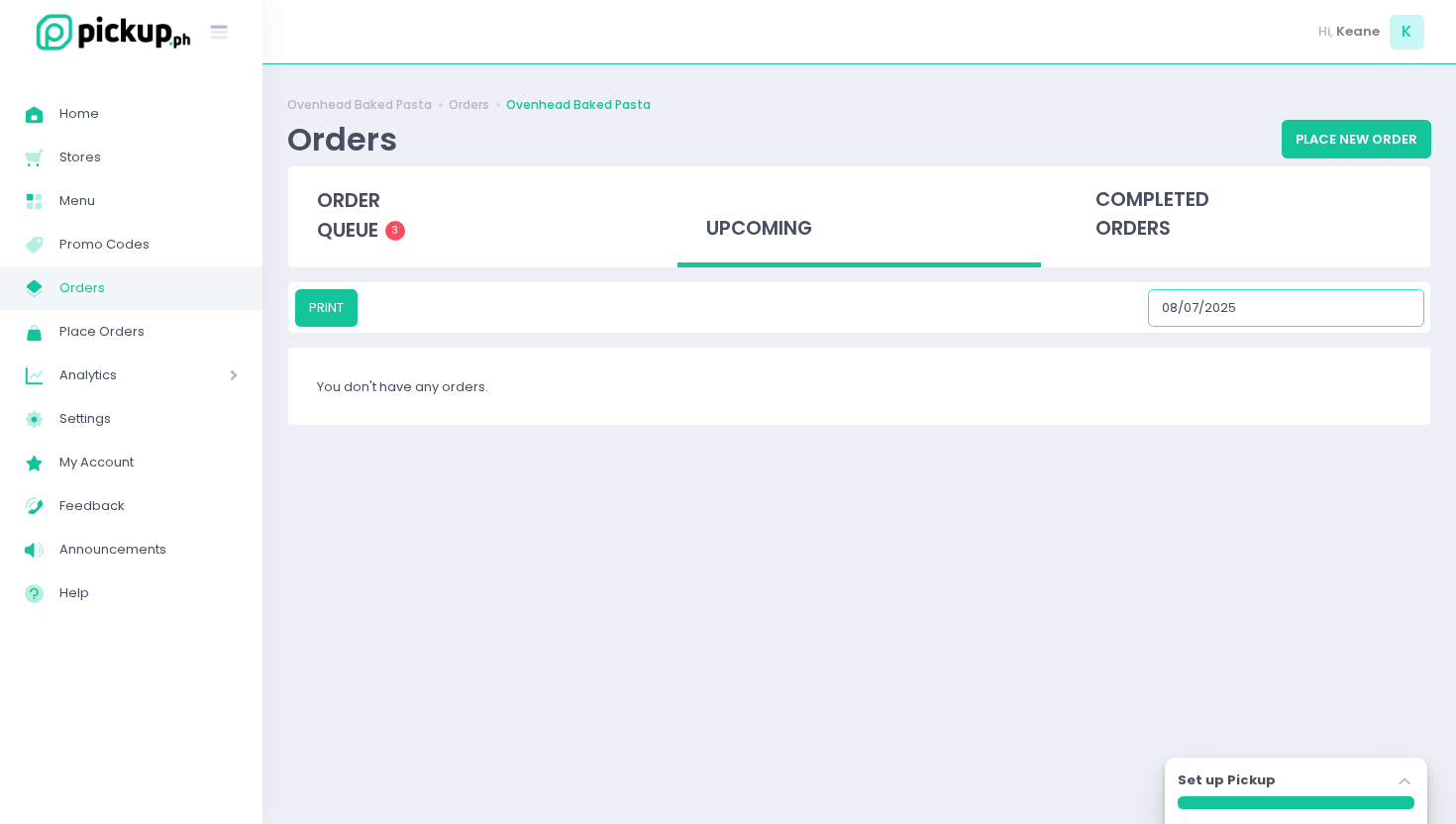 click on "08/07/2025" at bounding box center (1286, 308) 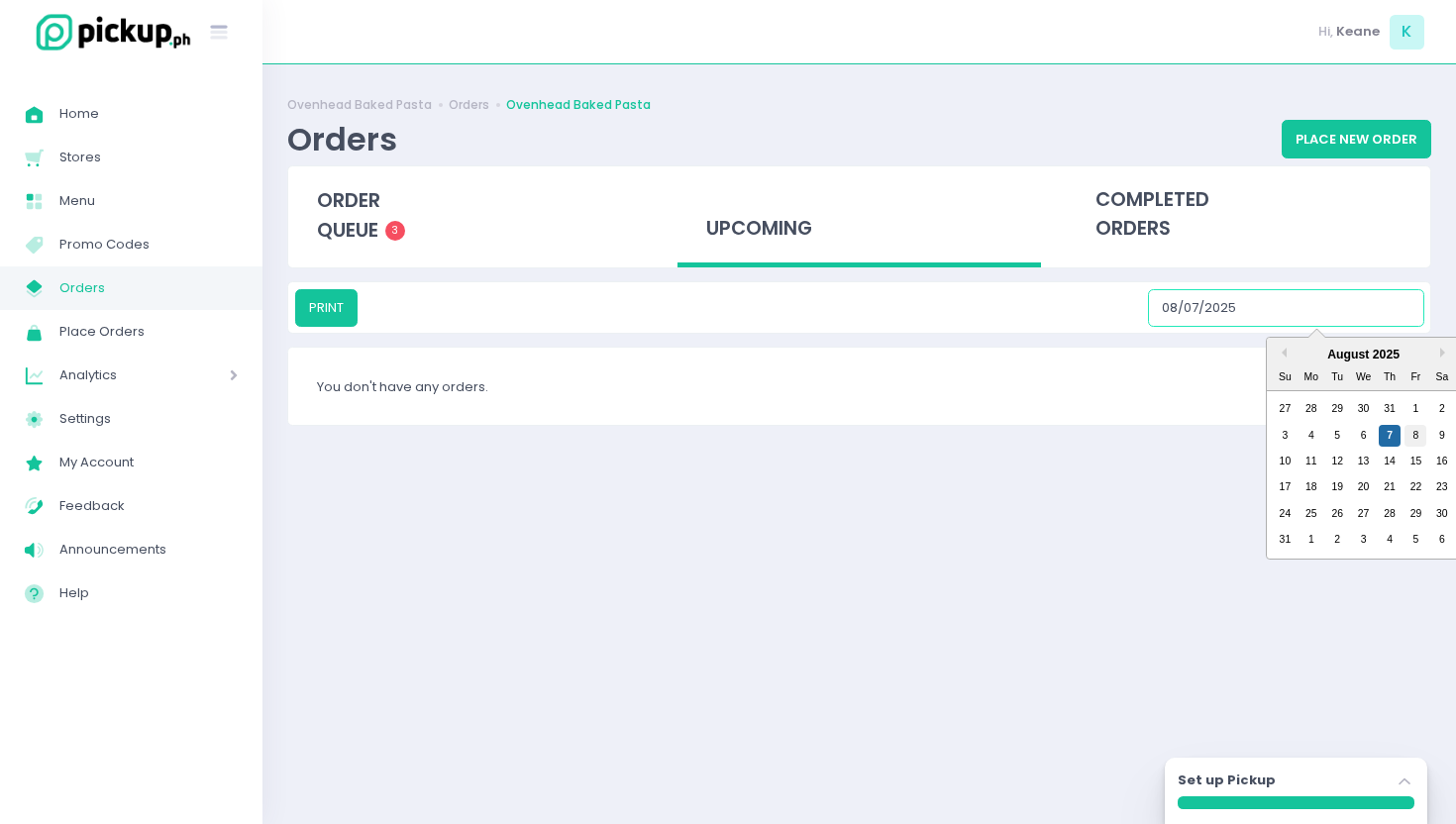 click on "8" at bounding box center (1415, 436) 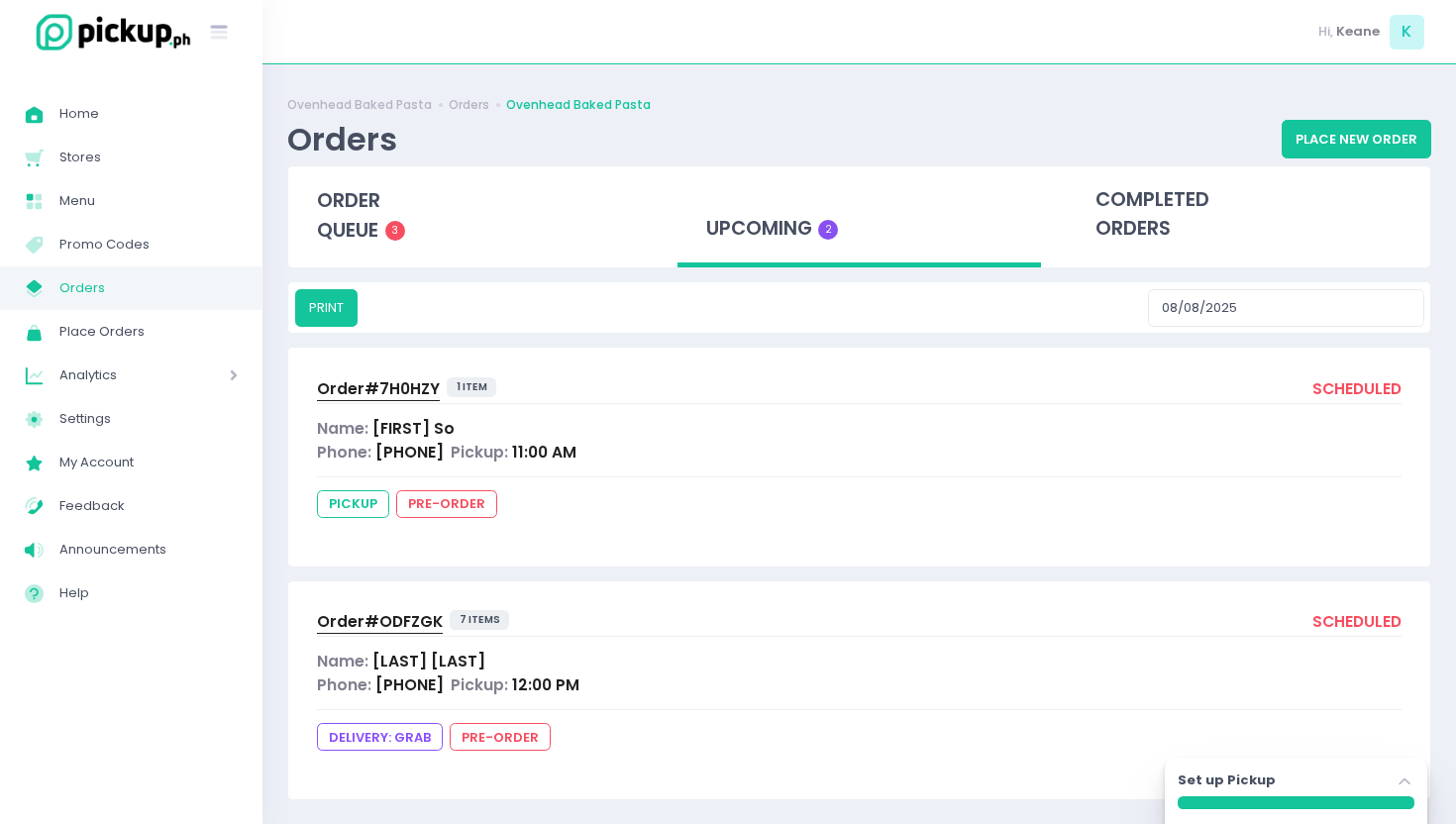 scroll, scrollTop: 14, scrollLeft: 0, axis: vertical 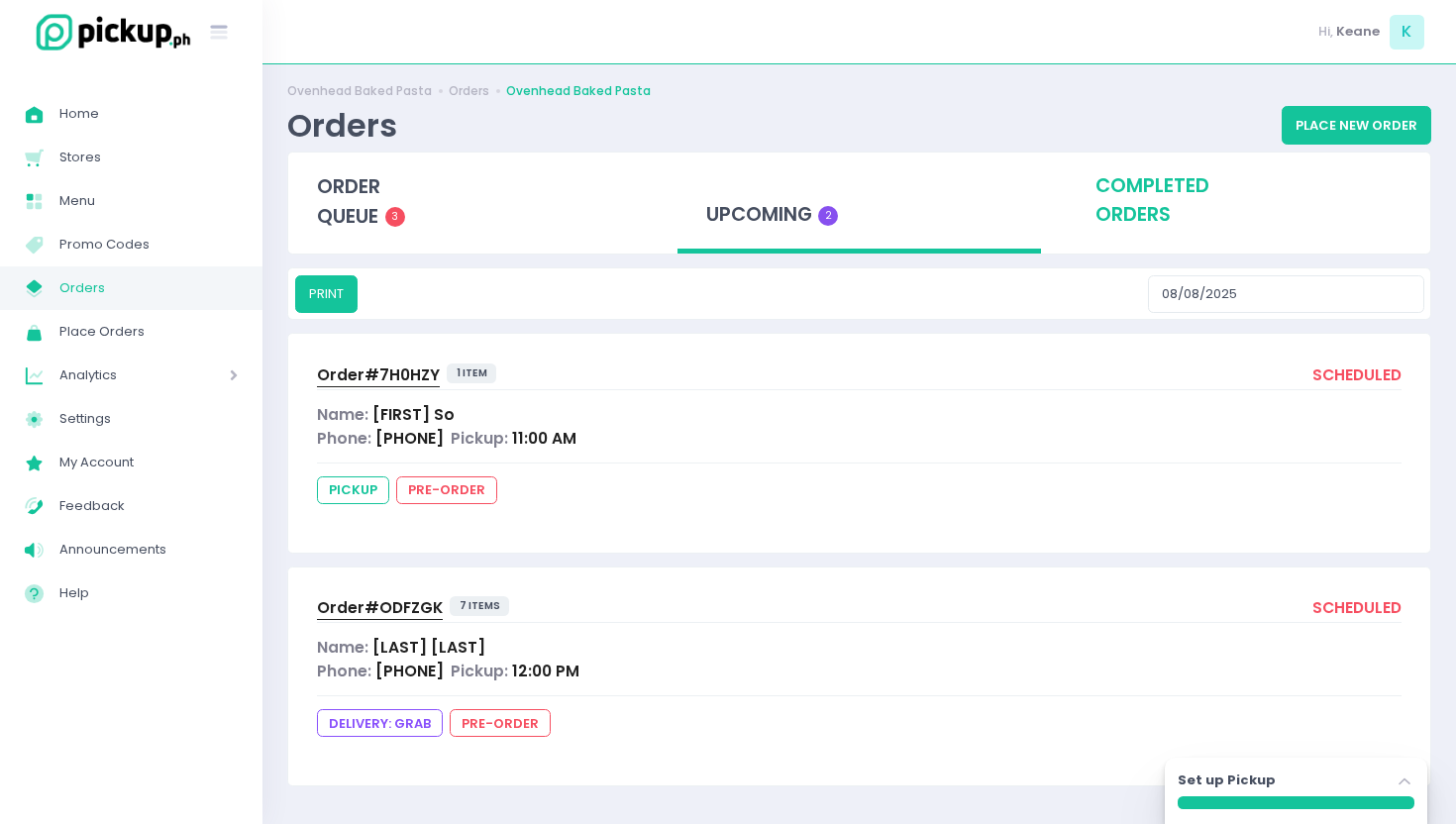 click on "completed  orders" at bounding box center (1248, 201) 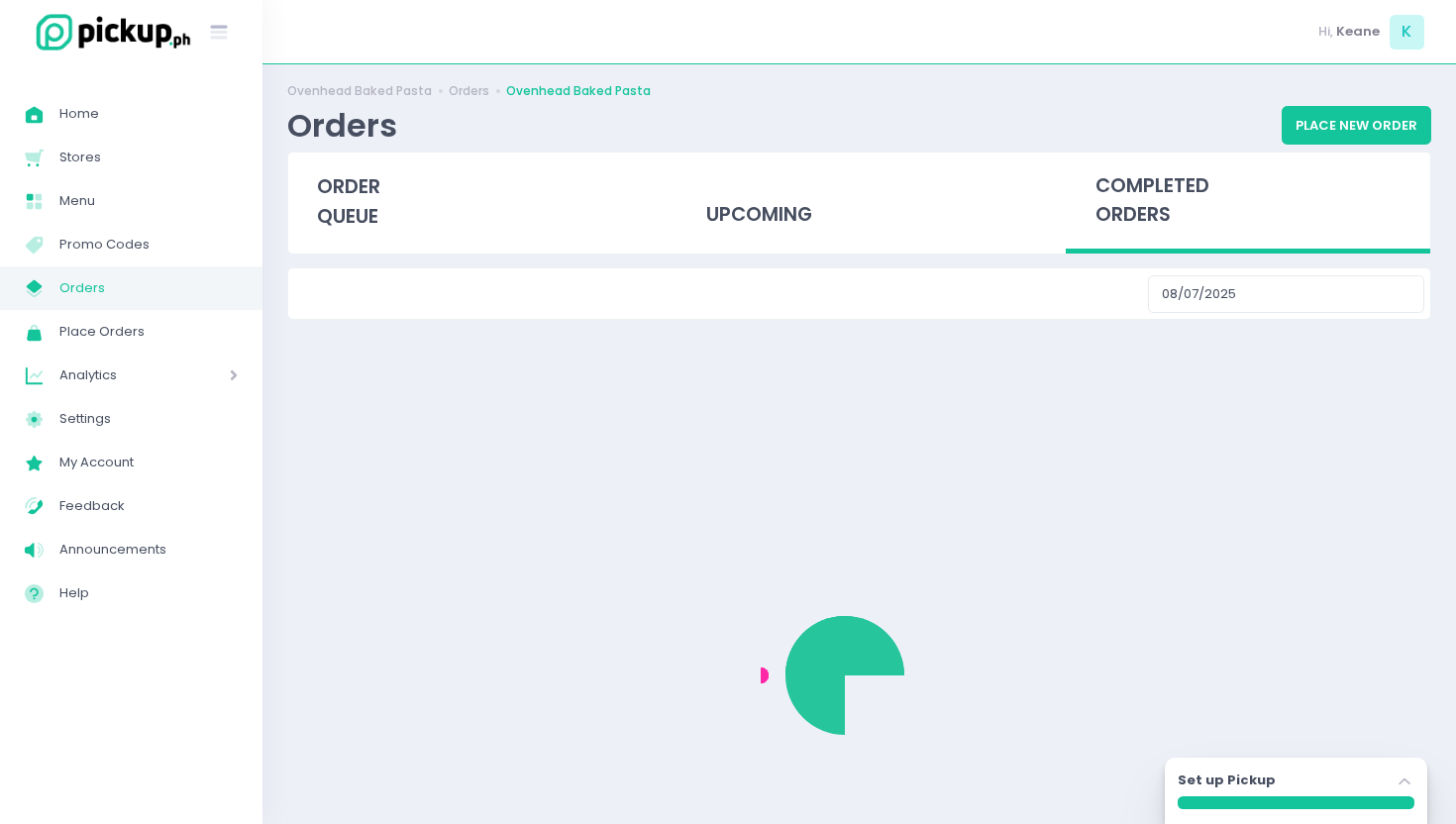 scroll, scrollTop: 0, scrollLeft: 0, axis: both 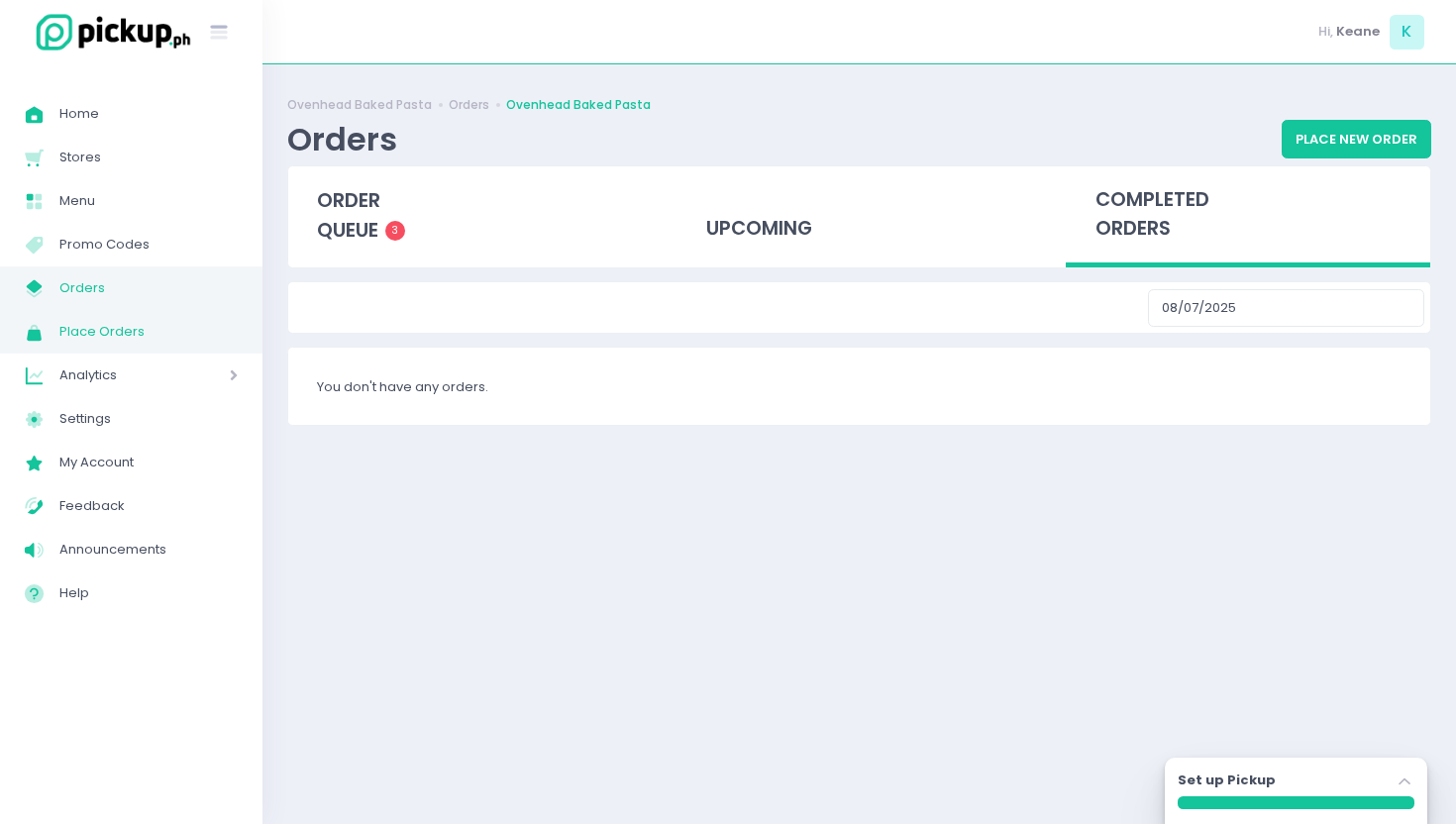 click on "Place Orders" at bounding box center (149, 332) 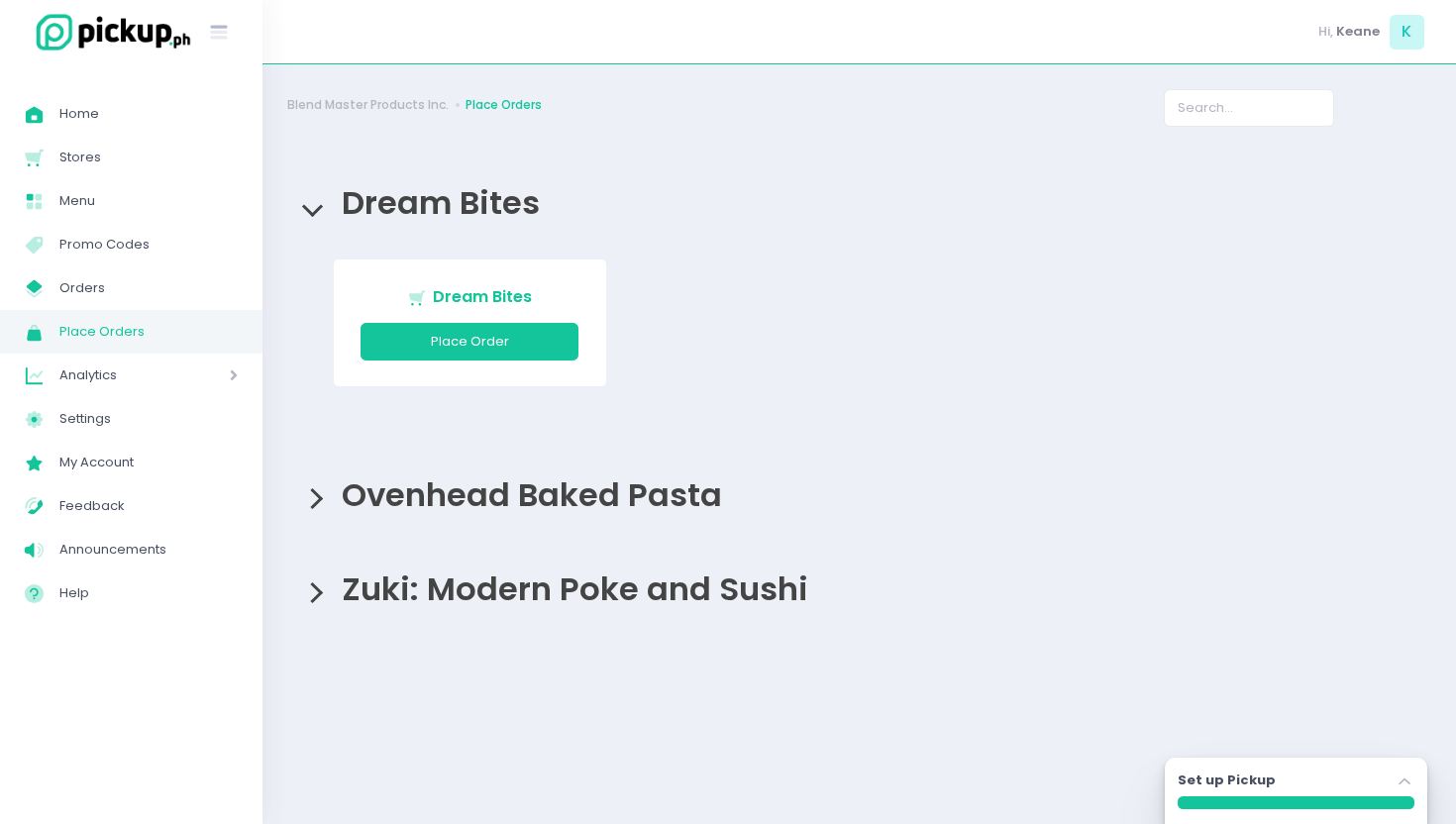 click on "Ovenhead Baked Pasta" at bounding box center (859, 494) 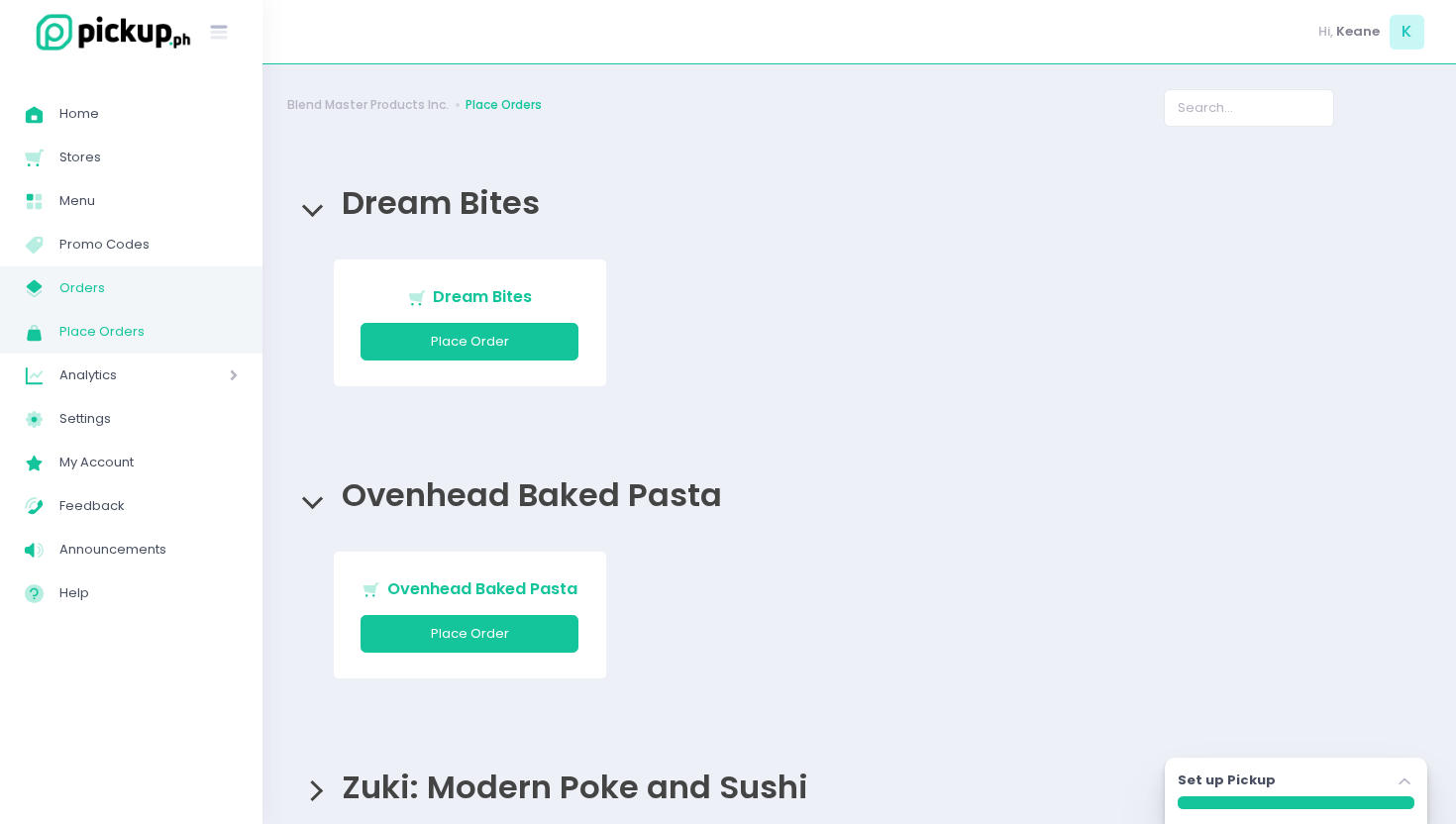click on "Orders" at bounding box center [149, 288] 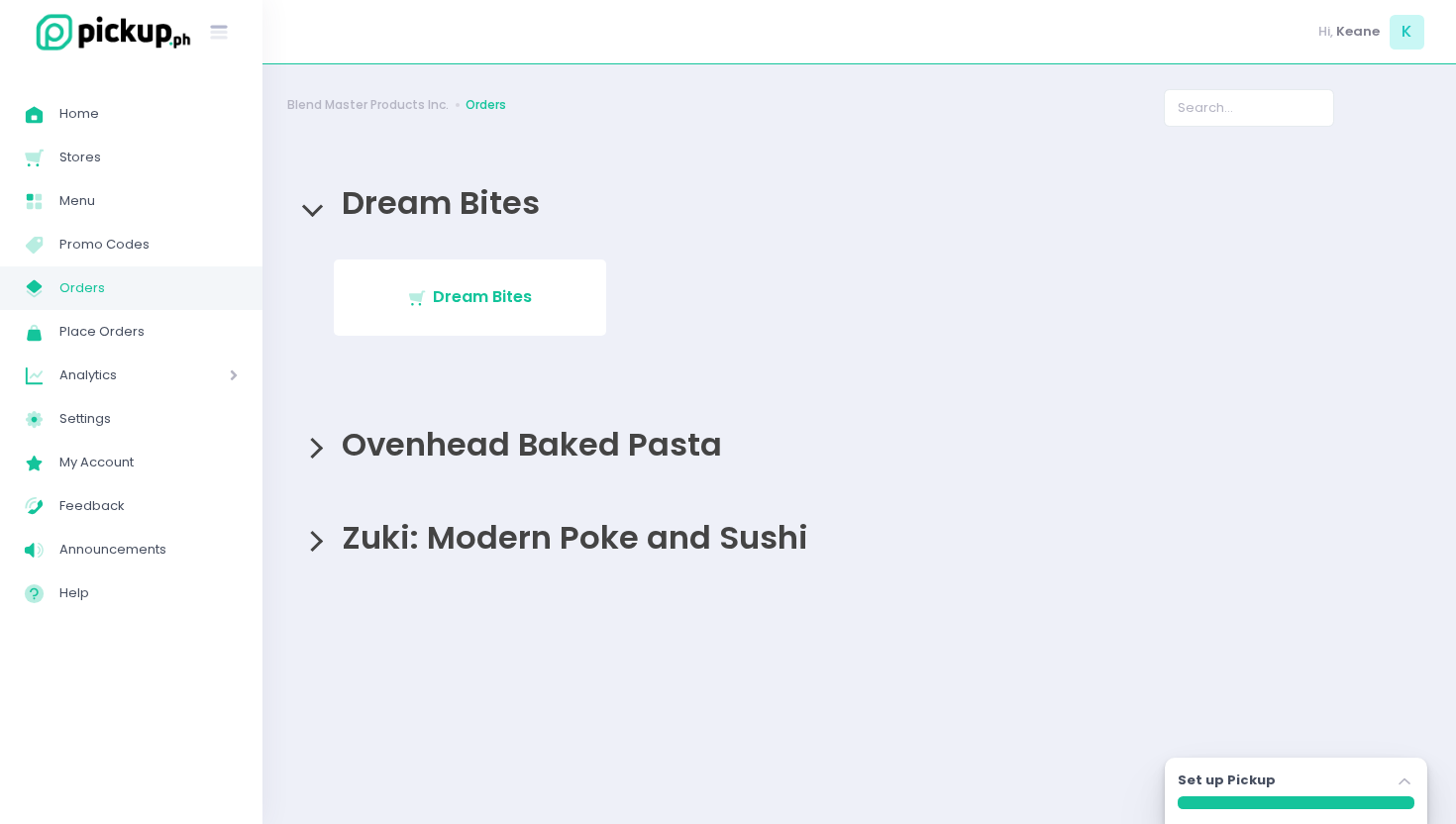 click on "Ovenhead Baked Pasta" at bounding box center [859, 444] 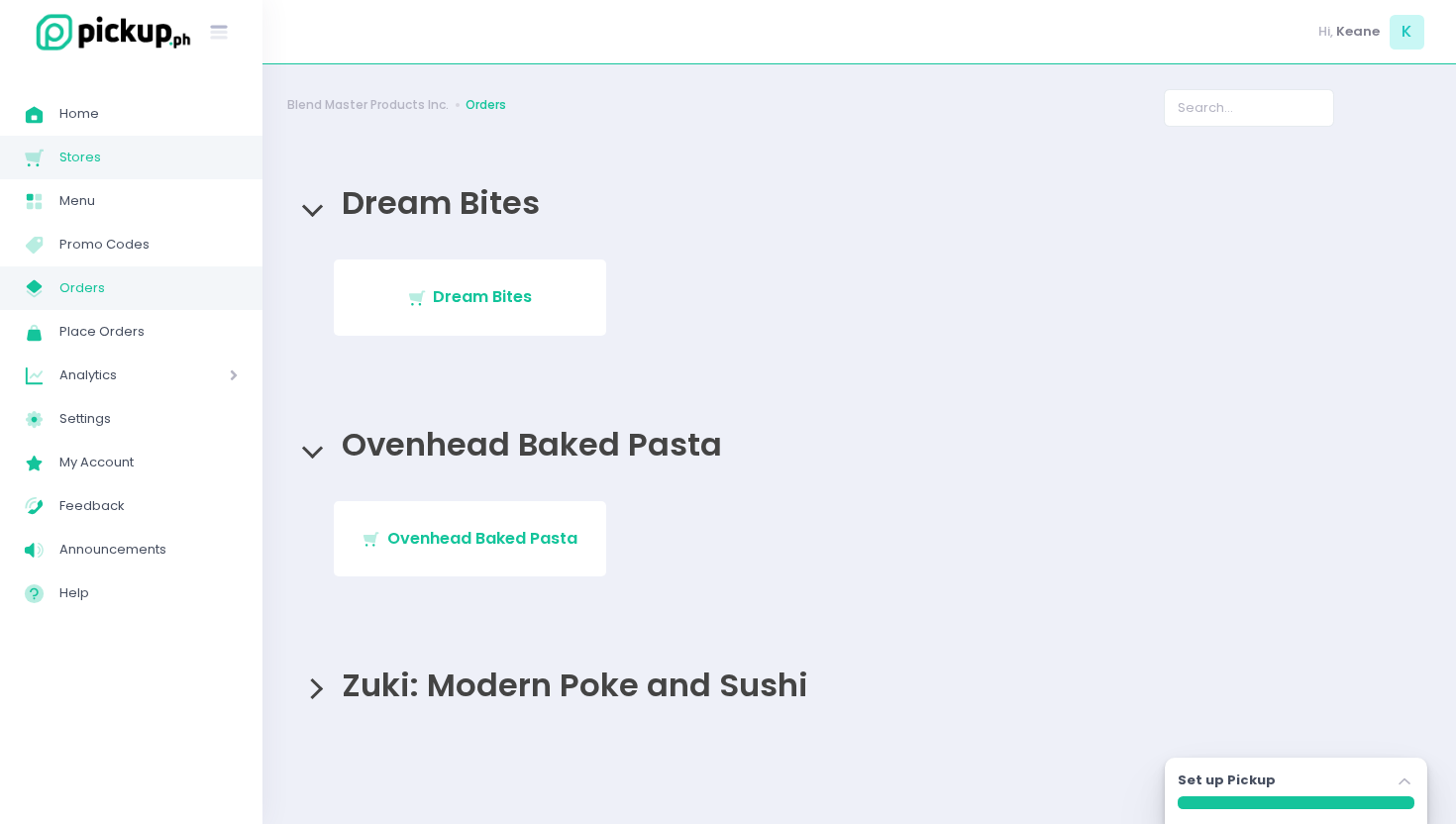 click on "Stores" at bounding box center (149, 157) 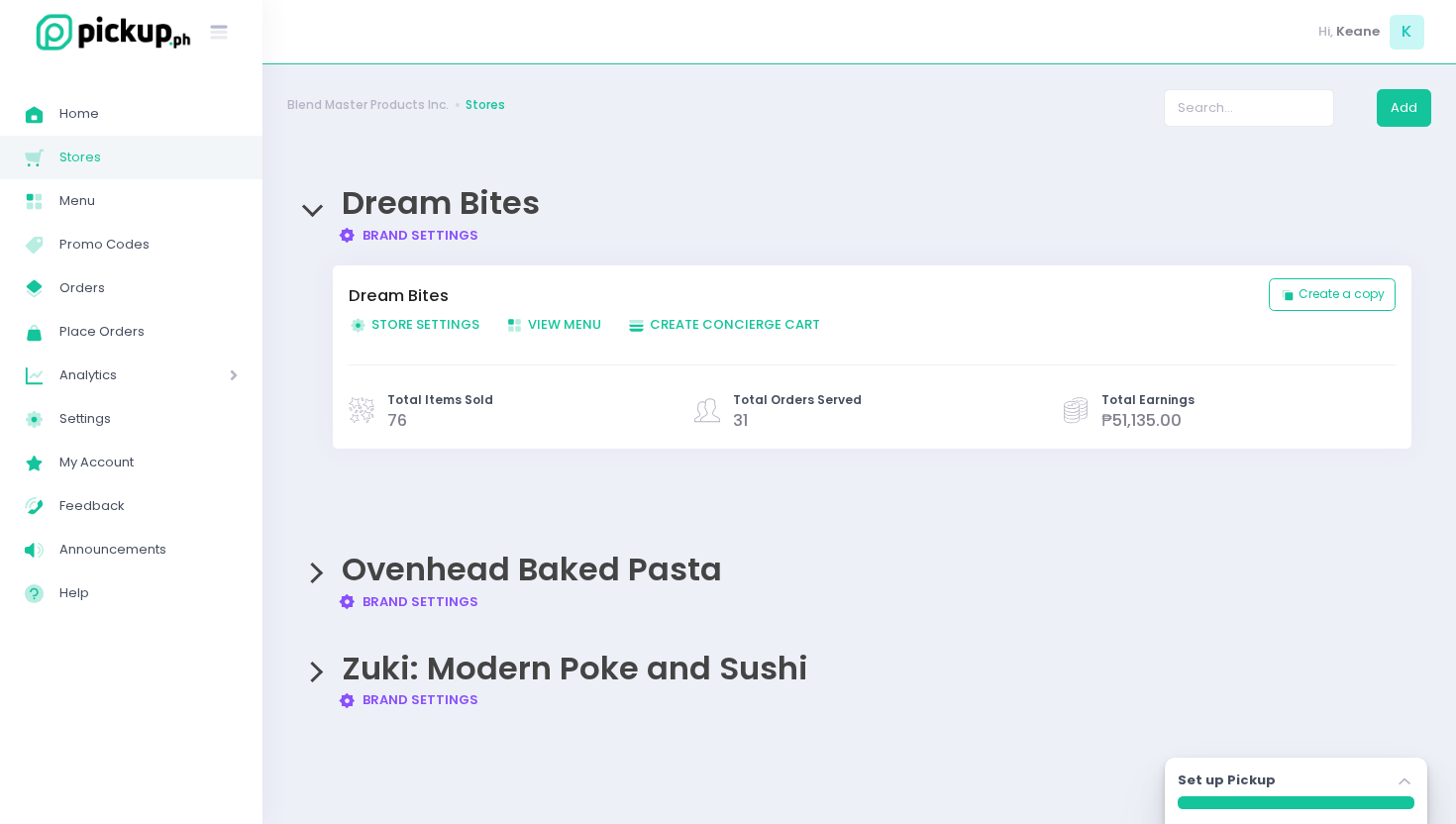 click on "Ovenhead Baked Pasta  Brand Settings Created with Sketch.   Brand Settings" at bounding box center (859, 571) 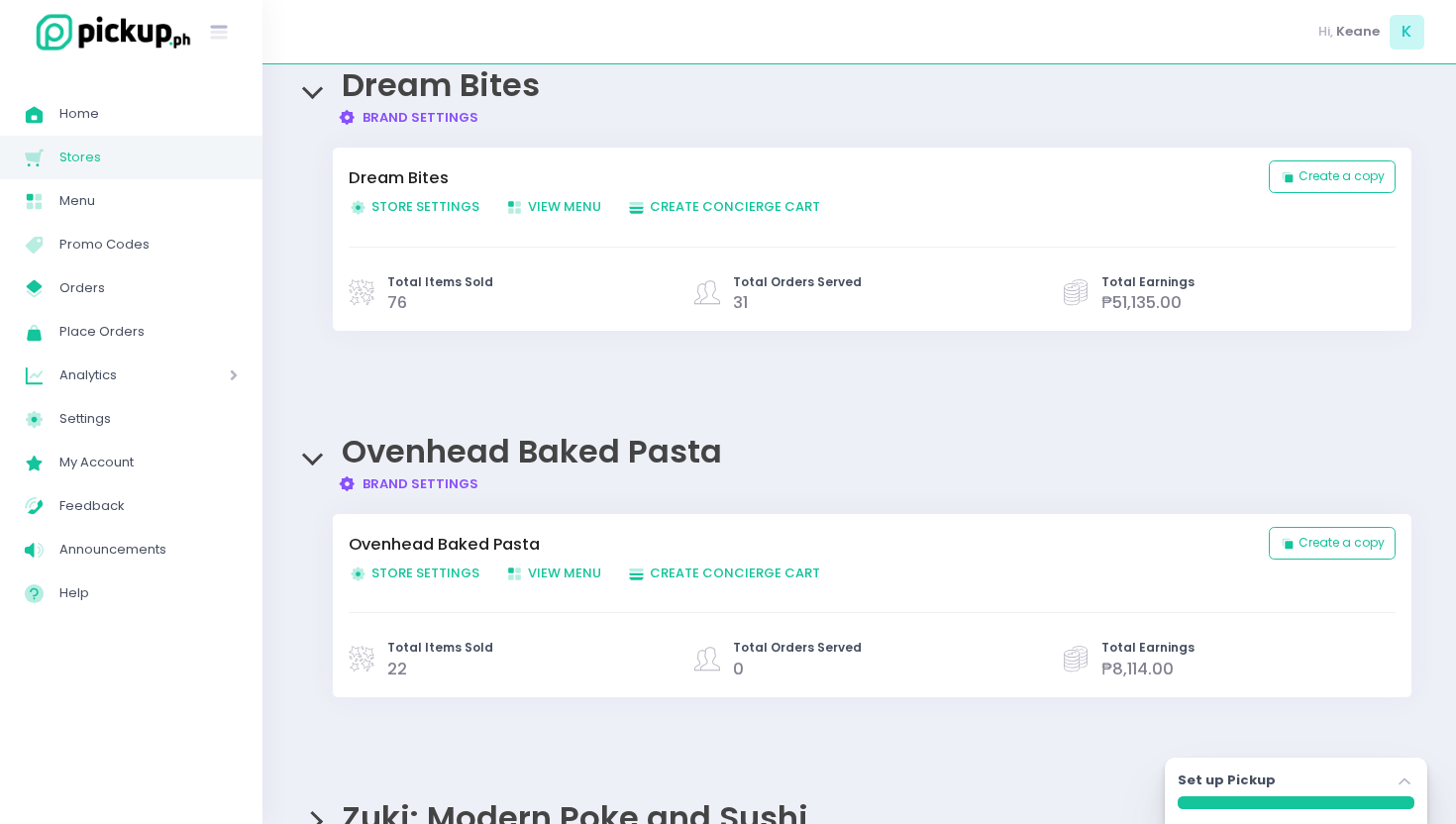 scroll, scrollTop: 198, scrollLeft: 0, axis: vertical 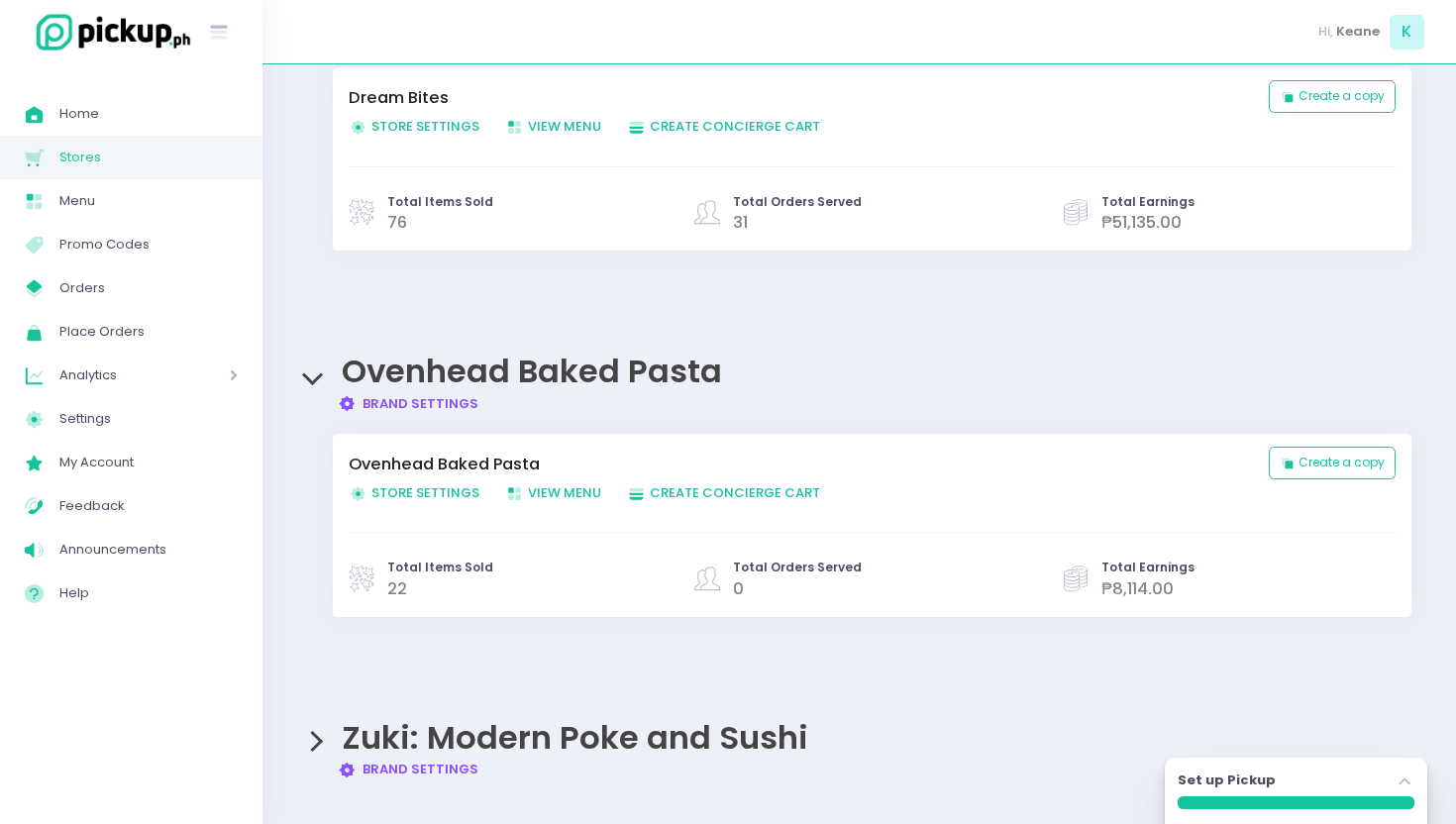 click on "Store Settings Created with Sketch. Store Settings" at bounding box center [414, 492] 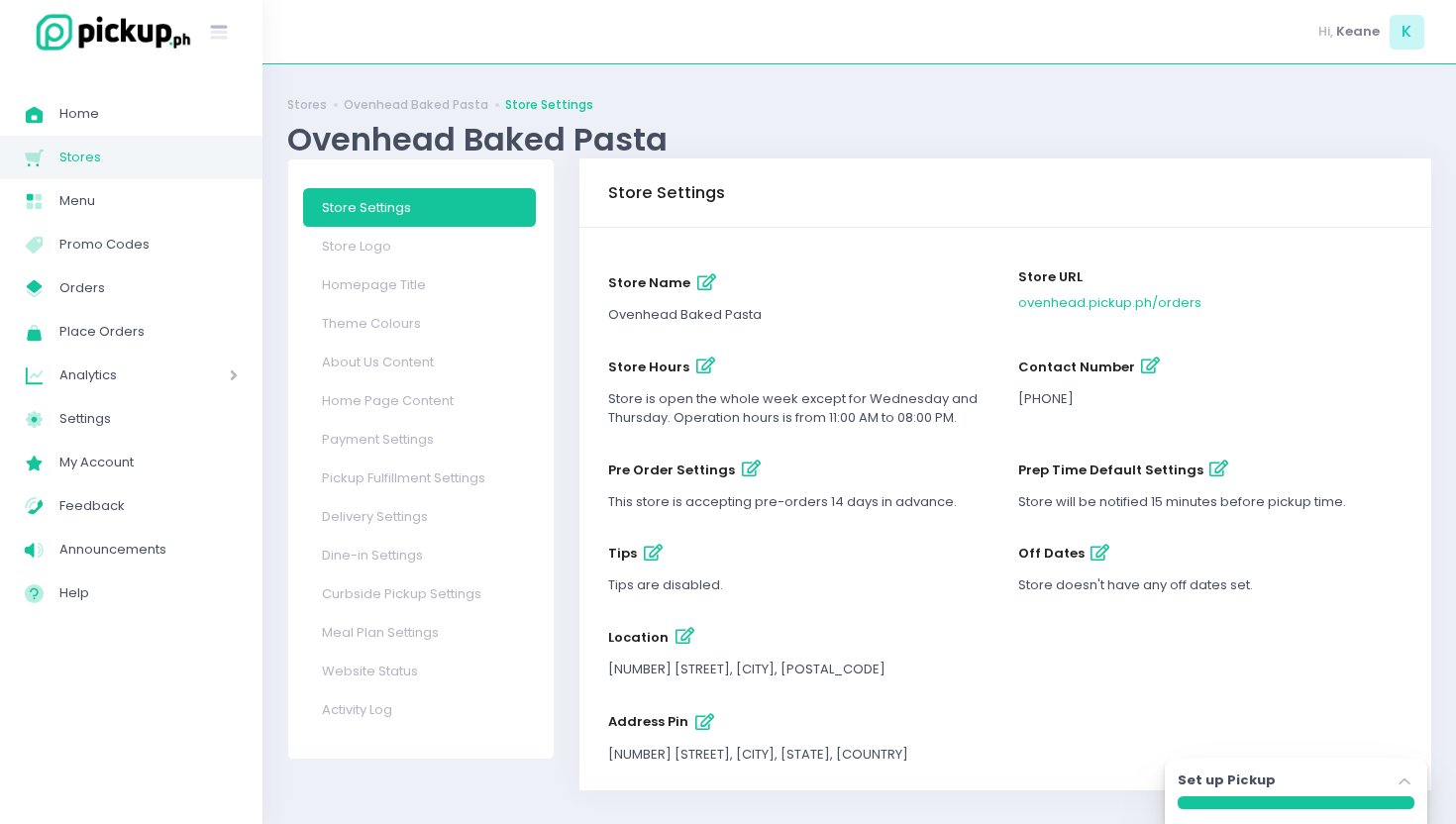 click at bounding box center [705, 365] 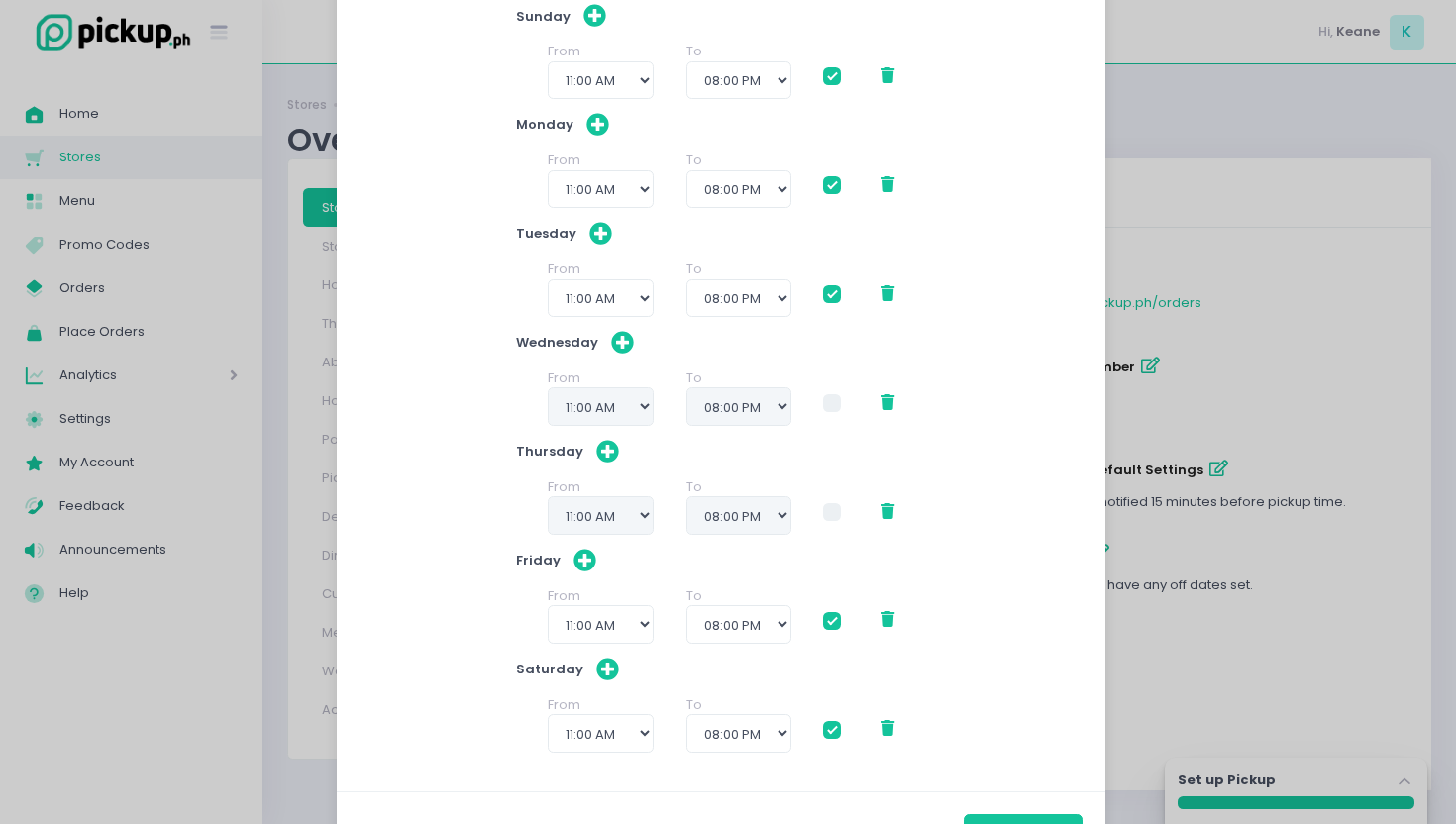 scroll, scrollTop: 165, scrollLeft: 0, axis: vertical 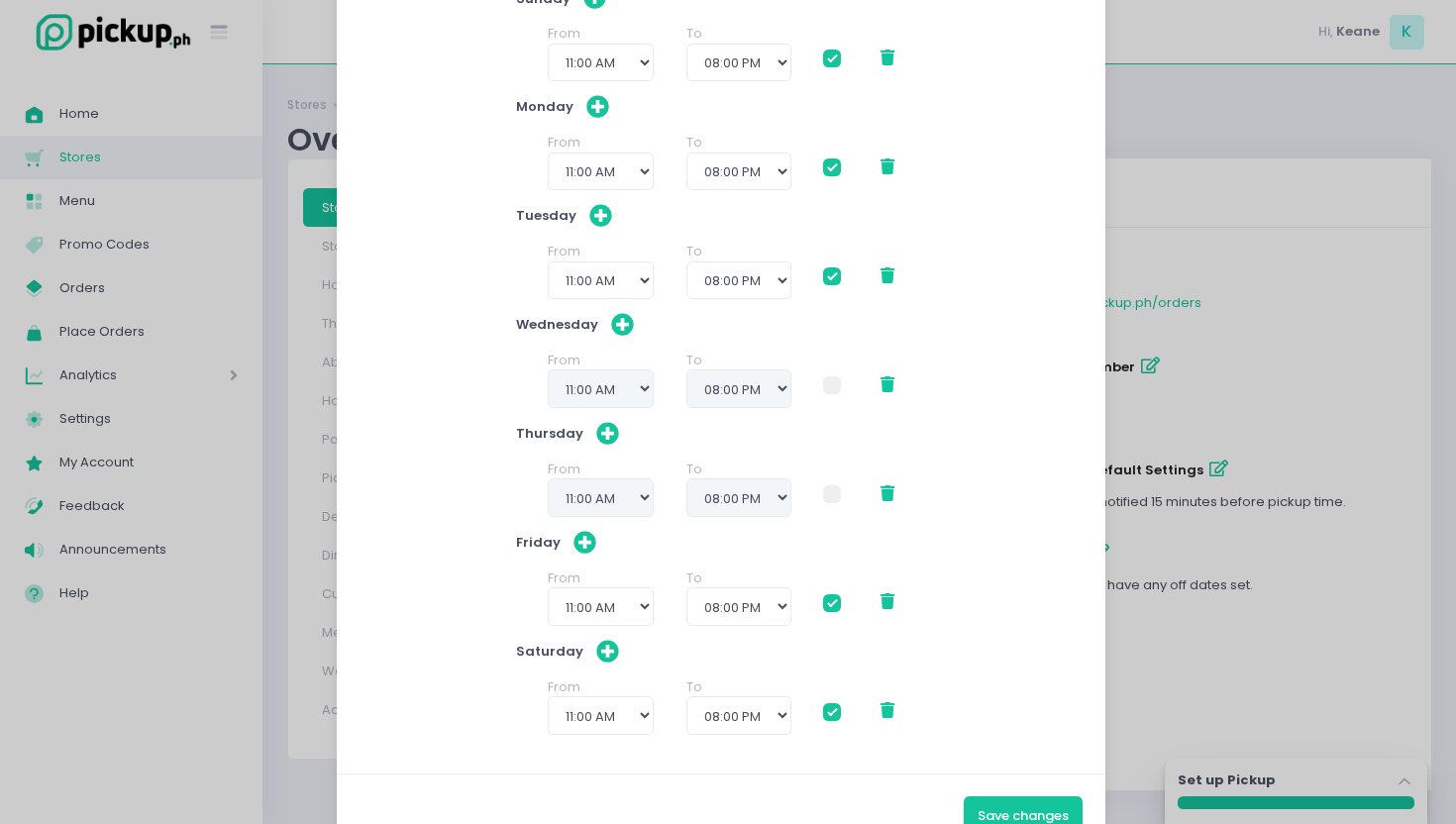 click at bounding box center (832, 385) 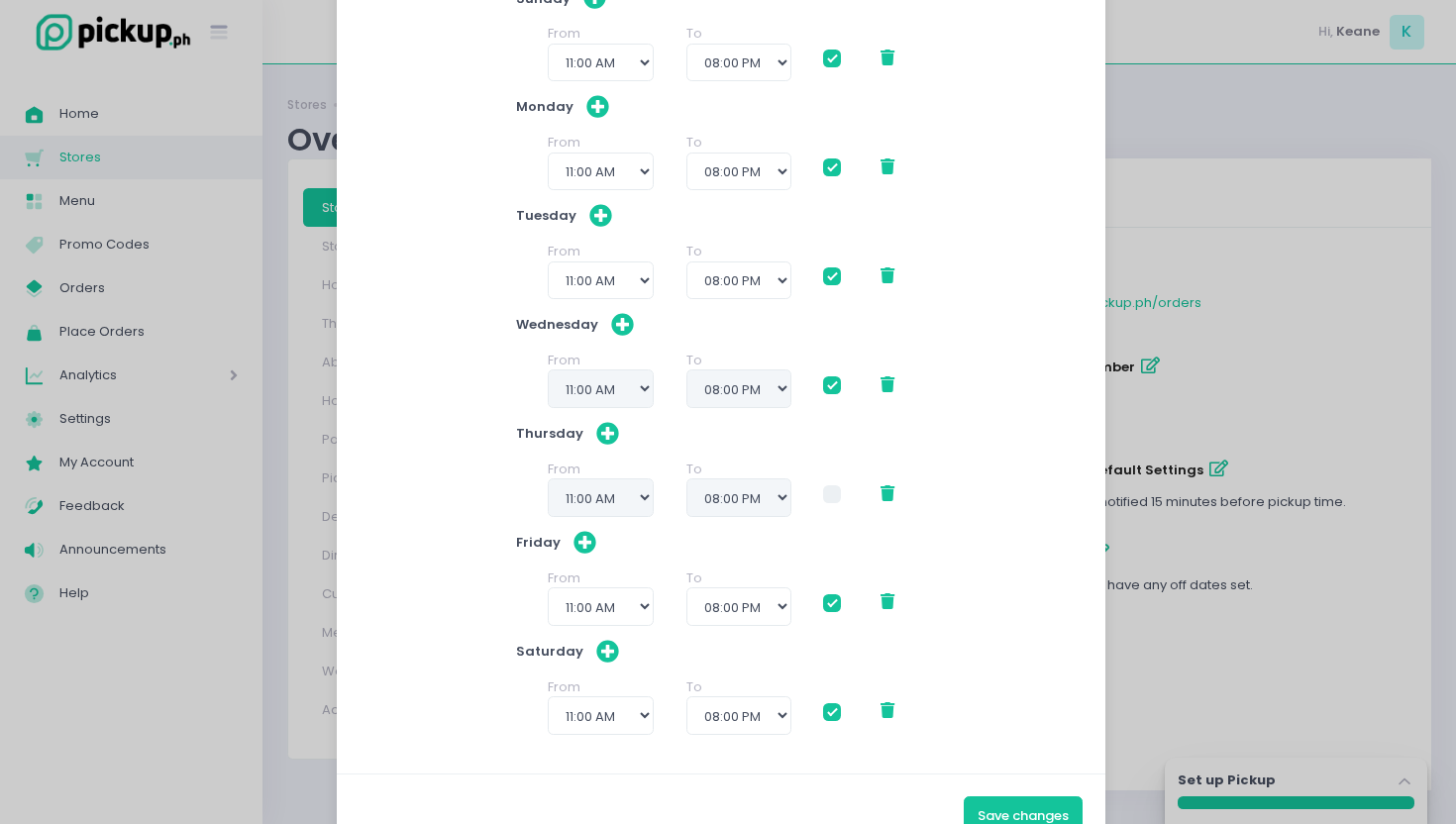 checkbox on "true" 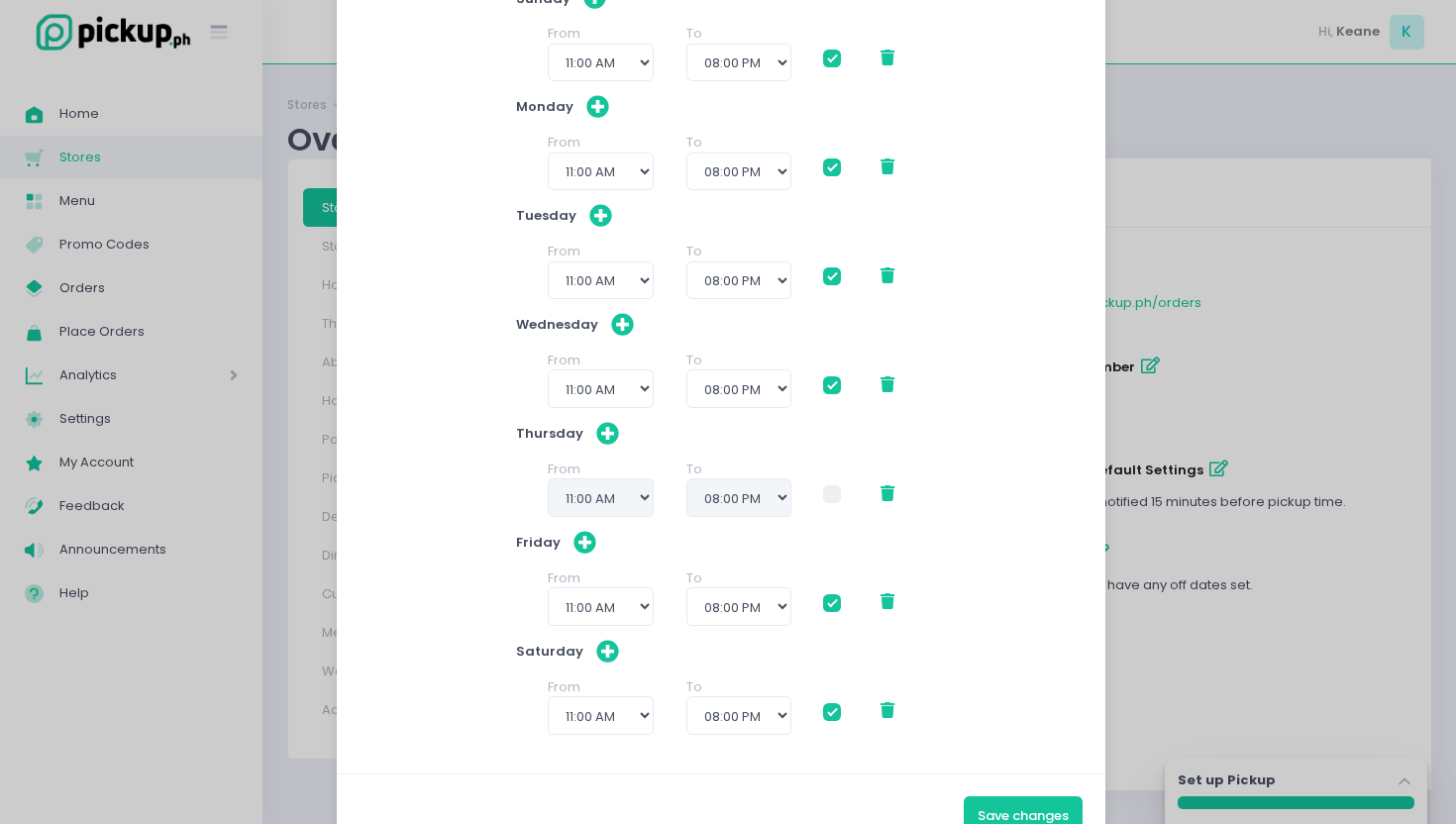 click at bounding box center [832, 494] 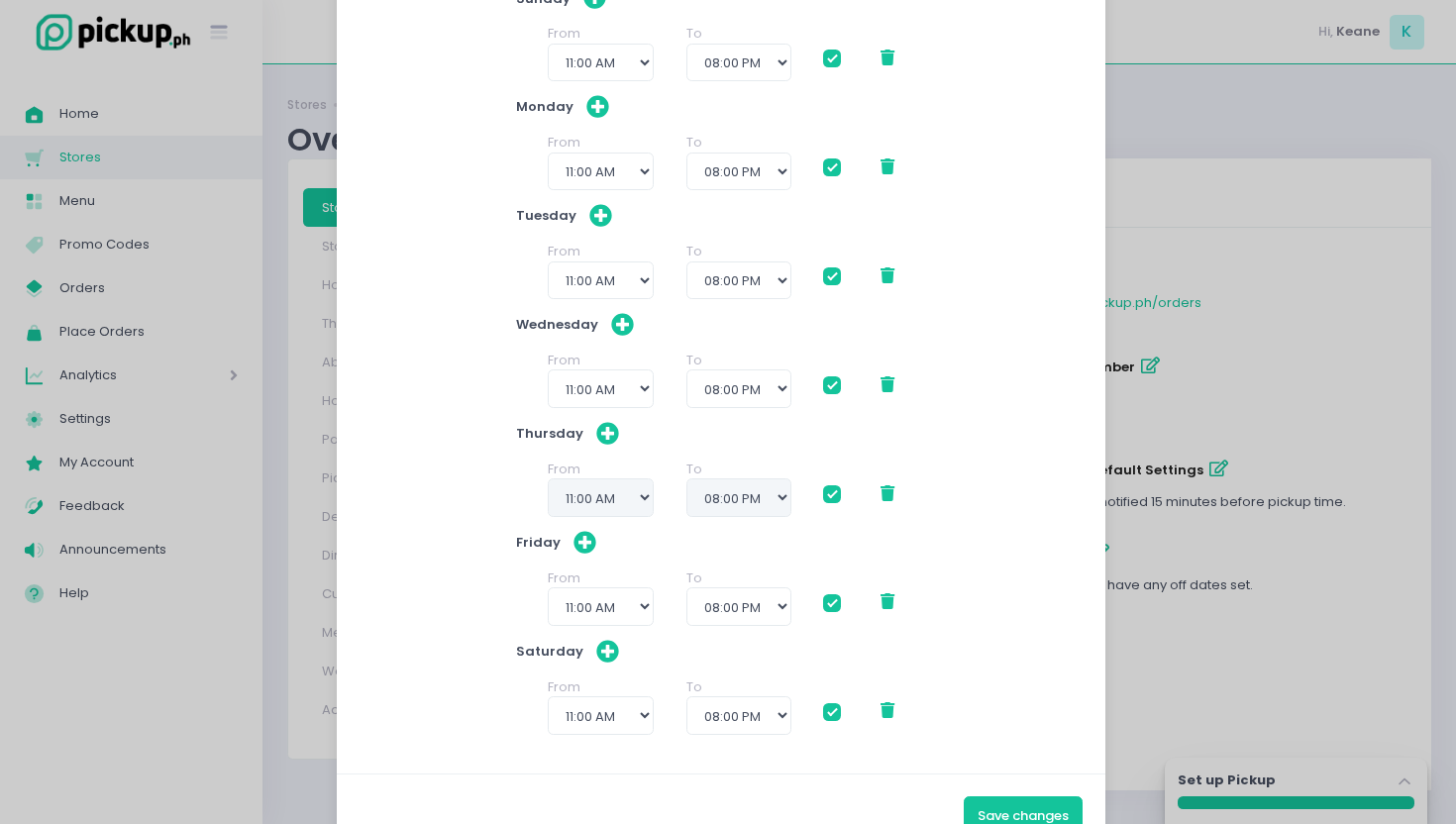checkbox on "true" 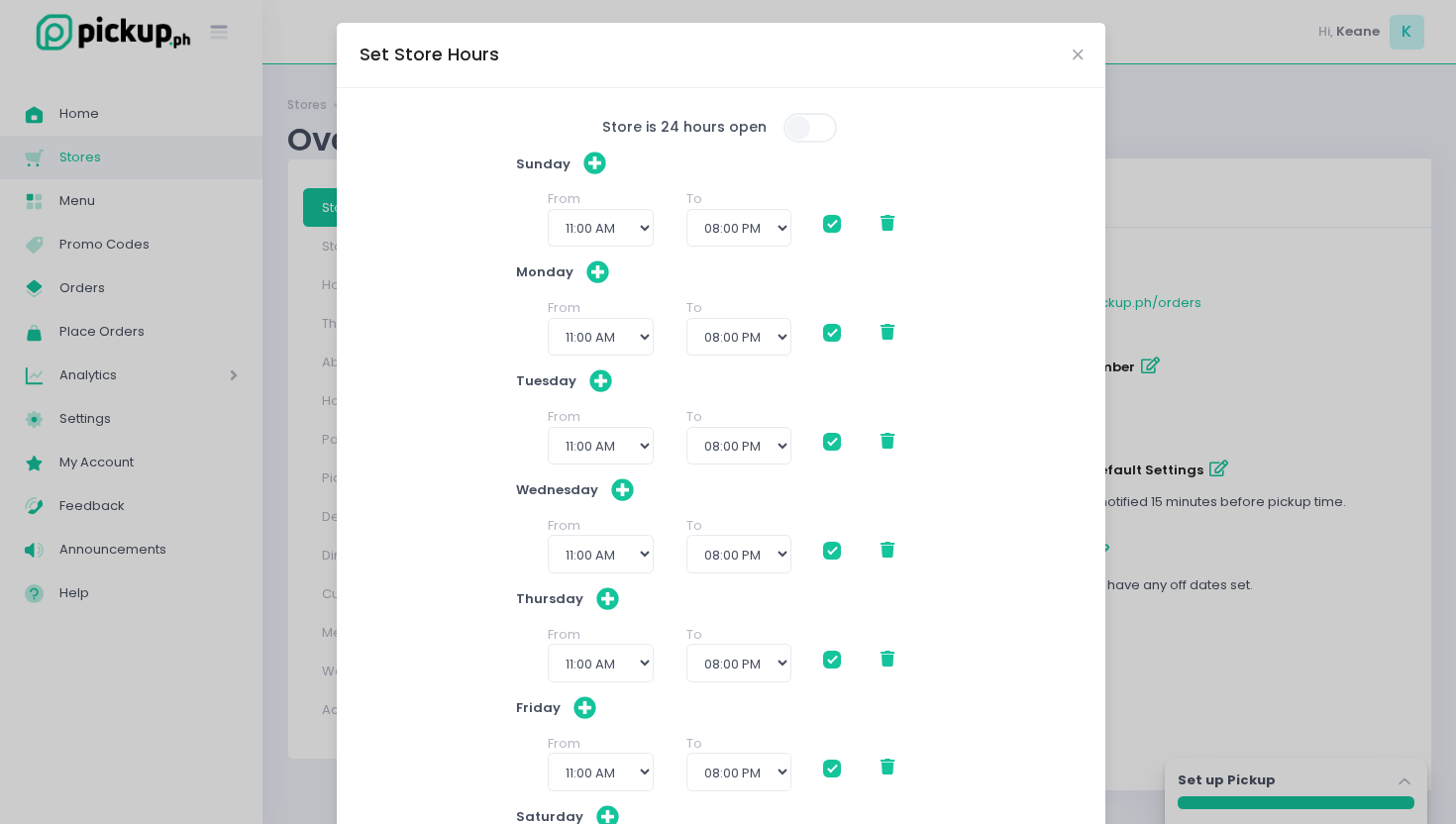 scroll, scrollTop: 221, scrollLeft: 0, axis: vertical 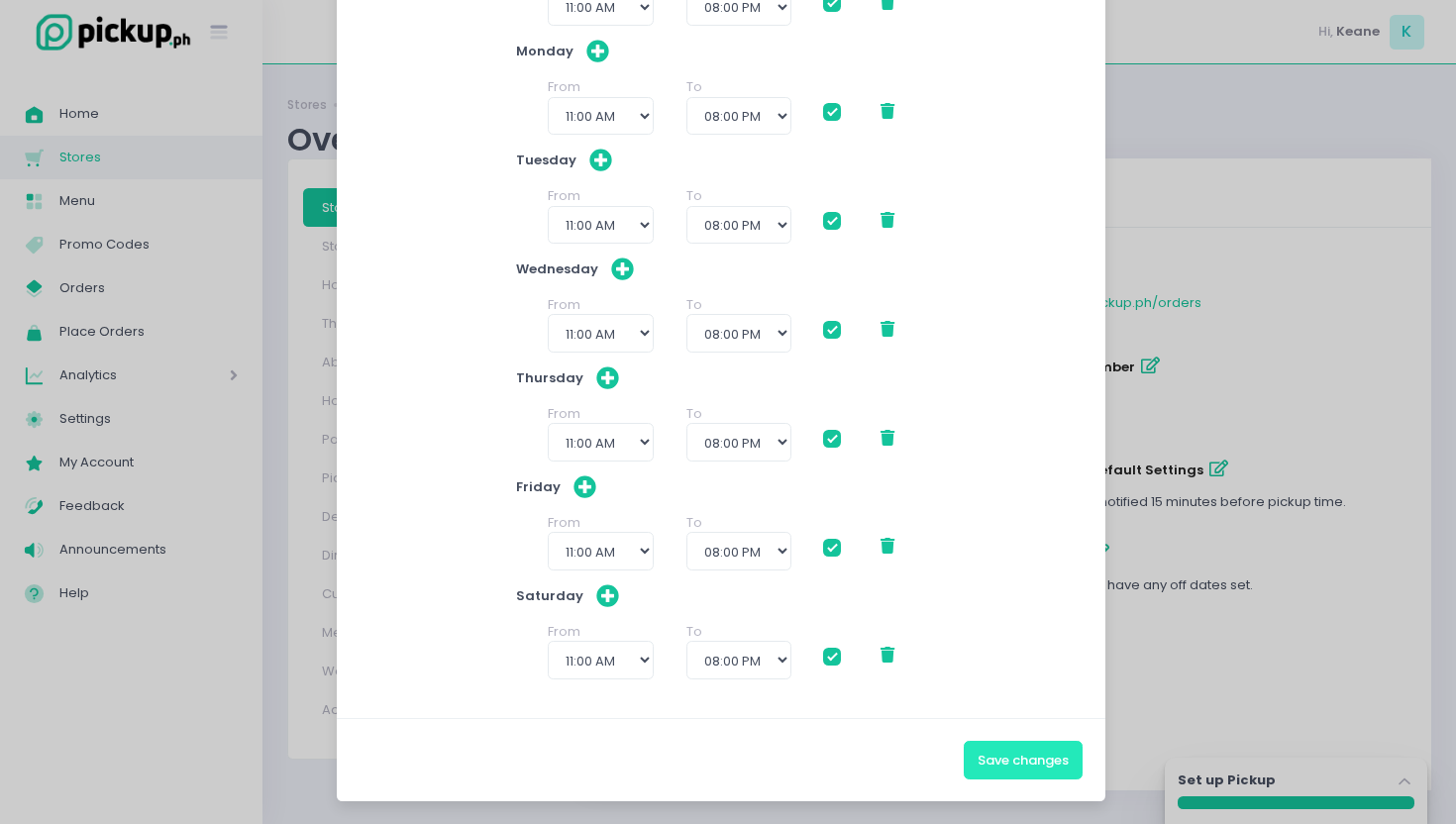click on "Save changes" at bounding box center [1023, 760] 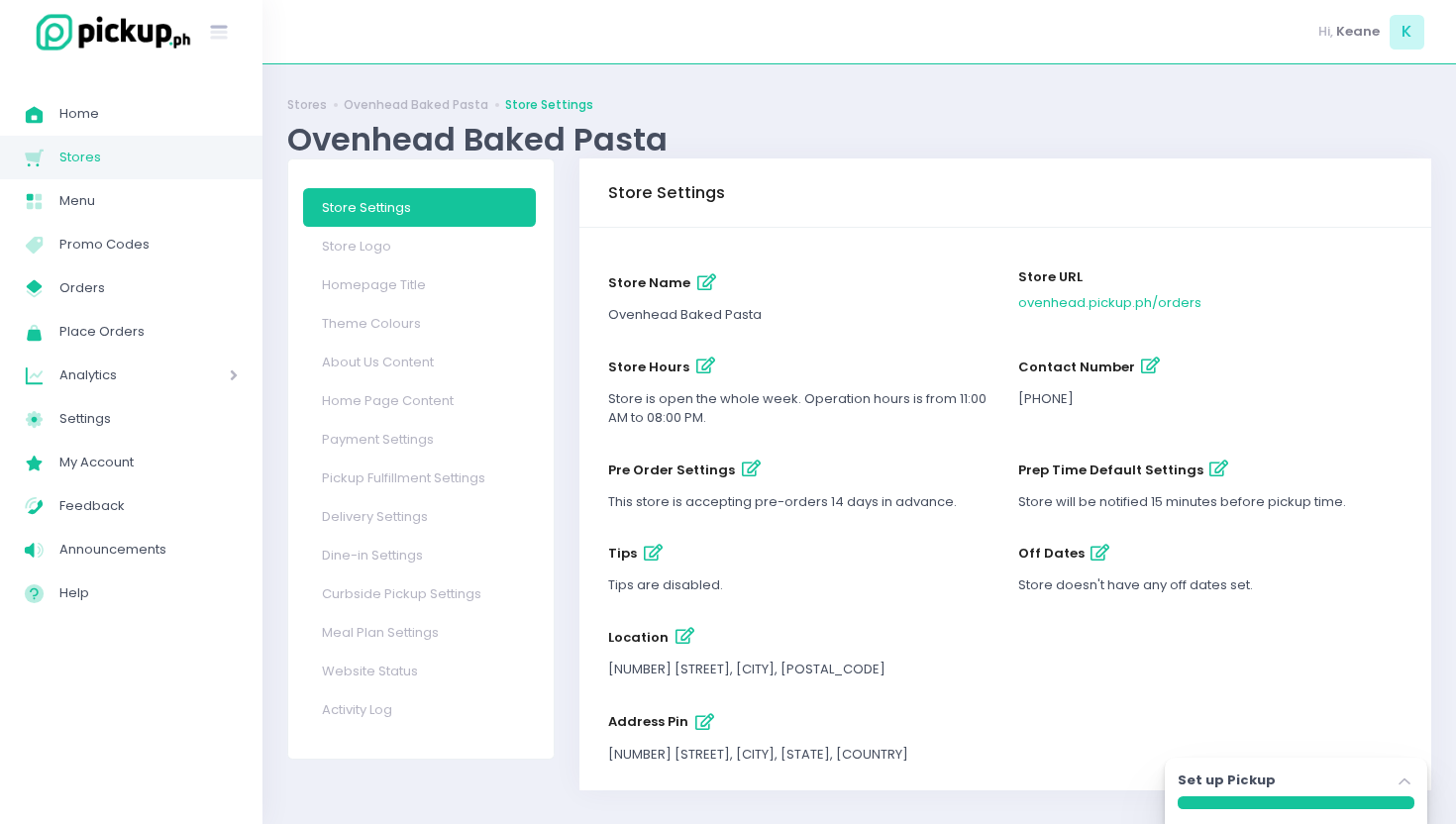 scroll, scrollTop: 15, scrollLeft: 0, axis: vertical 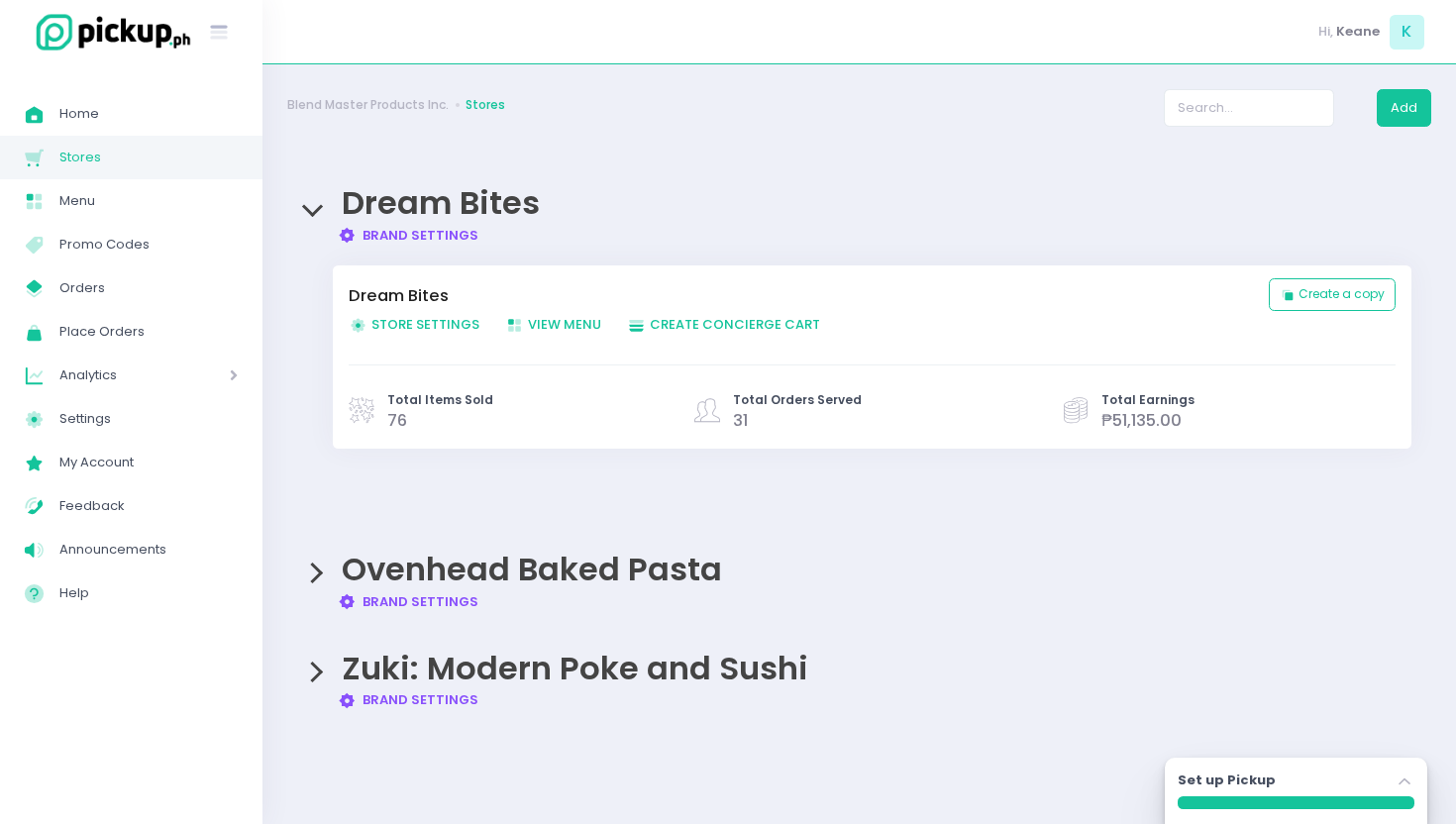 click on "Ovenhead Baked Pasta" at bounding box center [532, 568] 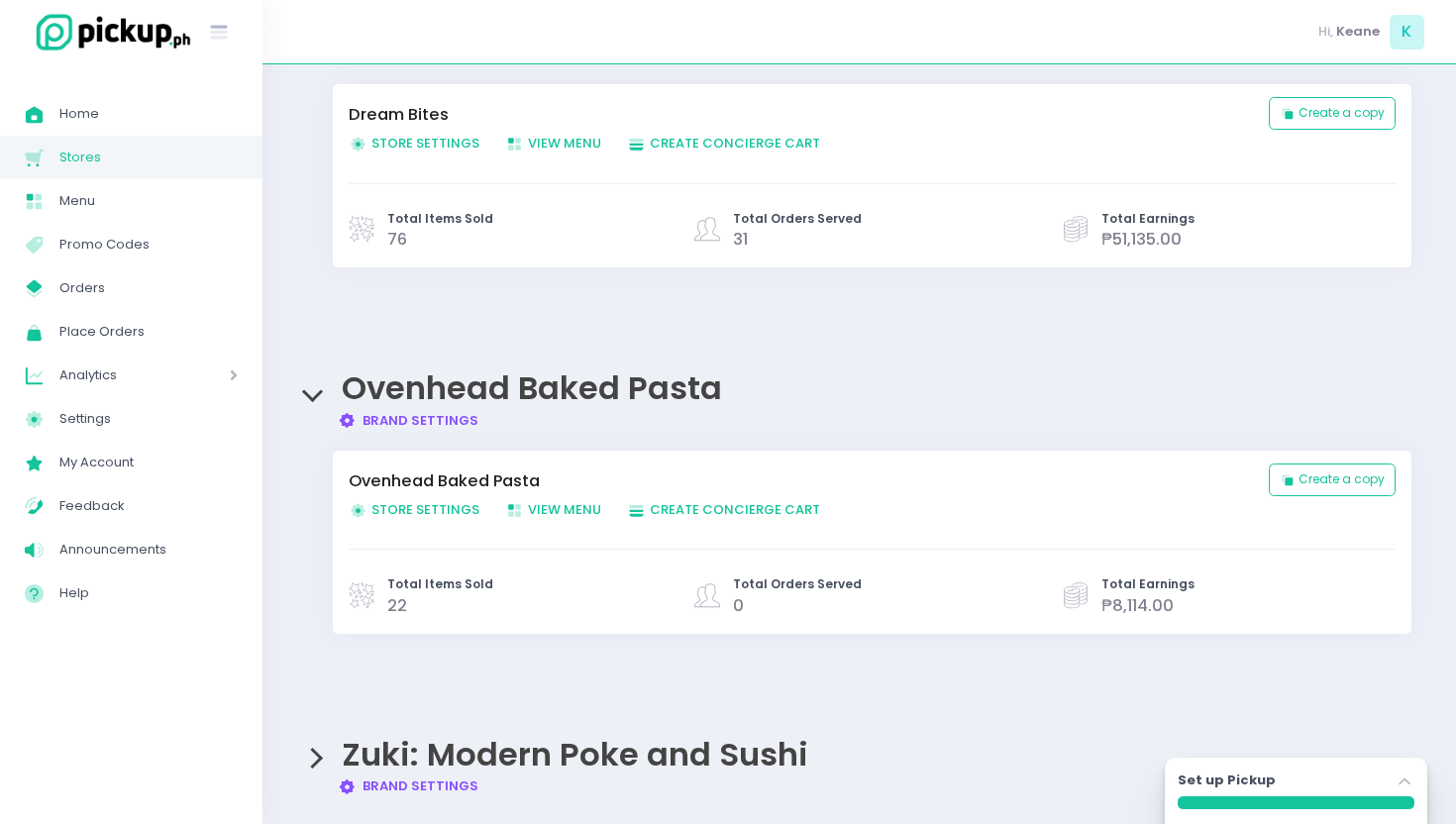 scroll, scrollTop: 198, scrollLeft: 0, axis: vertical 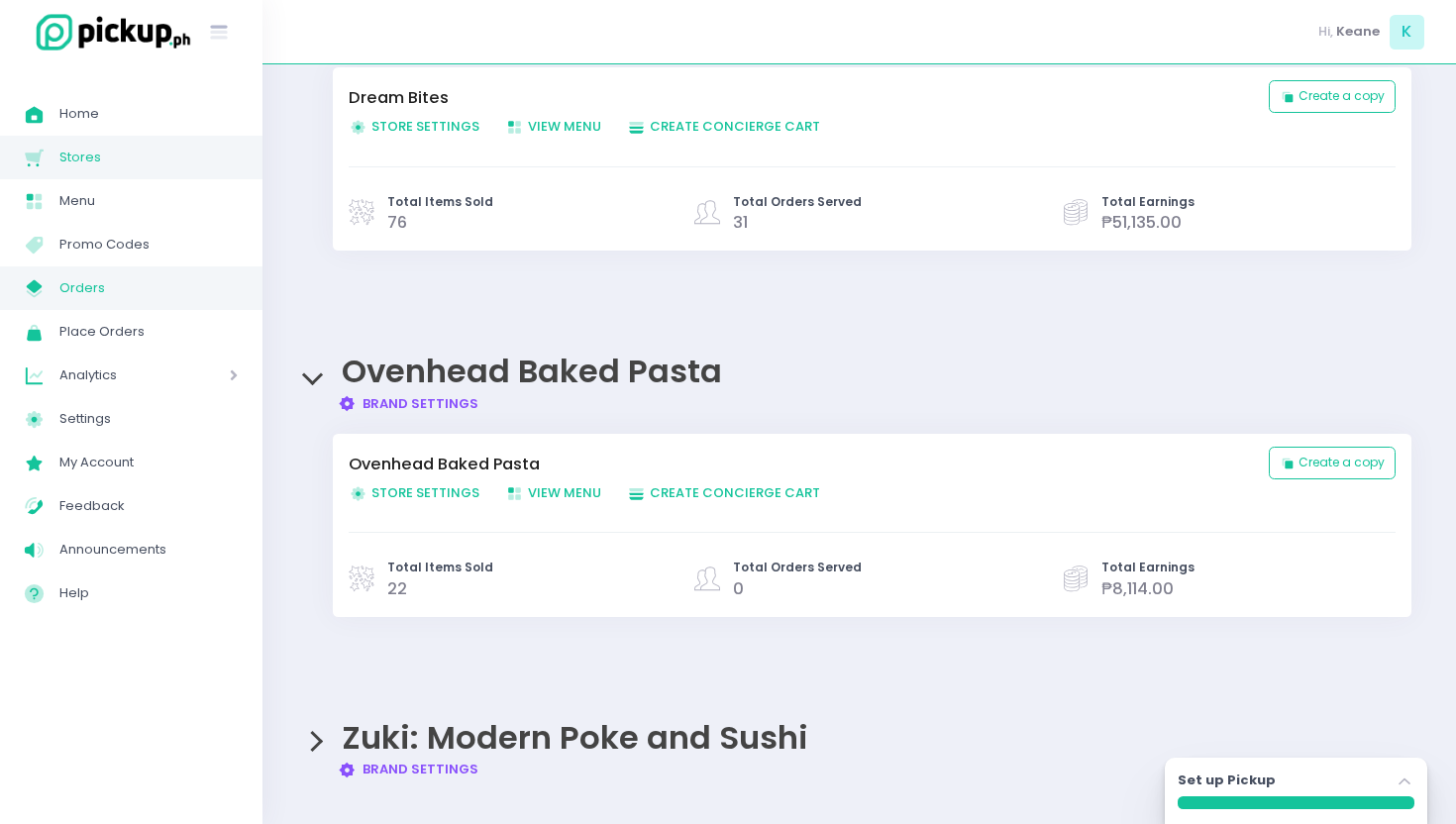 click on "Orders" at bounding box center (149, 288) 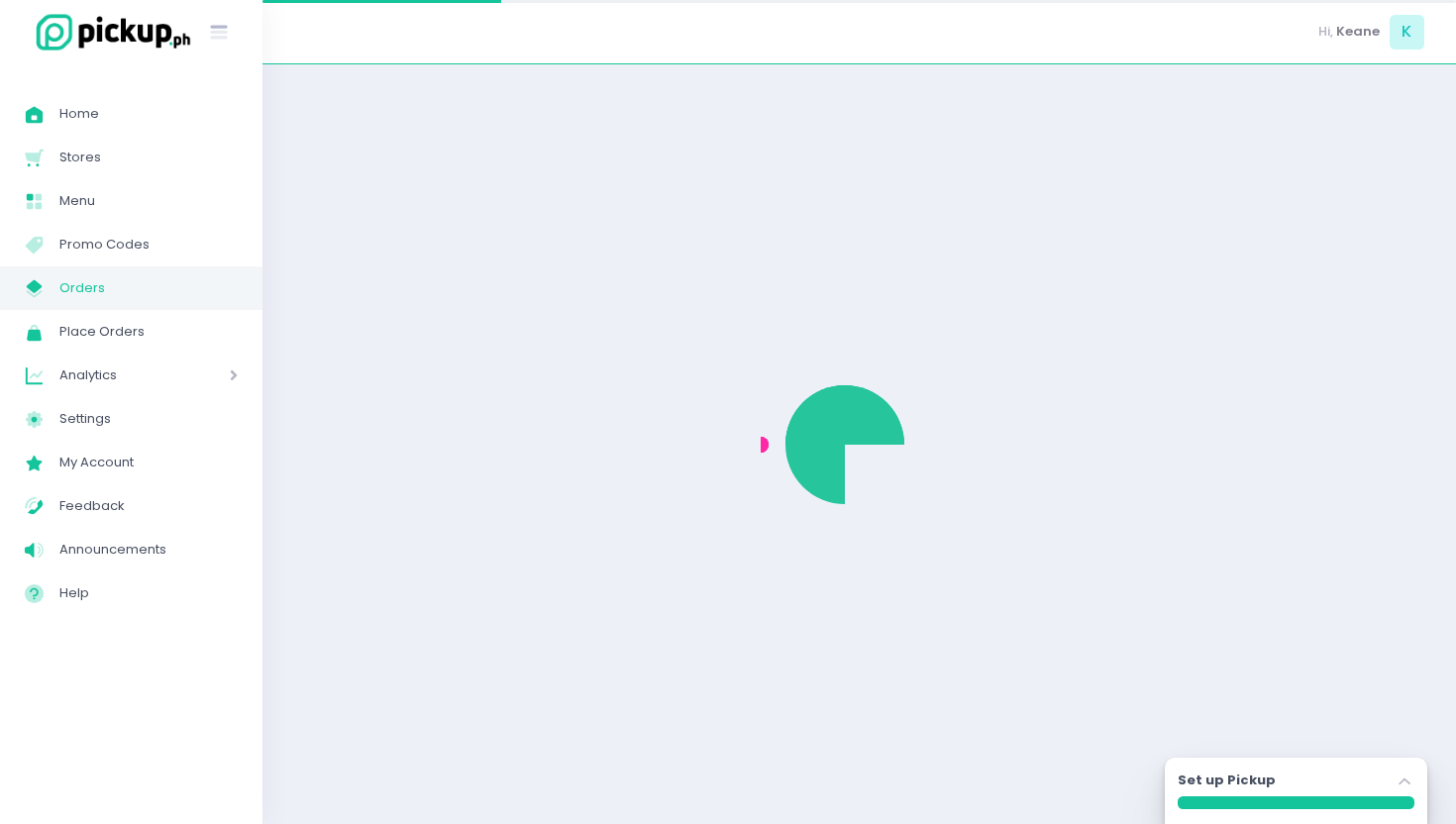 scroll, scrollTop: 0, scrollLeft: 0, axis: both 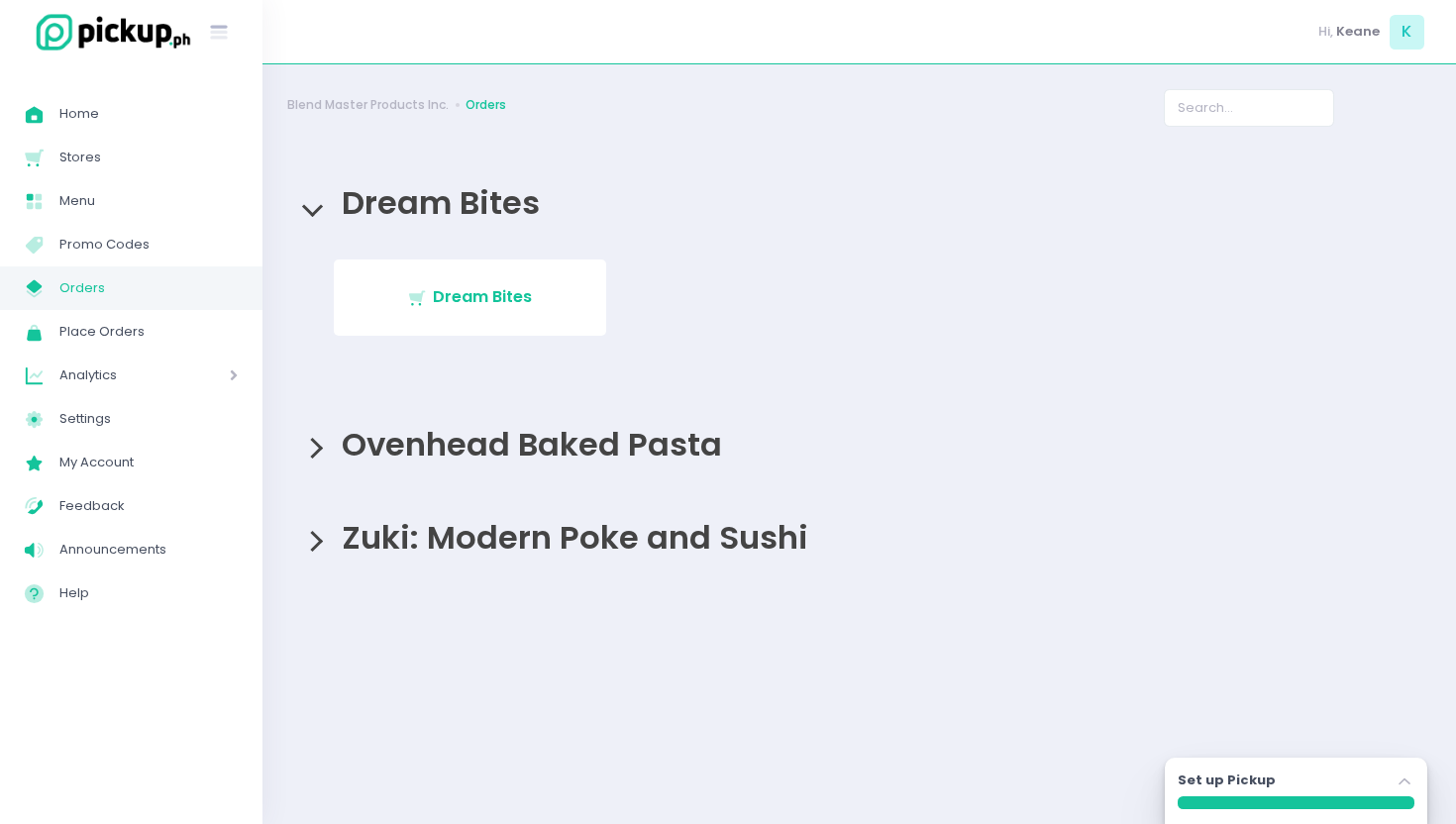 click on "Ovenhead Baked Pasta" at bounding box center (527, 444) 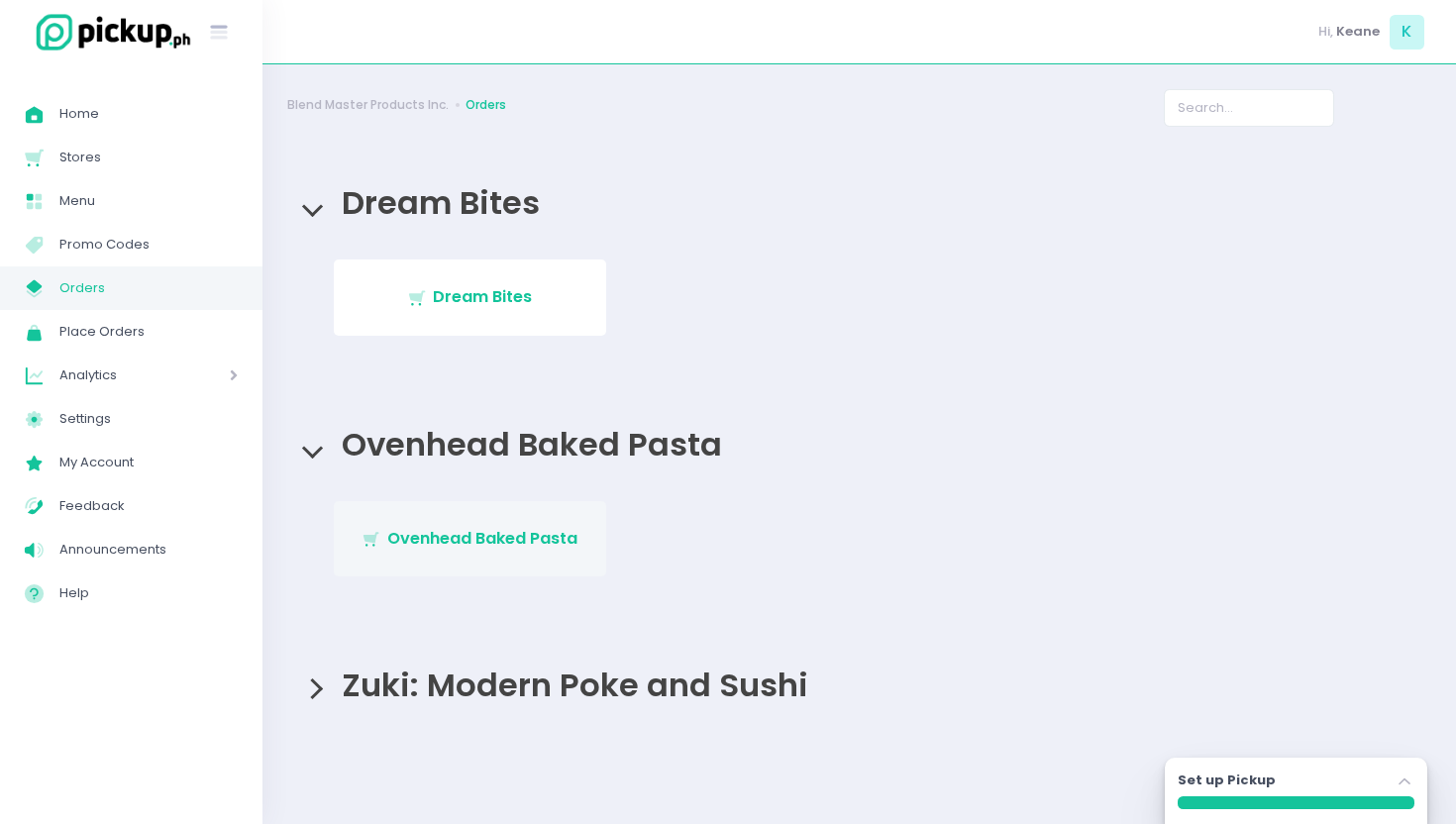 click on "Stockholm-icons / Shopping / Cart1 Created with Sketch. Ovenhead Baked Pasta" at bounding box center [469, 539] 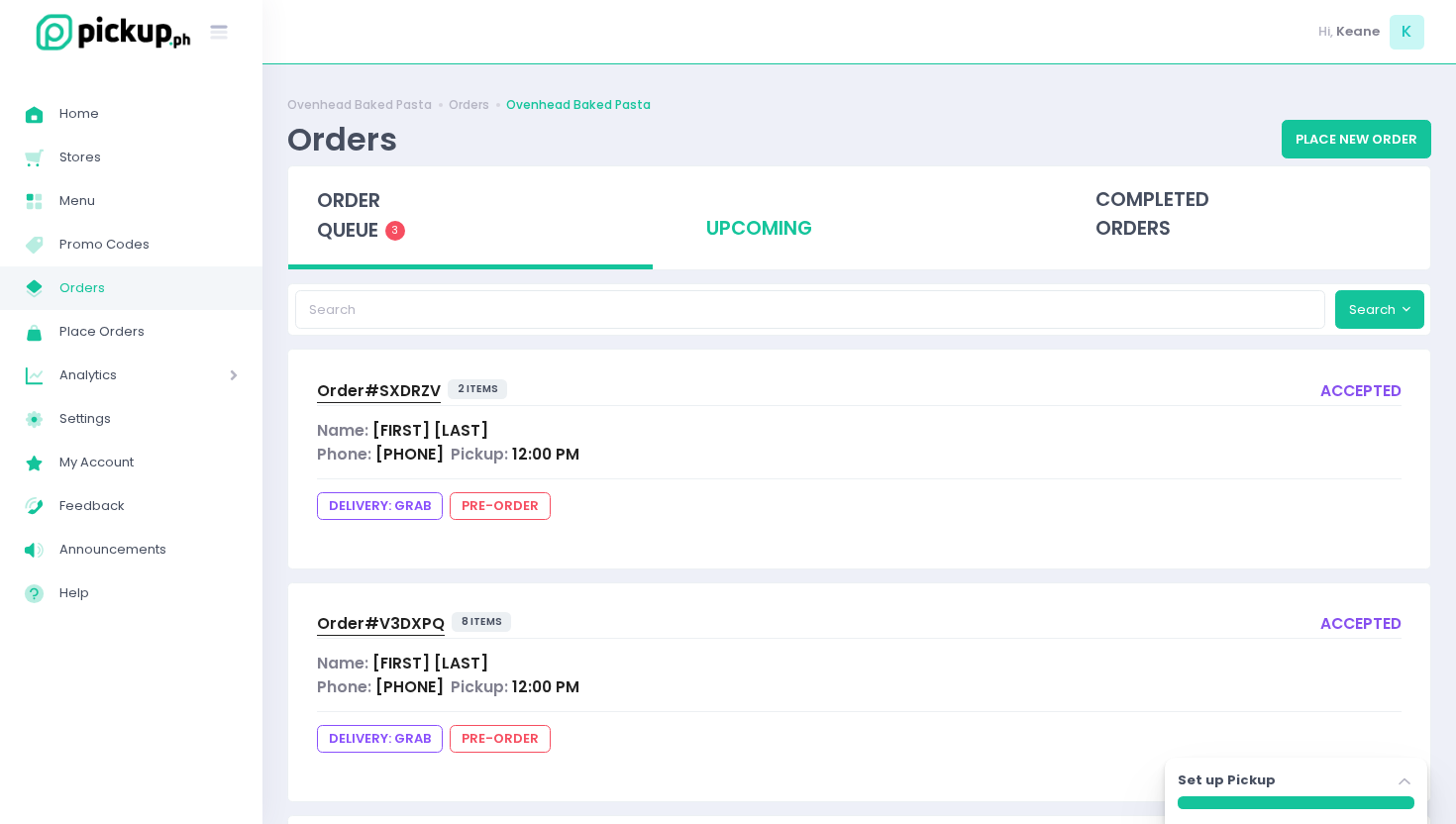 click on "upcoming" at bounding box center (860, 215) 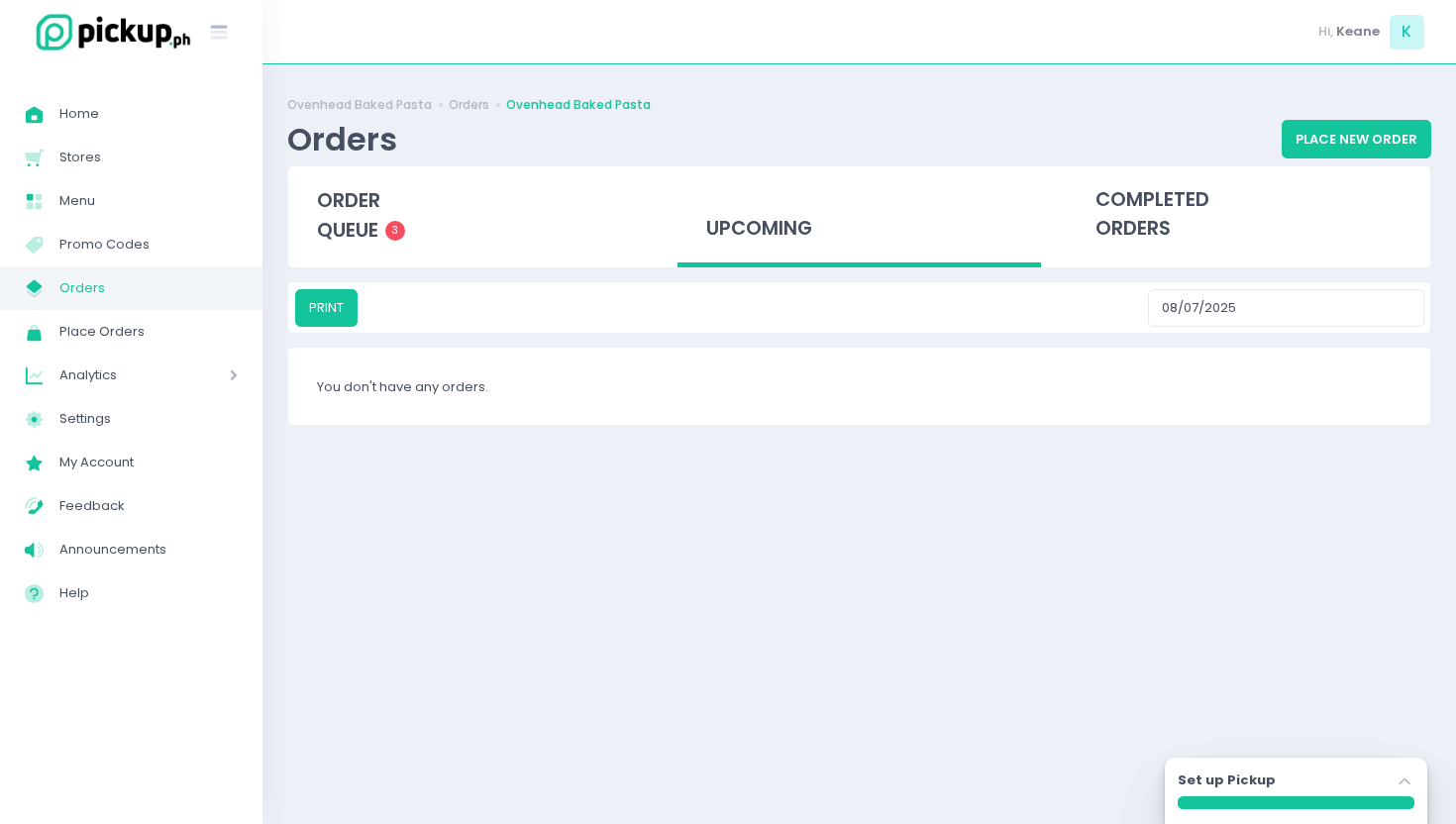click on "PRINT [DATE]" at bounding box center [859, 307] 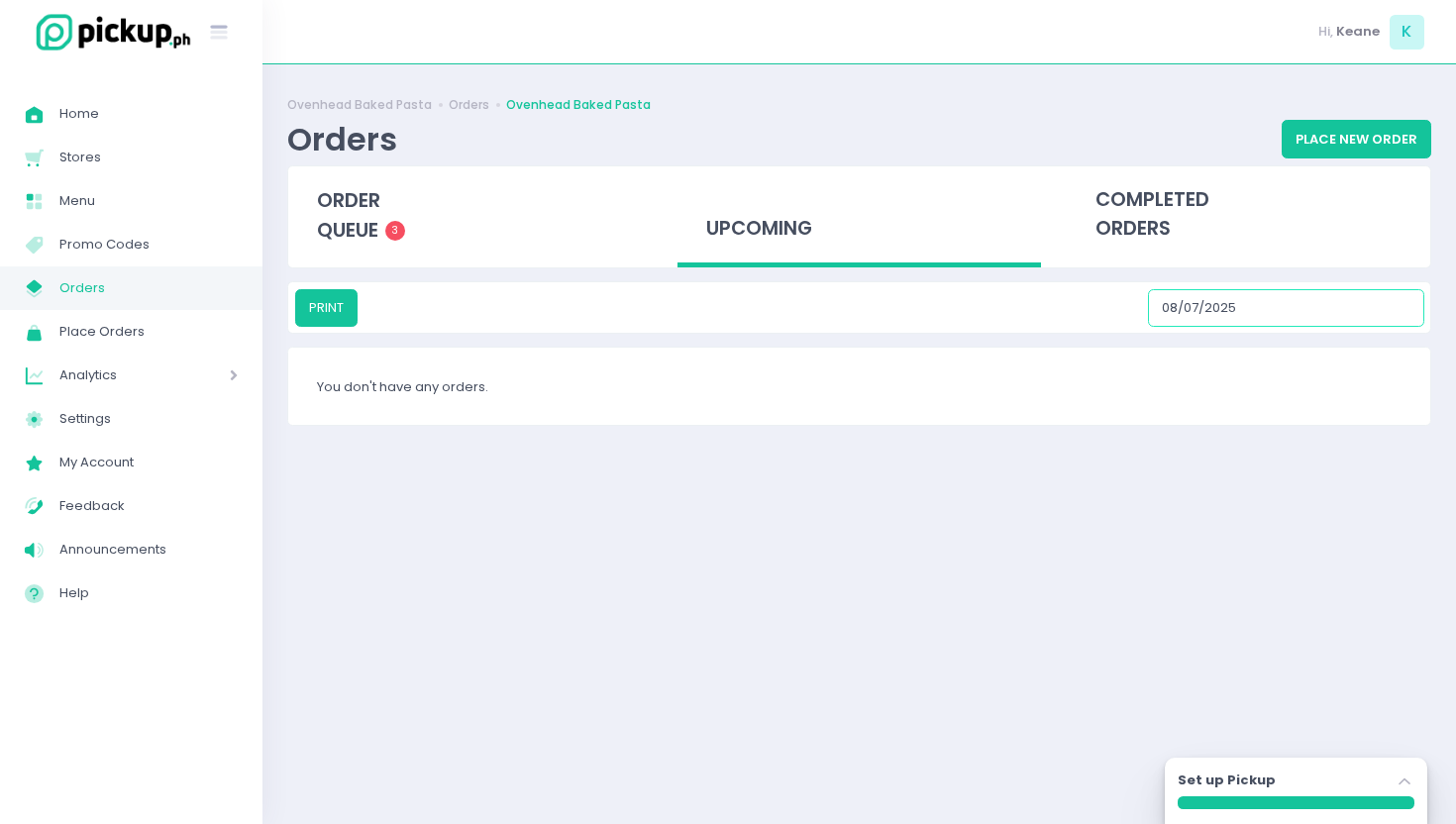 click on "08/07/2025" at bounding box center [1286, 308] 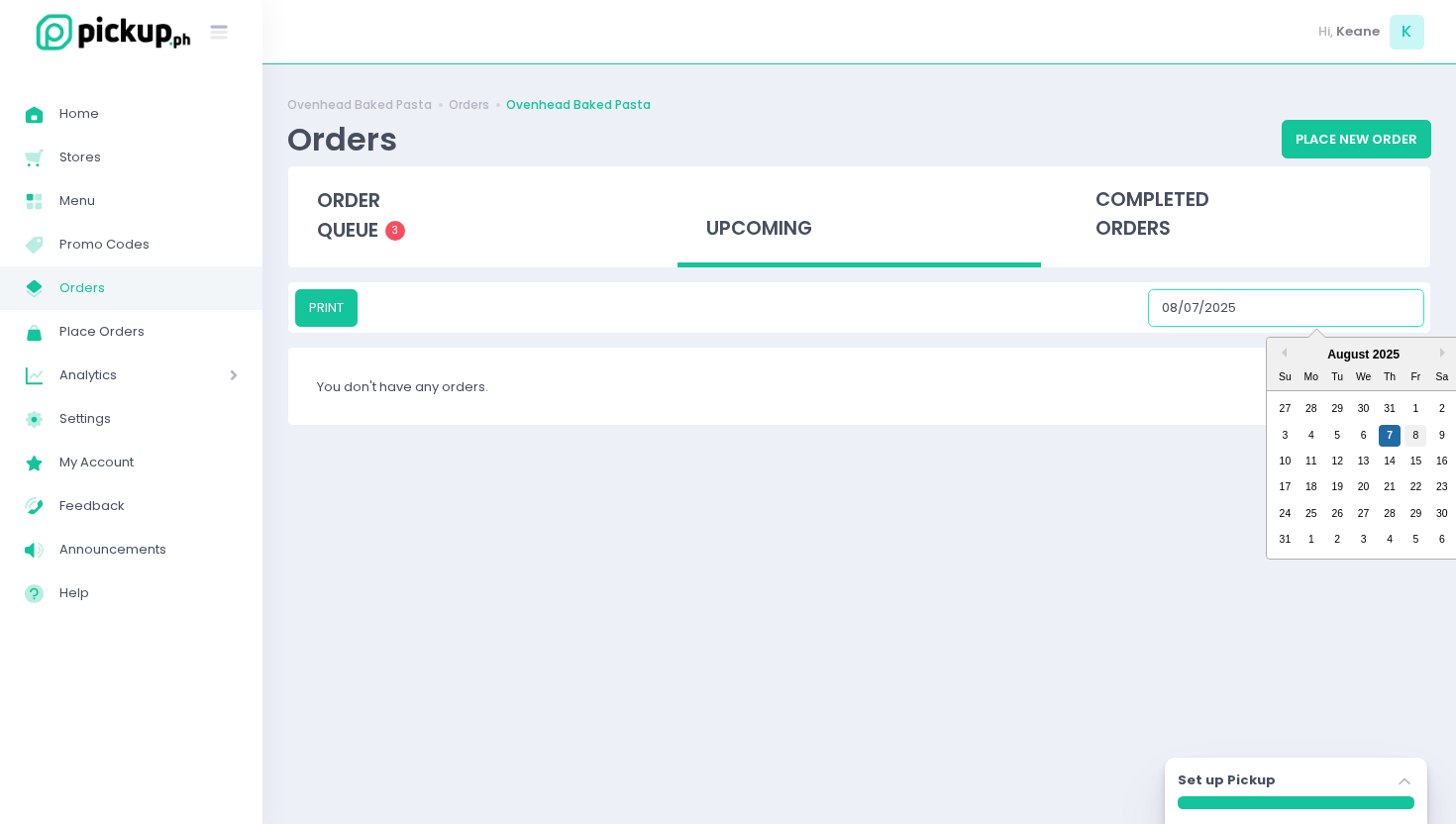 click on "8" at bounding box center [1415, 436] 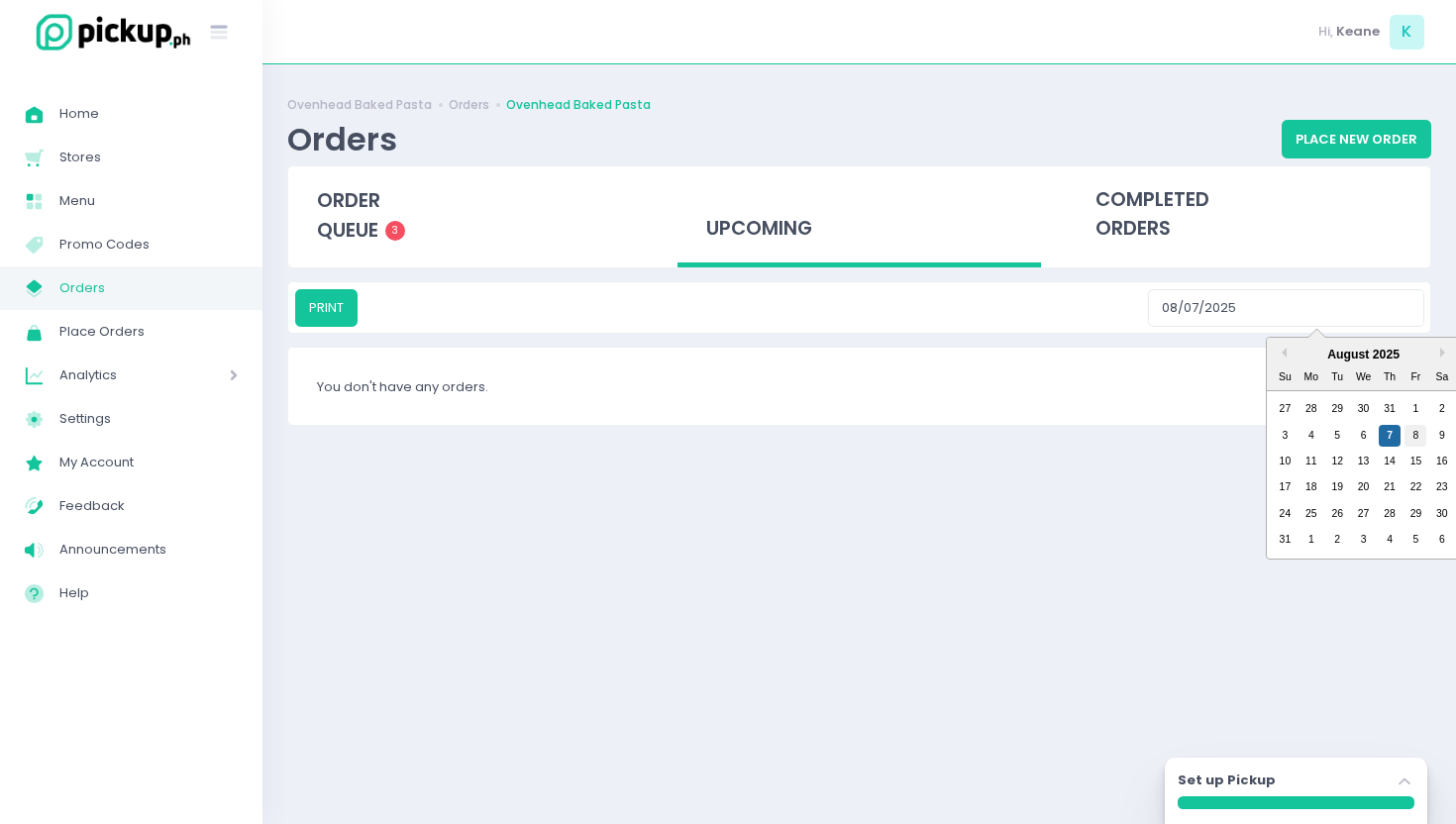 type on "08/08/2025" 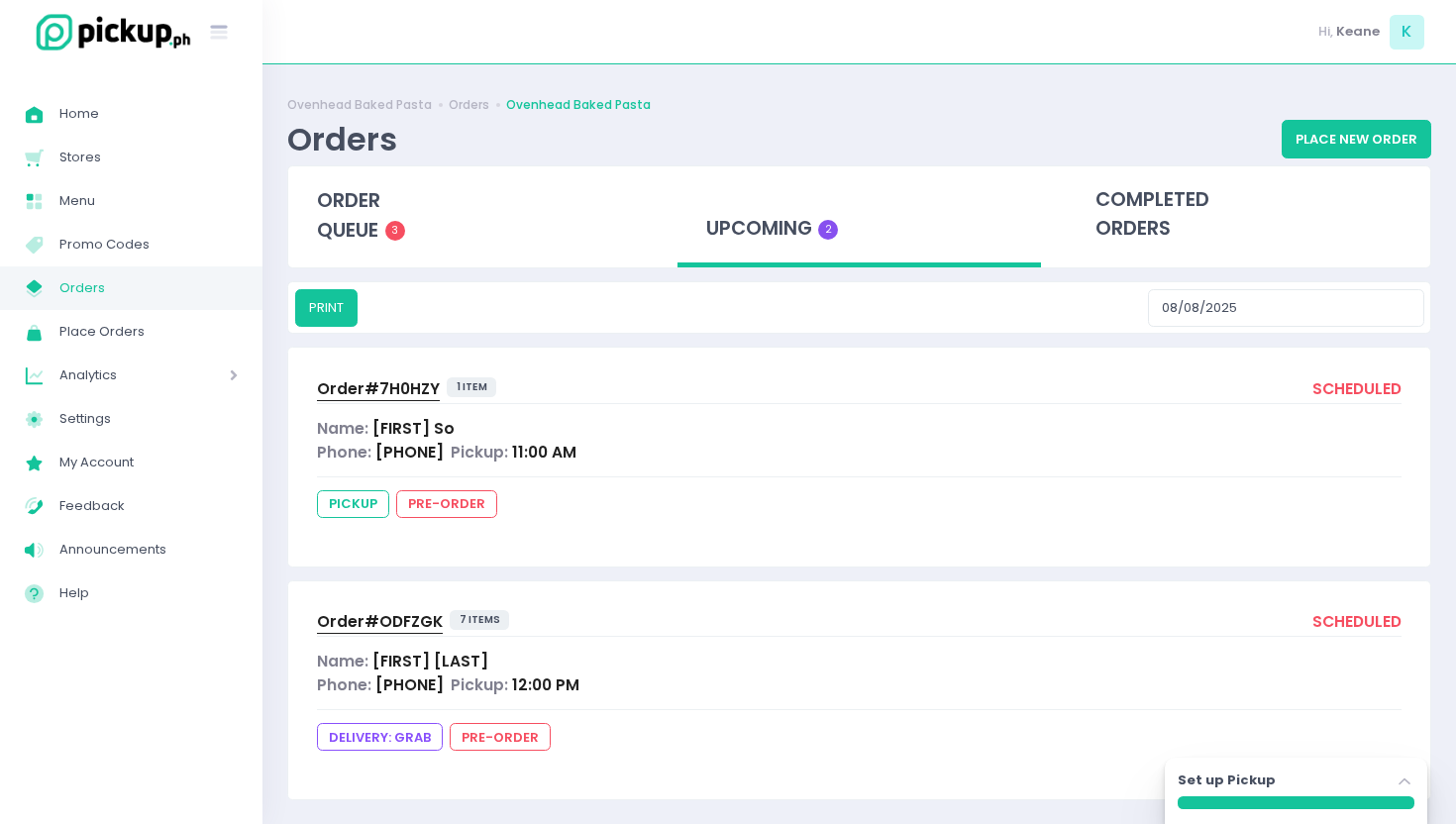 scroll, scrollTop: 14, scrollLeft: 0, axis: vertical 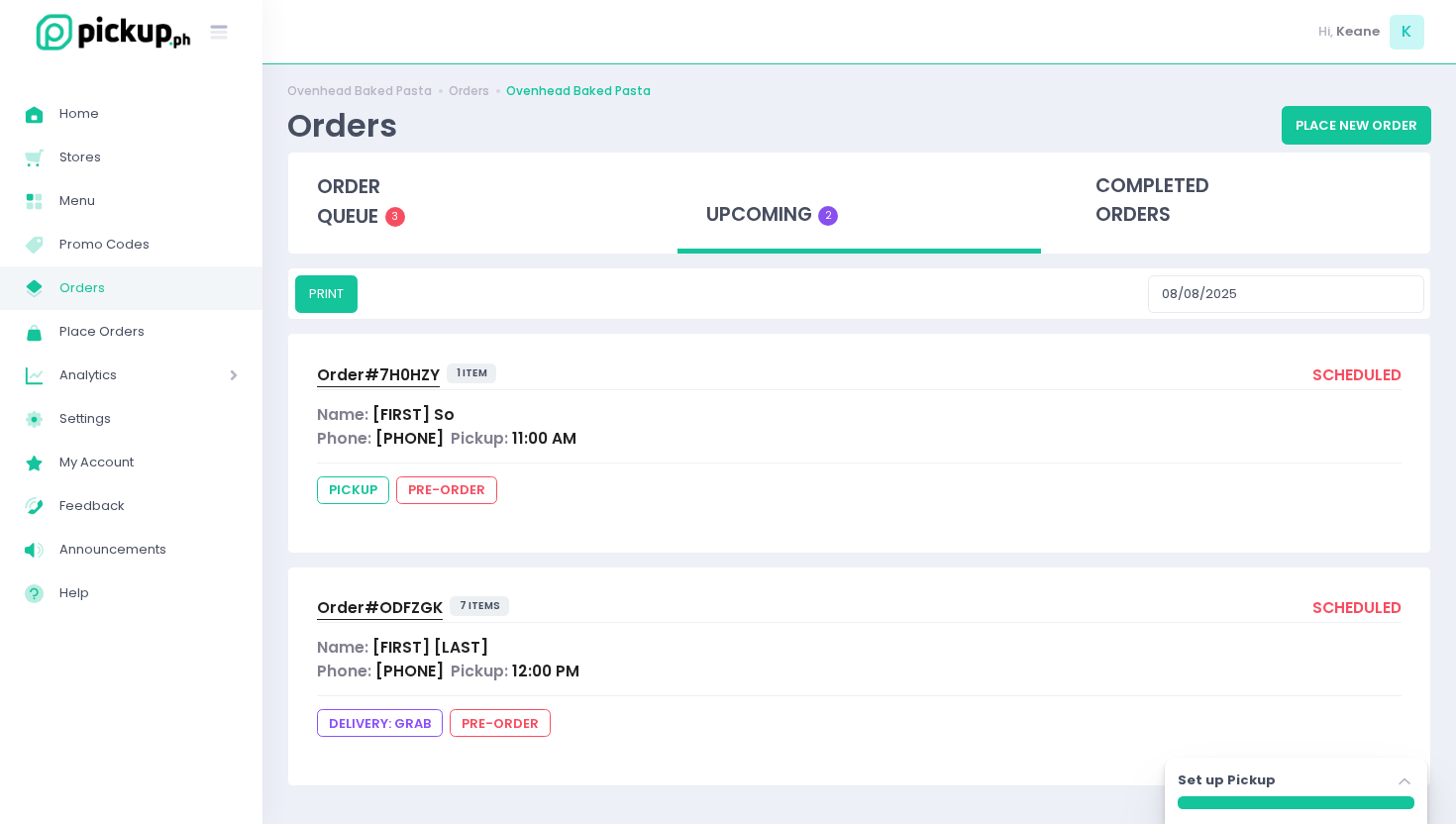 click on "Order# ODFZGK   7 items   scheduled Name:   [FIRST]   [LAST] Phone:   [PHONE] Pickup:   12:00 PMDELIVERY: grab pre-order" at bounding box center (859, 676) 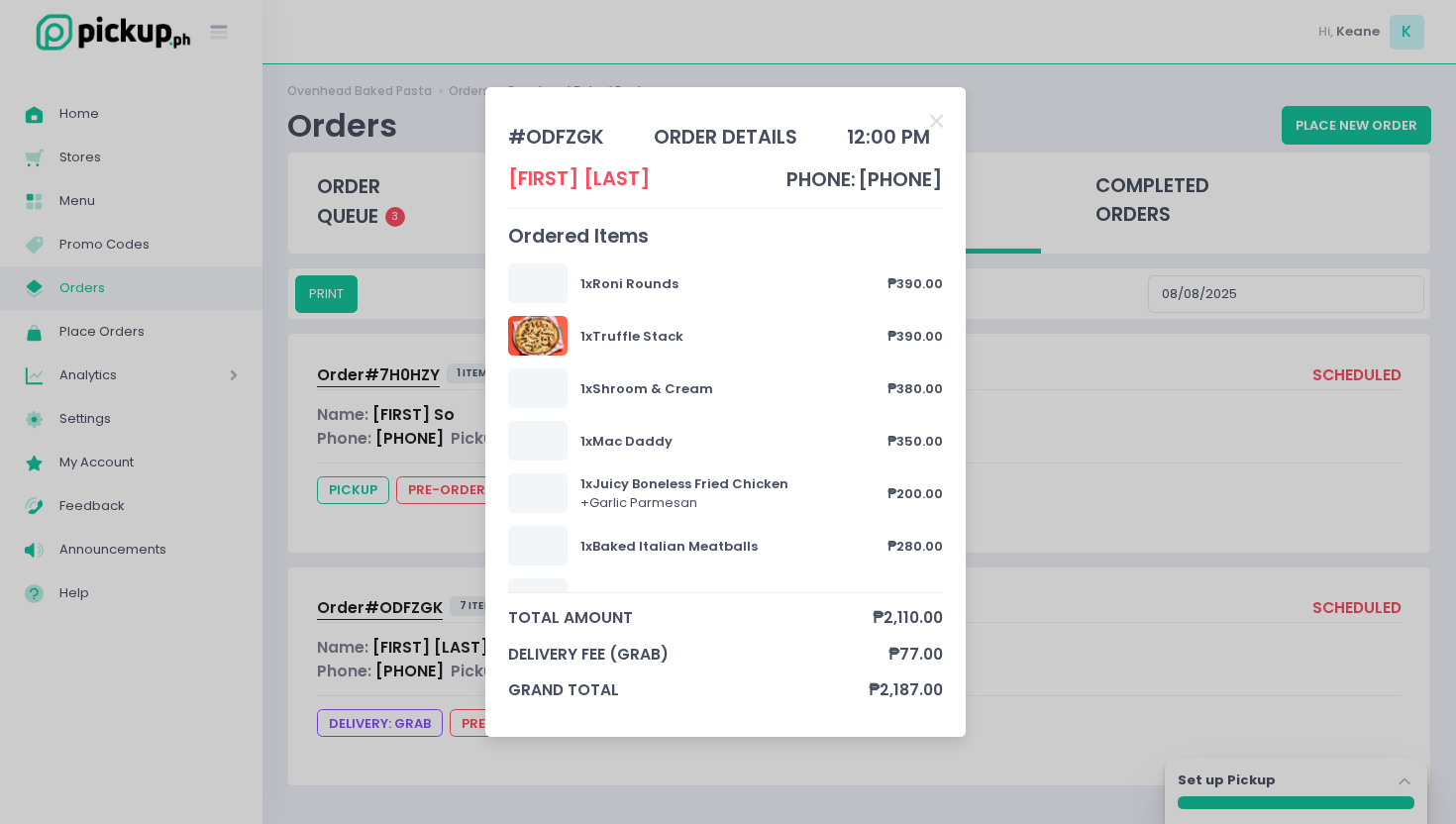 scroll, scrollTop: 104, scrollLeft: 0, axis: vertical 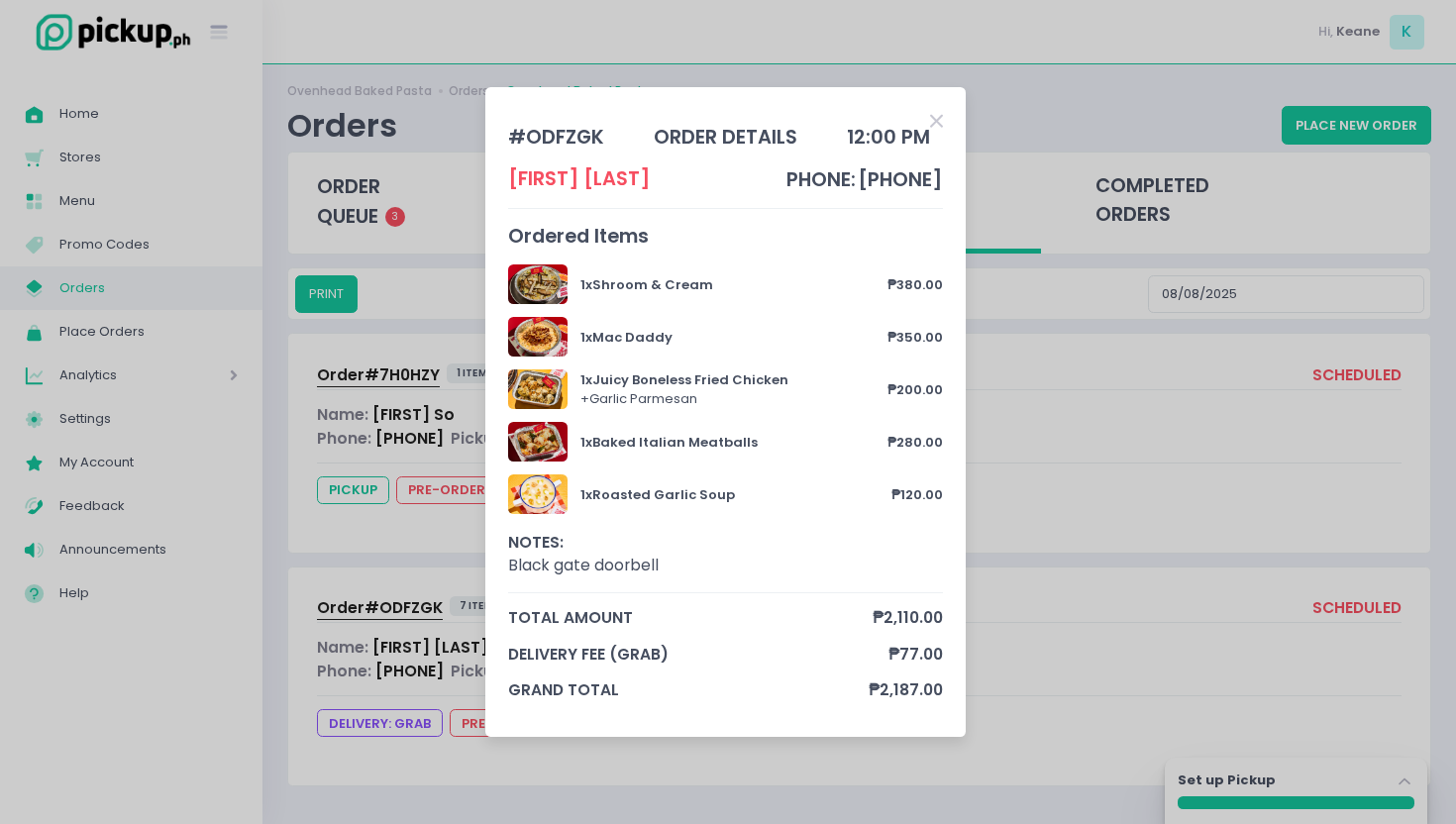 click at bounding box center [936, 121] 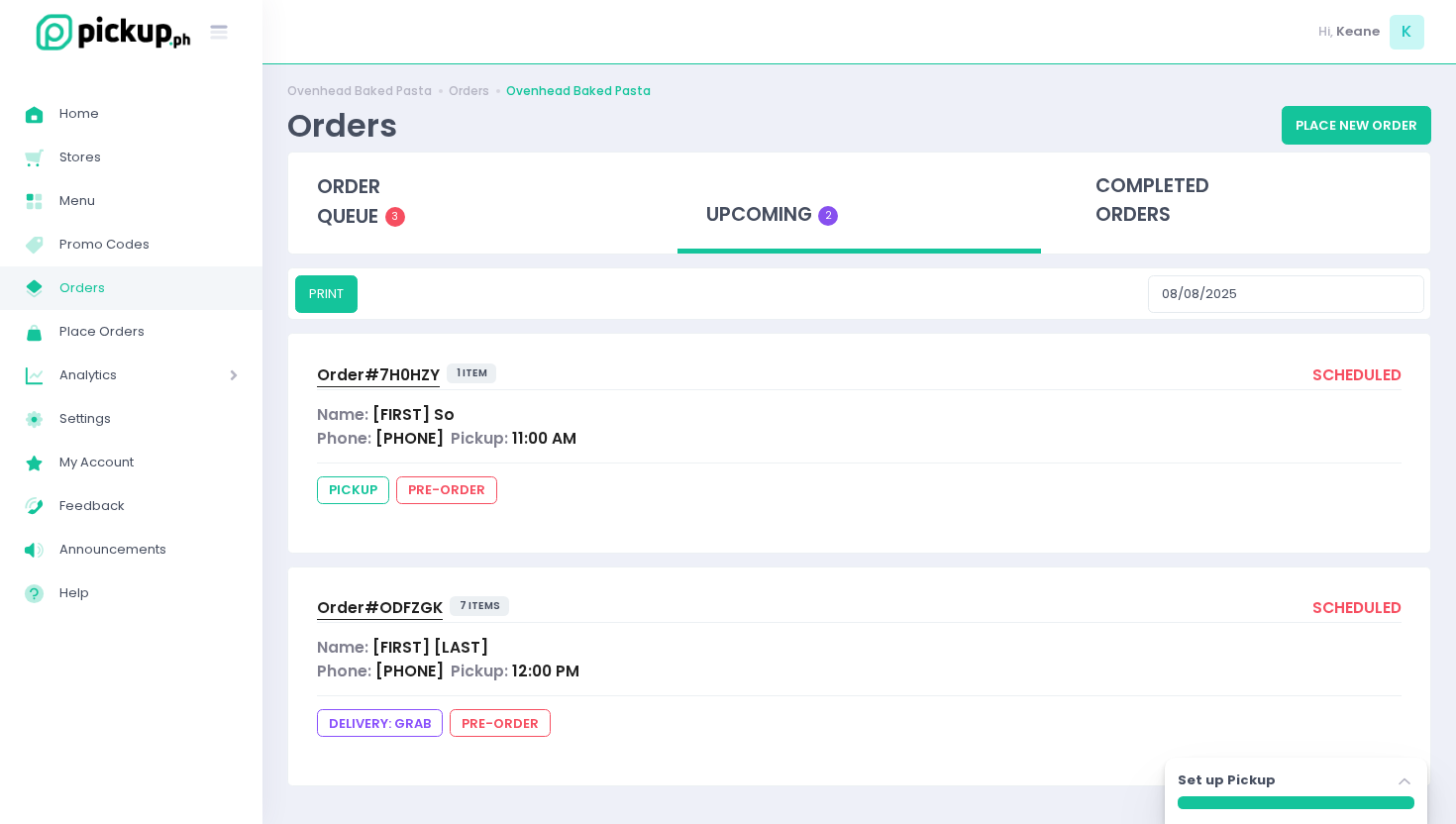 click on "Order# 7H0HZY   new
#7H0HZY
Tiu
Ovenhead Baked Pasta  Orders Ovenhead Baked Pasta    Orders Place New Order       order   queue 3    upcoming 2 completed  orders PRINT [DATE]   Order# 7H0HZY   1 item   scheduled Name:   [FIRST]   So Phone:   [PHONE] Pickup:   11:00 AM pickup pre-order   Order# ODFZGK   7 items   scheduled Name:   [FIRST]   [LAST] Phone:   [PHONE] Pickup:   12:00 PMDELIVERY: grab pre-order Set up Pickup Stockholm-icons / Navigation / Angle-up Created with Sketch." at bounding box center (859, 437) 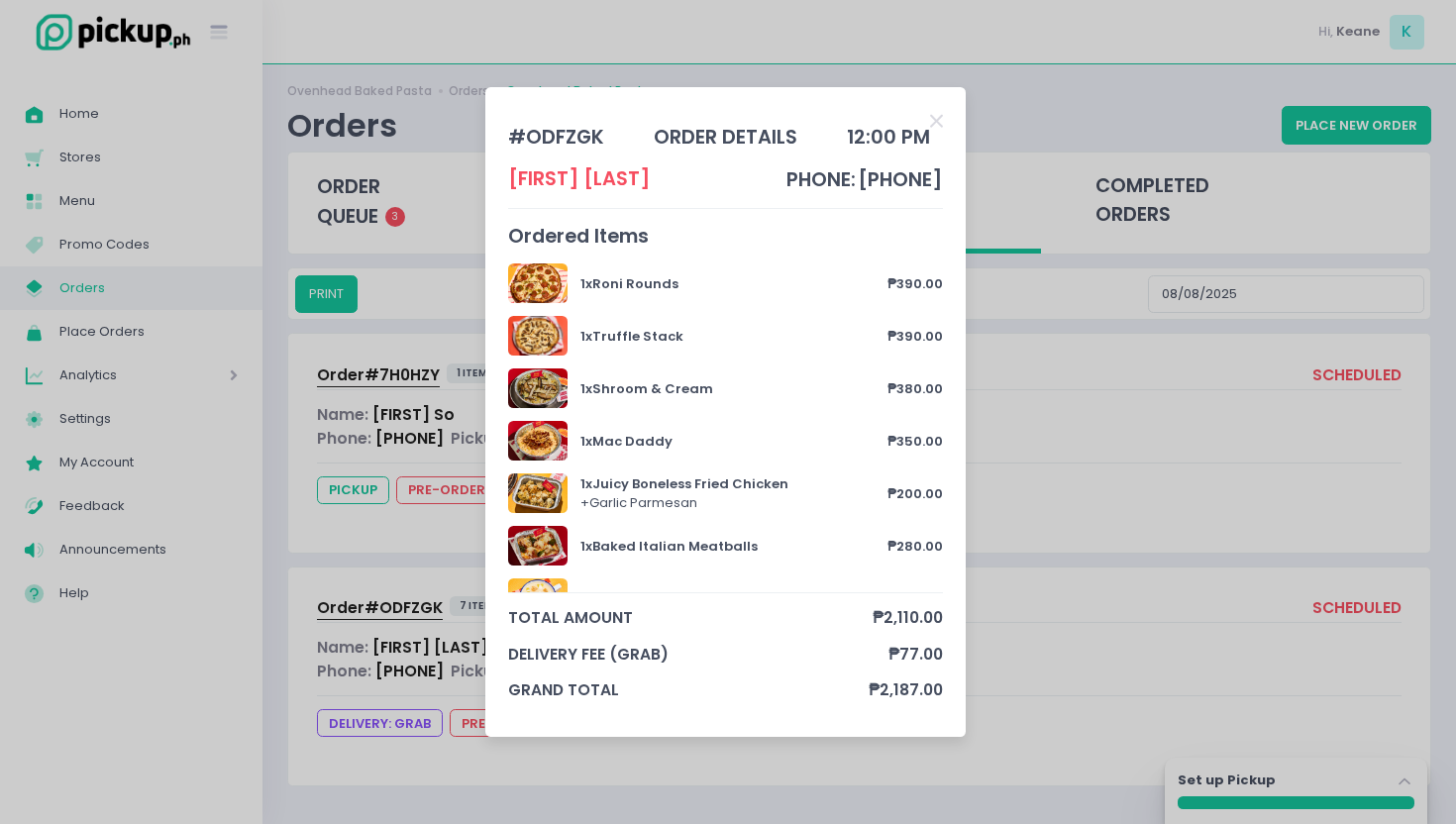 click on "# ODFZGK order details 12:00 PM [FIRST] [LAST] phone: [PHONE] Ordered Items 1  x  Roni Rounds   ₱390.00   1  x  Truffle Stack   ₱390.00   1  x  Shroom & Cream   ₱380.00   1  x  Mac Daddy    ₱350.00   1  x  Juicy Boneless Fried Chicken +  Garlic Parmesan   ₱200.00   1  x  Baked Italian Meatballs    ₱280.00   1  x  Roasted Garlic Soup   ₱120.00   NOTES: Black gate doorbell total amount ₱2,110.00 delivery fee (grab) ₱77.00 grand total ₱2,187.00" at bounding box center [728, 412] 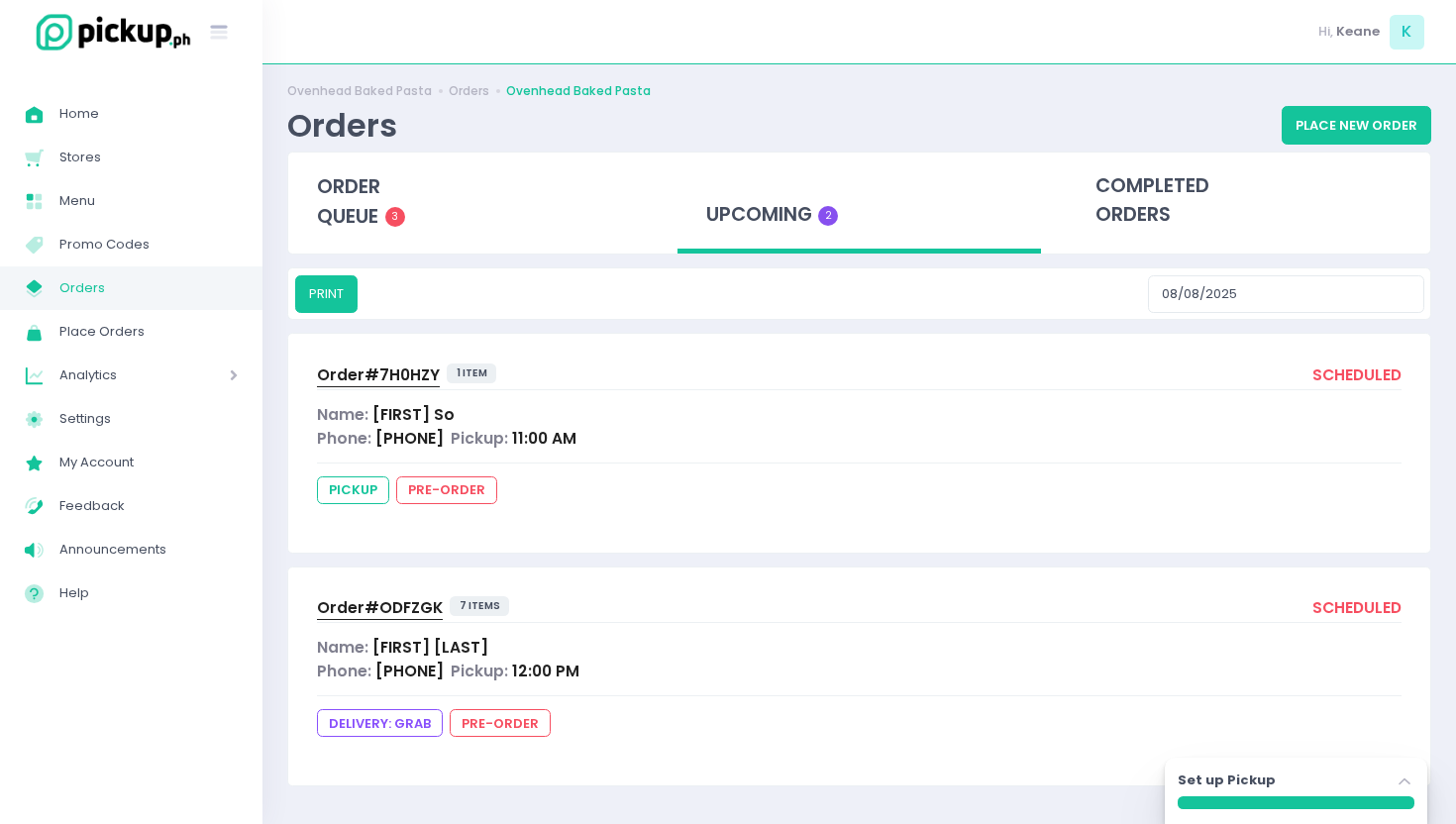 click on "Order# ODFZGK" at bounding box center (379, 607) 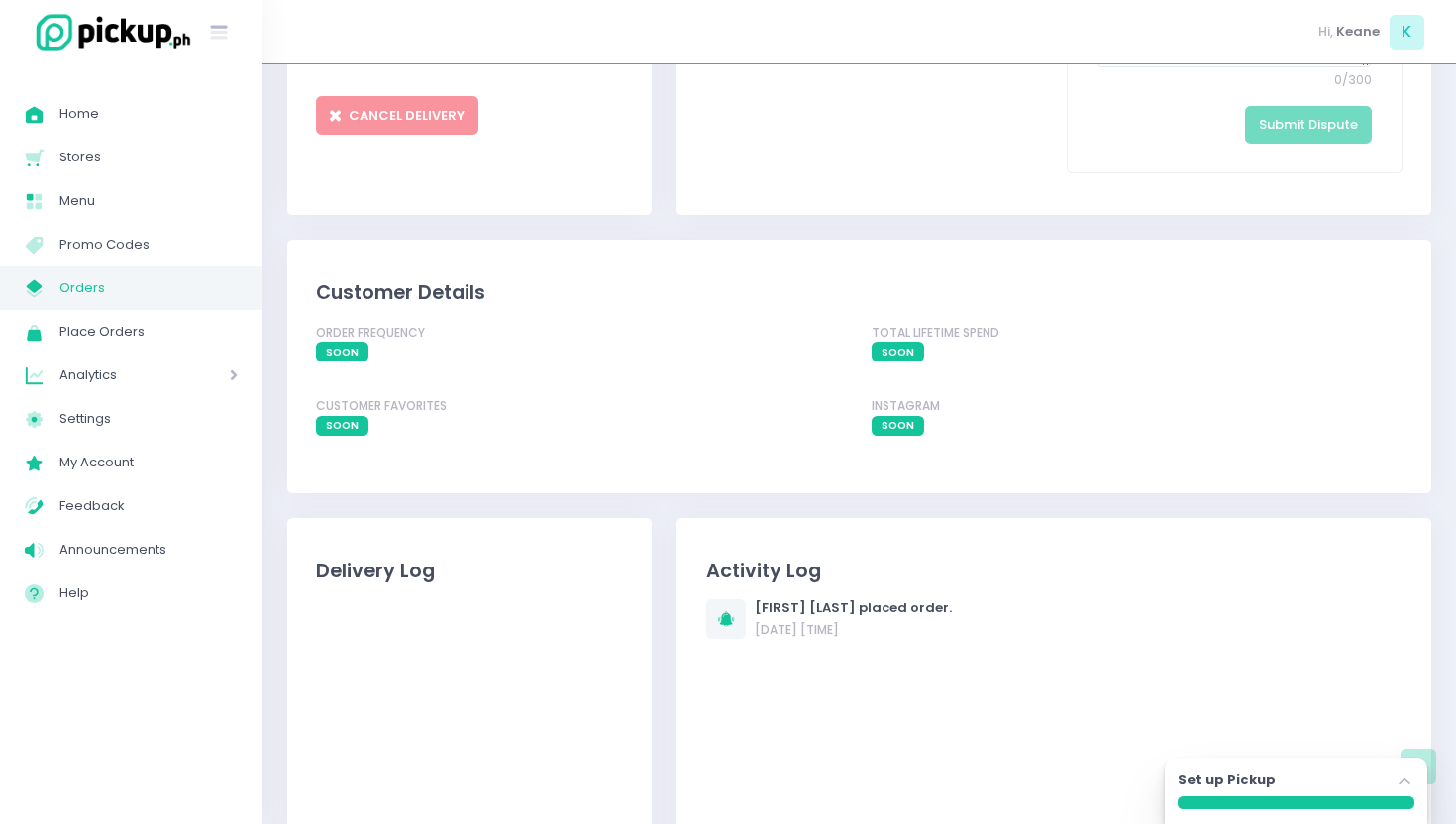scroll, scrollTop: 0, scrollLeft: 0, axis: both 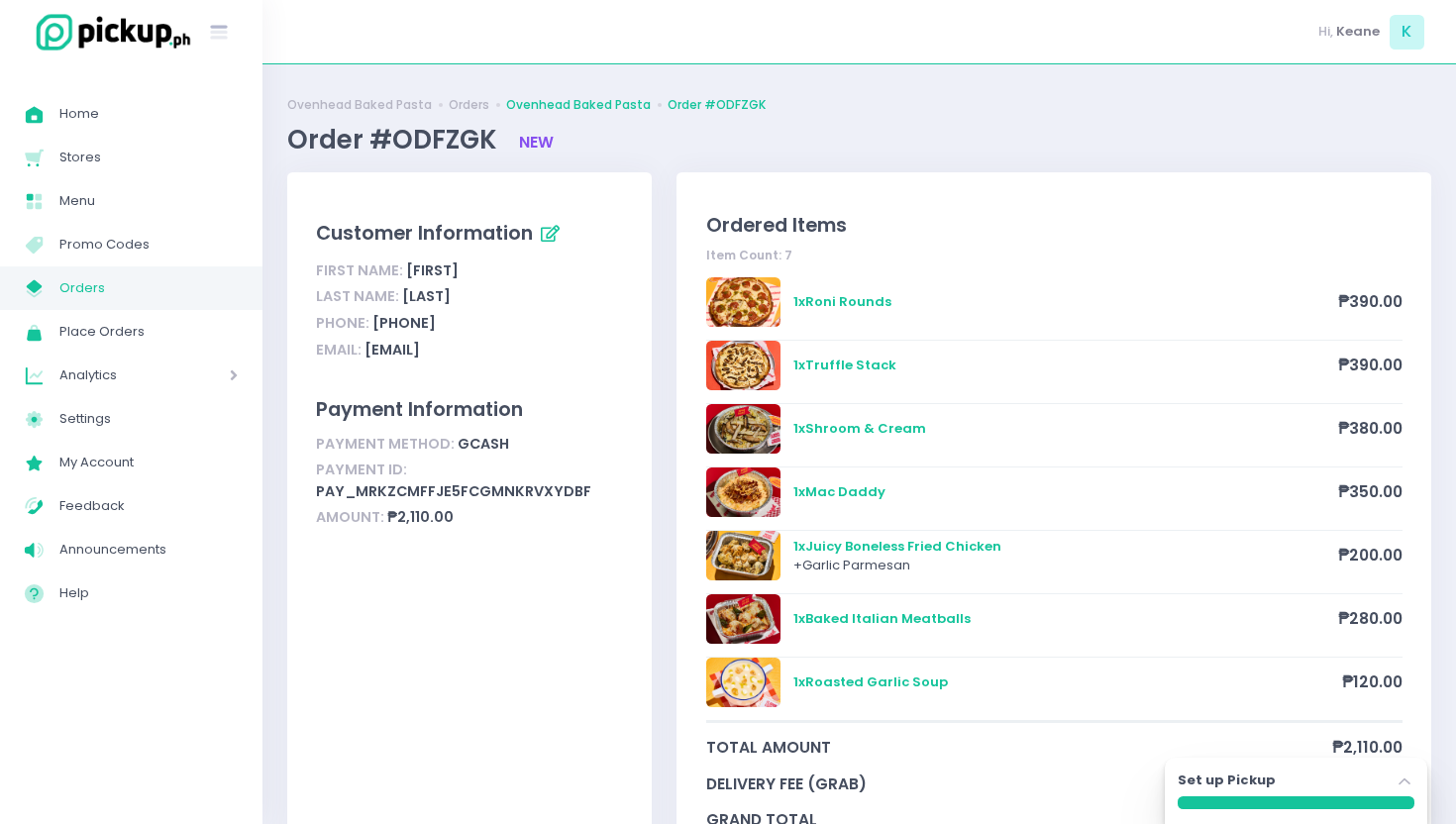 click on "Ovenhead Baked Pasta" at bounding box center [578, 105] 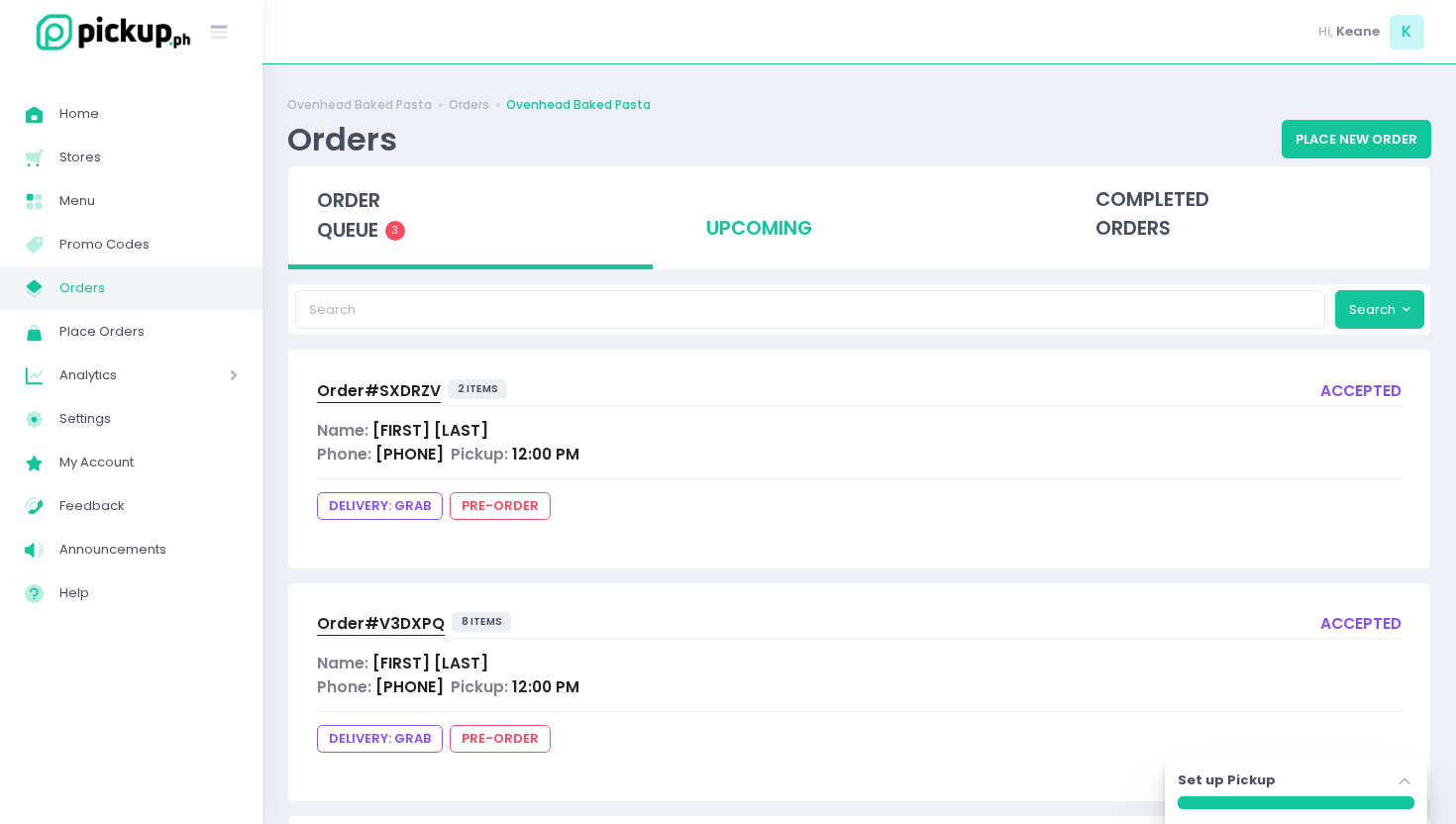 click on "upcoming" at bounding box center [860, 215] 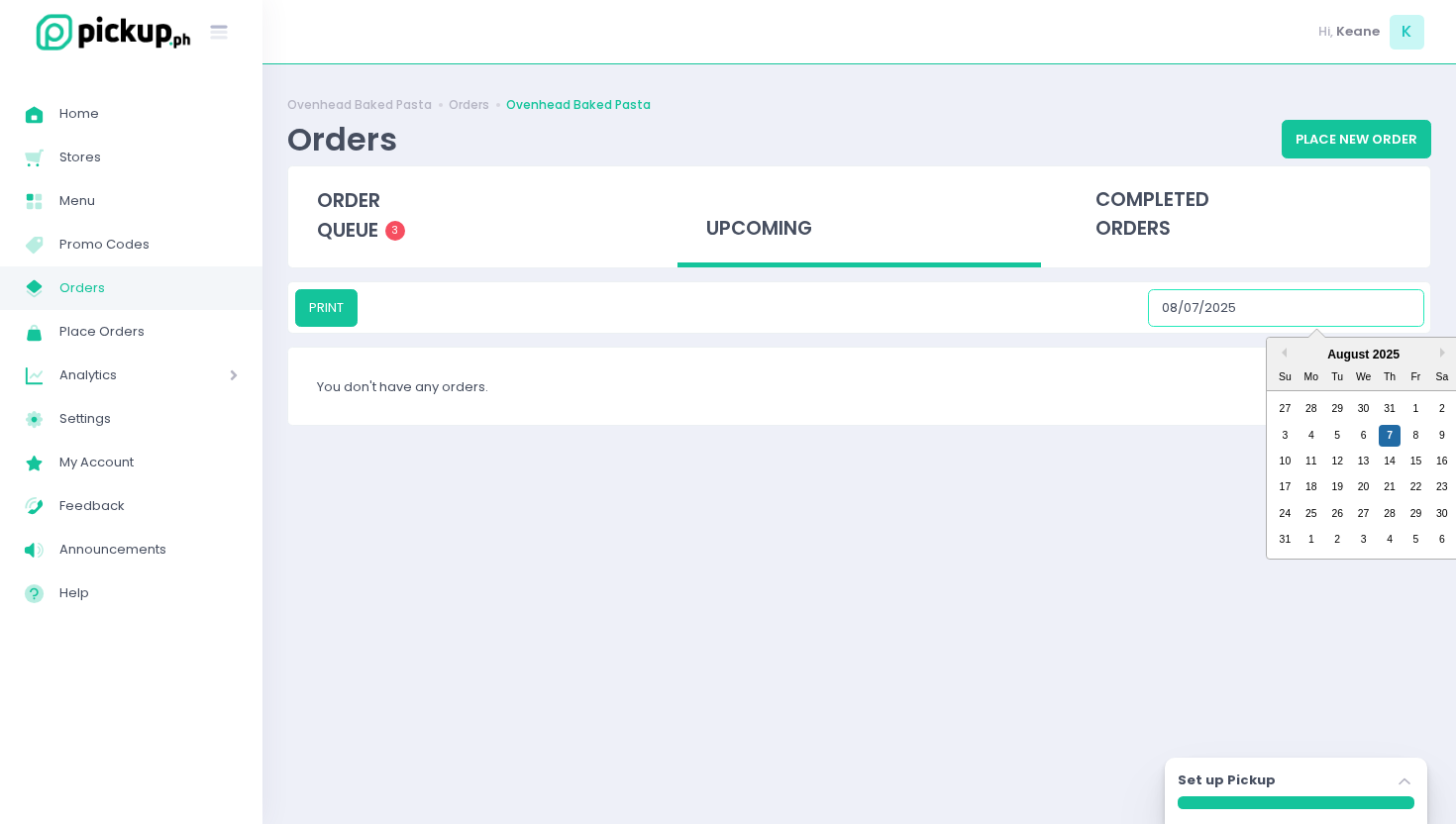 click on "08/07/2025" at bounding box center [1286, 308] 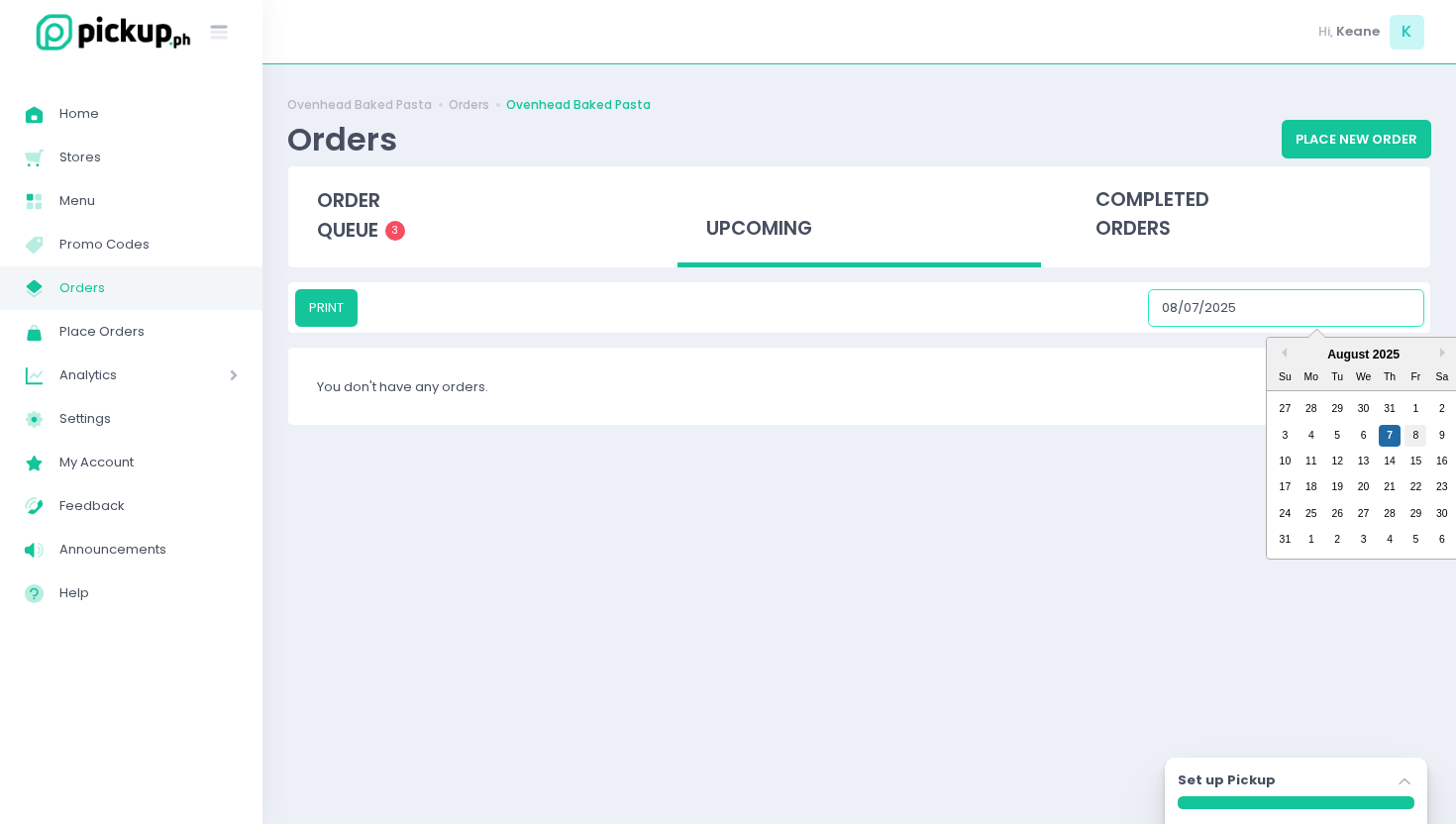 click on "8" at bounding box center (1415, 436) 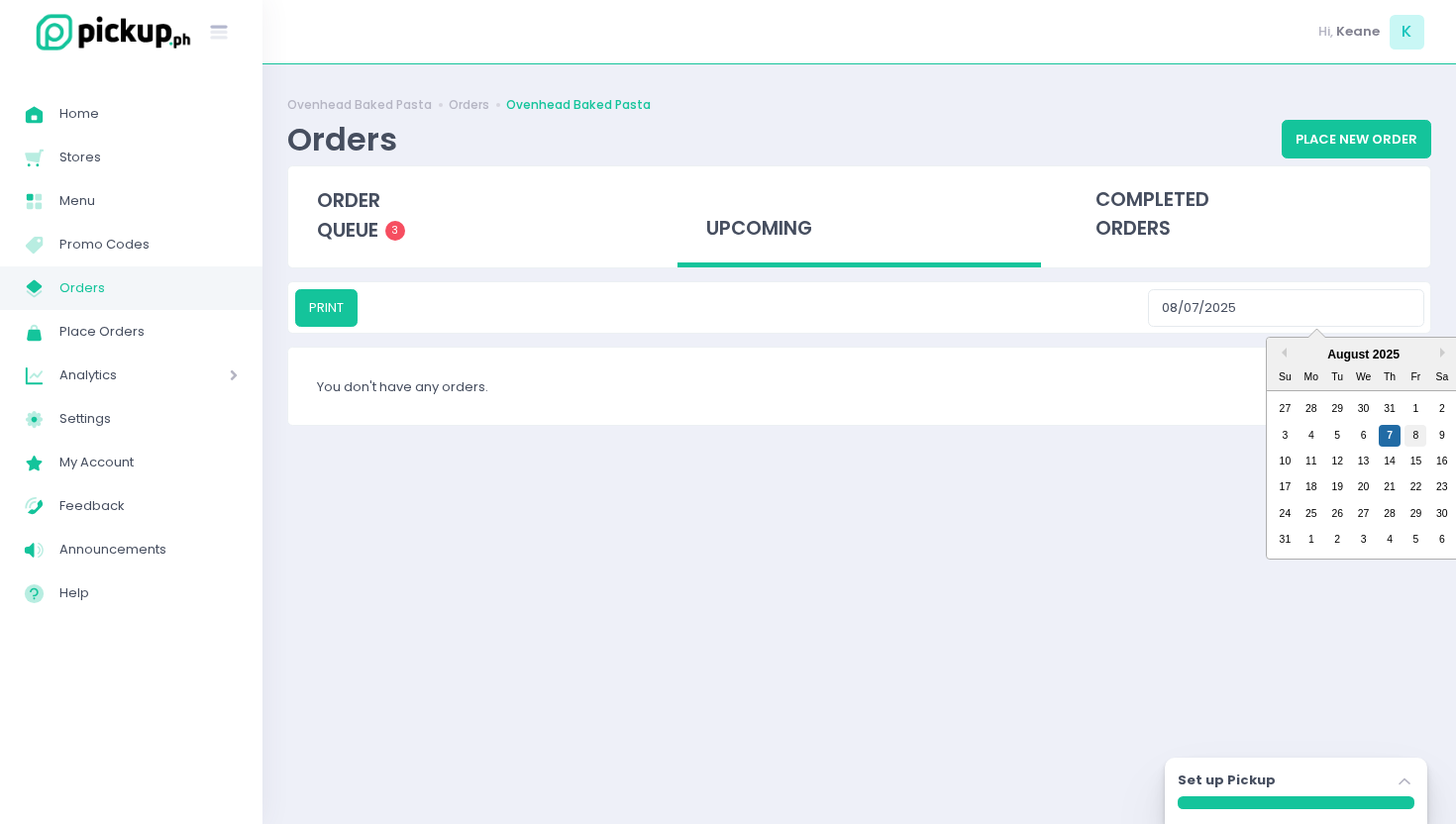 type on "08/08/2025" 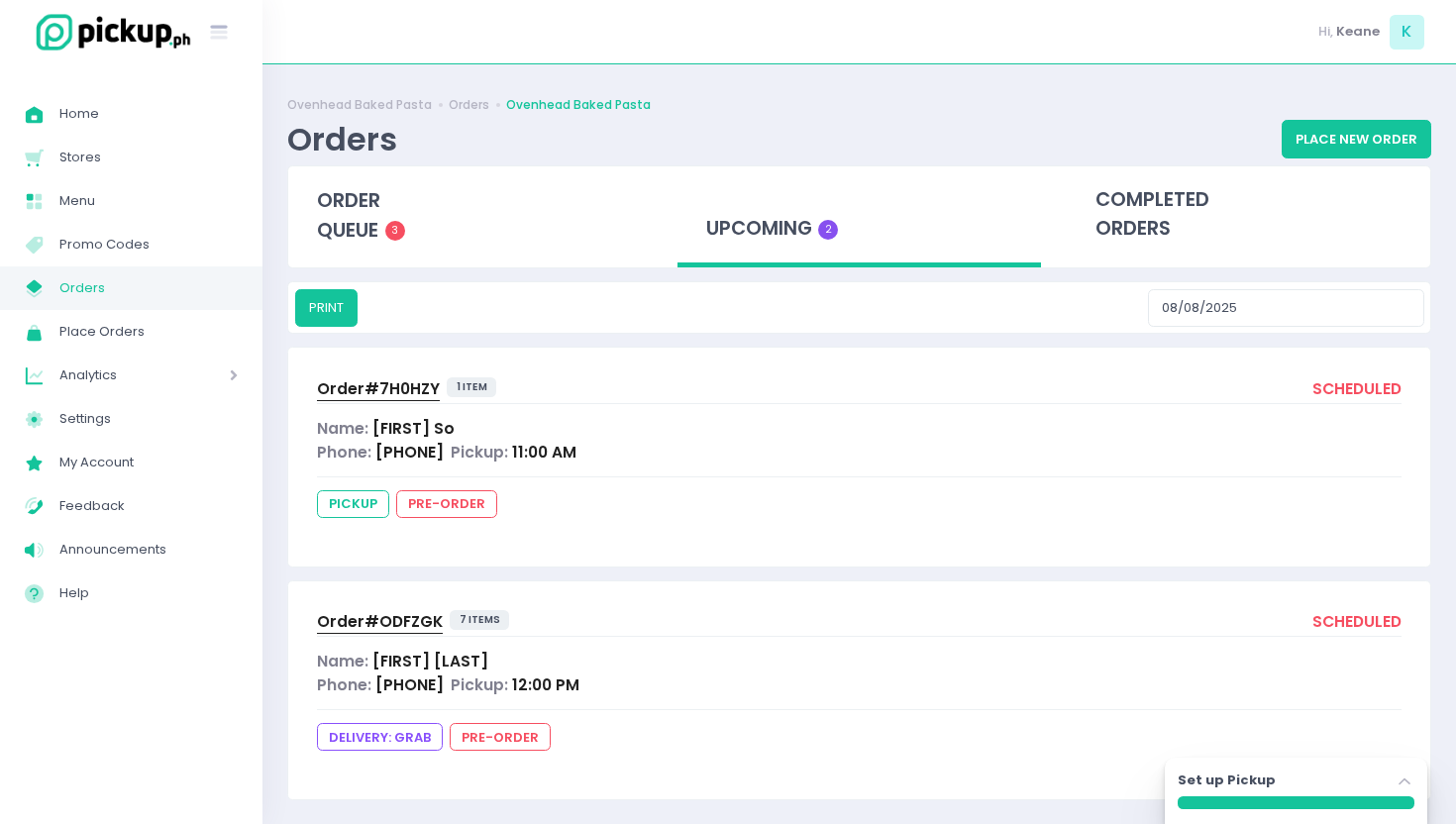 scroll, scrollTop: 14, scrollLeft: 0, axis: vertical 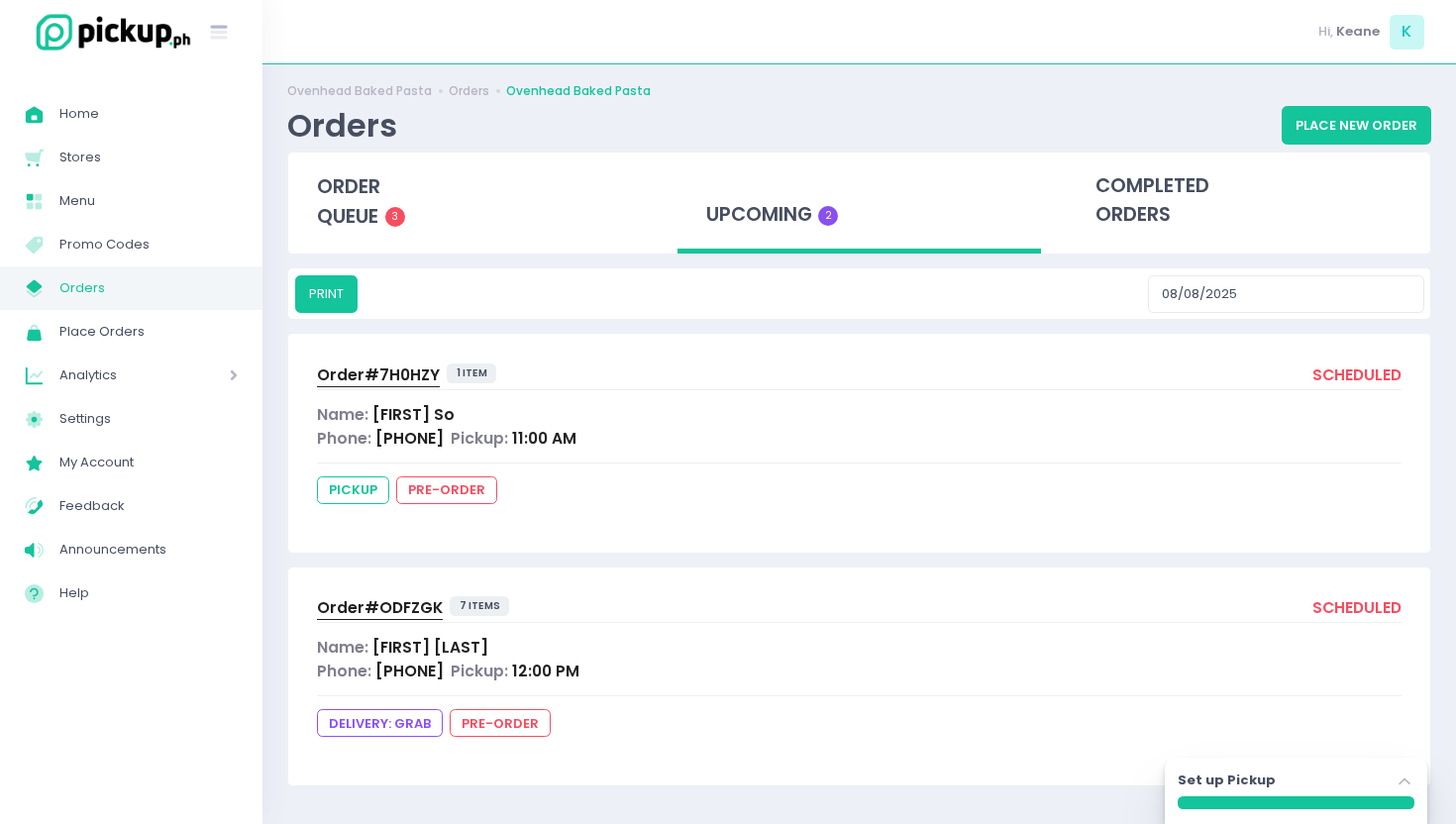 click on "Order# ODFZGK   7 items   scheduled Name:   [FIRST]   [LAST] Phone:   [PHONE] Pickup:   12:00 PMDELIVERY: grab pre-order" at bounding box center (859, 676) 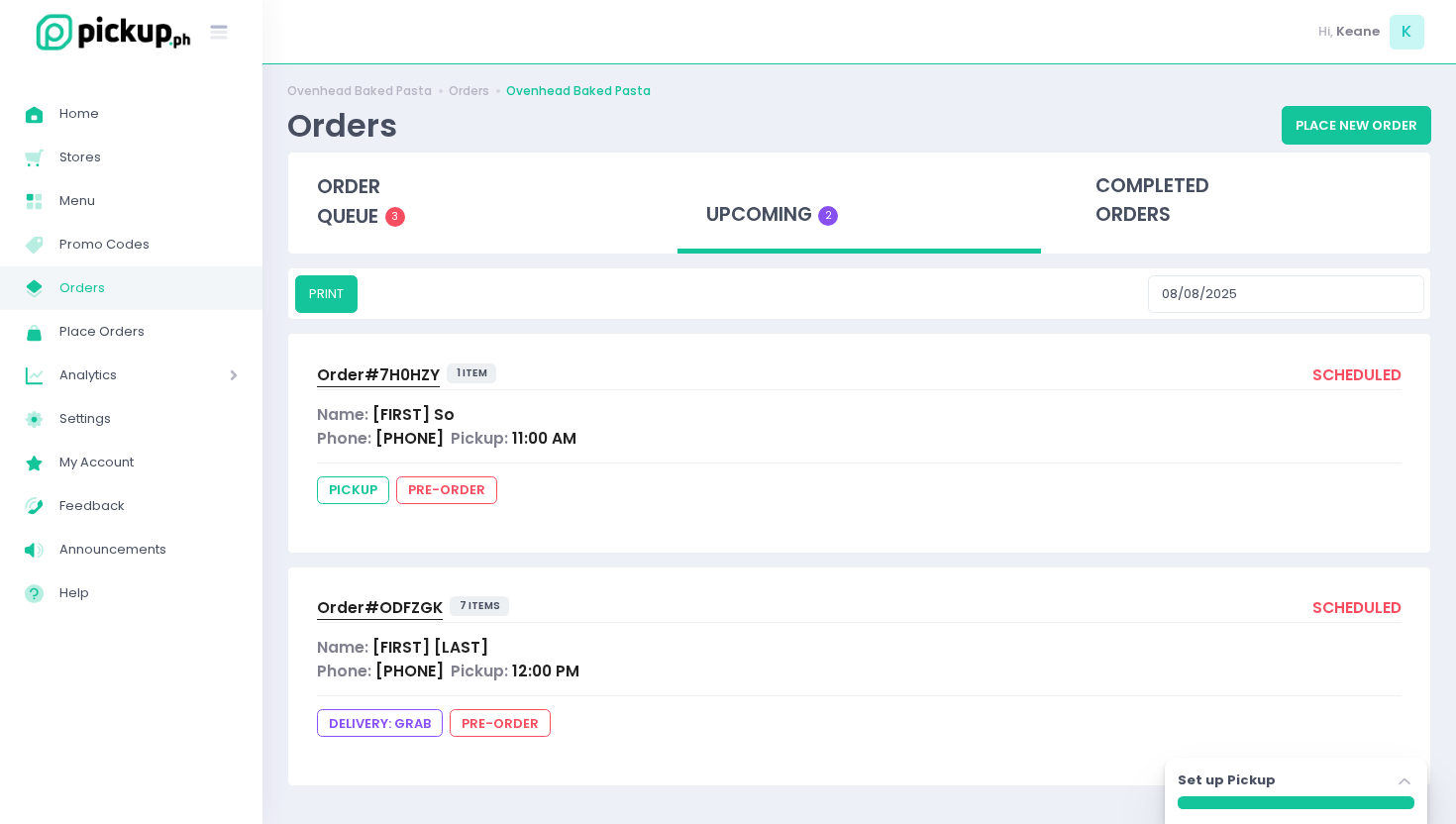 click on "Order# ODFZGK" at bounding box center (379, 607) 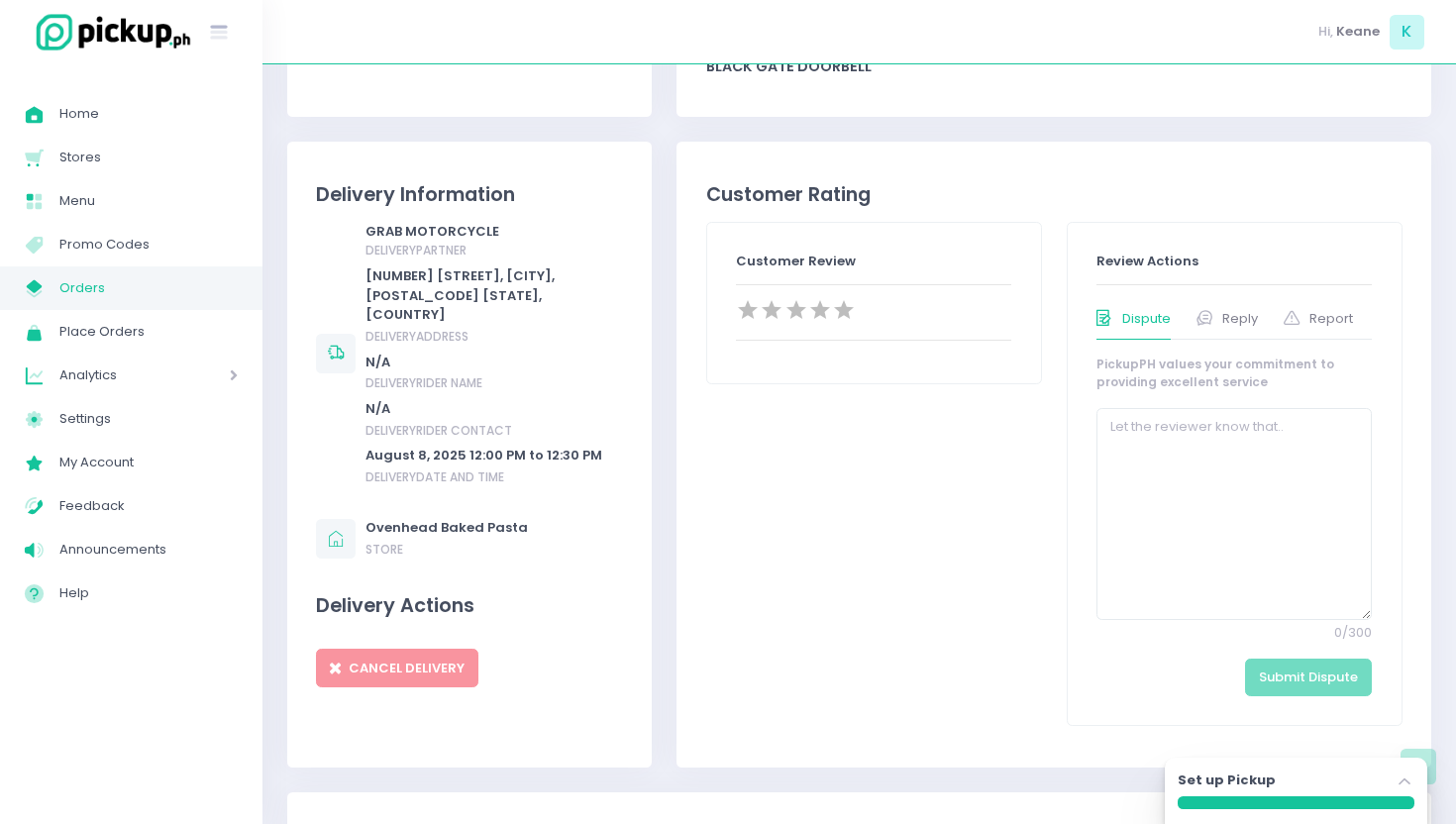 scroll, scrollTop: 0, scrollLeft: 0, axis: both 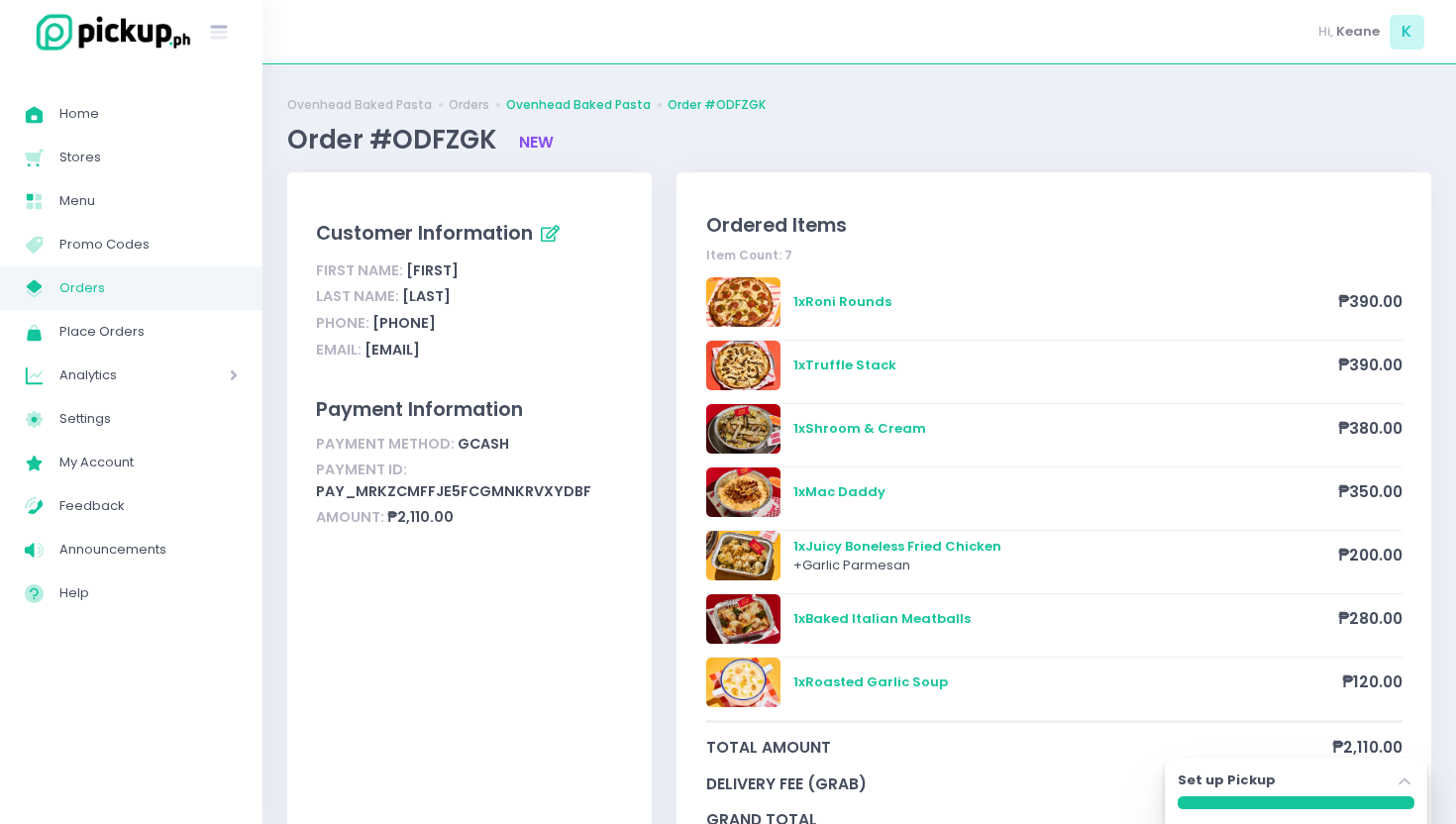 click on "Ovenhead Baked Pasta" at bounding box center (578, 105) 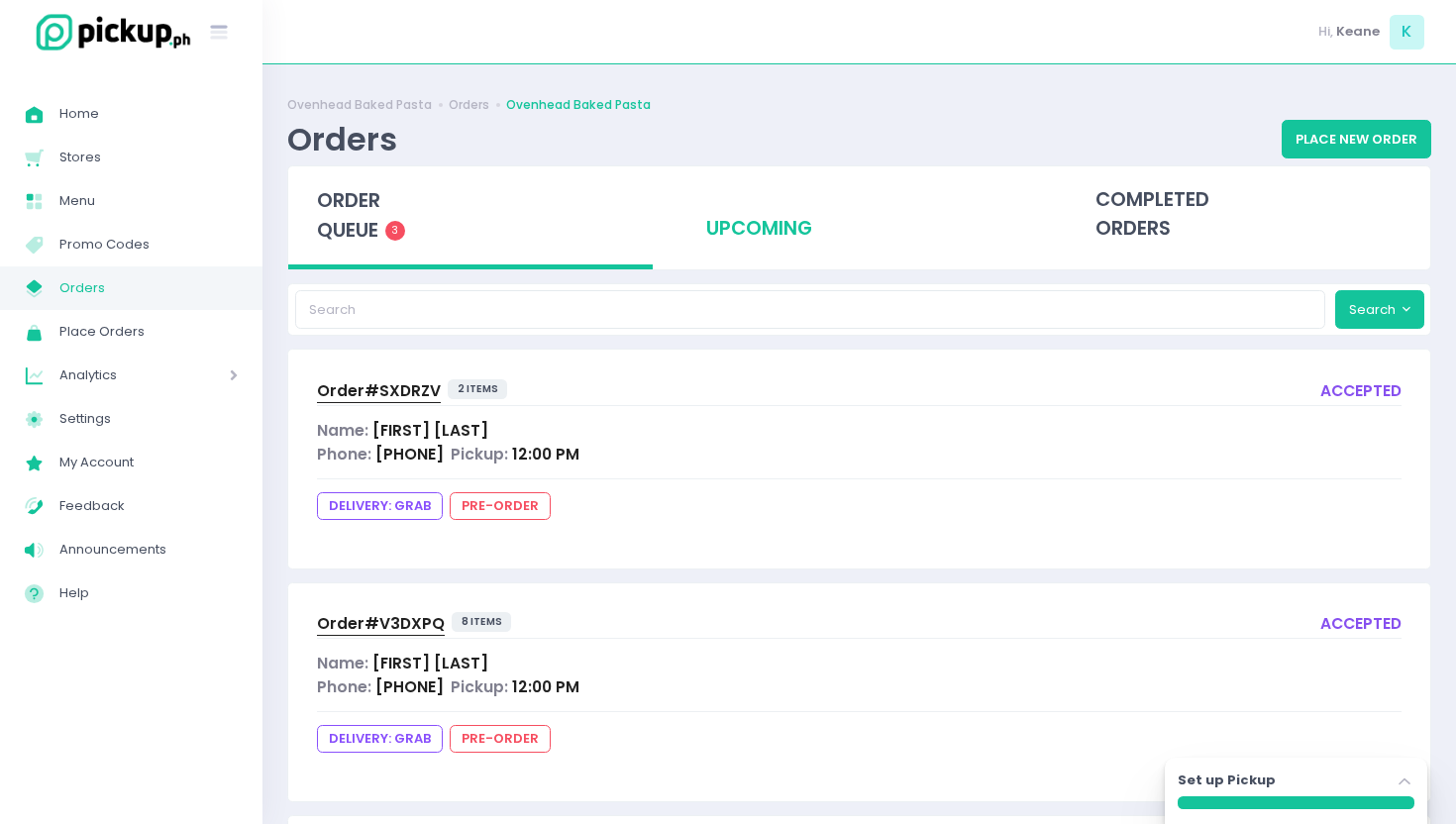 click on "upcoming" at bounding box center [860, 215] 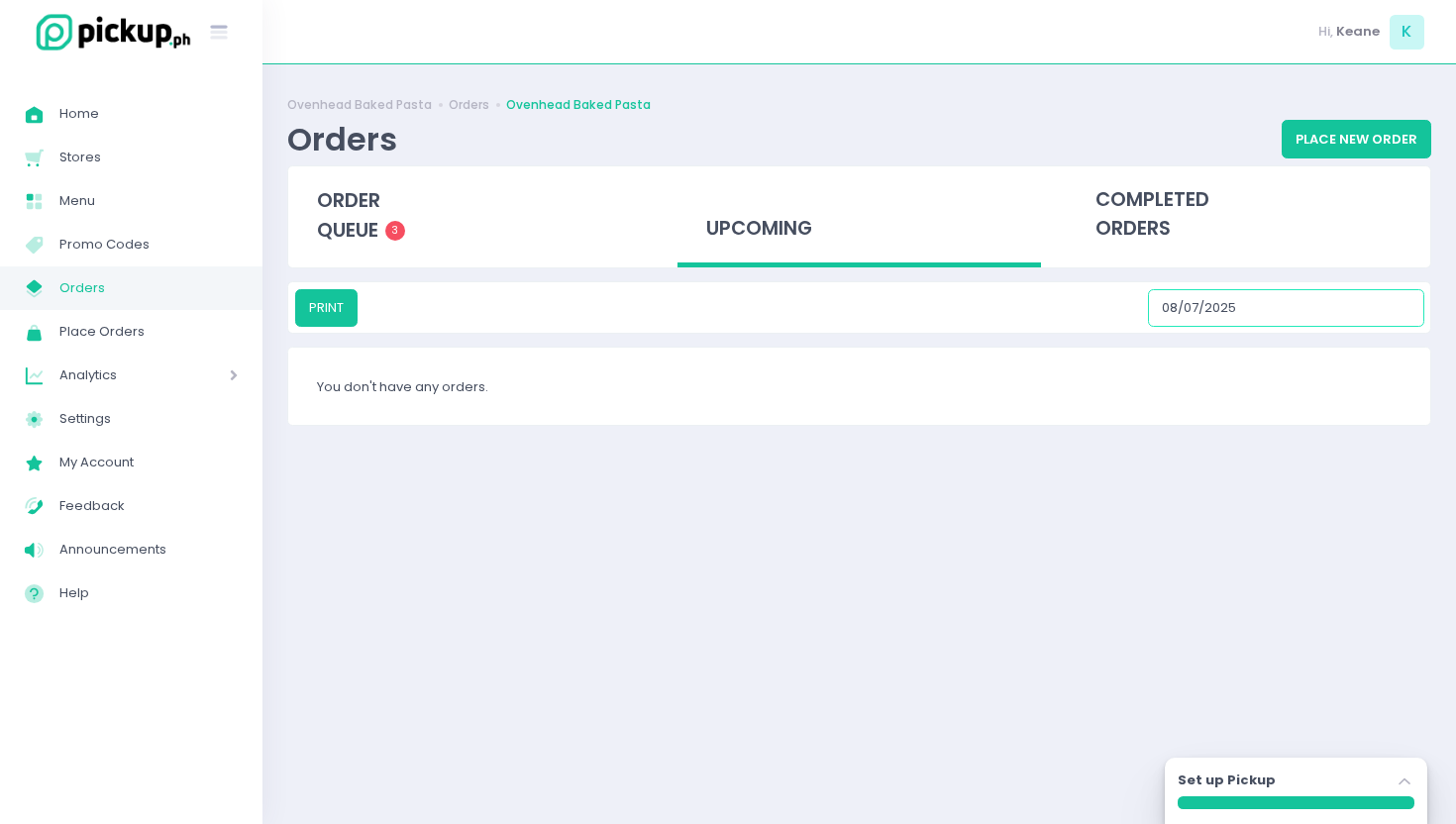 click on "08/07/2025" at bounding box center (1286, 308) 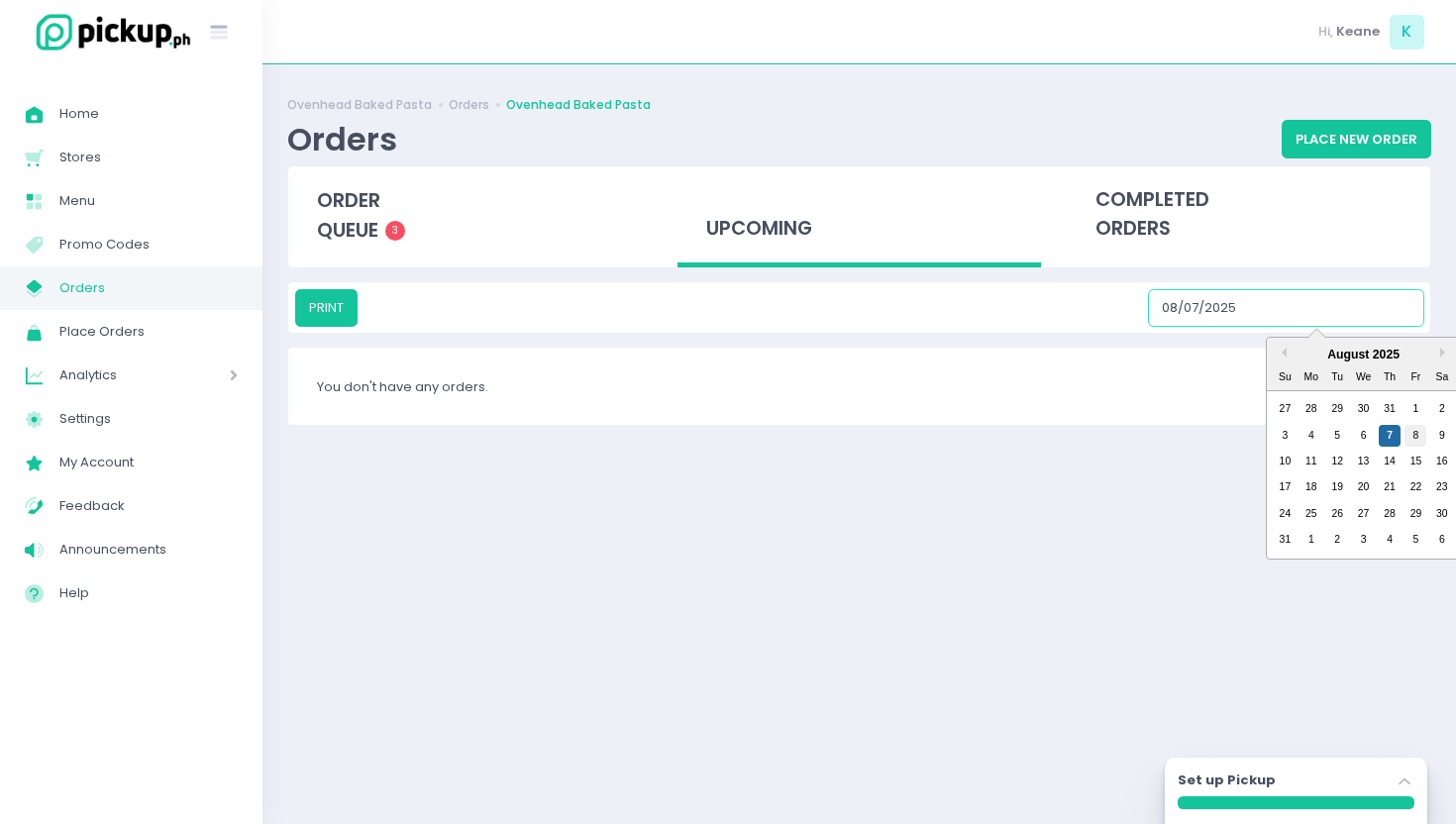 click on "8" at bounding box center (1415, 436) 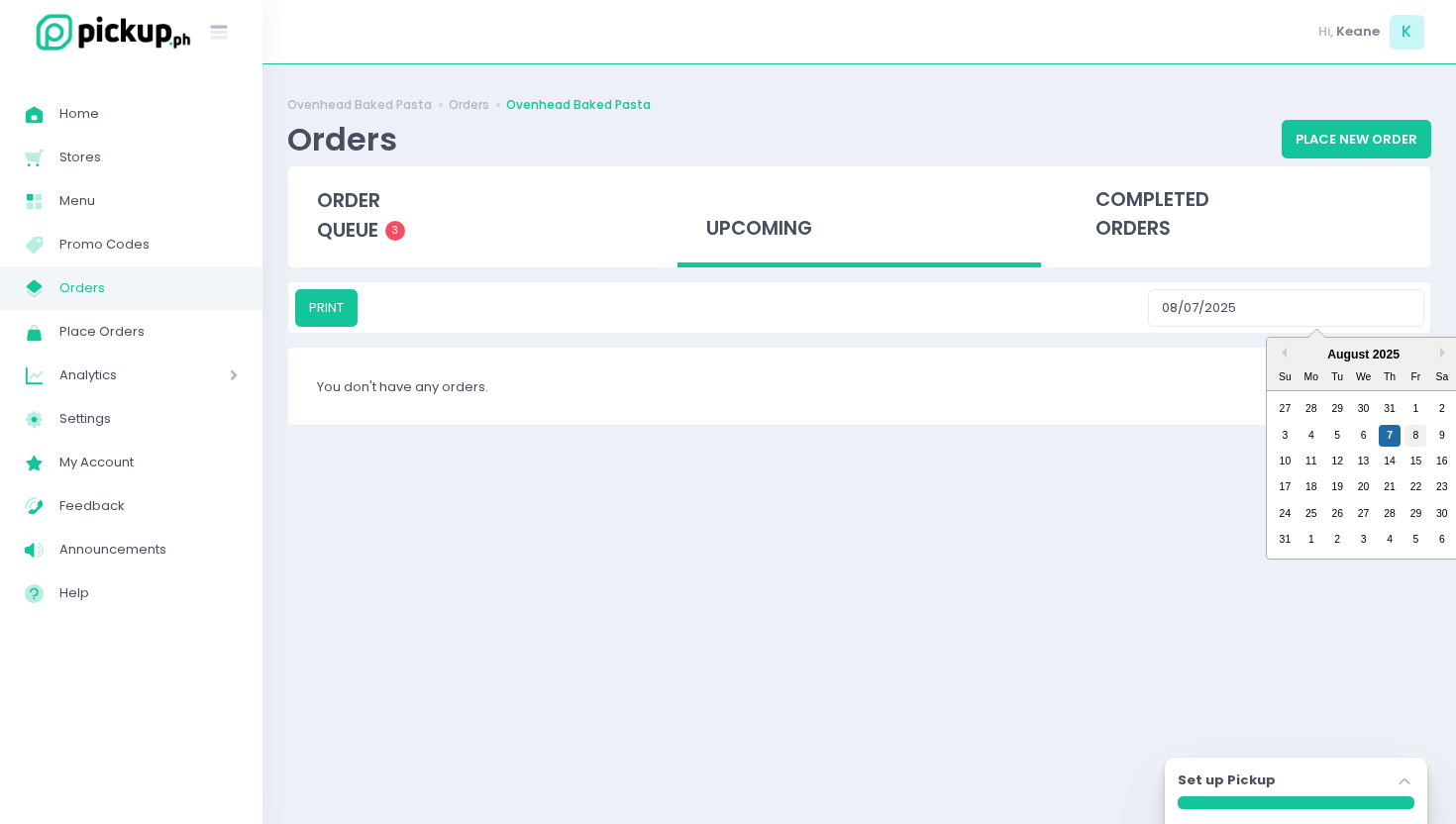 type on "08/08/2025" 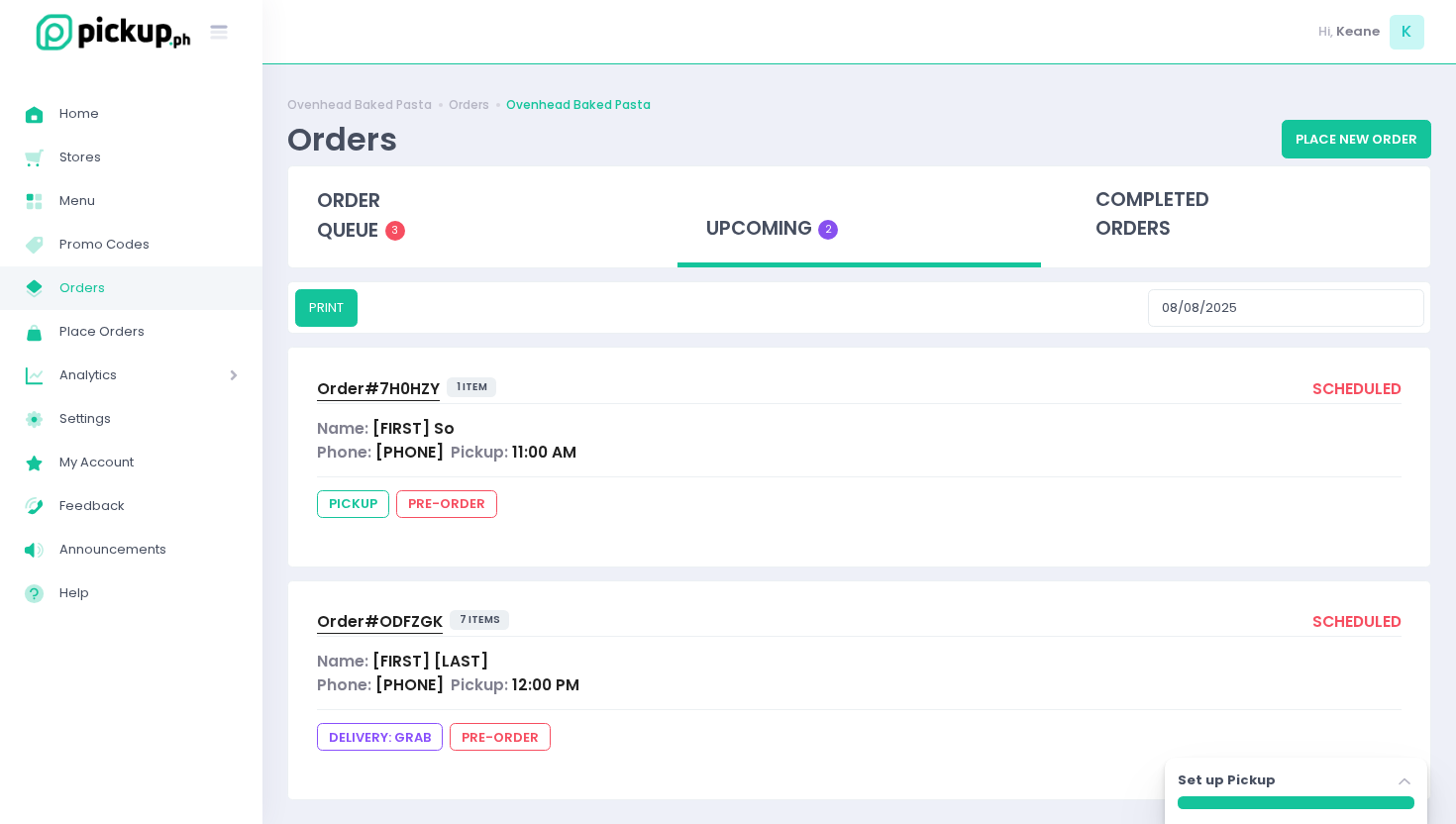 click on "pickup pre-order" at bounding box center (859, 507) 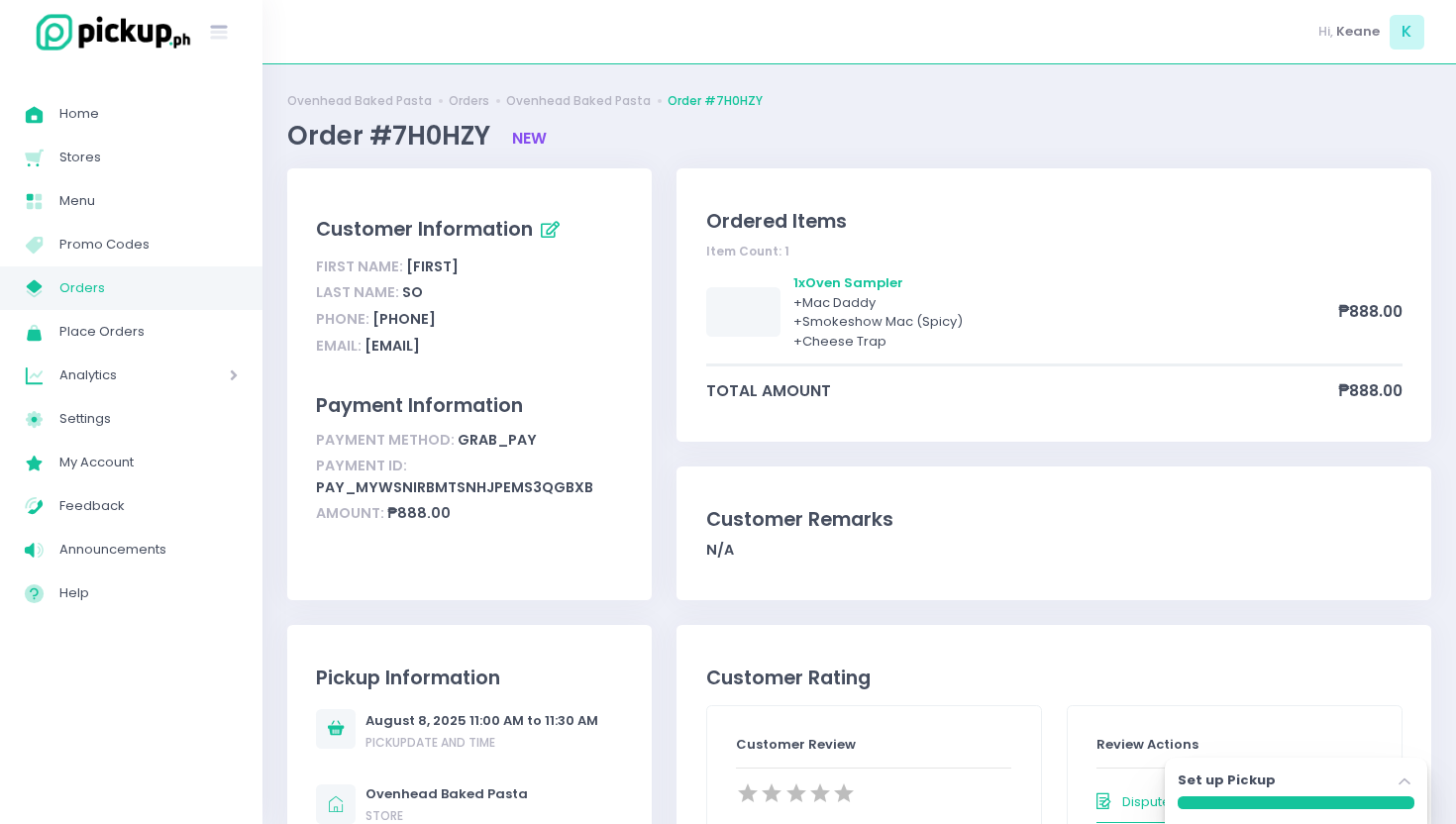 scroll, scrollTop: 0, scrollLeft: 0, axis: both 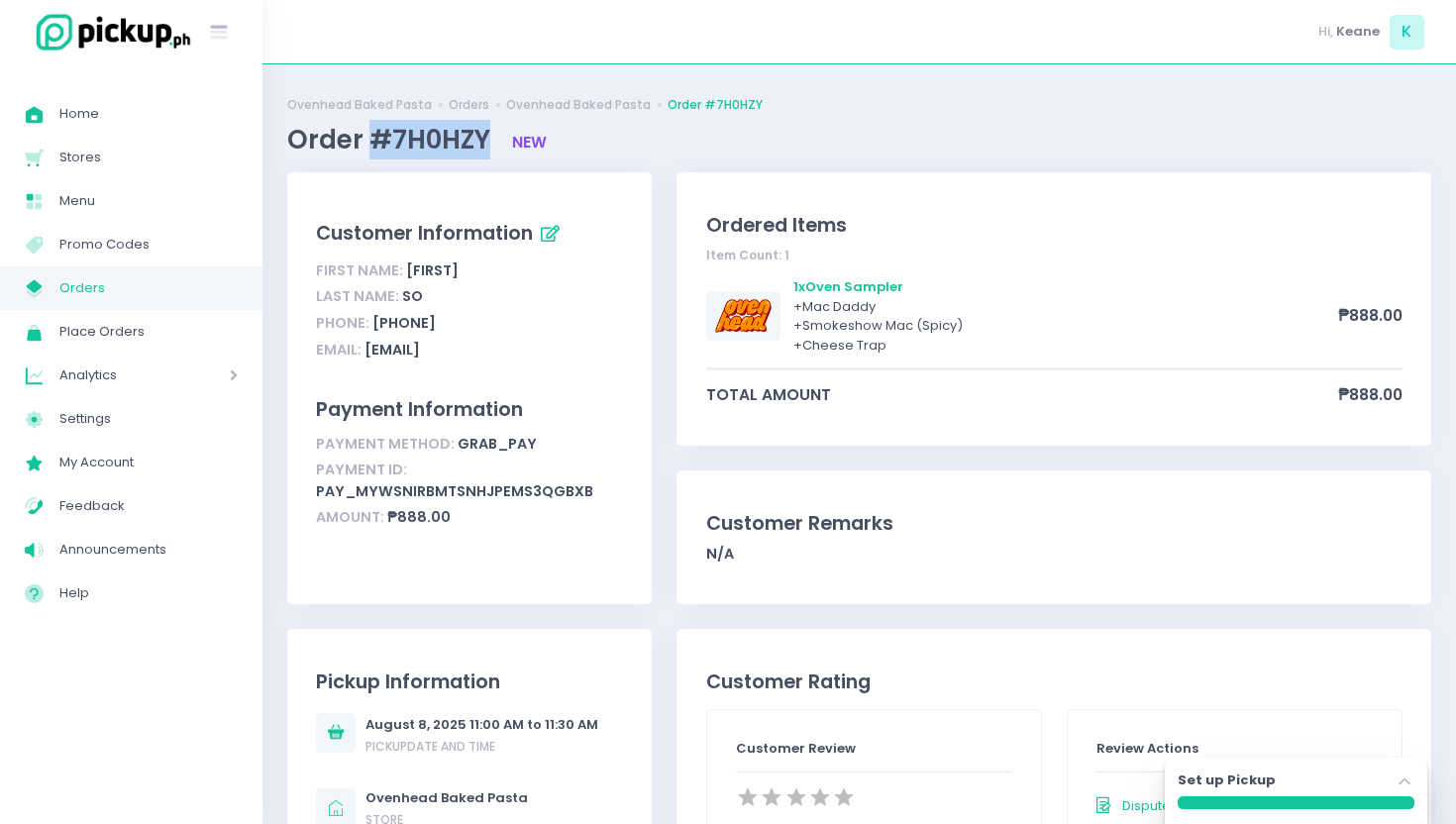 drag, startPoint x: 370, startPoint y: 143, endPoint x: 489, endPoint y: 146, distance: 119.03781 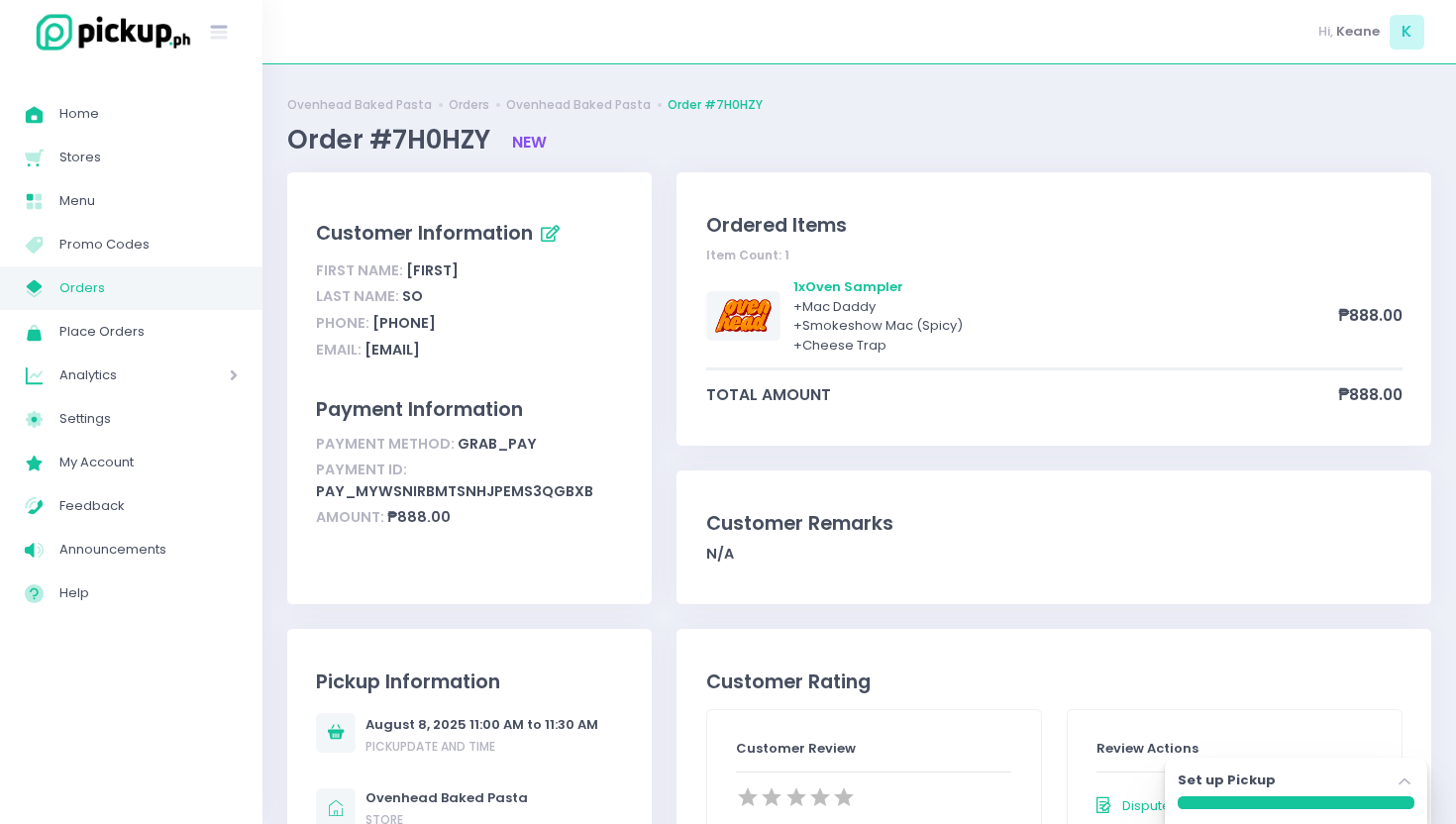 click on "Order #7H0HZY   new" at bounding box center (859, 140) 